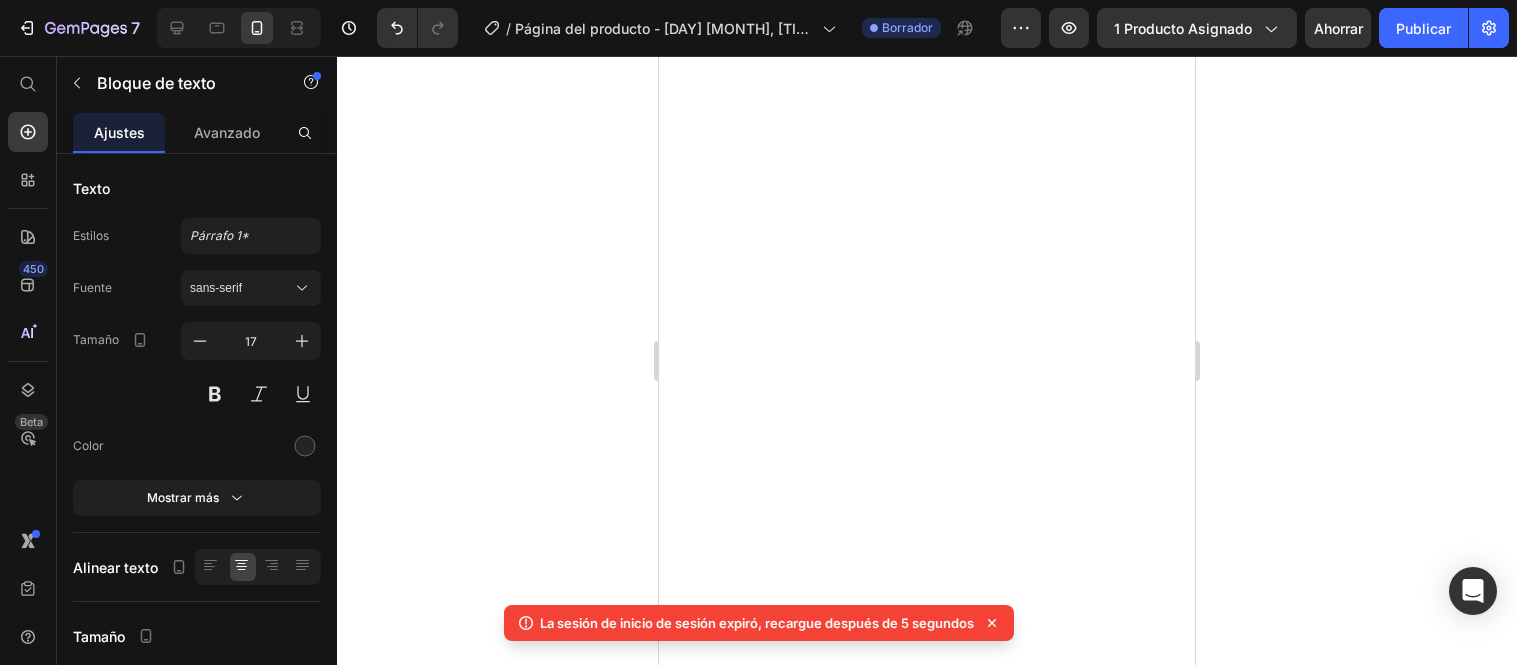 scroll, scrollTop: 0, scrollLeft: 0, axis: both 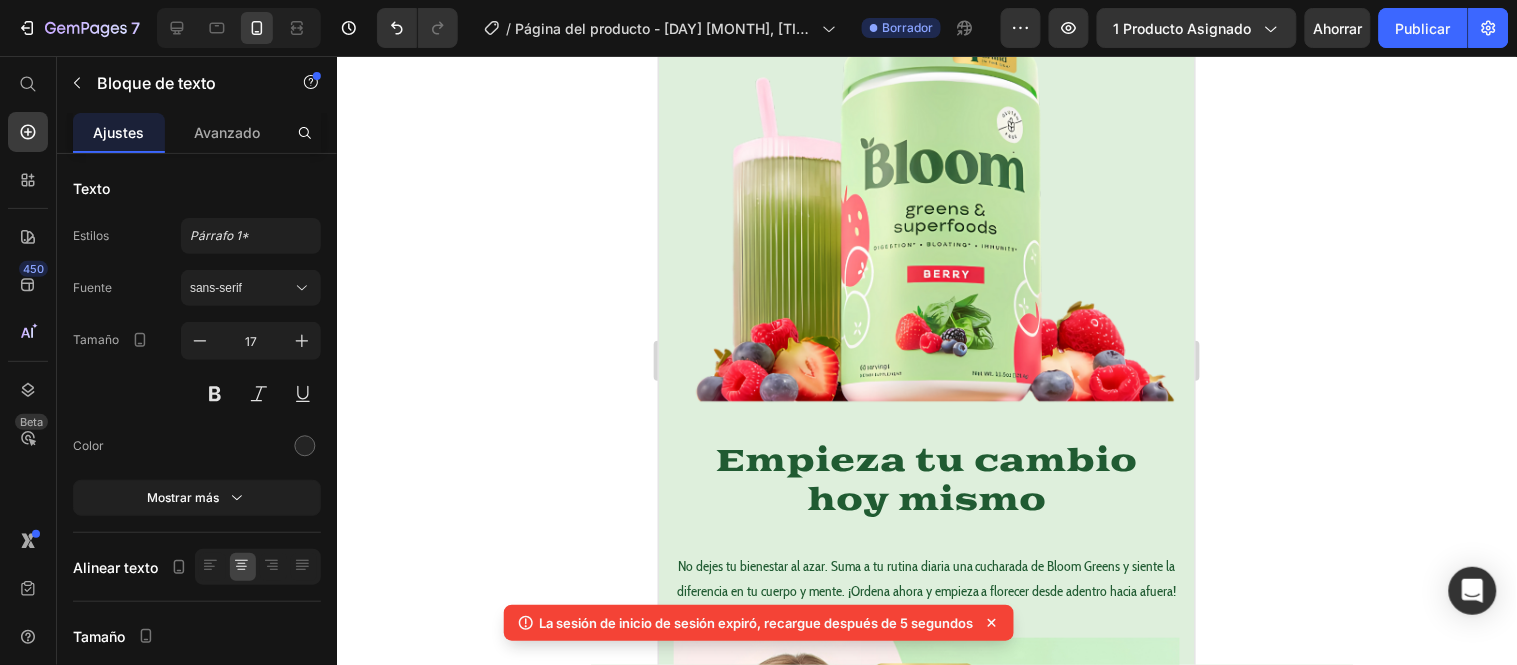 click 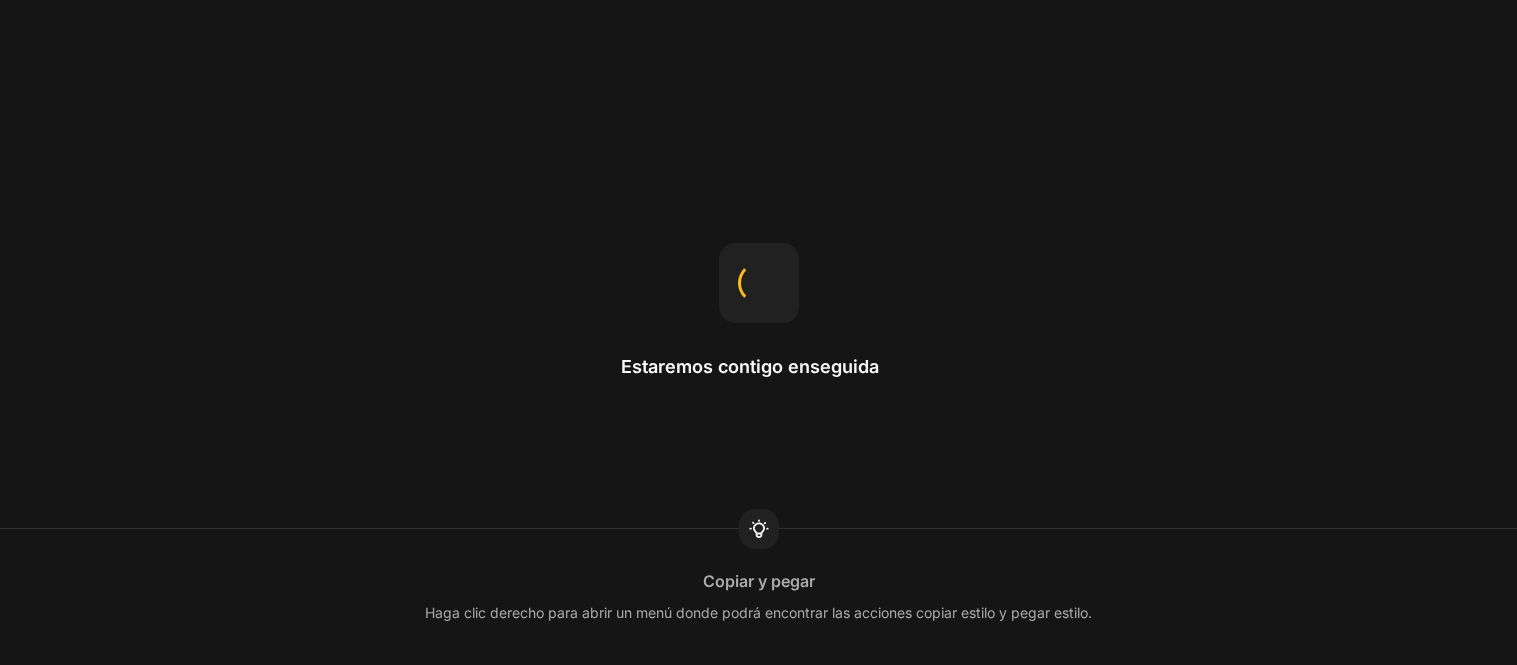 scroll, scrollTop: 0, scrollLeft: 0, axis: both 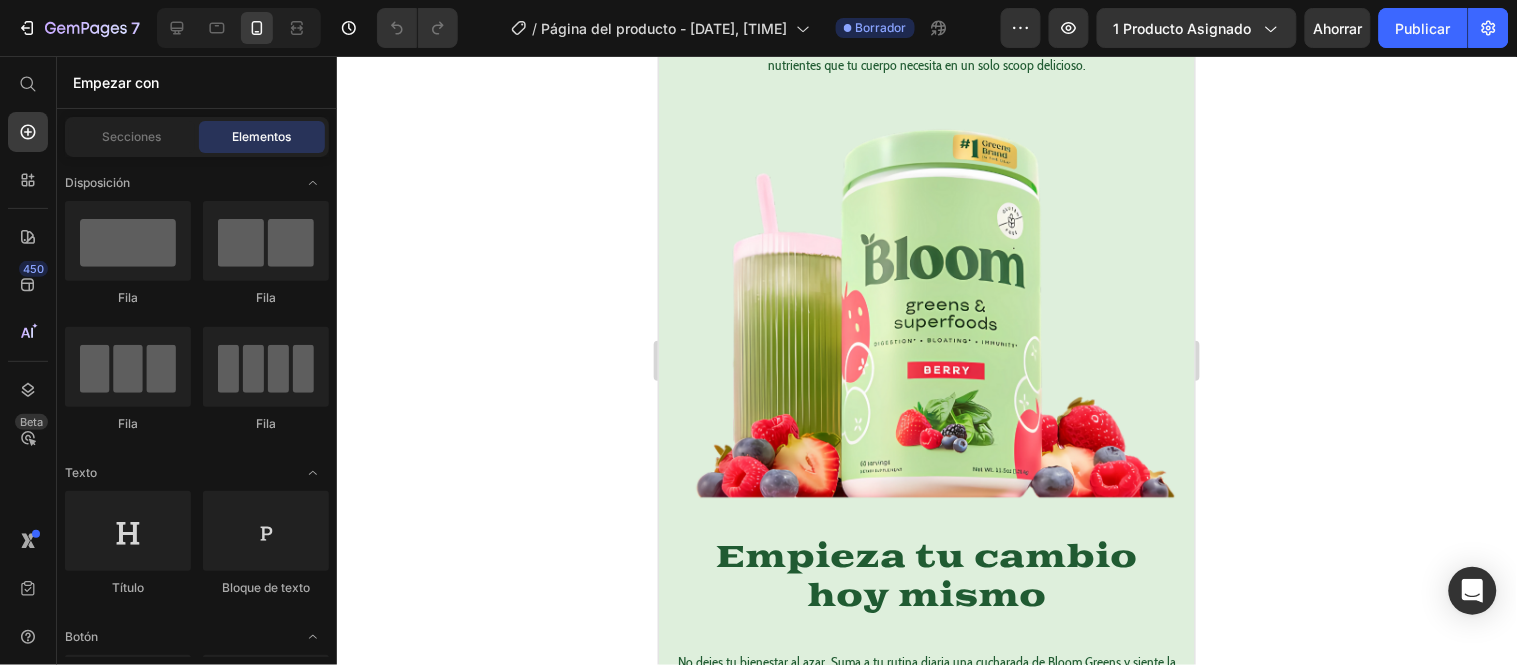 click 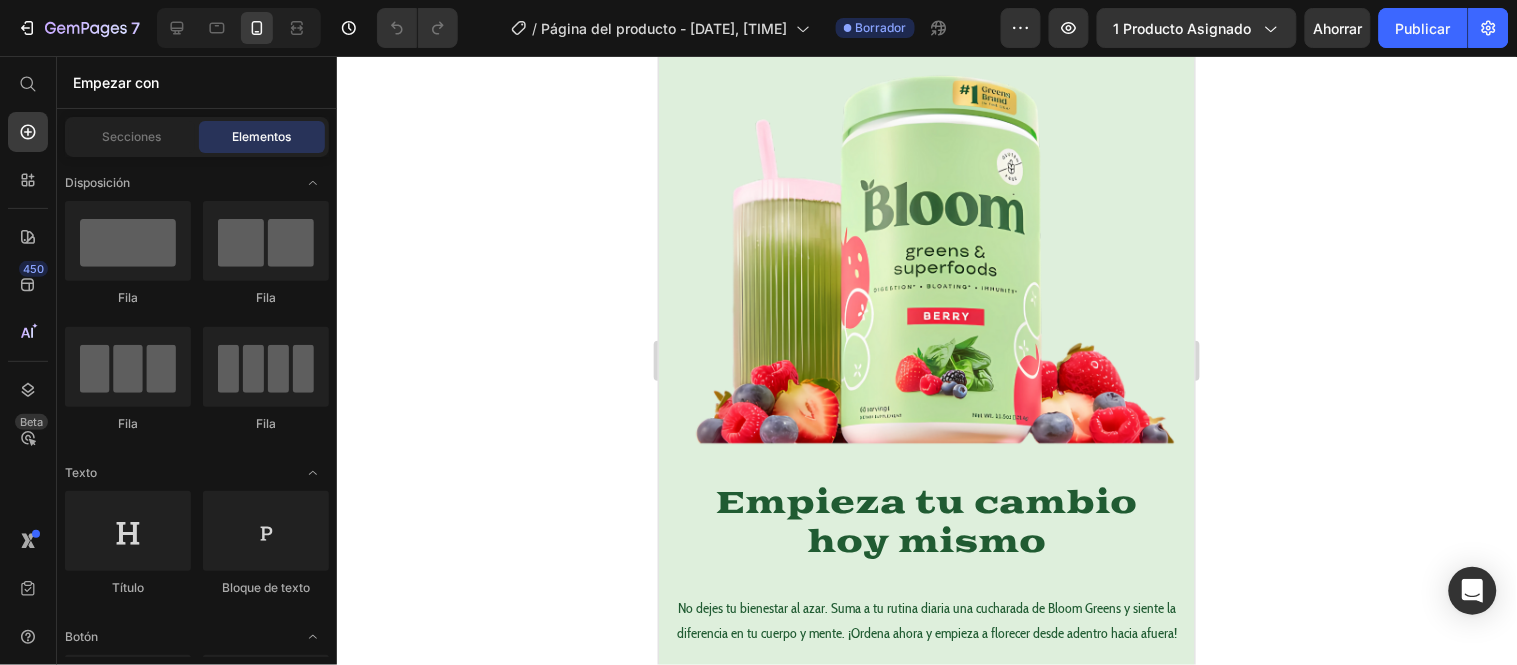 scroll, scrollTop: 1888, scrollLeft: 0, axis: vertical 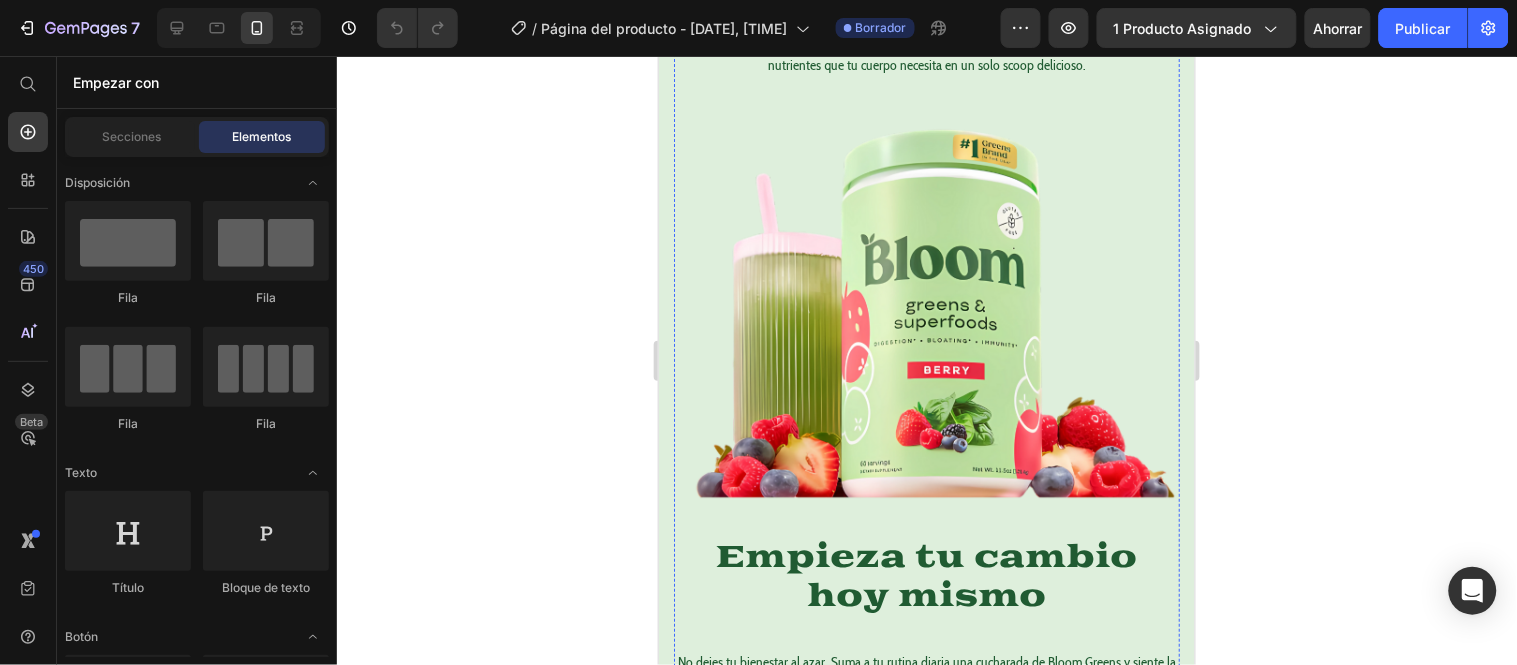 click at bounding box center (926, -112) 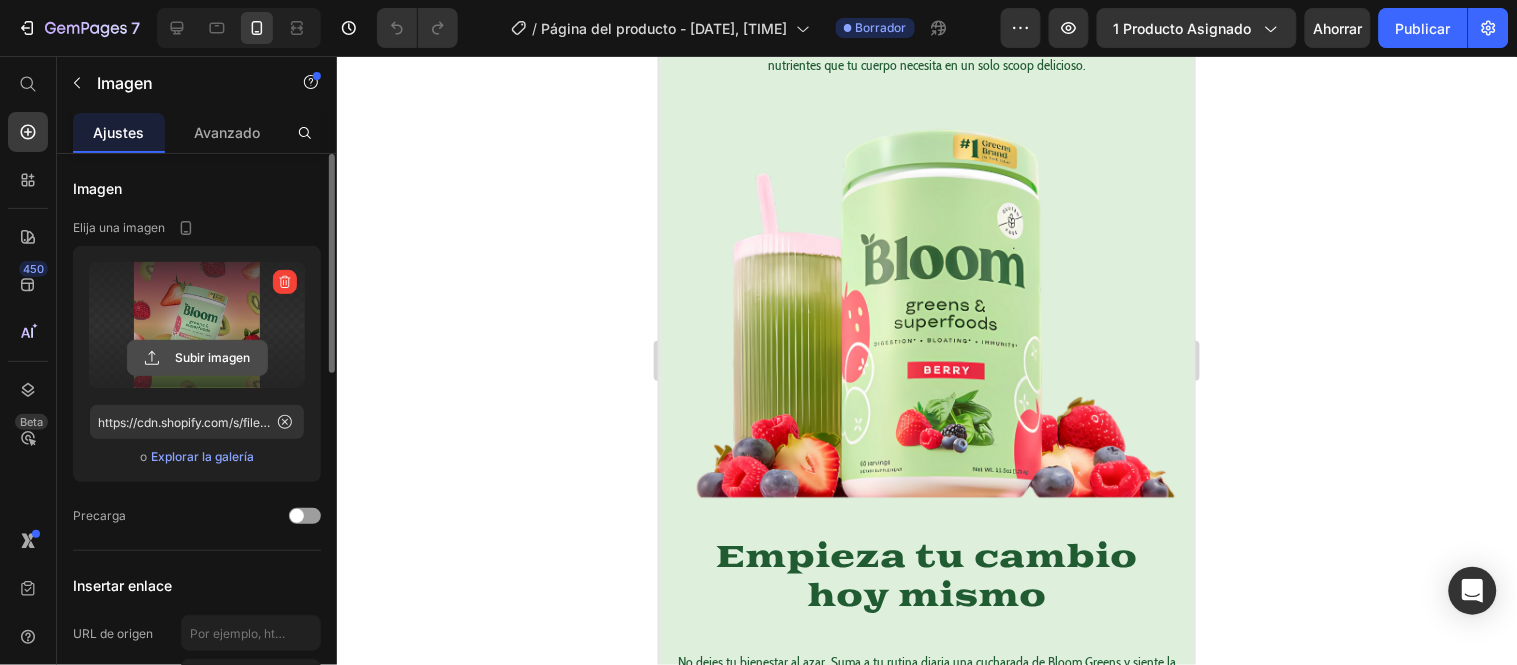 click 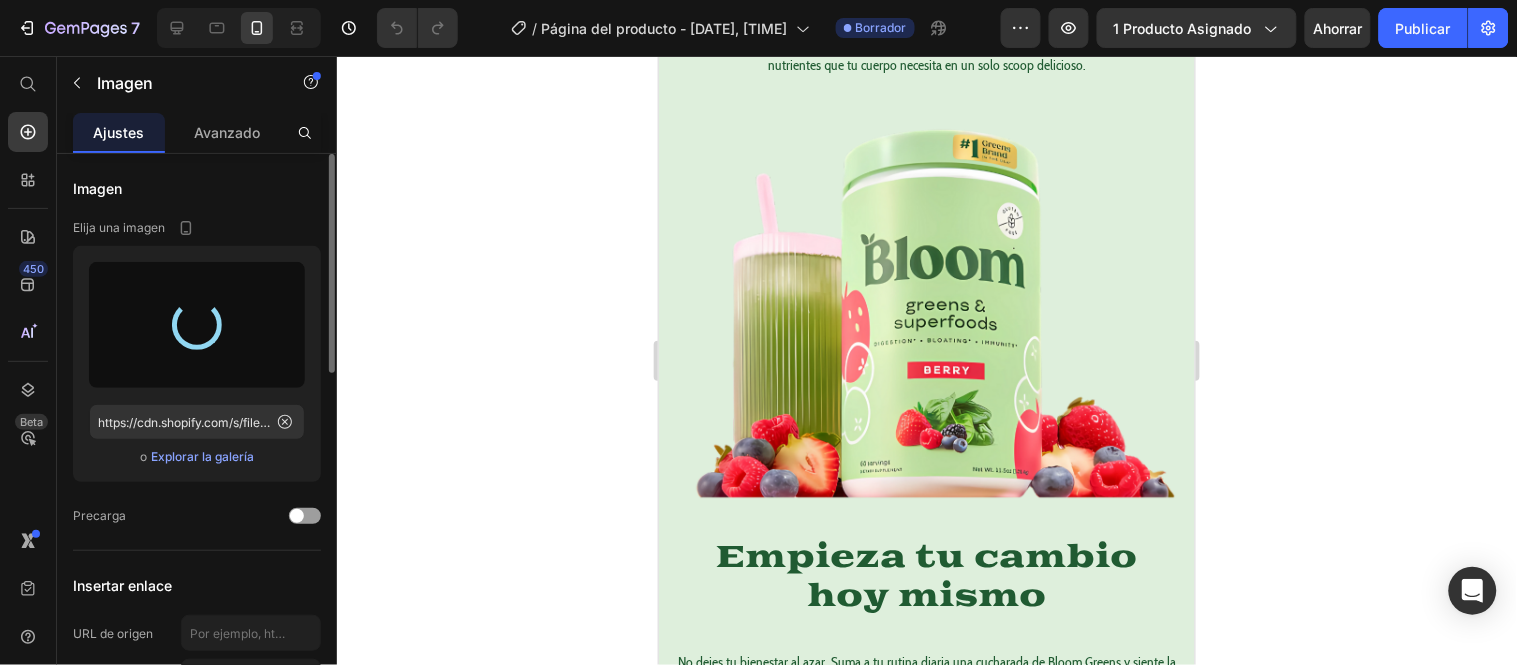 type on "https://cdn.shopify.com/s/files/1/0634/6126/1400/files/gempages_557187889268523915-309fef07-5a95-439b-90db-364bbb33e9f8.png" 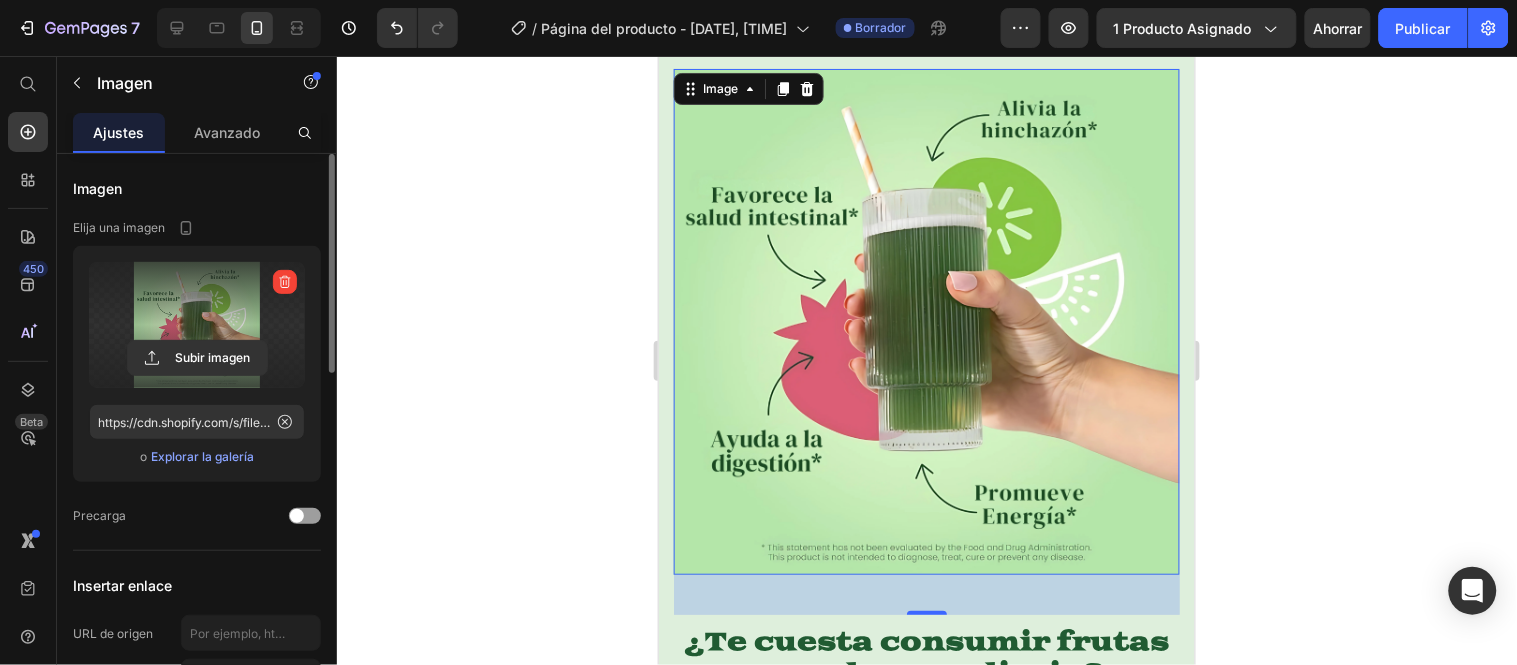 scroll, scrollTop: 1666, scrollLeft: 0, axis: vertical 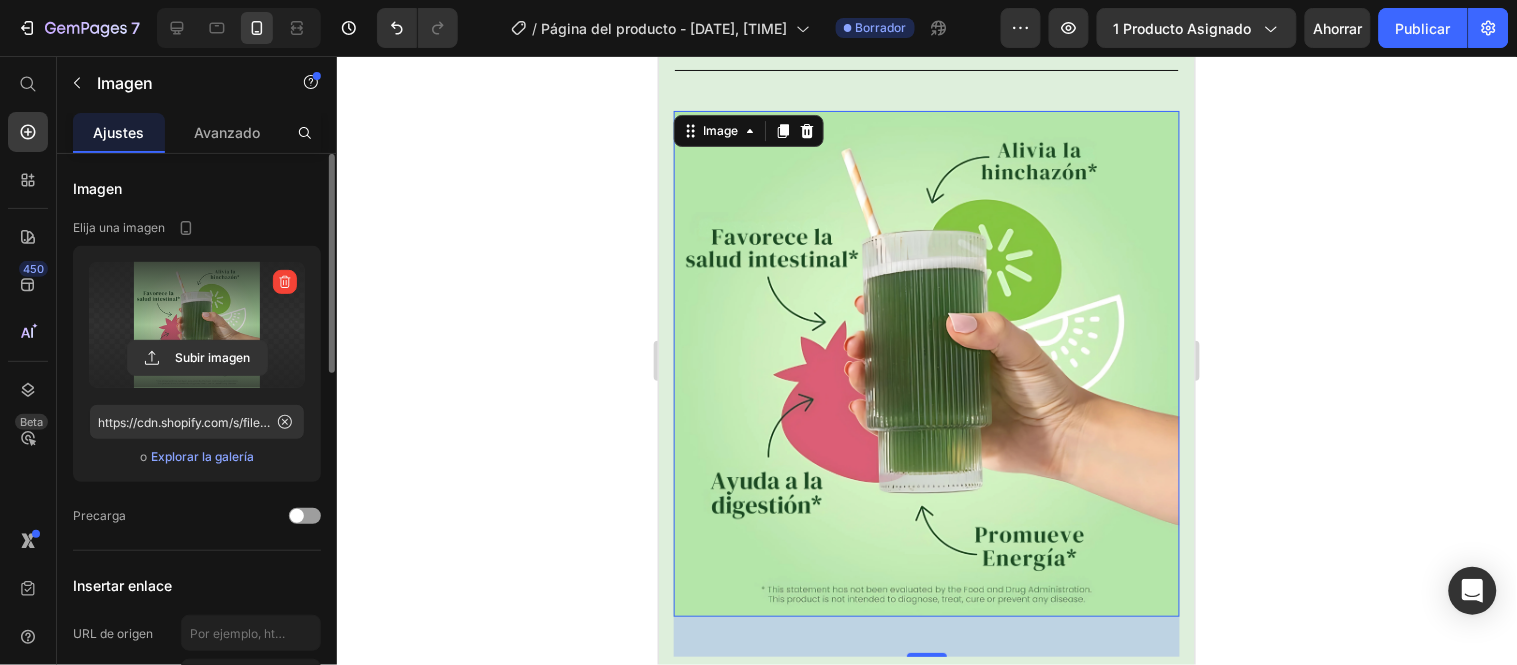 click 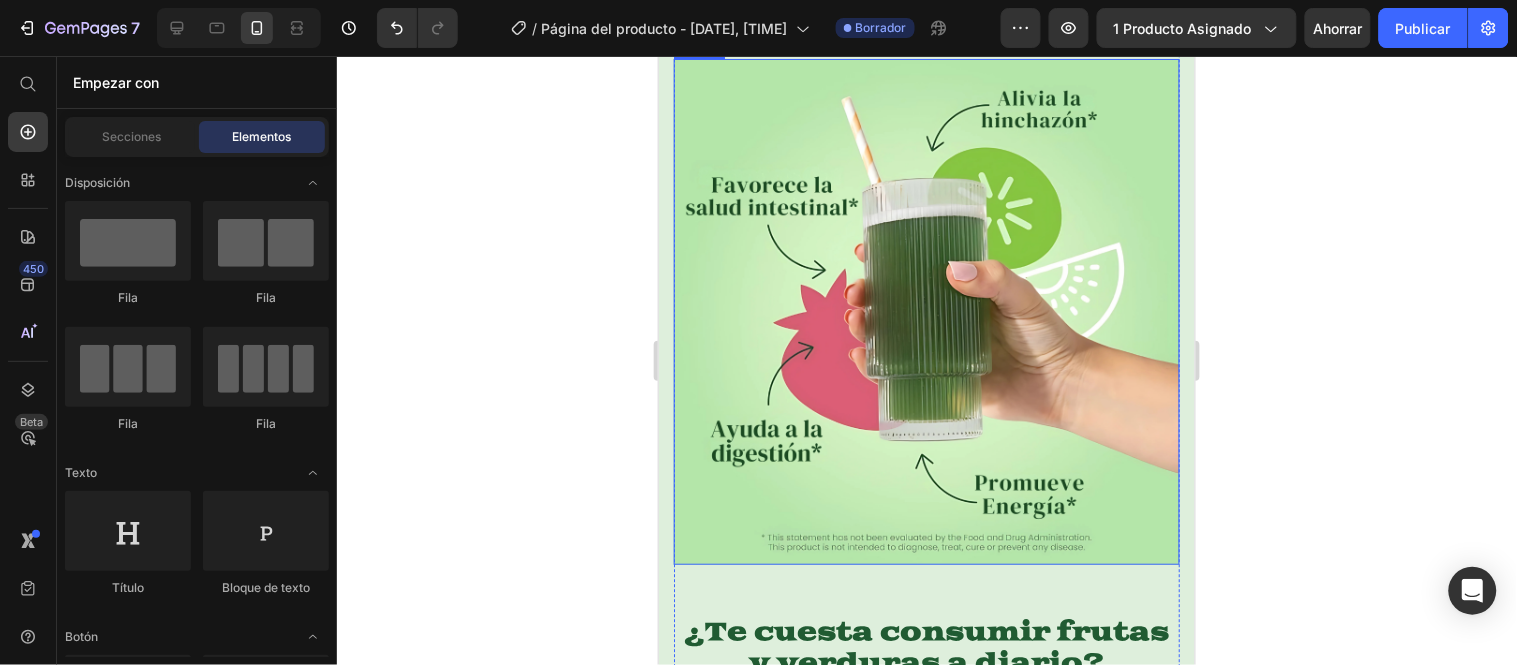 scroll, scrollTop: 1666, scrollLeft: 0, axis: vertical 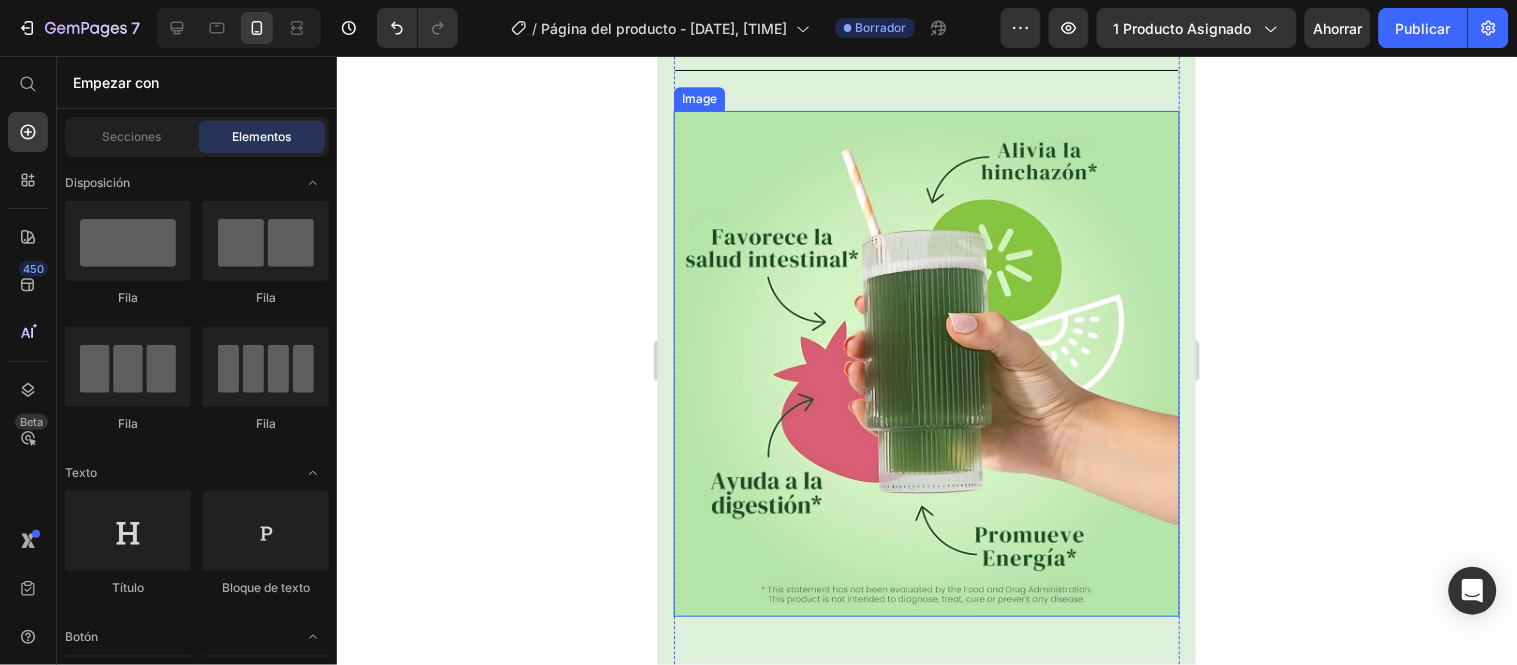 click at bounding box center (926, 363) 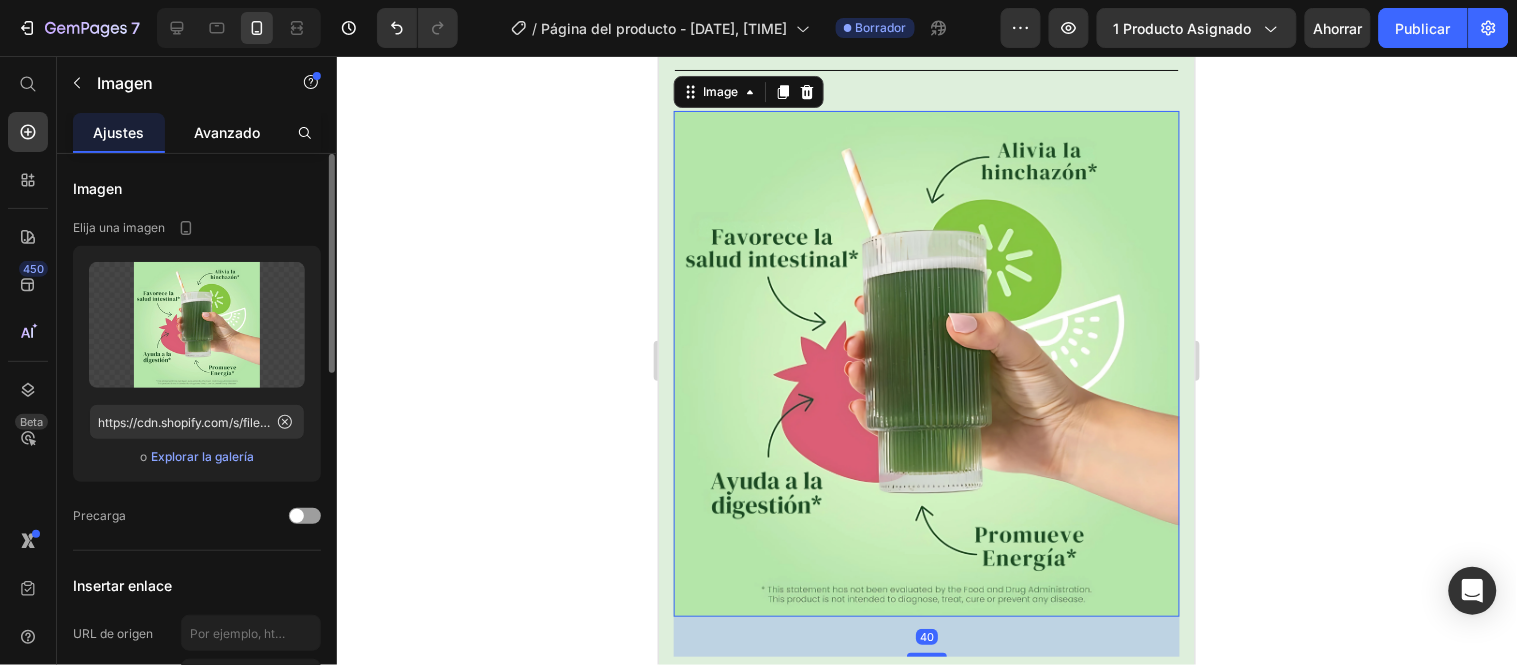 click on "Avanzado" at bounding box center [227, 132] 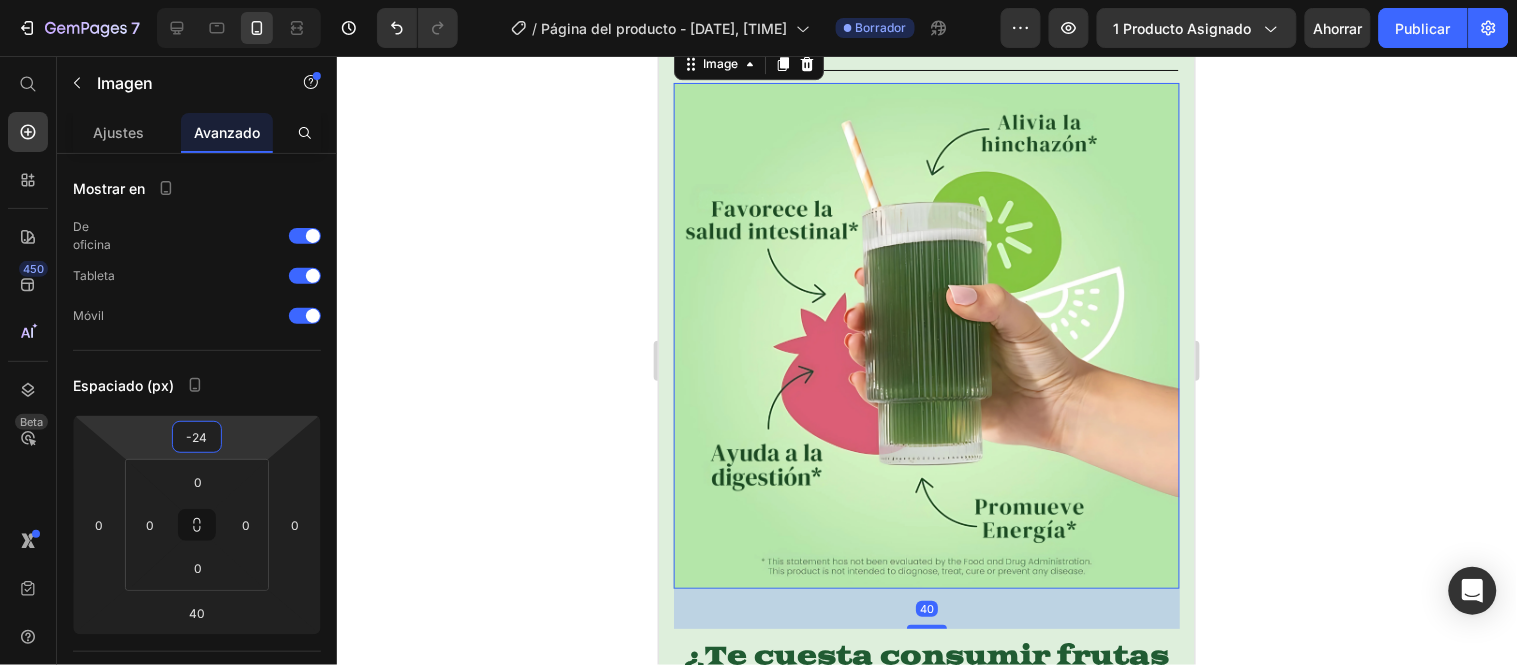 type on "-22" 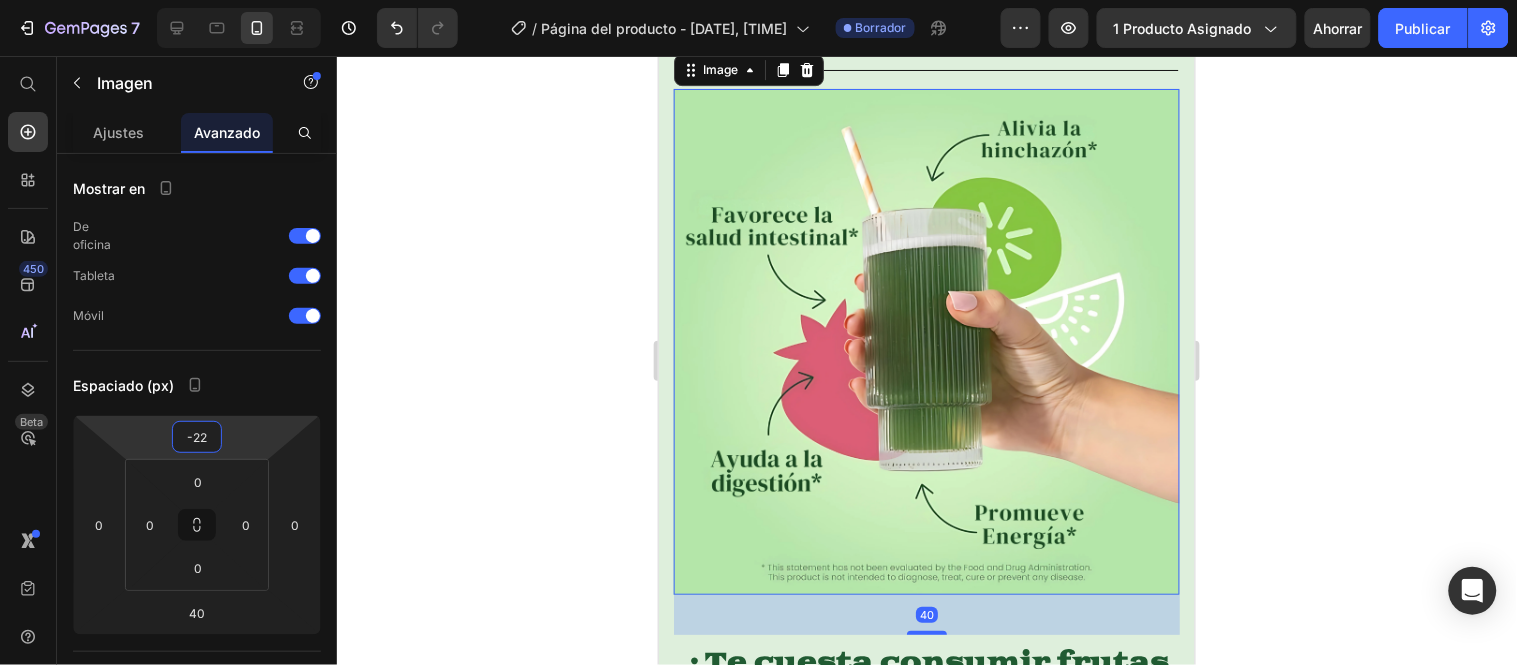 drag, startPoint x: 235, startPoint y: 418, endPoint x: 245, endPoint y: 431, distance: 16.40122 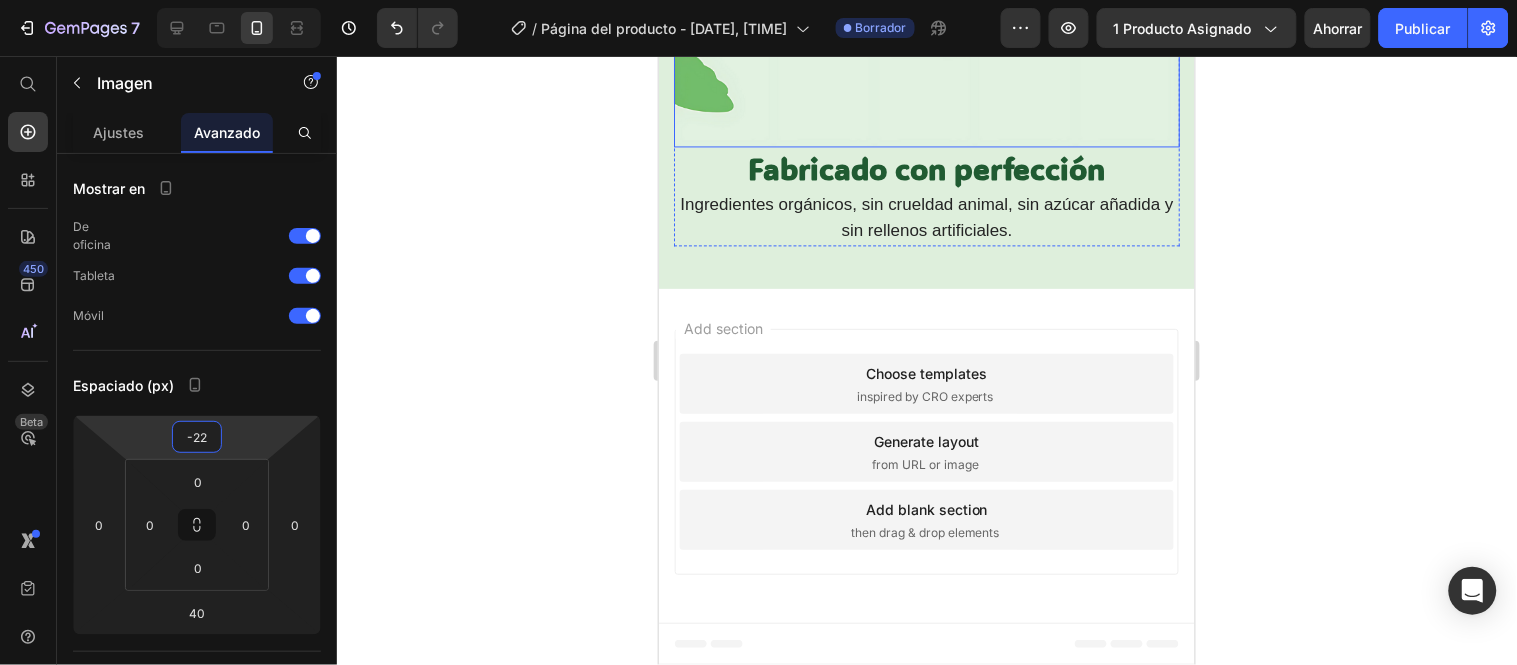 scroll, scrollTop: 4882, scrollLeft: 0, axis: vertical 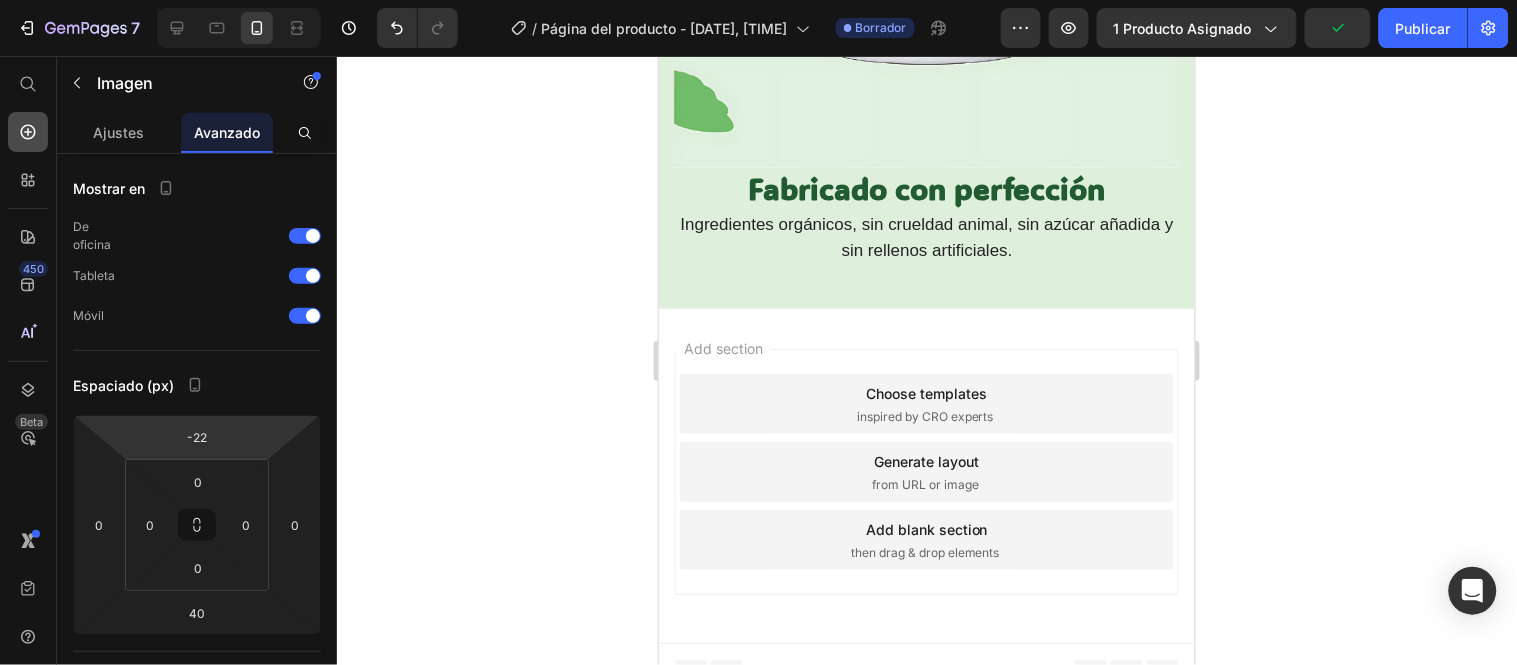 click 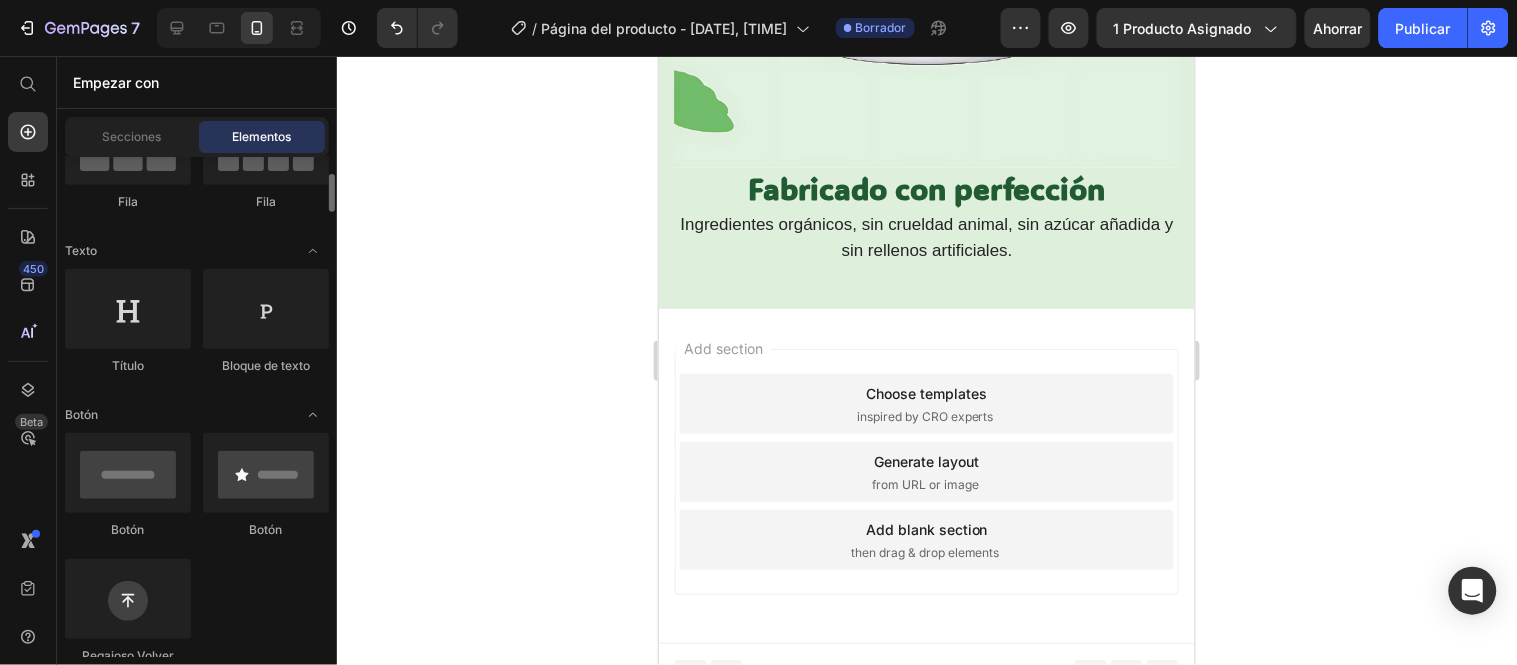 scroll, scrollTop: 444, scrollLeft: 0, axis: vertical 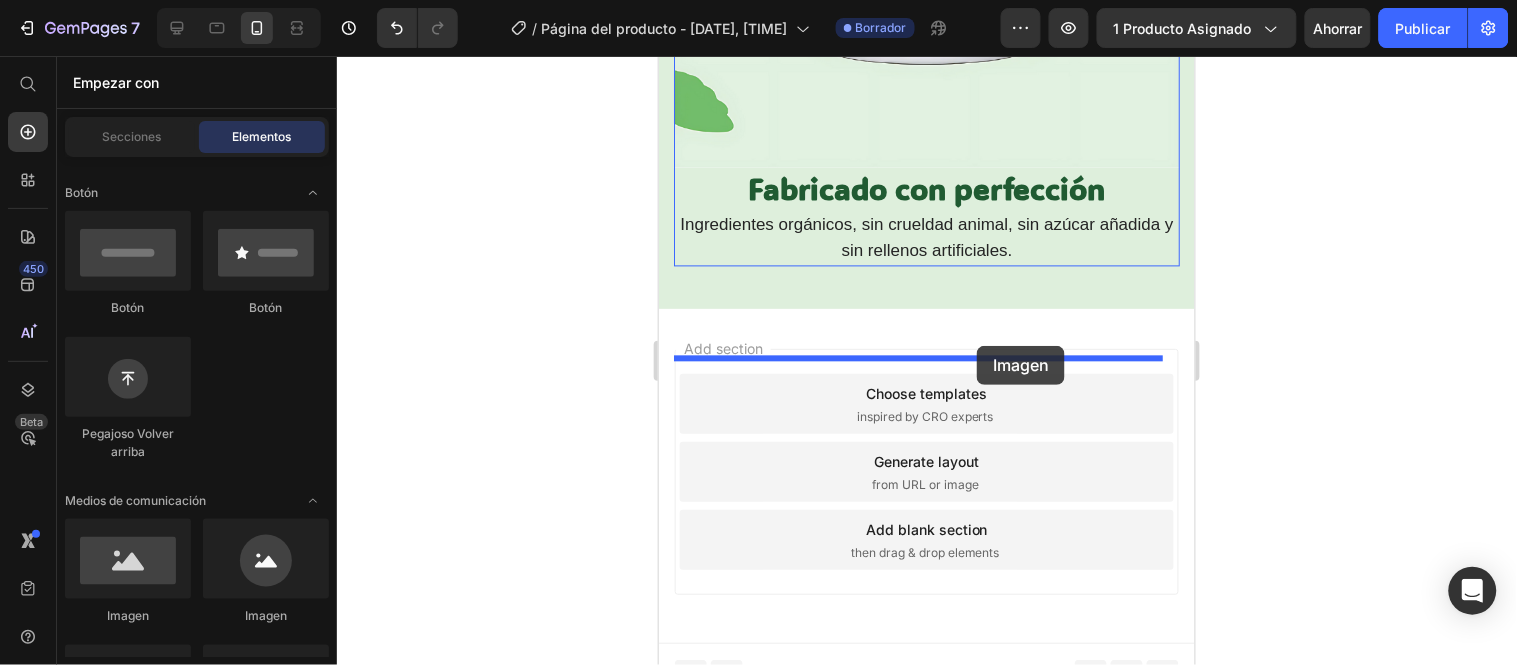 drag, startPoint x: 816, startPoint y: 622, endPoint x: 976, endPoint y: 345, distance: 319.88904 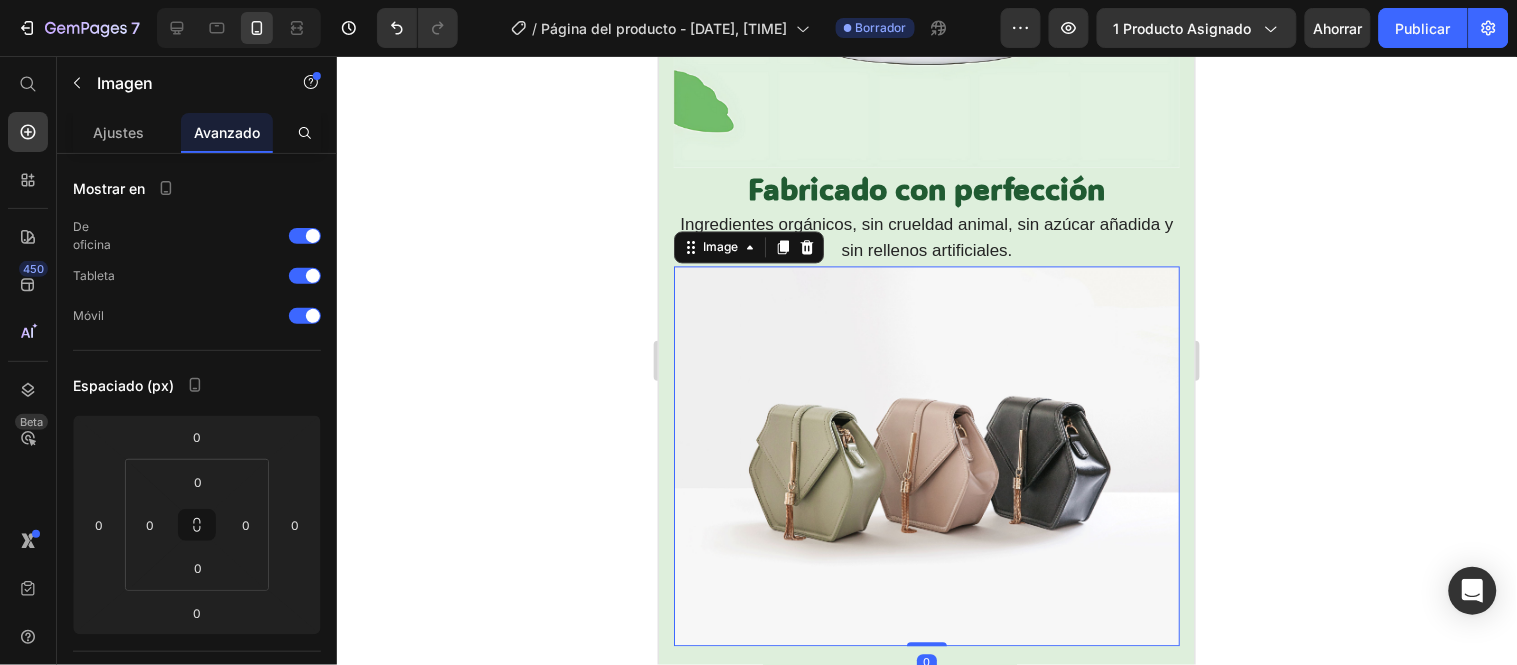 click at bounding box center [926, 456] 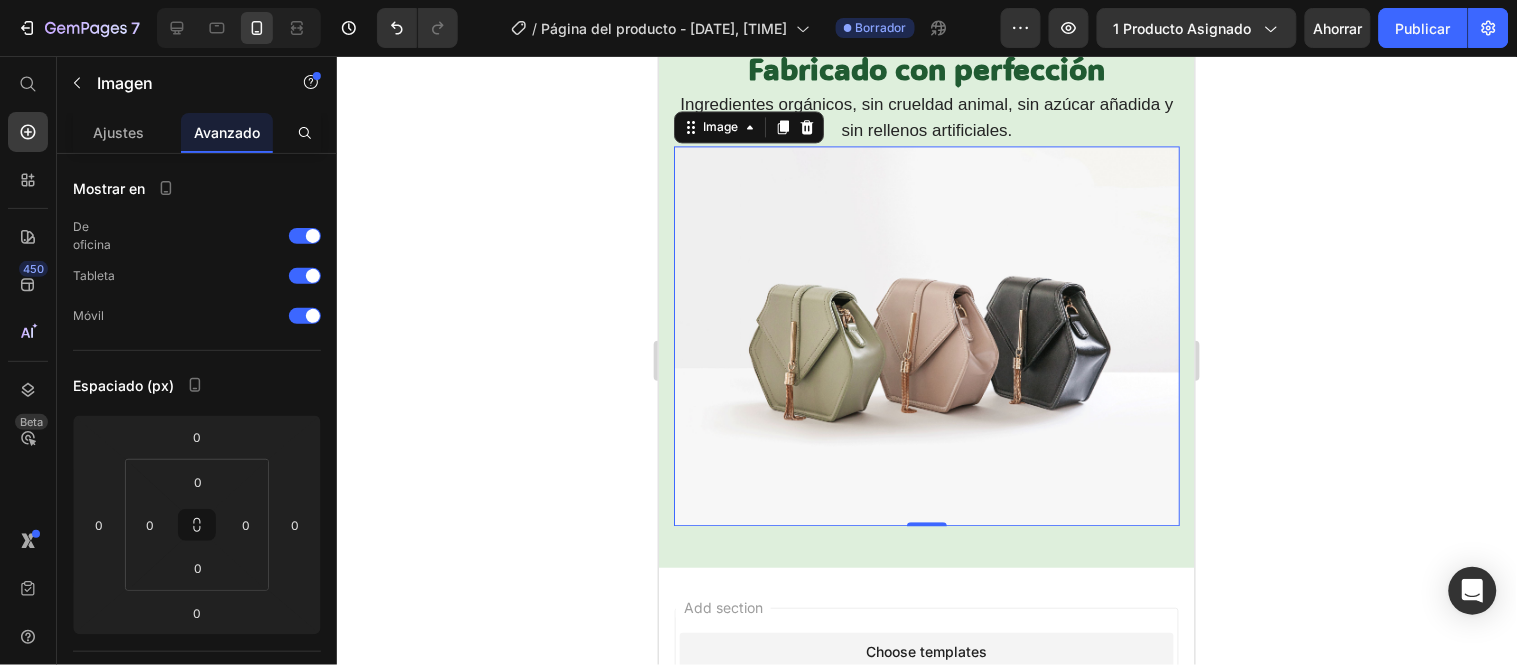 scroll, scrollTop: 4993, scrollLeft: 0, axis: vertical 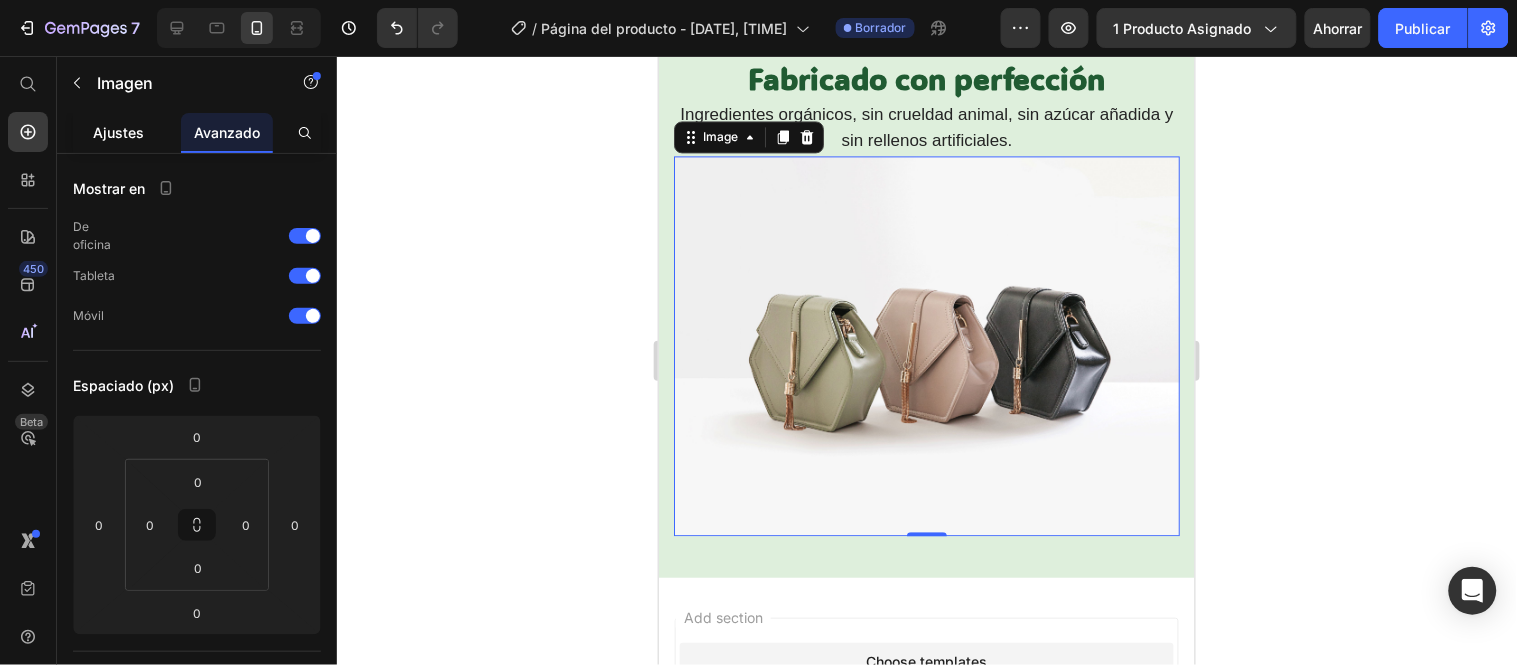 click on "Ajustes" at bounding box center [119, 132] 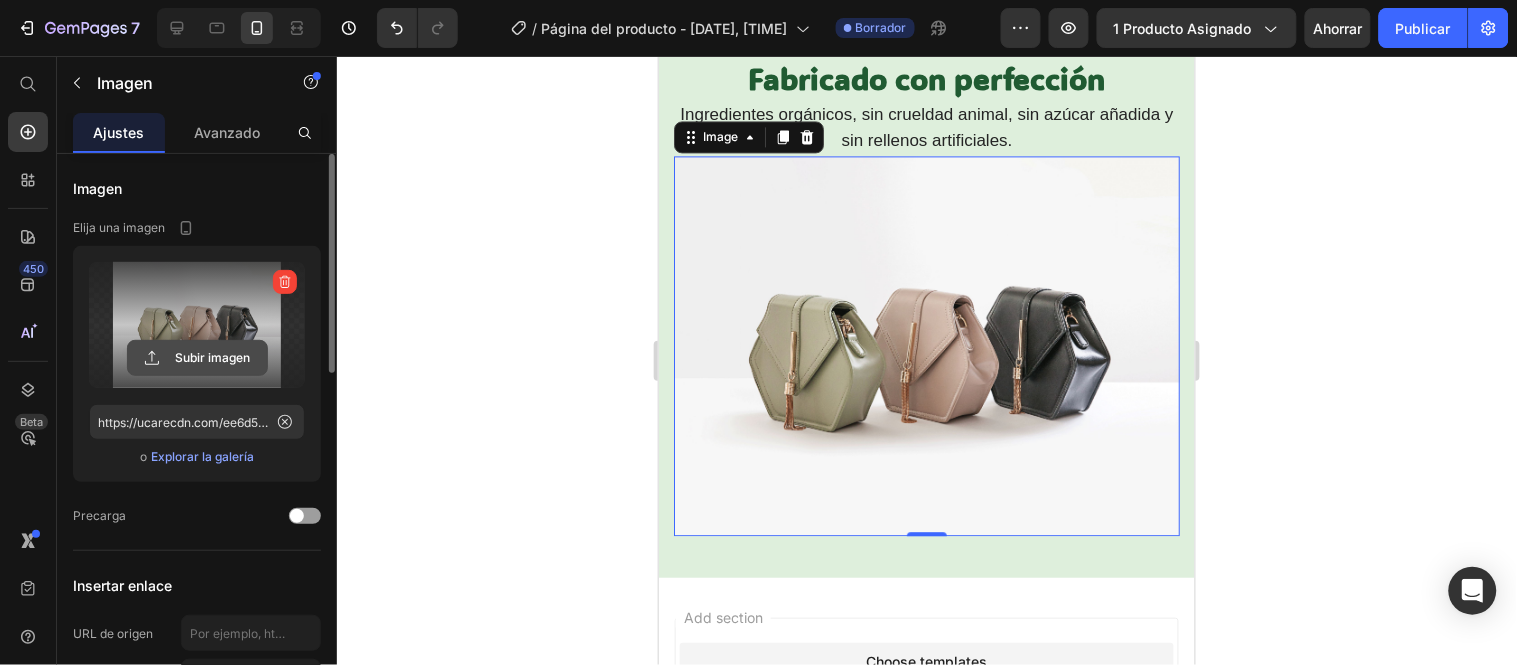 click 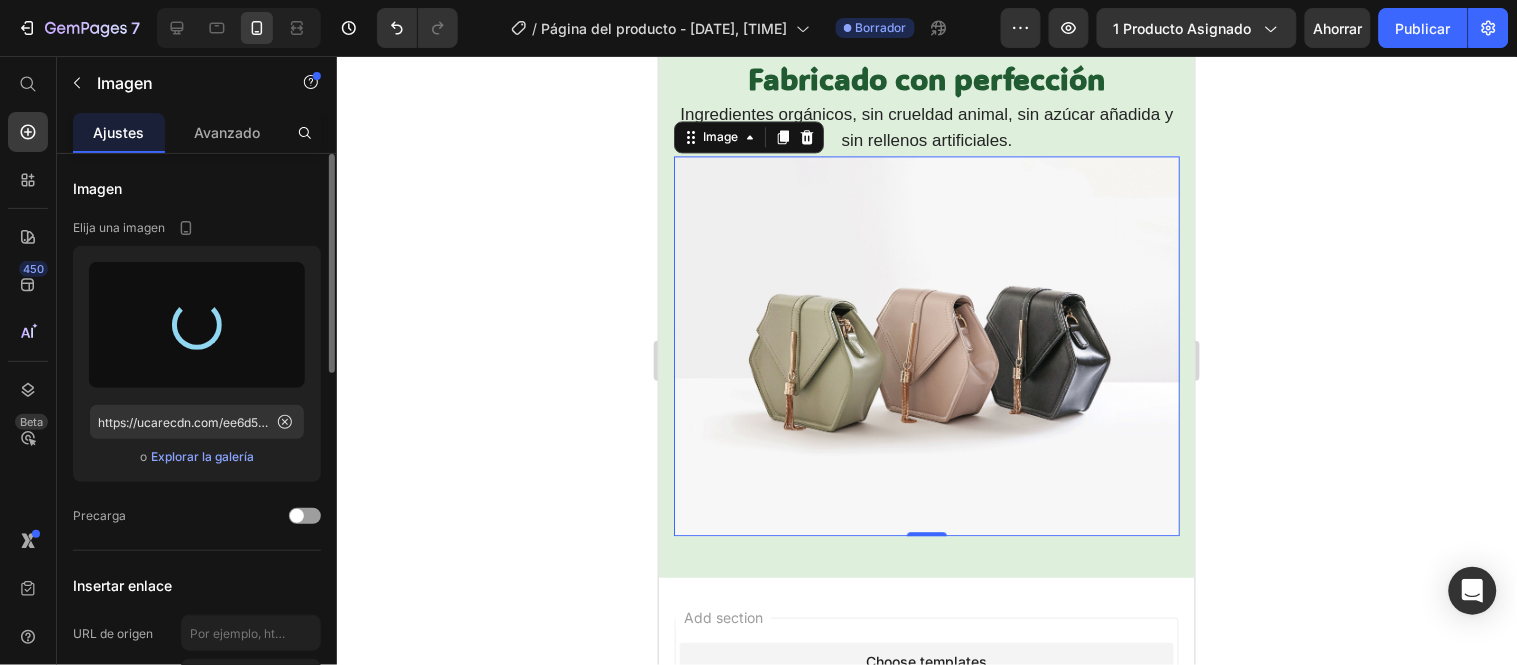 type on "https://cdn.shopify.com/s/files/1/0634/6126/1400/files/gempages_557187889268523915-2461b3fd-0e9f-4909-9b06-258050ba4097.png" 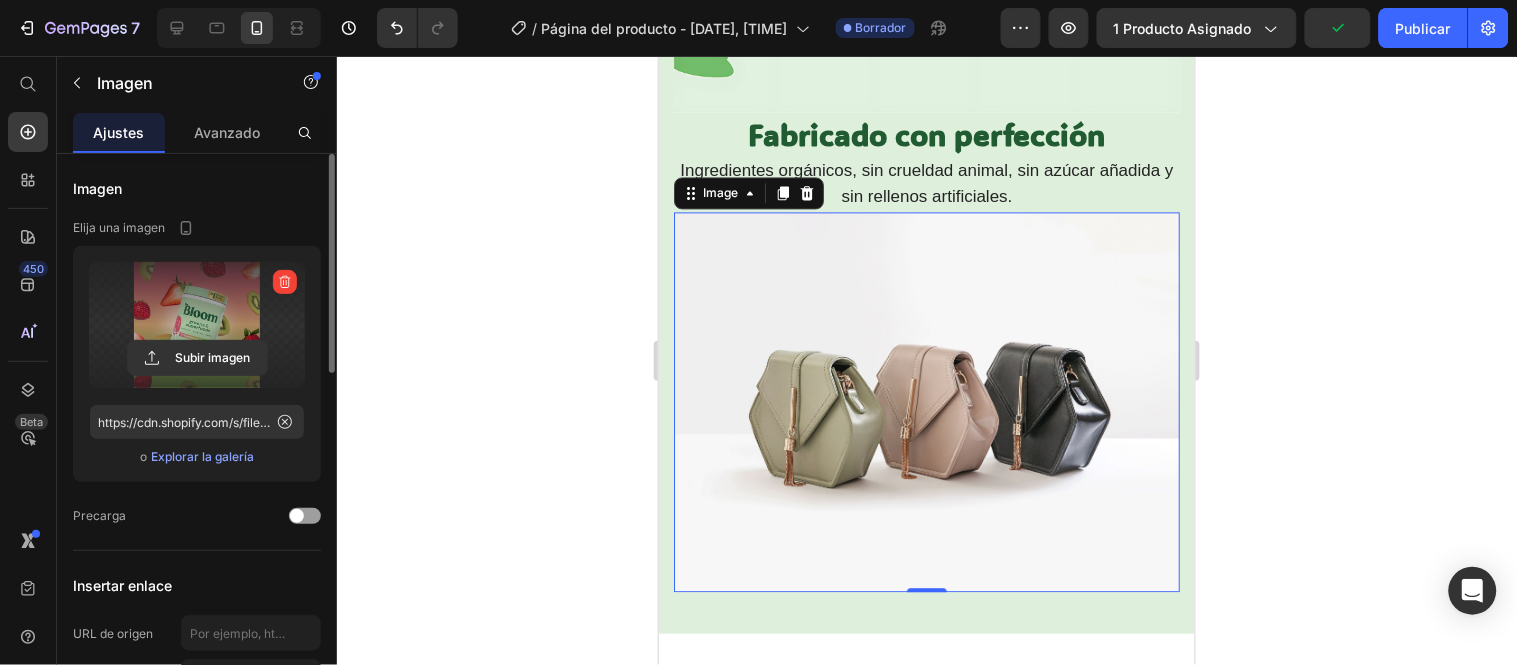 scroll, scrollTop: 4926, scrollLeft: 0, axis: vertical 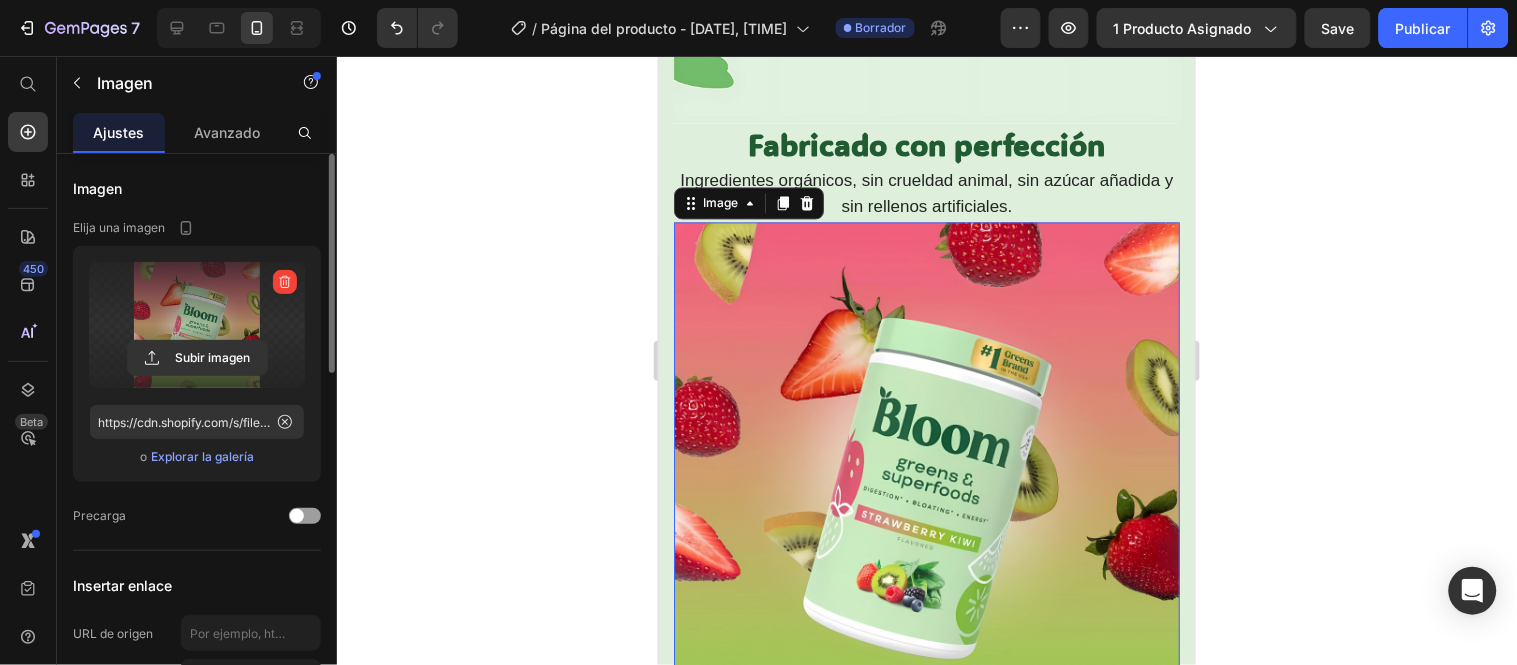 click 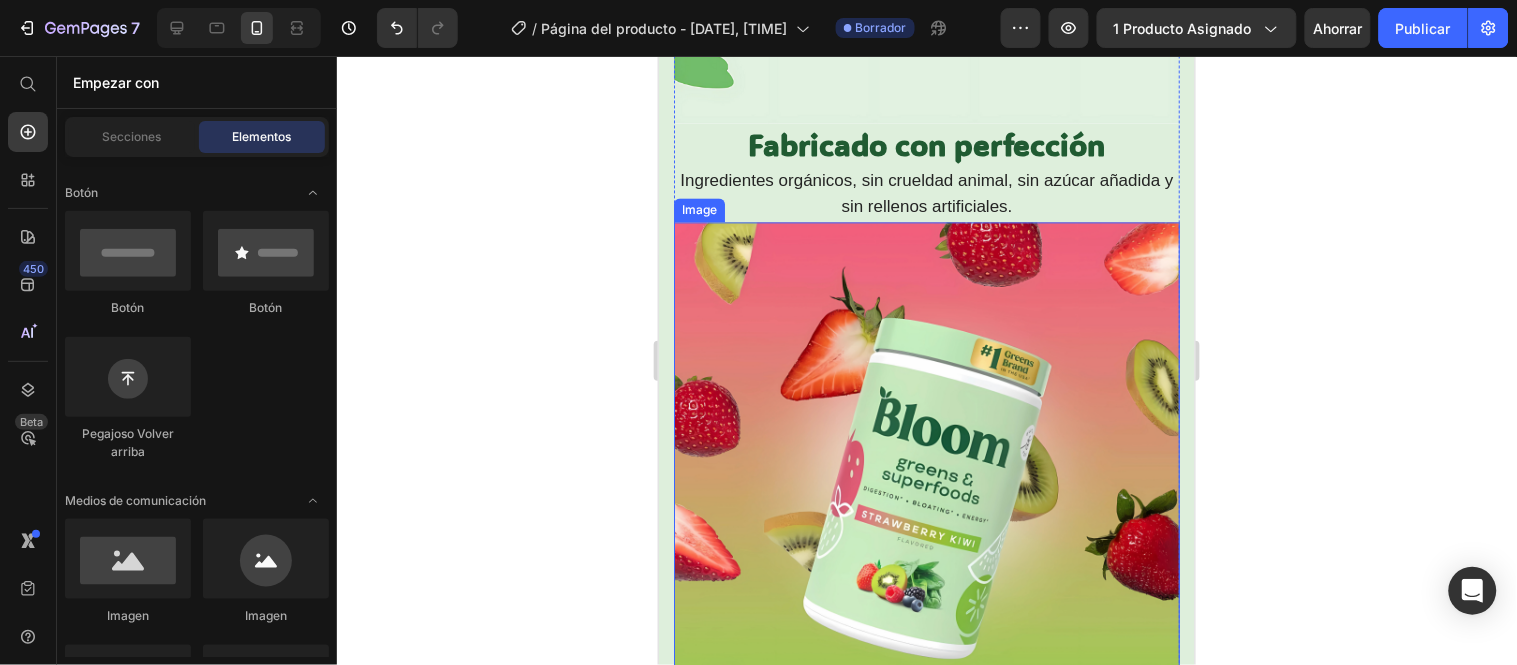 click at bounding box center [926, 475] 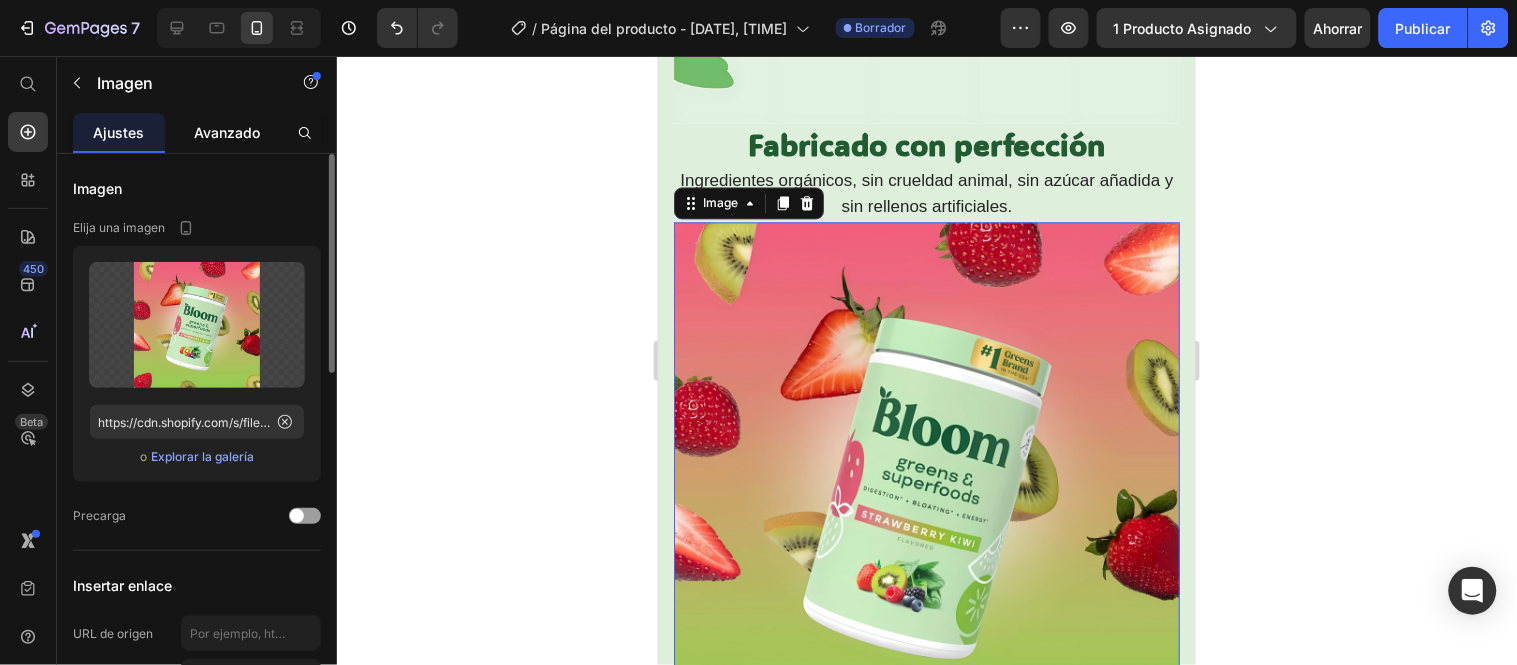 click on "Avanzado" at bounding box center [227, 132] 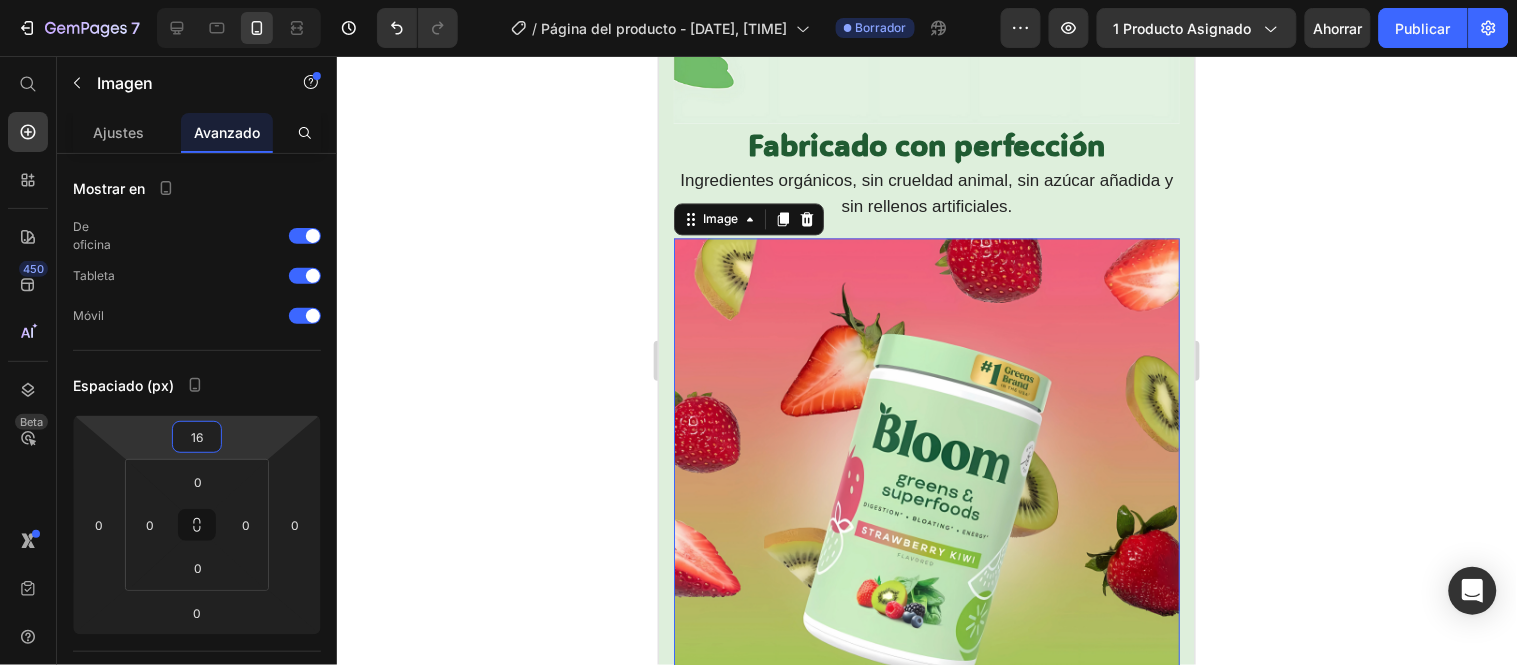 type on "18" 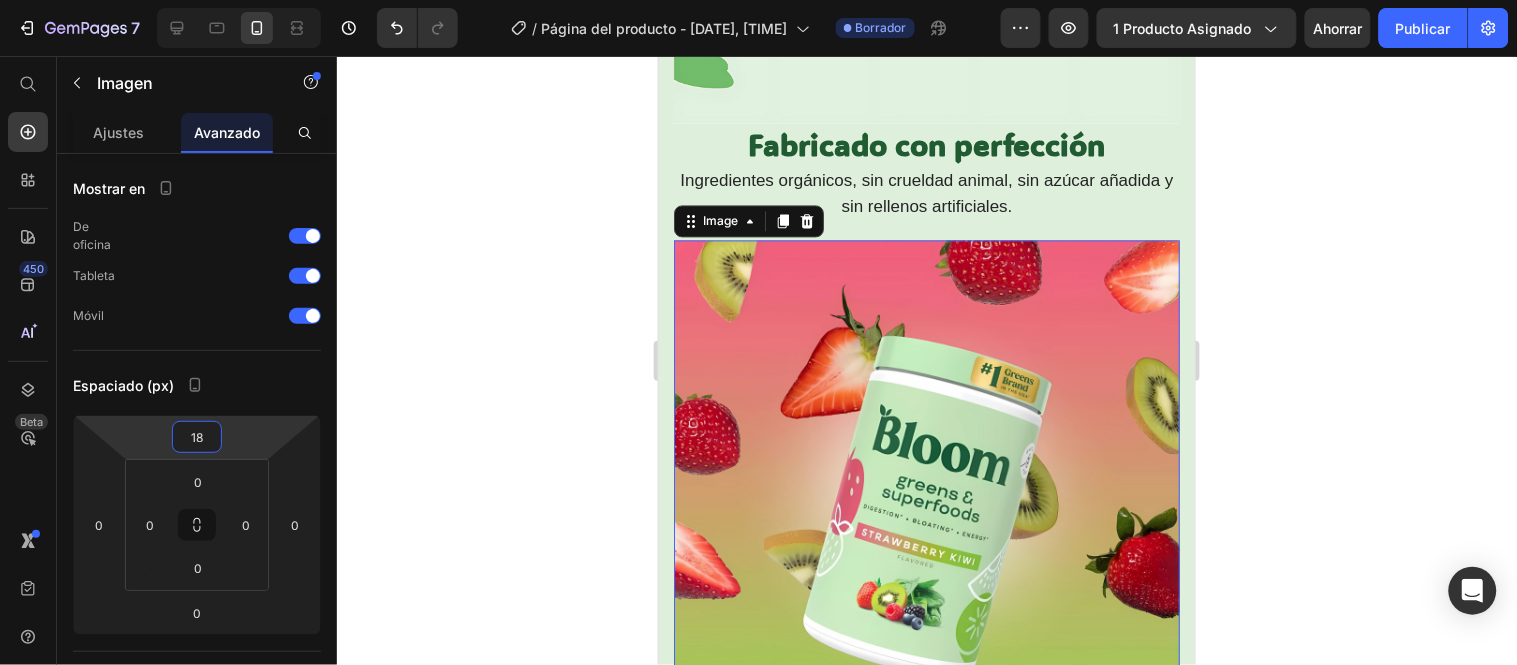 drag, startPoint x: 220, startPoint y: 416, endPoint x: 223, endPoint y: 406, distance: 10.440307 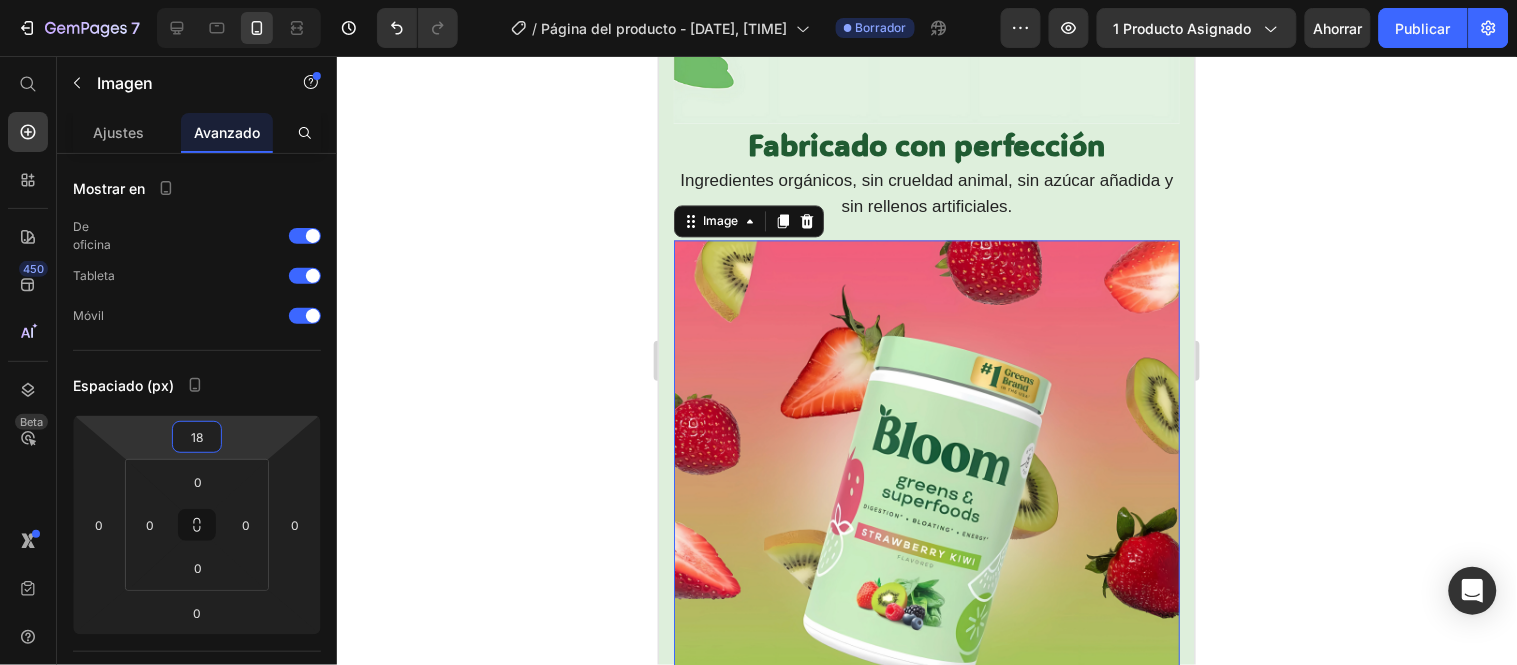 click on "7 Historial de versiones / Página del producto - 11 de julio, 23:58:30 Borrador Avance 1 producto asignado Ahorrar Publicar 450 Beta Empezar con Secciones Elementos Hero Section Product Detail Brands Trusted Badges Guarantee Product Breakdown How to use Testimonials Compare Bundle FAQs Social Proof Brand Story Product List Collection Blog List Contact Sticky Add to Cart Custom Footer Explorar la biblioteca 450 Disposición
Fila
Fila
Fila
Fila Texto
Título
Bloque de texto Botón
Botón
Botón
Pegajoso Volver arriba
Imagen" at bounding box center (758, 0) 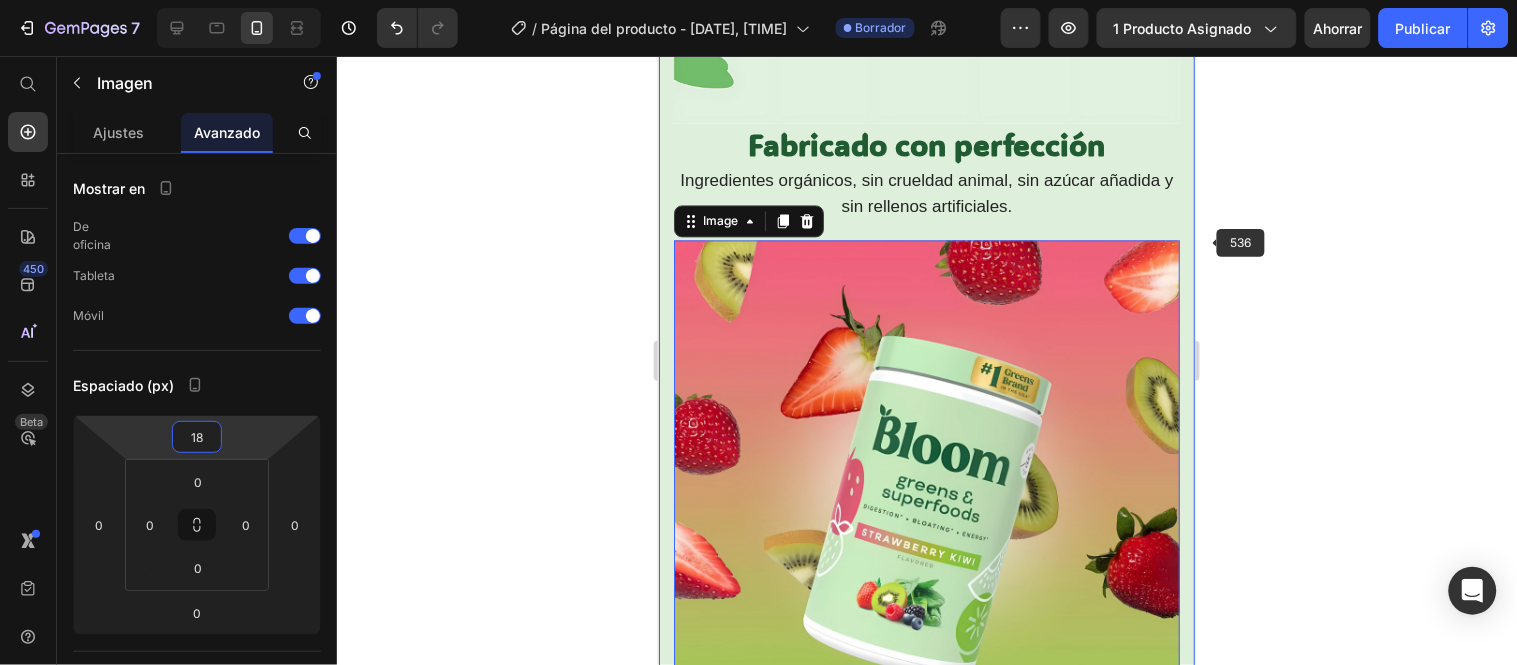click 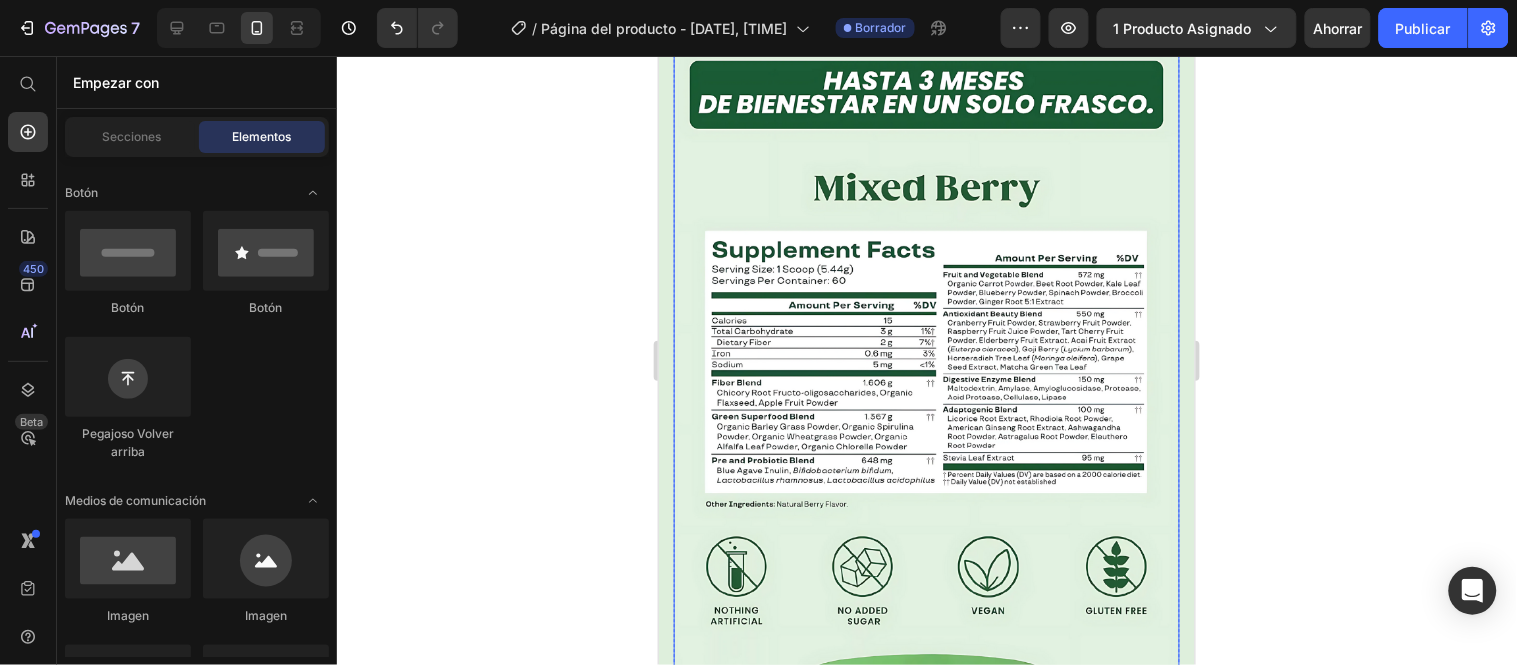 scroll, scrollTop: 3815, scrollLeft: 0, axis: vertical 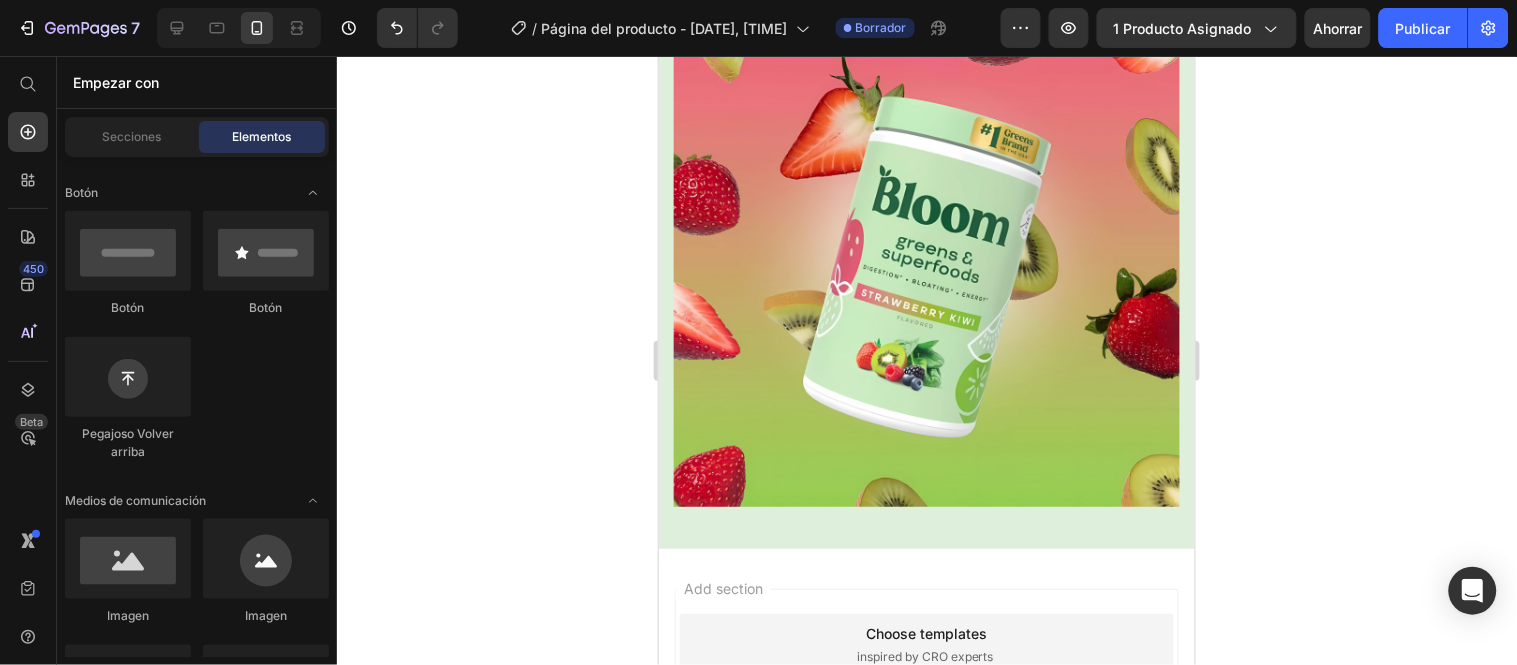click 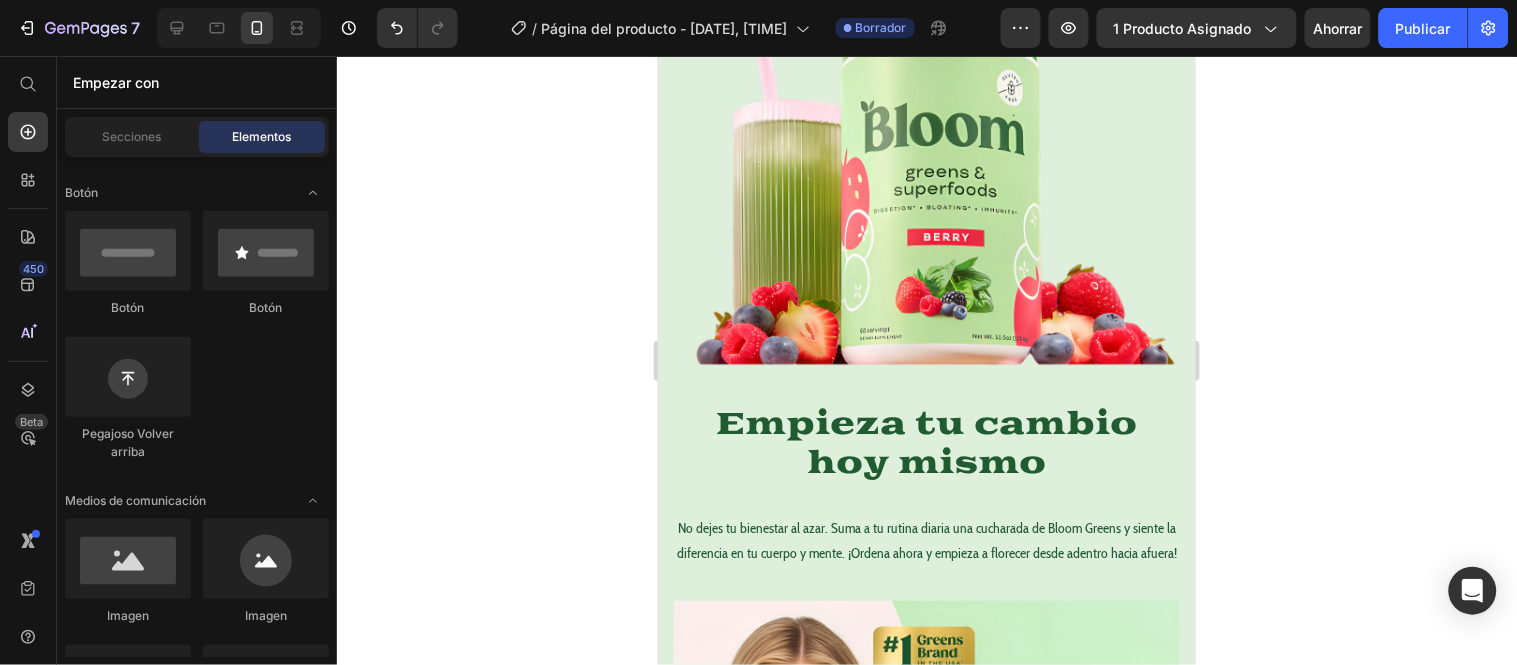 scroll, scrollTop: 2277, scrollLeft: 0, axis: vertical 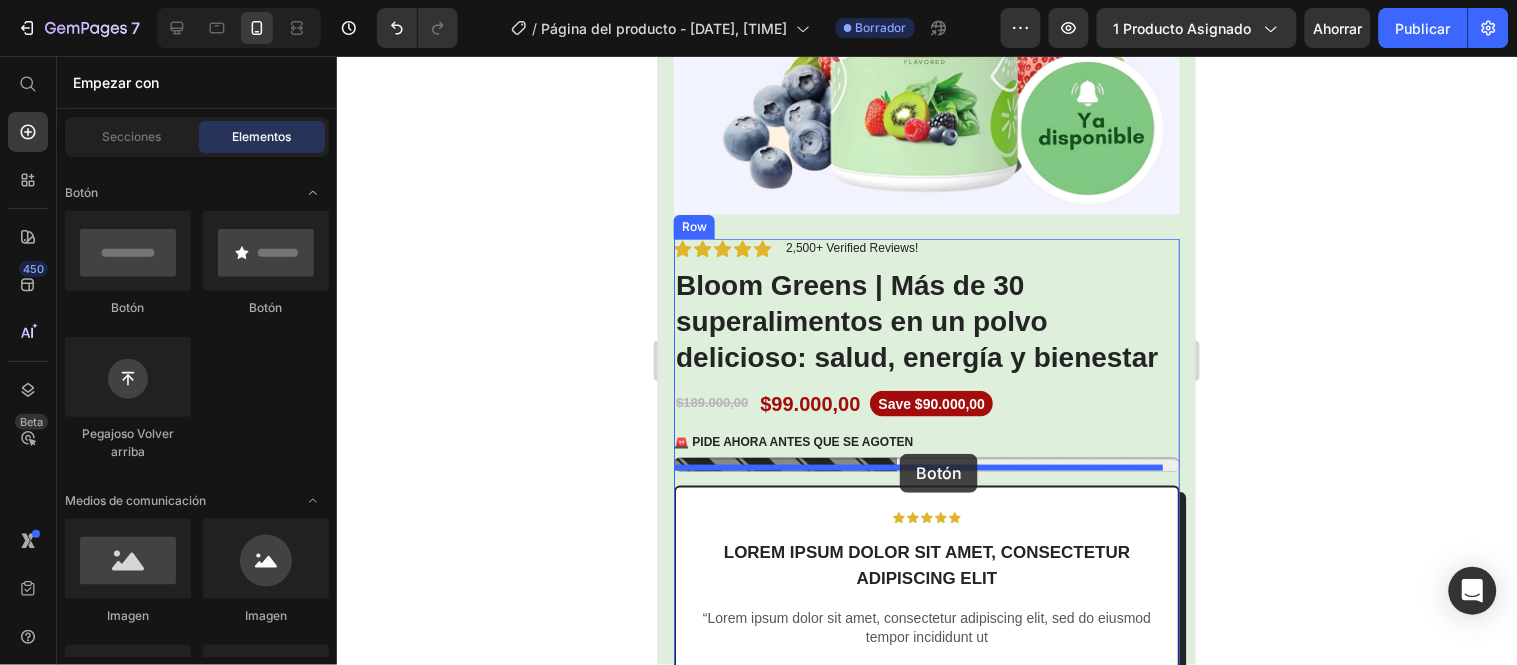 drag, startPoint x: 826, startPoint y: 331, endPoint x: 897, endPoint y: 450, distance: 138.57127 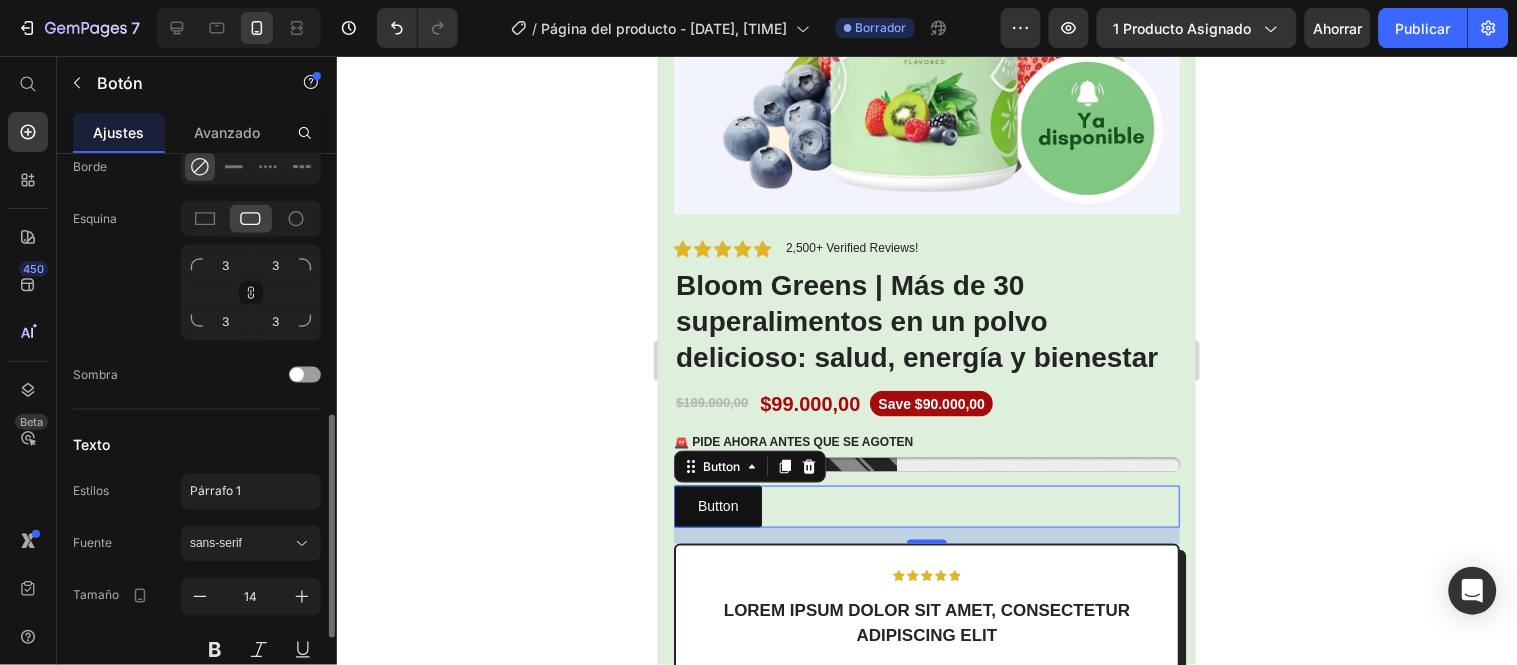 scroll, scrollTop: 876, scrollLeft: 0, axis: vertical 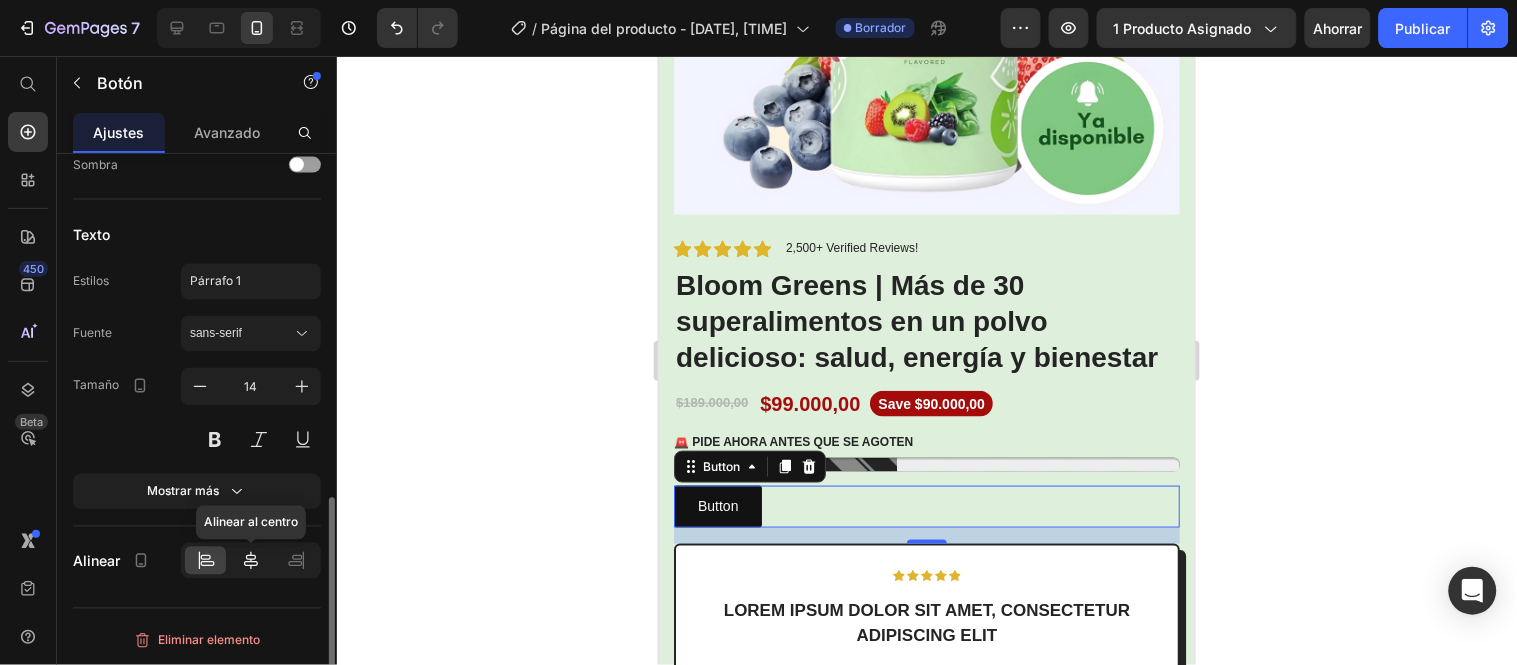 click 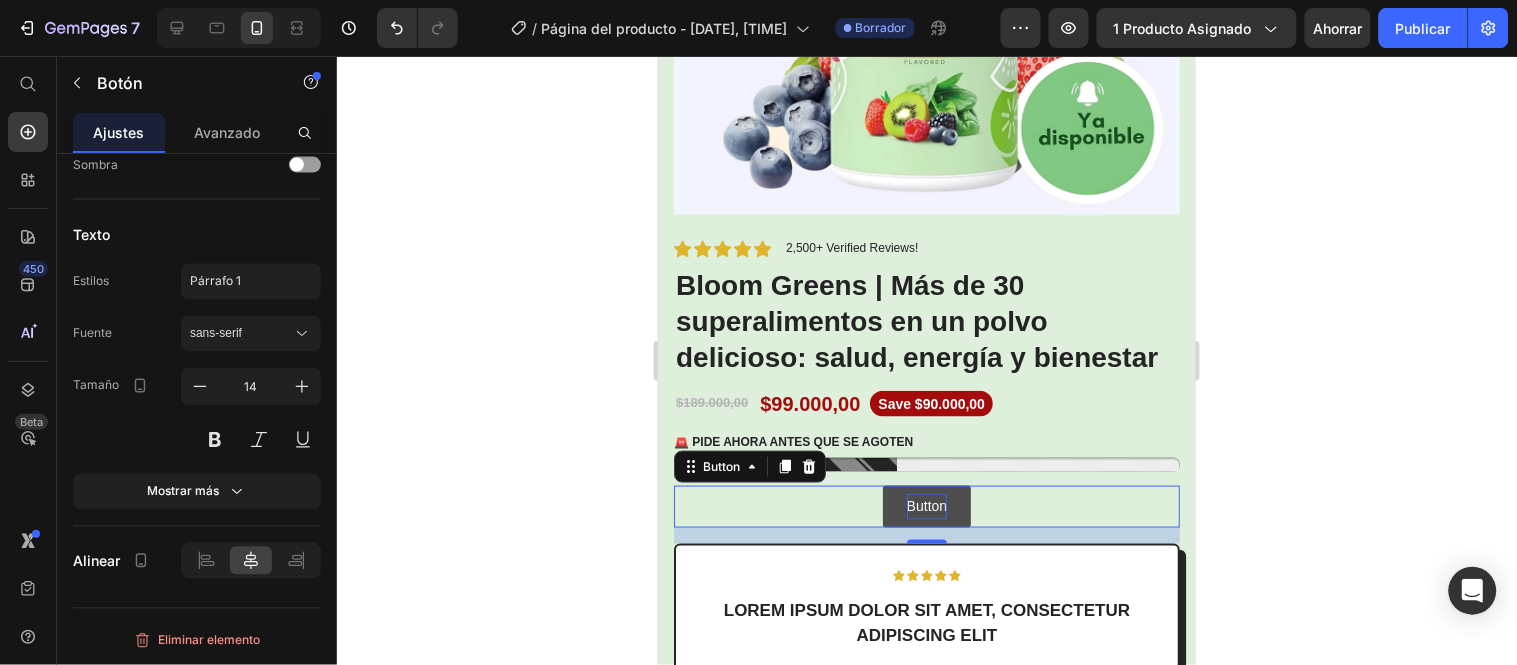 click on "Button" at bounding box center [926, 505] 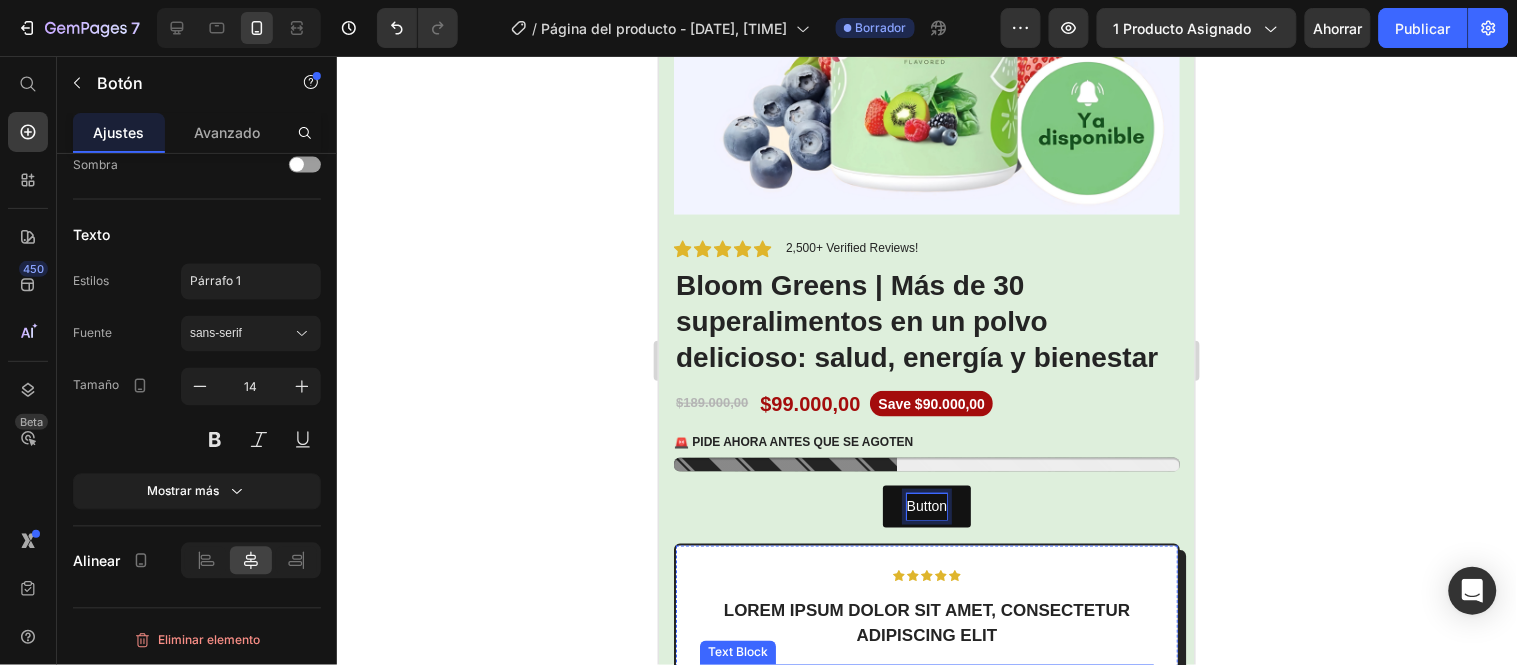 scroll, scrollTop: 500, scrollLeft: 0, axis: vertical 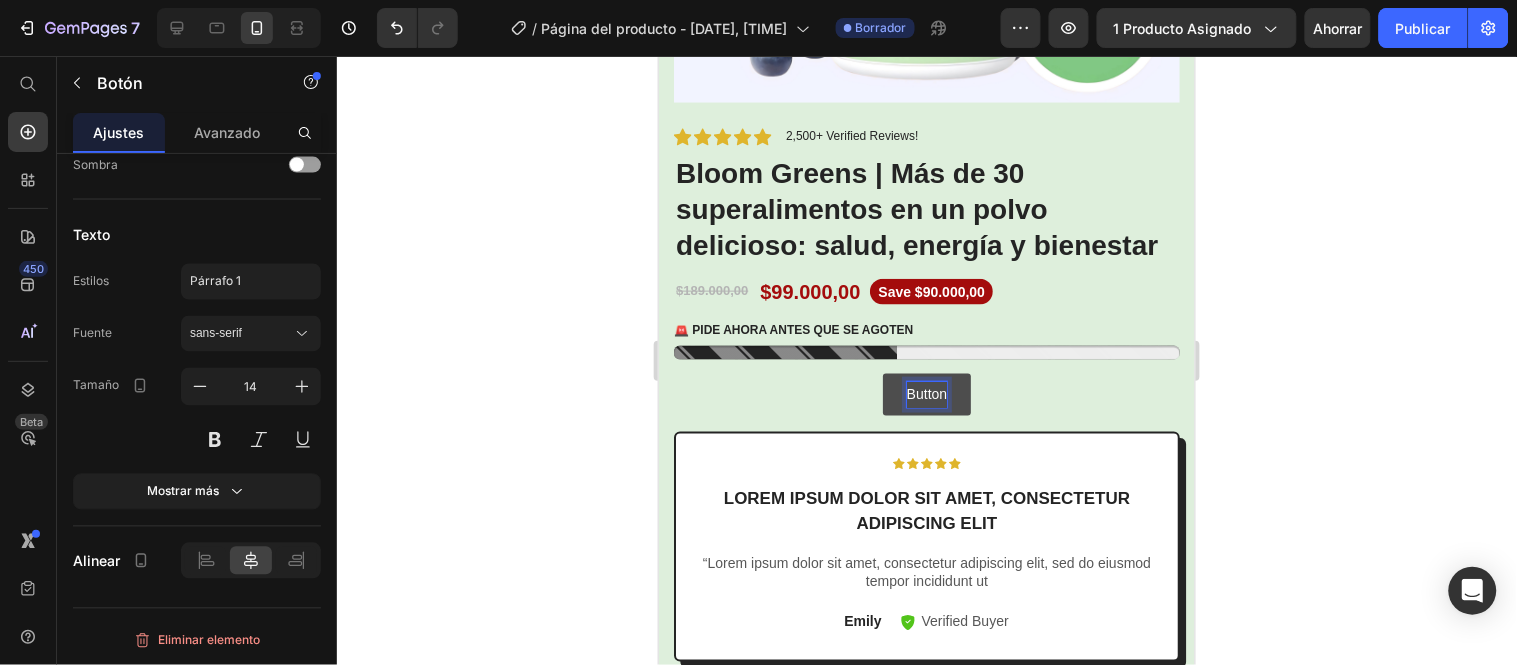 click on "Button" at bounding box center [926, 393] 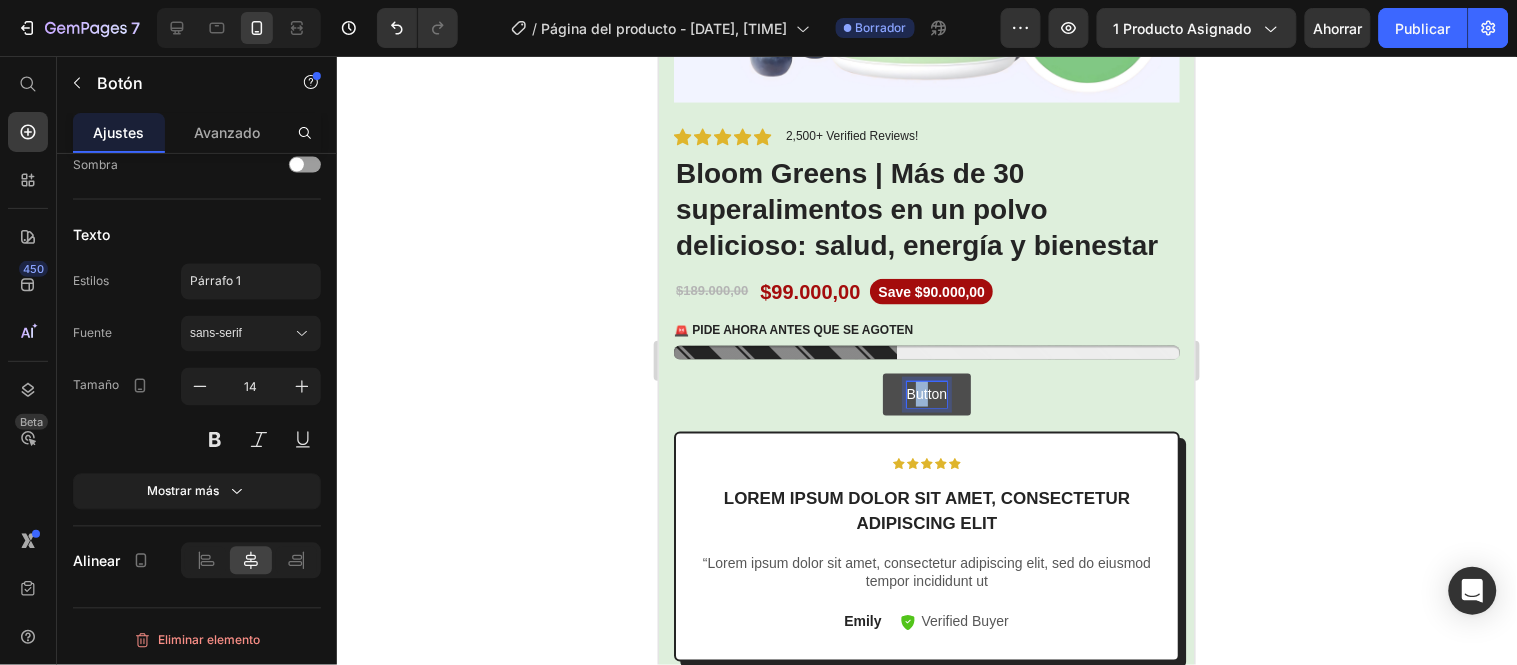 drag, startPoint x: 901, startPoint y: 374, endPoint x: 917, endPoint y: 379, distance: 16.763054 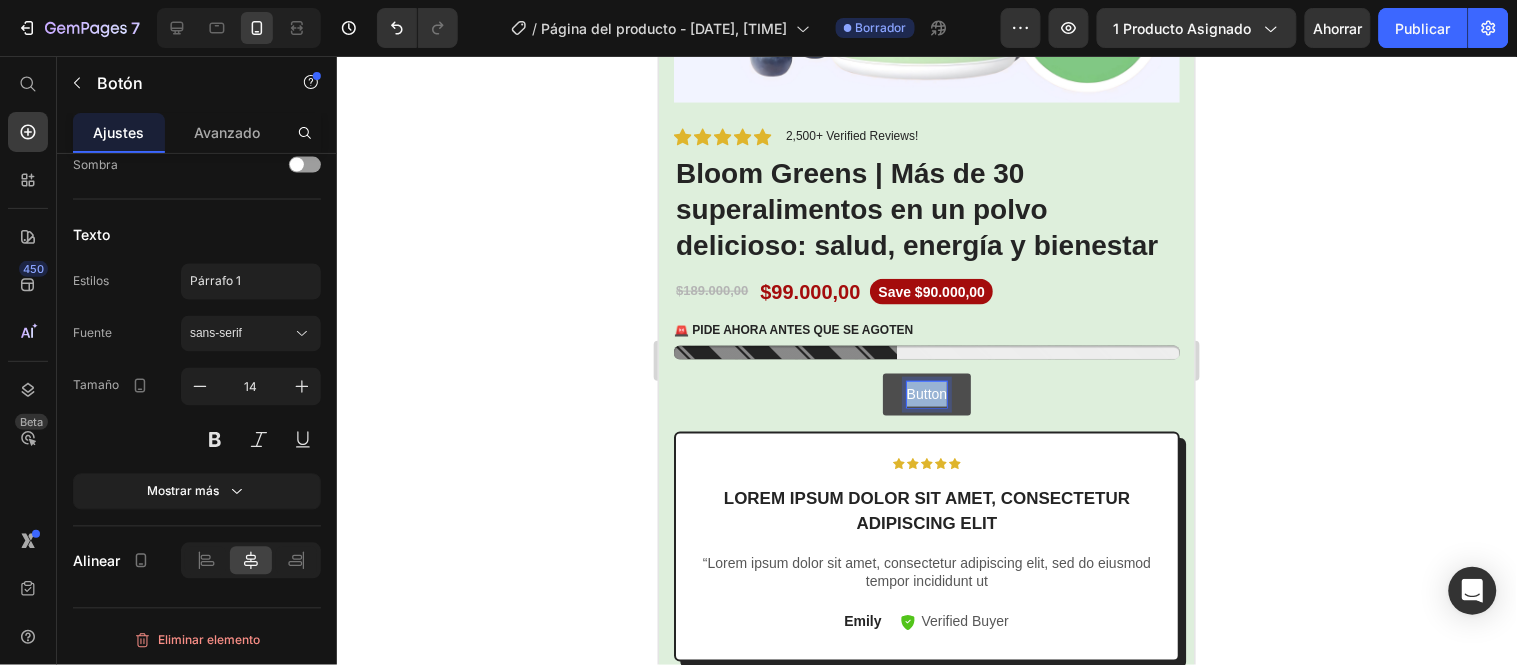 drag, startPoint x: 898, startPoint y: 375, endPoint x: 941, endPoint y: 381, distance: 43.416588 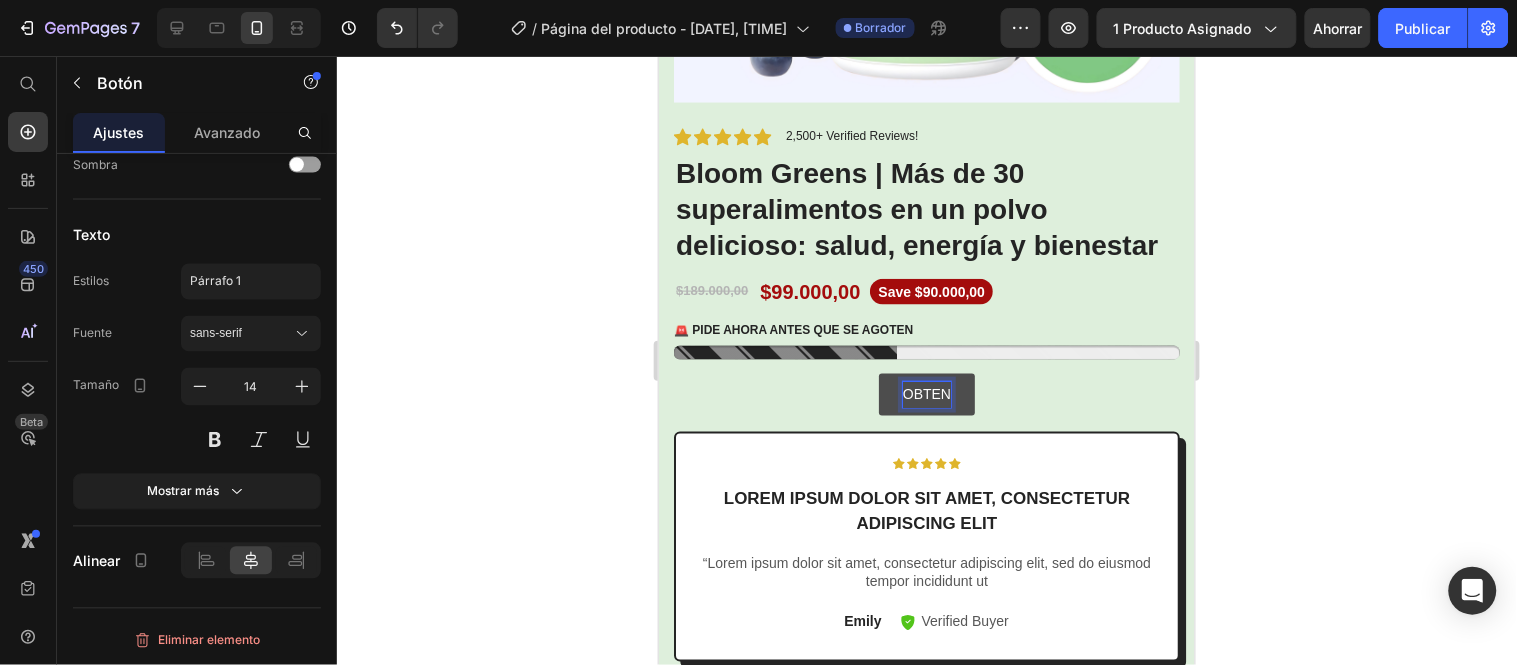 click on "OBTEN" at bounding box center (926, 393) 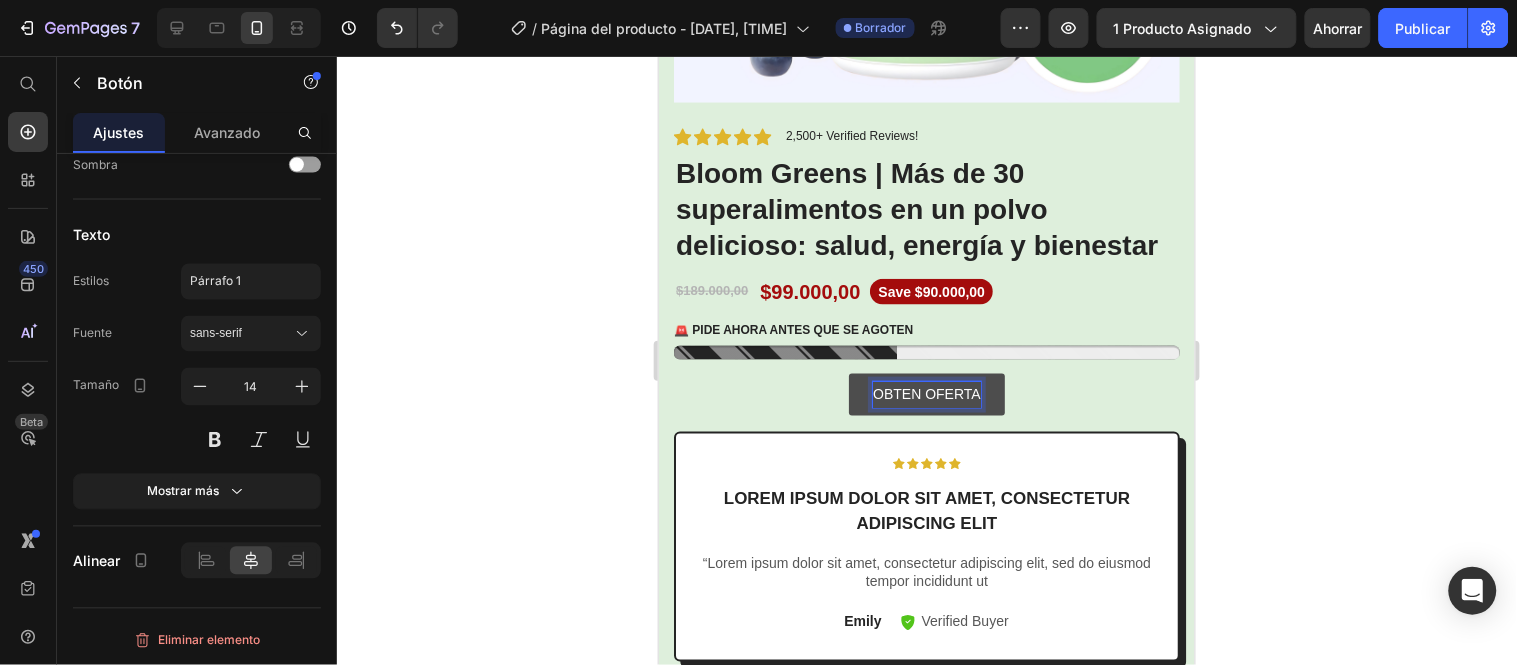 click on "OBTEN OFERTA" at bounding box center [926, 393] 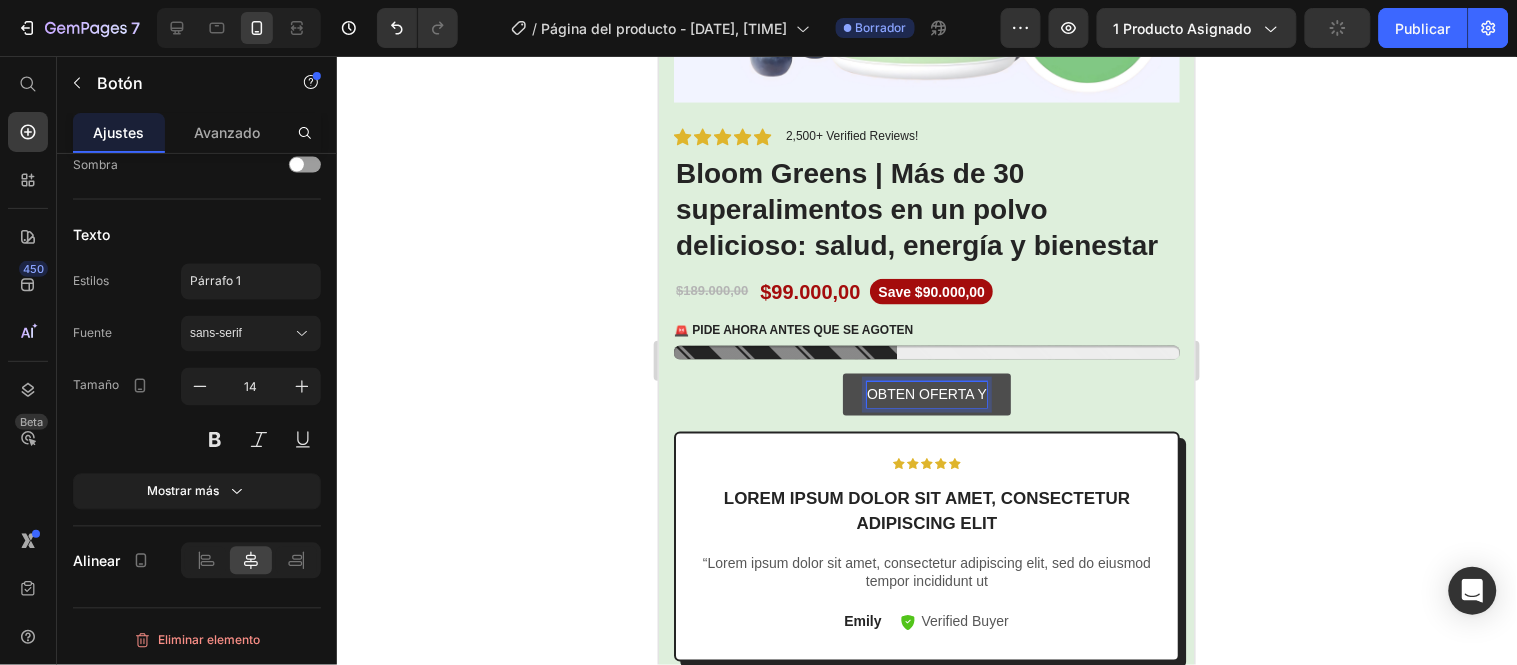 click on "OBTEN OFERTA Y" at bounding box center (926, 393) 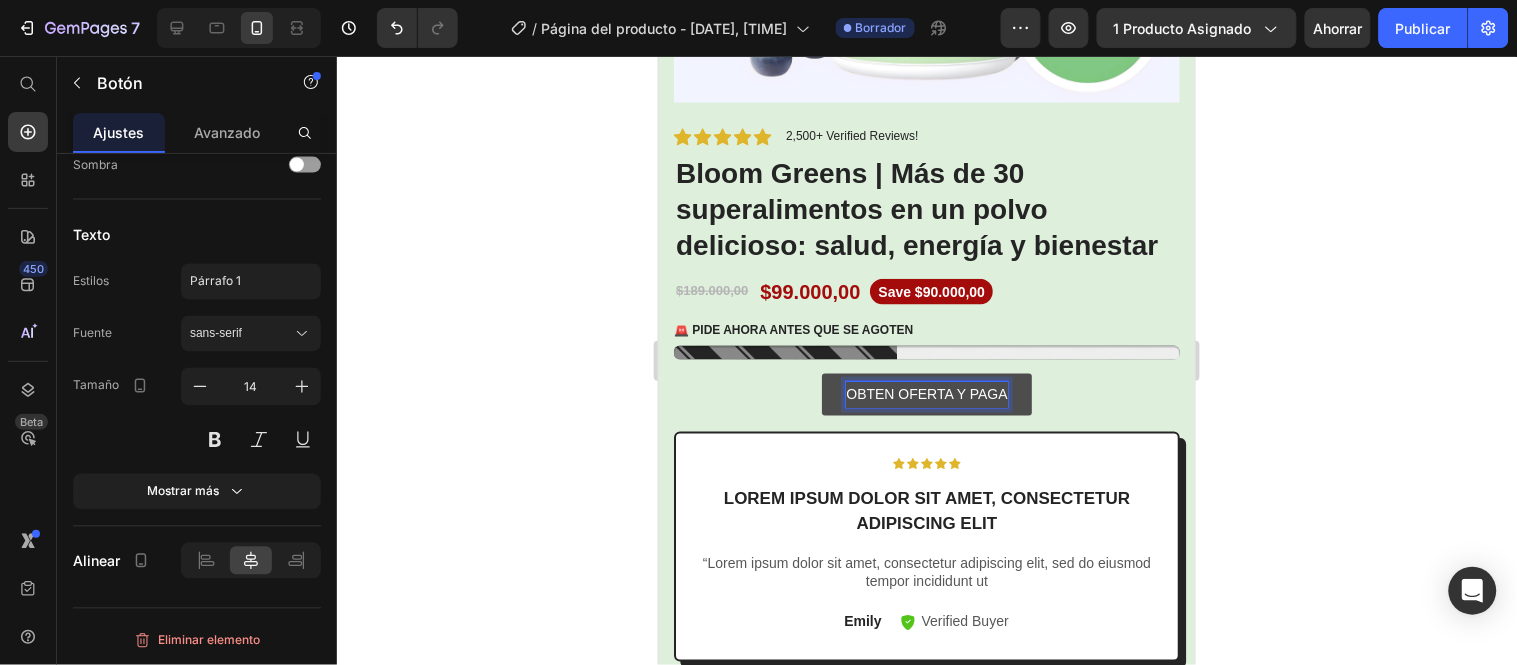 click on "OBTEN OFERTA Y PAGA" at bounding box center (925, 393) 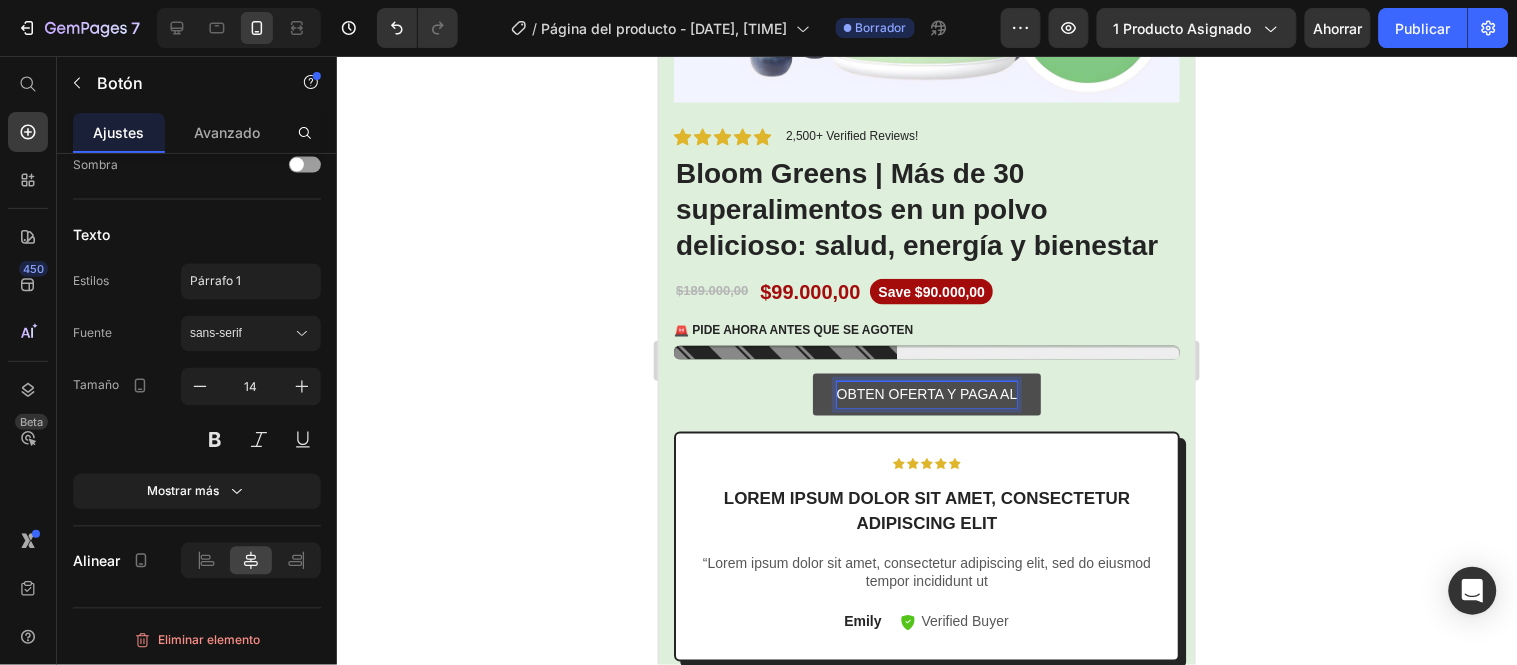 click on "OBTEN OFERTA Y PAGA AL" at bounding box center [926, 393] 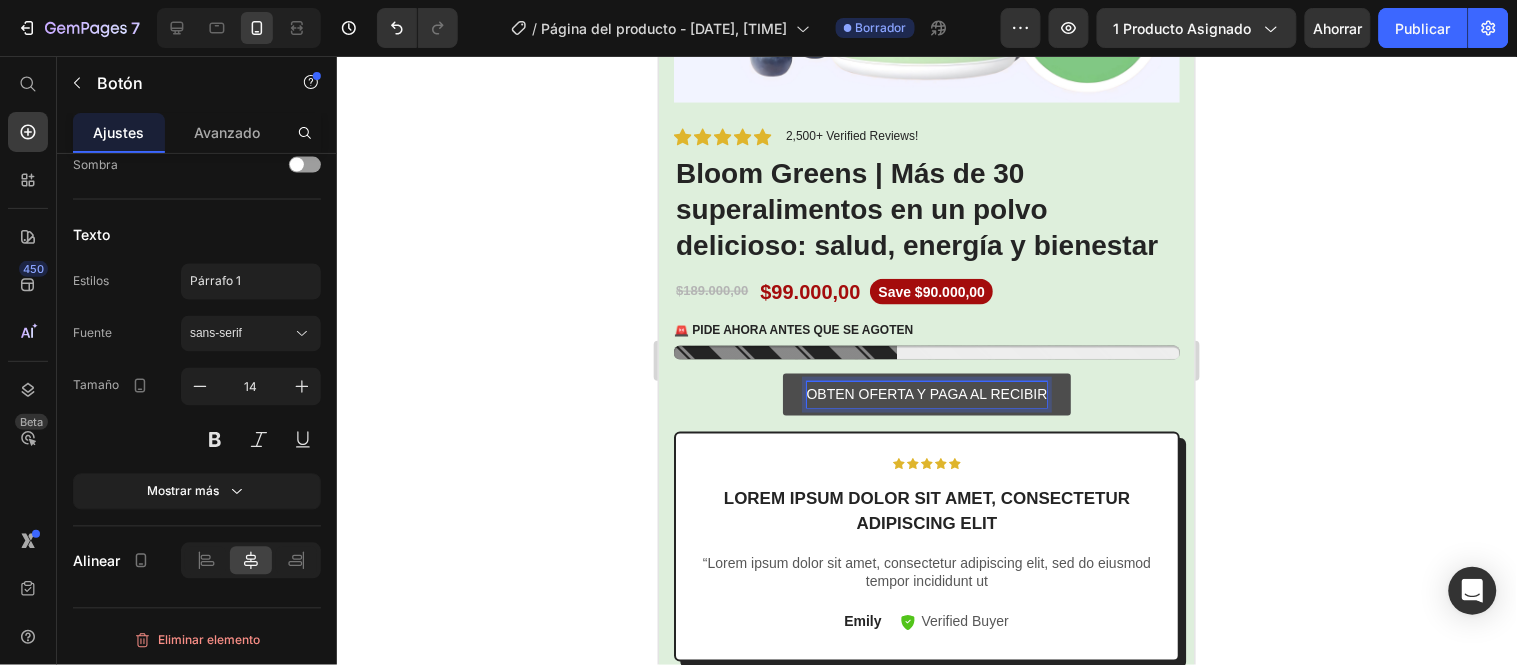 click on "OBTEN OFERTA Y PAGA AL RECIBIR" at bounding box center [926, 393] 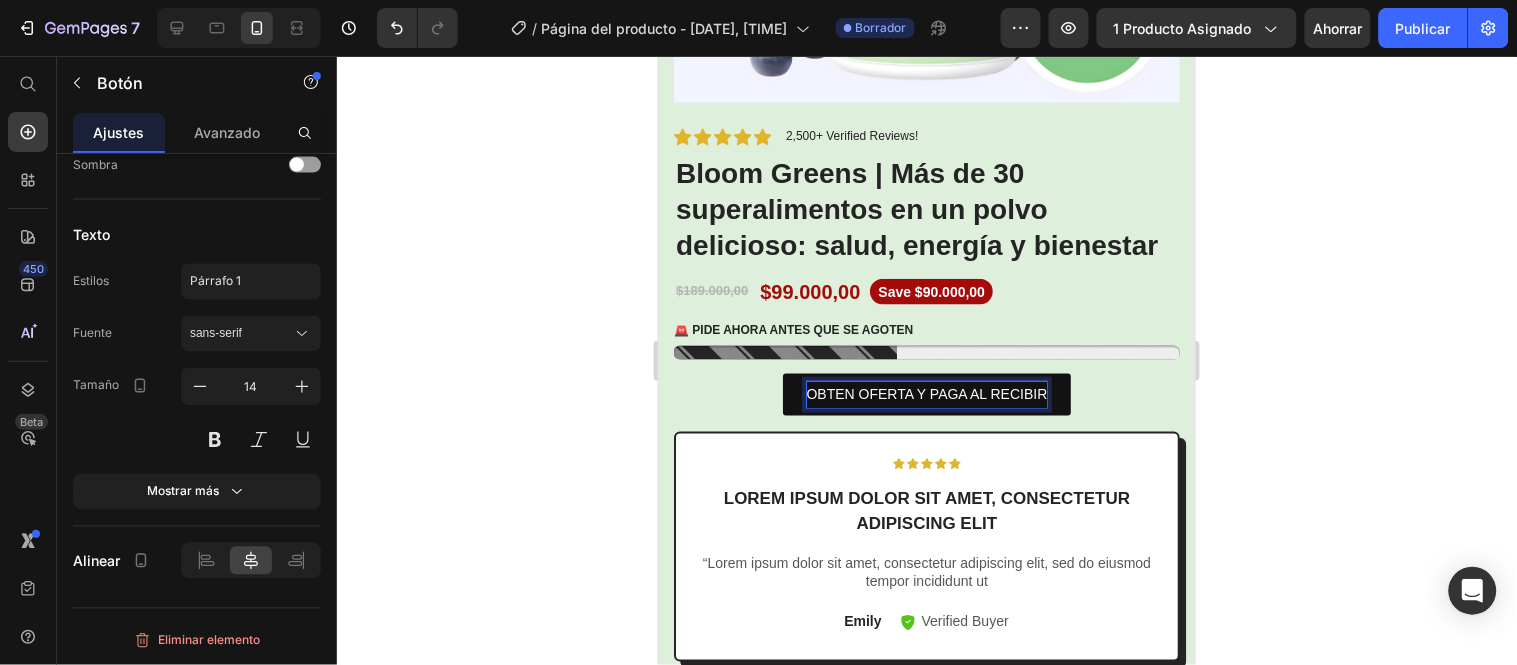 click on "OBTÉN" 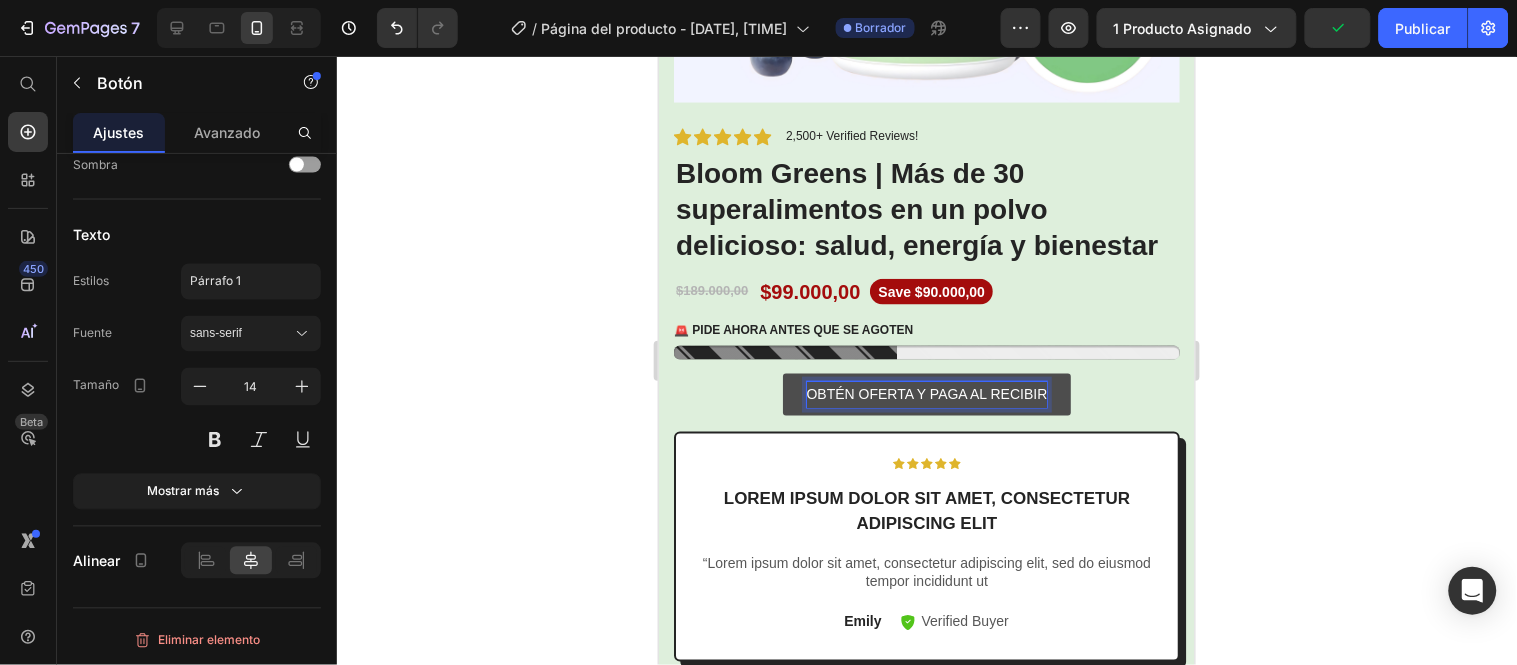 click on "OBTÉN OFERTA Y PAGA AL RECIBIR" at bounding box center [926, 393] 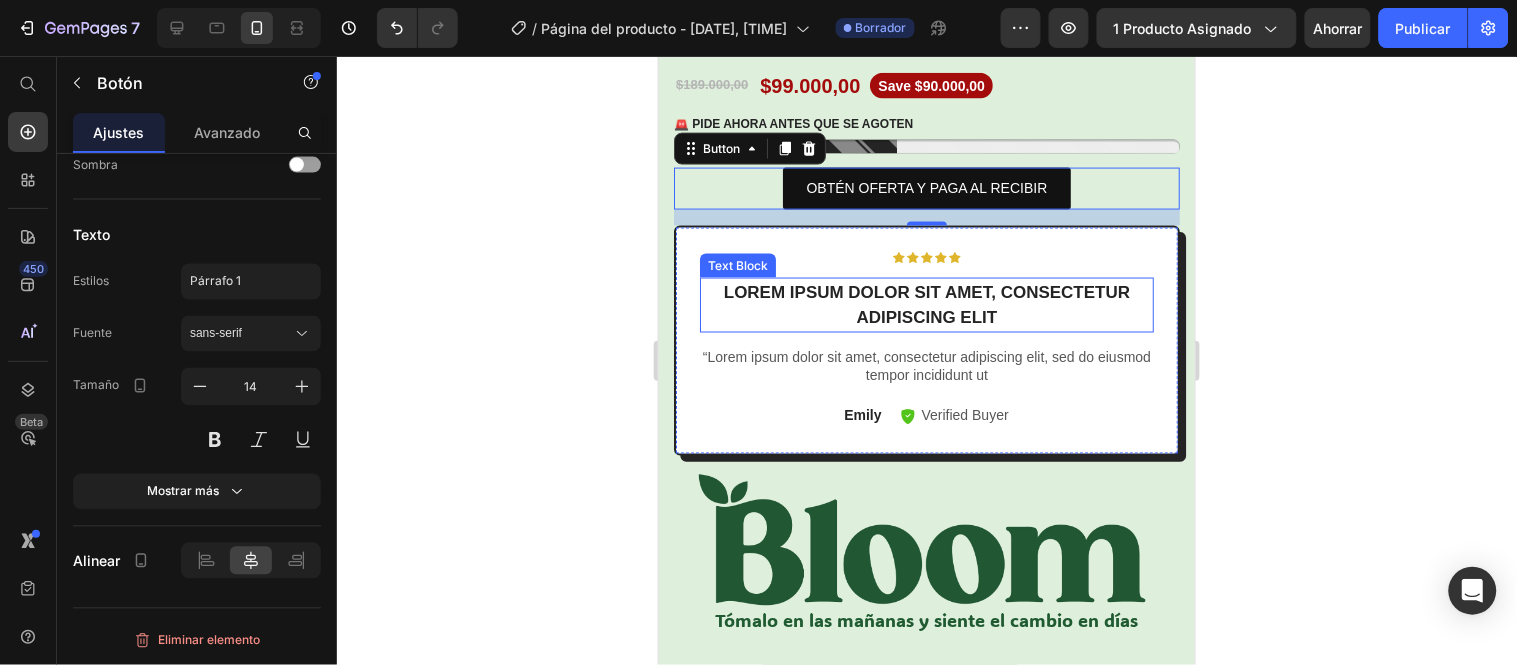 scroll, scrollTop: 666, scrollLeft: 0, axis: vertical 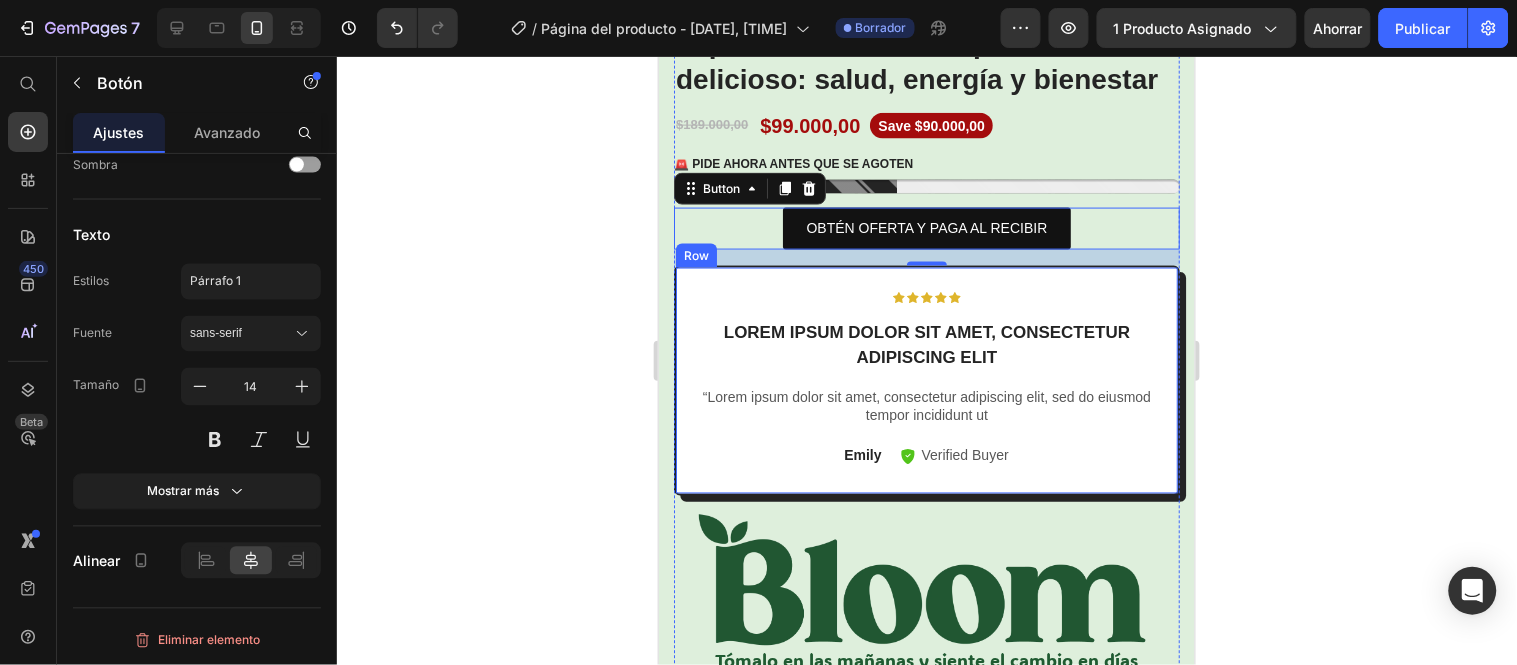 click on "Icon Icon Icon Icon Icon Icon List Lorem ipsum dolor sit amet, consectetur adipiscing elit Text Block “Lorem ipsum dolor sit amet, consectetur adipiscing elit, sed do eiusmod tempor incididunt ut  Text Block Emily Text Block
Verified Buyer Item List Row Row" at bounding box center [926, 380] 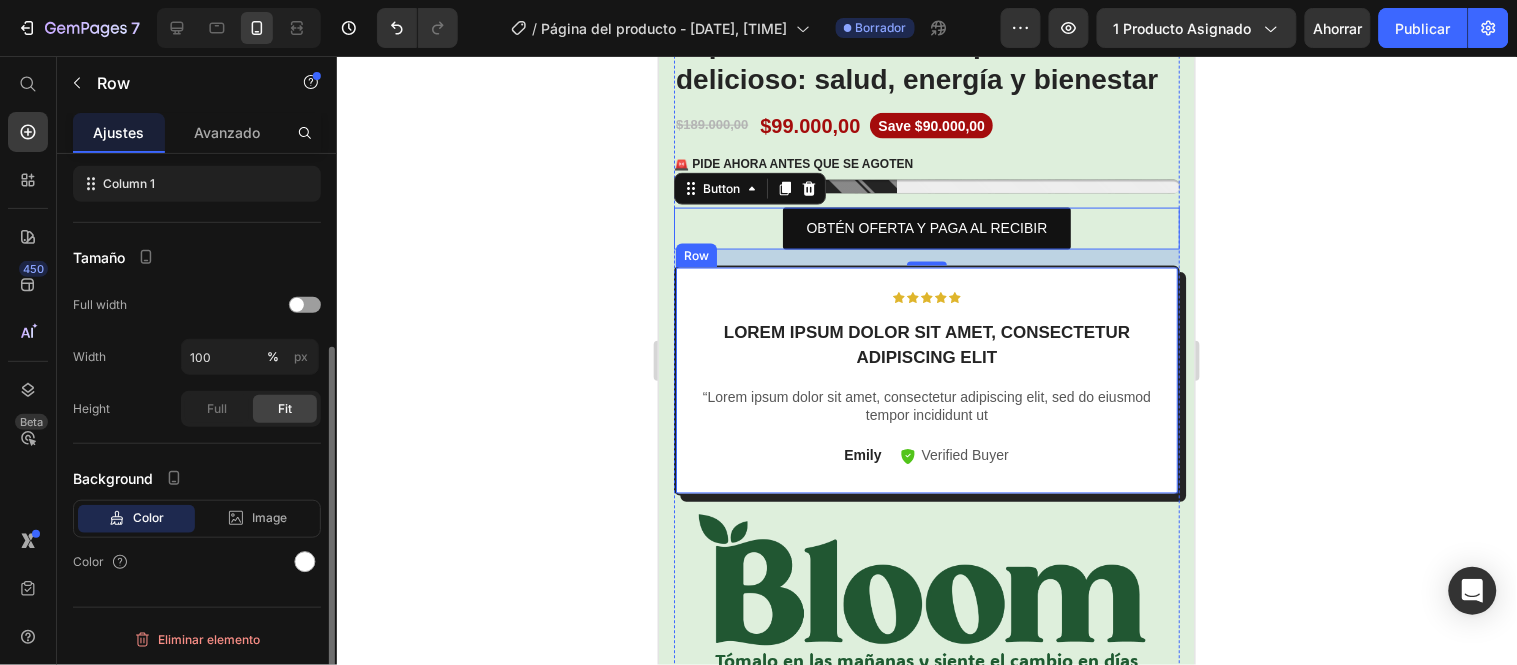 scroll, scrollTop: 0, scrollLeft: 0, axis: both 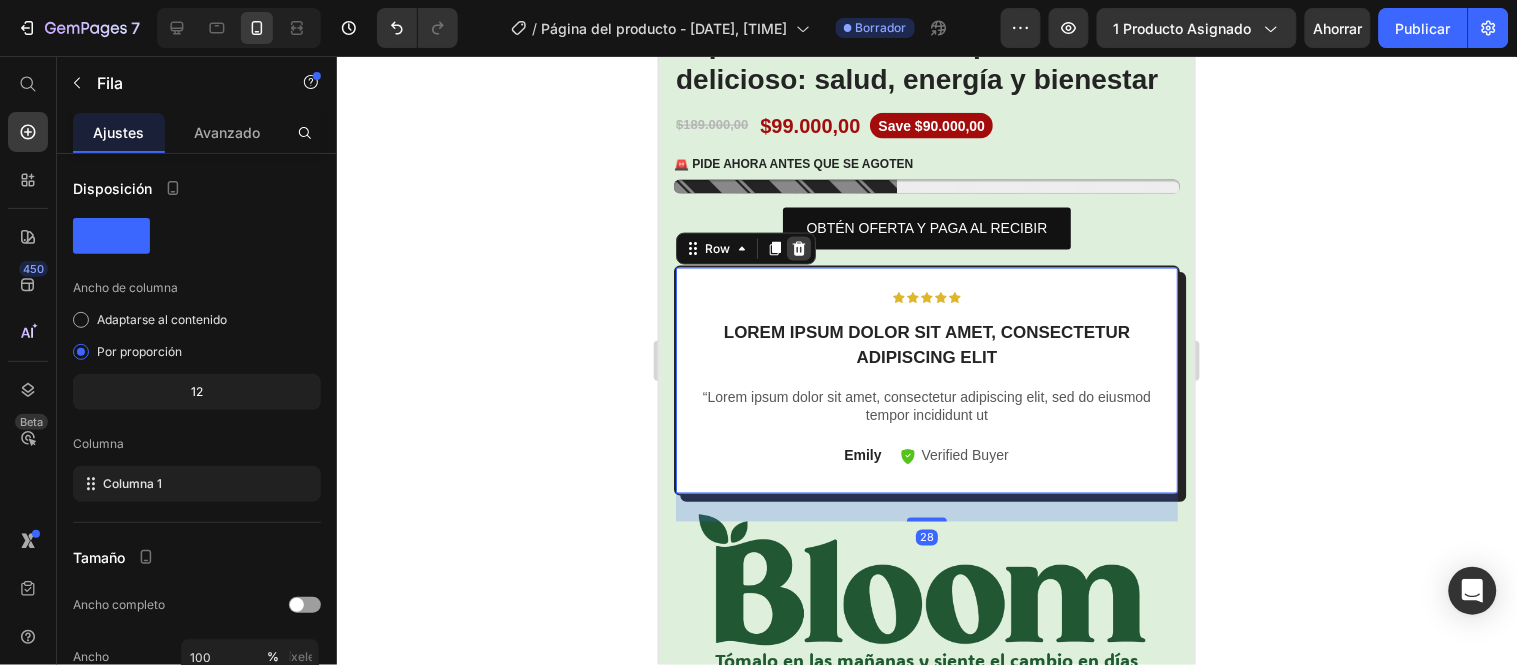 click at bounding box center (798, 248) 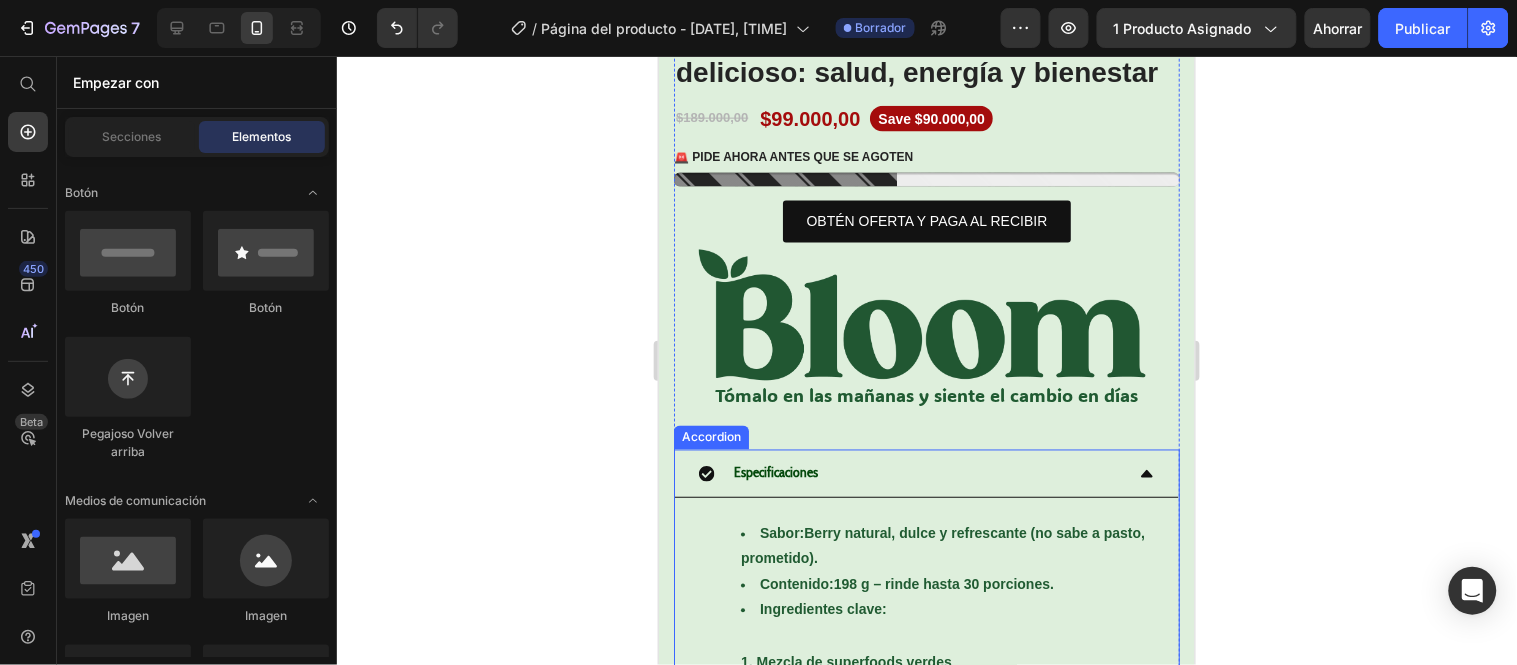 scroll, scrollTop: 555, scrollLeft: 0, axis: vertical 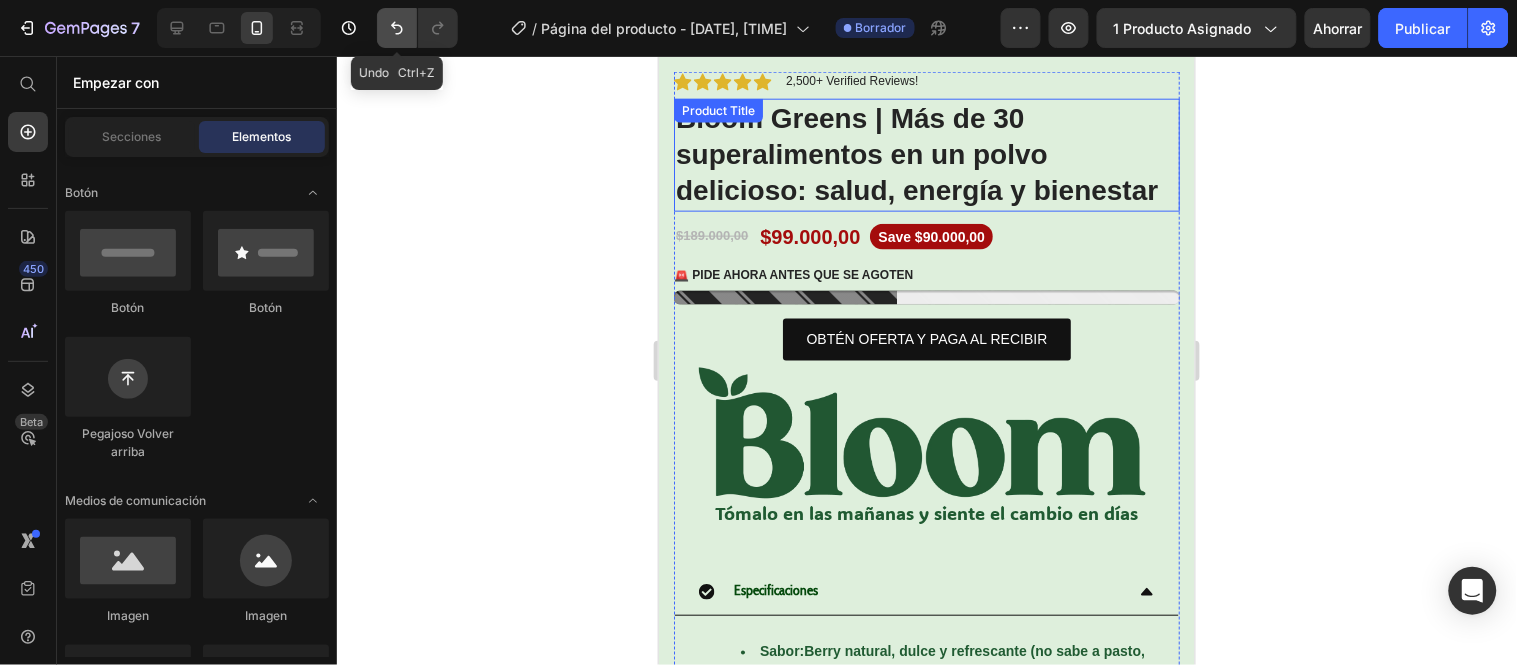 click 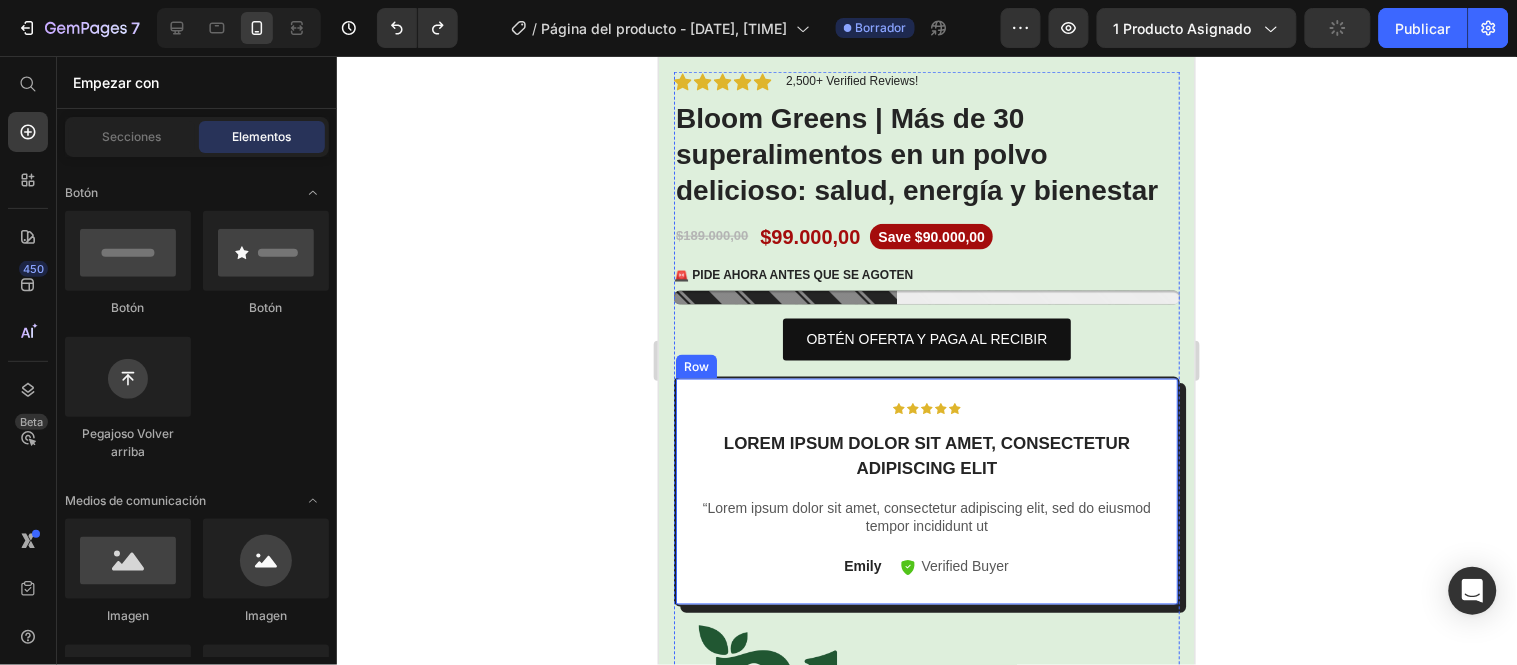 click on "Icon Icon Icon Icon Icon Icon List Lorem ipsum dolor sit amet, consectetur adipiscing elit Text Block “Lorem ipsum dolor sit amet, consectetur adipiscing elit, sed do eiusmod tempor incididunt ut  Text Block Emily Text Block
Verified Buyer Item List Row Row" at bounding box center (926, 491) 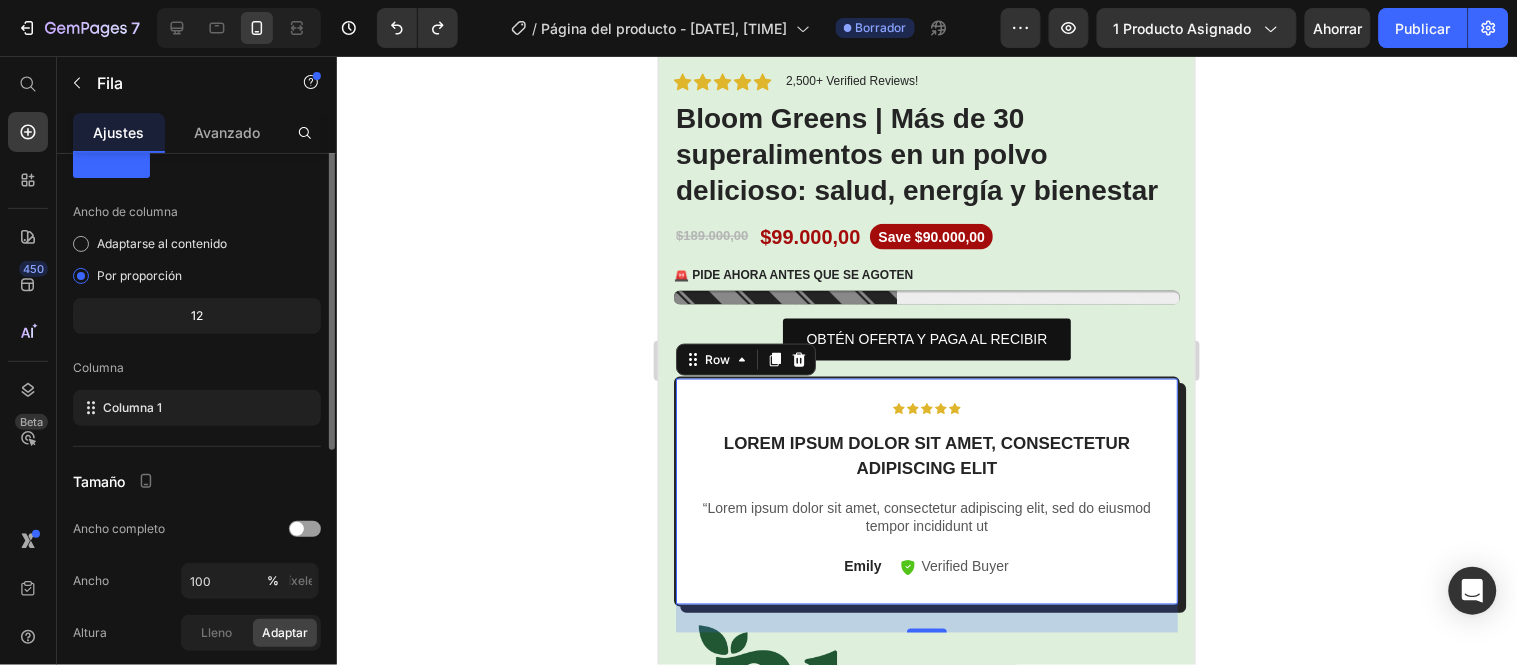 scroll, scrollTop: 0, scrollLeft: 0, axis: both 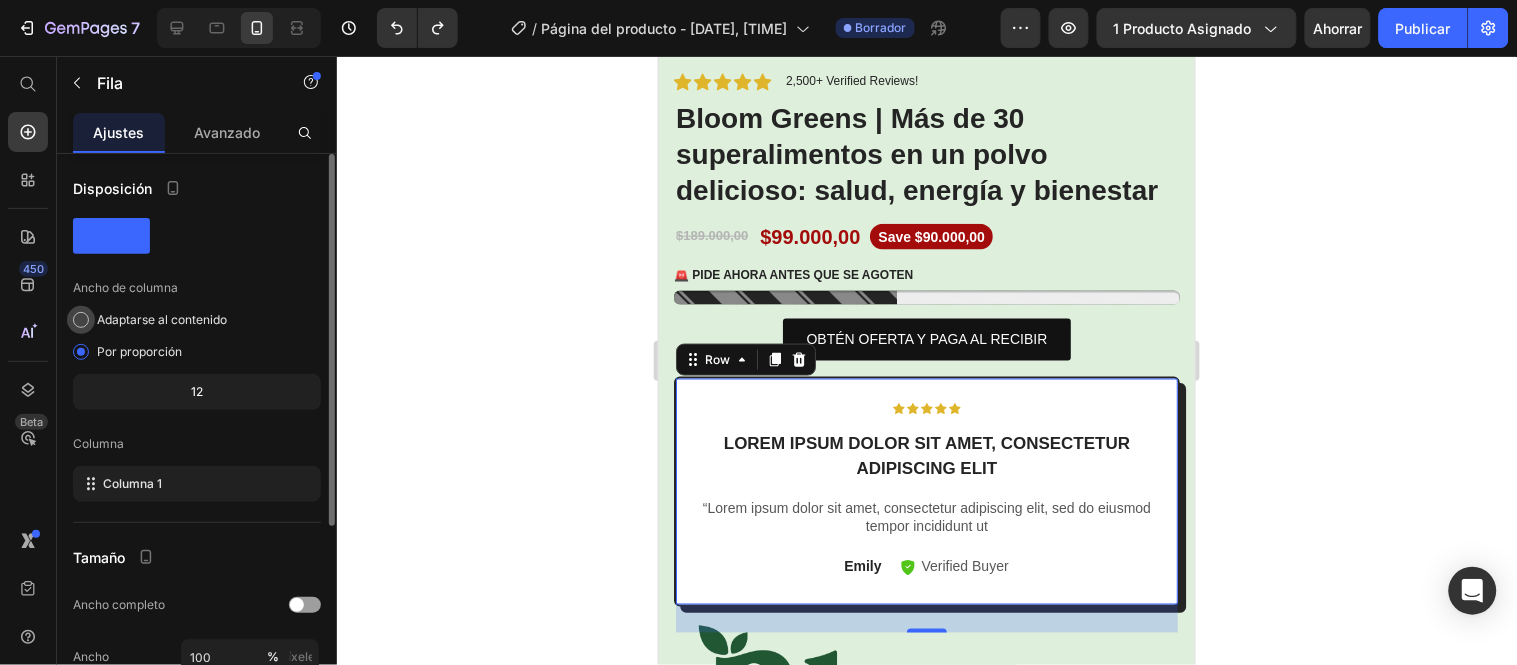 click at bounding box center (81, 320) 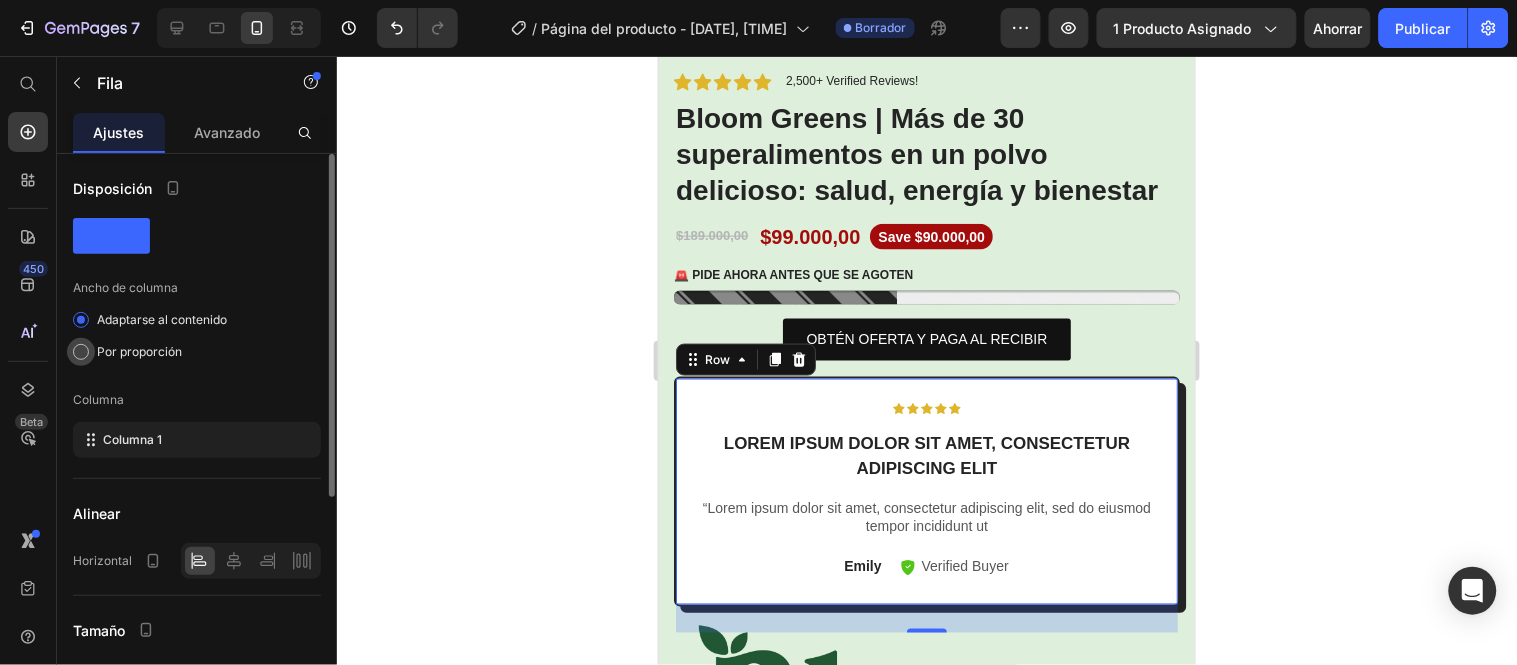 click at bounding box center [81, 352] 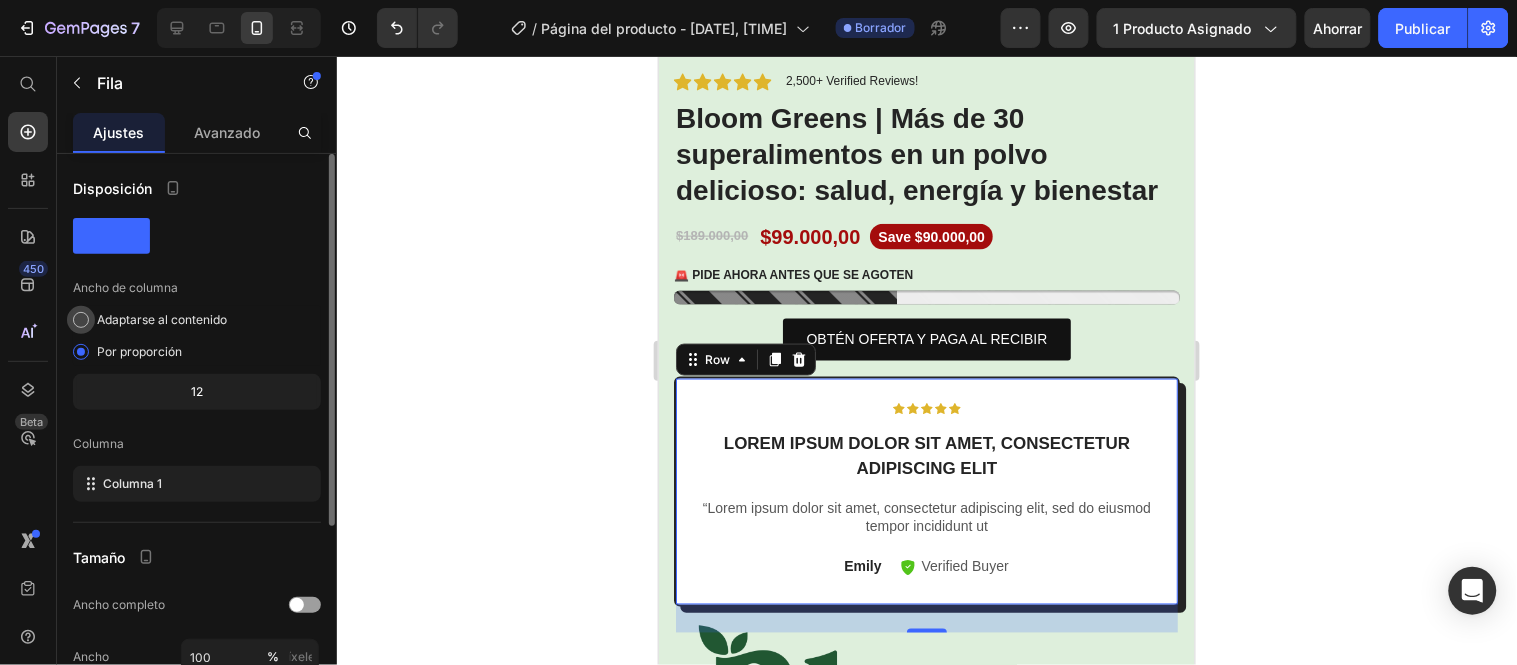 click at bounding box center [81, 320] 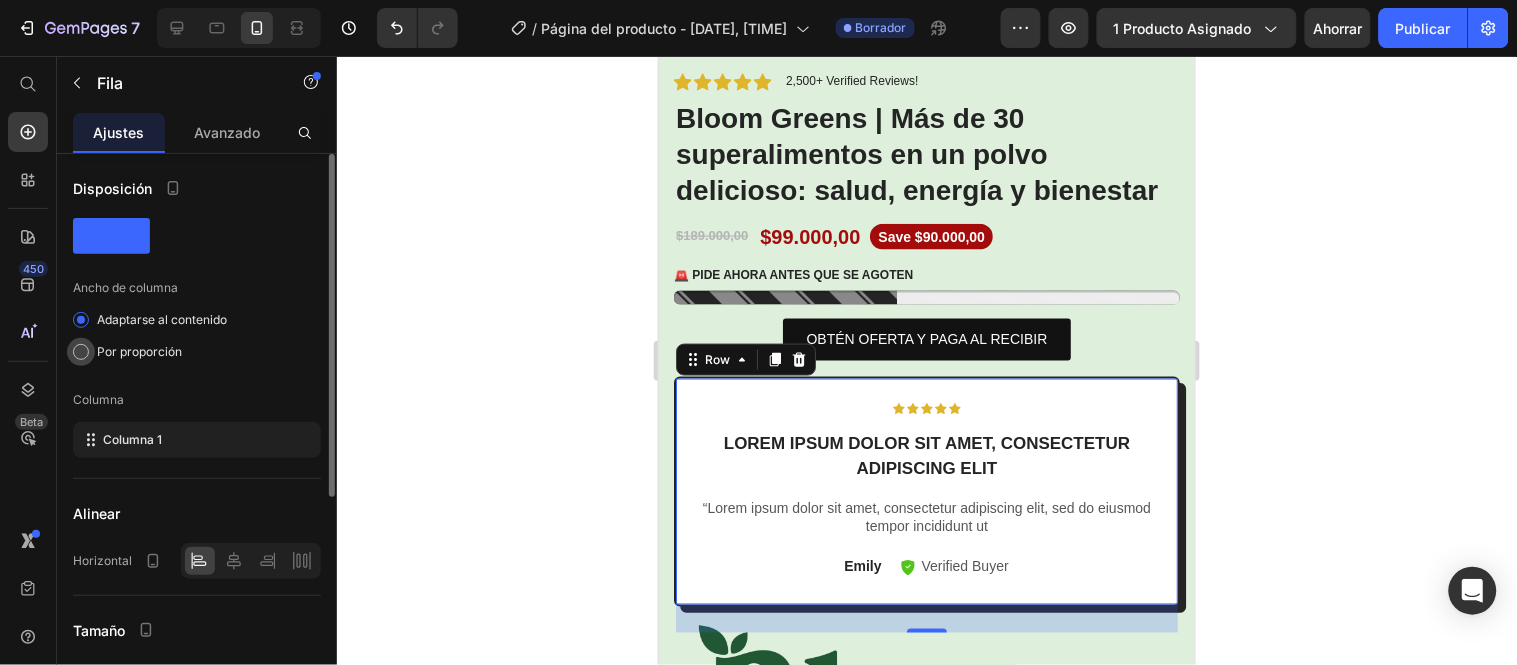 click at bounding box center [81, 352] 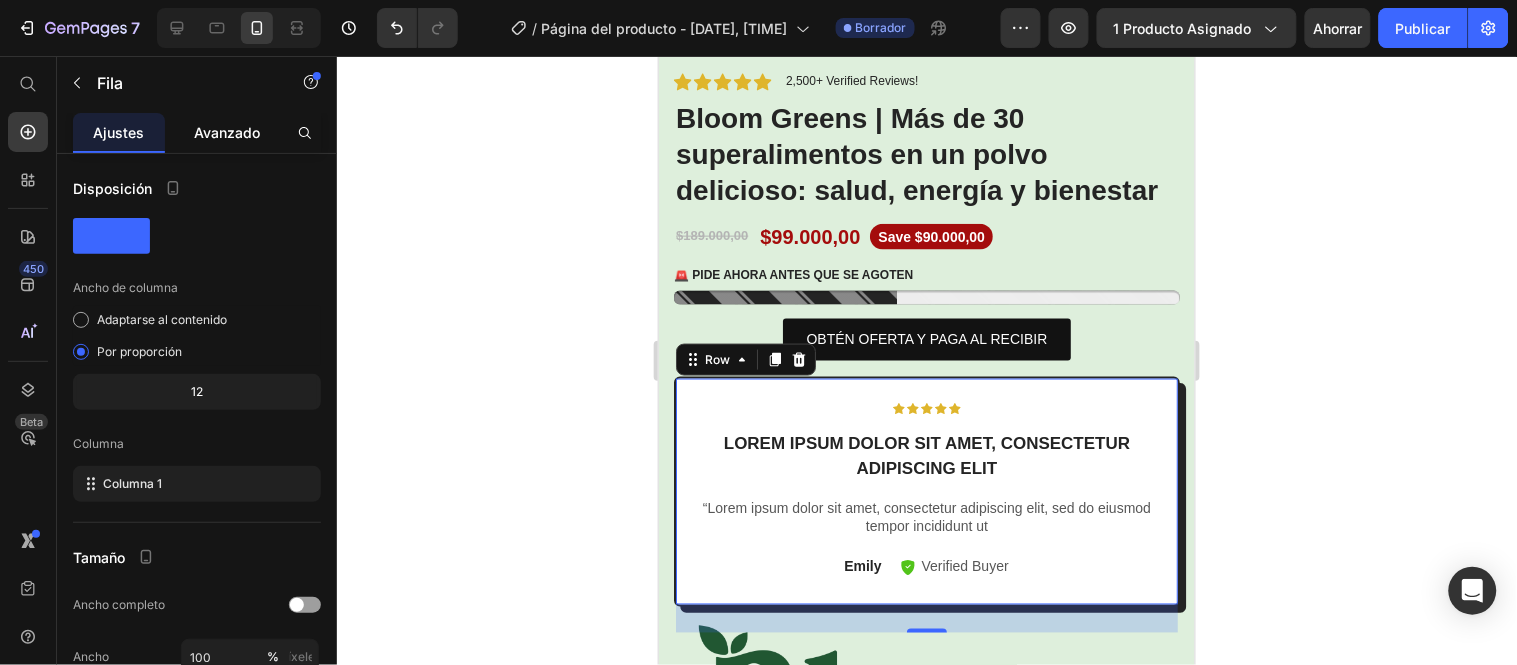 click on "Avanzado" 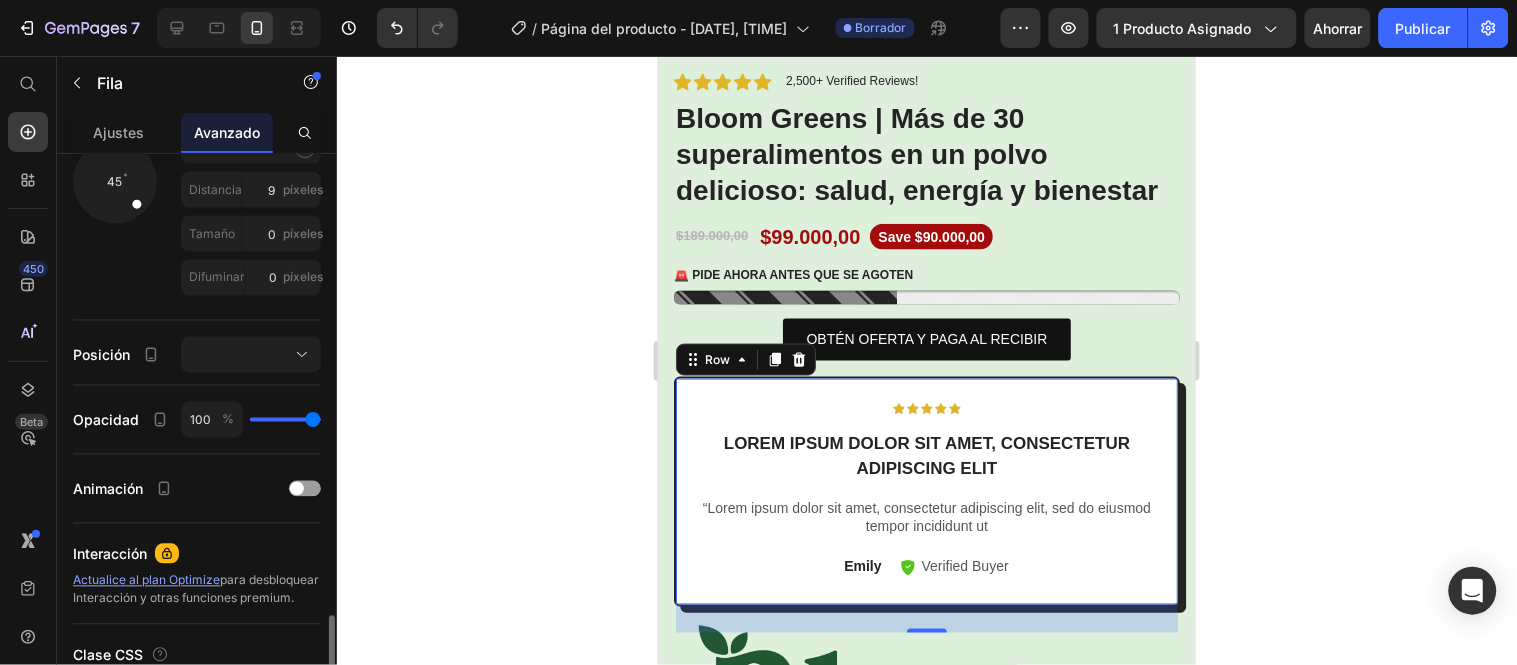 scroll, scrollTop: 1000, scrollLeft: 0, axis: vertical 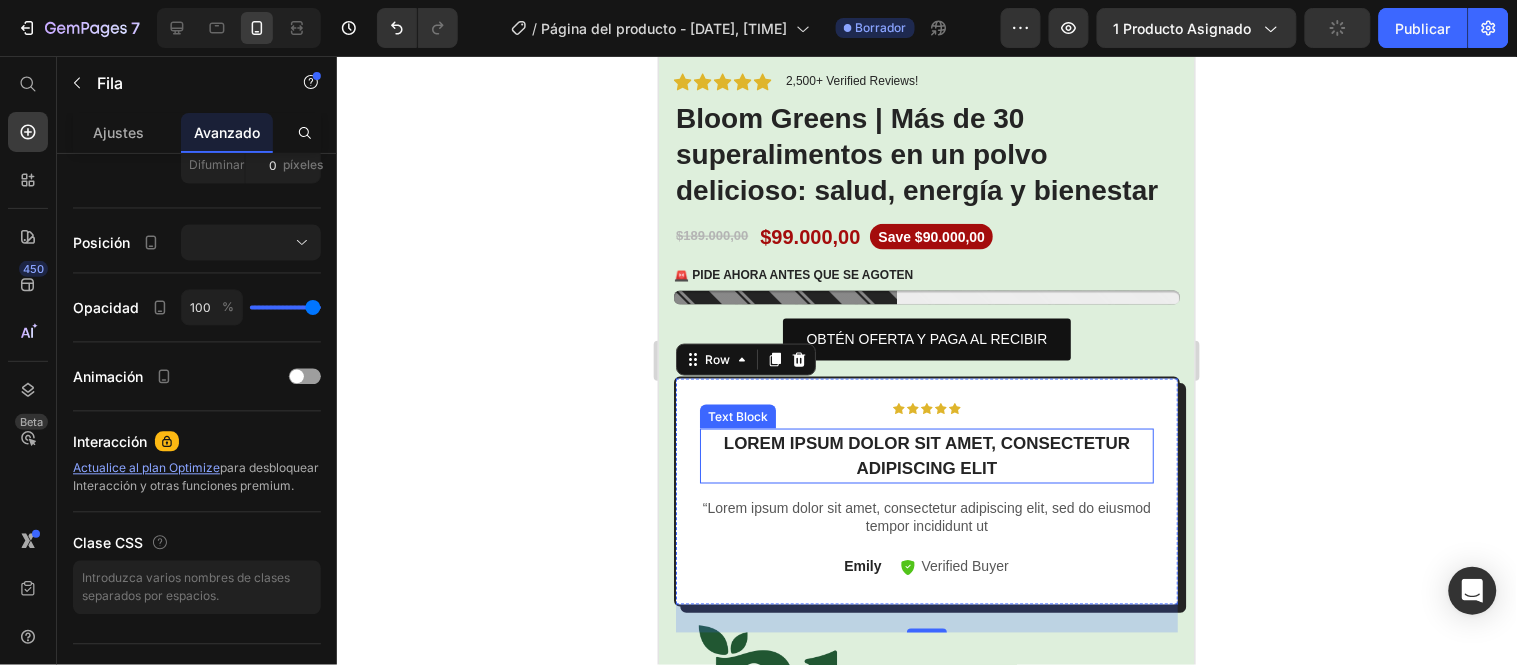 click on "Lorem ipsum dolor sit amet, consectetur adipiscing elit" at bounding box center [926, 455] 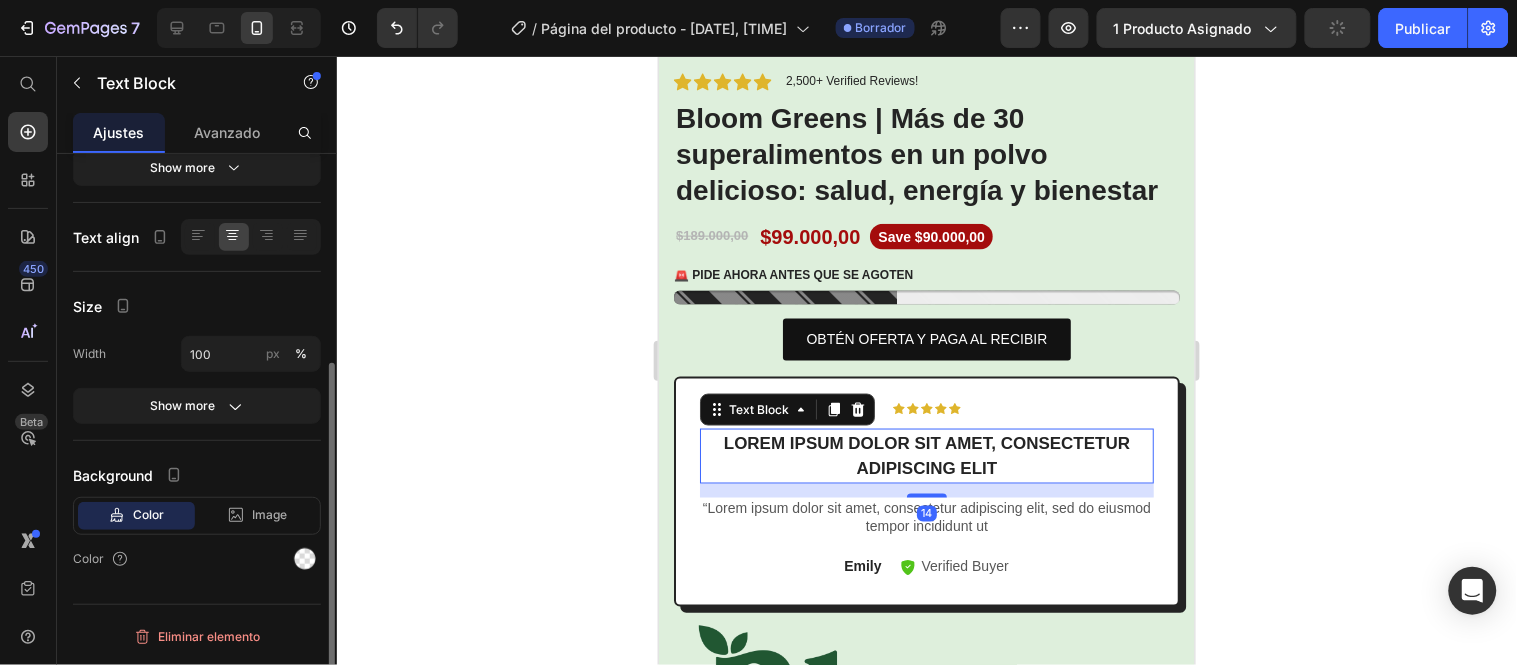 scroll, scrollTop: 0, scrollLeft: 0, axis: both 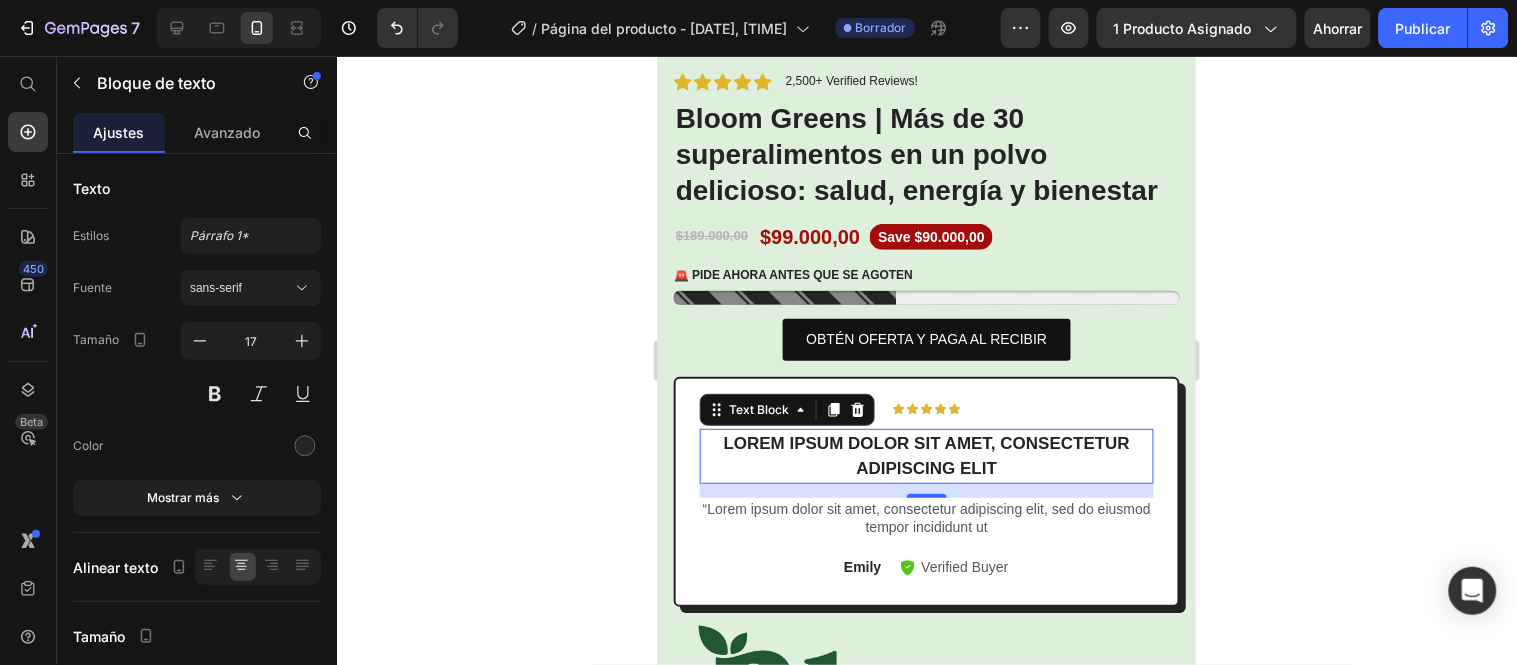 click on "Lorem ipsum dolor sit amet, consectetur adipiscing elit" at bounding box center (926, 455) 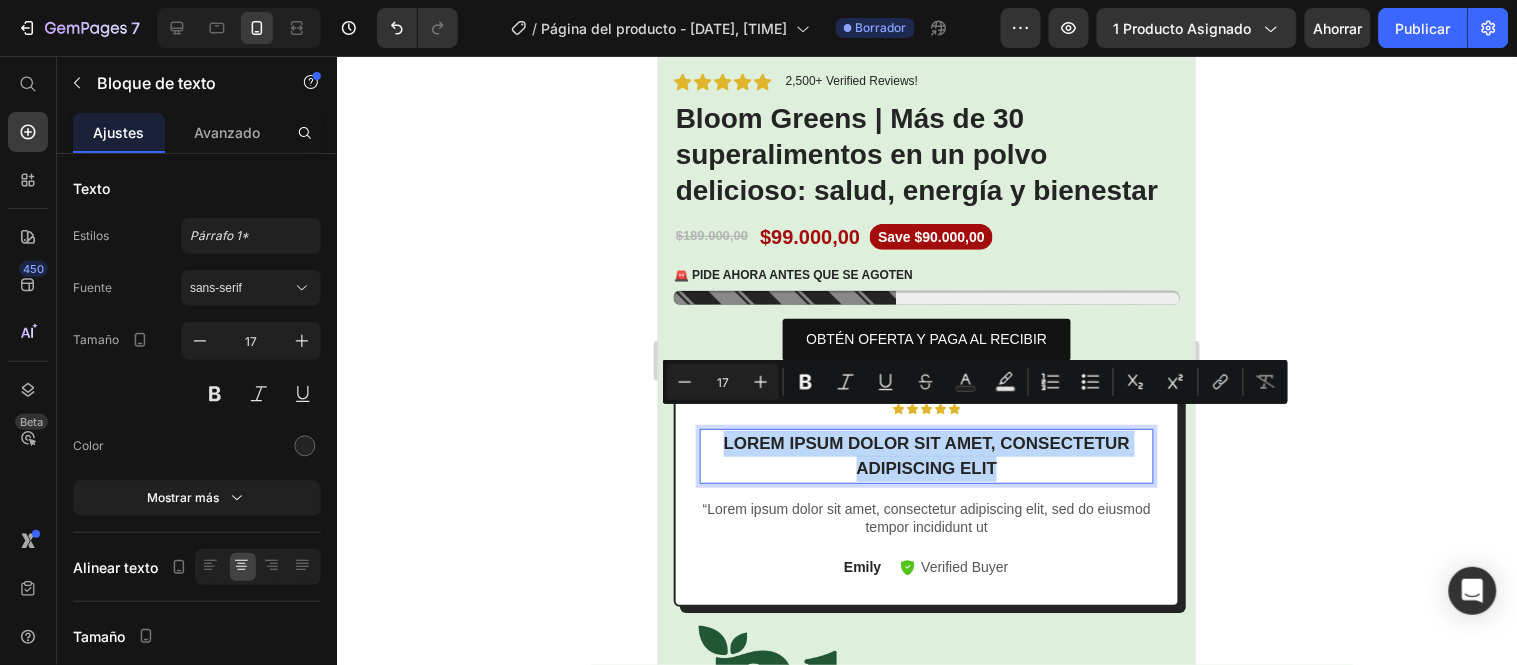 drag, startPoint x: 998, startPoint y: 443, endPoint x: 714, endPoint y: 416, distance: 285.28058 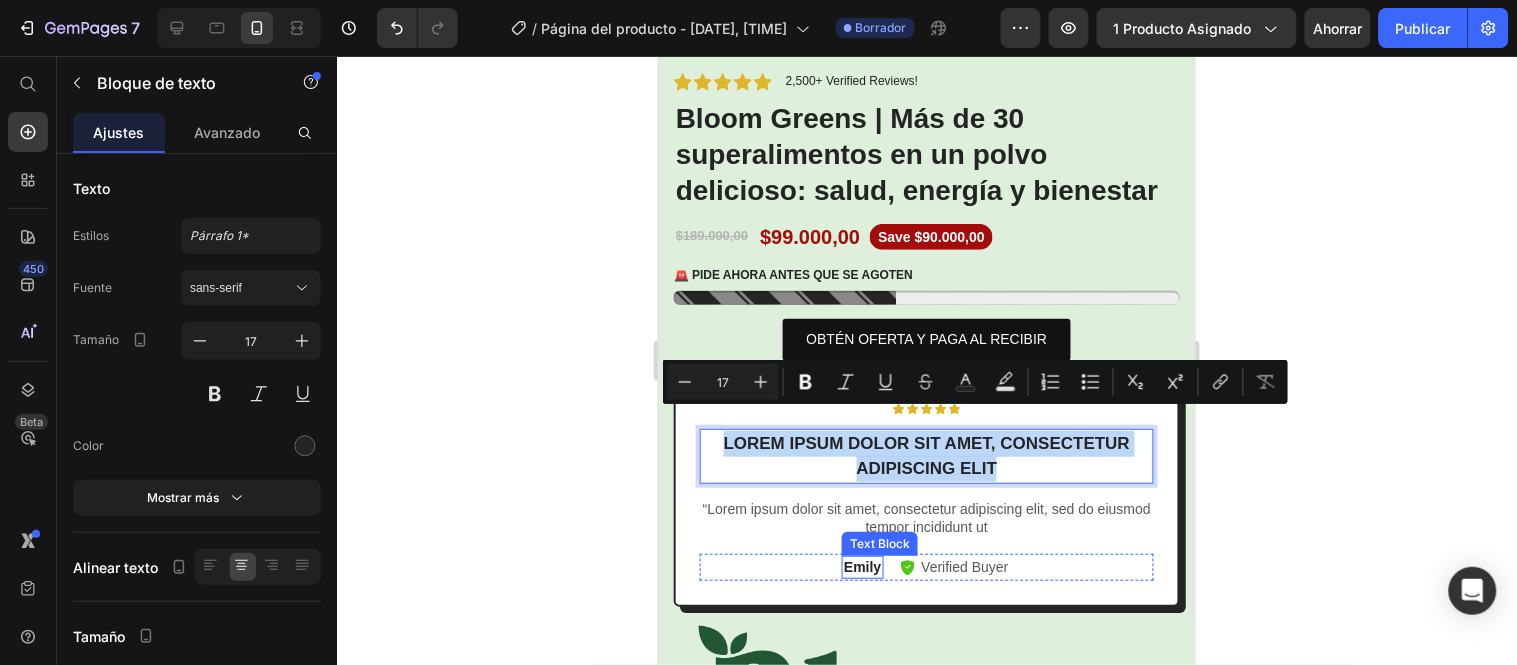 click on "Emily" at bounding box center [861, 566] 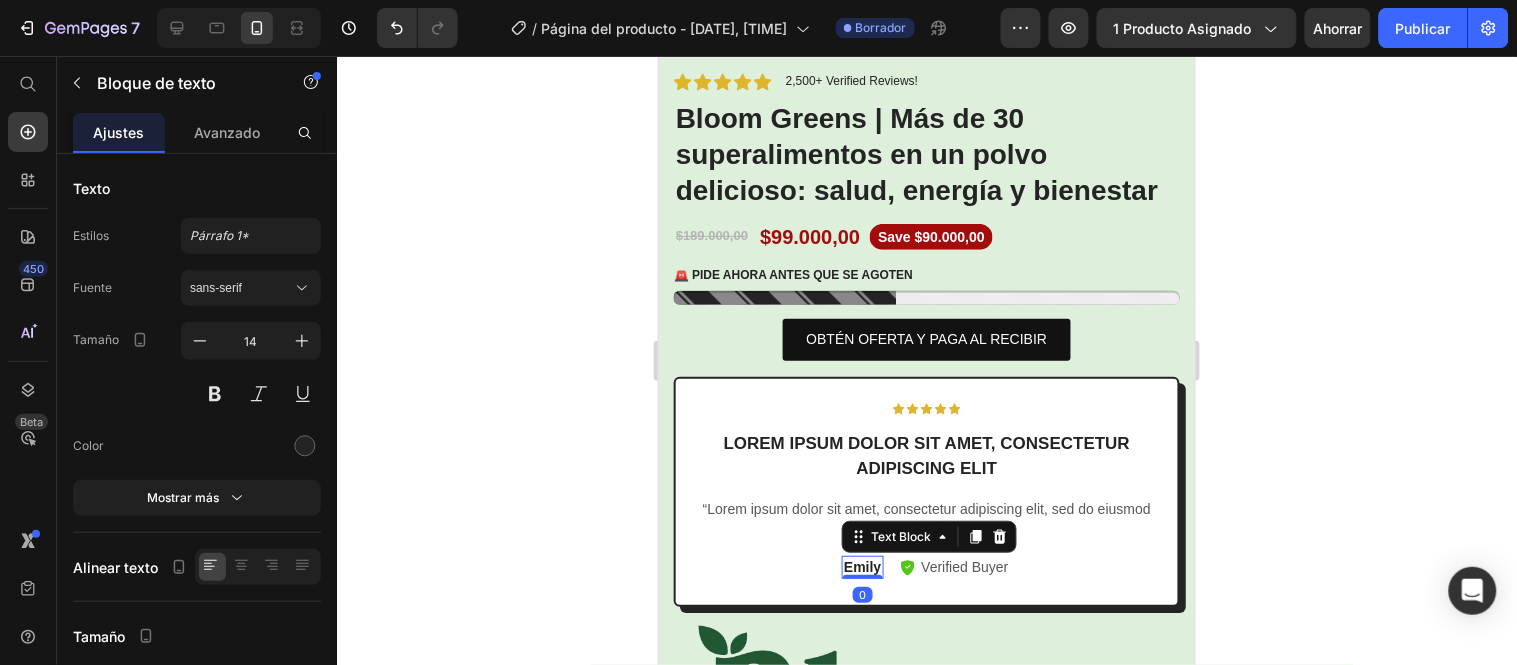click on "Emily" at bounding box center (861, 566) 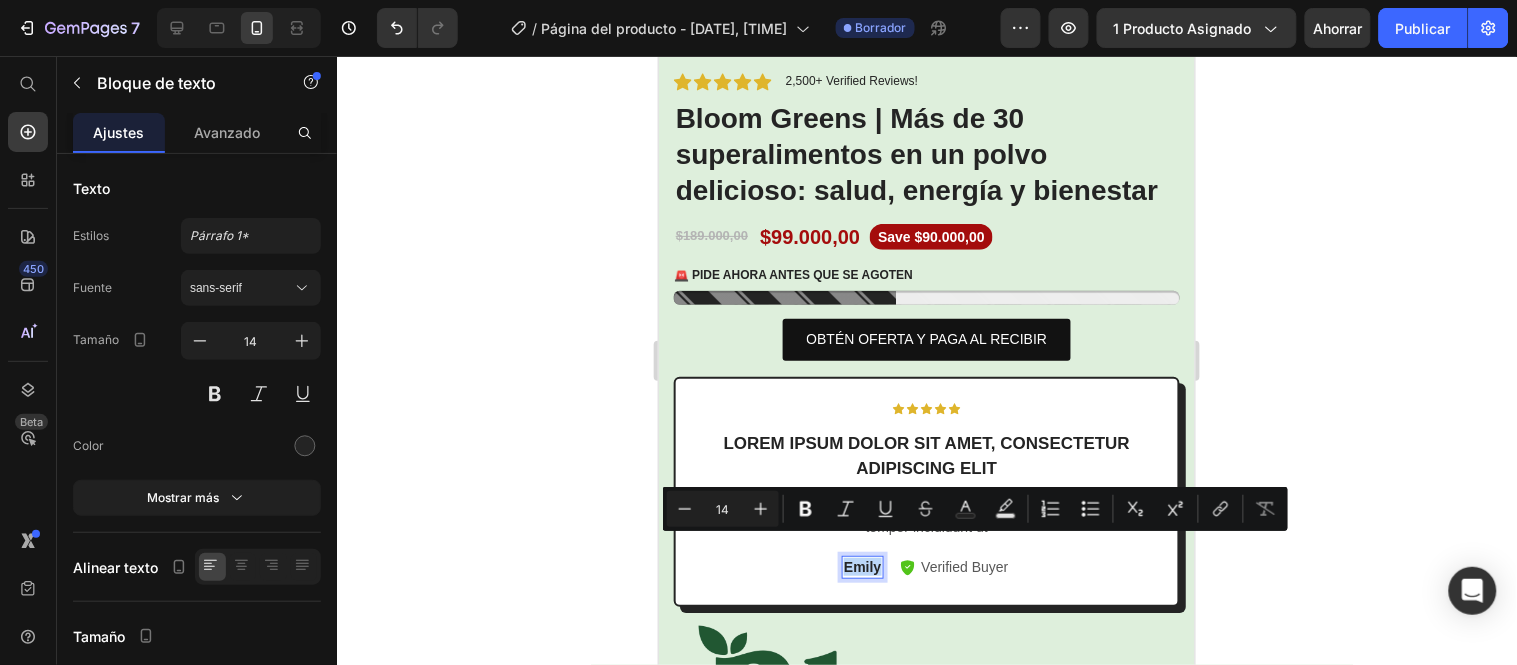 drag, startPoint x: 837, startPoint y: 545, endPoint x: 868, endPoint y: 546, distance: 31.016125 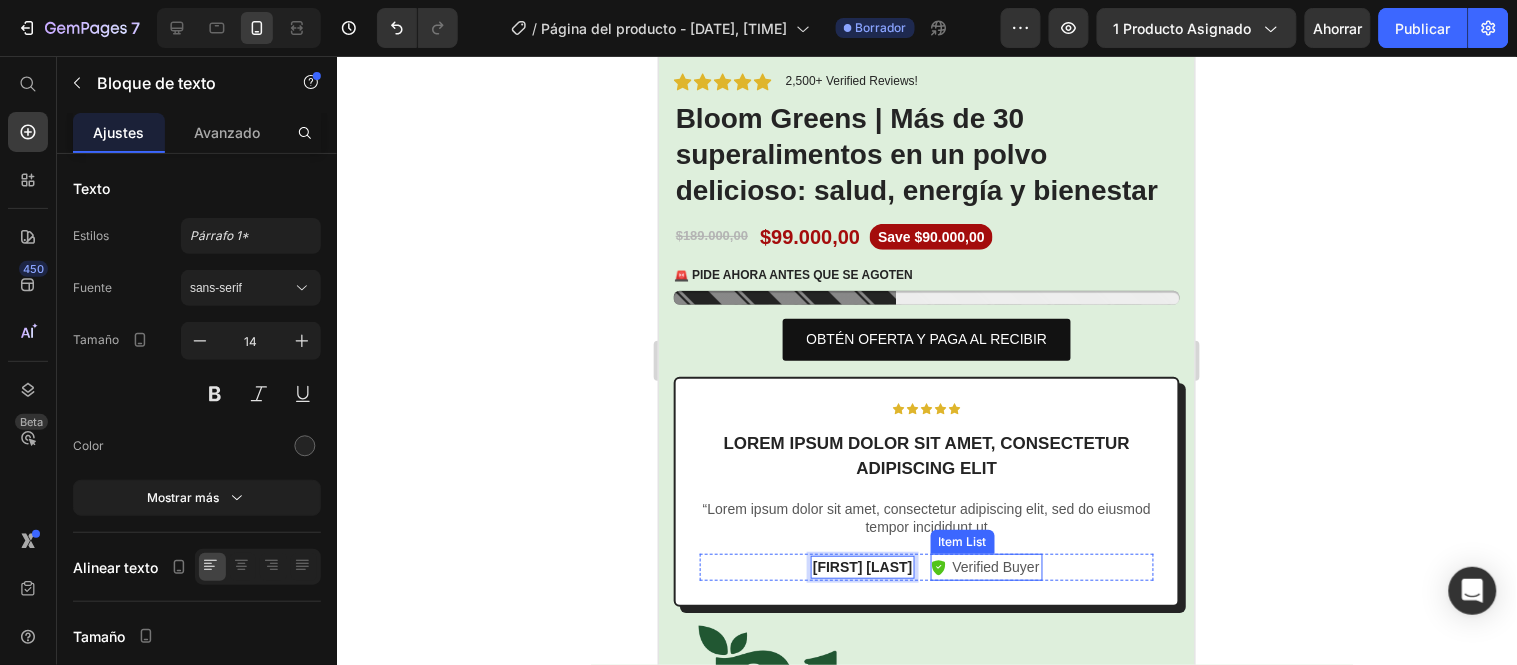 click on "Verified Buyer" at bounding box center [995, 566] 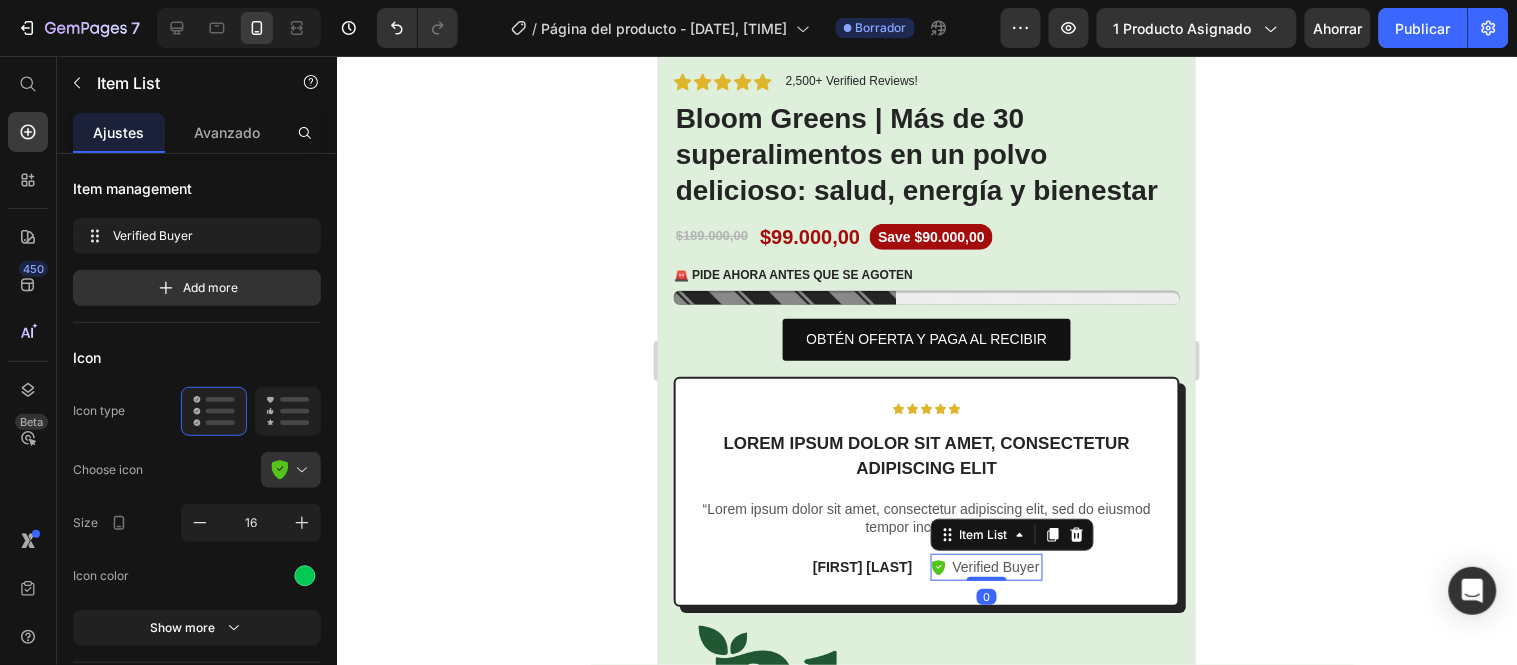 click on "Verified Buyer" at bounding box center (995, 566) 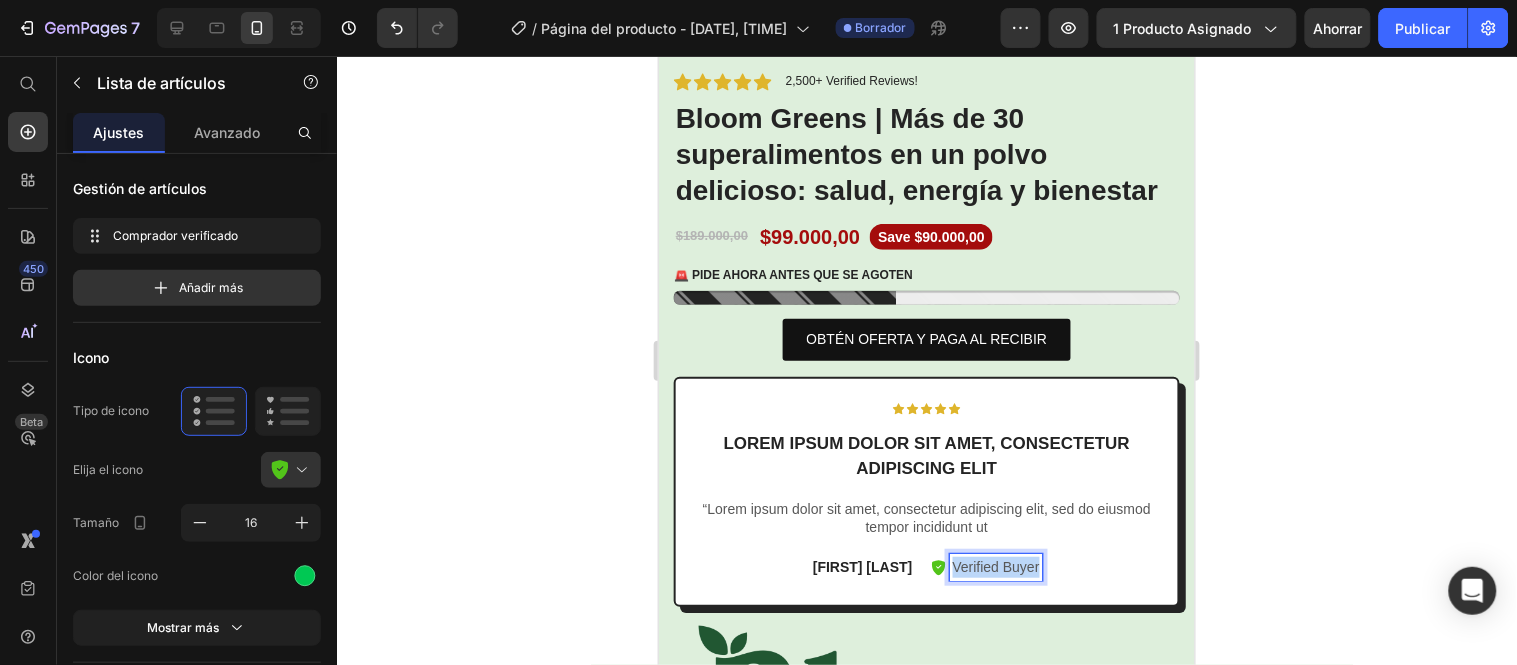 drag, startPoint x: 1021, startPoint y: 552, endPoint x: 937, endPoint y: 549, distance: 84.05355 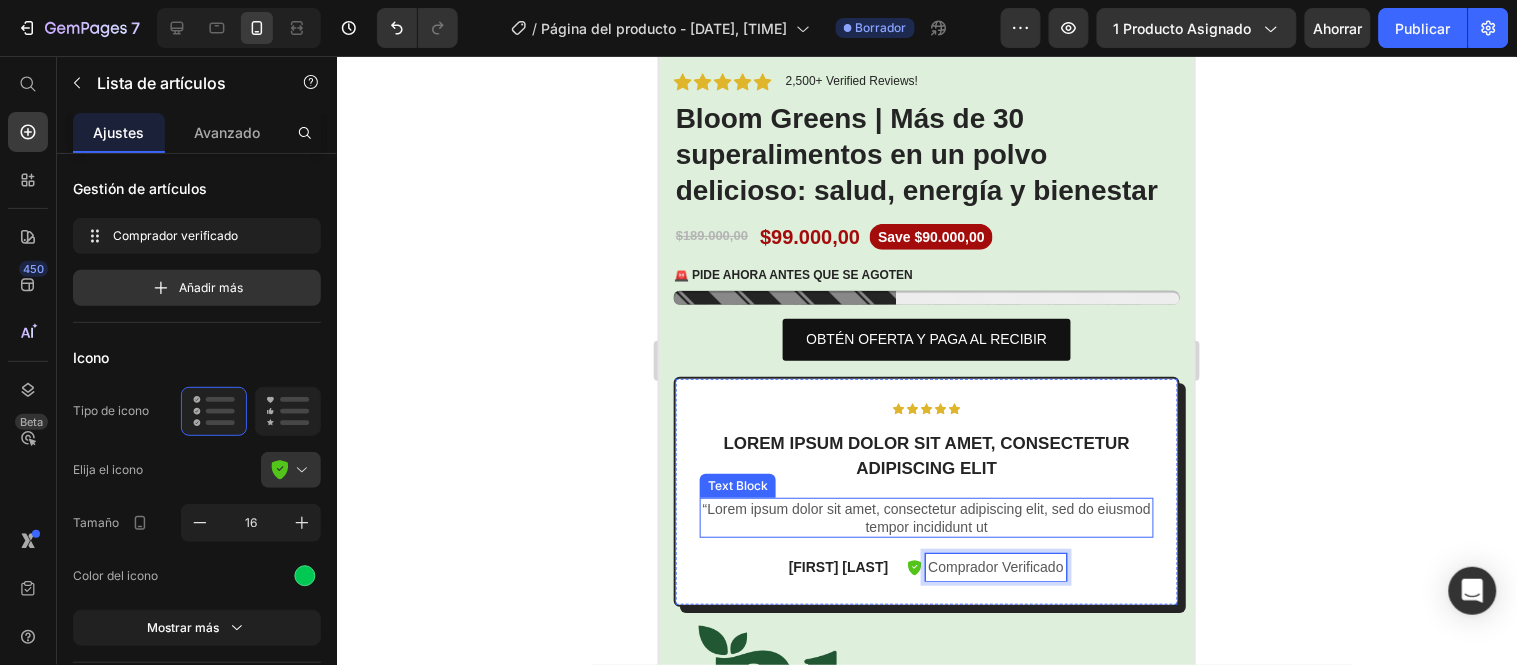 click on "“Lorem ipsum dolor sit amet, consectetur adipiscing elit, sed do eiusmod tempor incididunt ut" at bounding box center [926, 517] 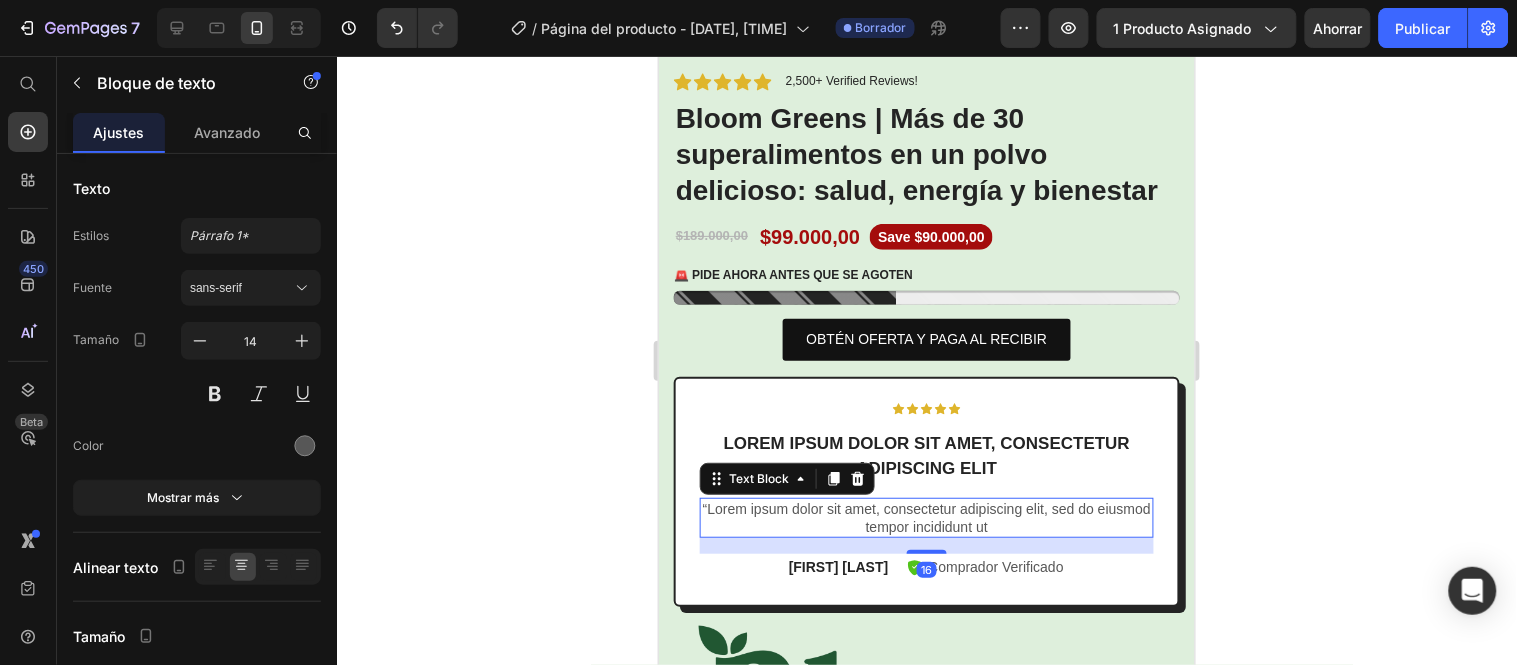 click on "Lorem ipsum dolor sit amet, consectetur adipiscing elit" at bounding box center (926, 455) 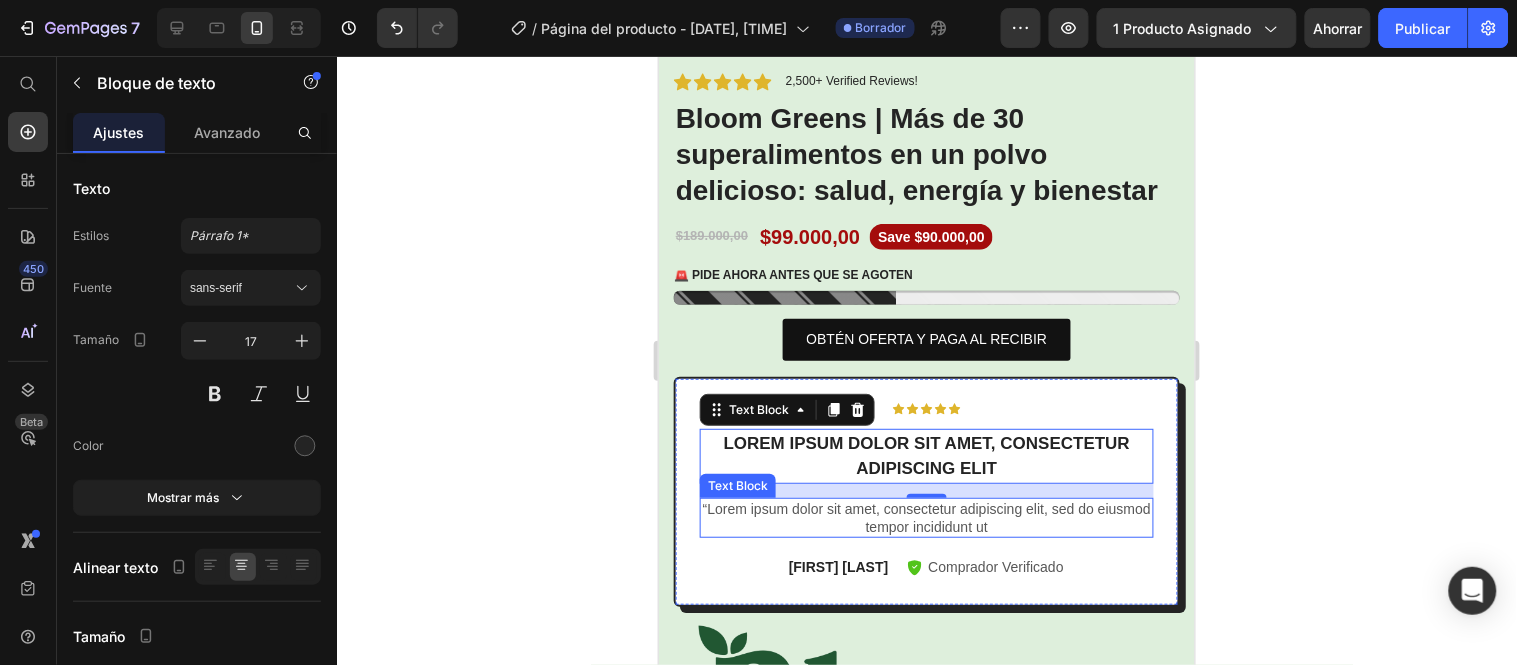 click on "“Lorem ipsum dolor sit amet, consectetur adipiscing elit, sed do eiusmod tempor incididunt ut" at bounding box center [926, 517] 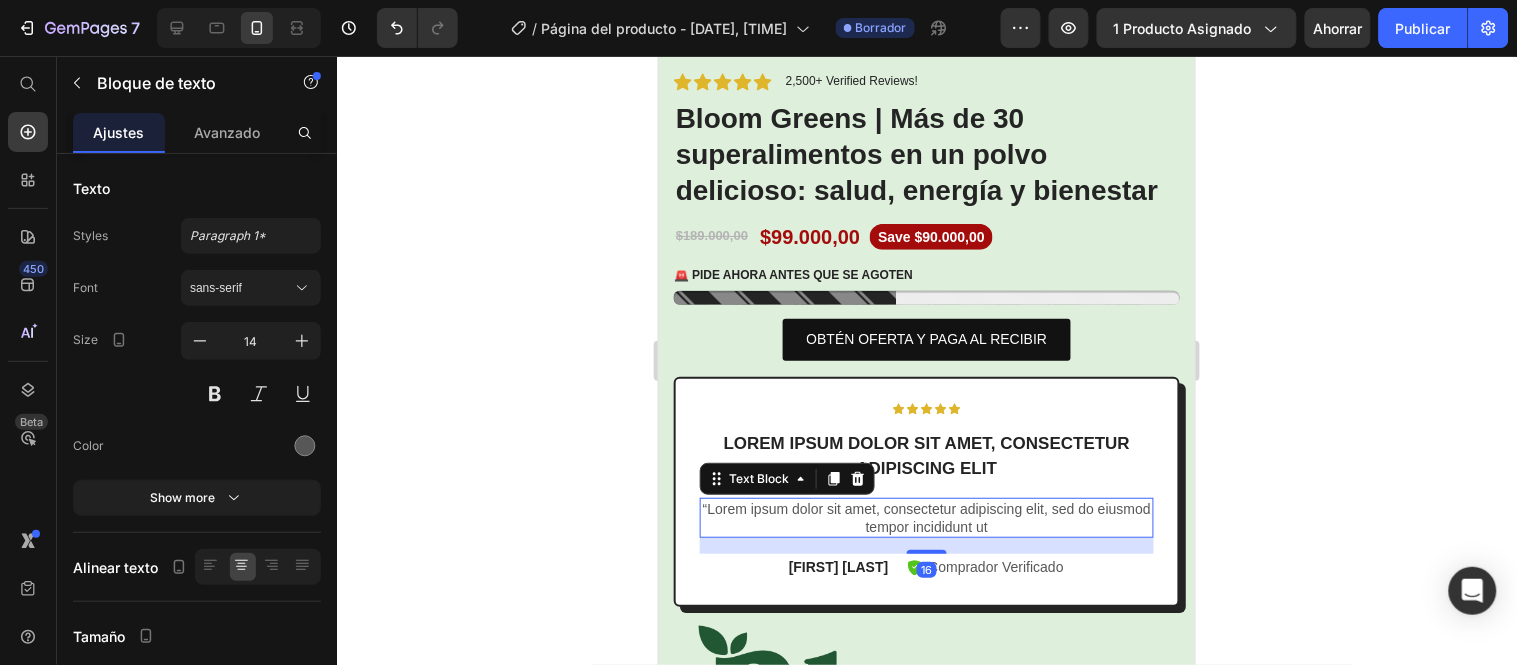 click on "“Lorem ipsum dolor sit amet, consectetur adipiscing elit, sed do eiusmod tempor incididunt ut" at bounding box center [926, 517] 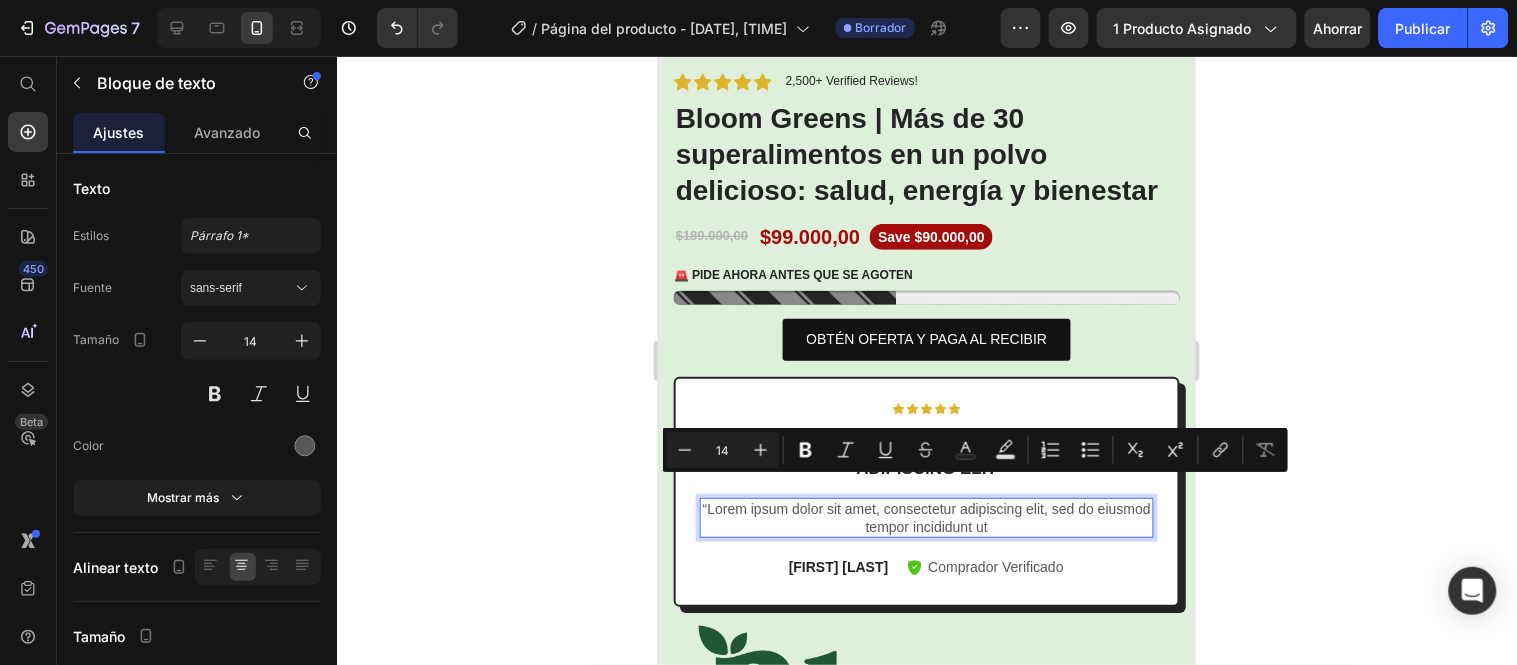 drag, startPoint x: 727, startPoint y: 483, endPoint x: 1007, endPoint y: 505, distance: 280.86295 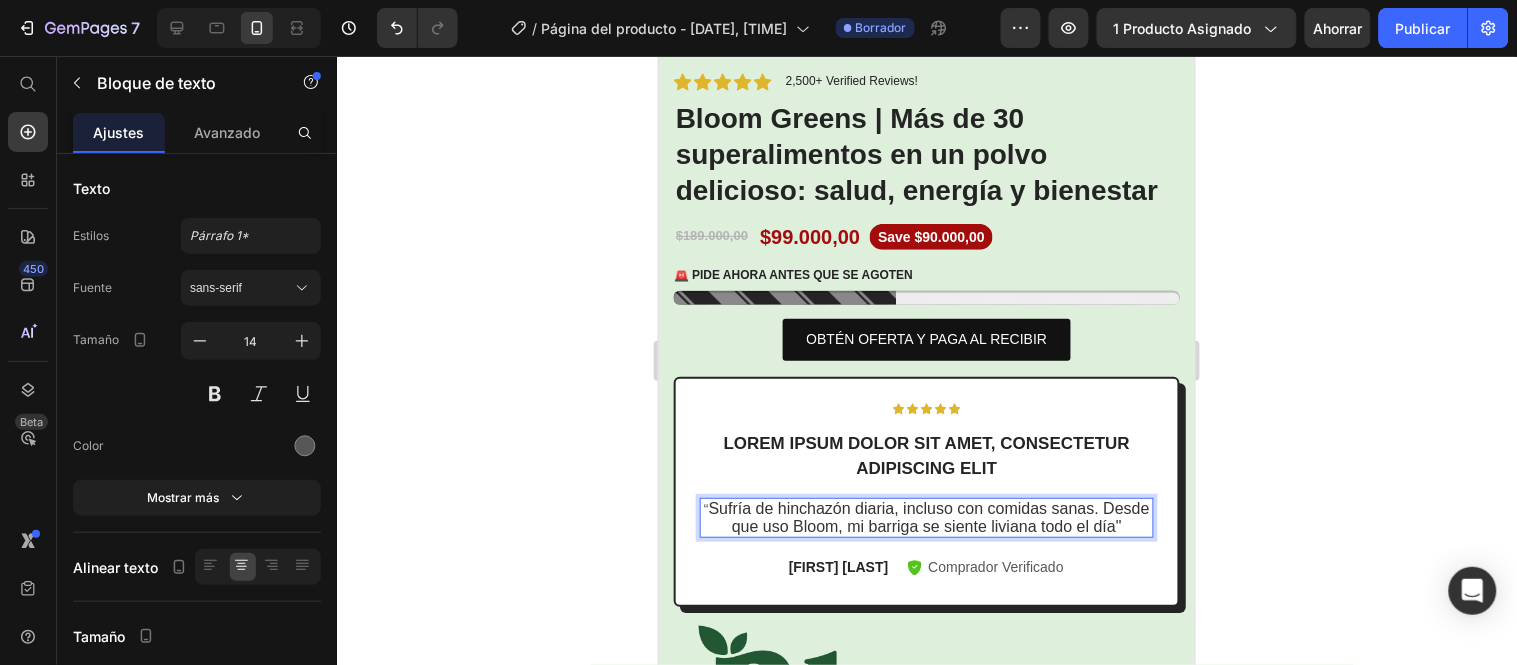 click on "Sufría de hinchazón diaria, incluso con comidas sanas. Desde que uso Bloom, mi barriga se siente liviana todo el día"" at bounding box center (928, 516) 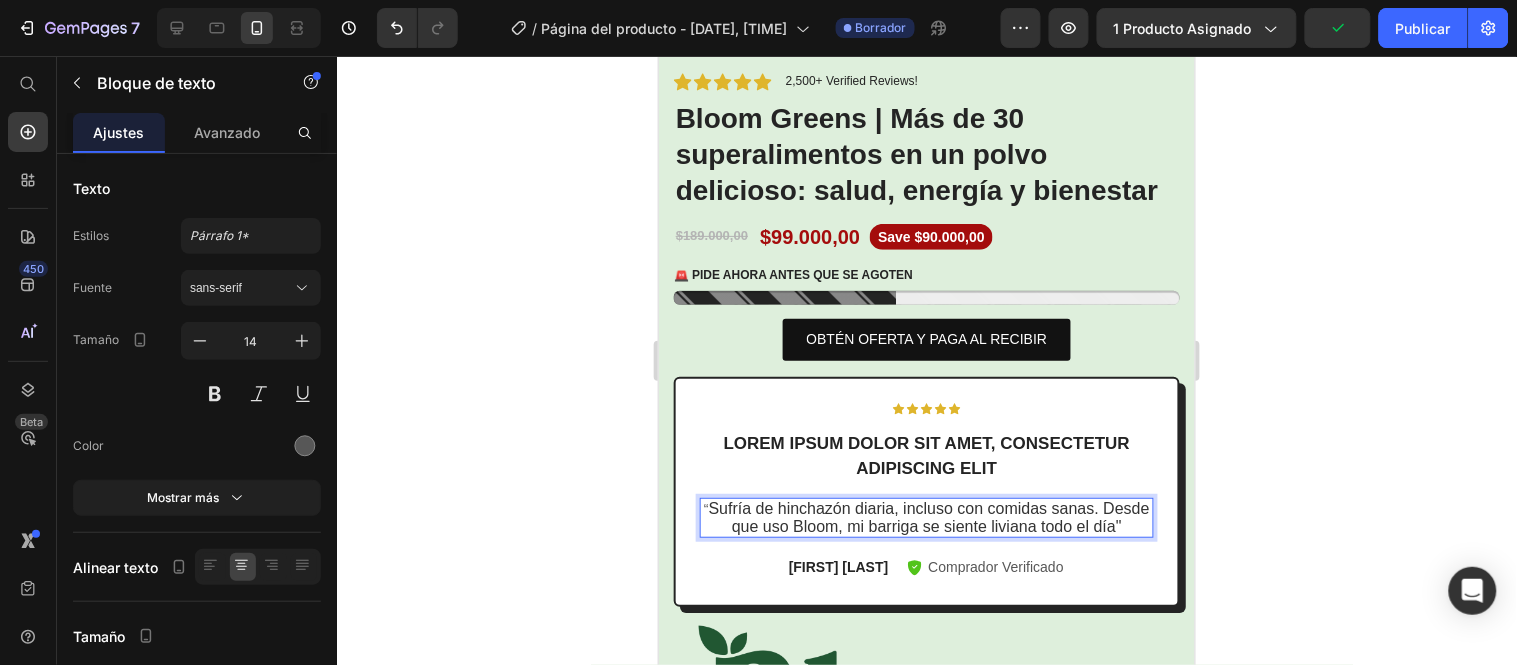 click on "“ Sufría de hinchazón diaria, incluso con comidas sanas. Desde que uso Bloom, mi barriga se siente liviana todo el día"" at bounding box center (926, 517) 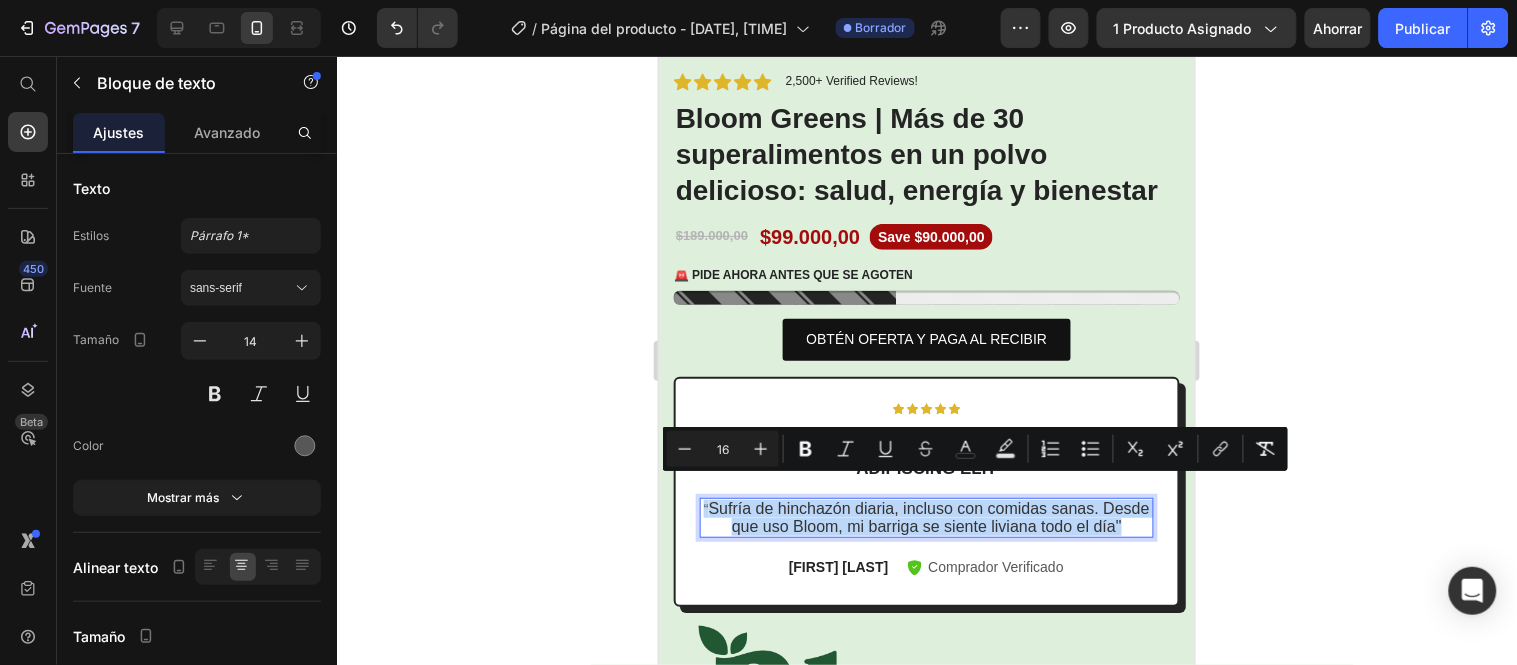 drag, startPoint x: 947, startPoint y: 529, endPoint x: 715, endPoint y: 485, distance: 236.13556 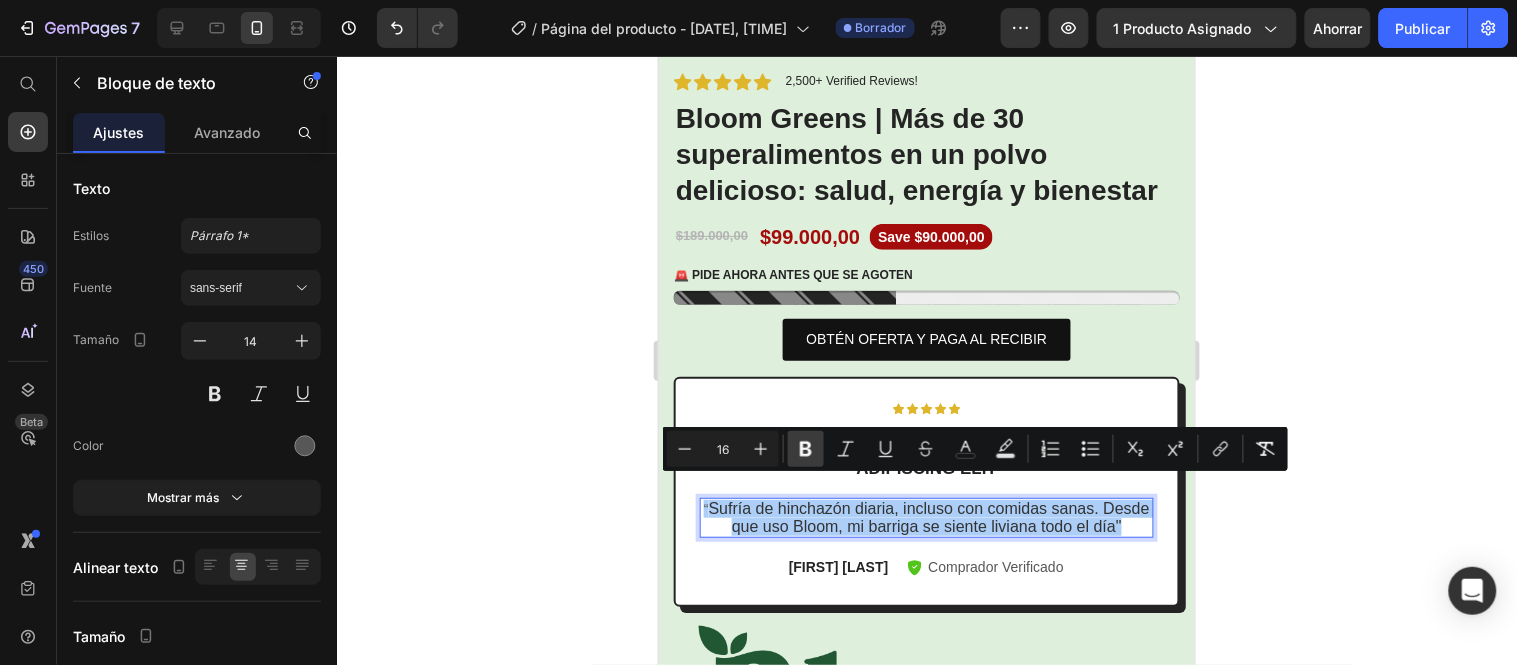click 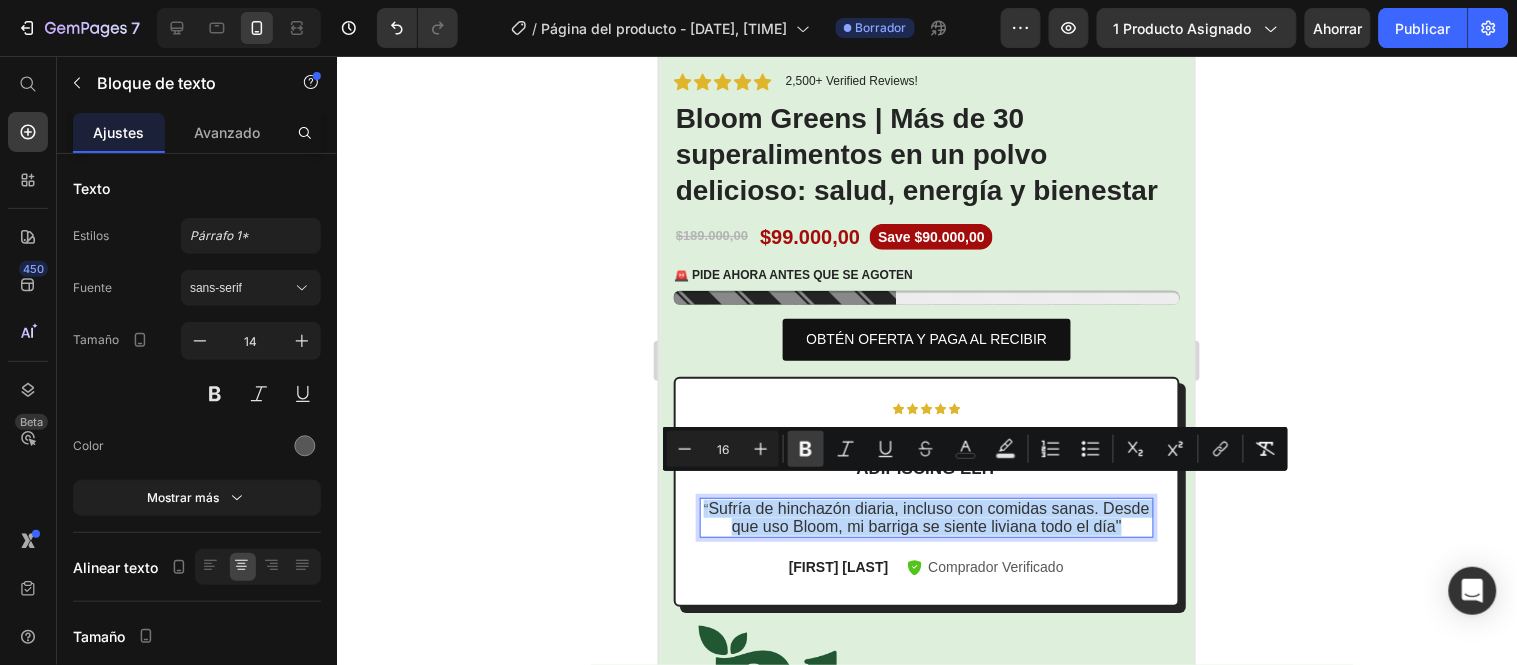 type on "14" 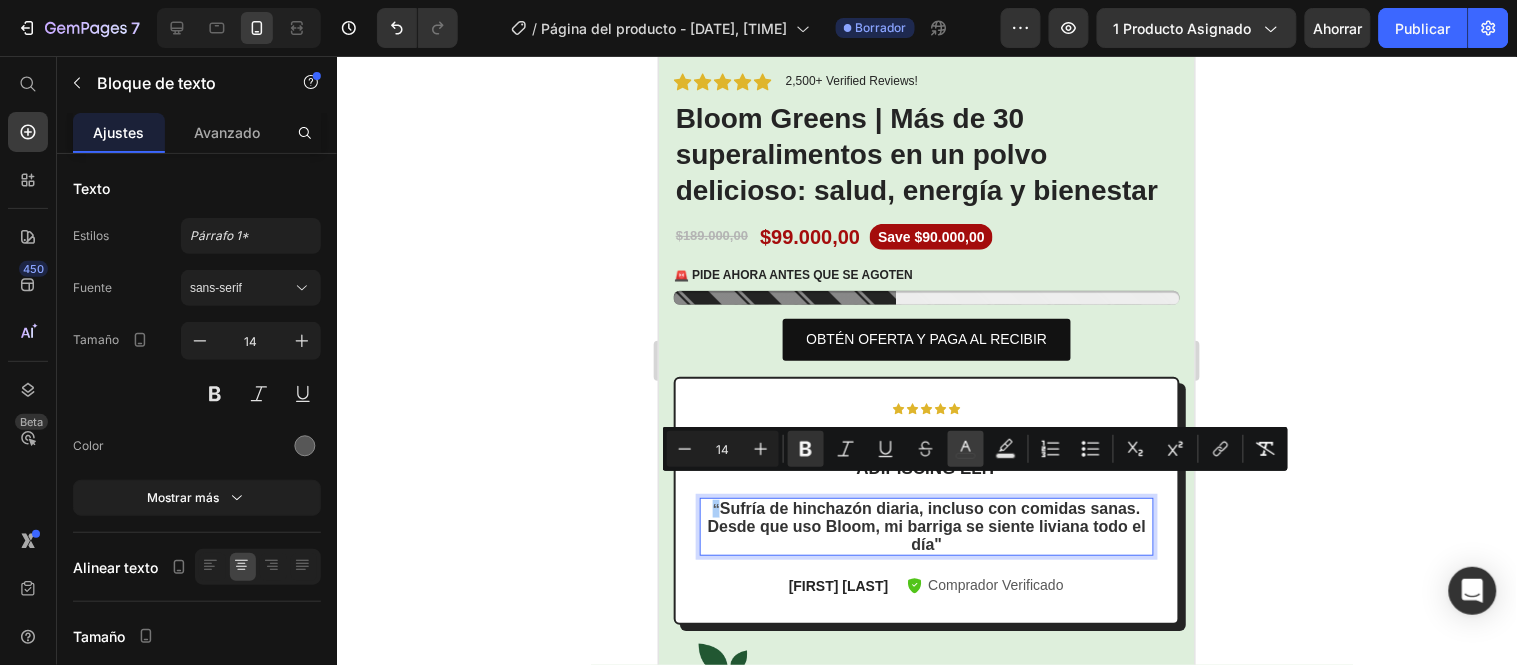 click 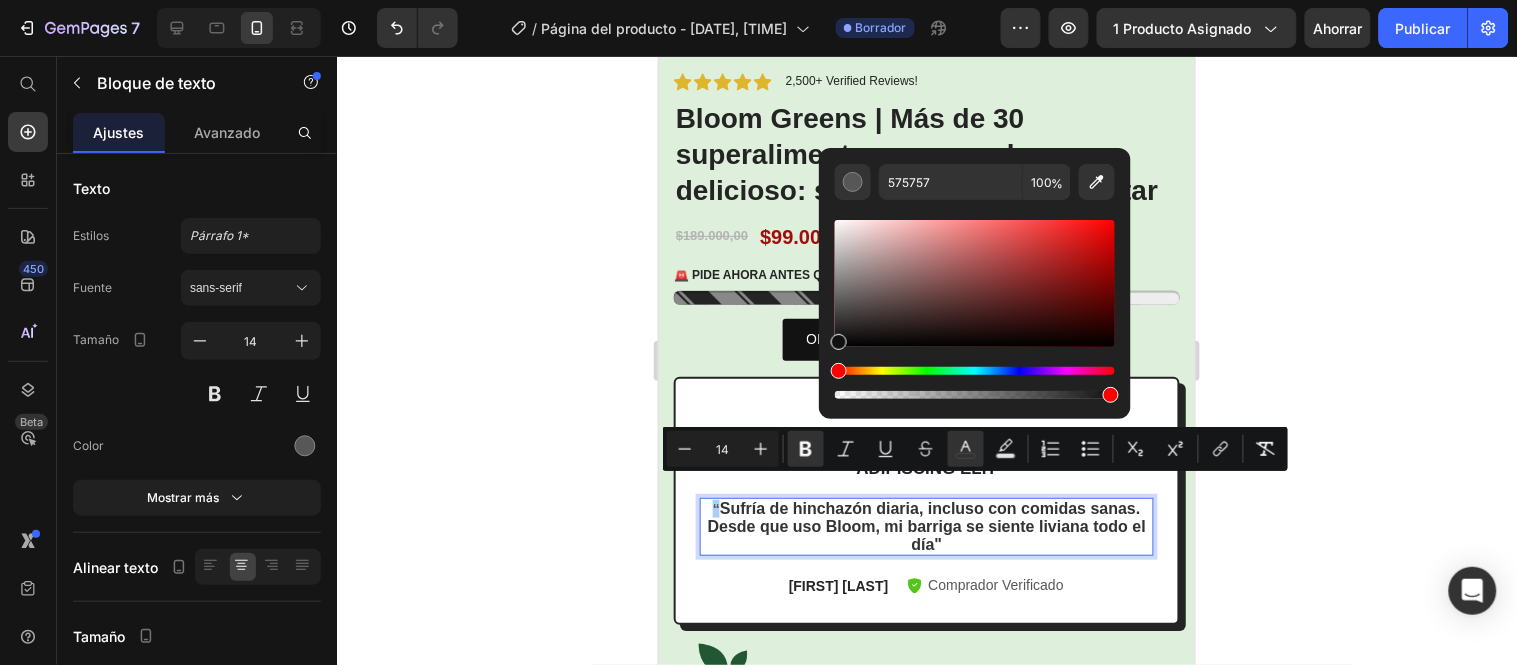 drag, startPoint x: 842, startPoint y: 326, endPoint x: 823, endPoint y: 353, distance: 33.01515 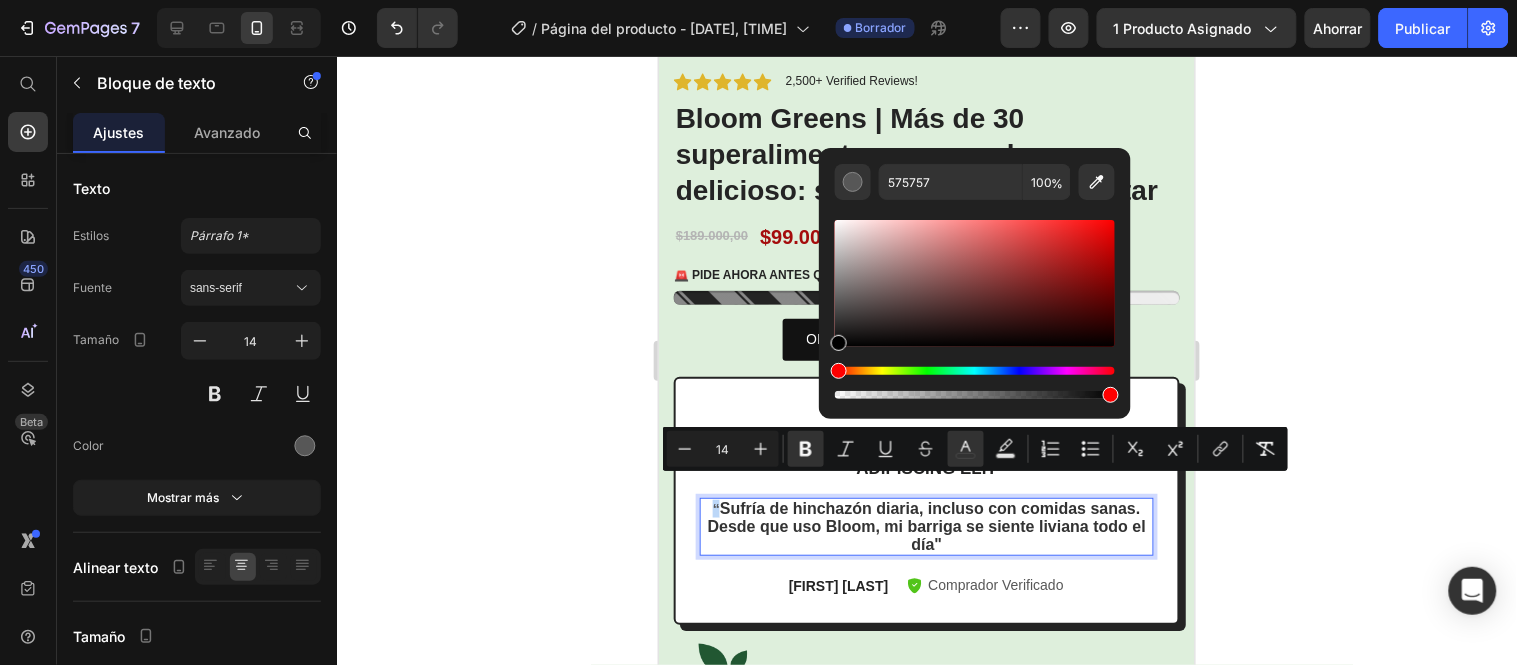 type on "000000" 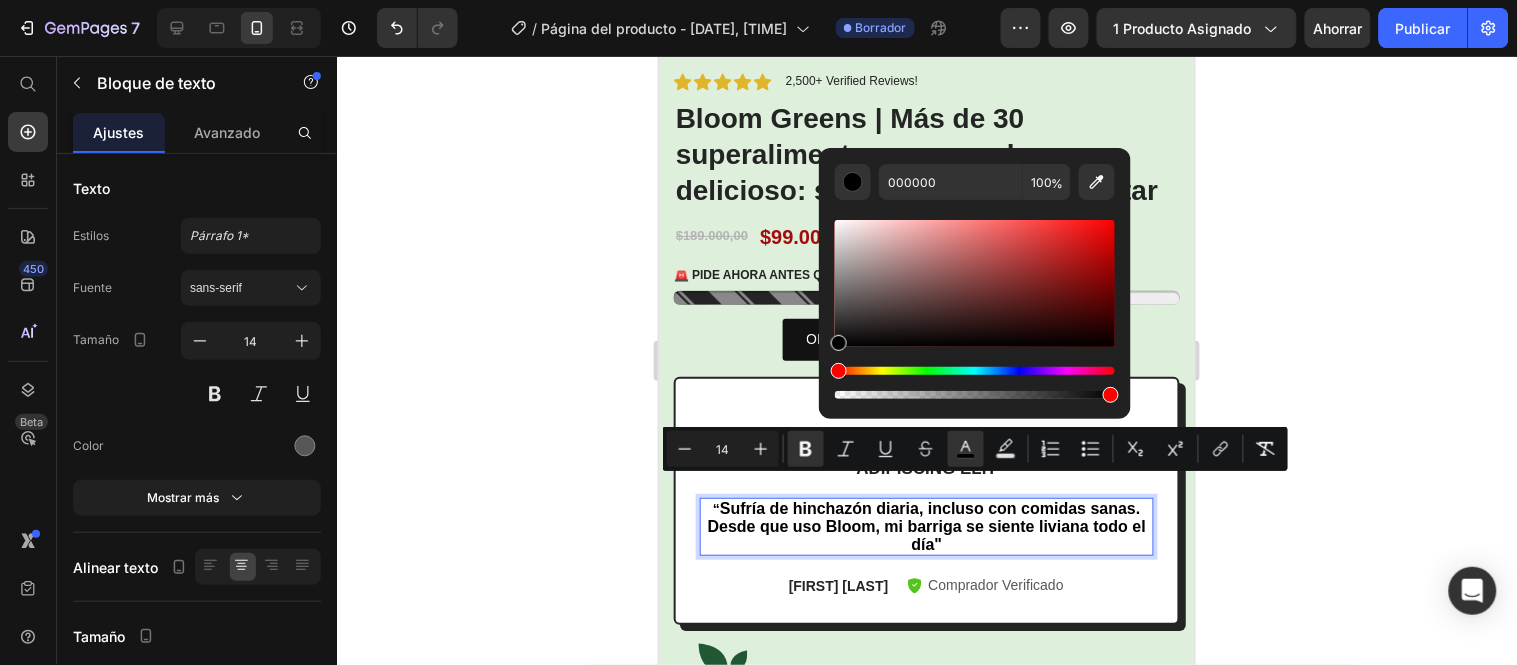 click 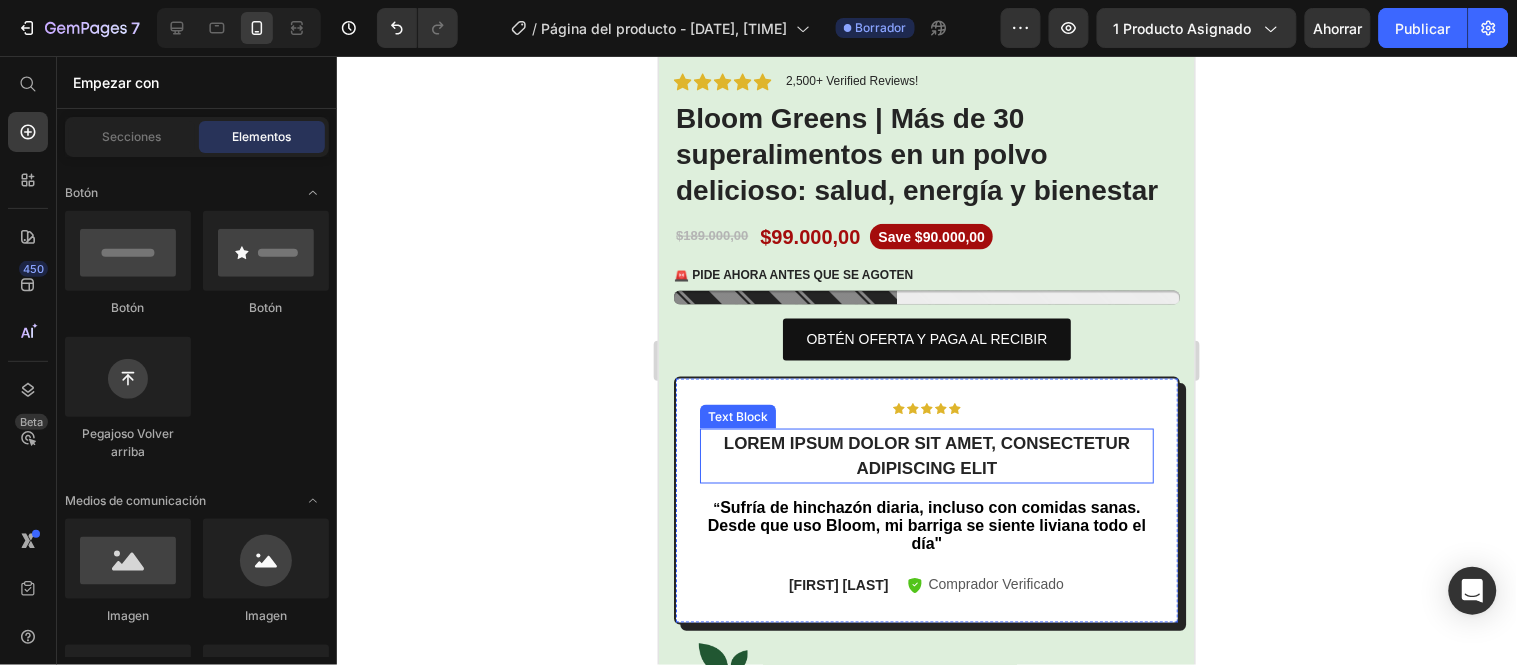 click on "Lorem ipsum dolor sit amet, consectetur adipiscing elit" at bounding box center [926, 455] 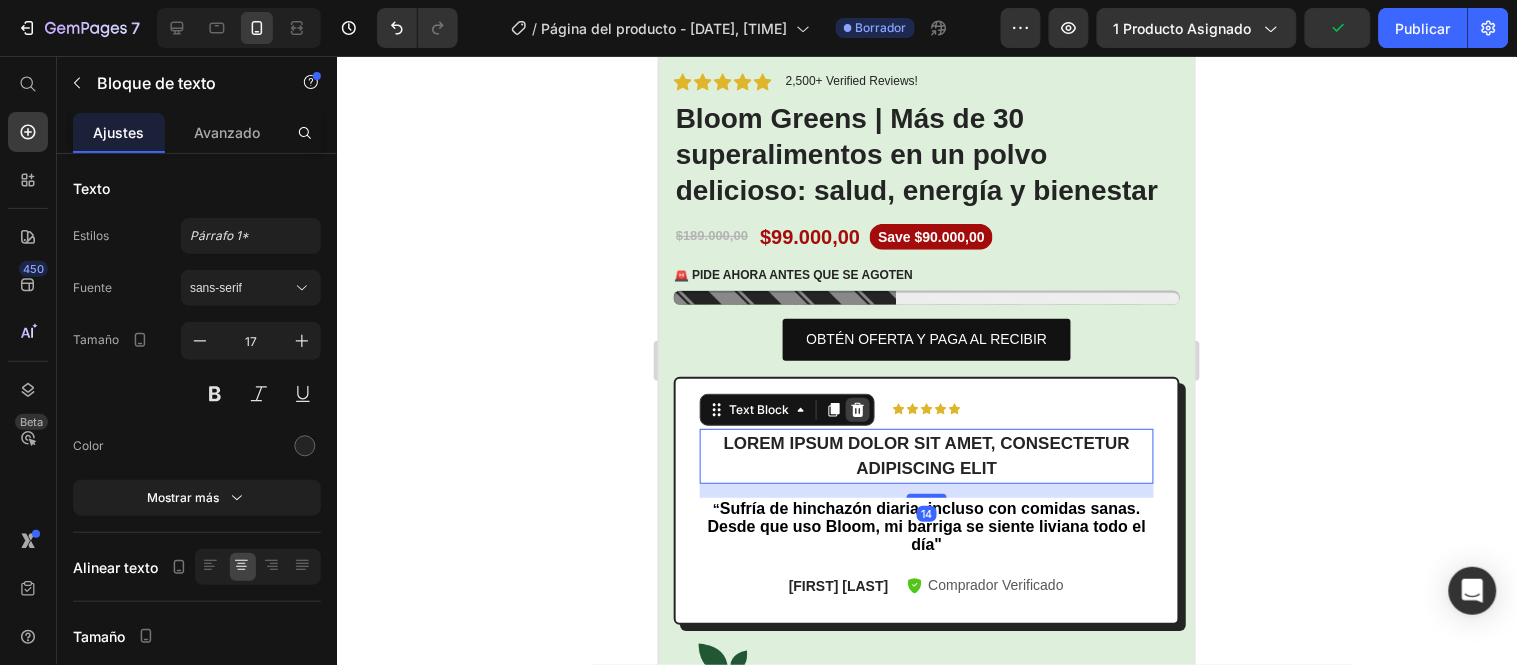 click 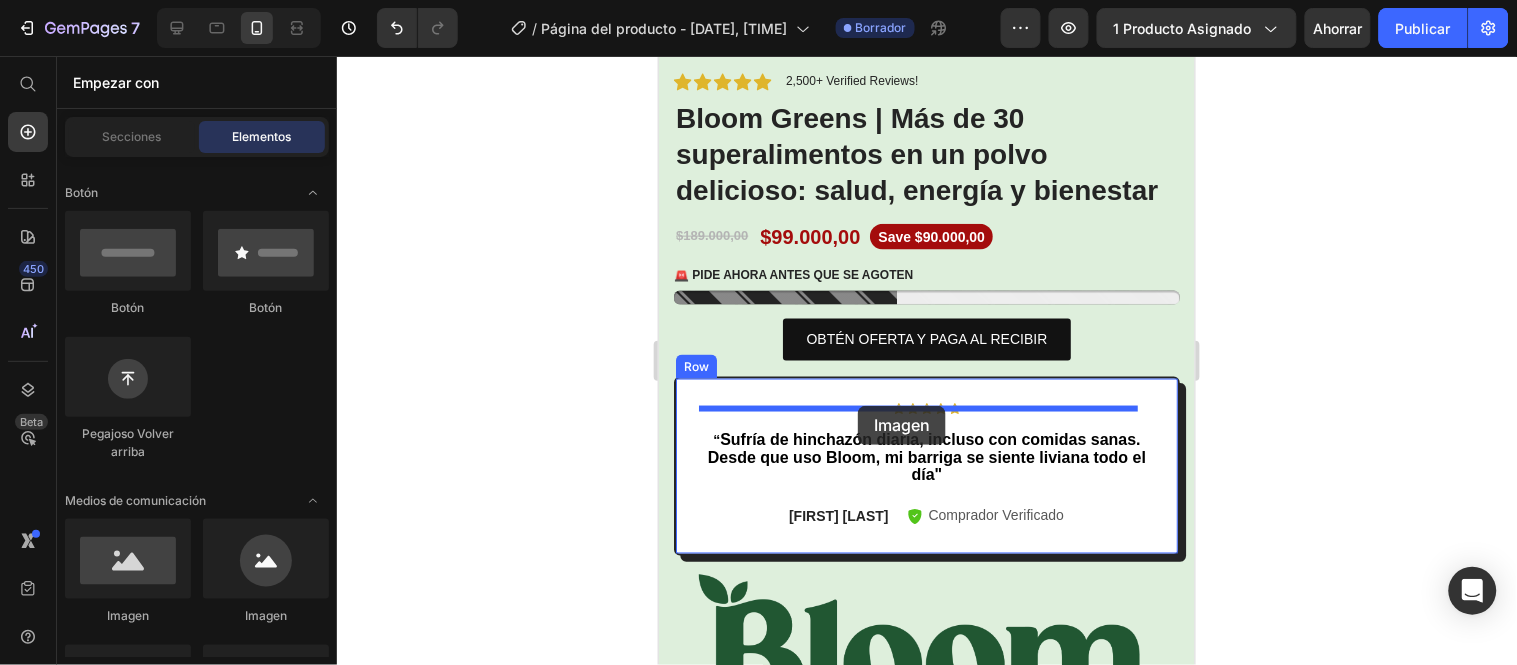 drag, startPoint x: 969, startPoint y: 586, endPoint x: 857, endPoint y: 405, distance: 212.84972 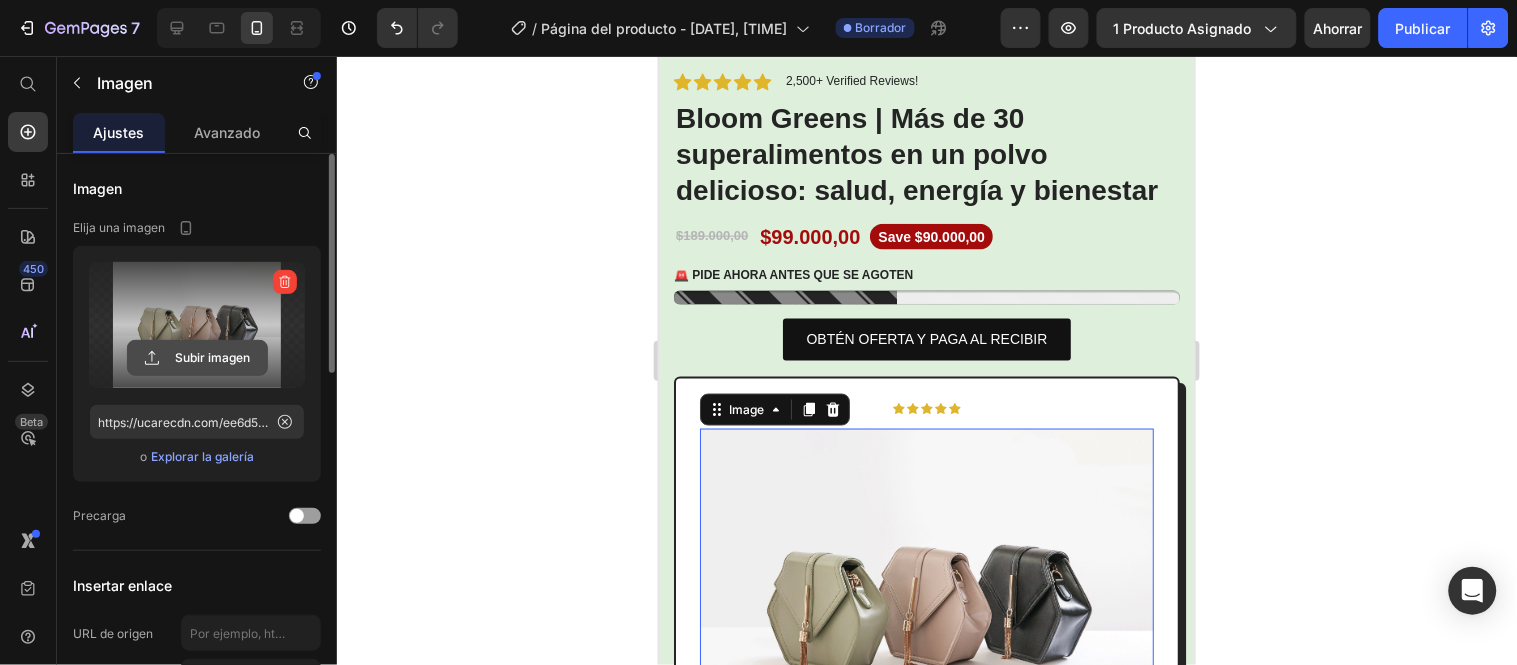 click 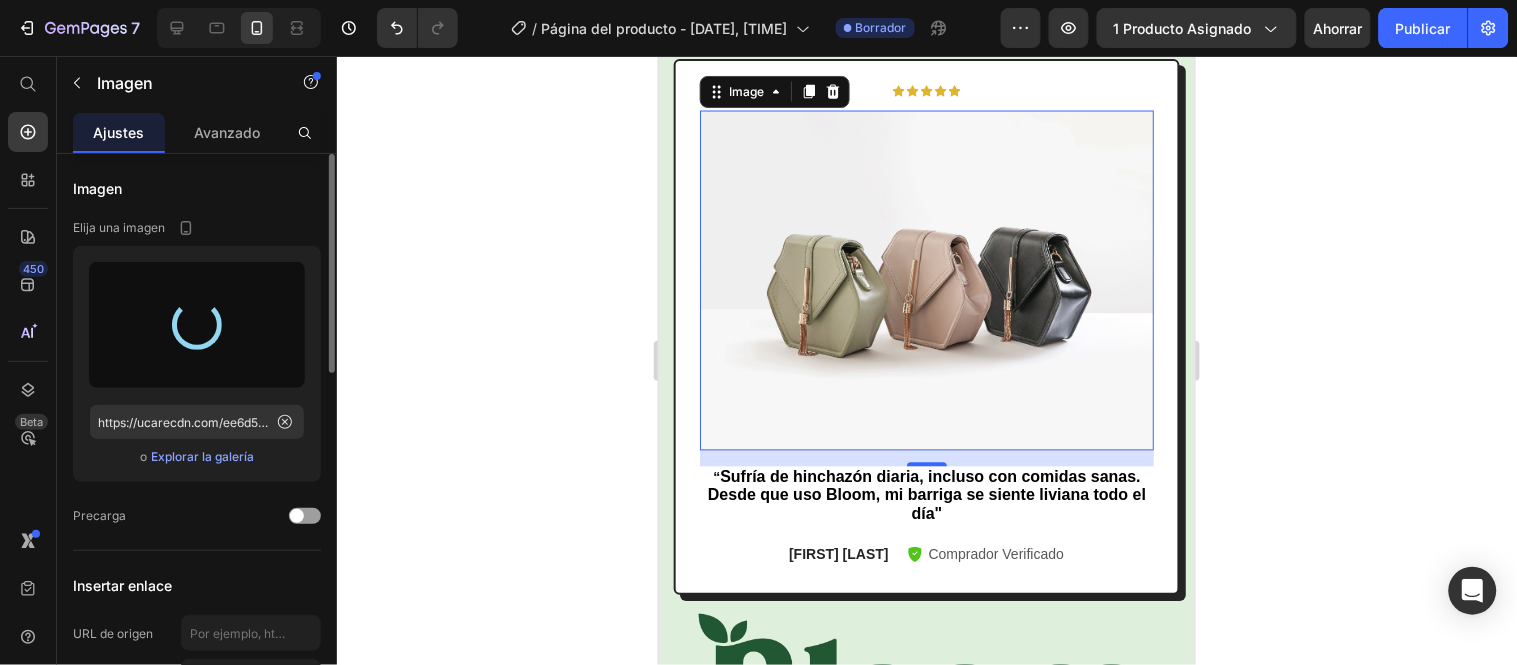 scroll, scrollTop: 1000, scrollLeft: 0, axis: vertical 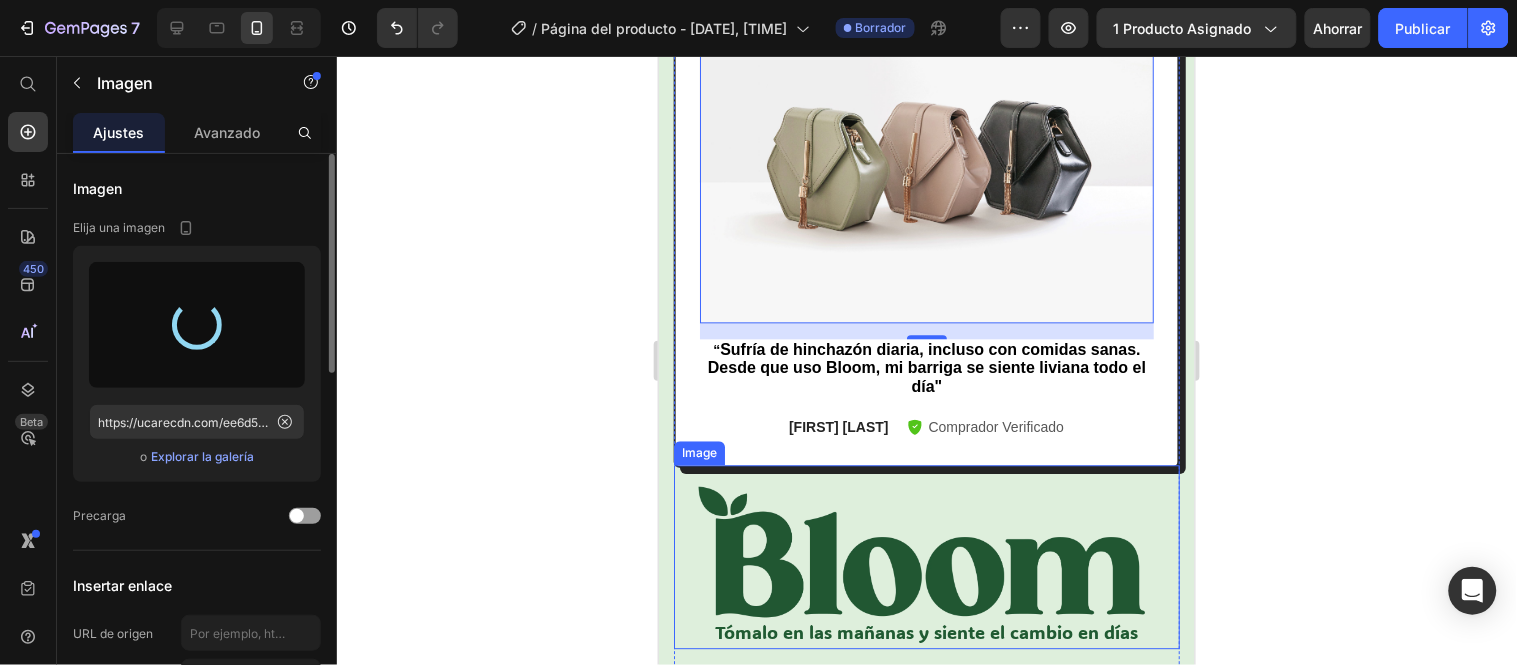 type on "https://cdn.shopify.com/s/files/1/0634/6126/1400/files/gempages_557187889268523915-d2566753-0476-4e9c-9b6f-c9dafa8a7dd2.png" 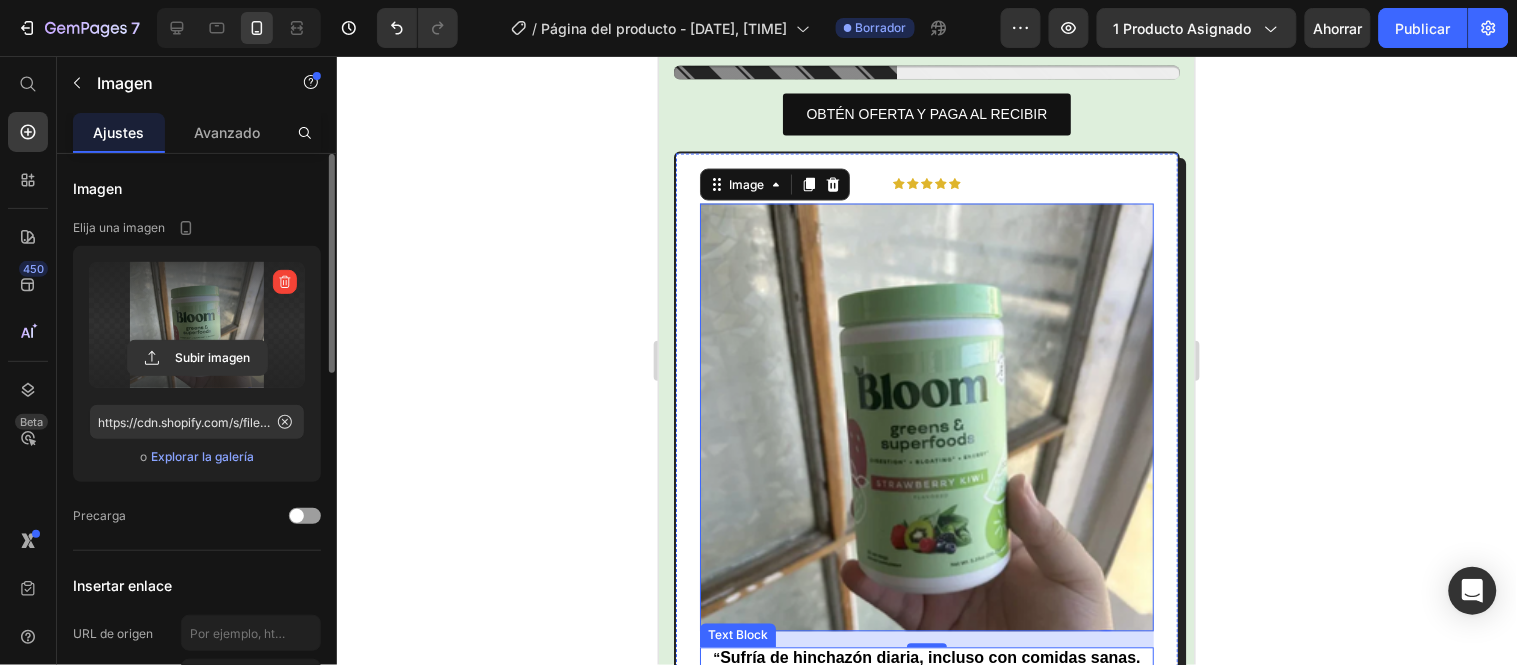 scroll, scrollTop: 777, scrollLeft: 0, axis: vertical 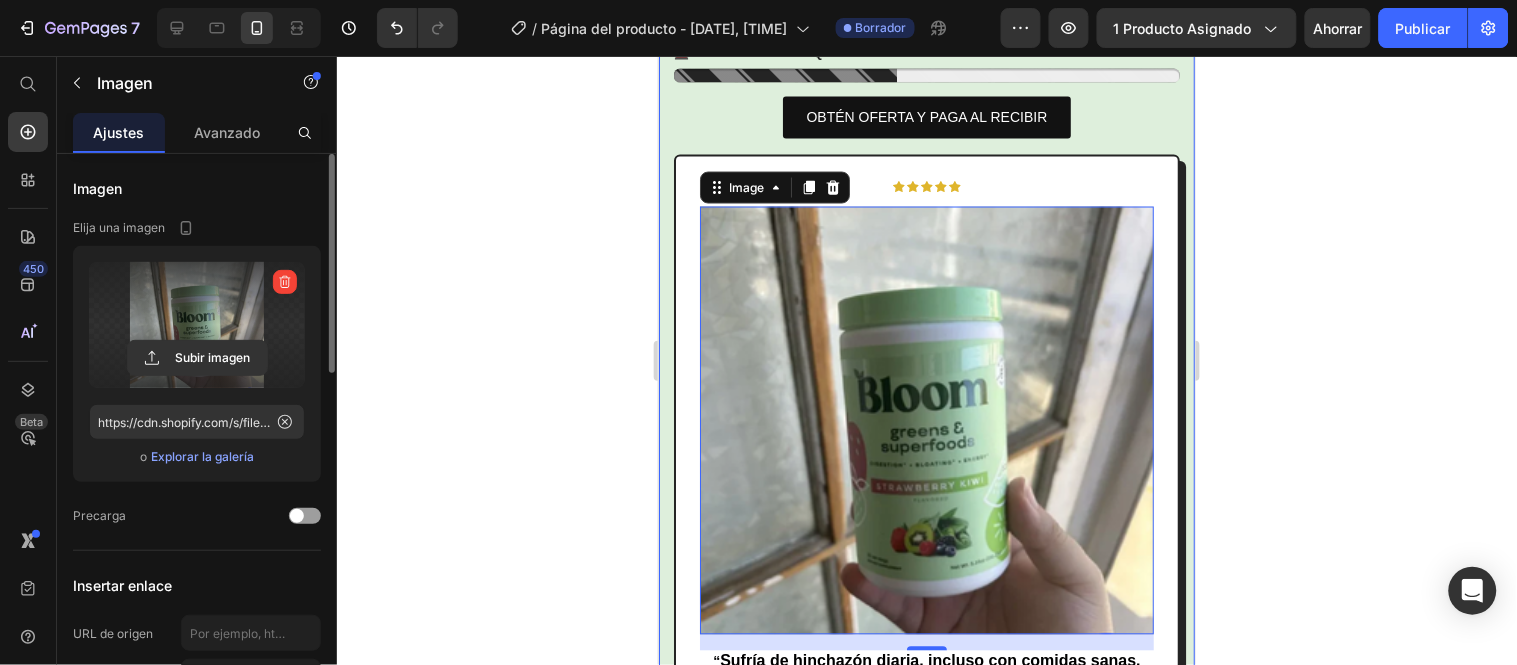 click 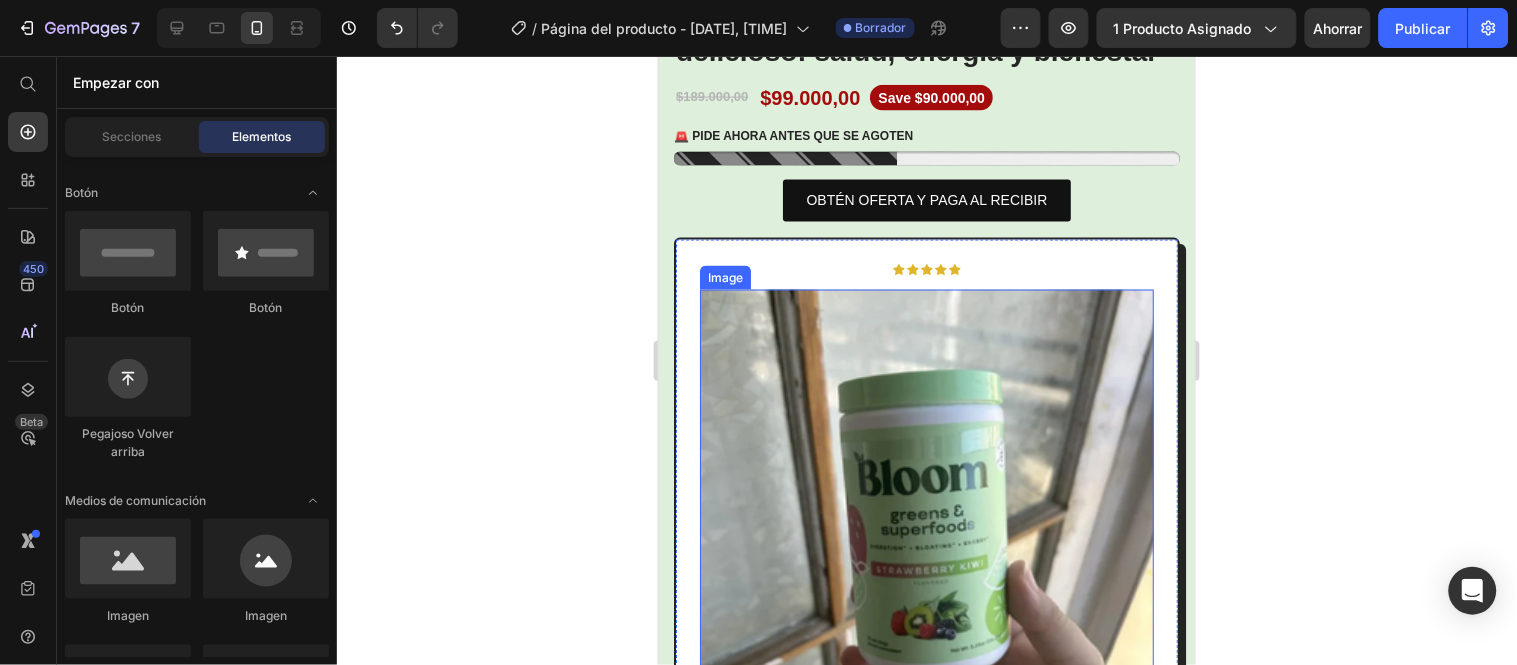 scroll, scrollTop: 888, scrollLeft: 0, axis: vertical 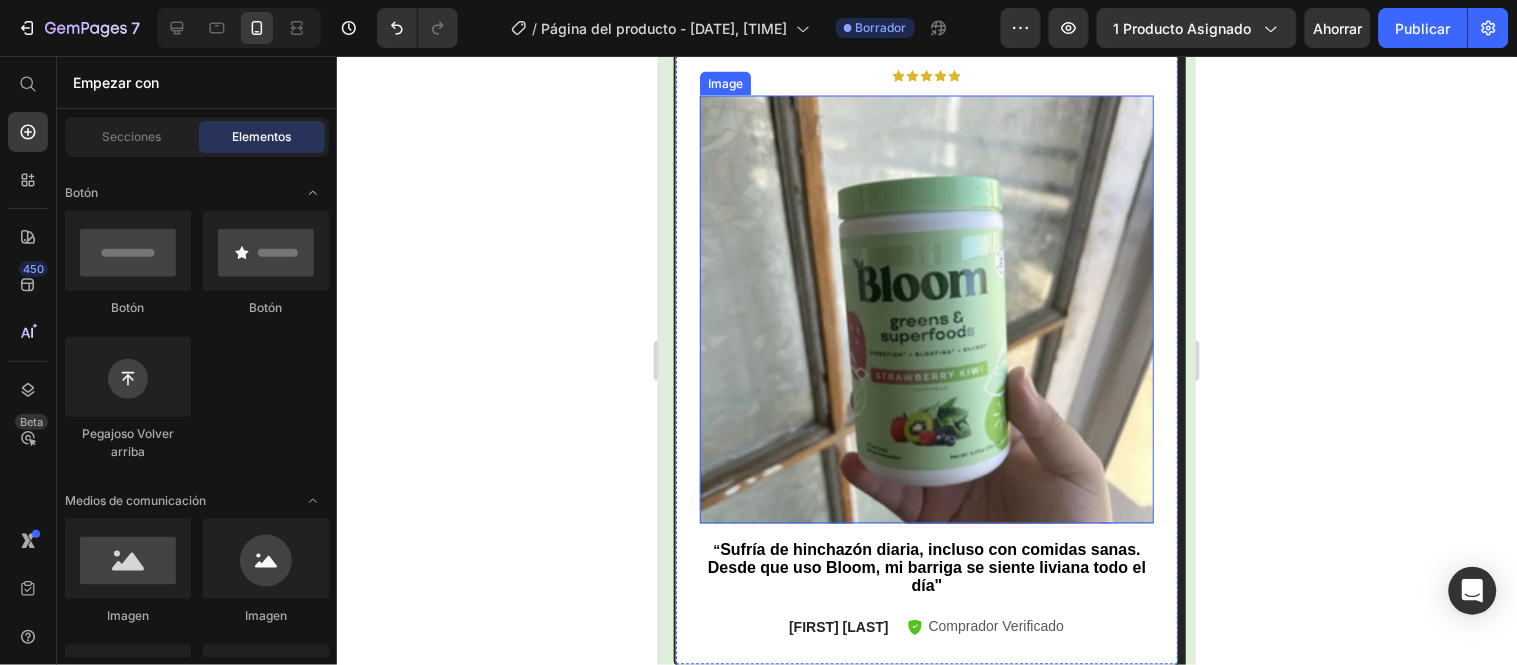 click at bounding box center (926, 309) 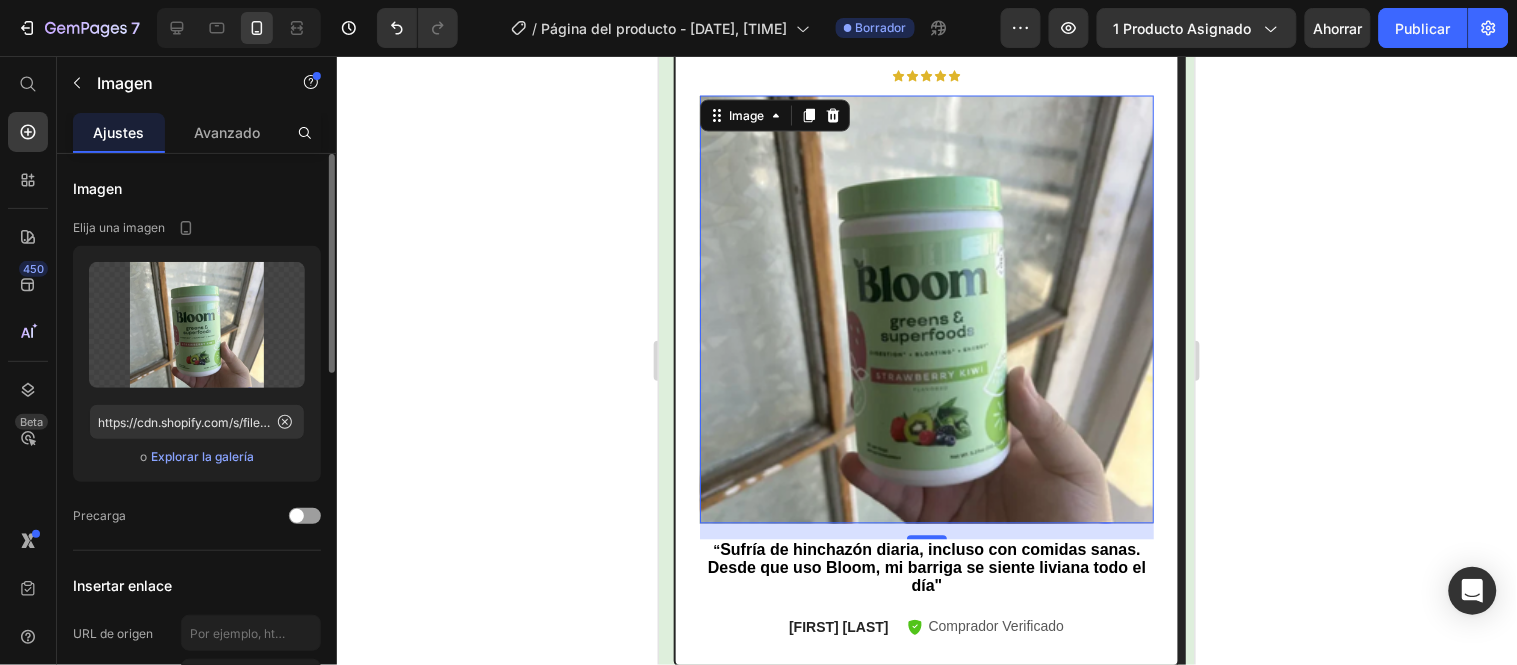 scroll, scrollTop: 666, scrollLeft: 0, axis: vertical 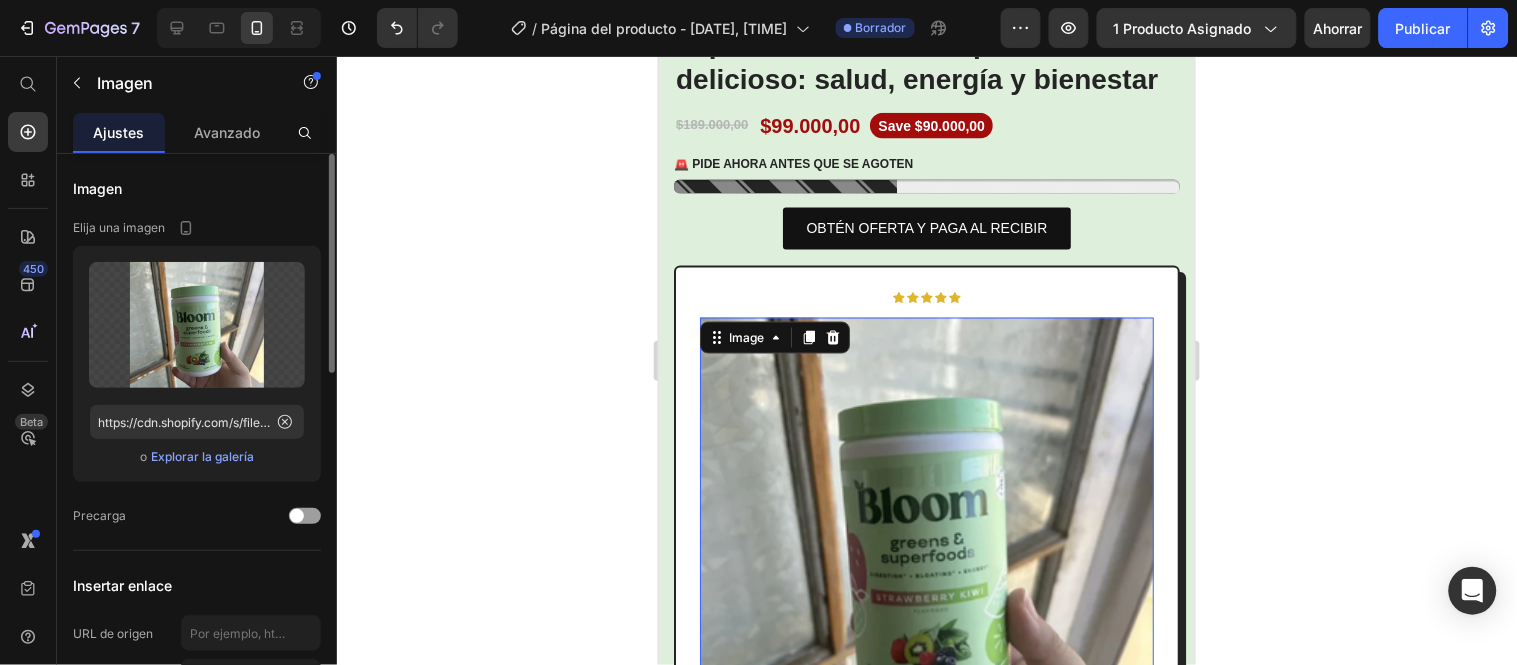 click at bounding box center [926, 531] 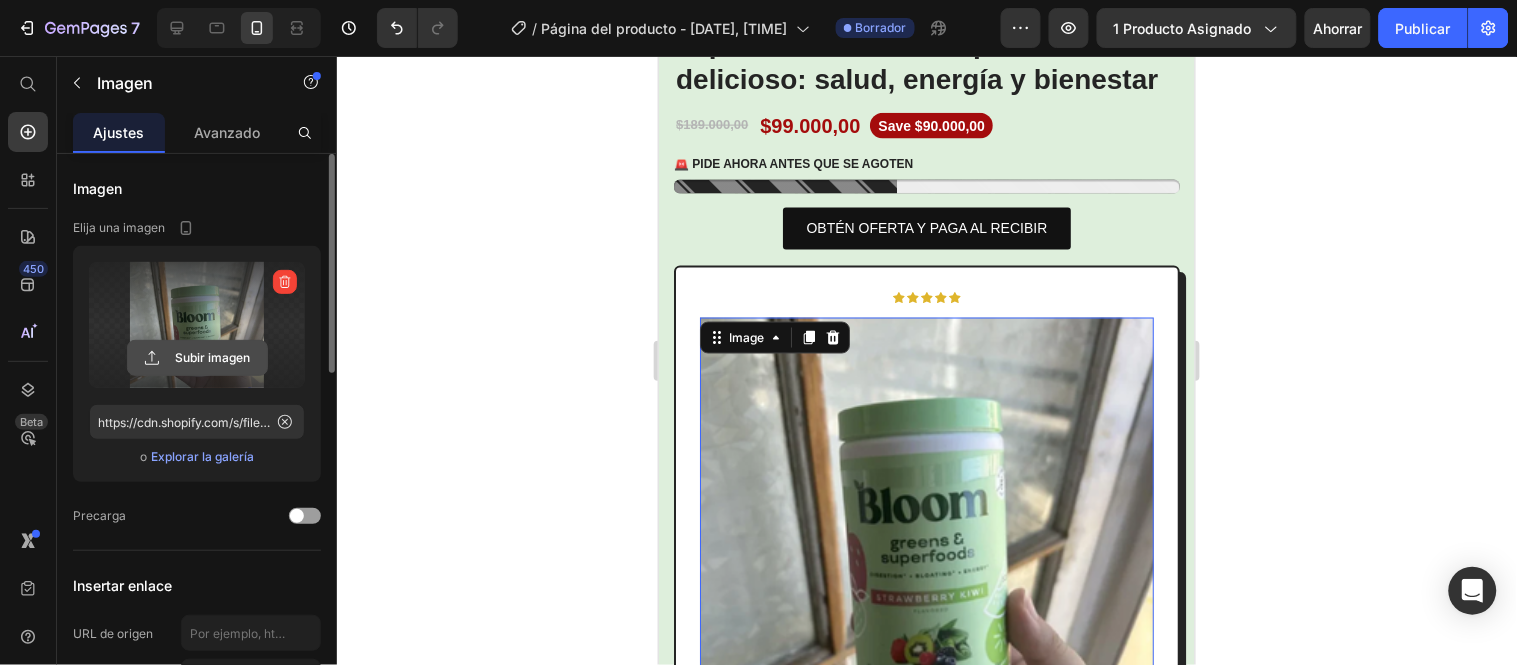 click 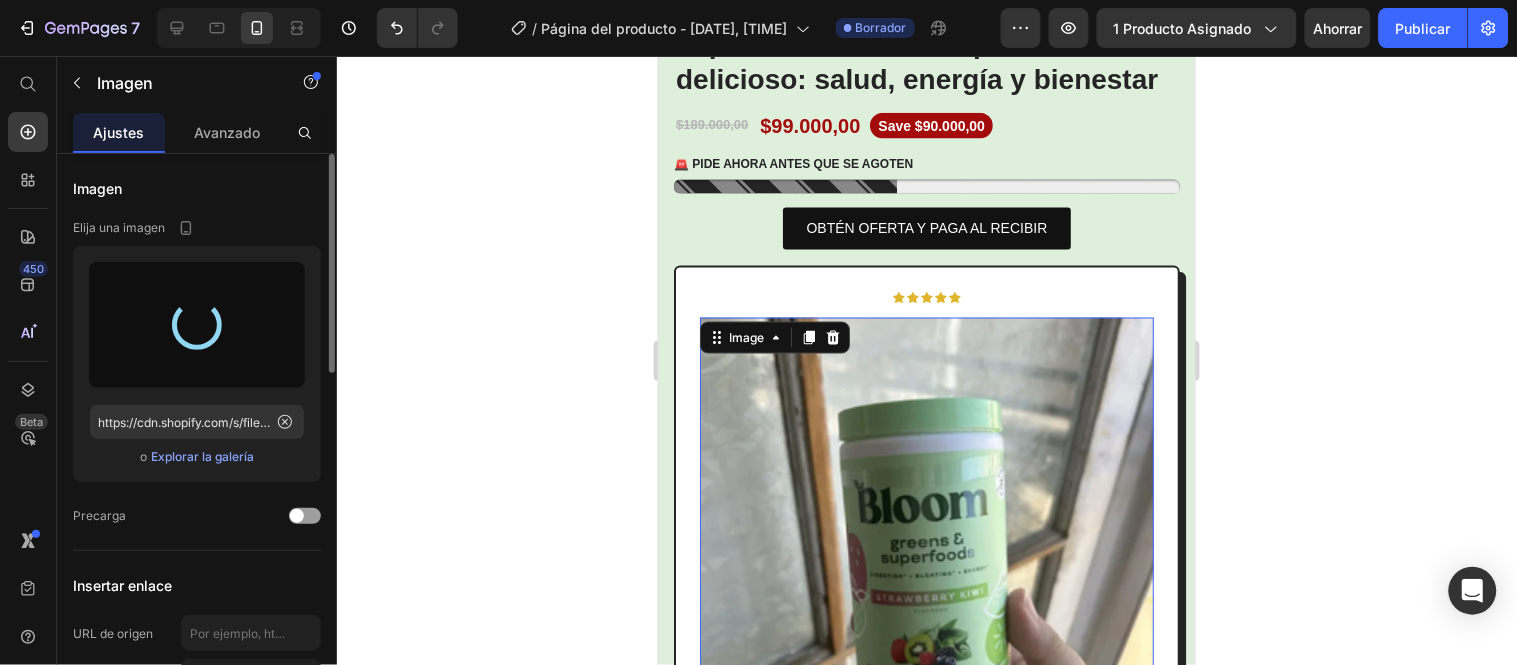 type on "https://cdn.shopify.com/s/files/1/0634/6126/1400/files/gempages_557187889268523915-75e09596-e789-4e6f-92ff-2e6bb03a381b.jpg" 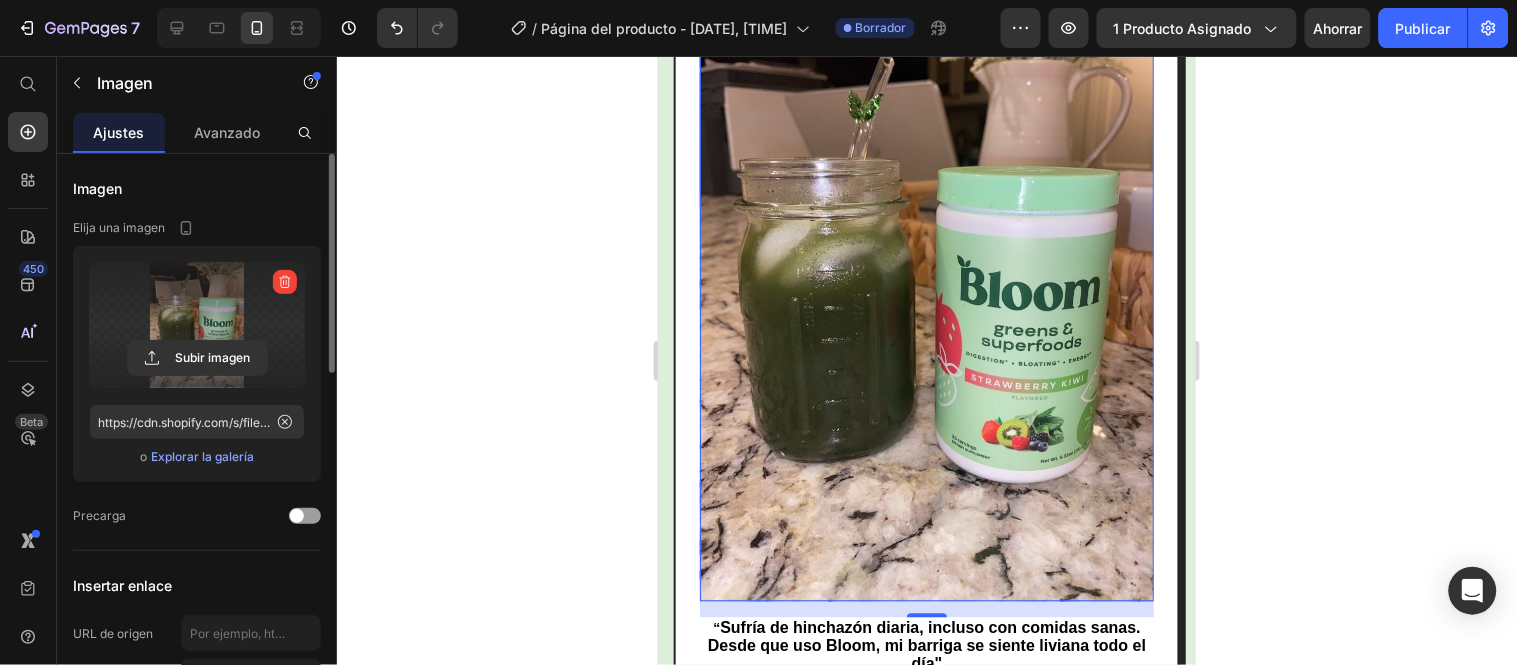scroll, scrollTop: 1000, scrollLeft: 0, axis: vertical 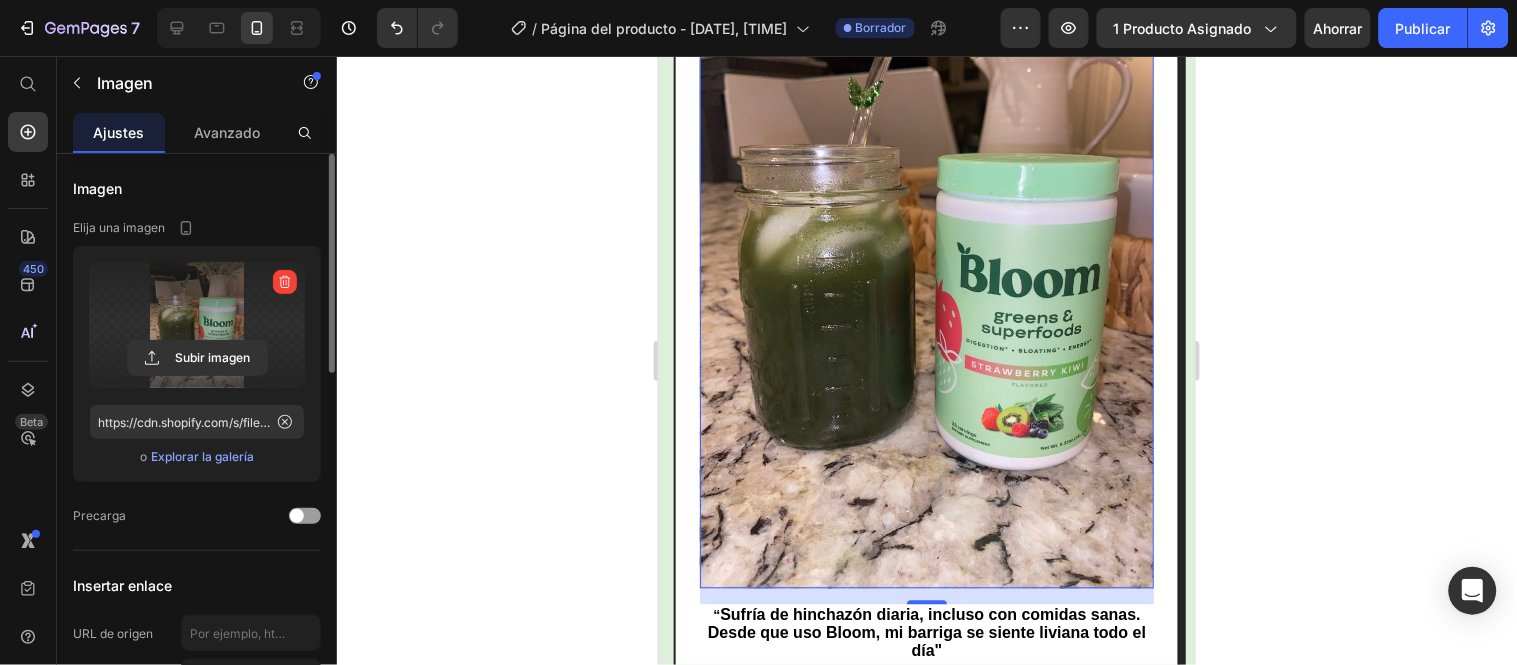 click 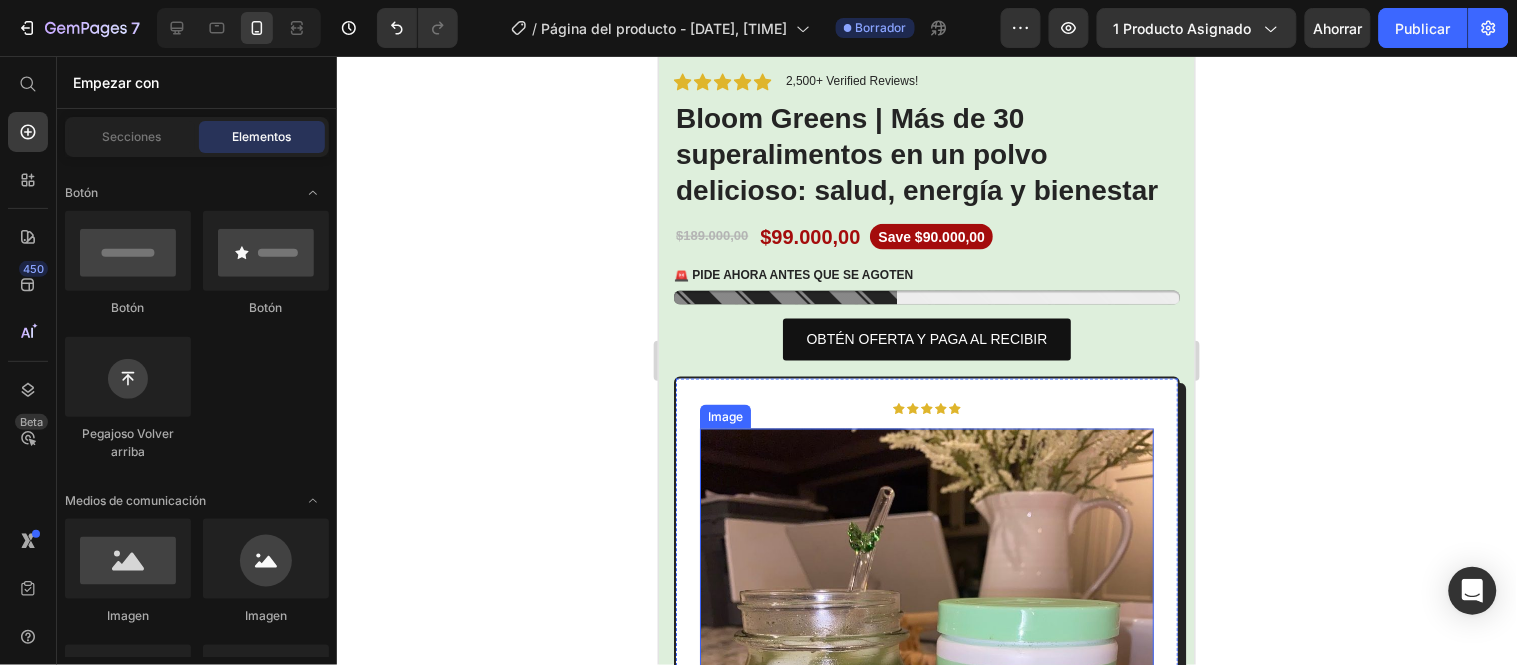 scroll, scrollTop: 444, scrollLeft: 0, axis: vertical 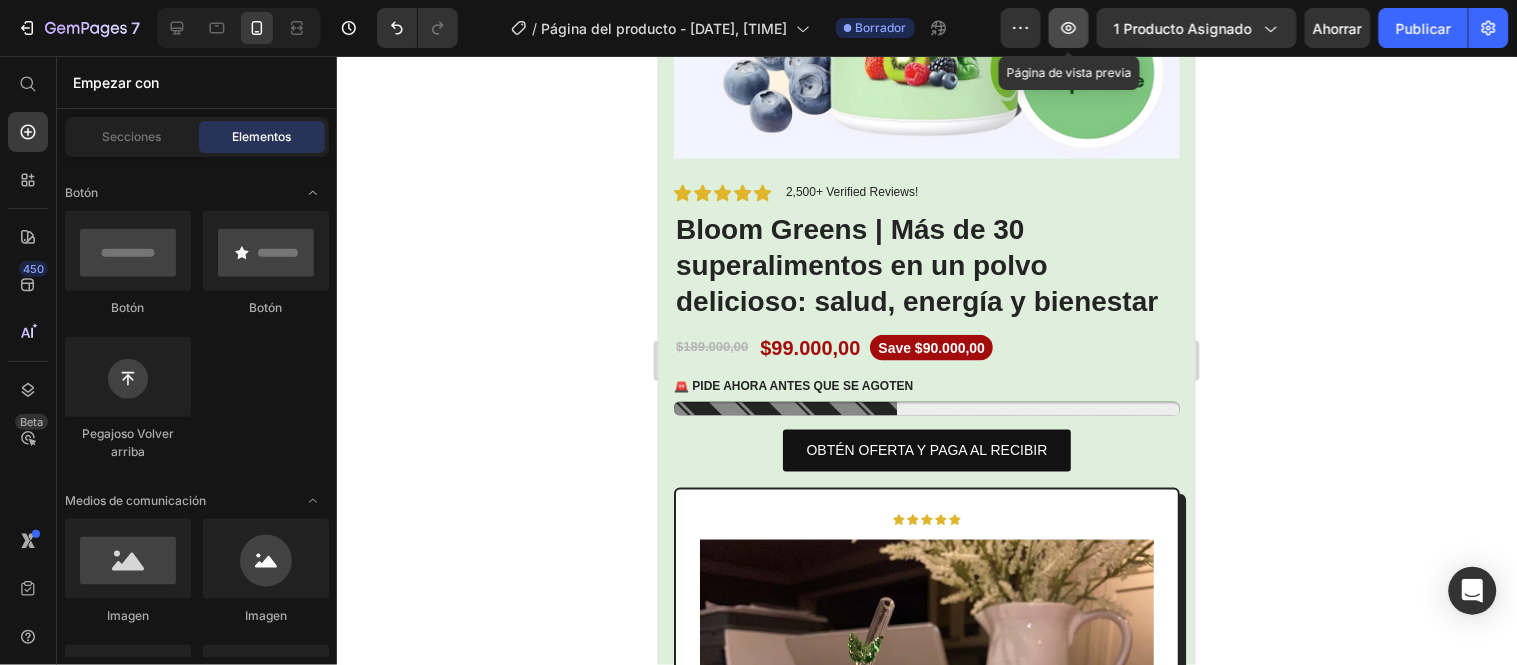 click 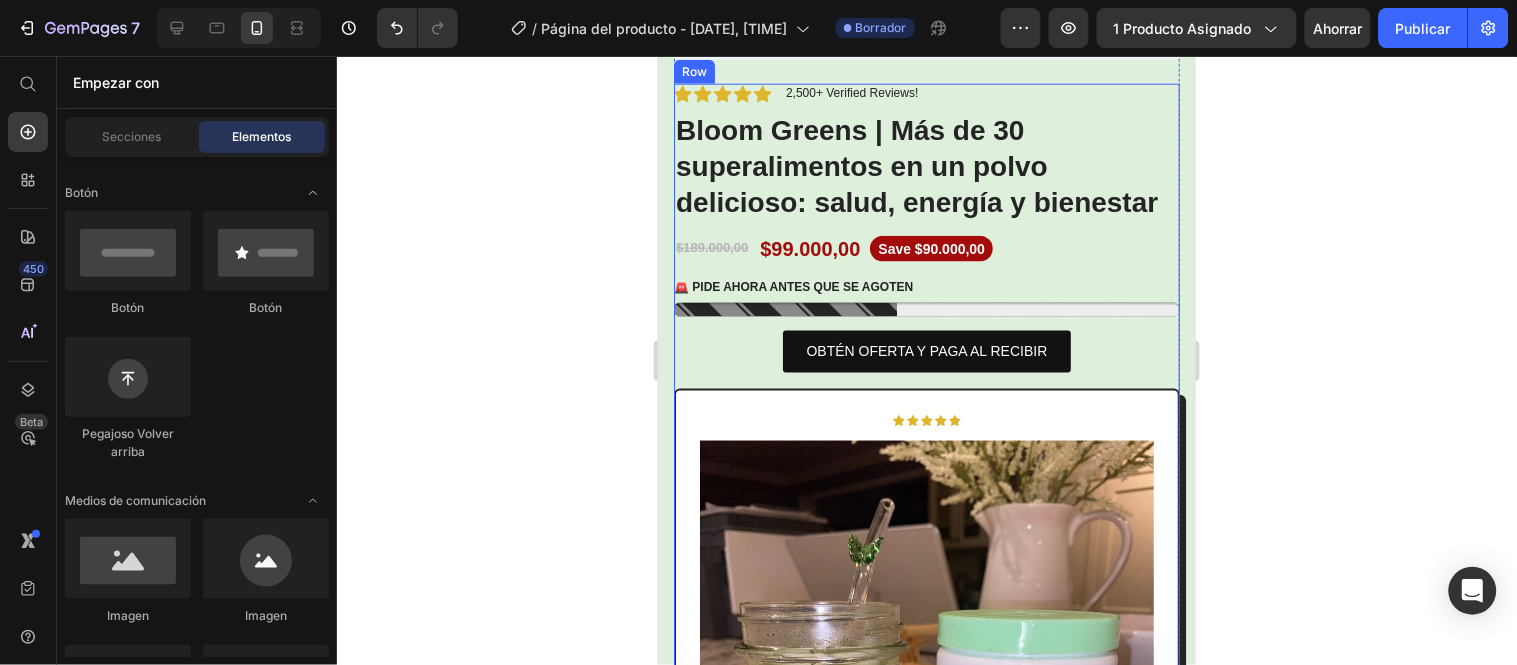 scroll, scrollTop: 555, scrollLeft: 0, axis: vertical 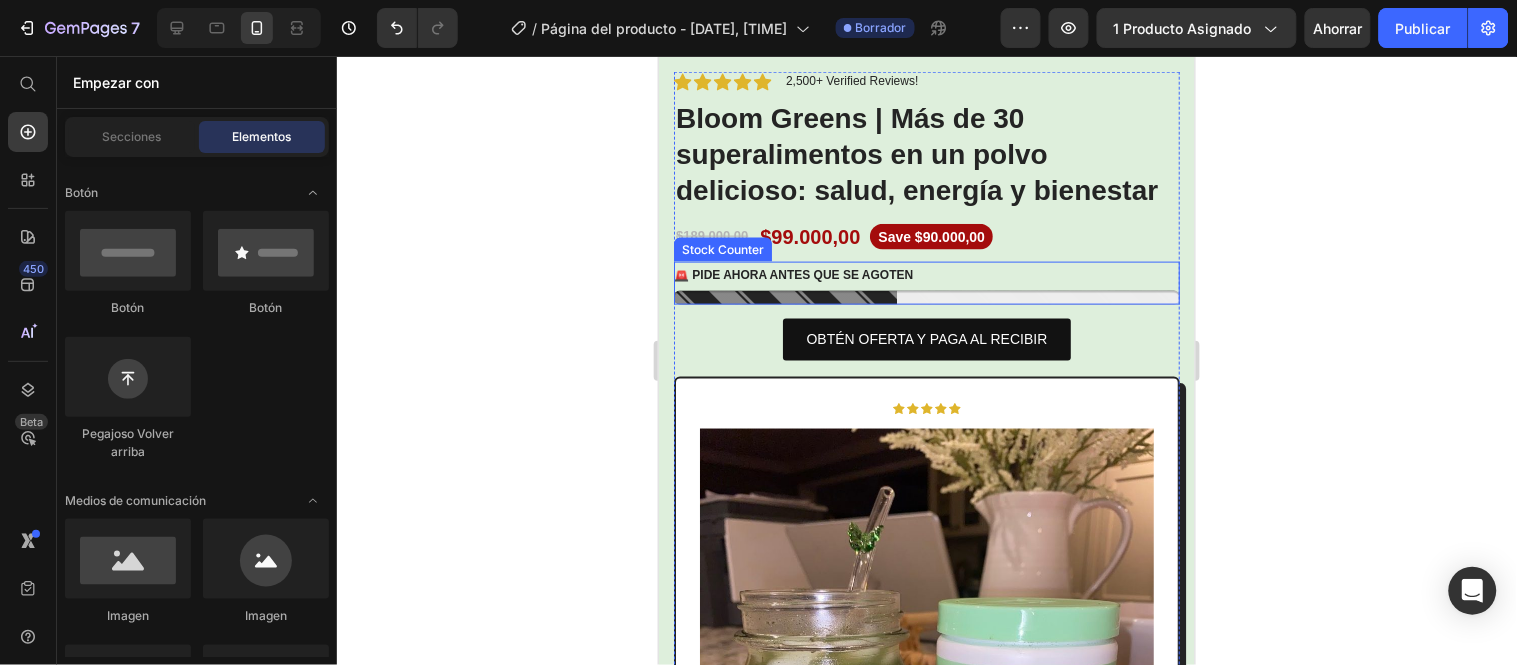 click on "🚨 PIDE AHORA ANTES QUE SE AGOTEN" at bounding box center (792, 275) 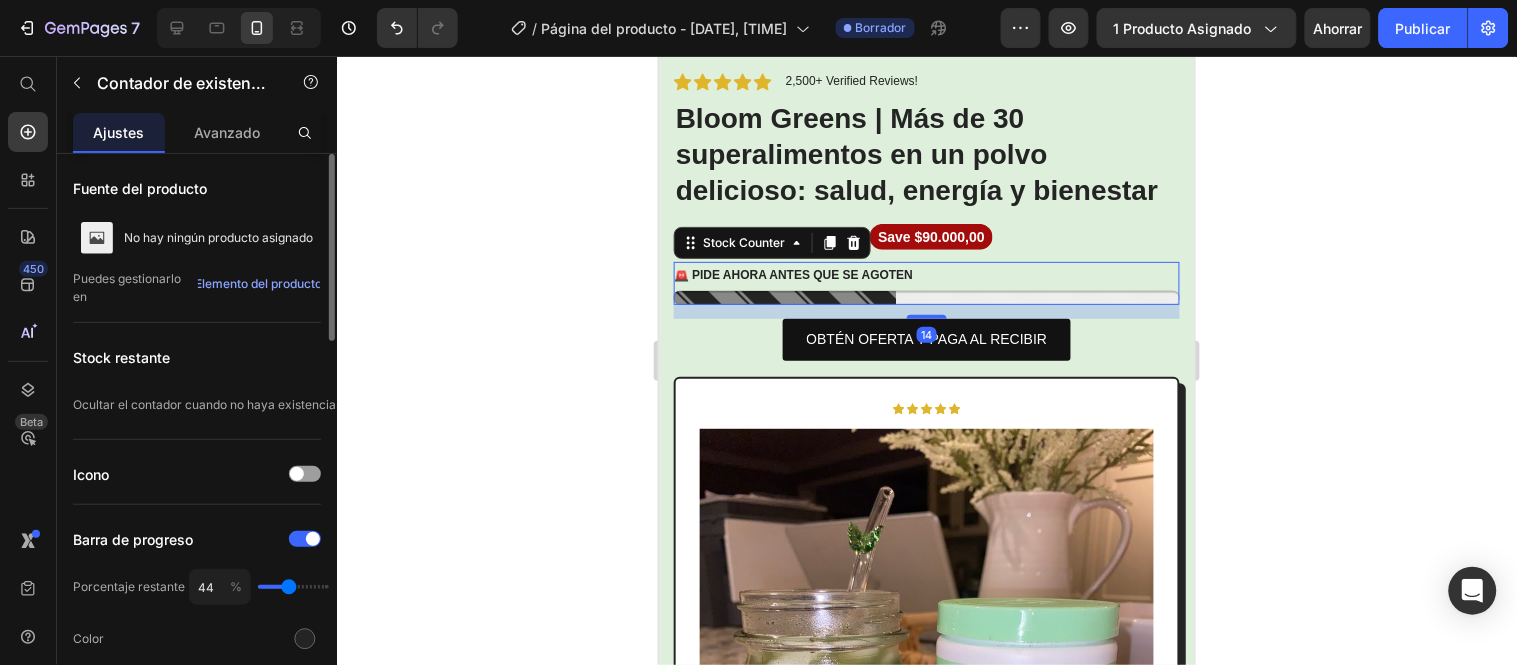 drag, startPoint x: 890, startPoint y: 250, endPoint x: 907, endPoint y: 251, distance: 17.029387 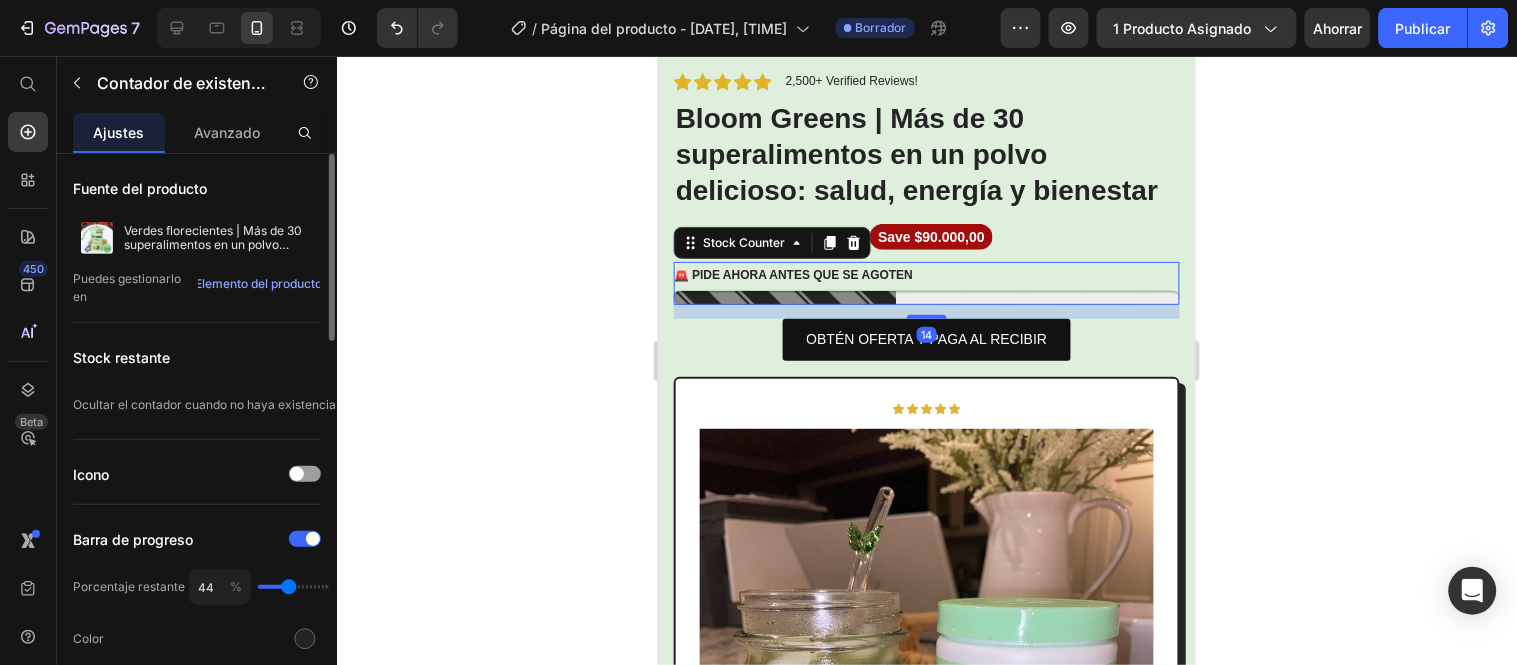 click on "🚨 PIDE AHORA ANTES QUE SE AGOTEN" at bounding box center [926, 275] 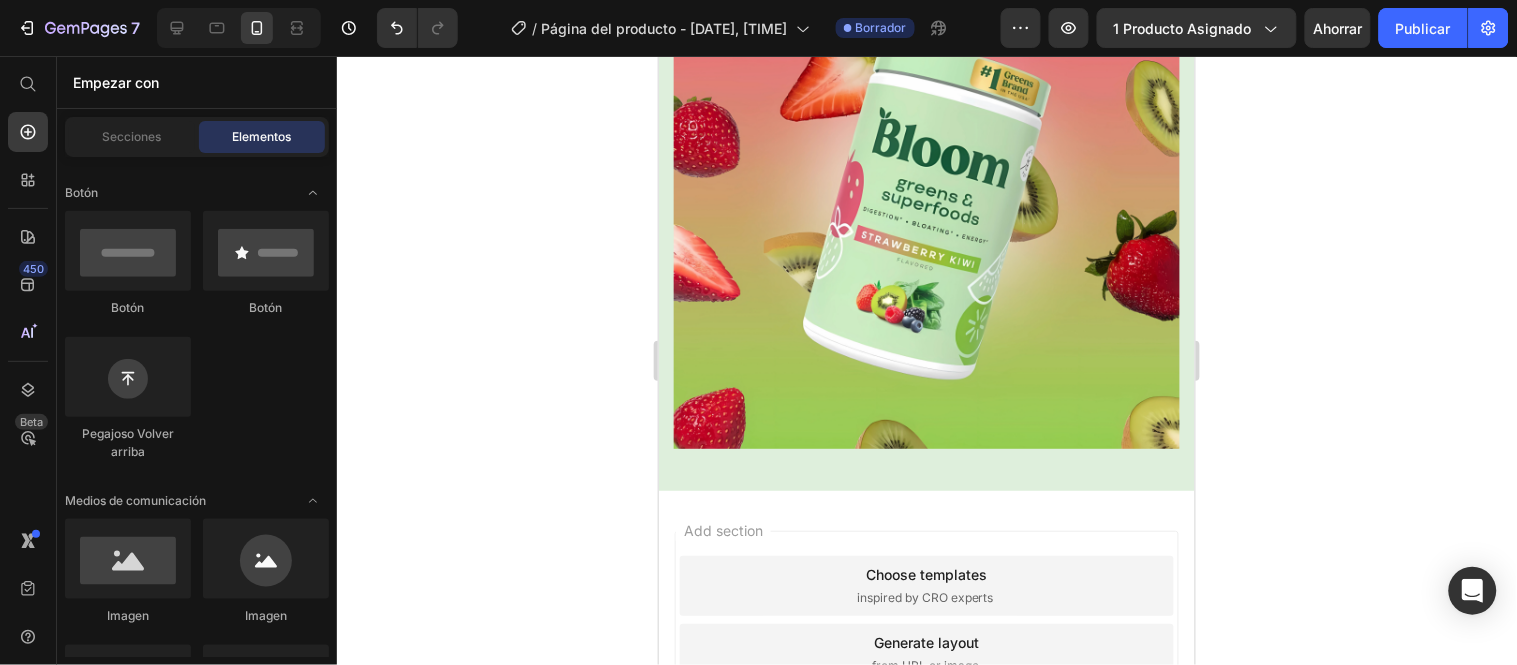 scroll, scrollTop: 6111, scrollLeft: 0, axis: vertical 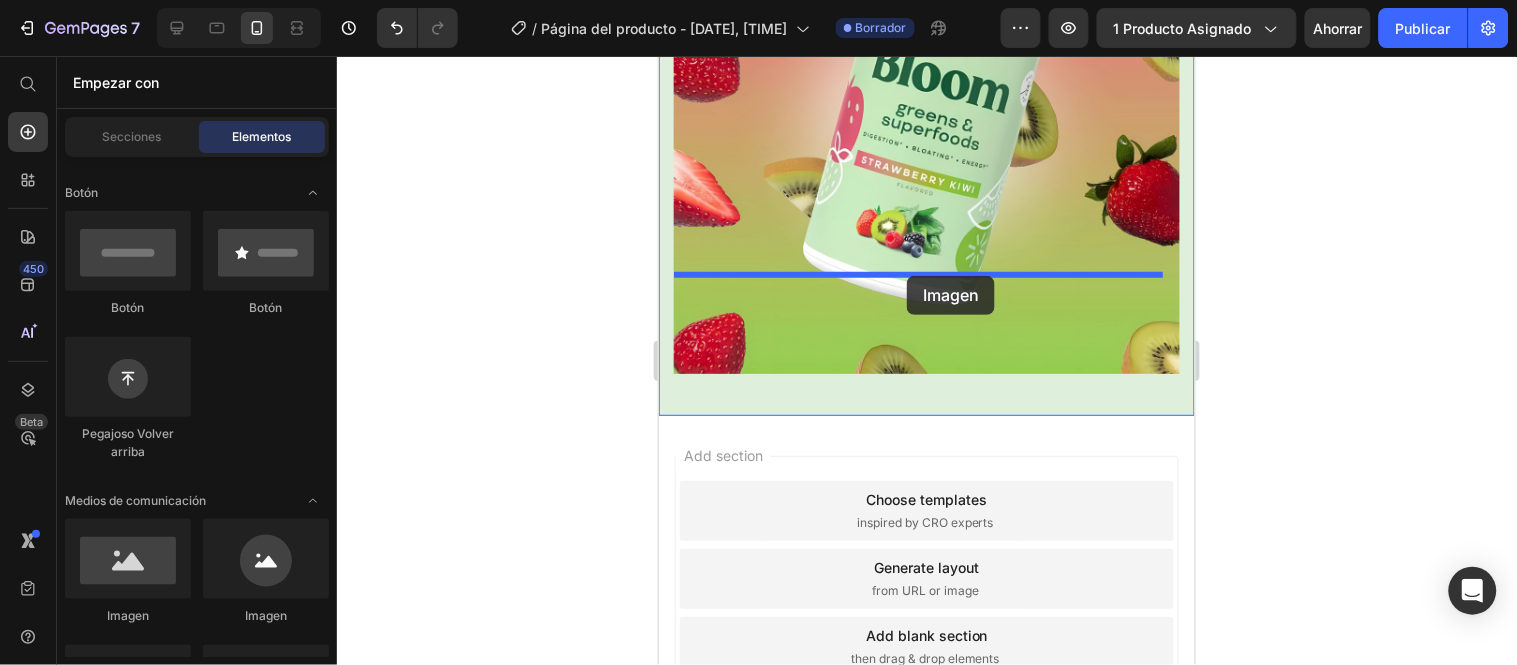 drag, startPoint x: 799, startPoint y: 620, endPoint x: 908, endPoint y: 277, distance: 359.90277 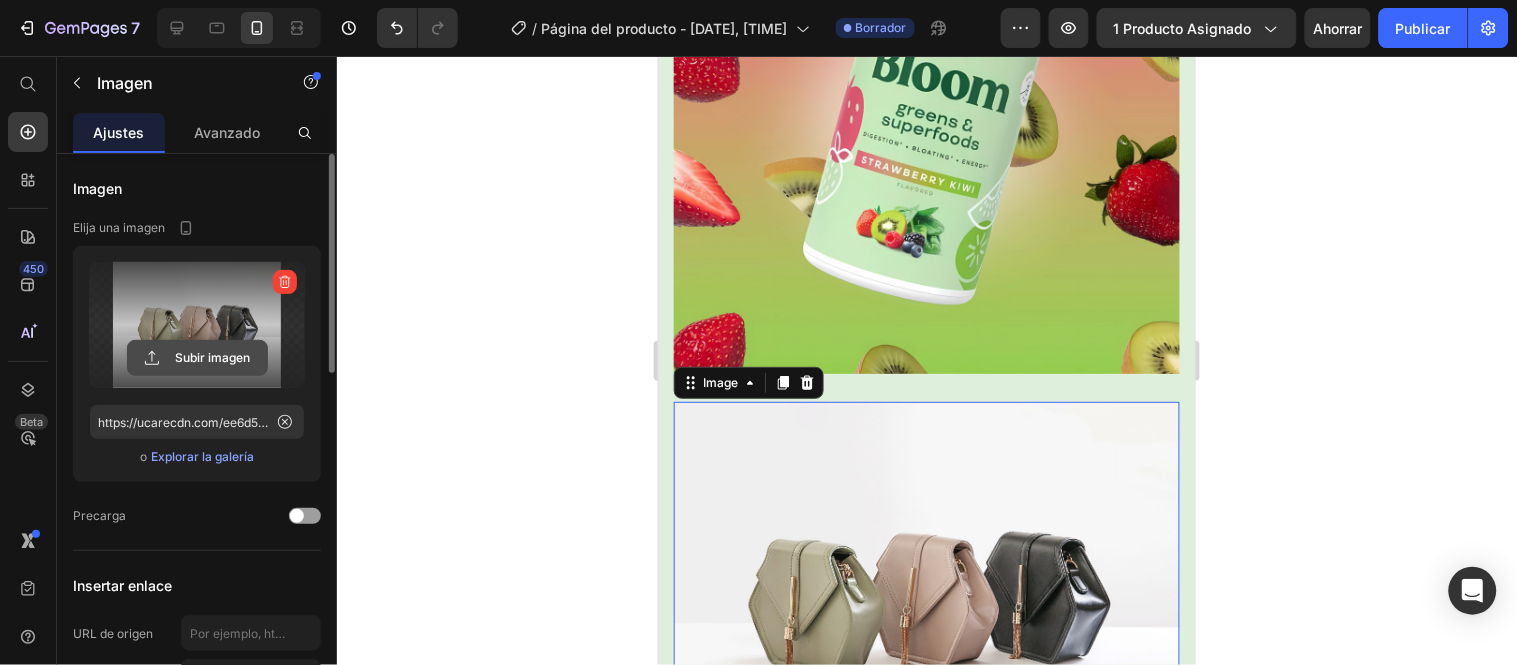 click 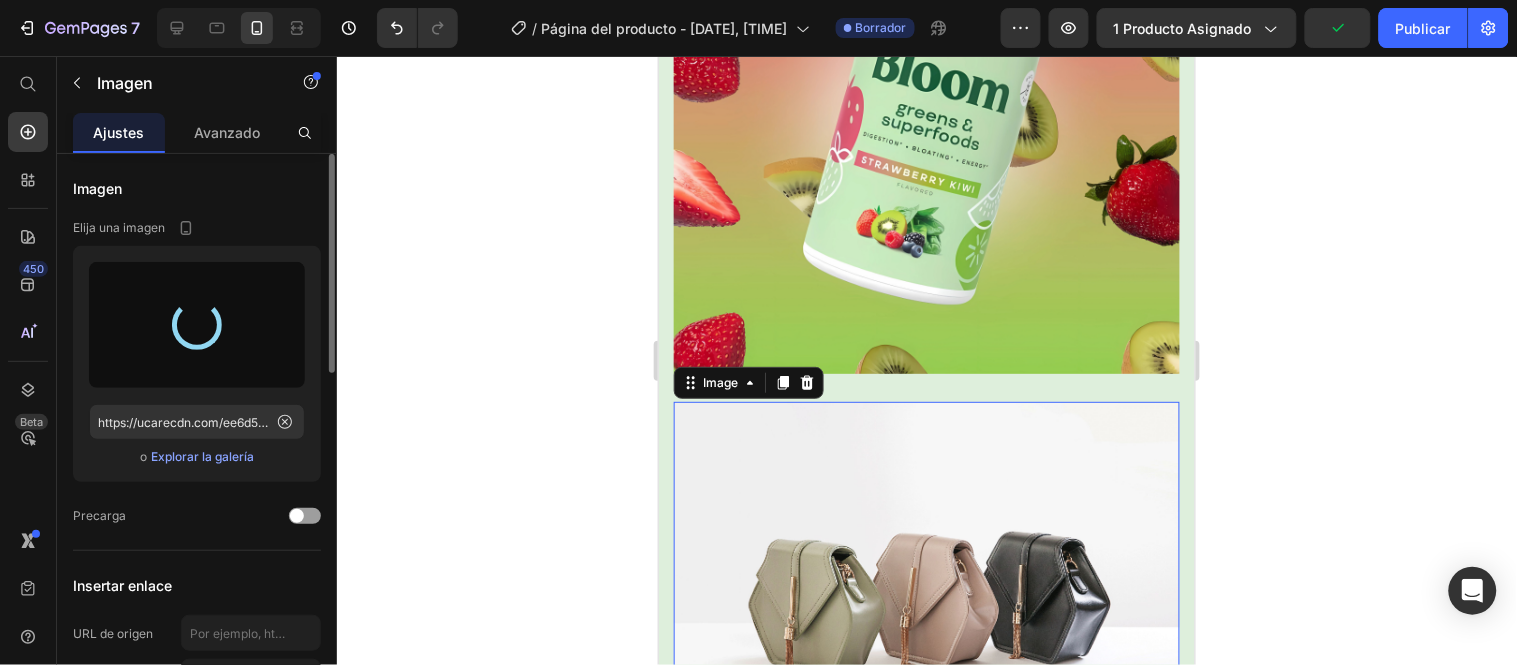 type on "https://cdn.shopify.com/s/files/1/0634/6126/1400/files/gempages_557187889268523915-95f53c9b-17bc-4f94-85b9-a1707d00e909.png" 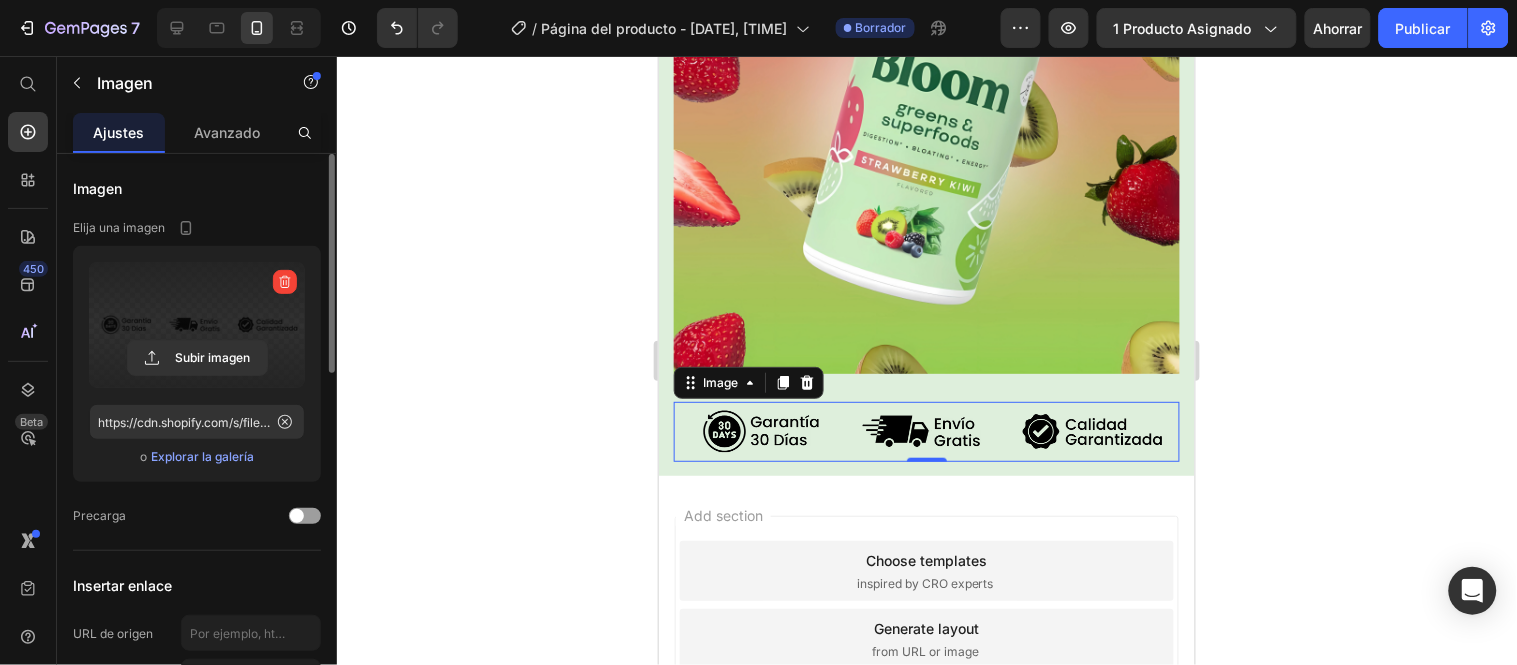 click 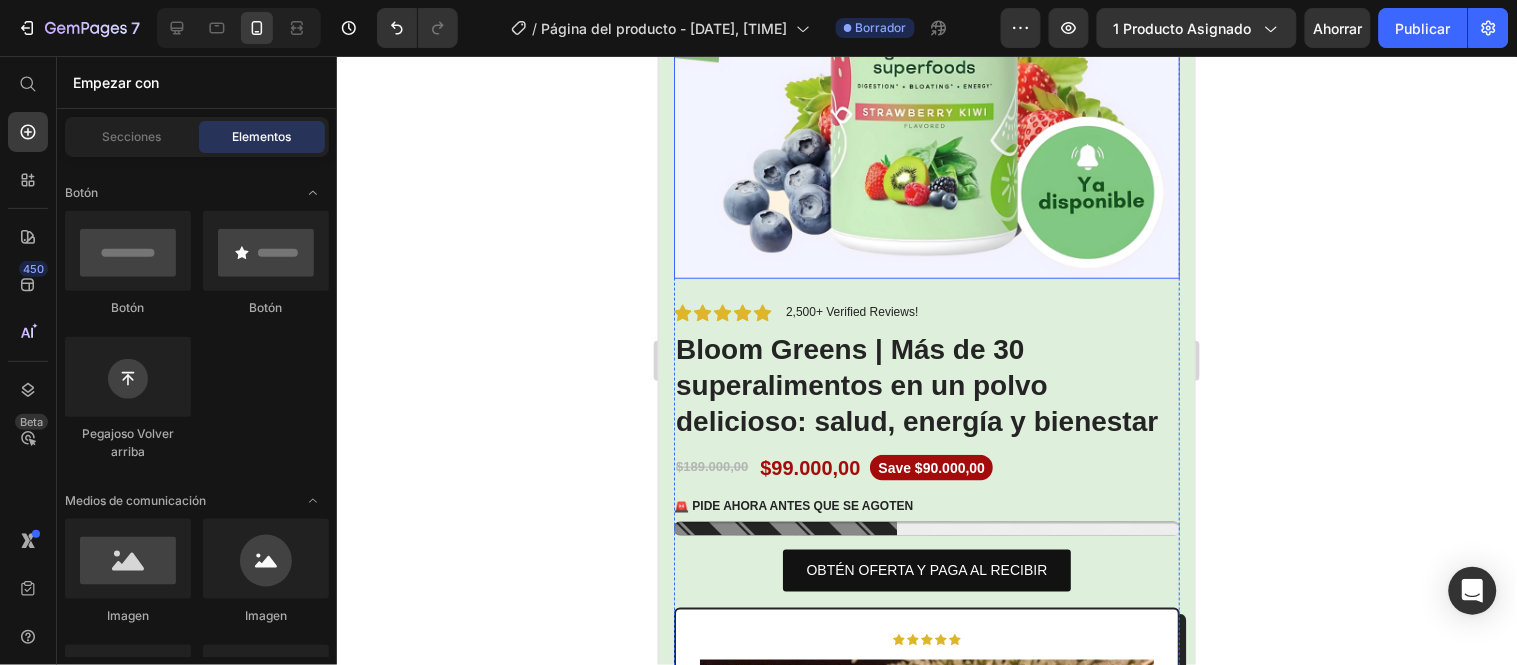 scroll, scrollTop: 333, scrollLeft: 0, axis: vertical 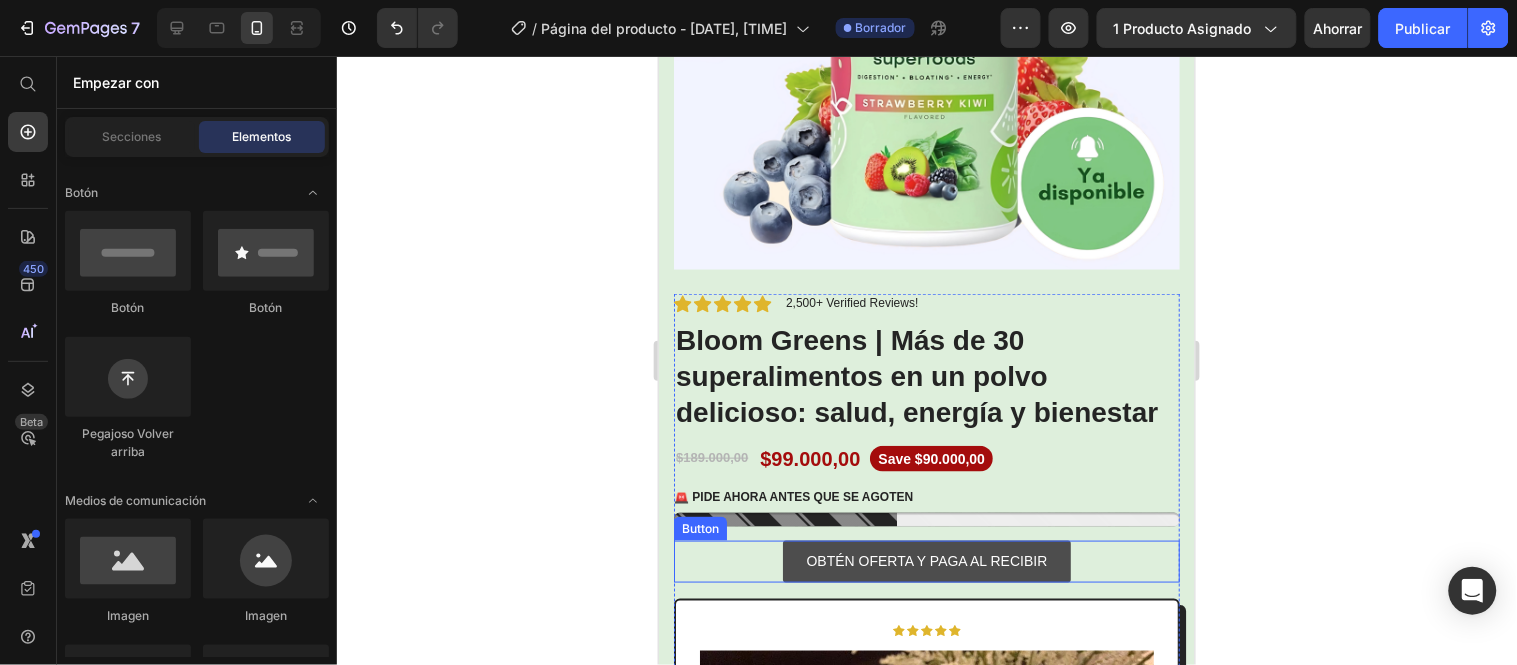 click on "OBTÉN OFERTA Y PAGA AL RECIBIR" at bounding box center (926, 560) 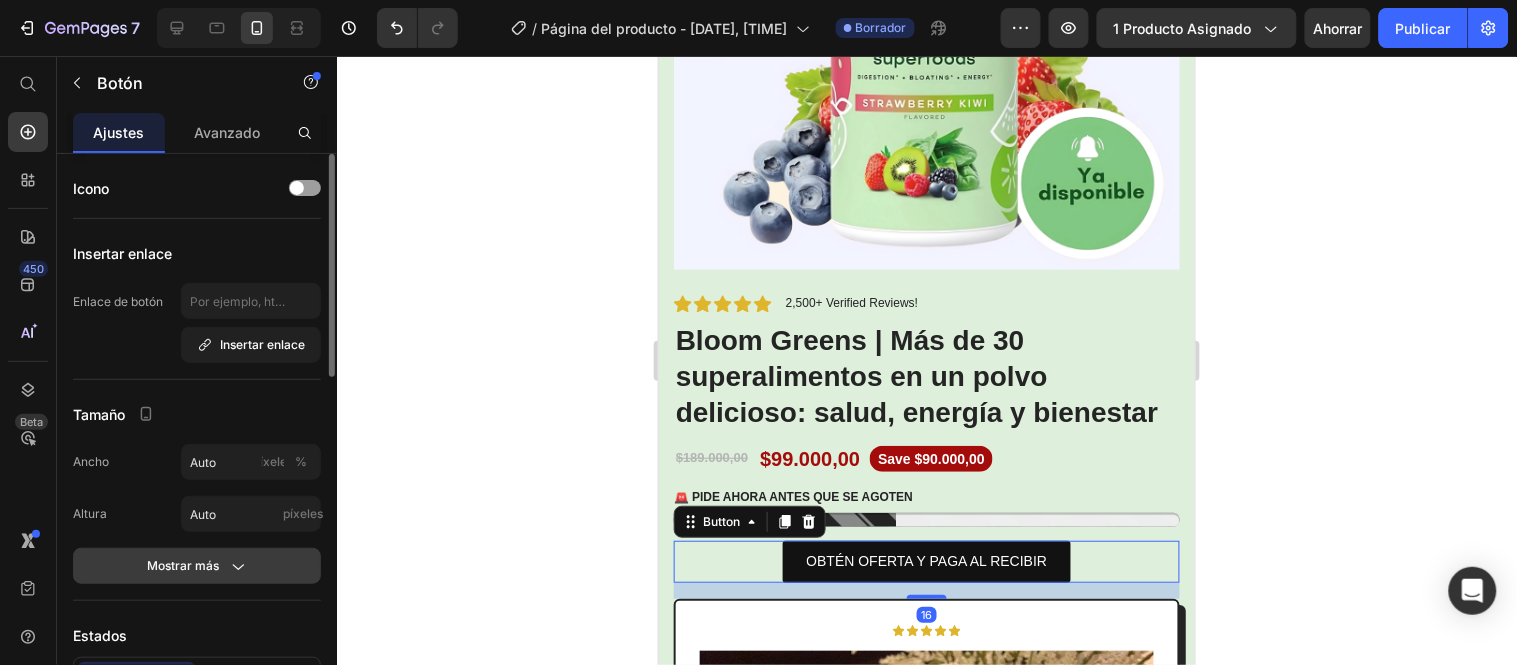 scroll, scrollTop: 222, scrollLeft: 0, axis: vertical 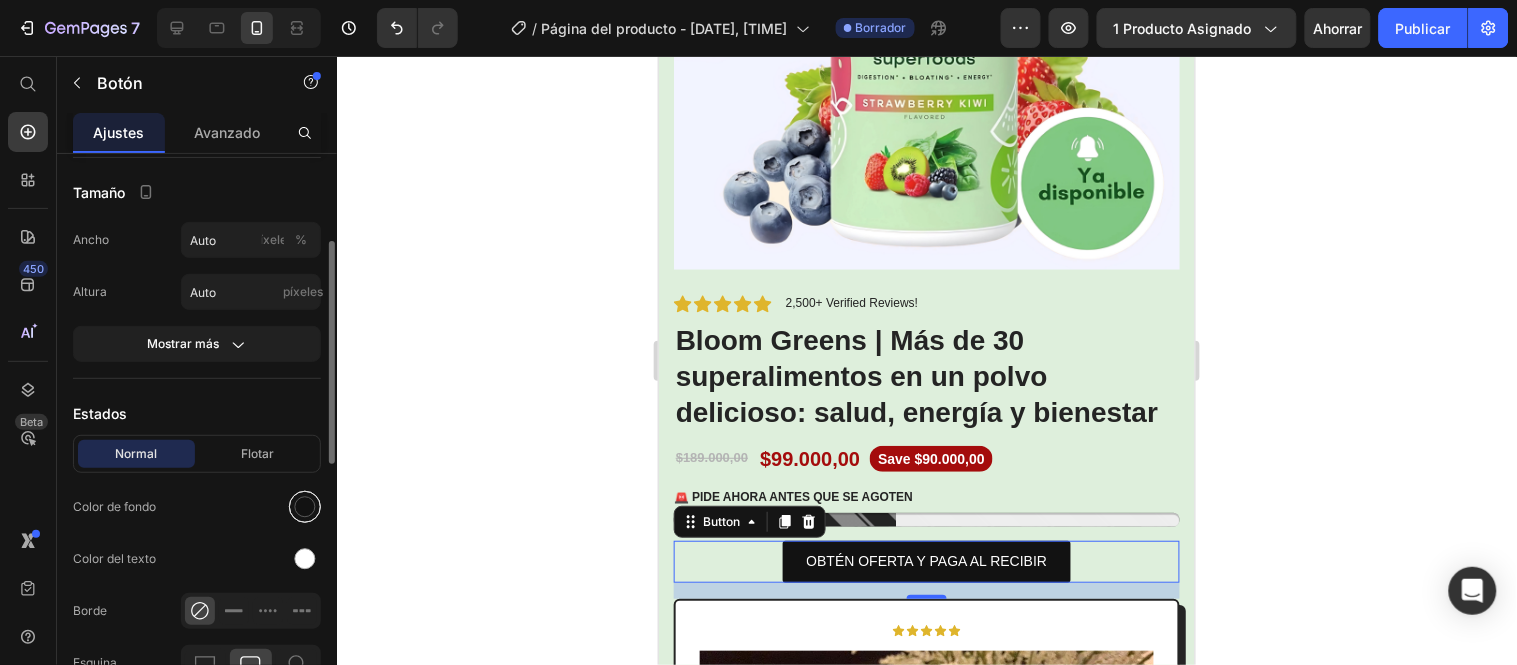 click at bounding box center (305, 507) 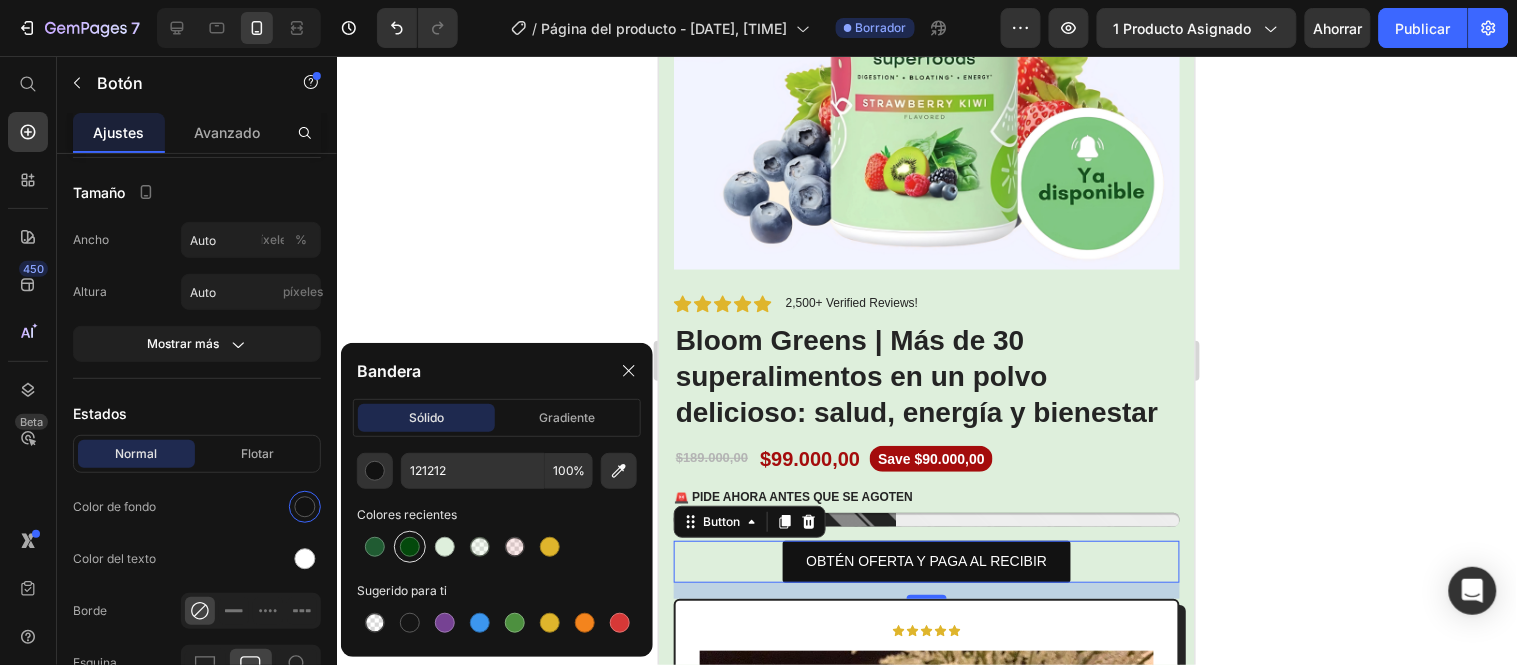 click at bounding box center (410, 547) 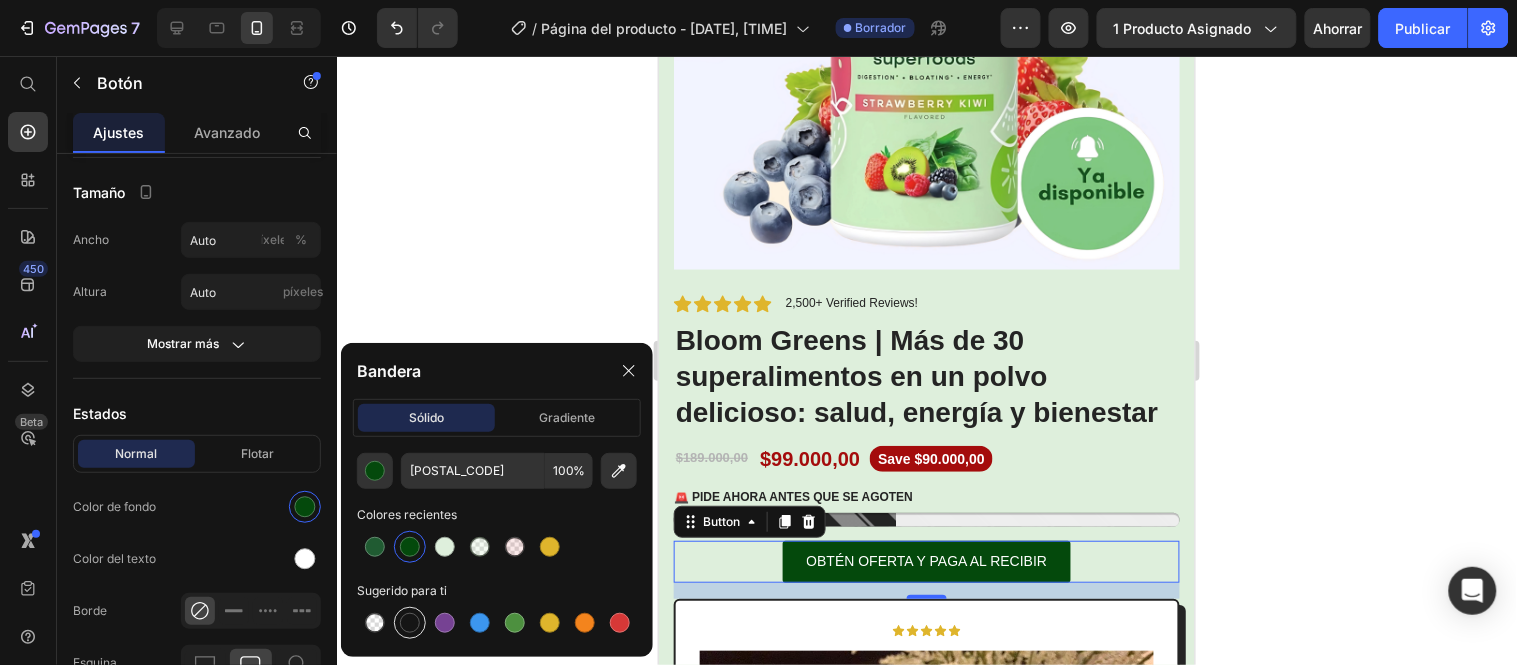 click at bounding box center (410, 623) 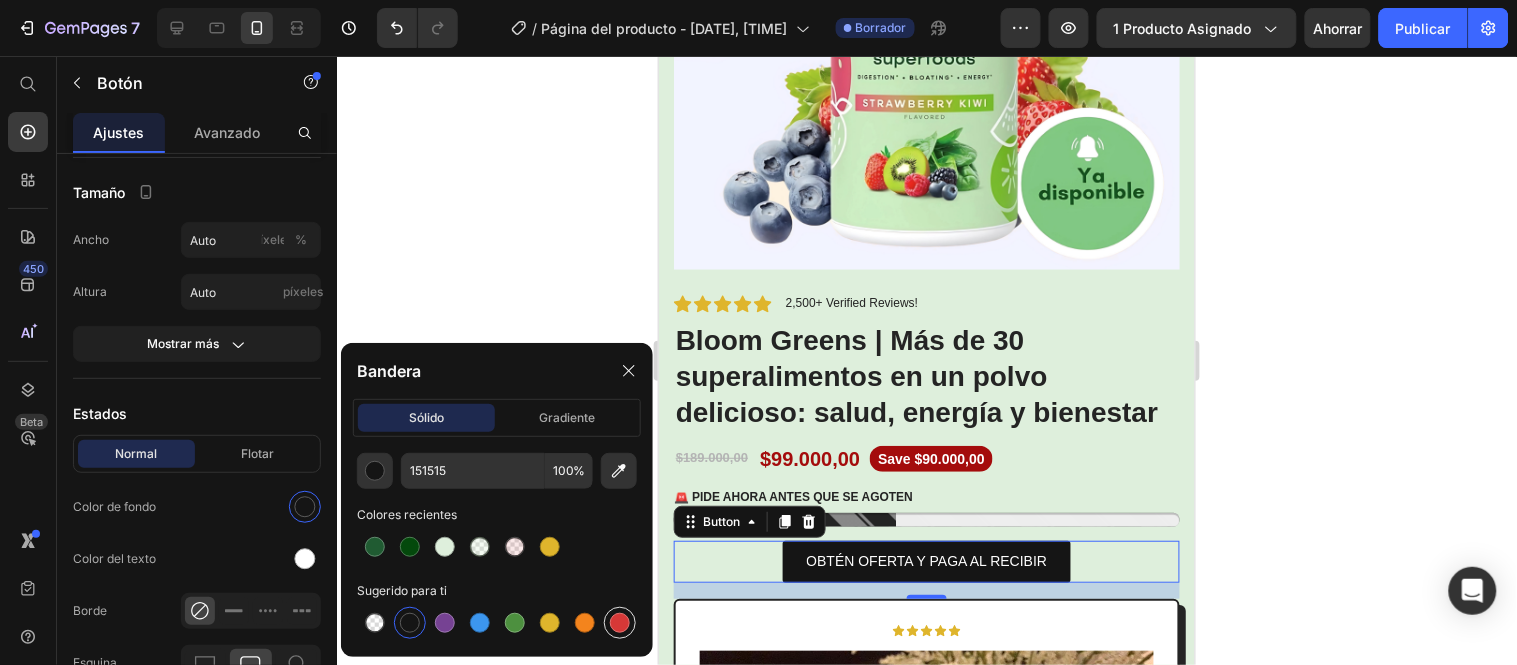 click at bounding box center (620, 623) 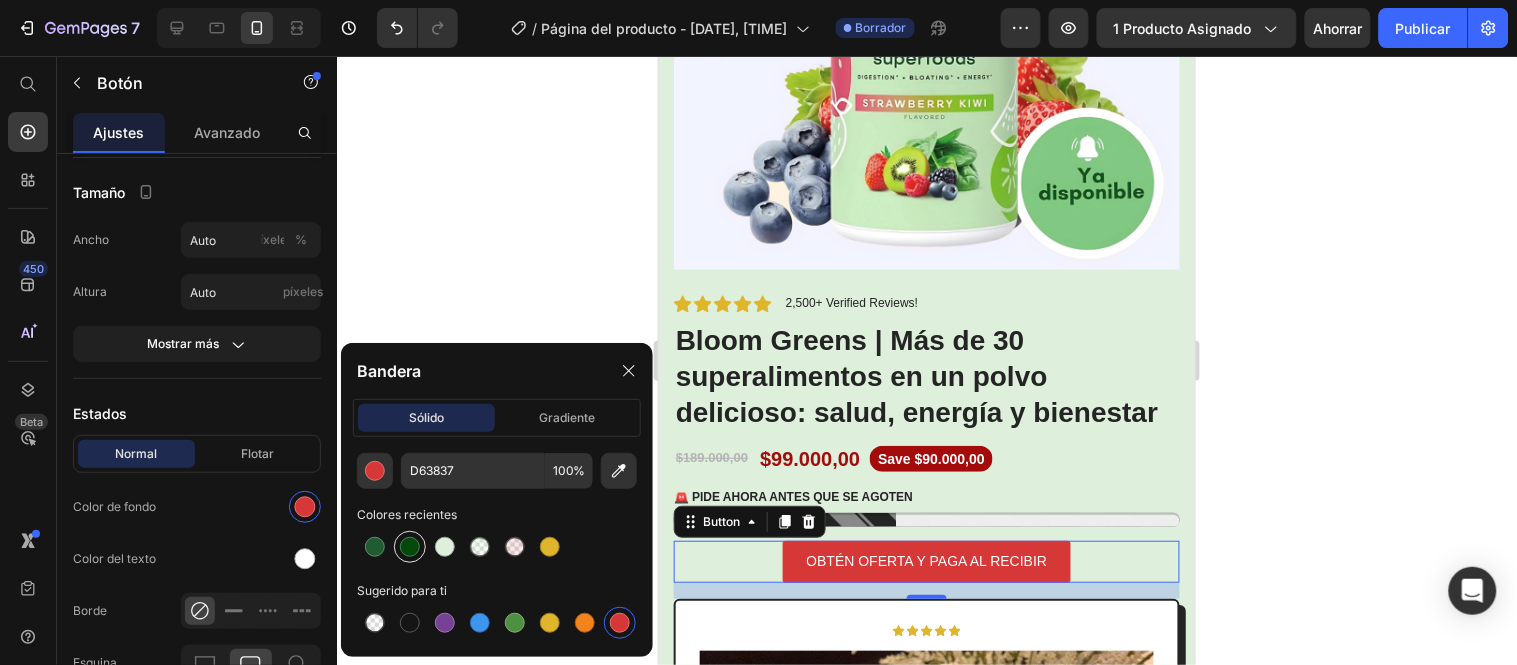 click at bounding box center [410, 547] 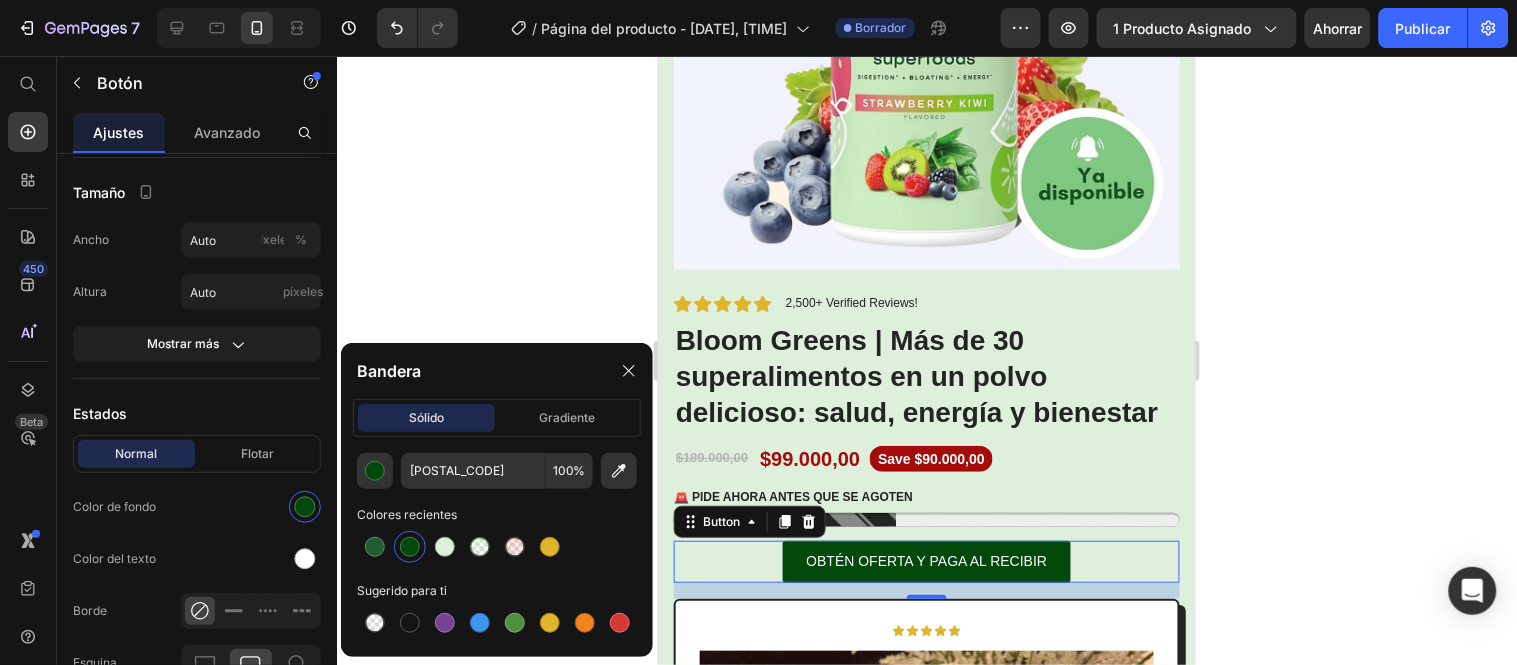 click 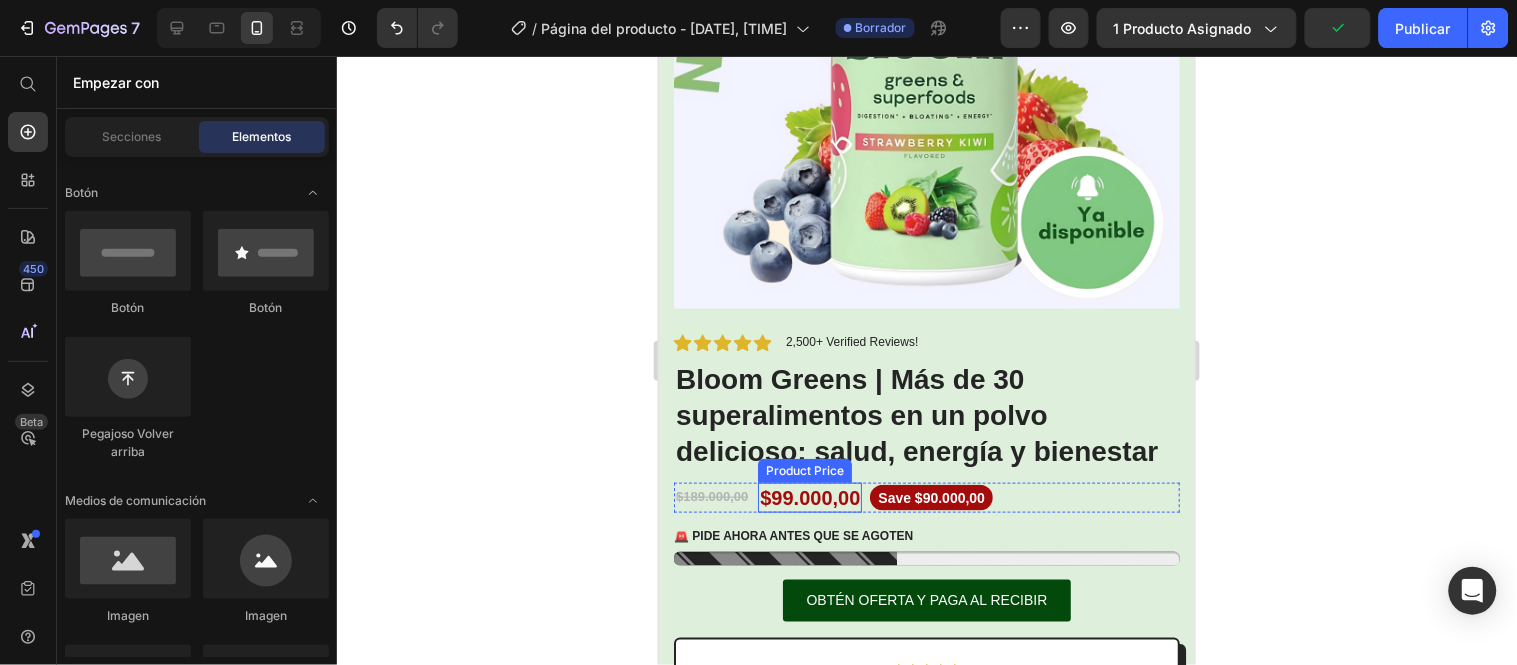 scroll, scrollTop: 333, scrollLeft: 0, axis: vertical 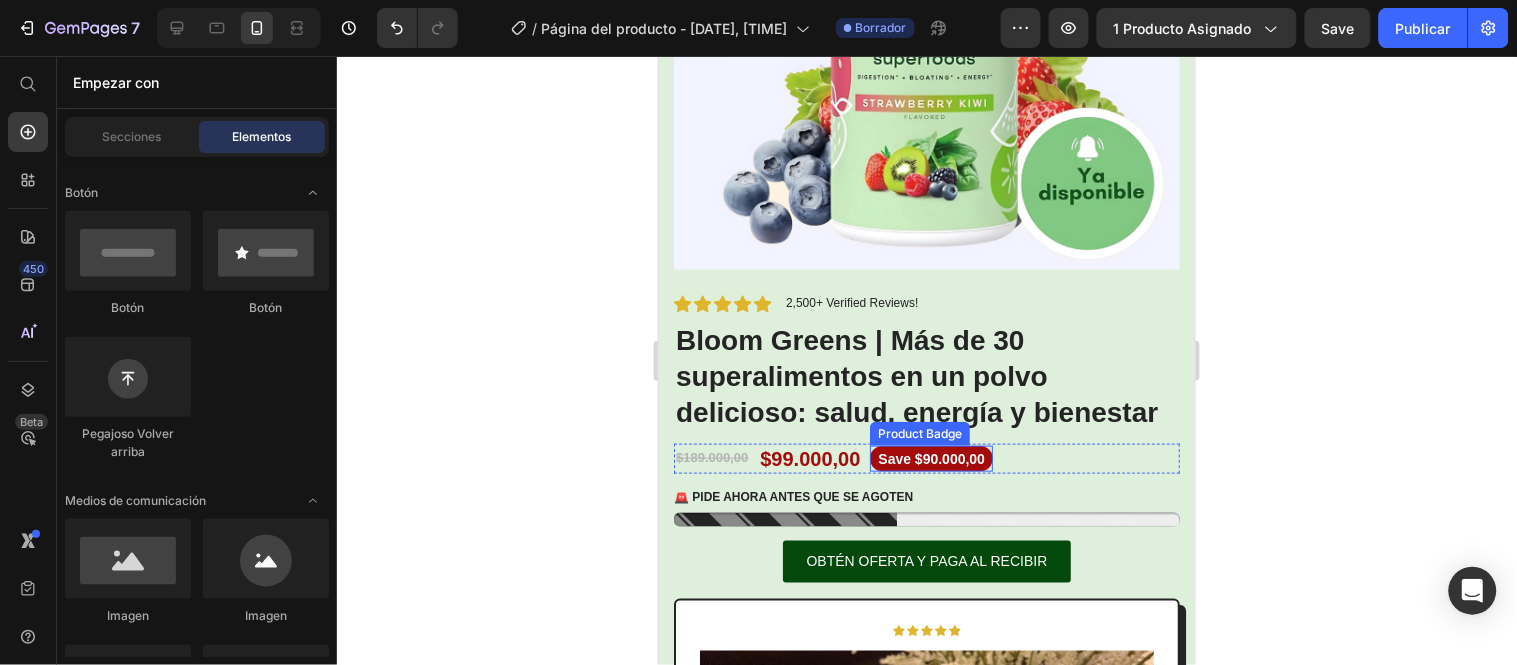 click on "Save $90.000,00" at bounding box center [930, 458] 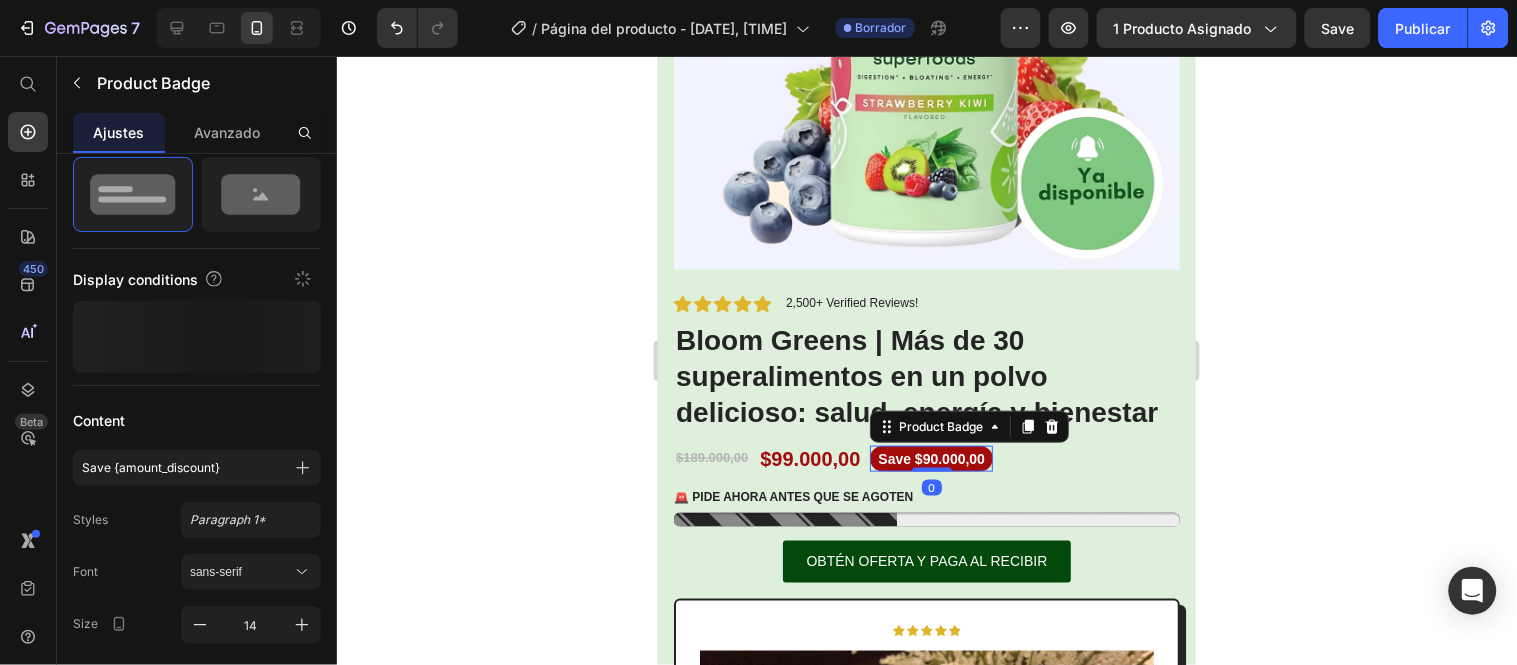 scroll, scrollTop: 0, scrollLeft: 0, axis: both 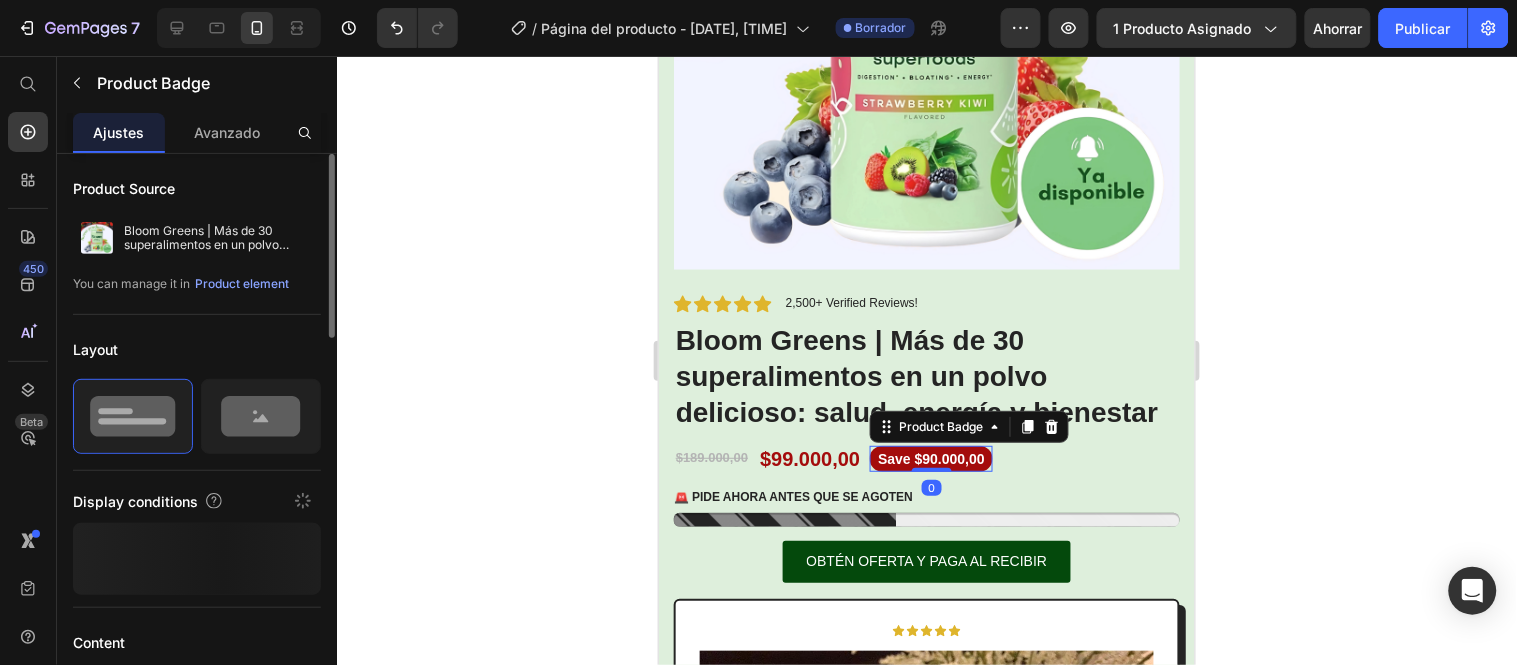 click on "Save $90.000,00" at bounding box center [930, 458] 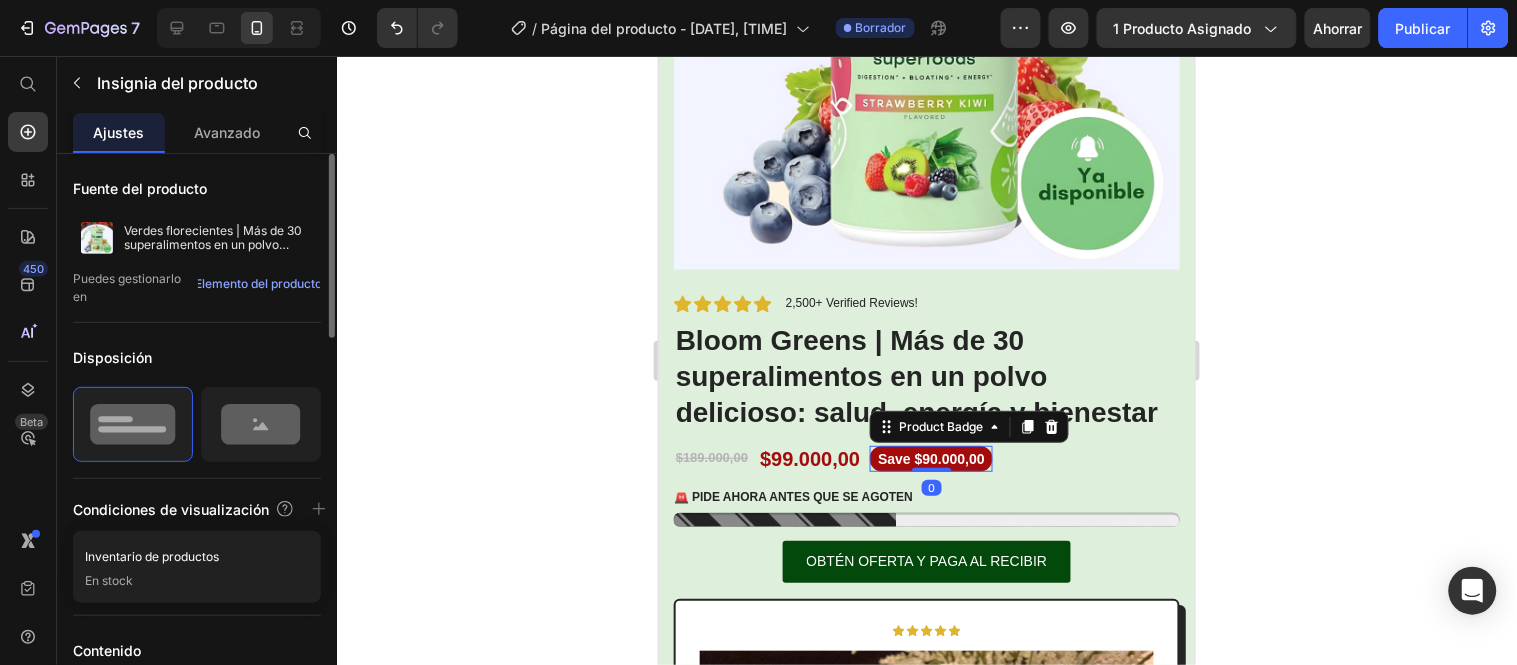 click on "Save $90.000,00" at bounding box center (930, 458) 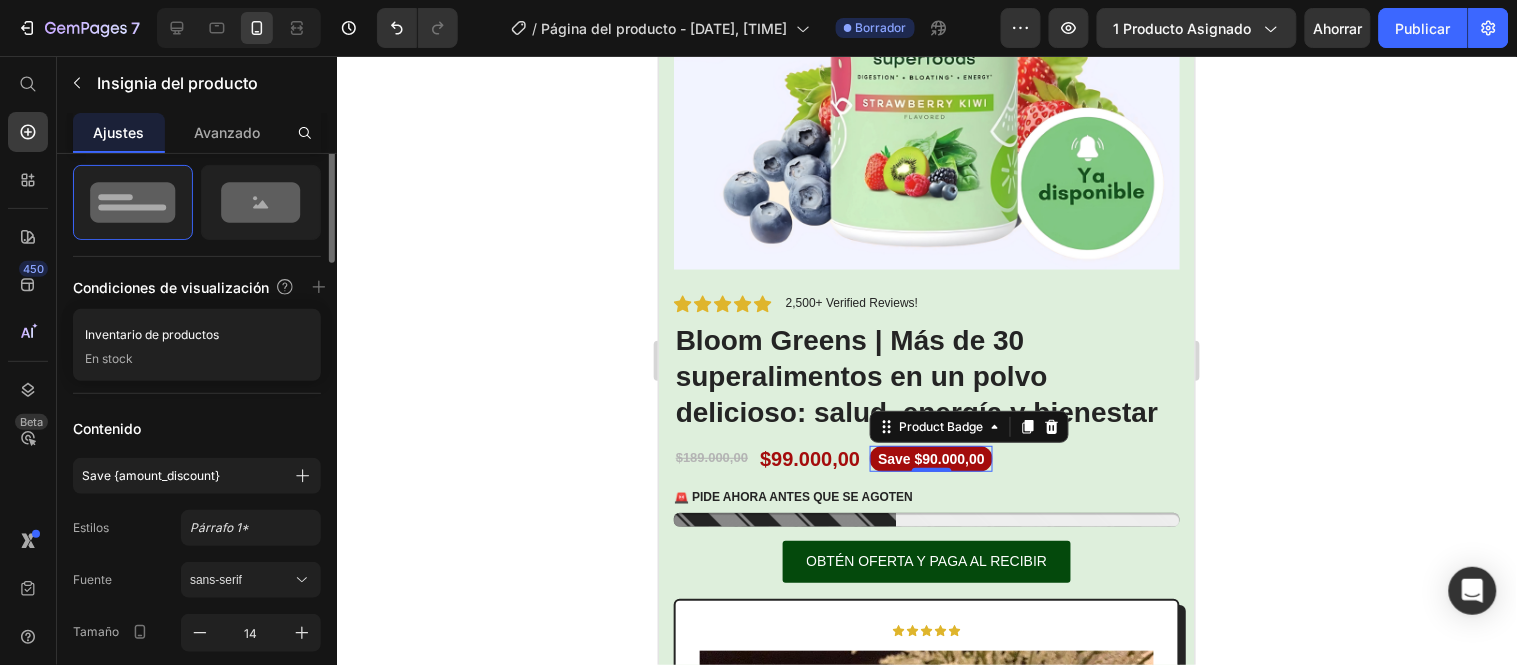 scroll, scrollTop: 333, scrollLeft: 0, axis: vertical 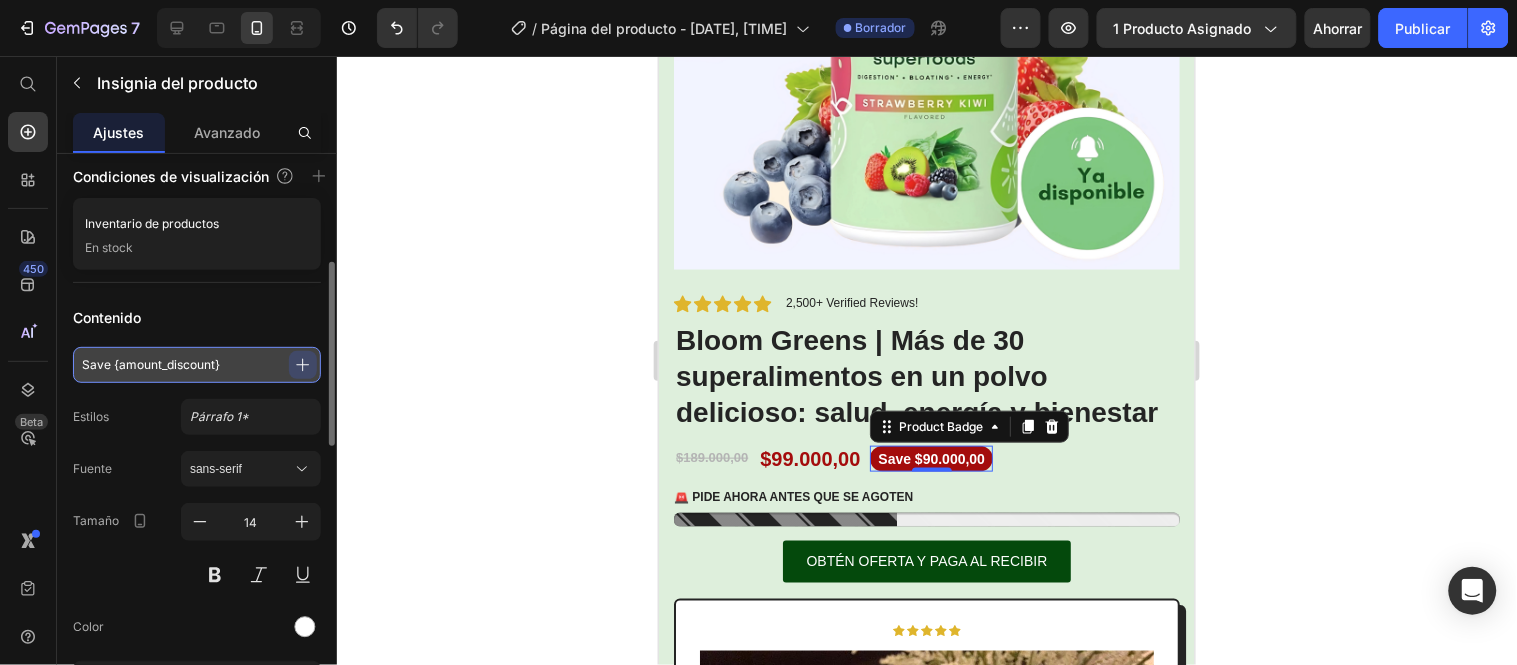 click on "Save {amount_discount}" at bounding box center (197, 365) 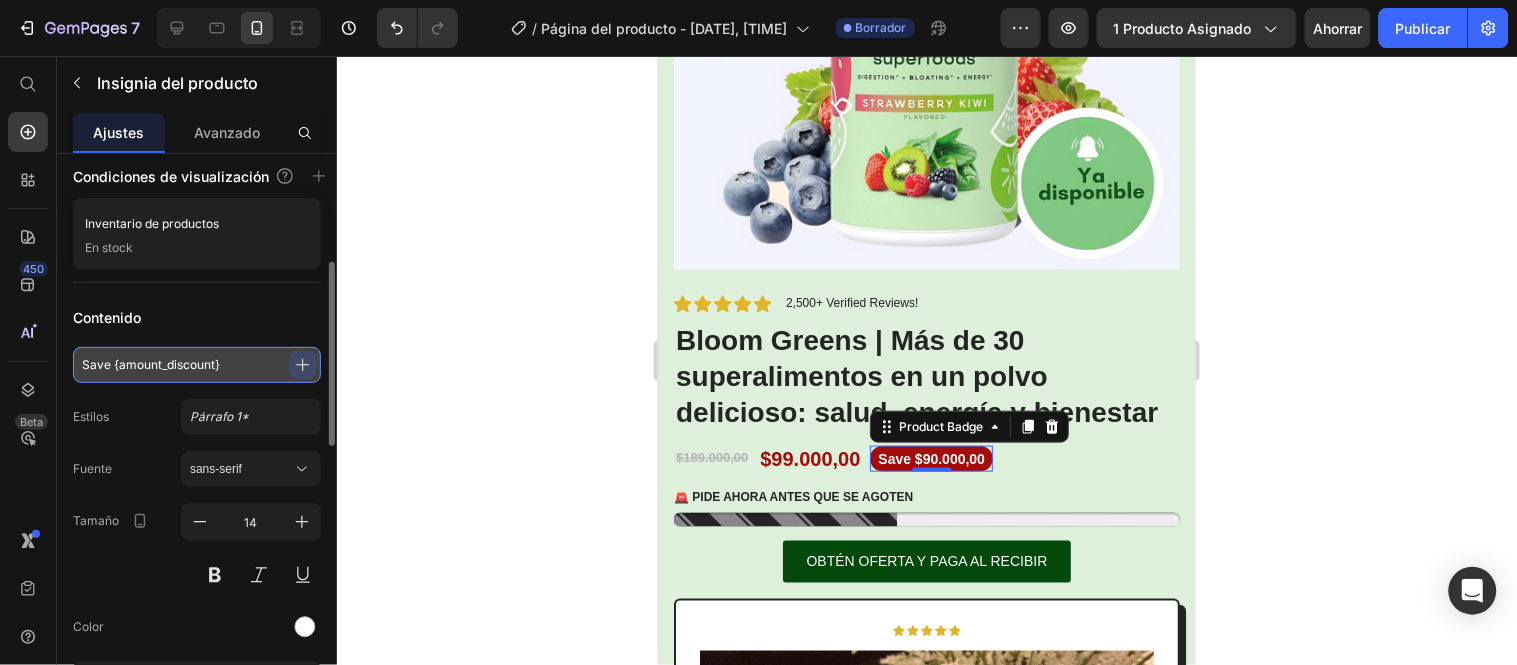 click on "Save {amount_discount}" at bounding box center (197, 365) 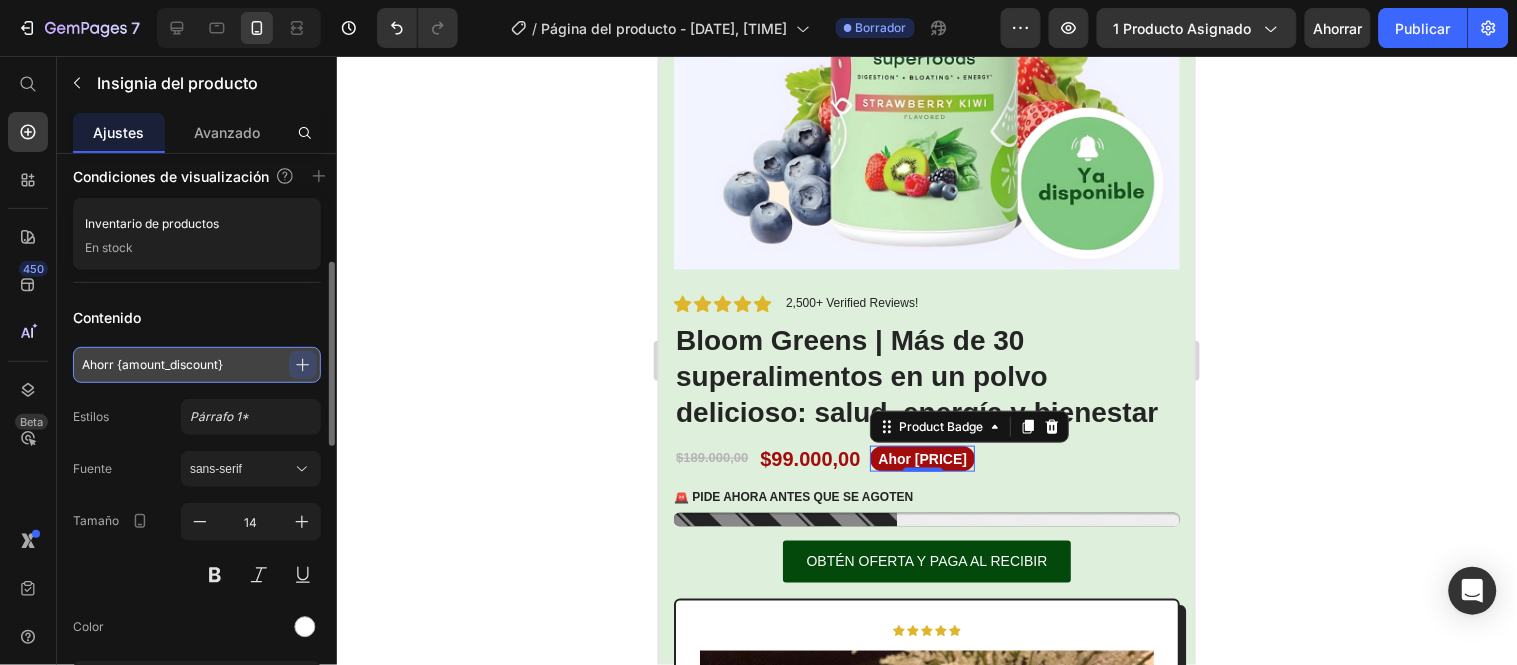 type on "Ahorra {amount_discount}" 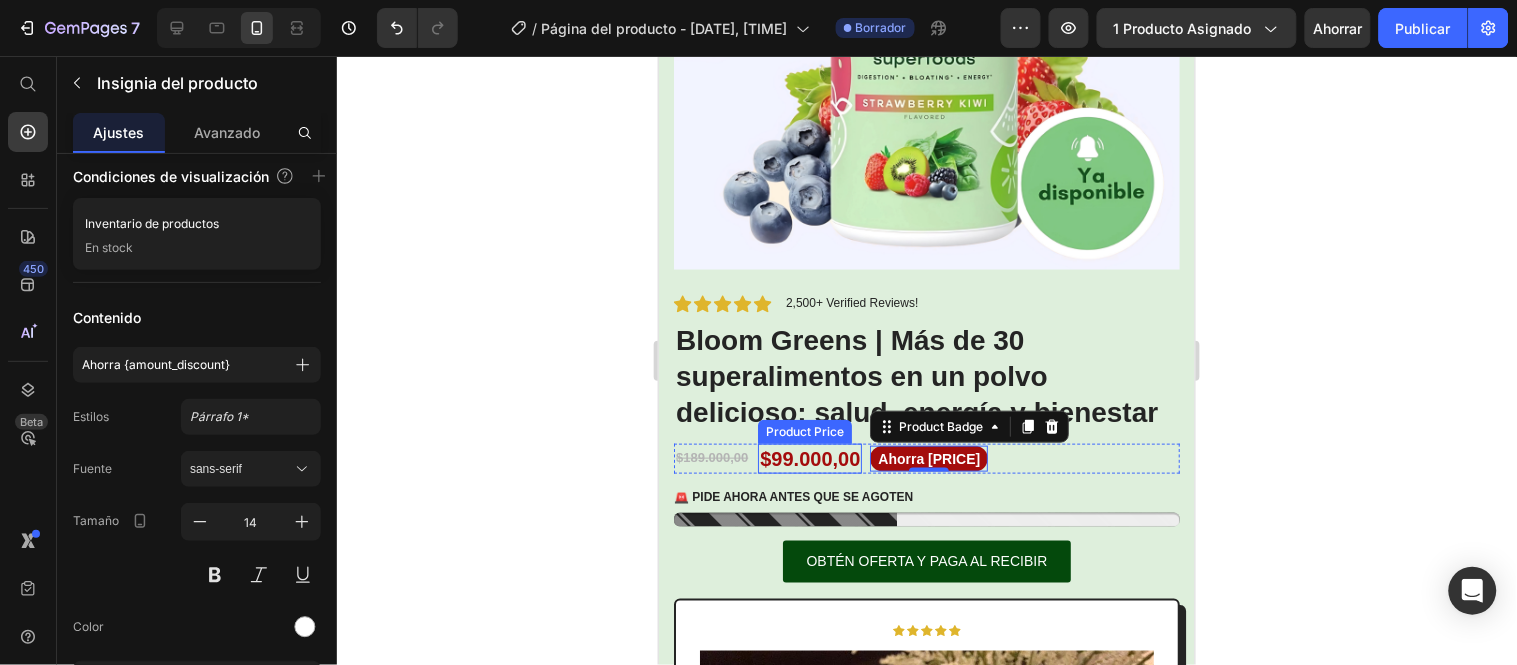 click on "$99.000,00" at bounding box center (809, 458) 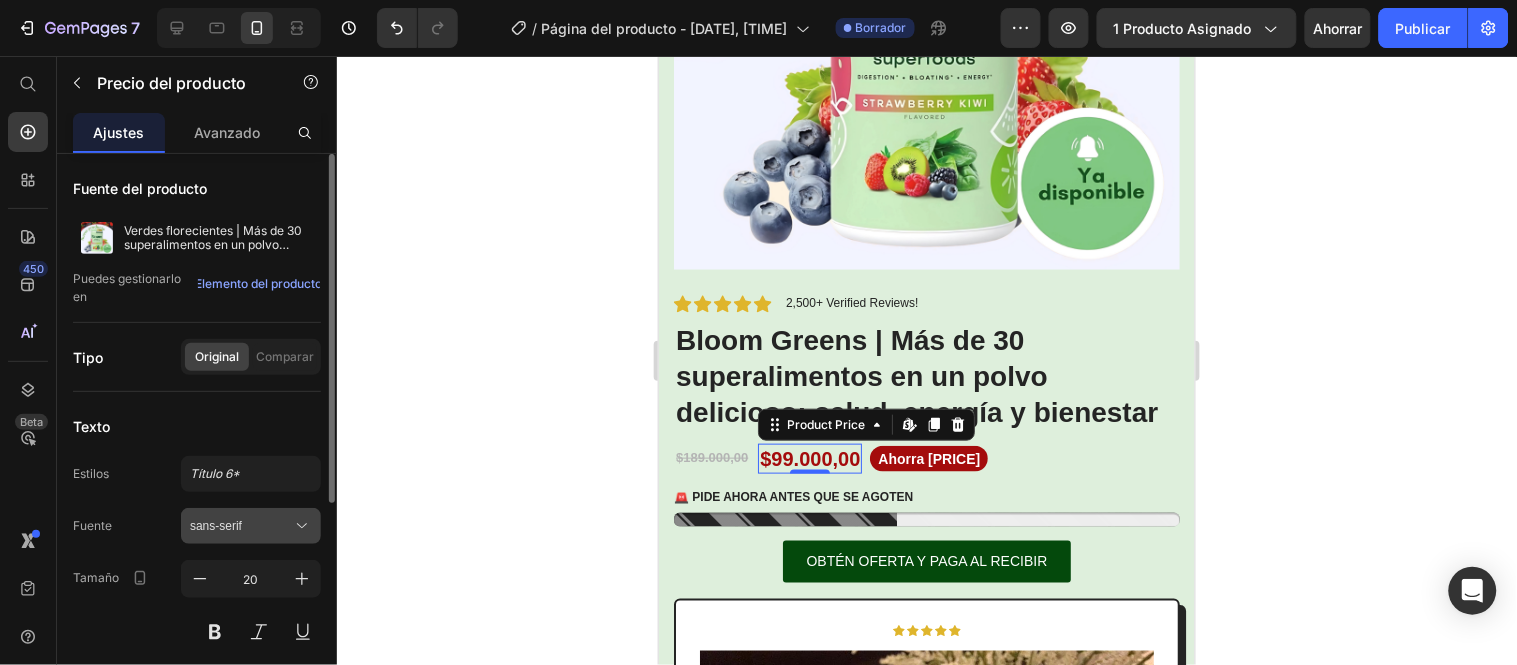 scroll, scrollTop: 222, scrollLeft: 0, axis: vertical 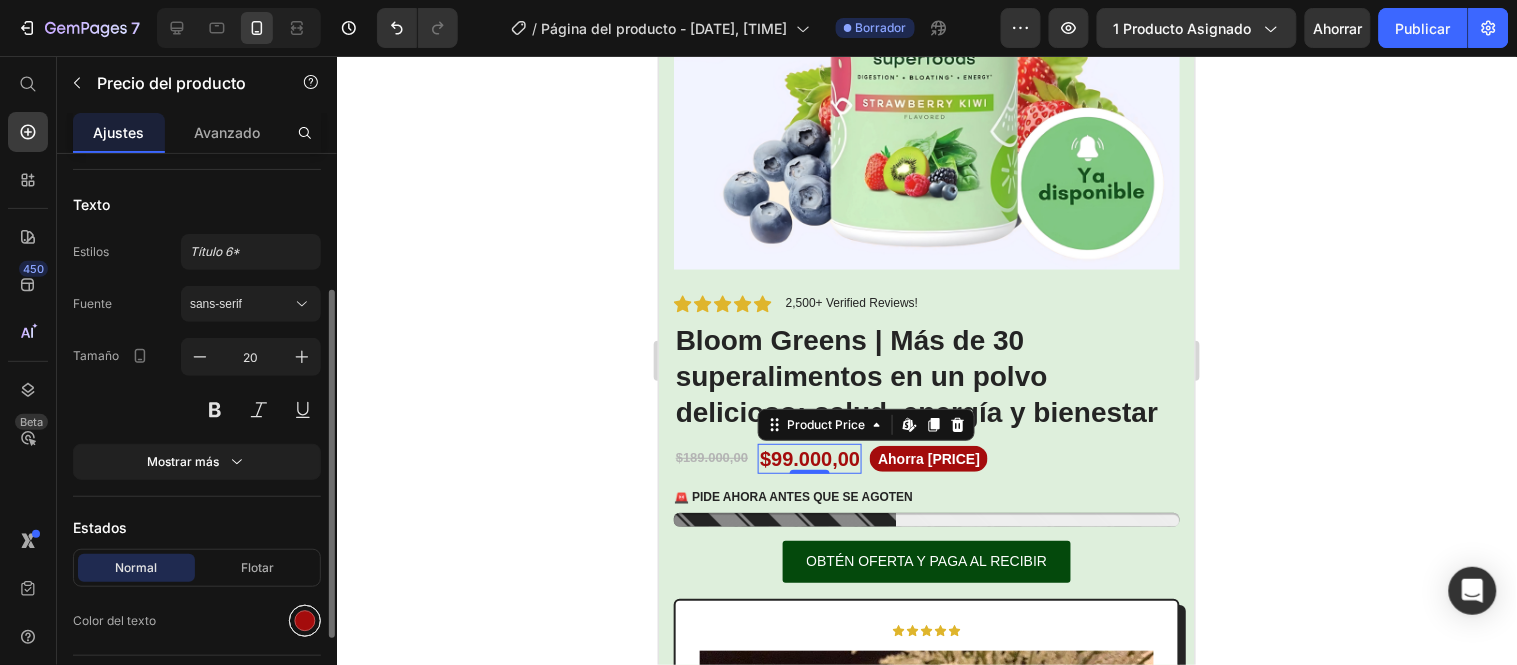 click at bounding box center [305, 621] 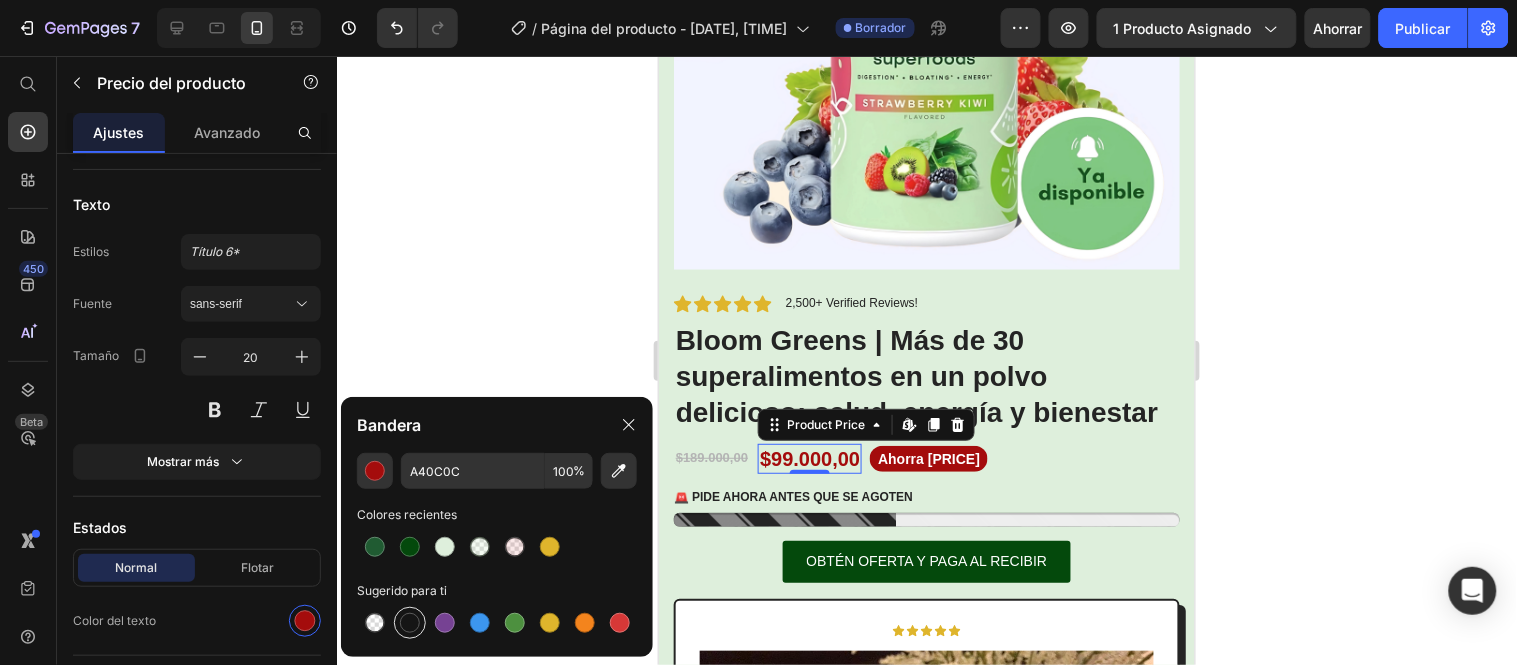 click at bounding box center [410, 623] 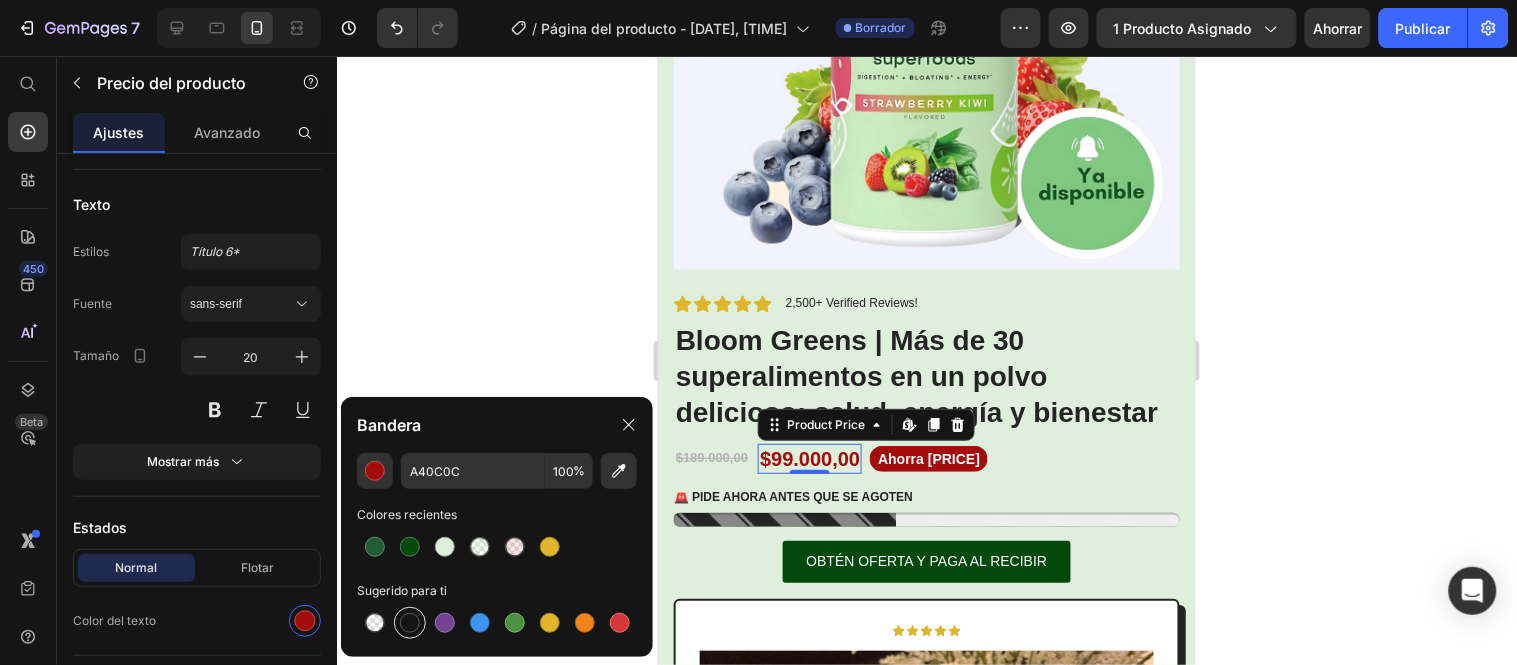 type on "151515" 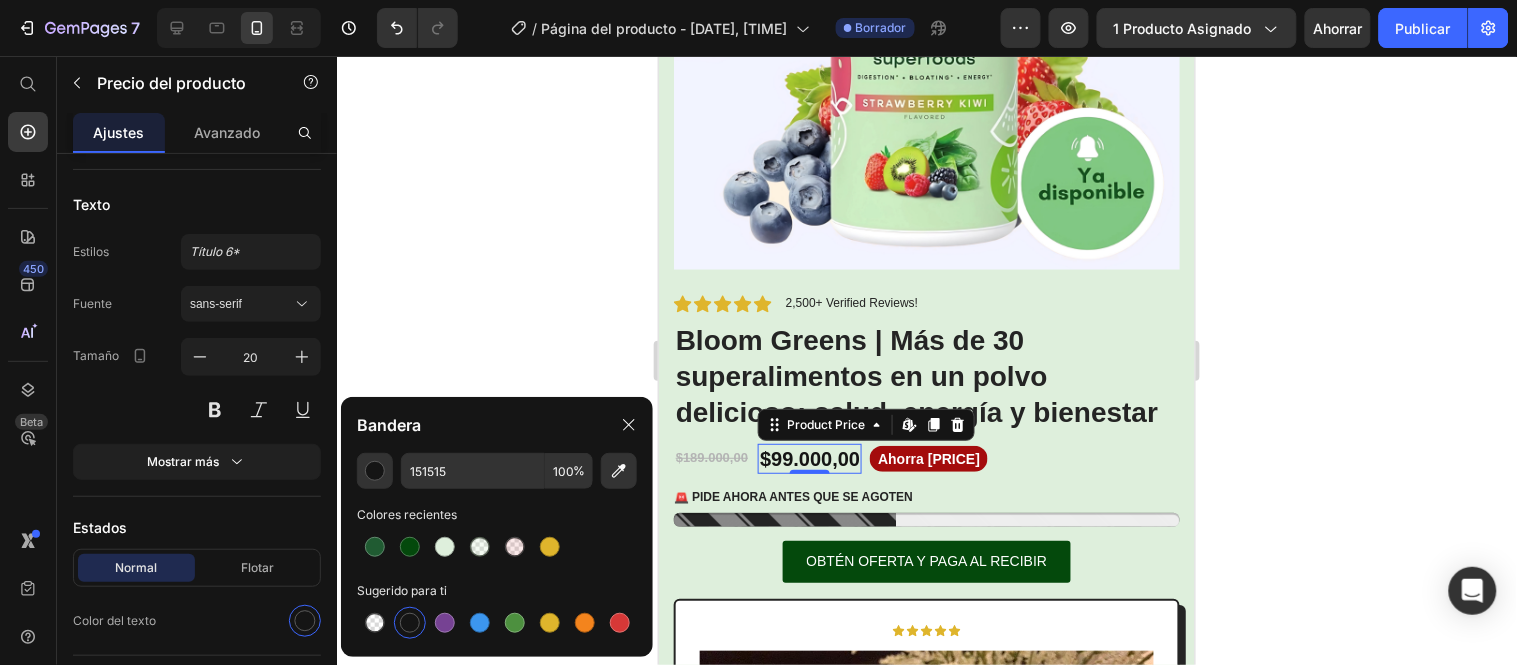 click 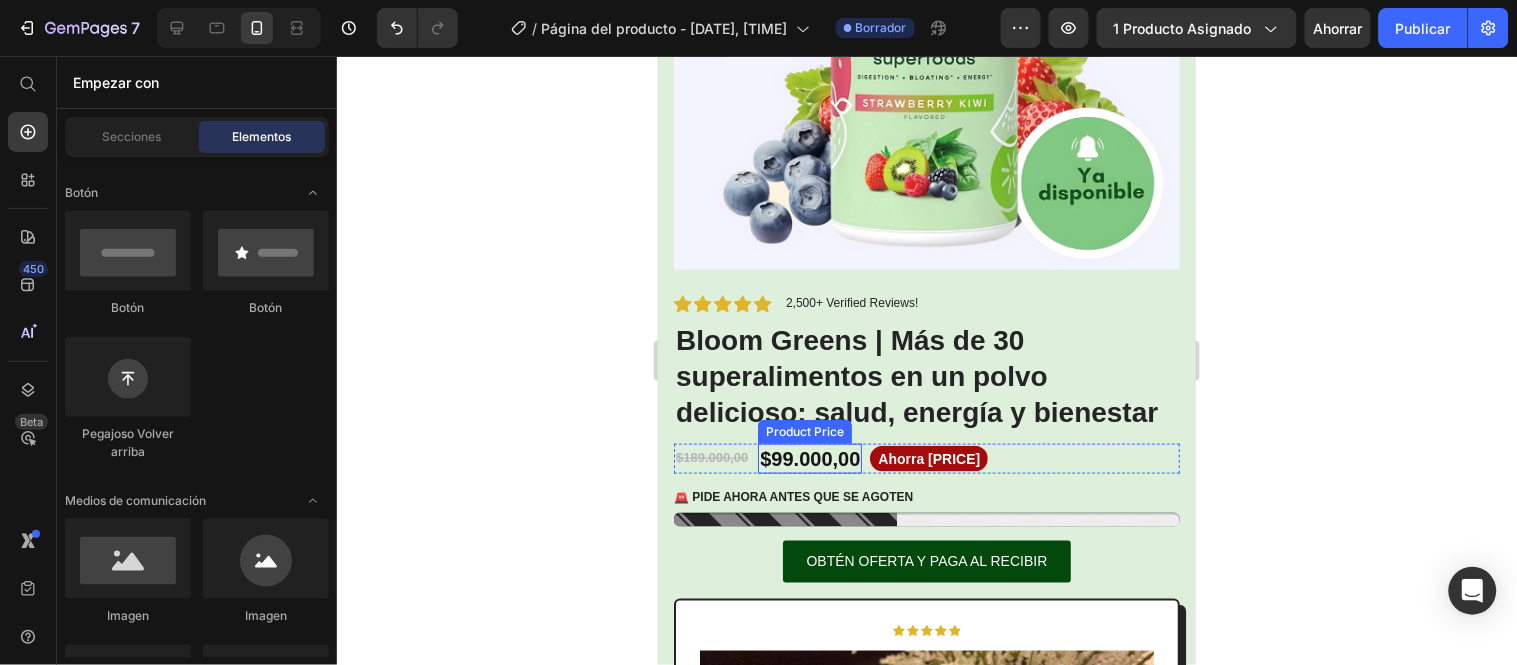 click on "$99.000,00" at bounding box center (809, 458) 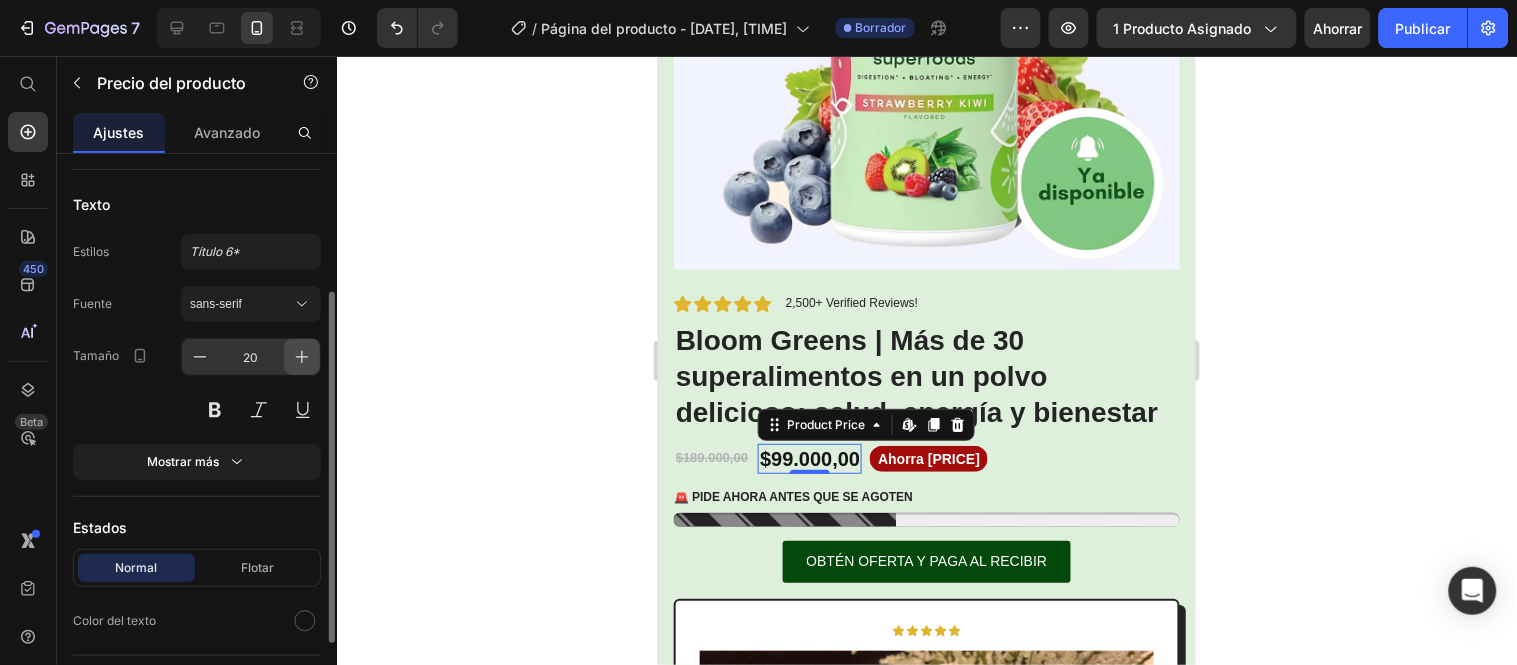 click 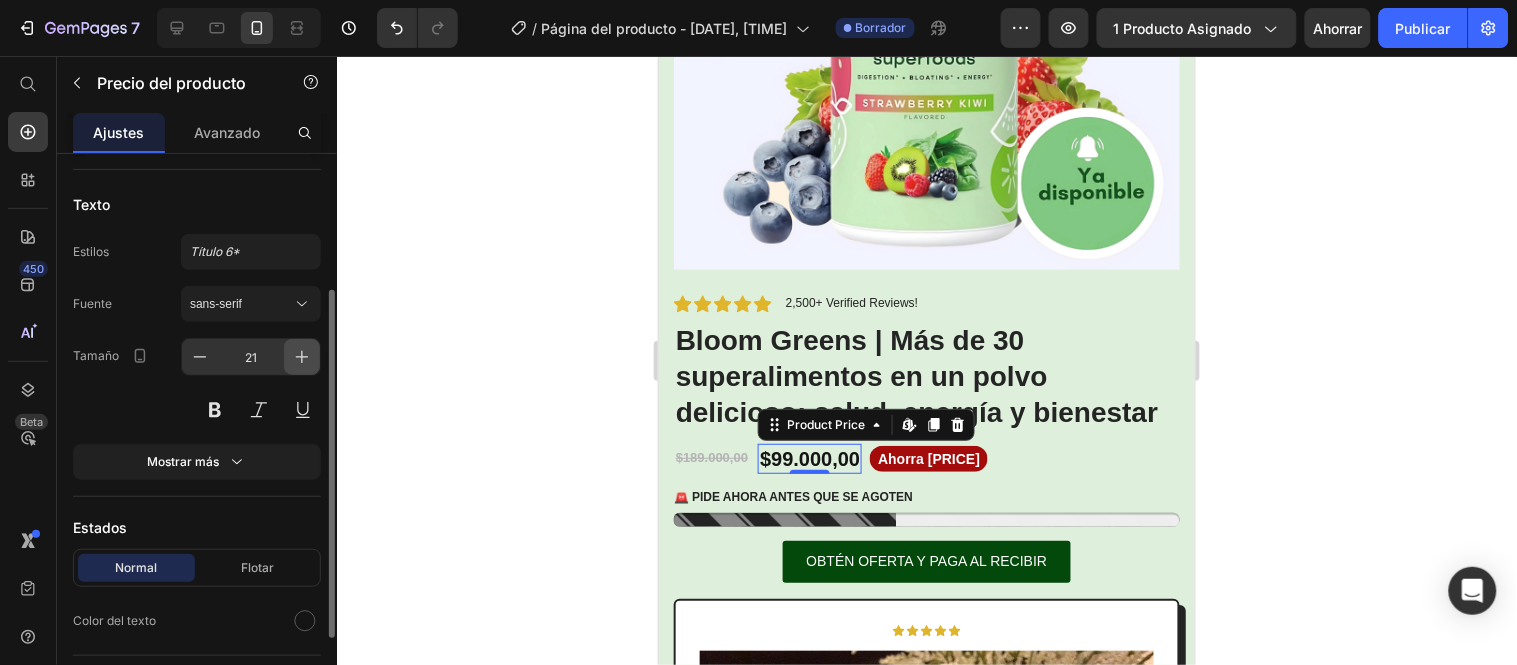 click 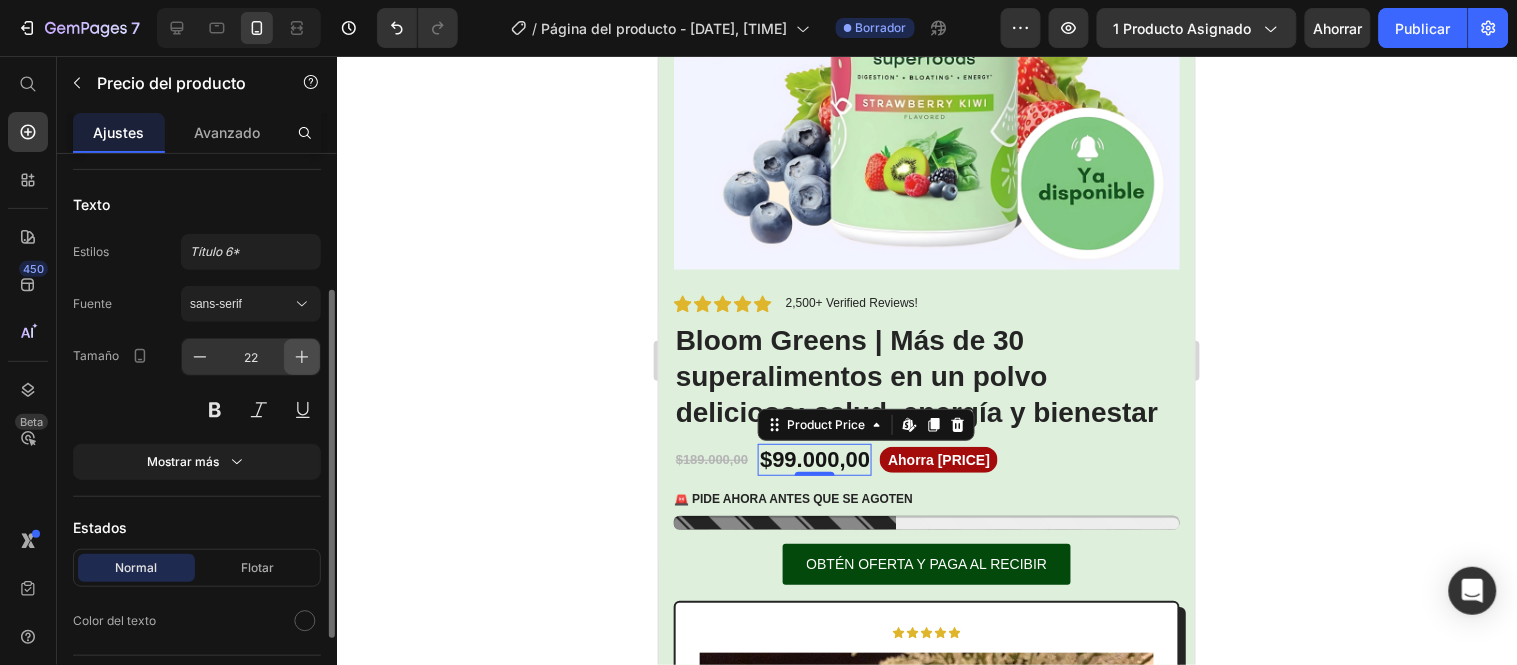 click 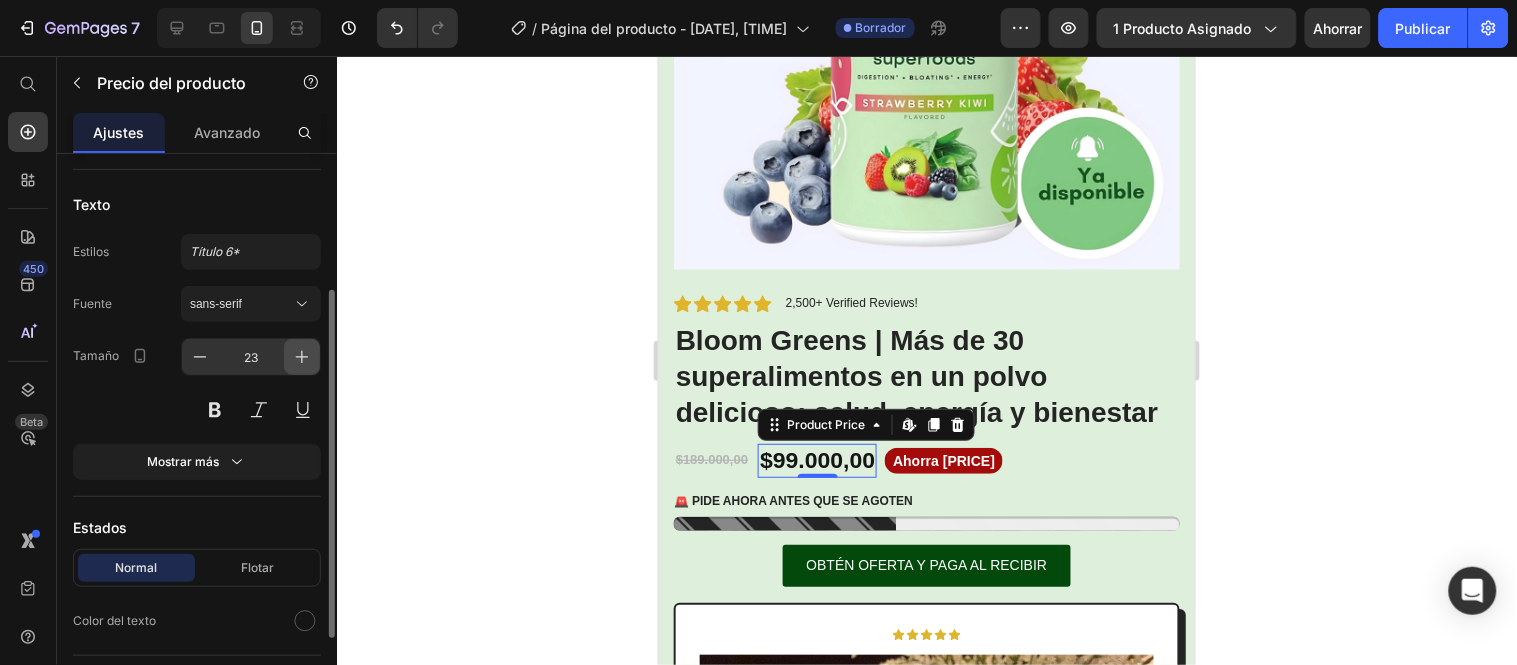 click 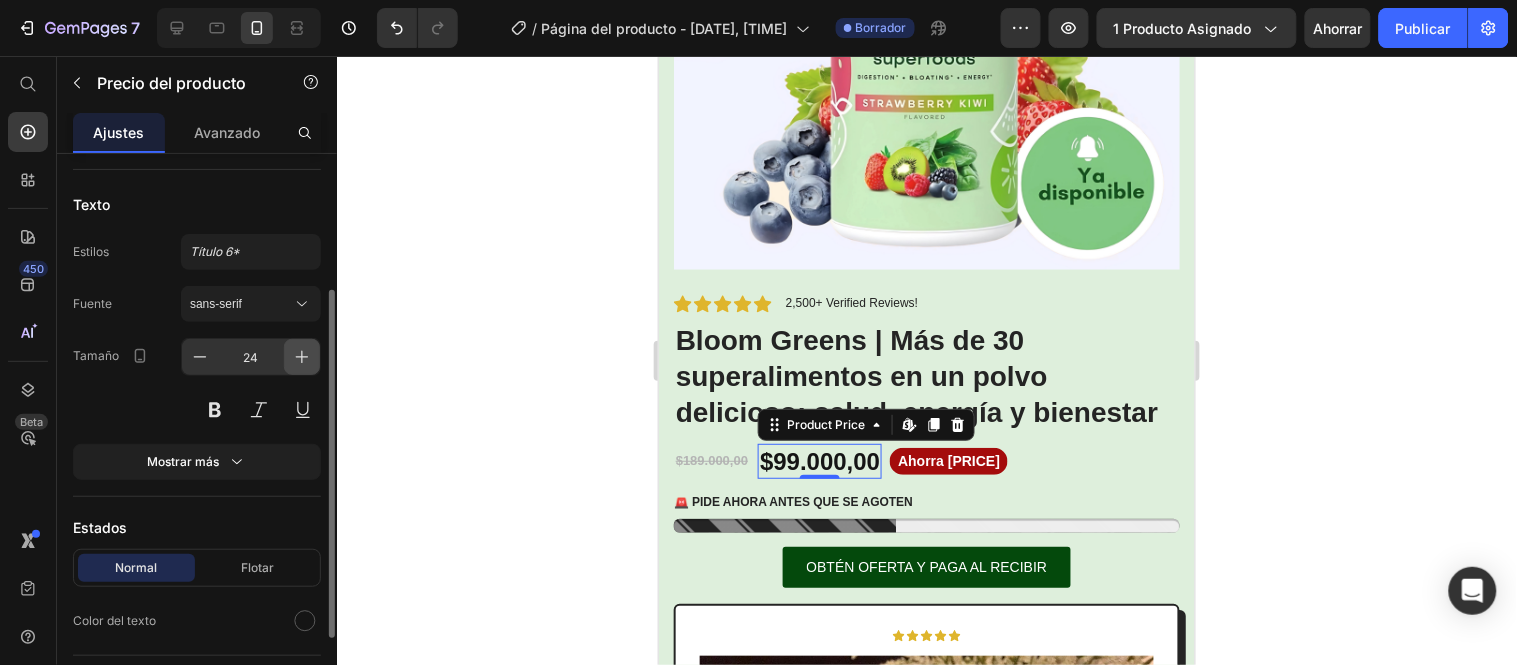 click 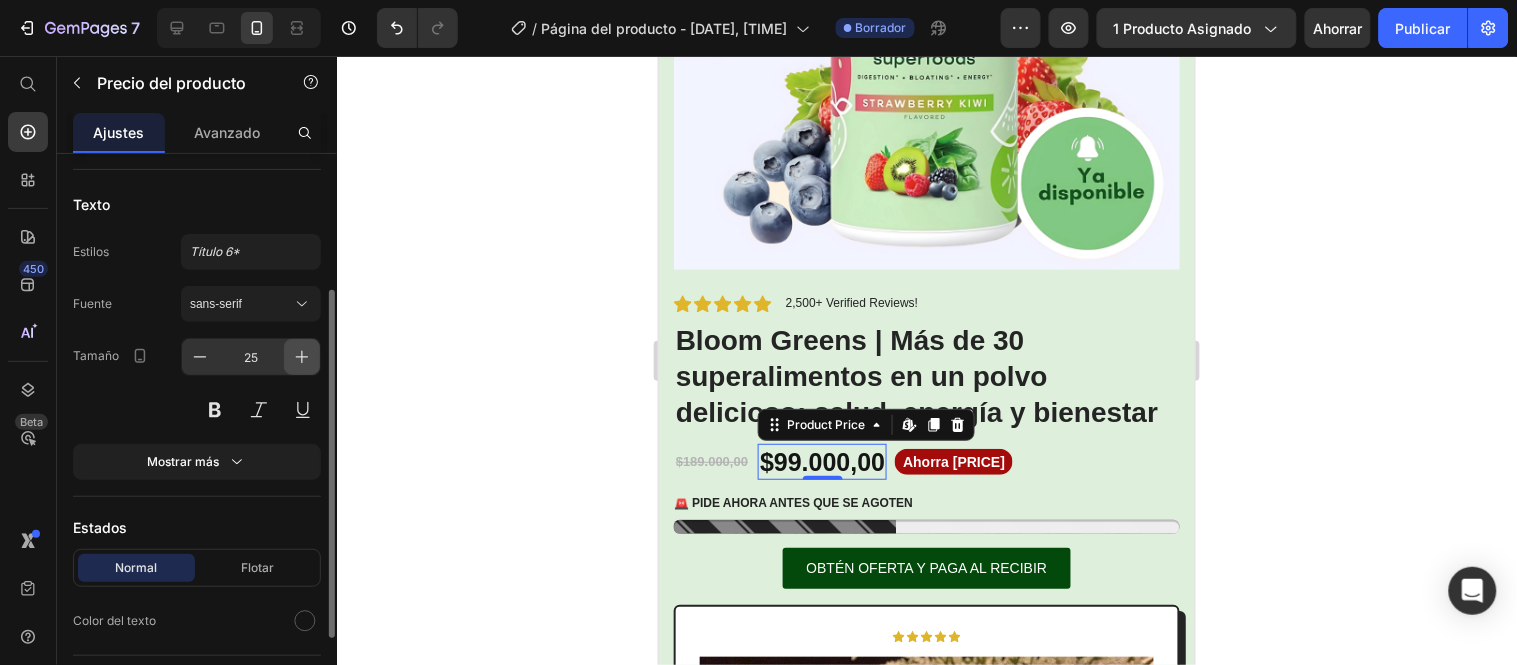 click 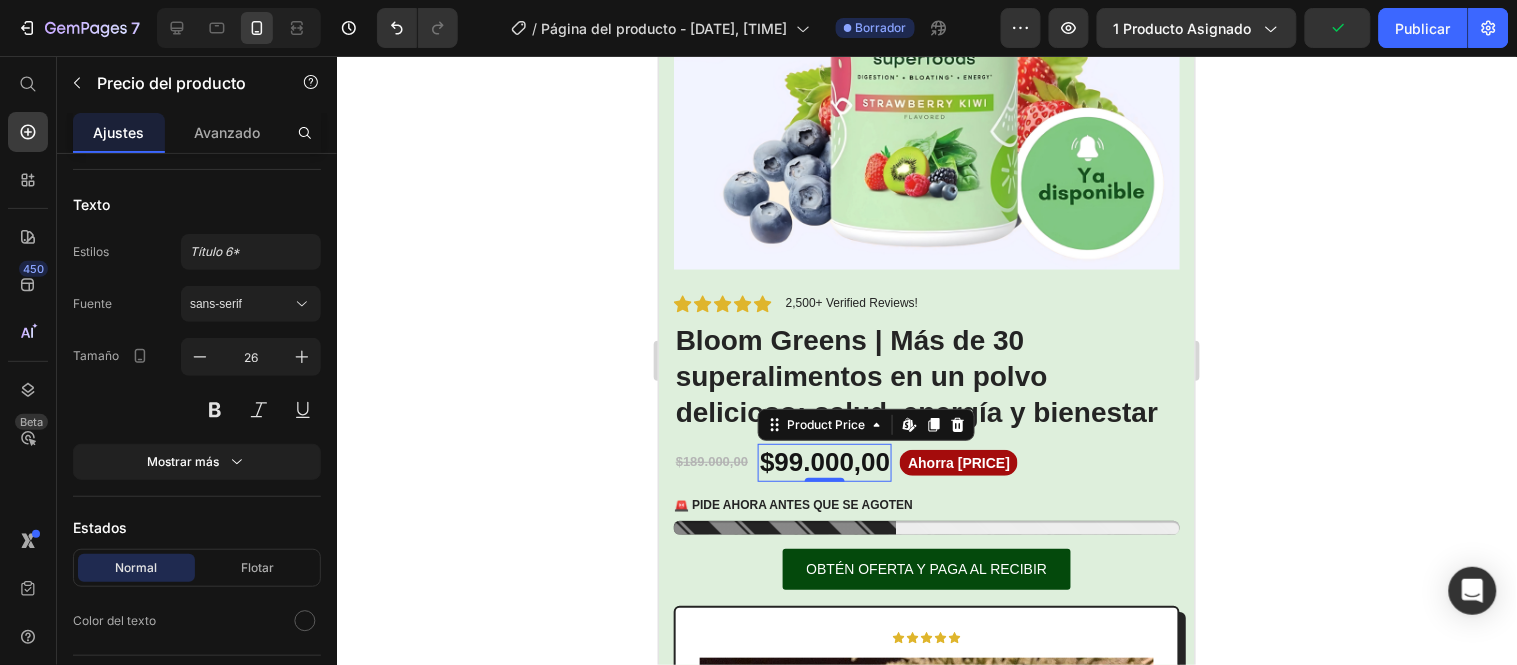 click 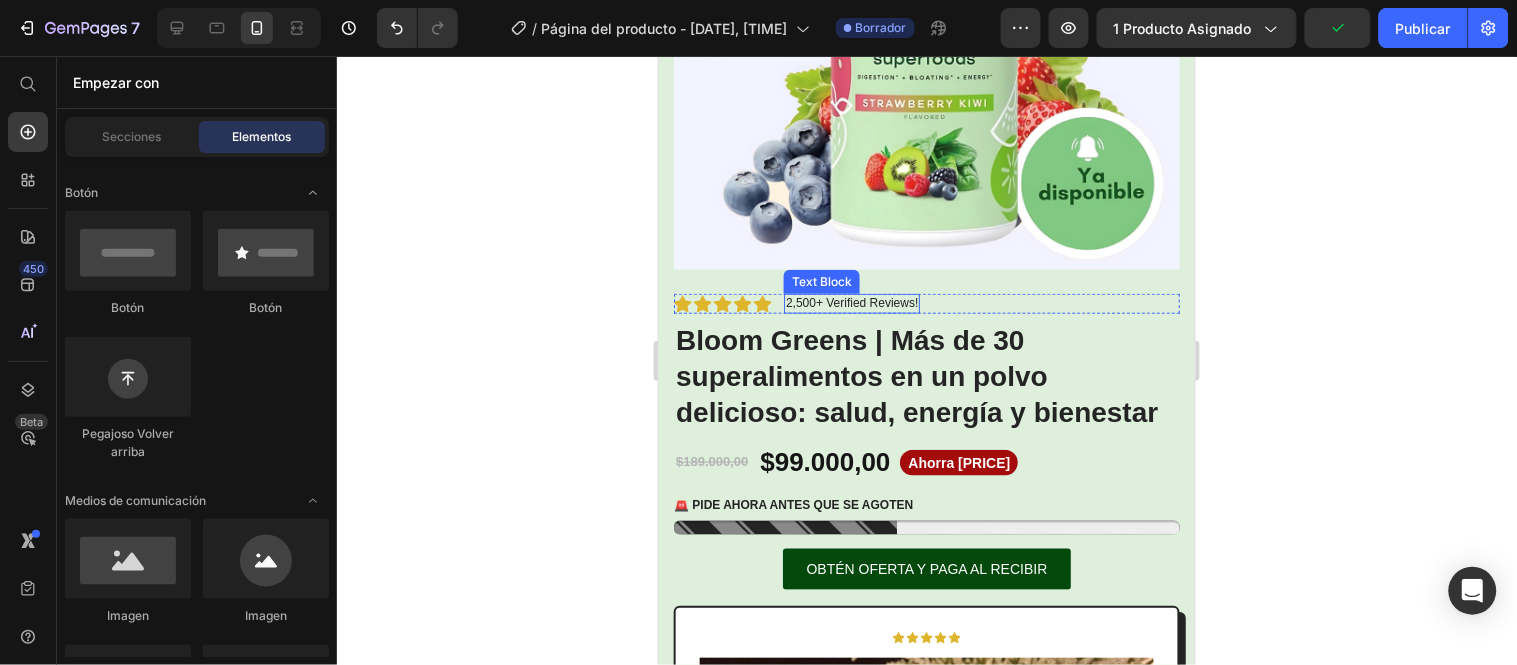 click on "2,500+ Verified Reviews!" at bounding box center [851, 303] 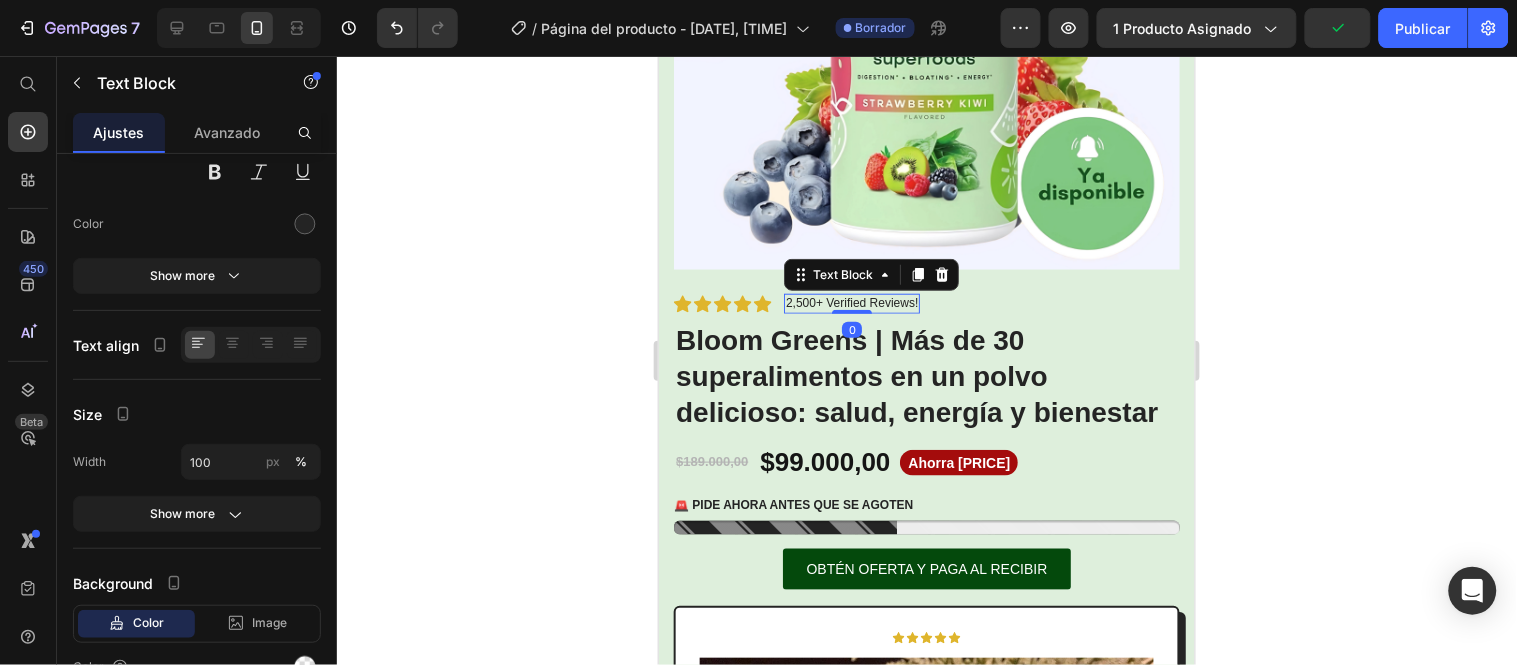 scroll, scrollTop: 0, scrollLeft: 0, axis: both 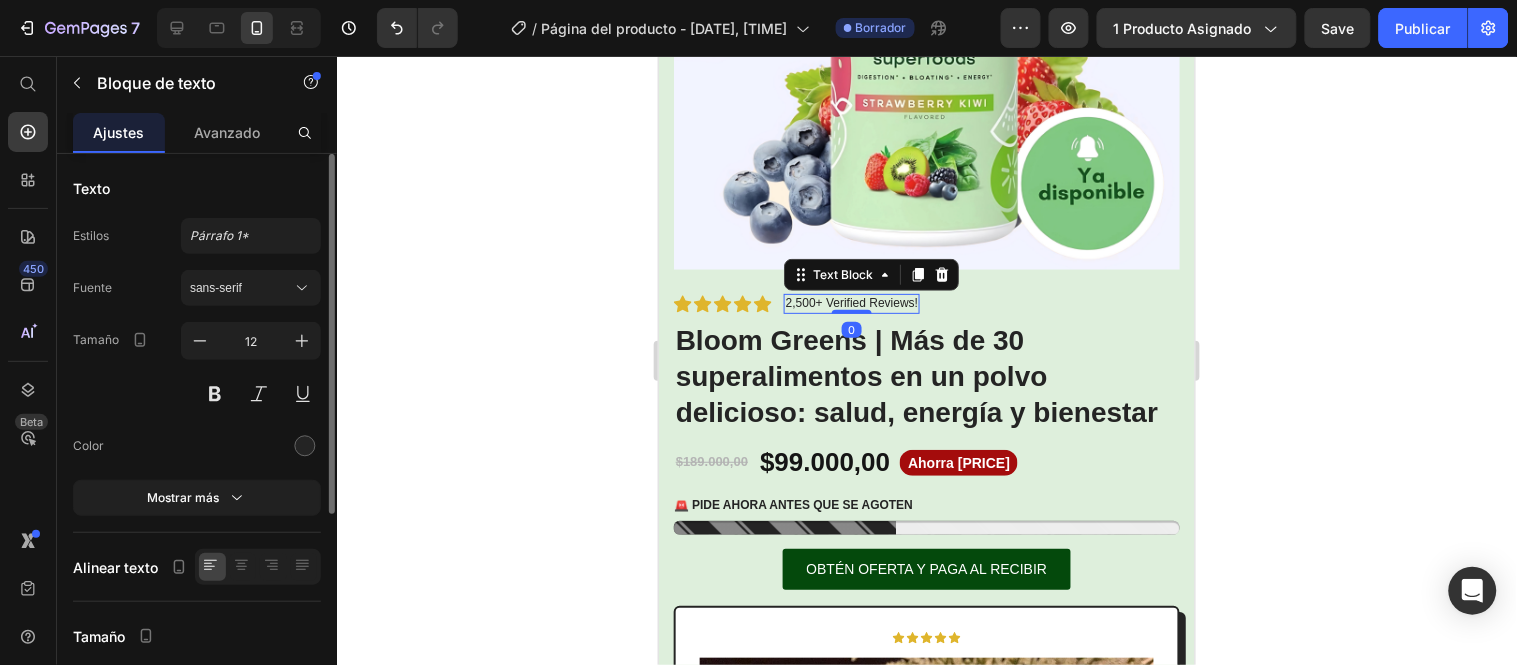 click on "2,500+ Verified Reviews!" at bounding box center (851, 303) 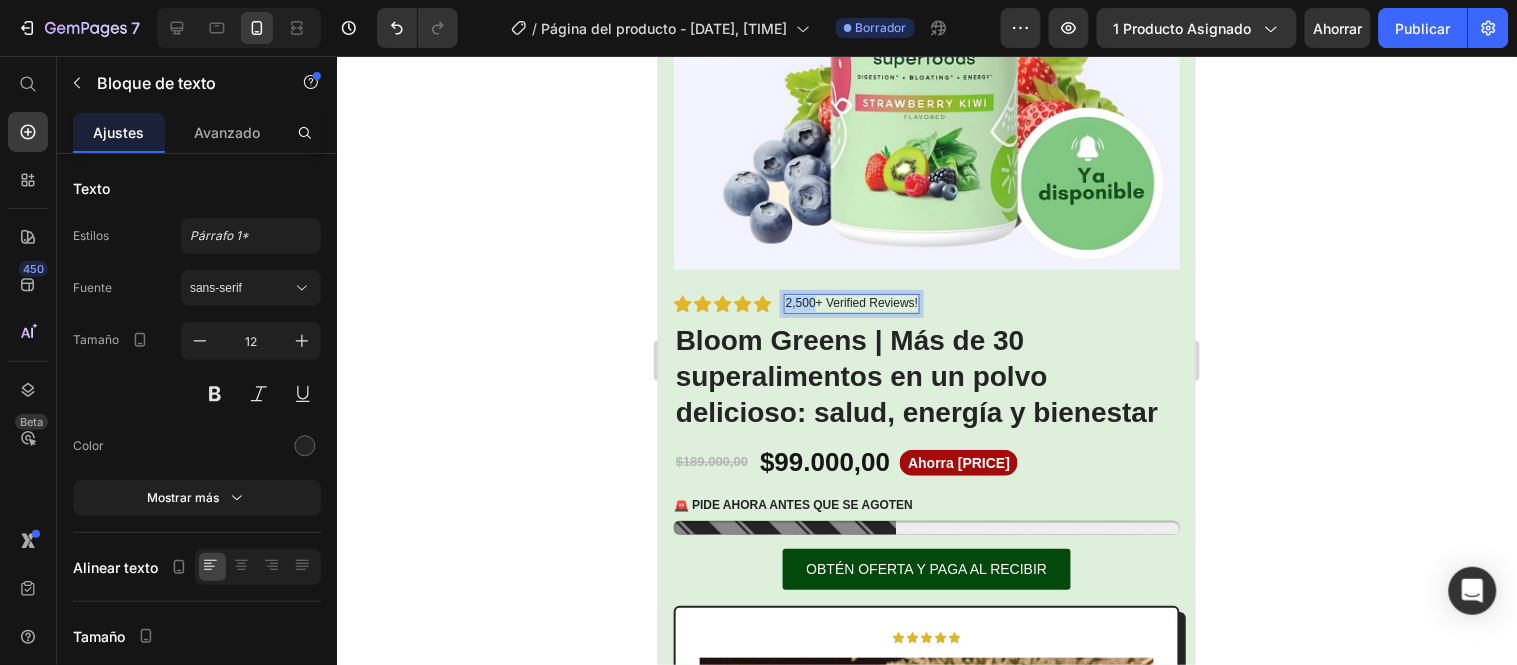 drag, startPoint x: 815, startPoint y: 283, endPoint x: 787, endPoint y: 289, distance: 28.635643 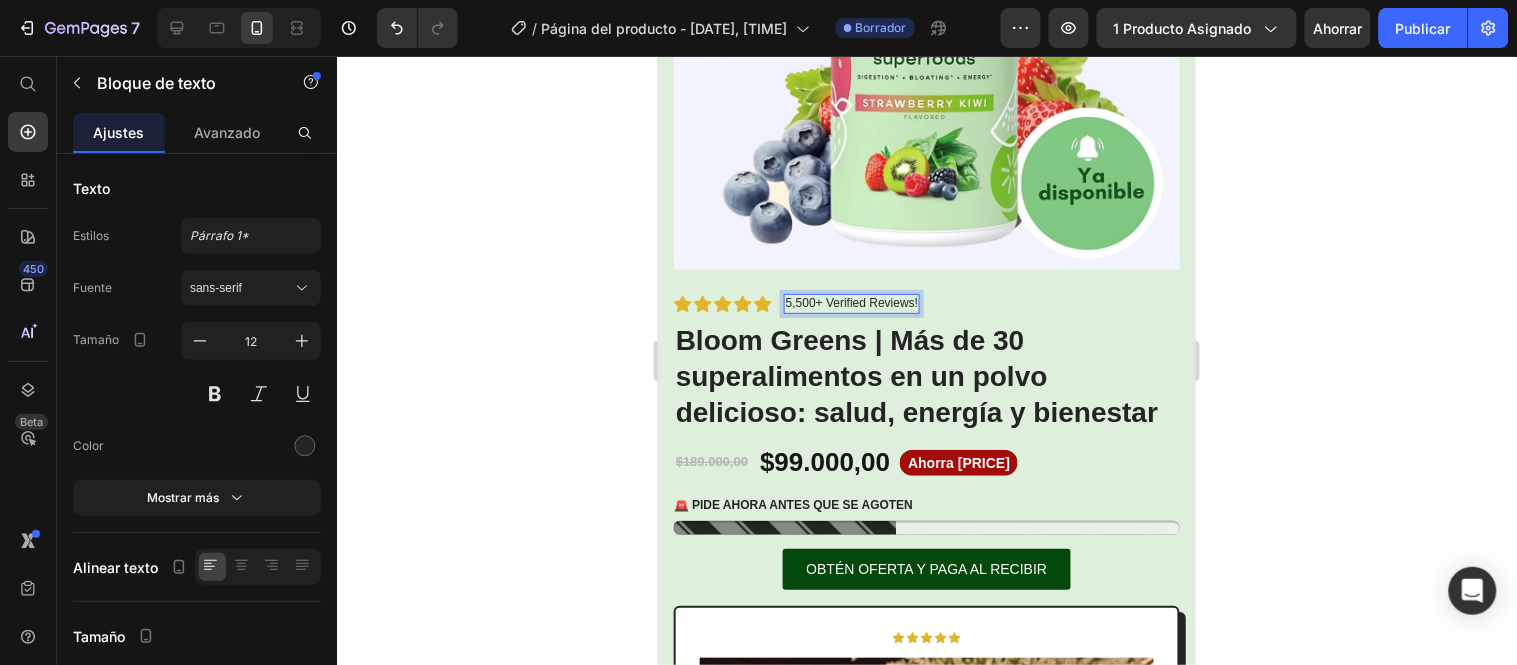 click on "5,500+ Verified Reviews!" at bounding box center (851, 303) 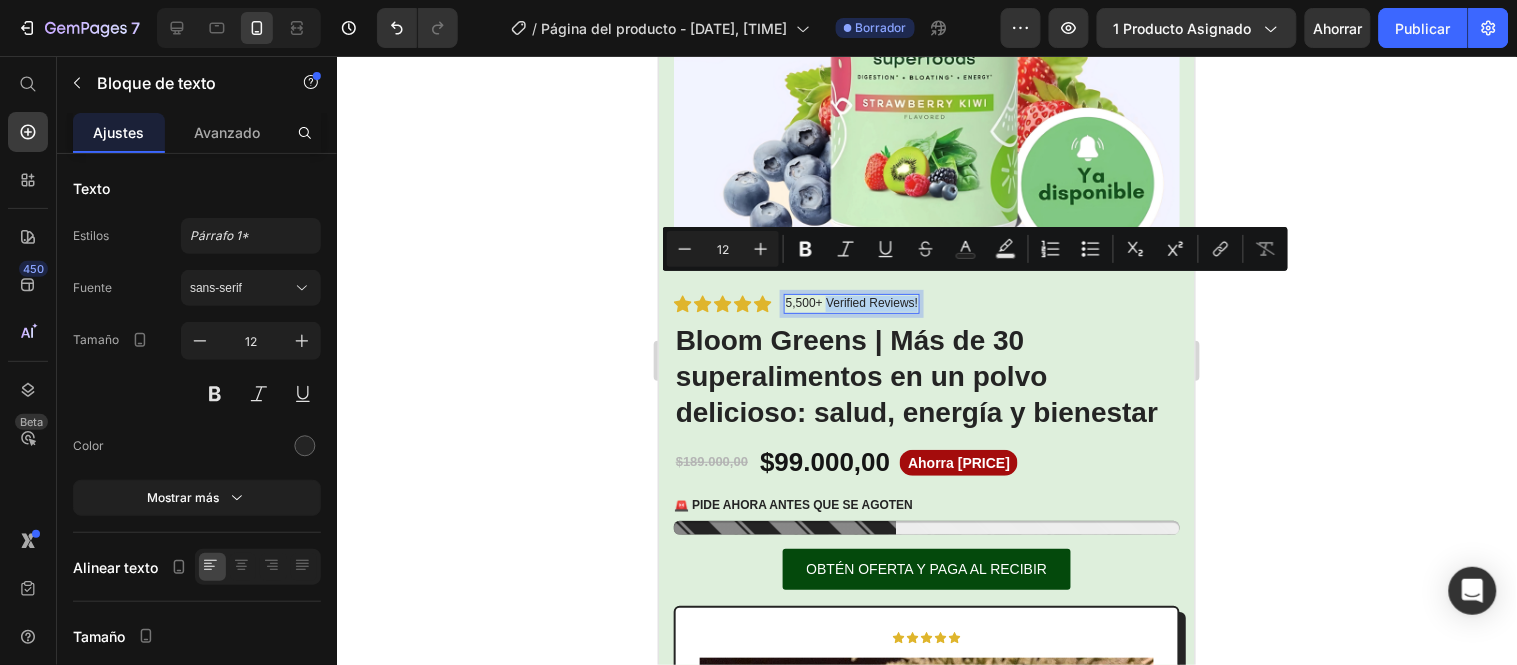 drag, startPoint x: 827, startPoint y: 282, endPoint x: 920, endPoint y: 284, distance: 93.0215 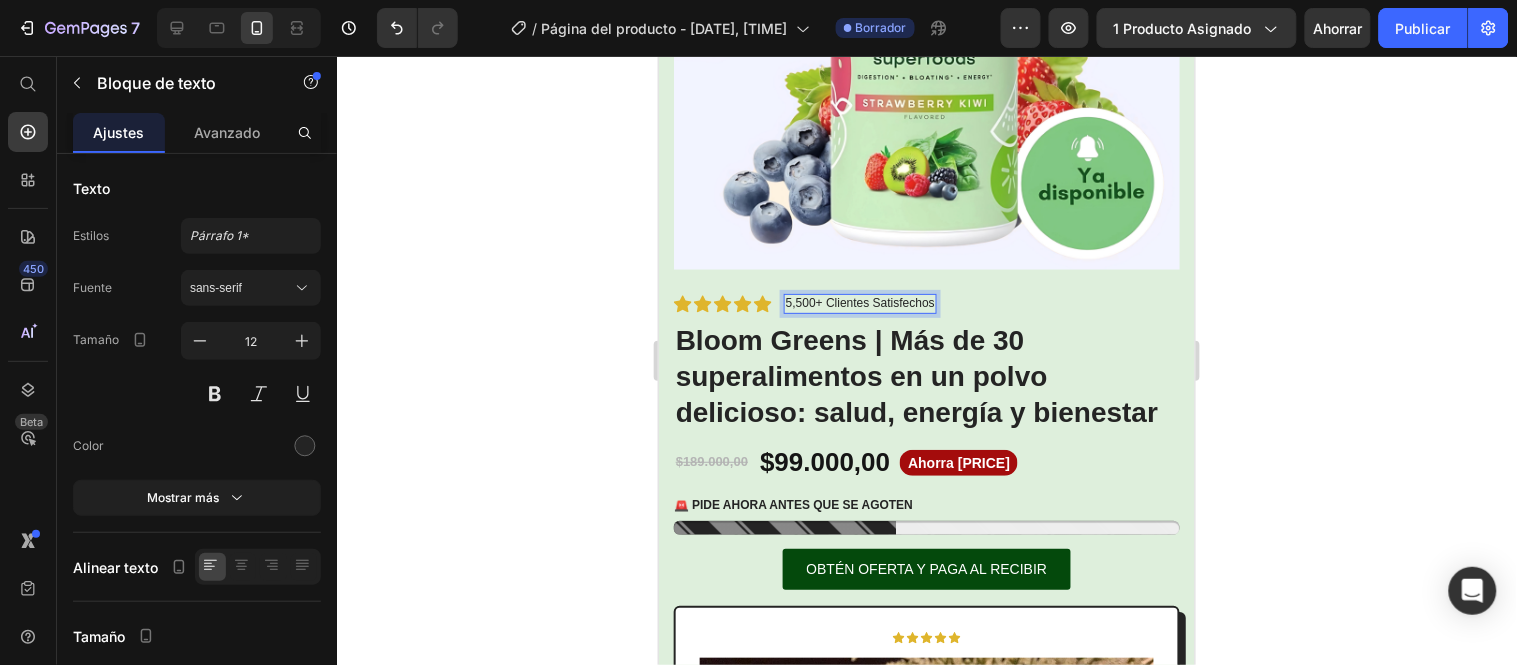 click on "5,500+ Clientes Satisfechos" at bounding box center [859, 303] 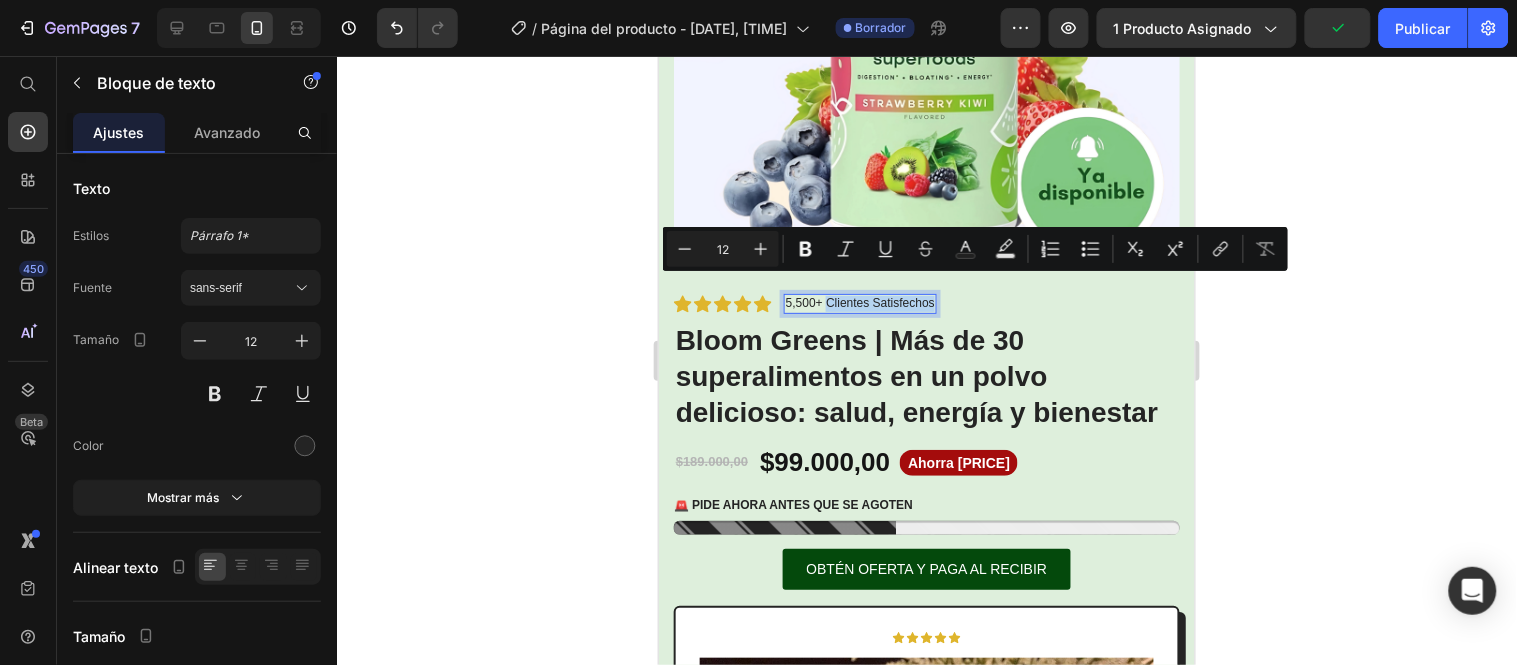 drag, startPoint x: 827, startPoint y: 283, endPoint x: 933, endPoint y: 286, distance: 106.04244 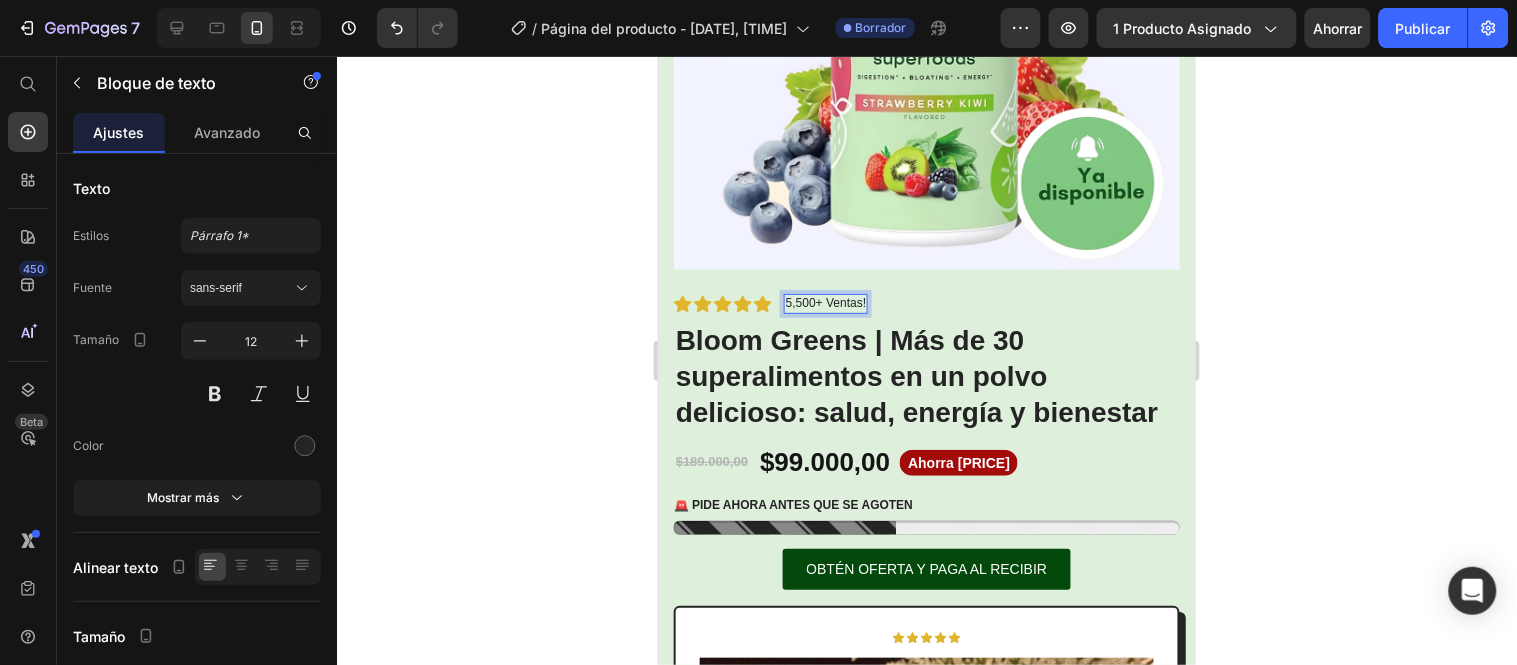 click 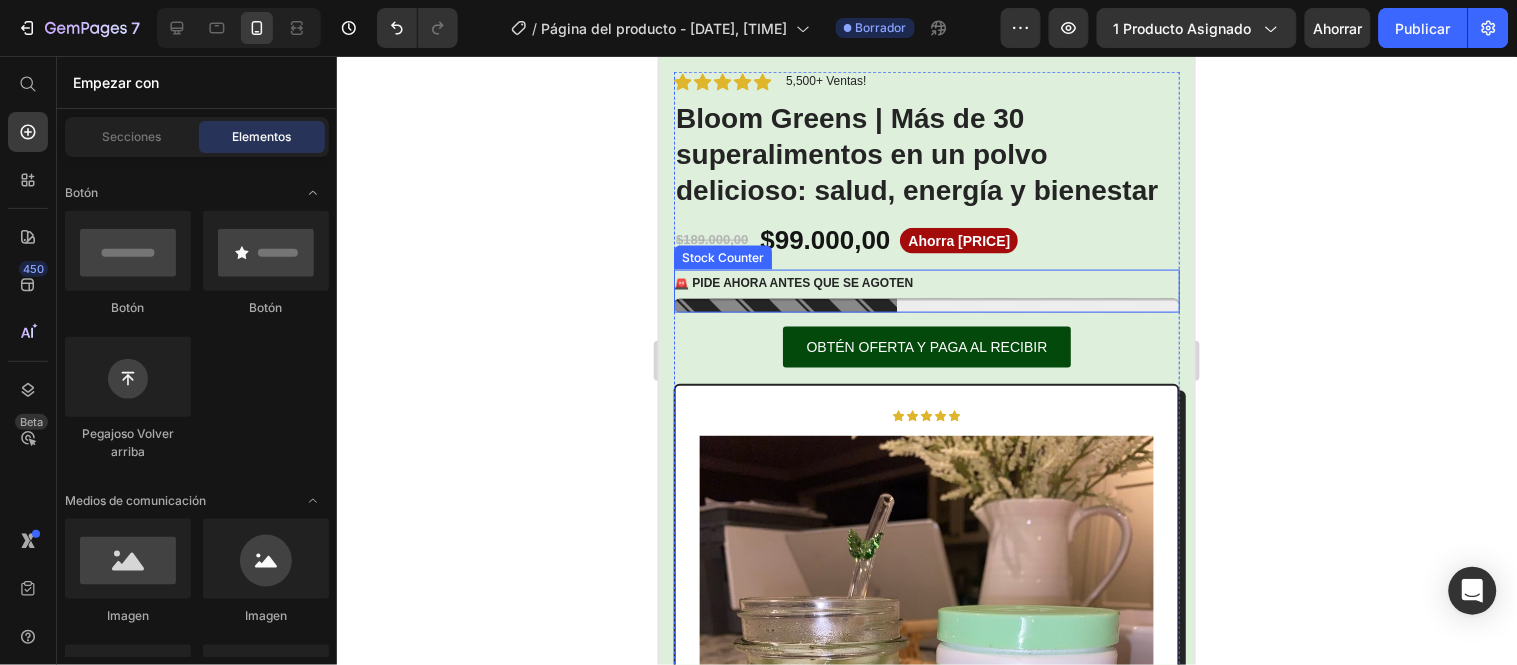 scroll, scrollTop: 666, scrollLeft: 0, axis: vertical 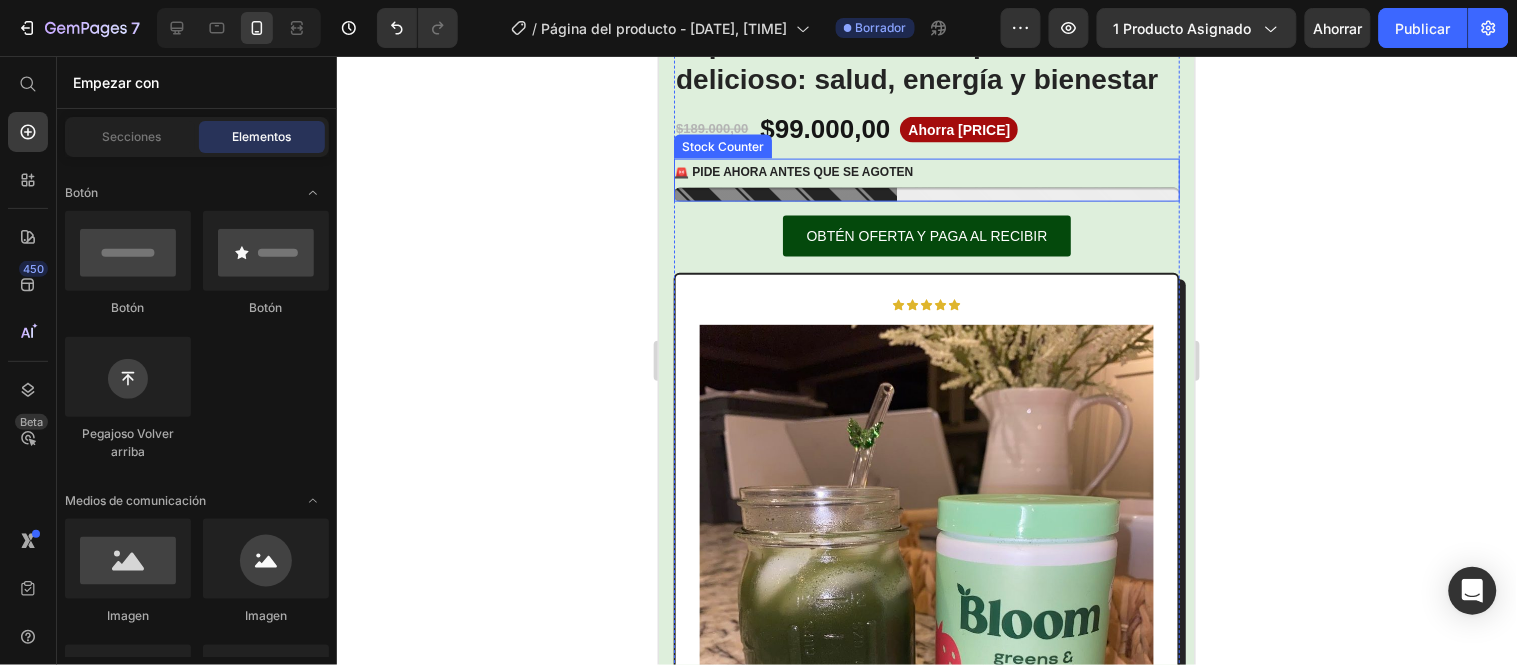 click on "🚨 PIDE AHORA ANTES QUE SE AGOTEN" at bounding box center (792, 172) 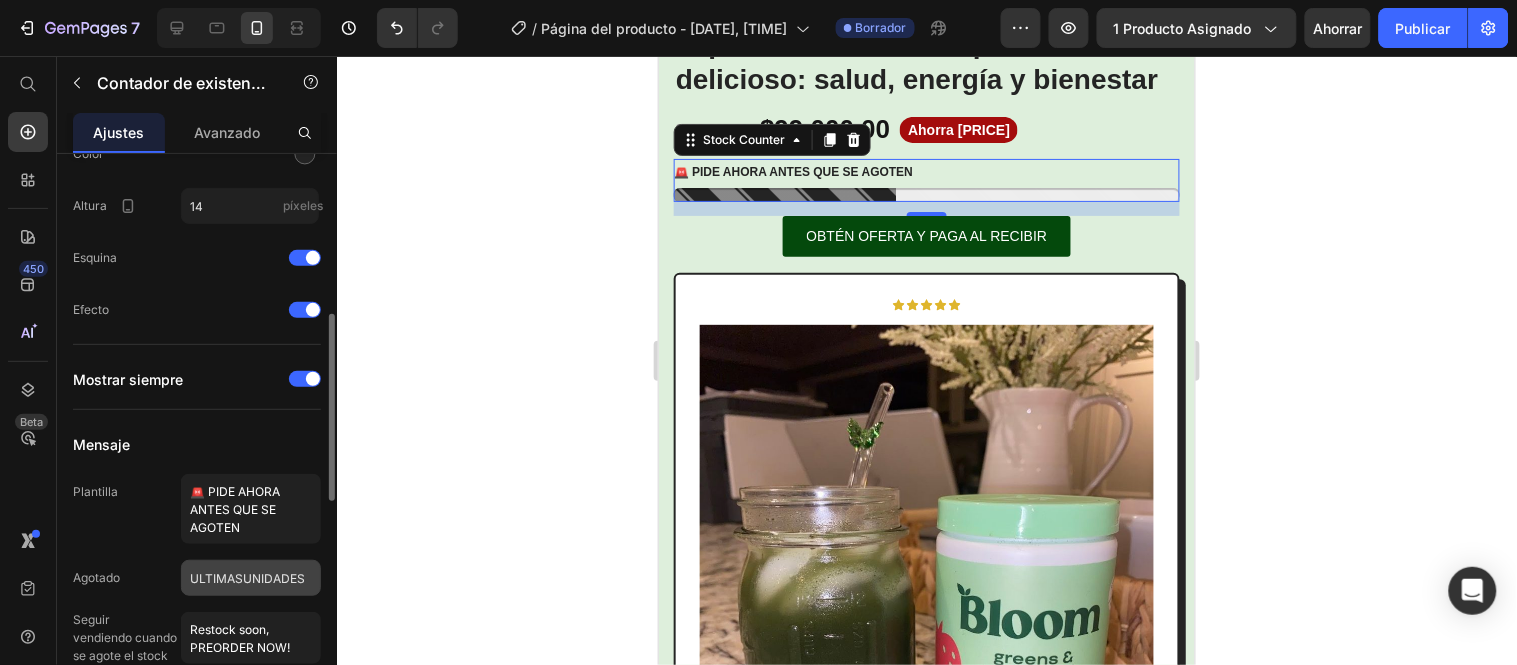 scroll, scrollTop: 596, scrollLeft: 0, axis: vertical 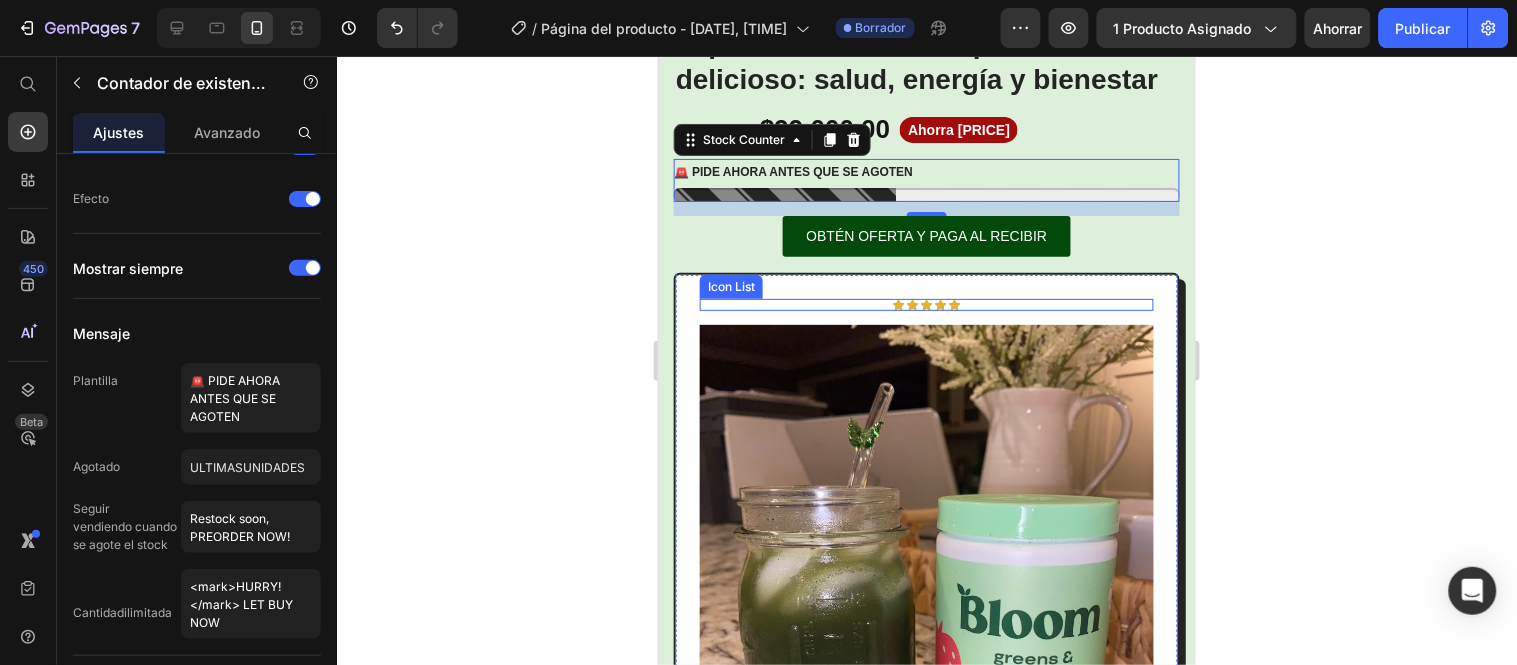 click on "Icon Icon Icon Icon Icon" at bounding box center (926, 304) 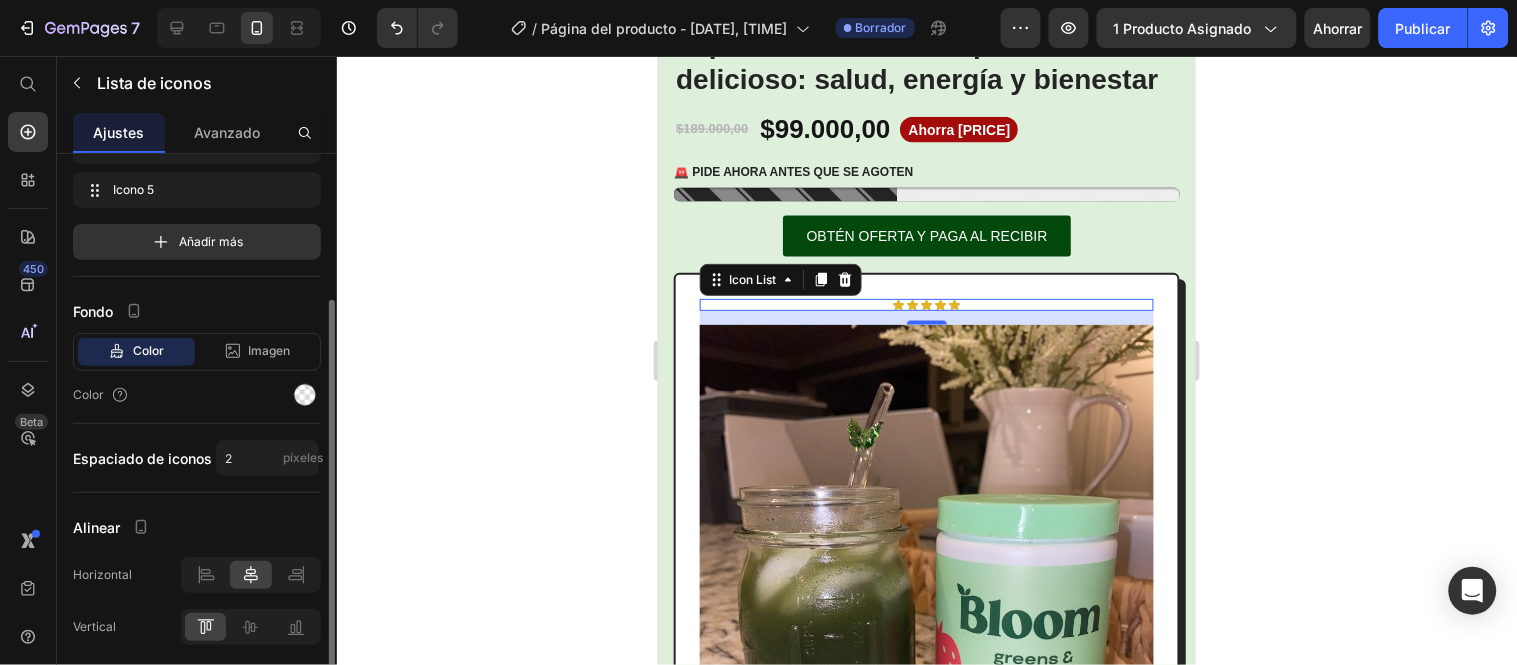 scroll, scrollTop: 291, scrollLeft: 0, axis: vertical 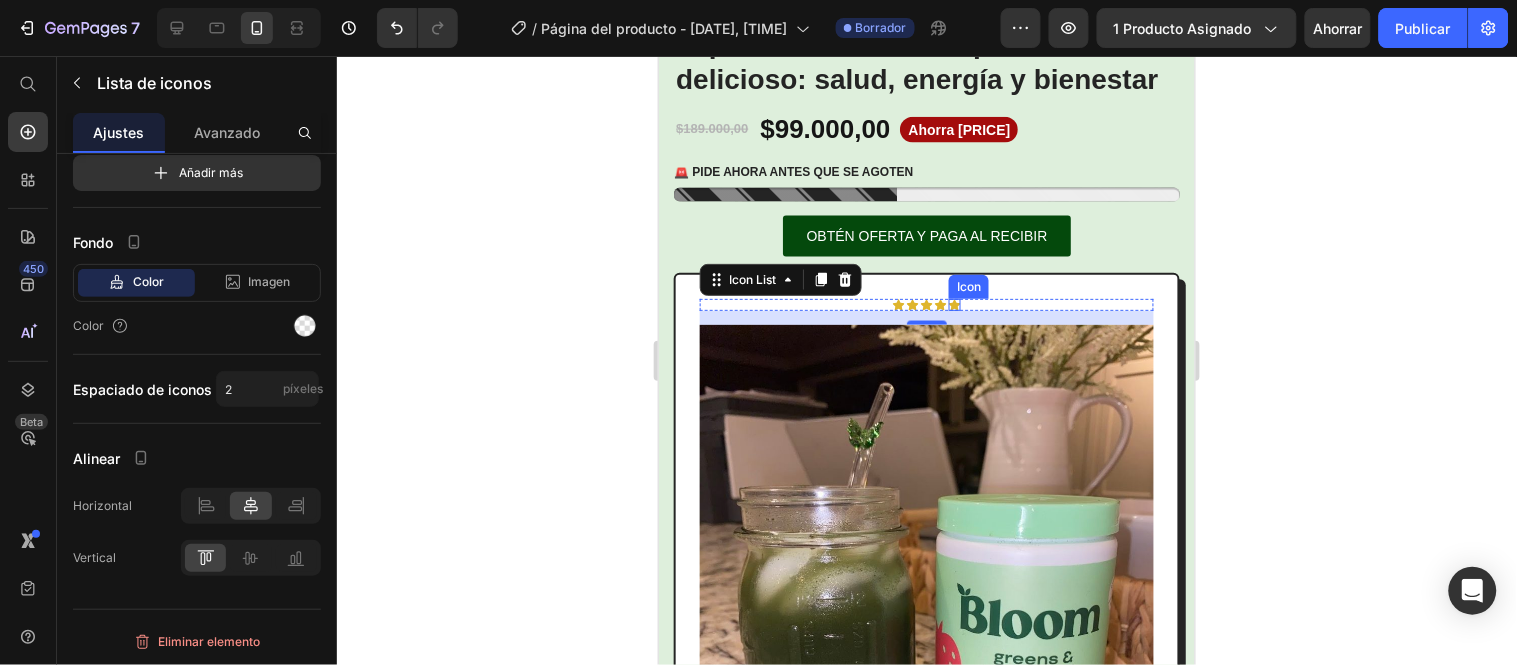 click 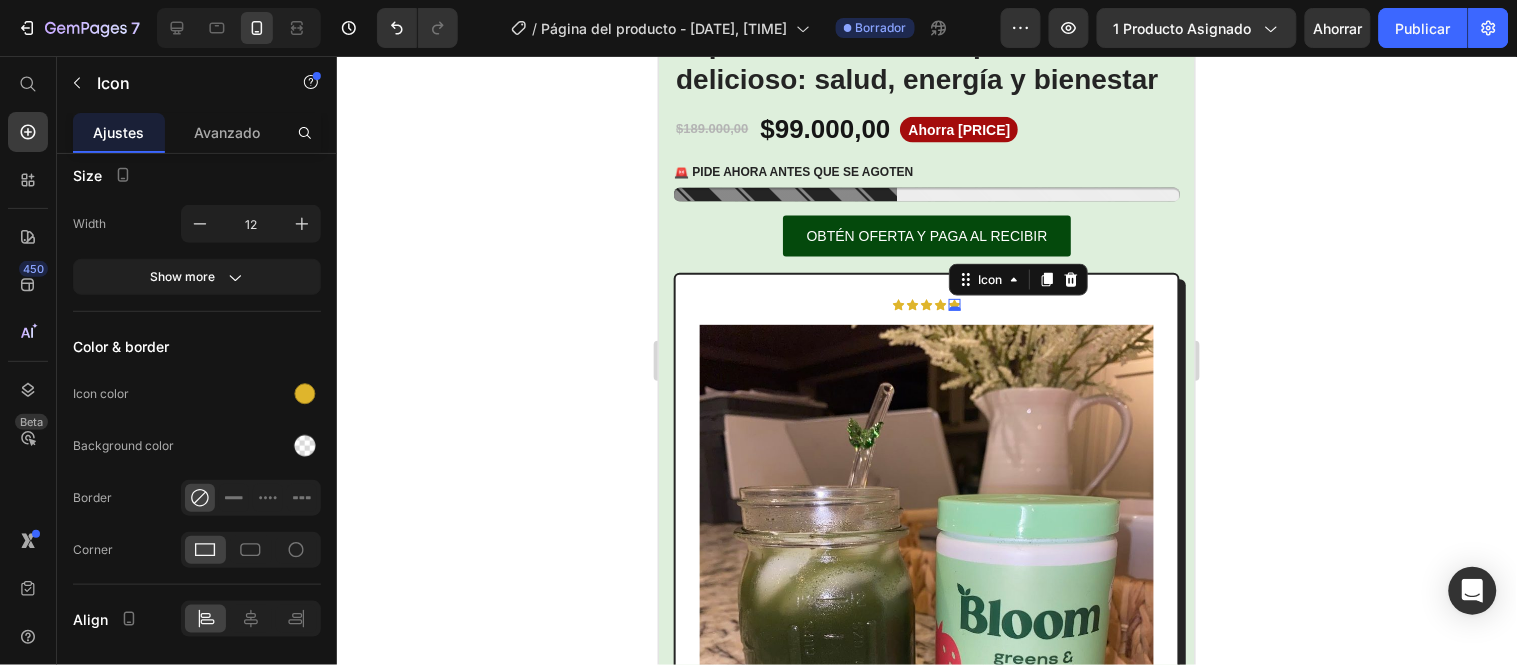 scroll, scrollTop: 0, scrollLeft: 0, axis: both 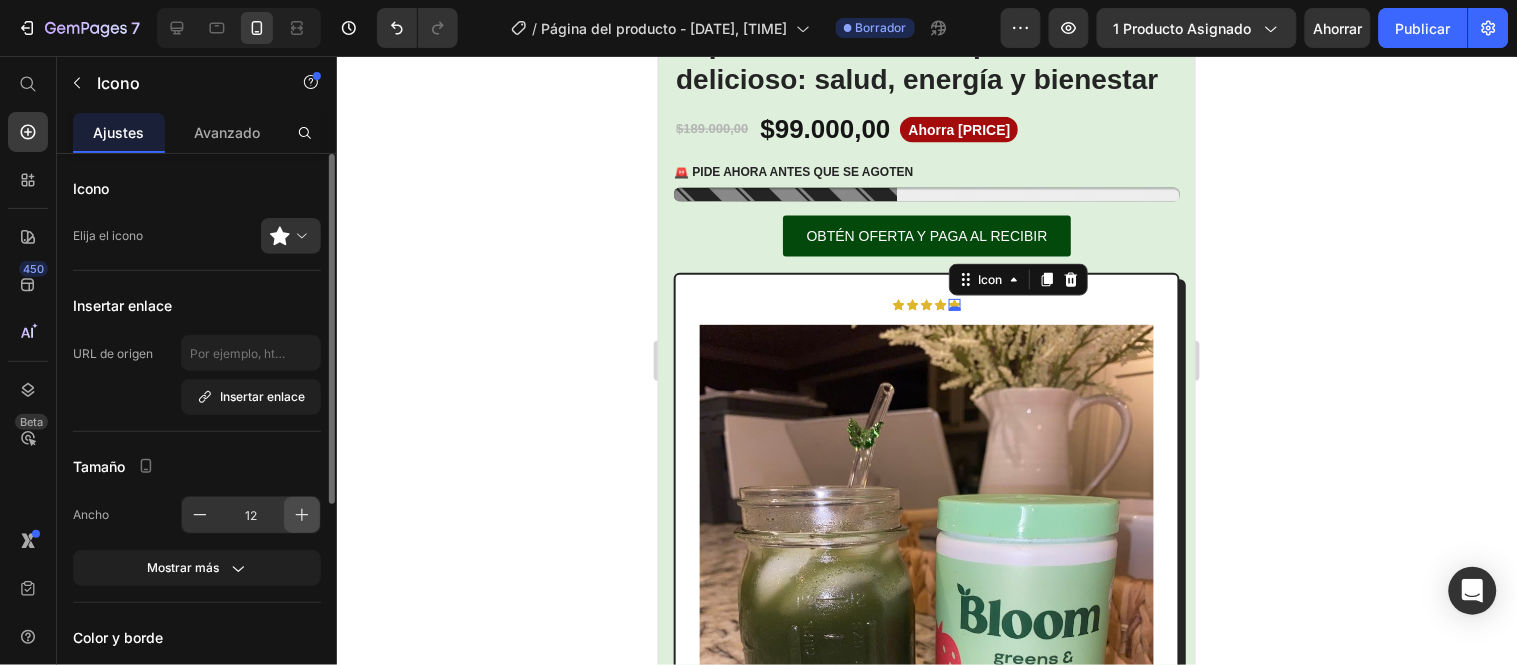 click 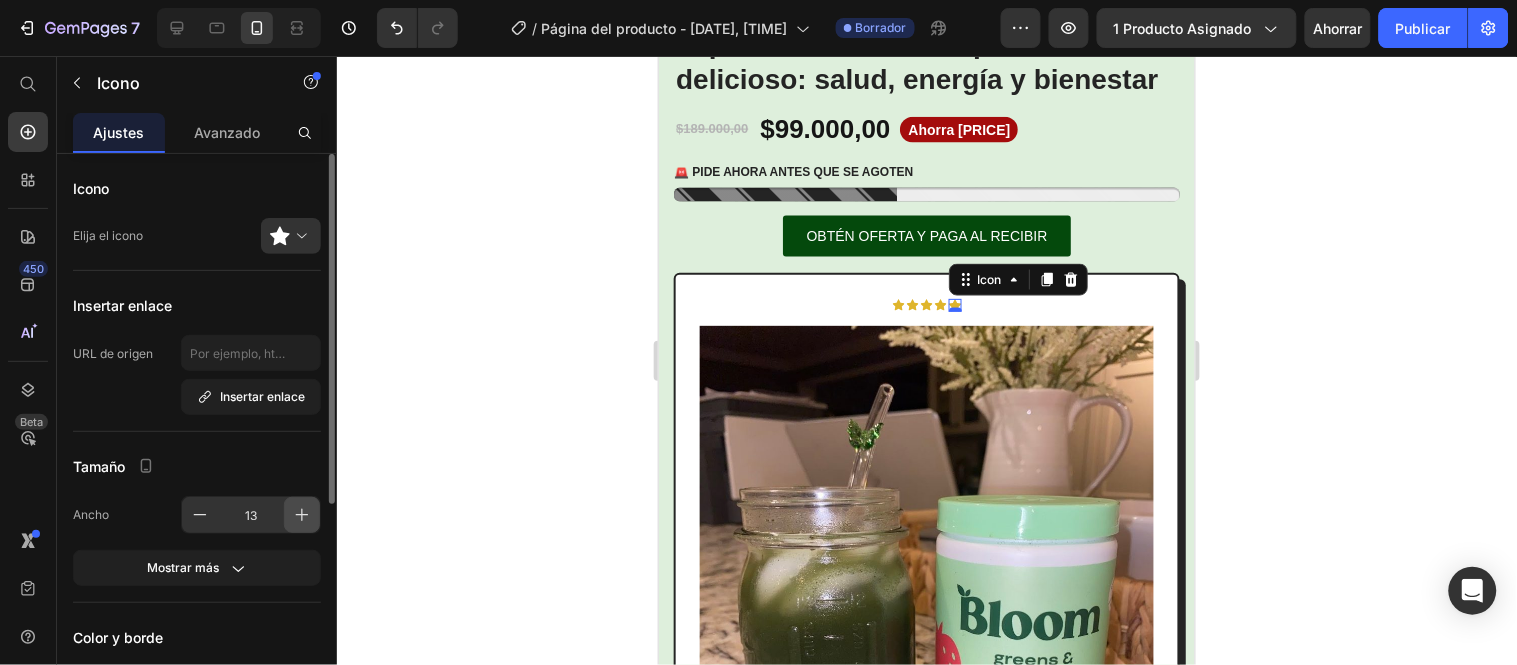 click 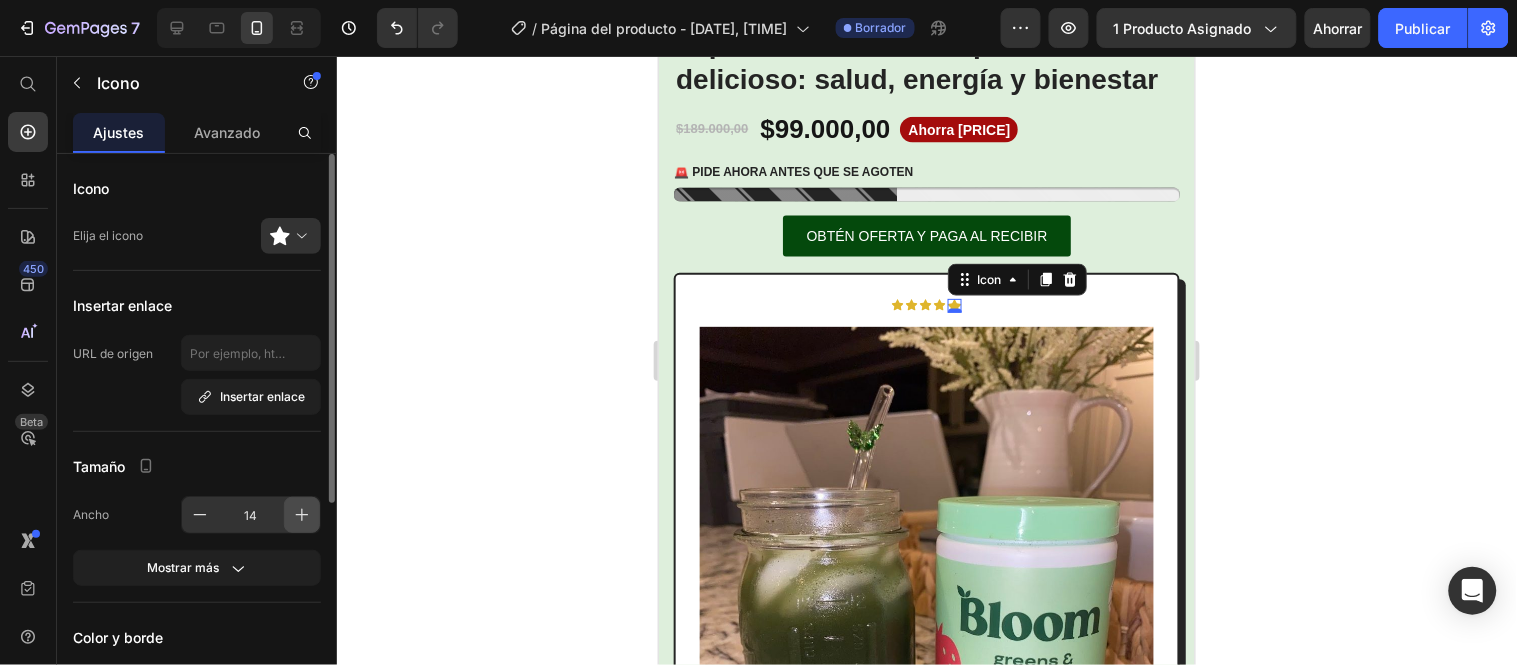click 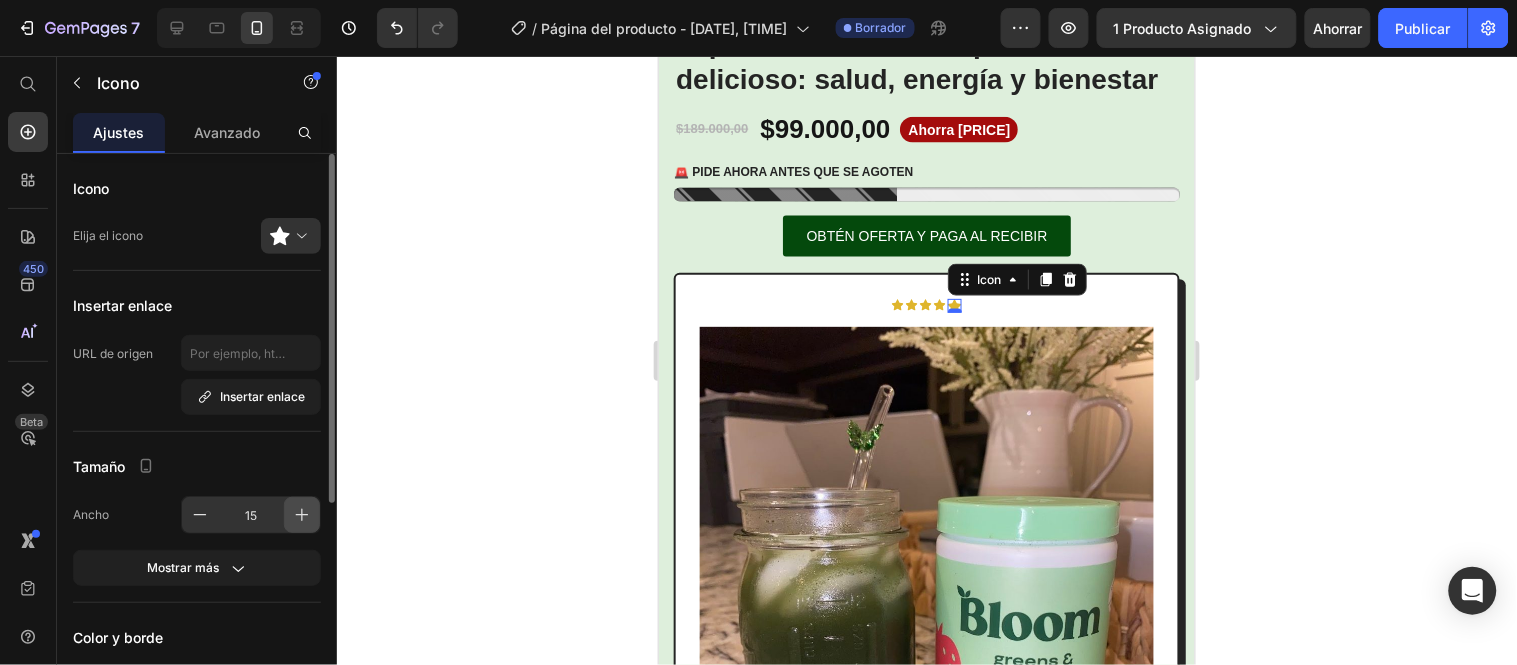 click 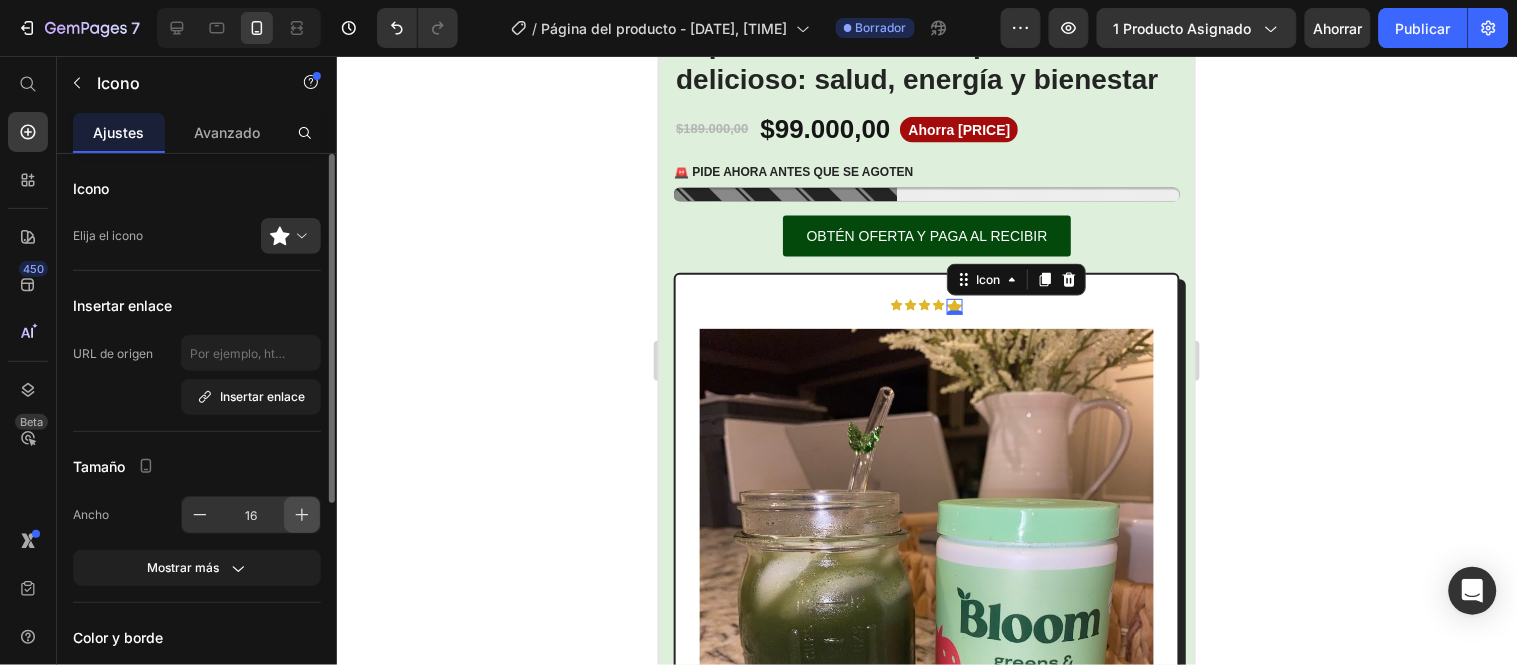click 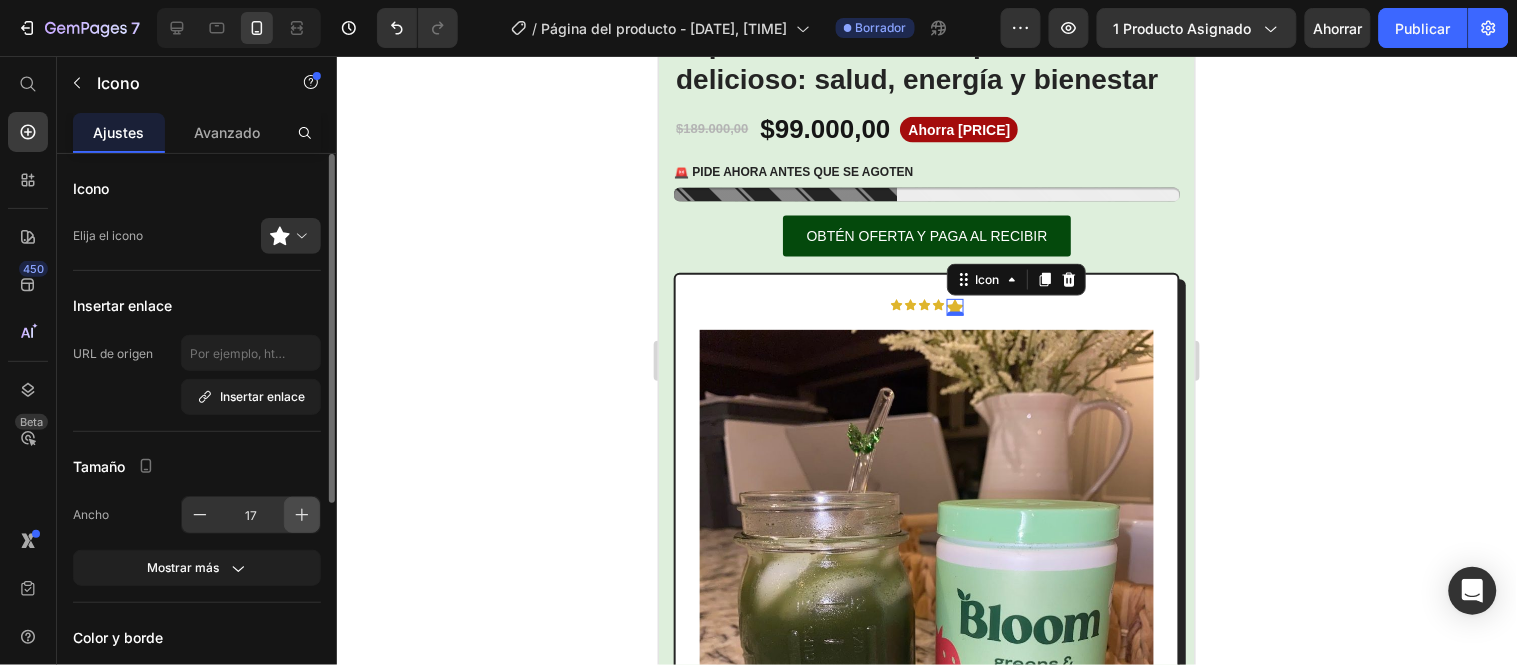 click 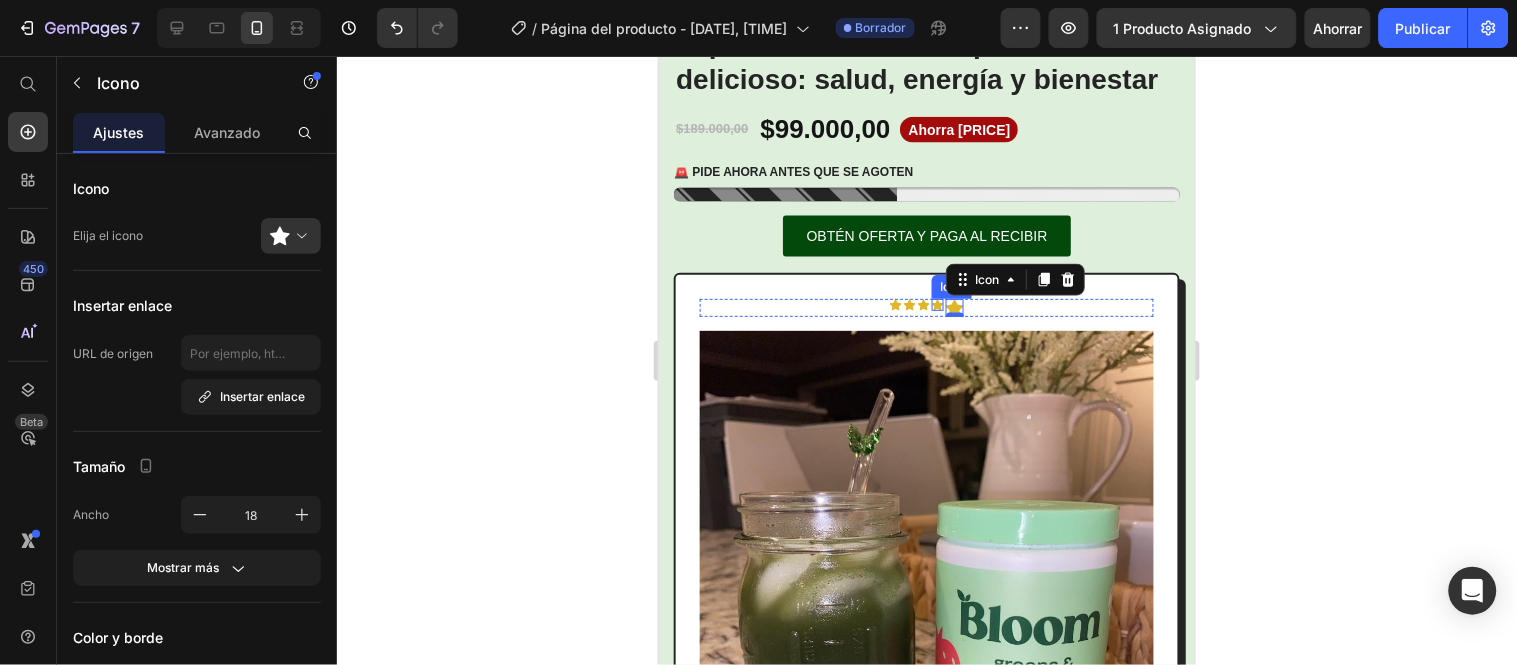 click 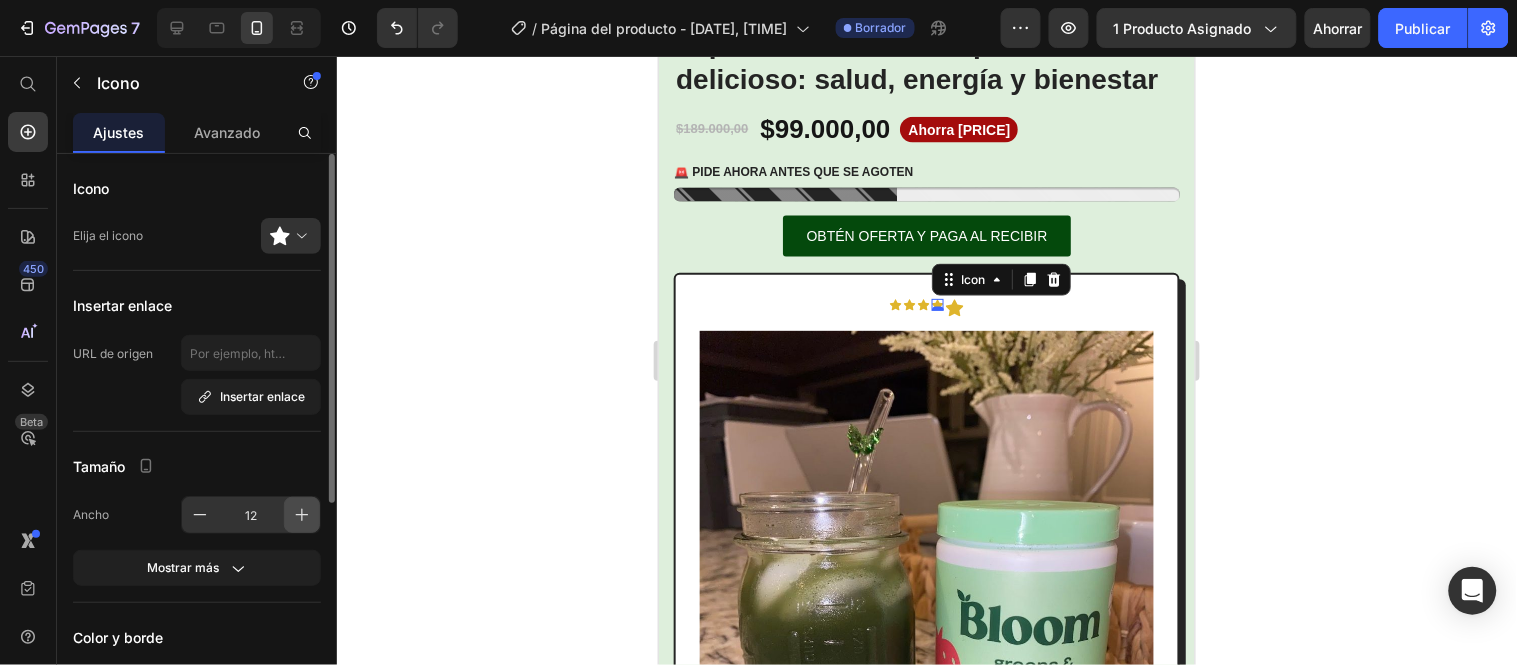 click at bounding box center (302, 515) 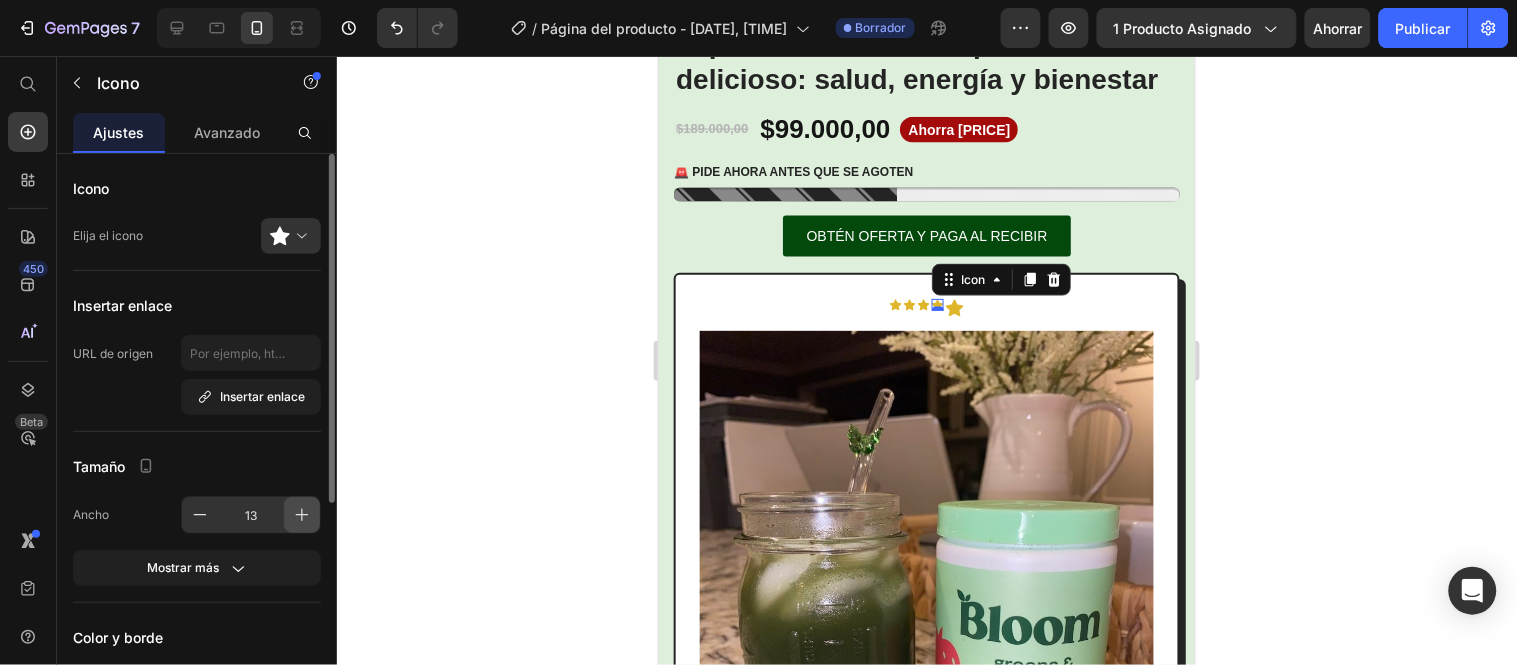 click at bounding box center (302, 515) 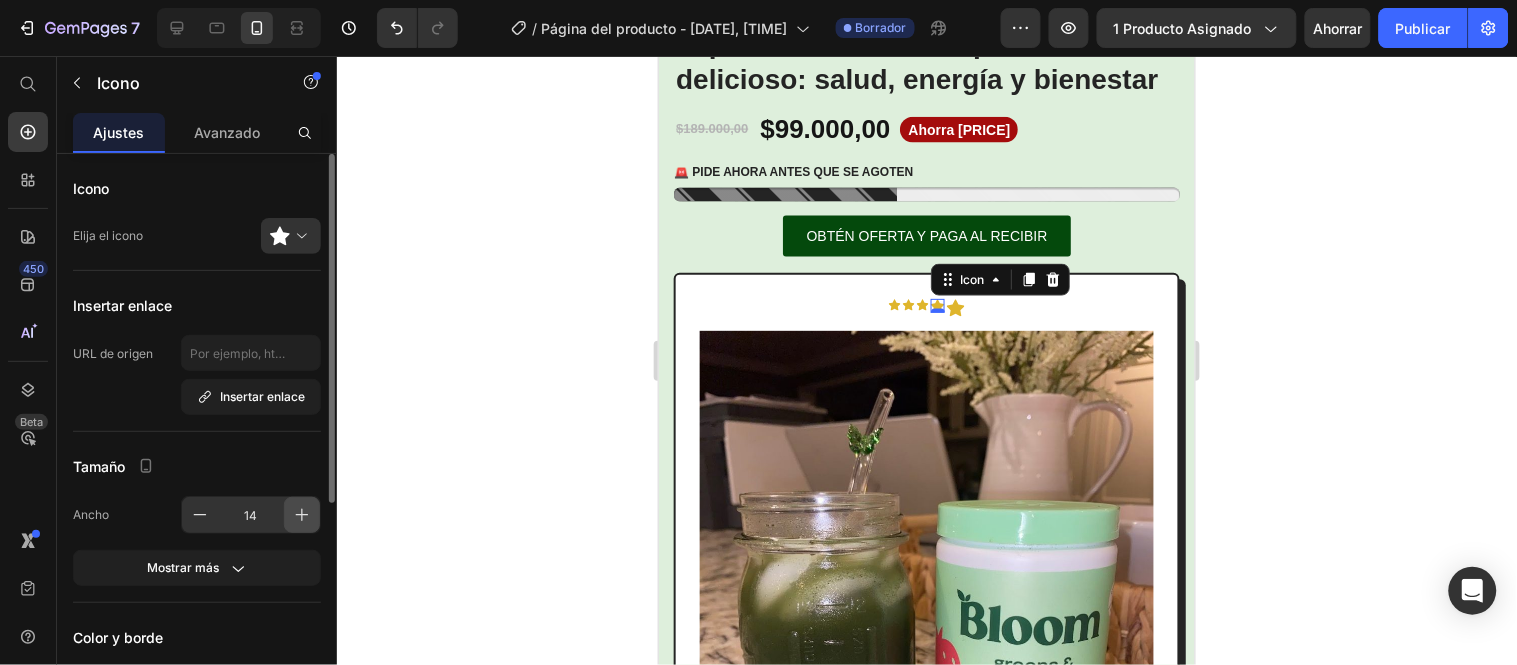 click at bounding box center [302, 515] 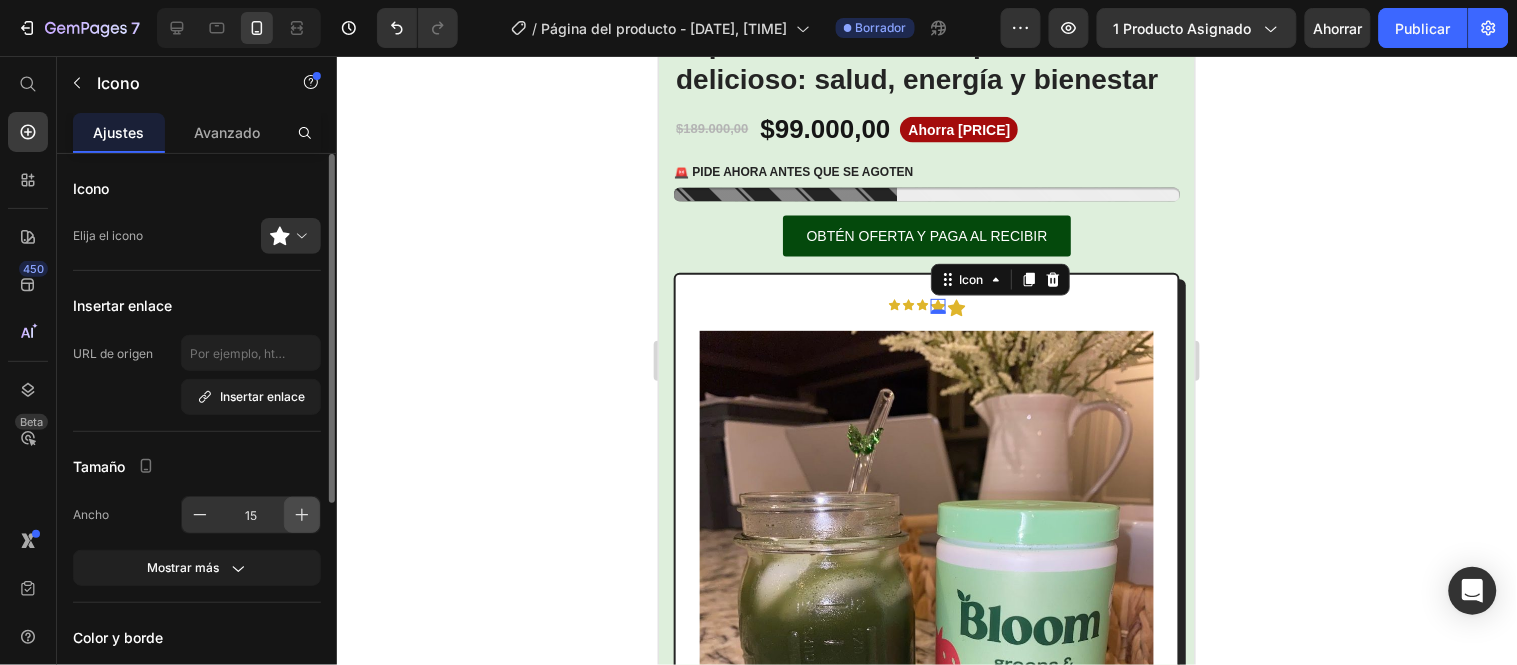 click at bounding box center [302, 515] 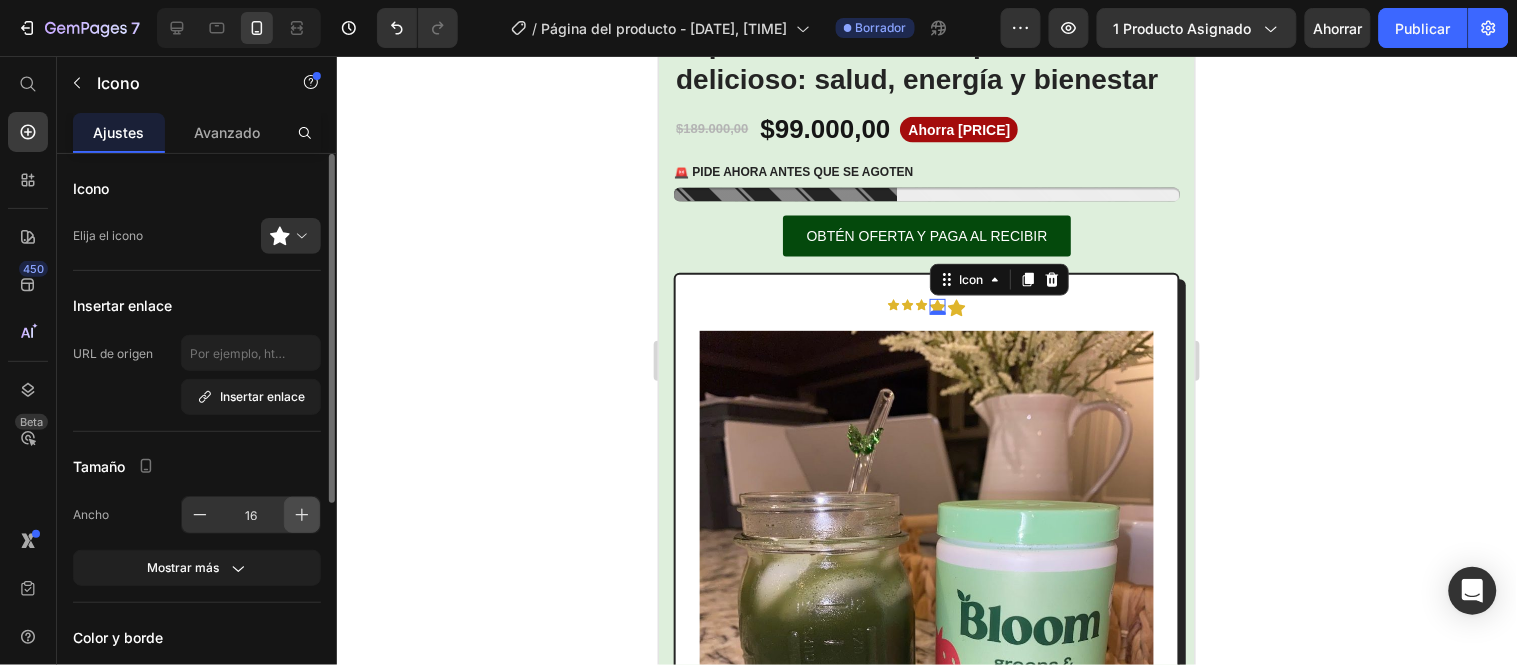 click at bounding box center (302, 515) 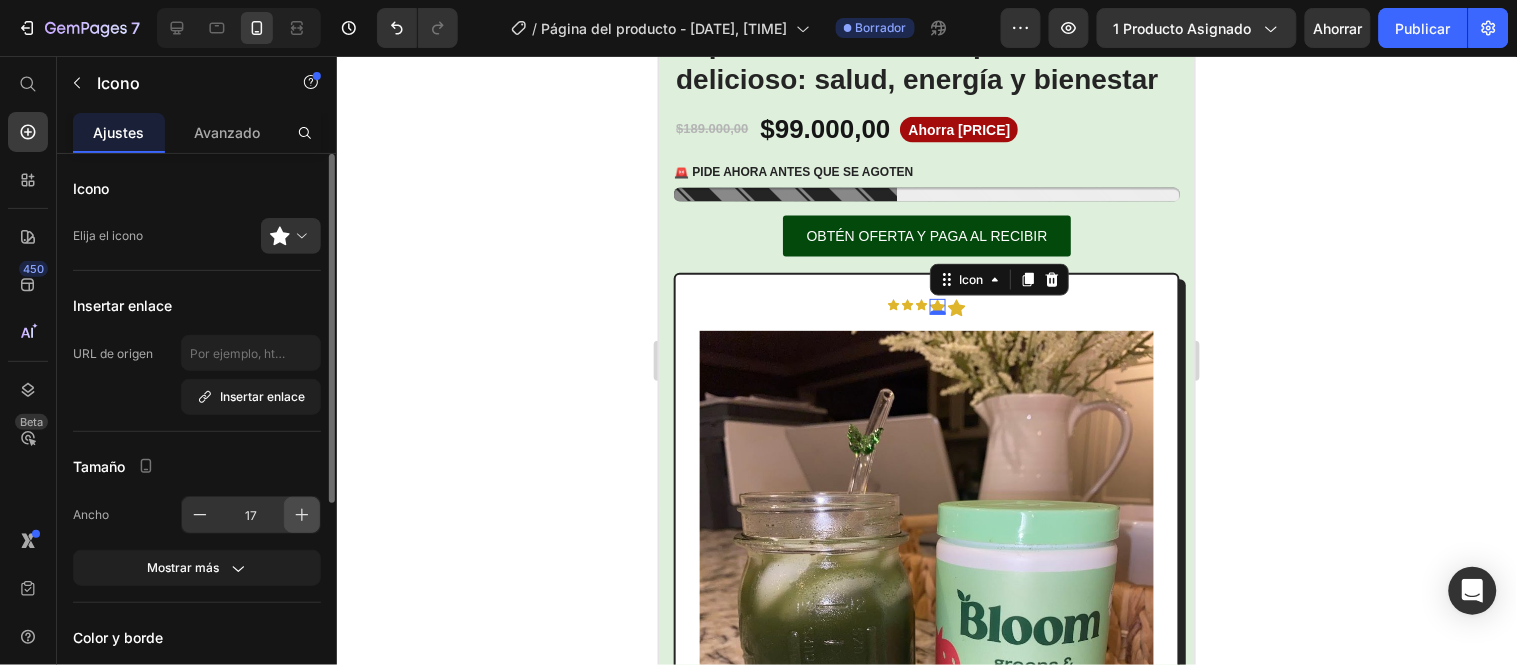 click at bounding box center (302, 515) 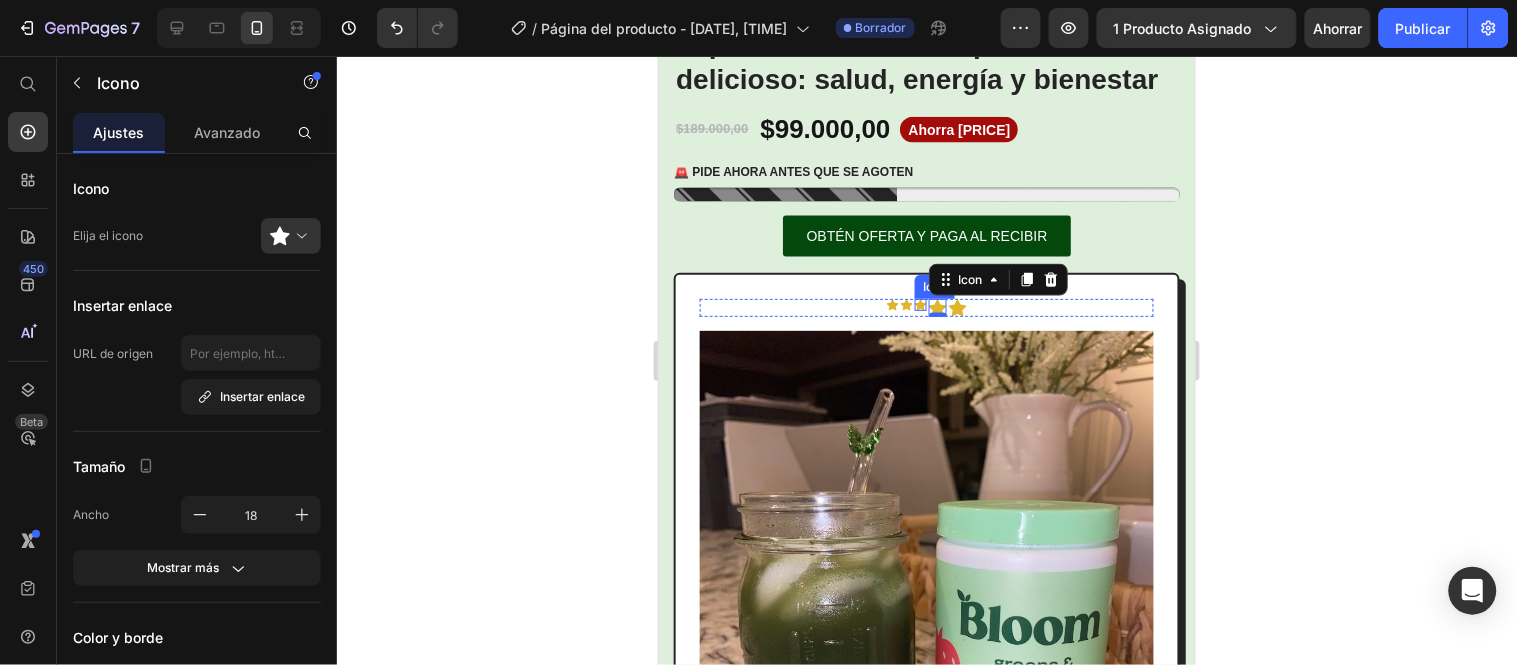 click 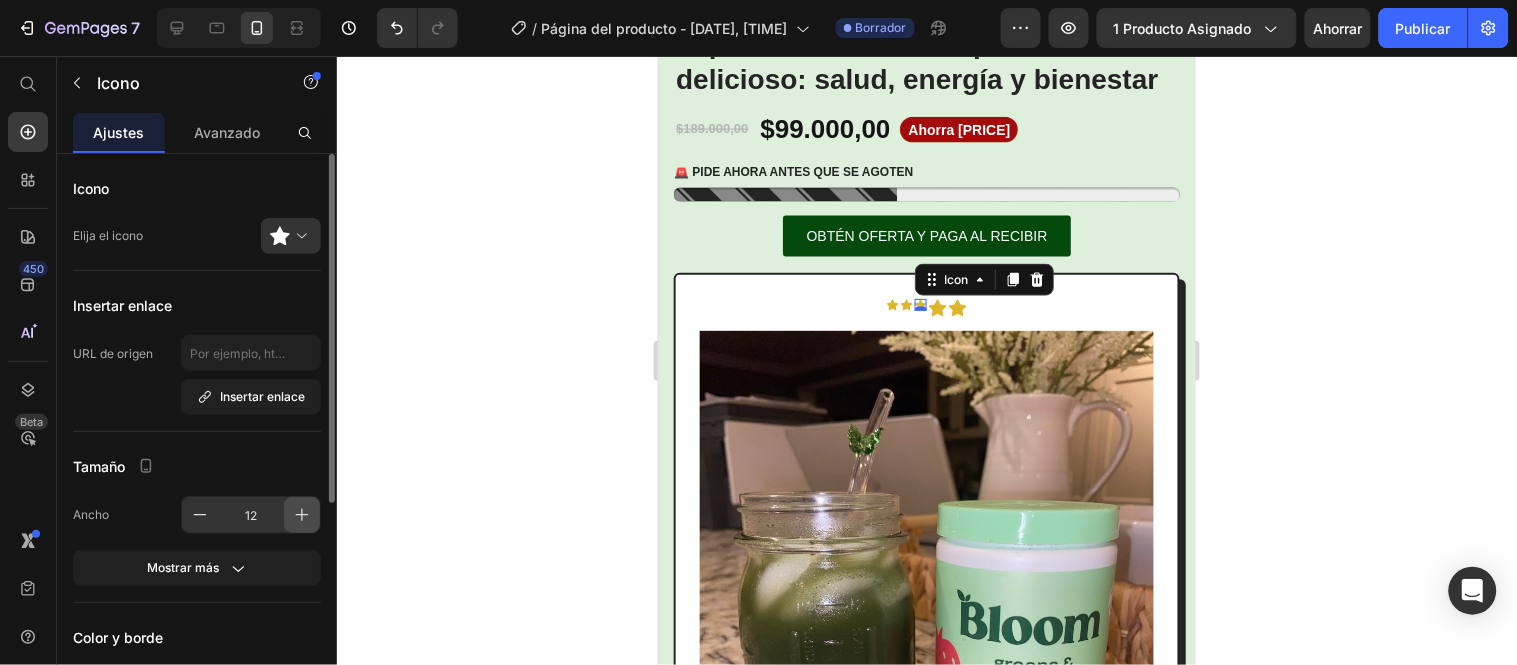 click 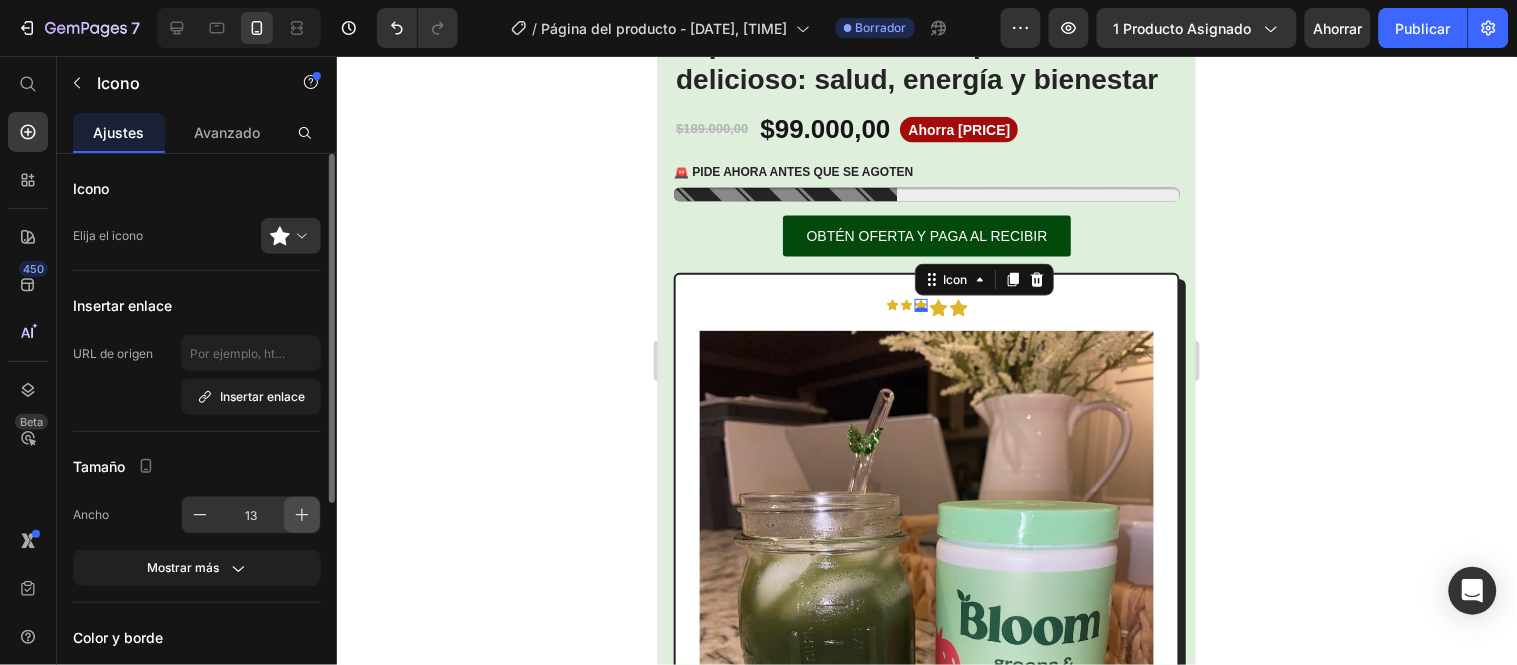 click 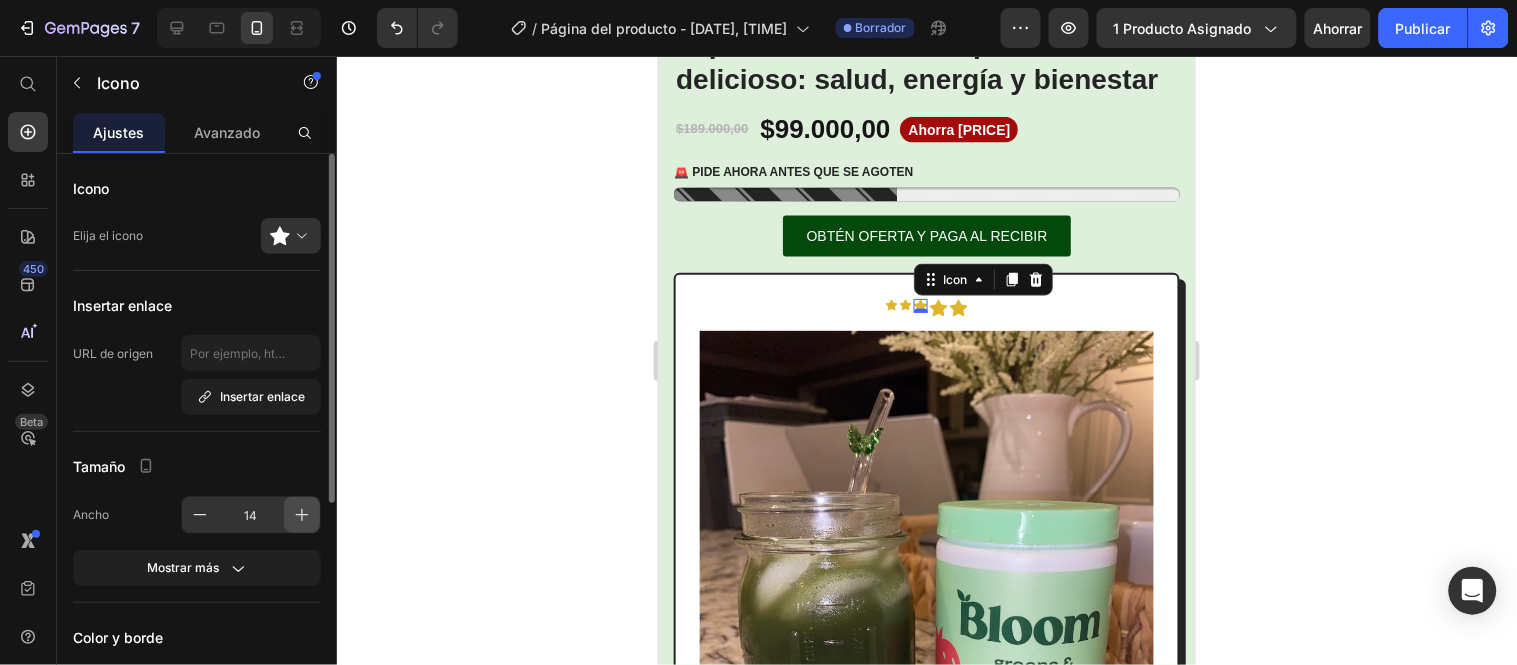 click 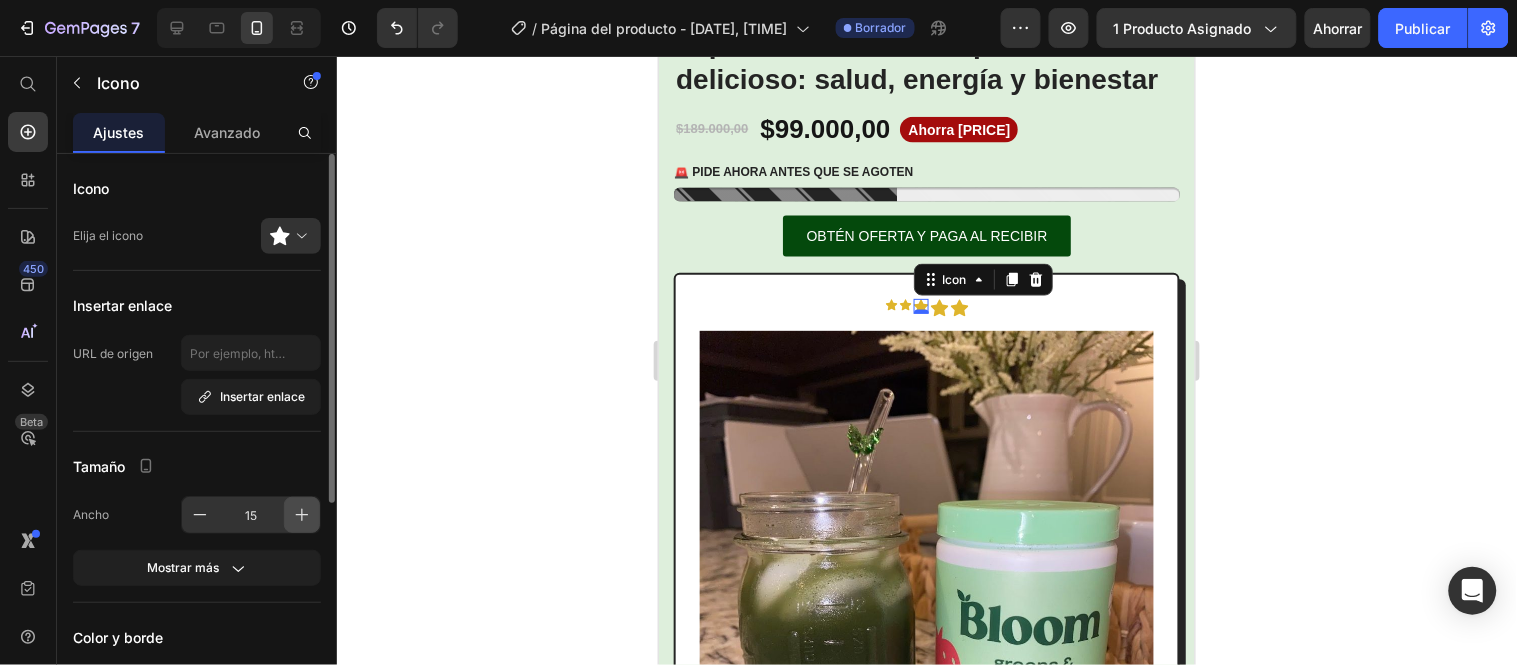 click 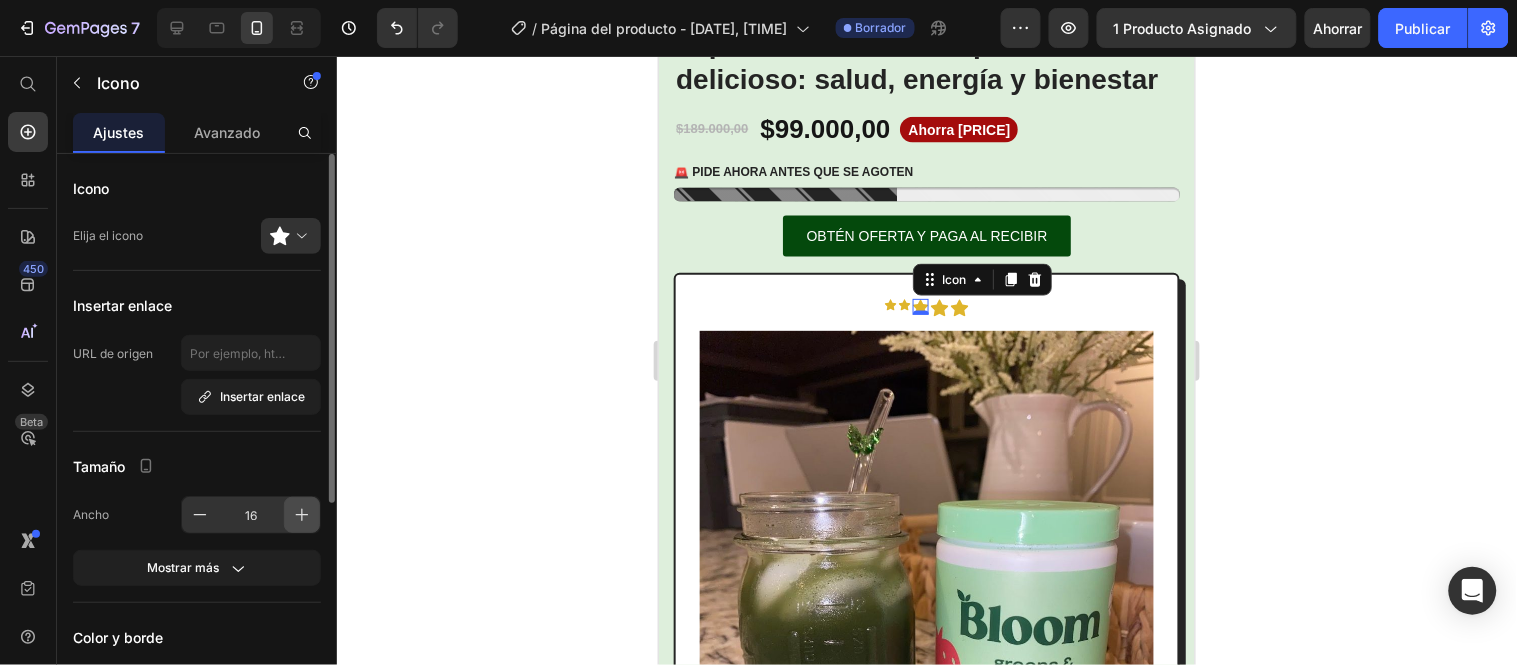 click 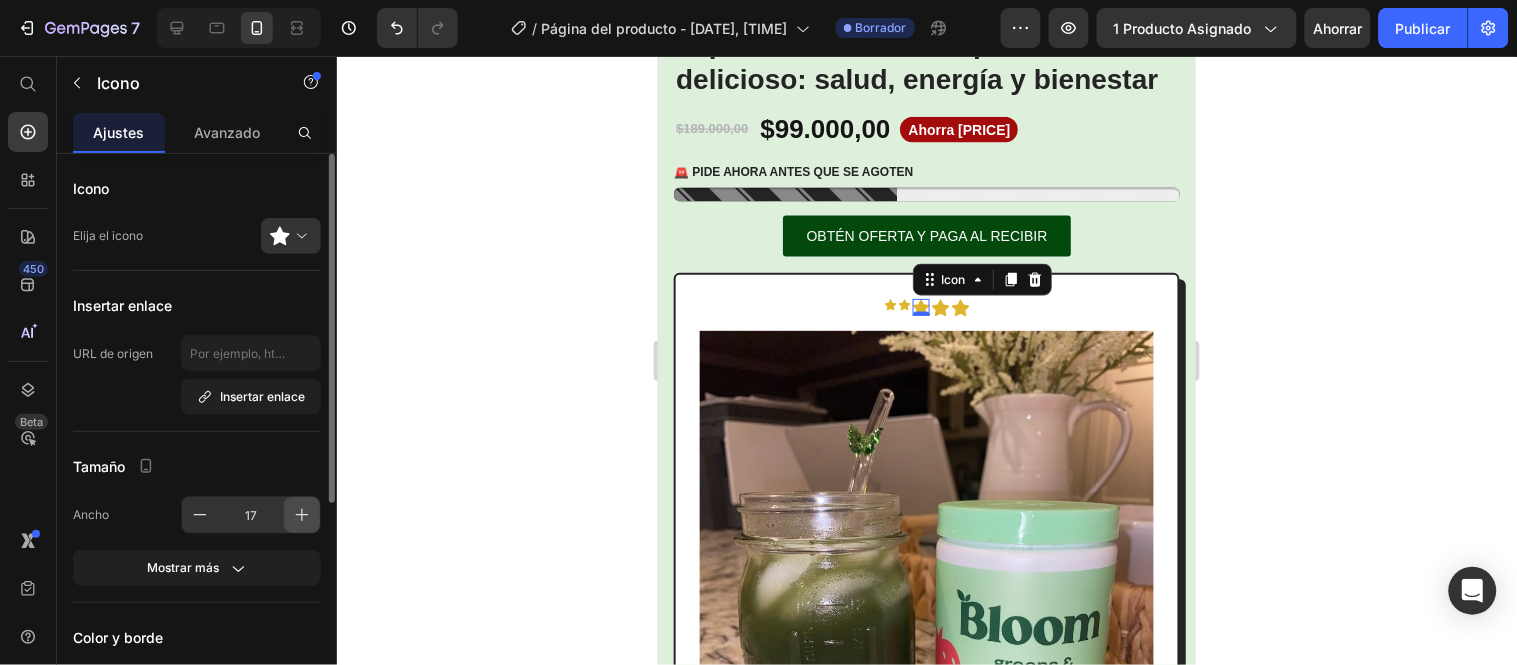 click 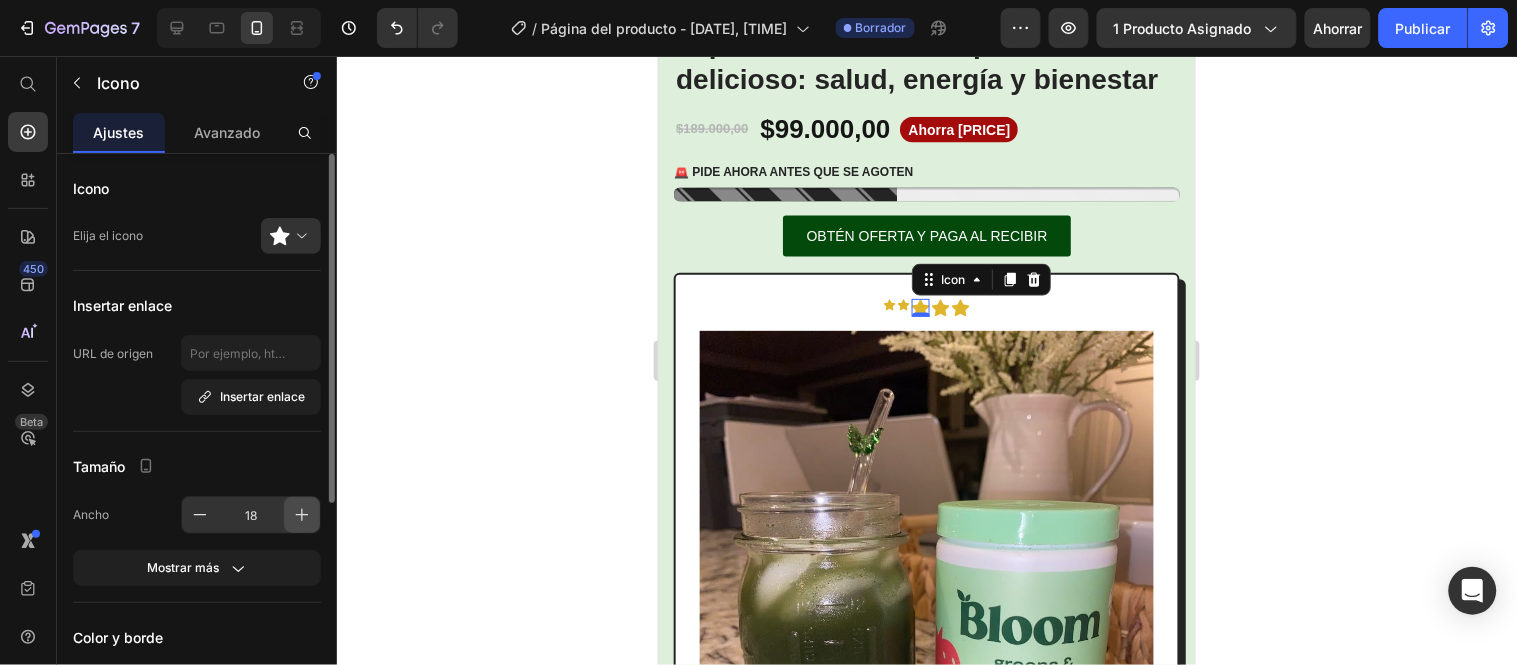 click 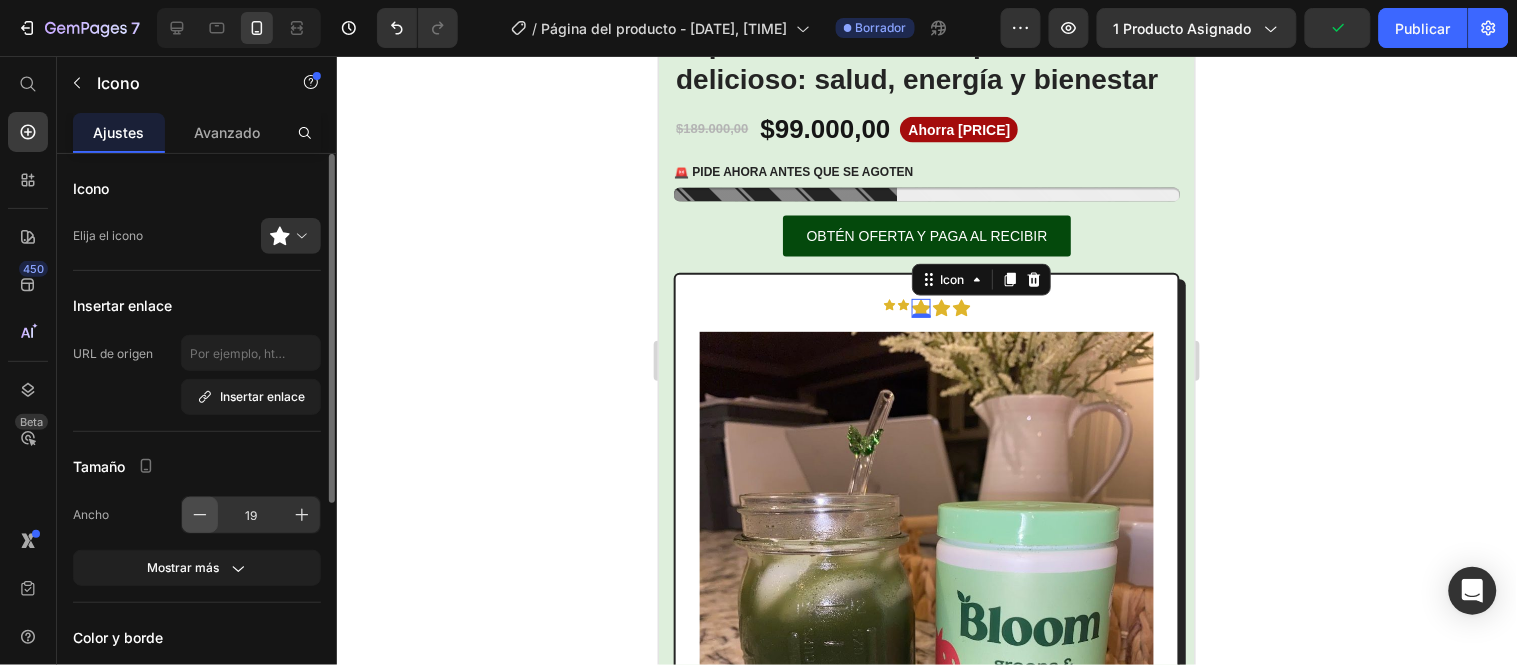 click 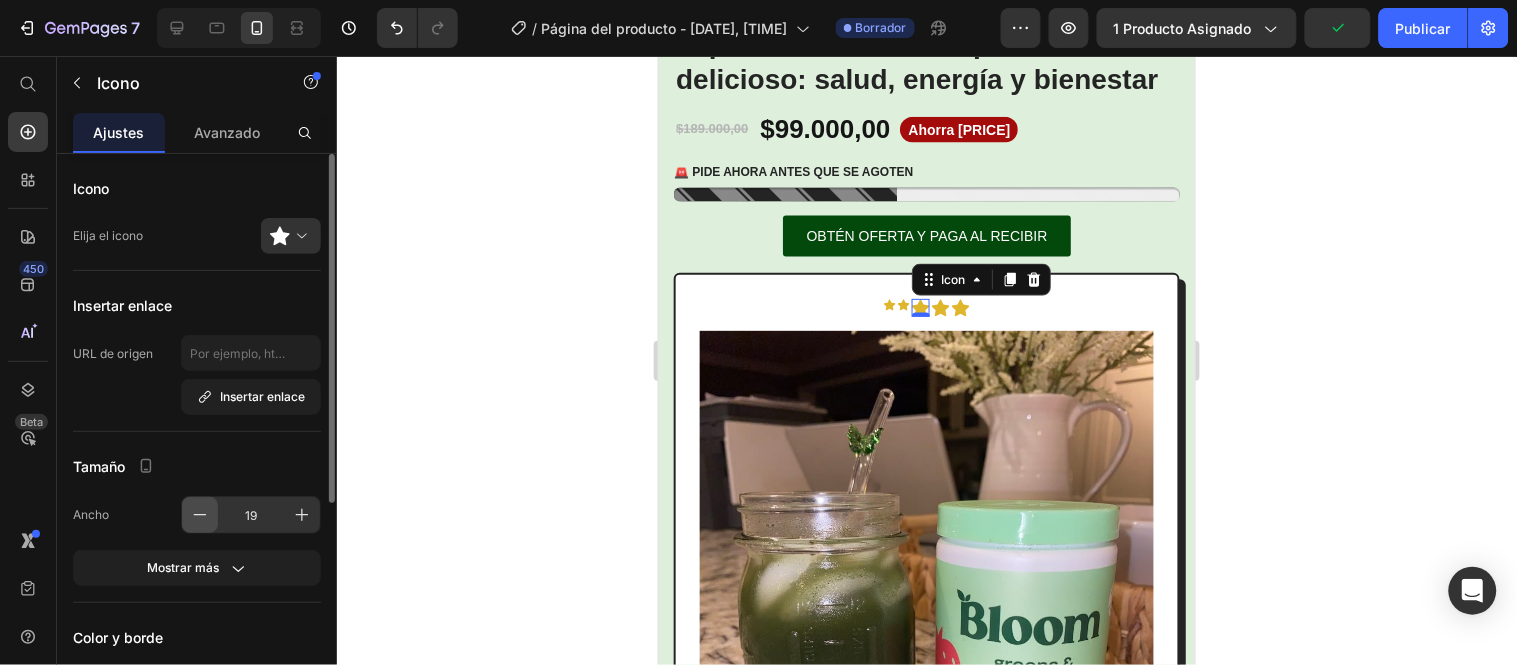 type on "18" 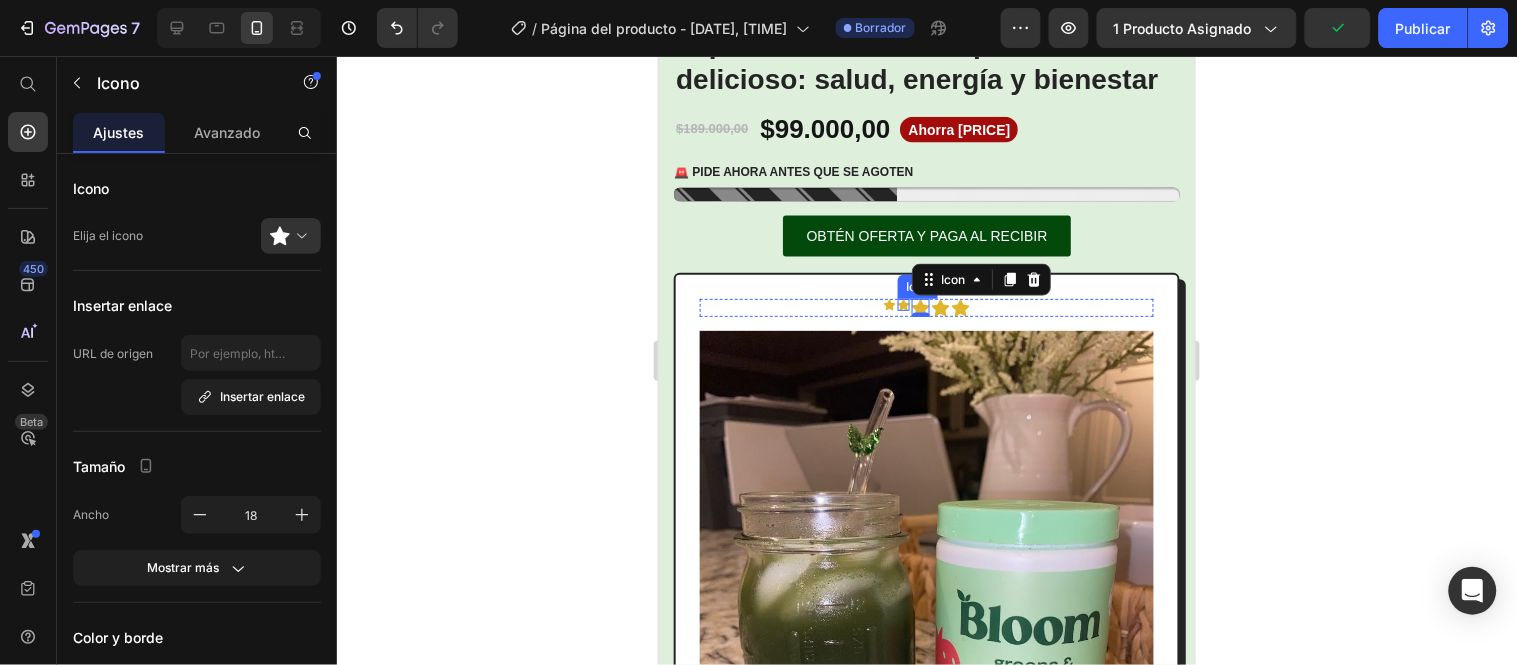 click on "Icon" at bounding box center [903, 304] 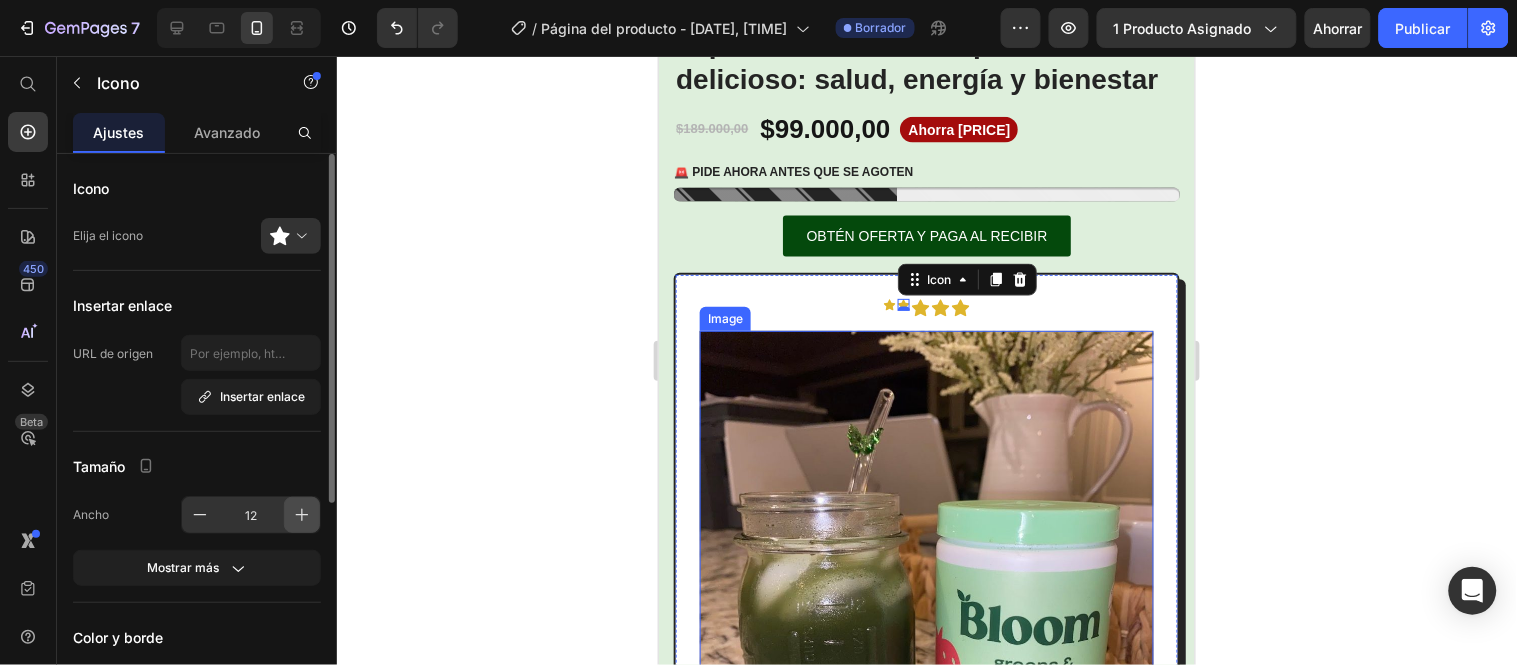 click 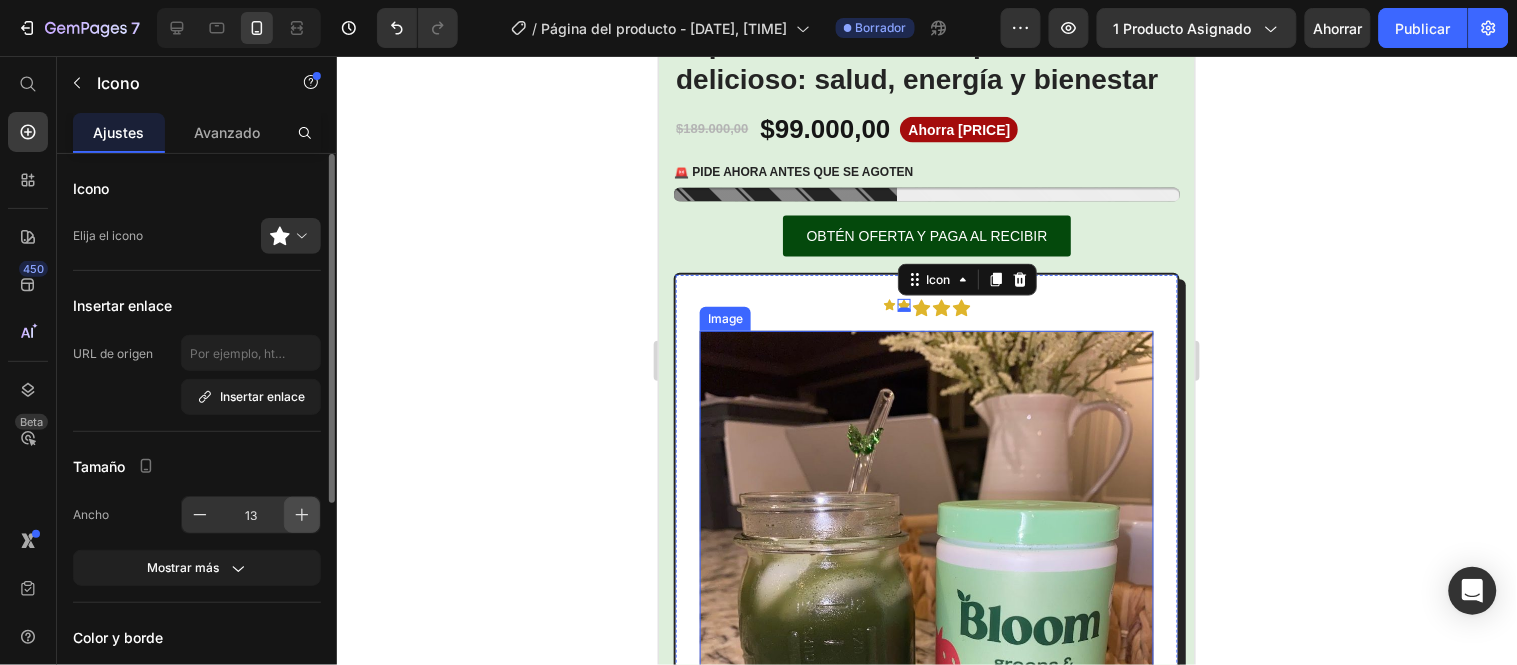 click 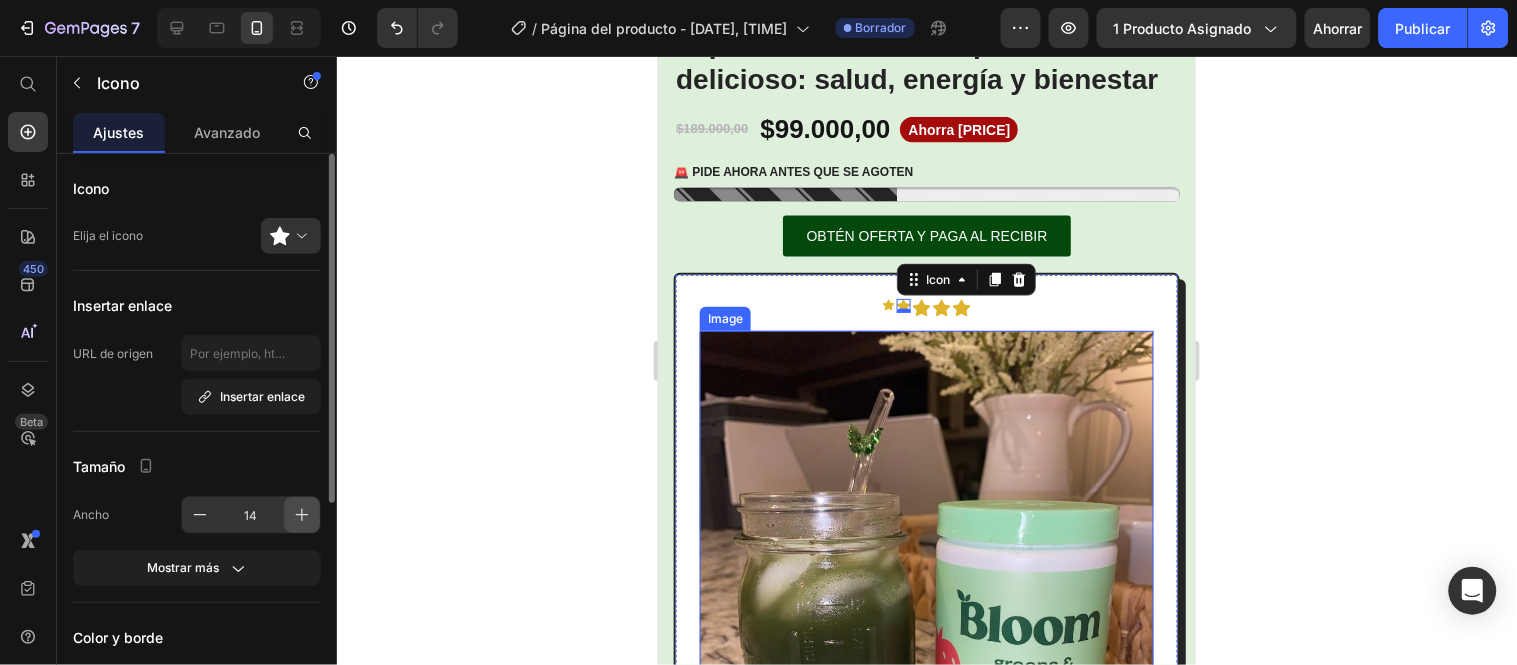 click 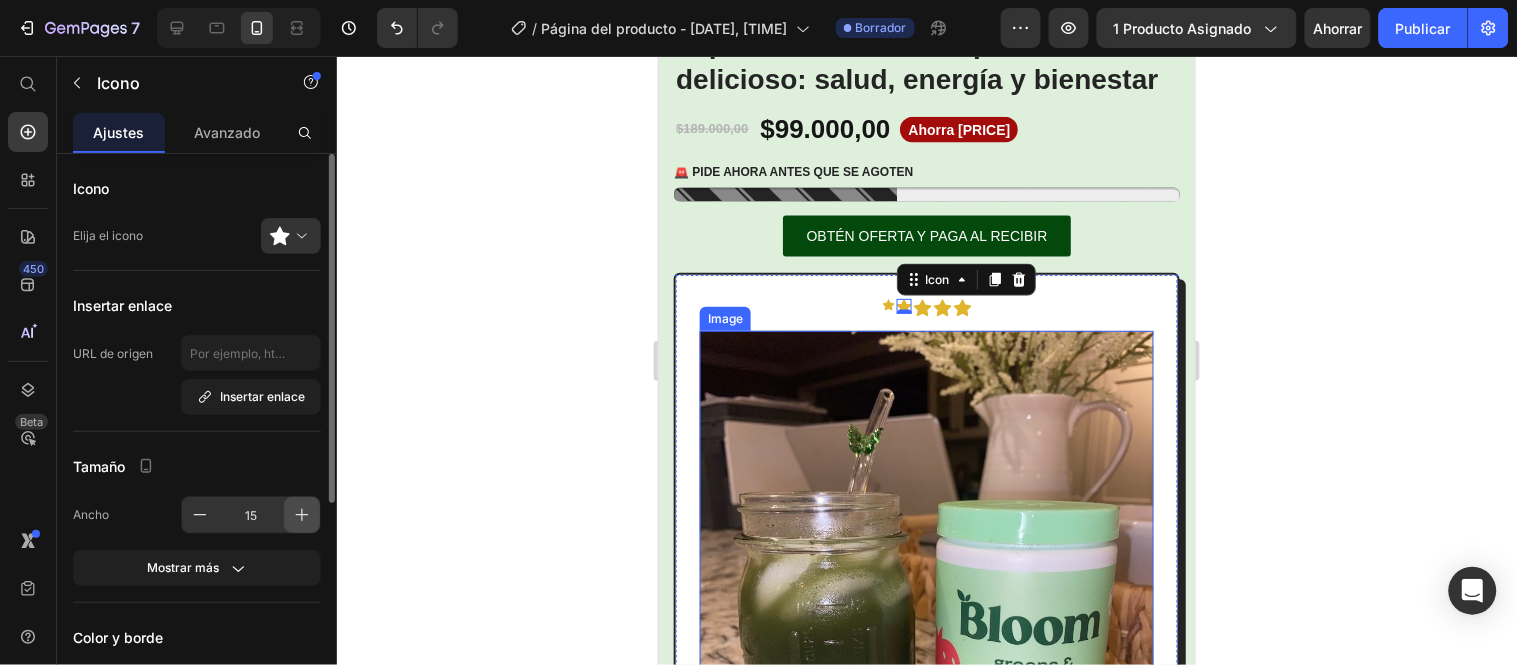click 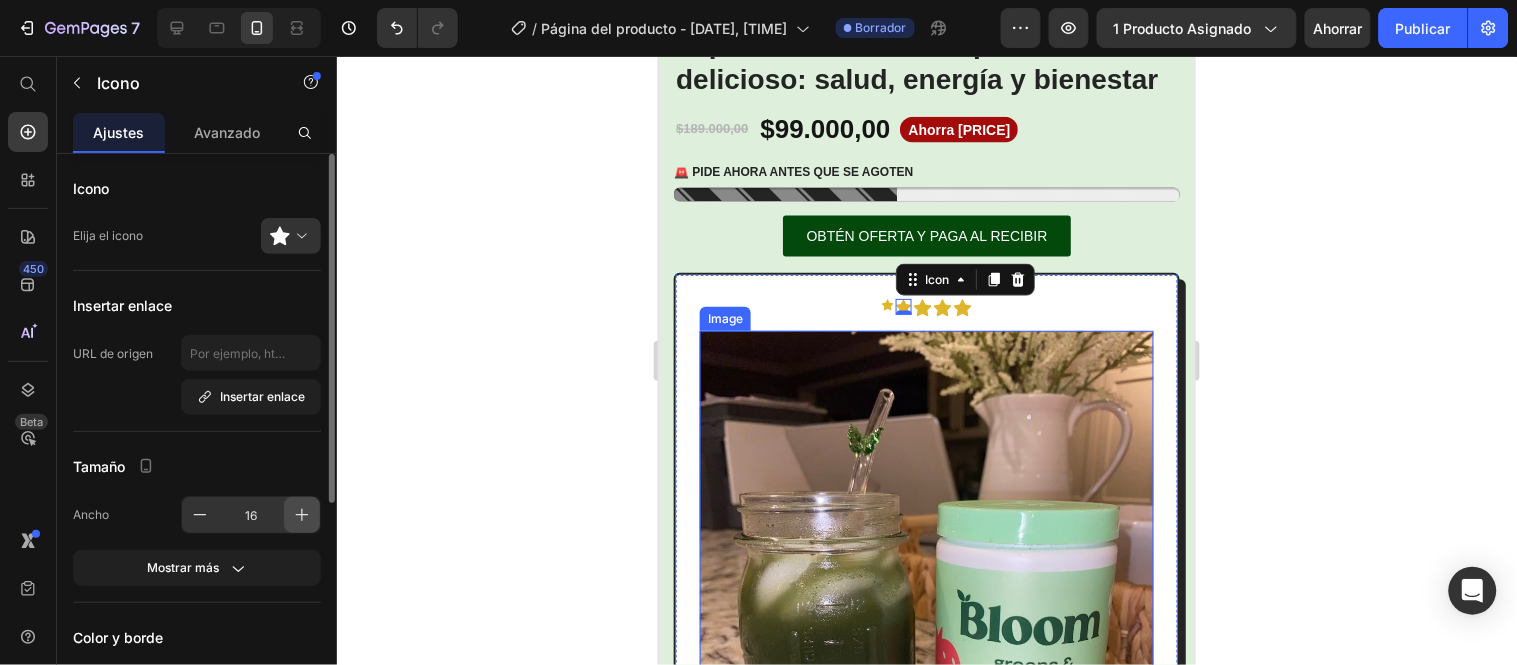 click 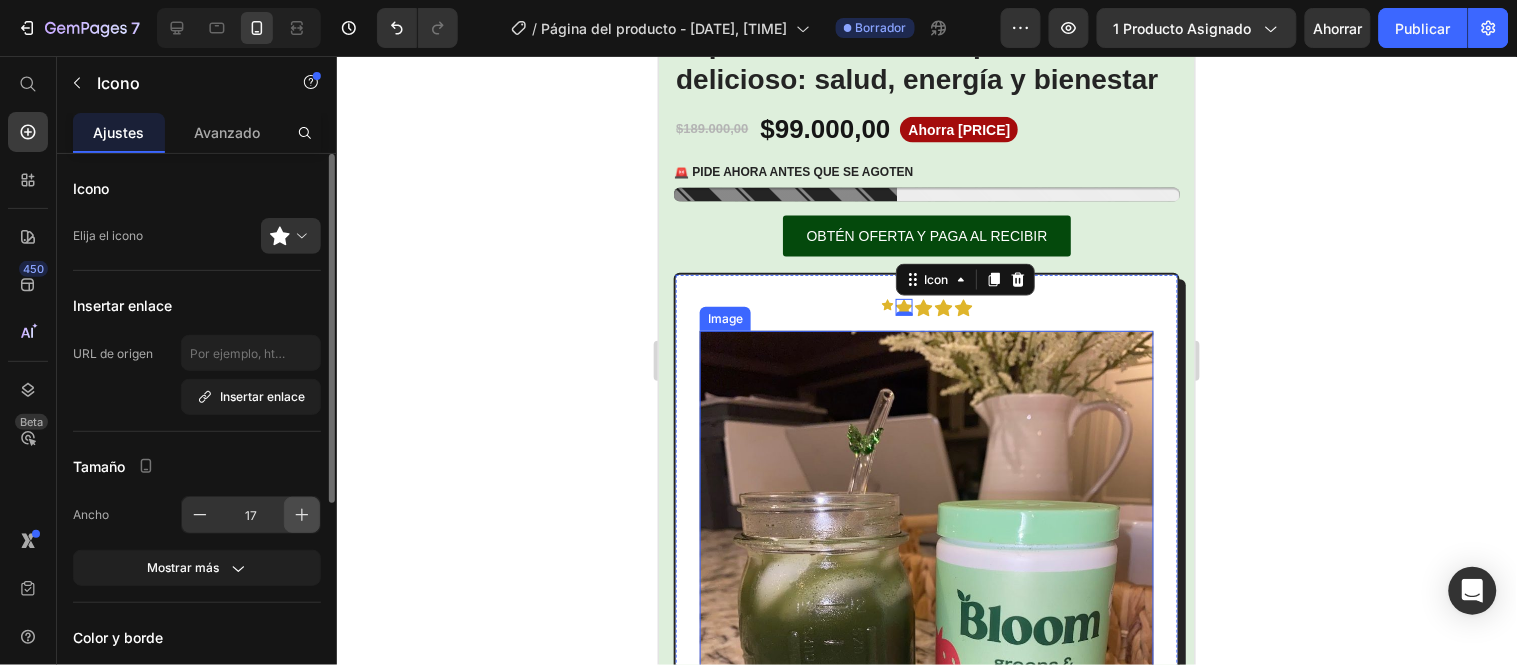 click 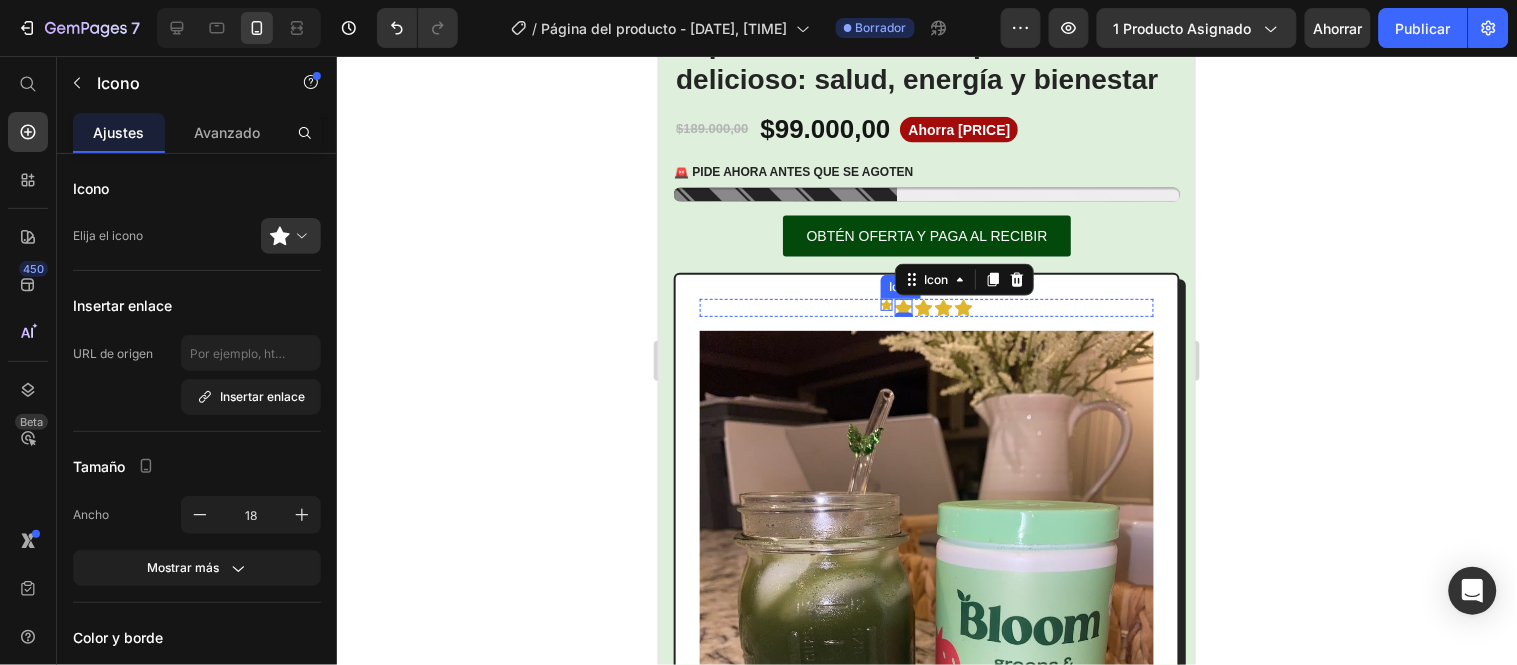 click on "Icon" at bounding box center [886, 304] 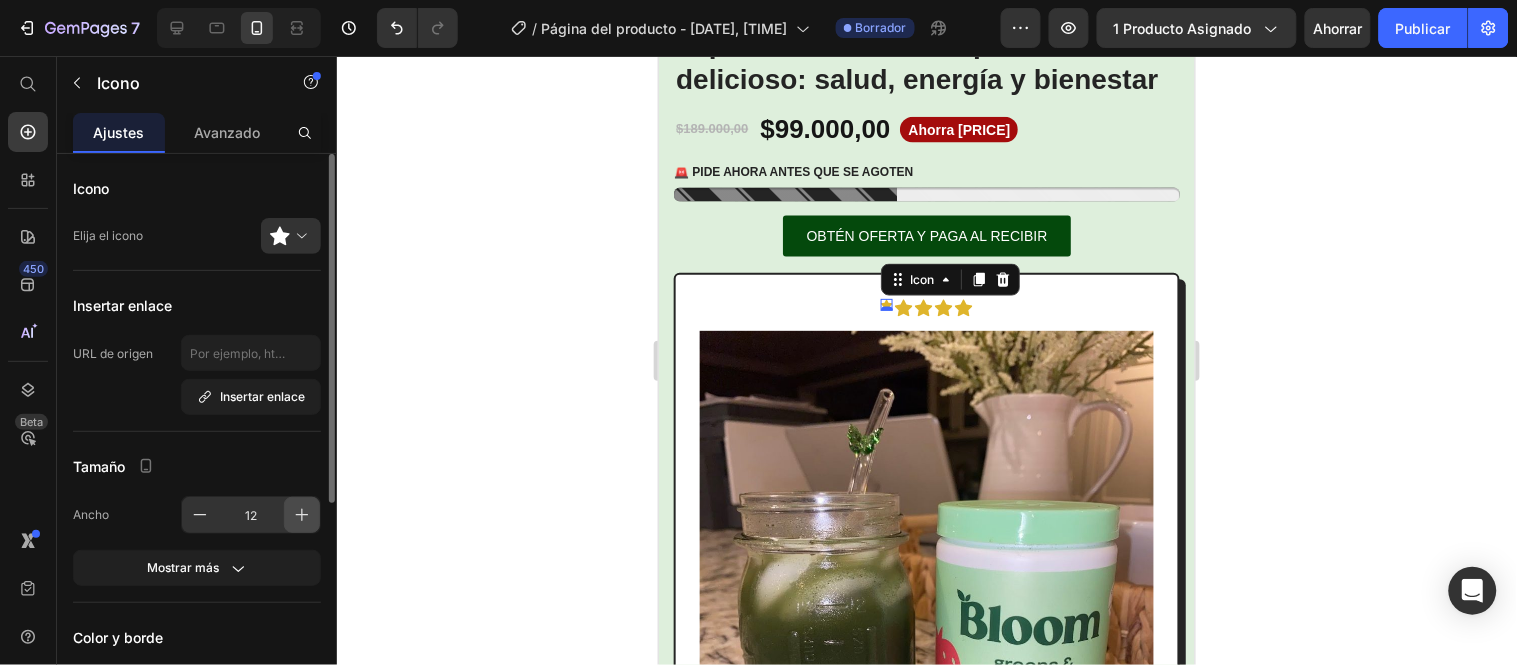 click 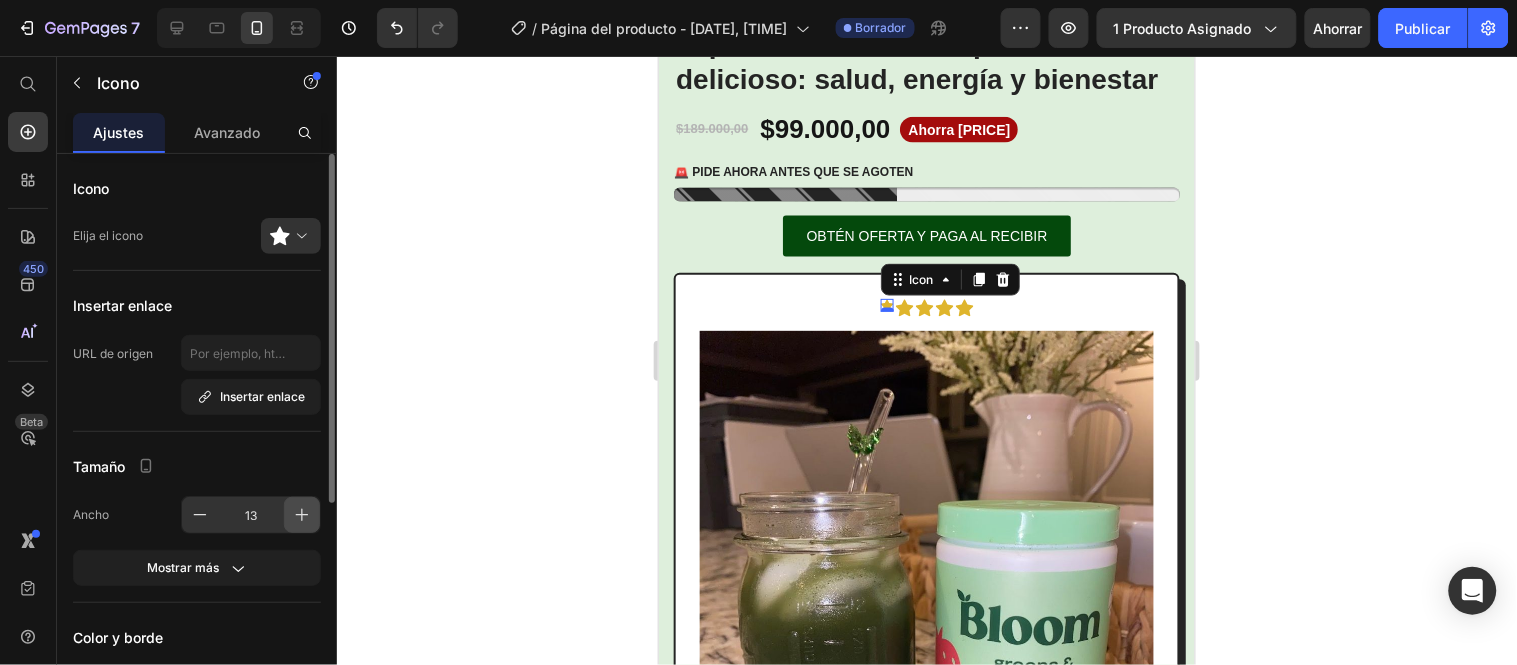 click 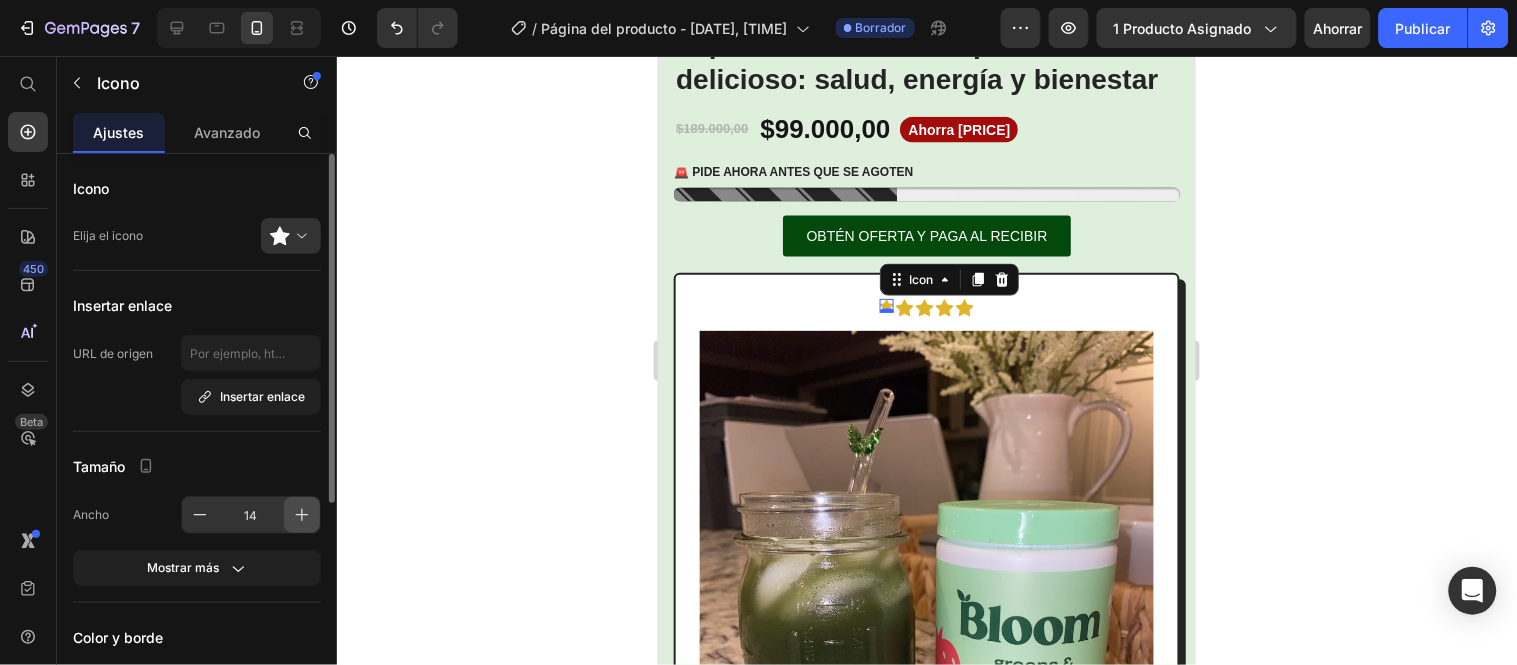 click 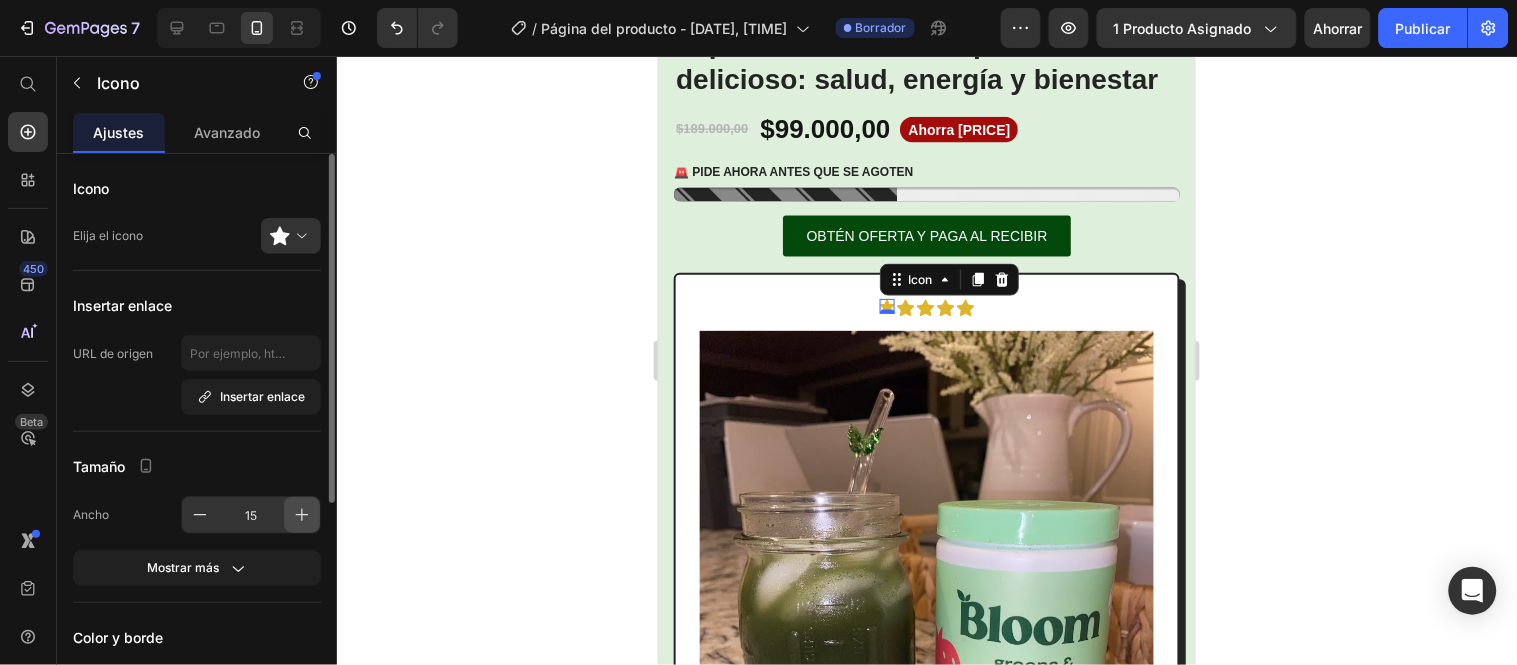 click 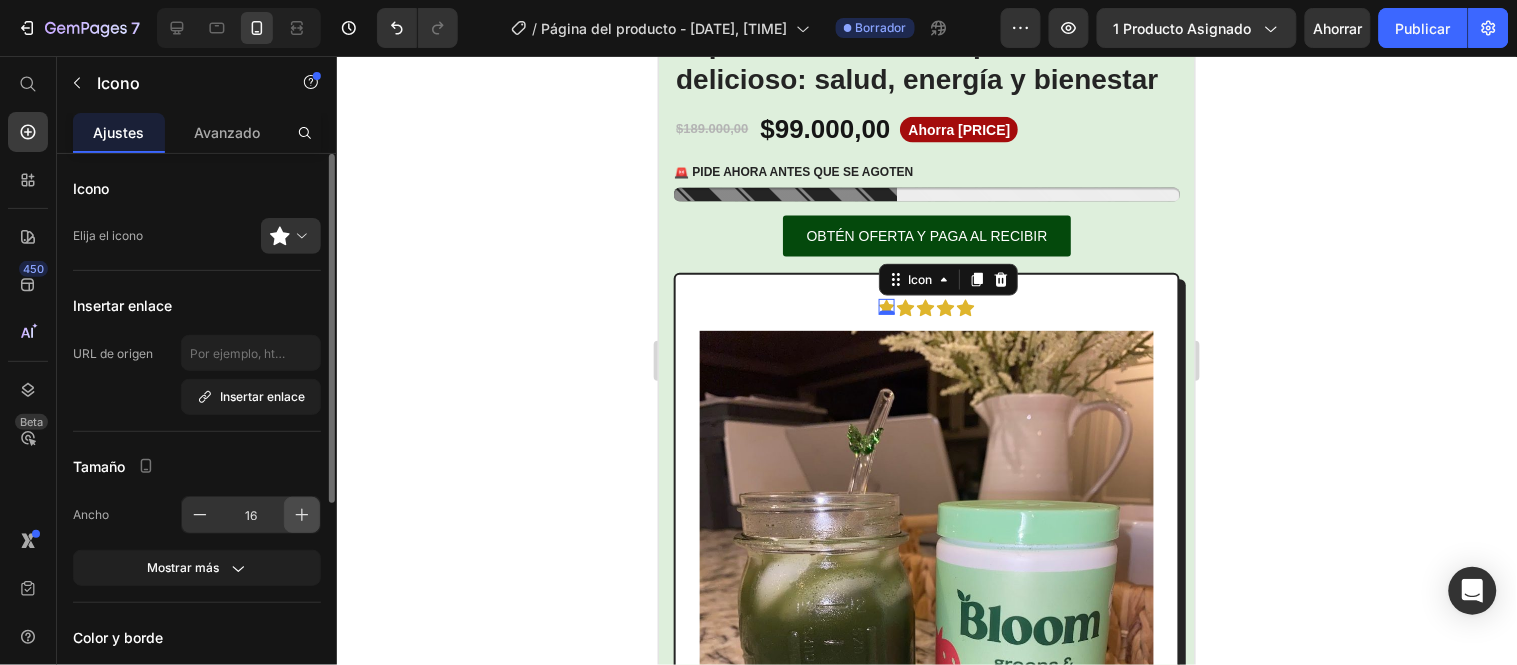 click 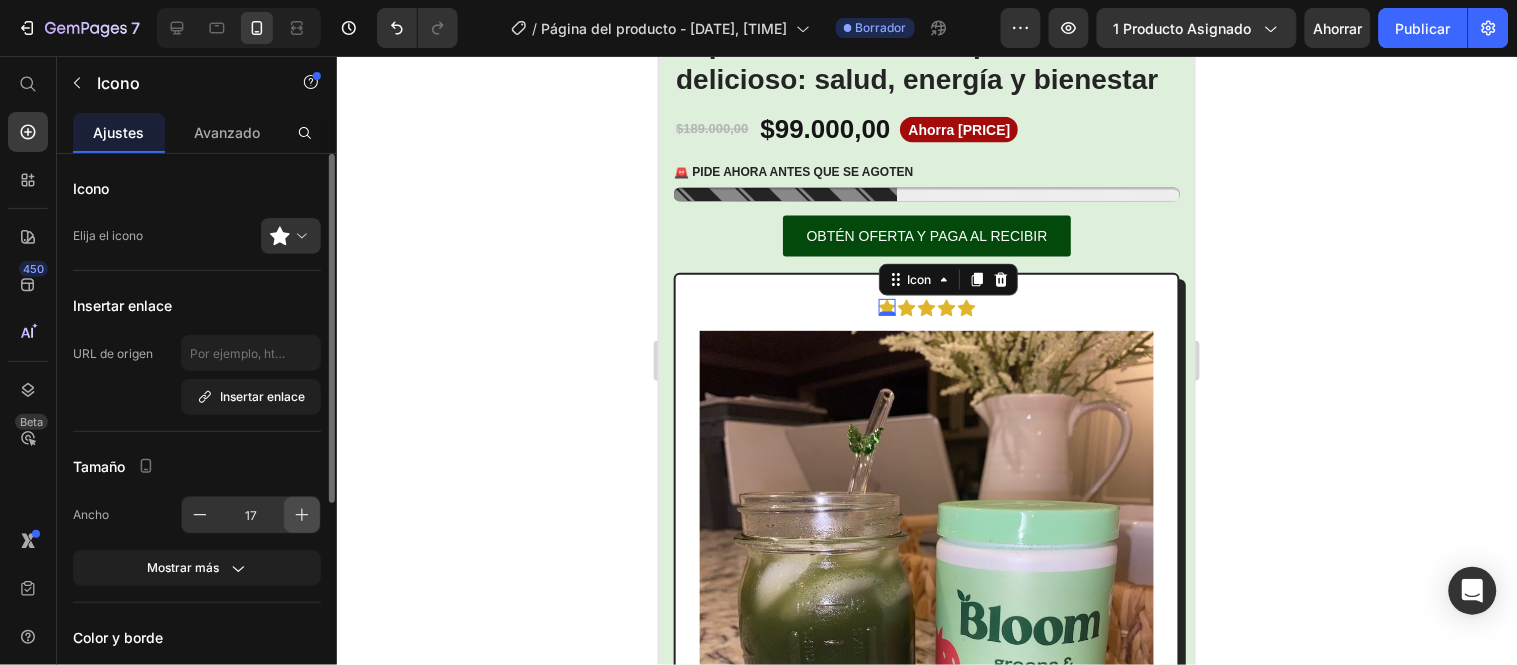 click 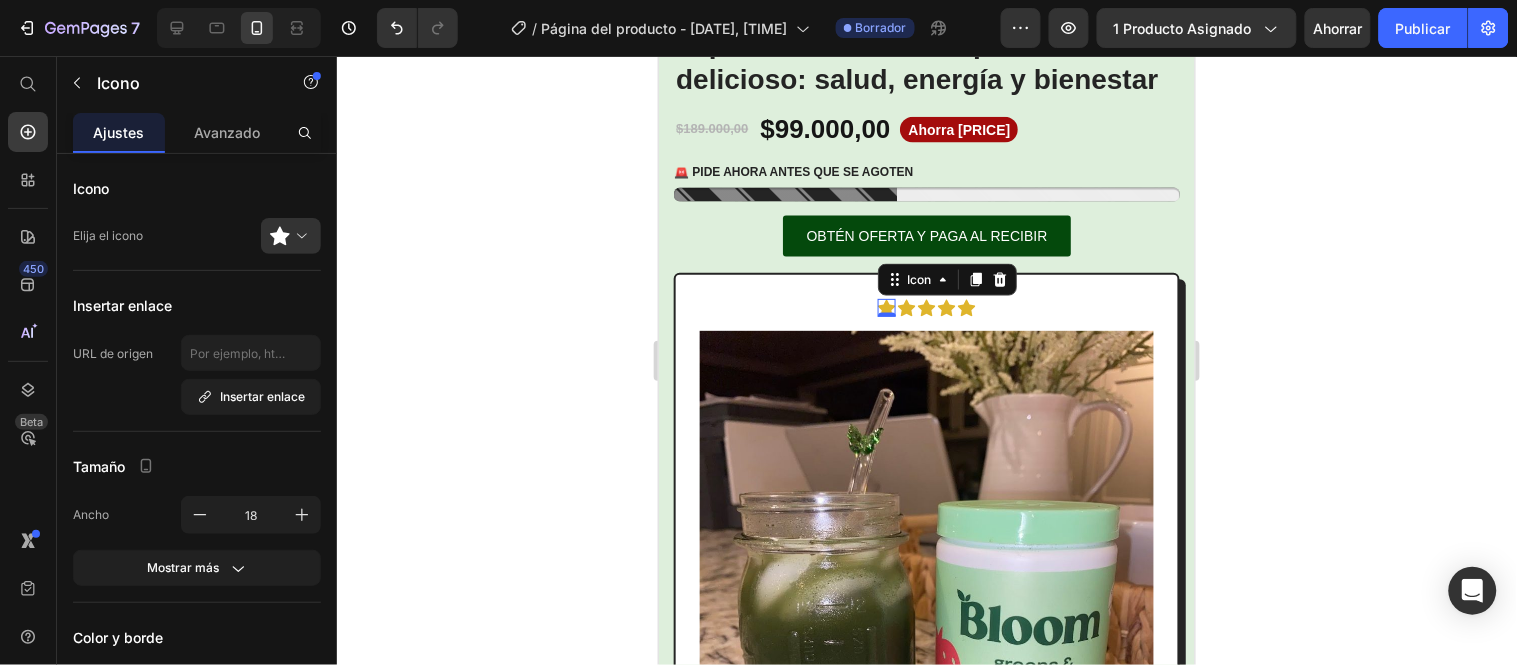 click 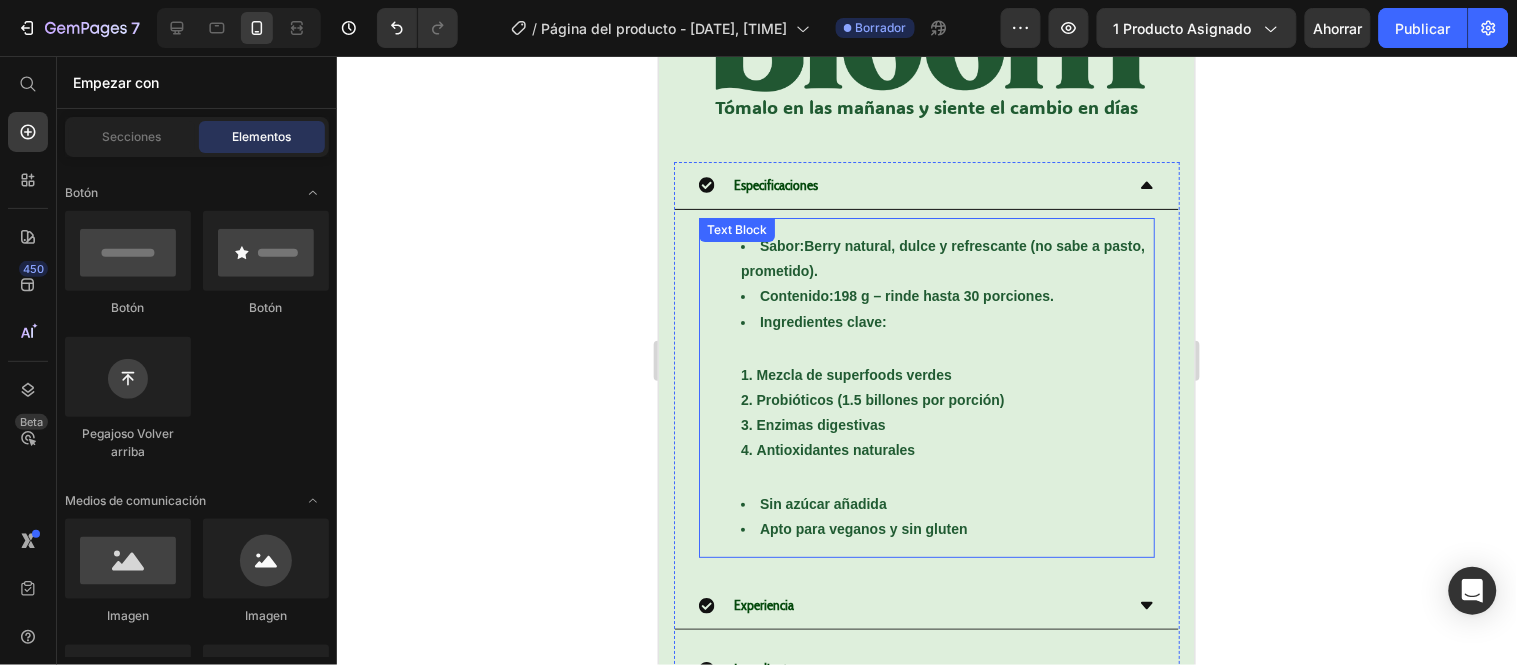 scroll, scrollTop: 1666, scrollLeft: 0, axis: vertical 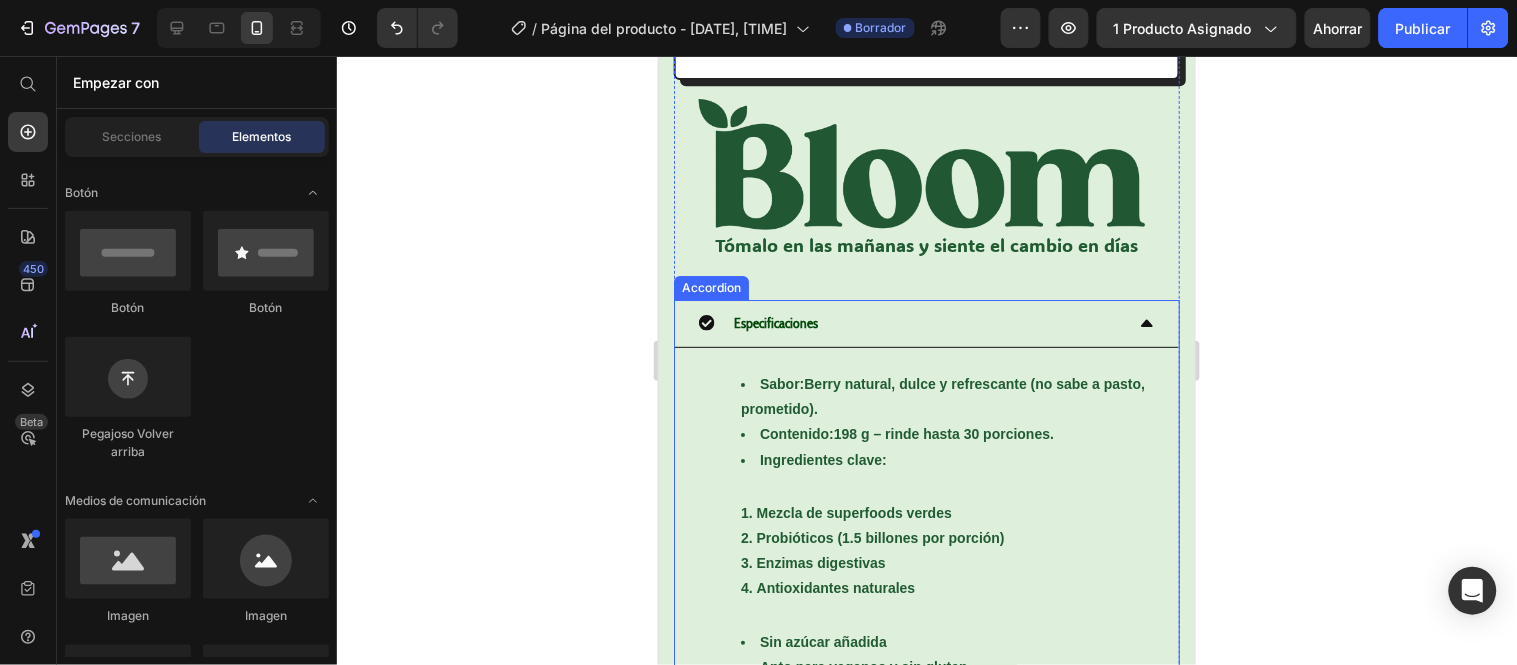 click on "Especificaciones" at bounding box center (910, 322) 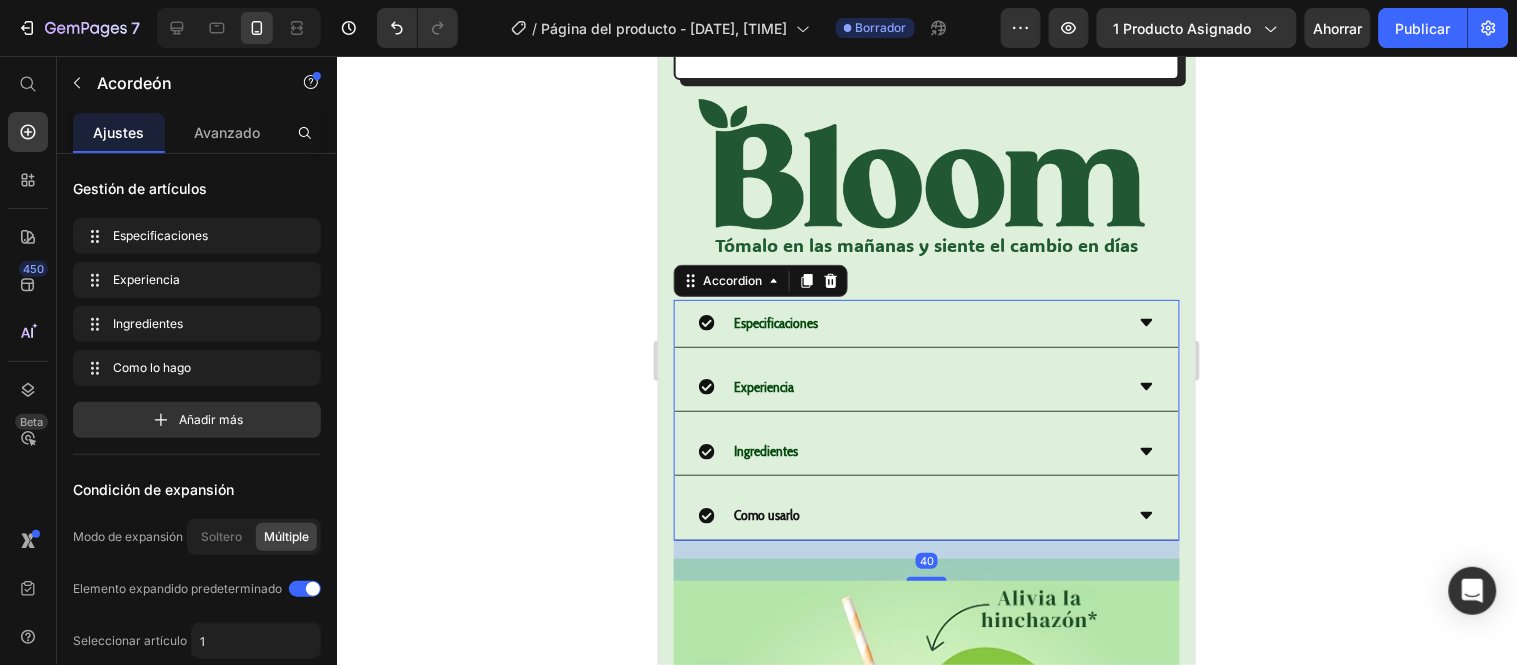 click on "Como usarlo" at bounding box center [910, 514] 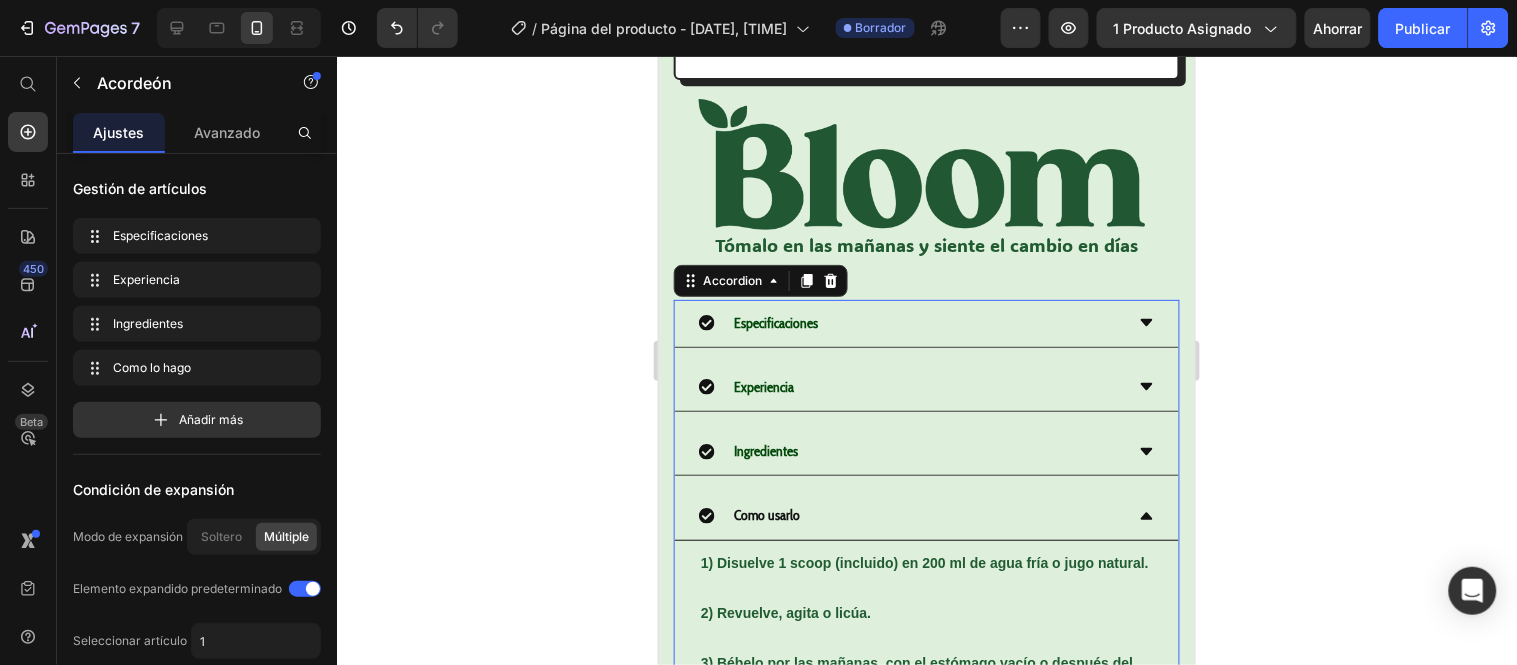click on "Como usarlo" at bounding box center [910, 514] 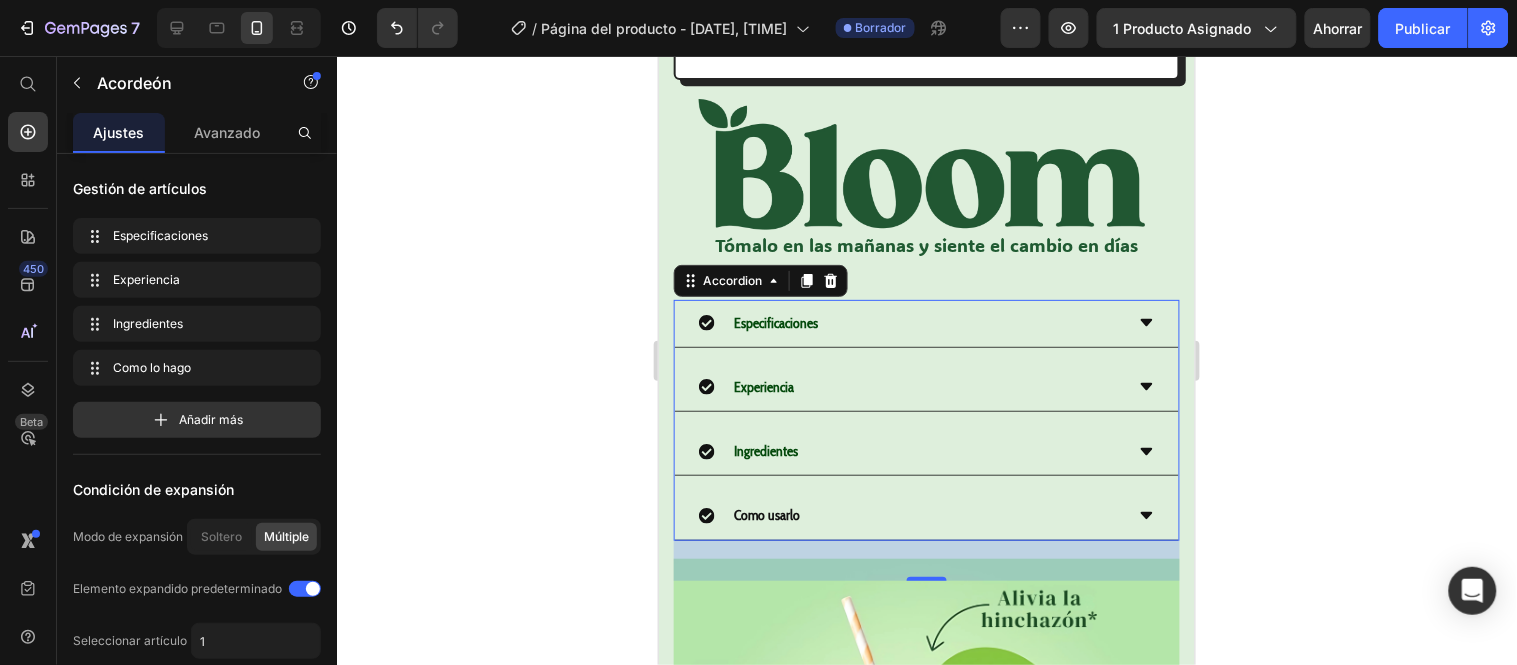 click on "Como usarlo" at bounding box center [926, 515] 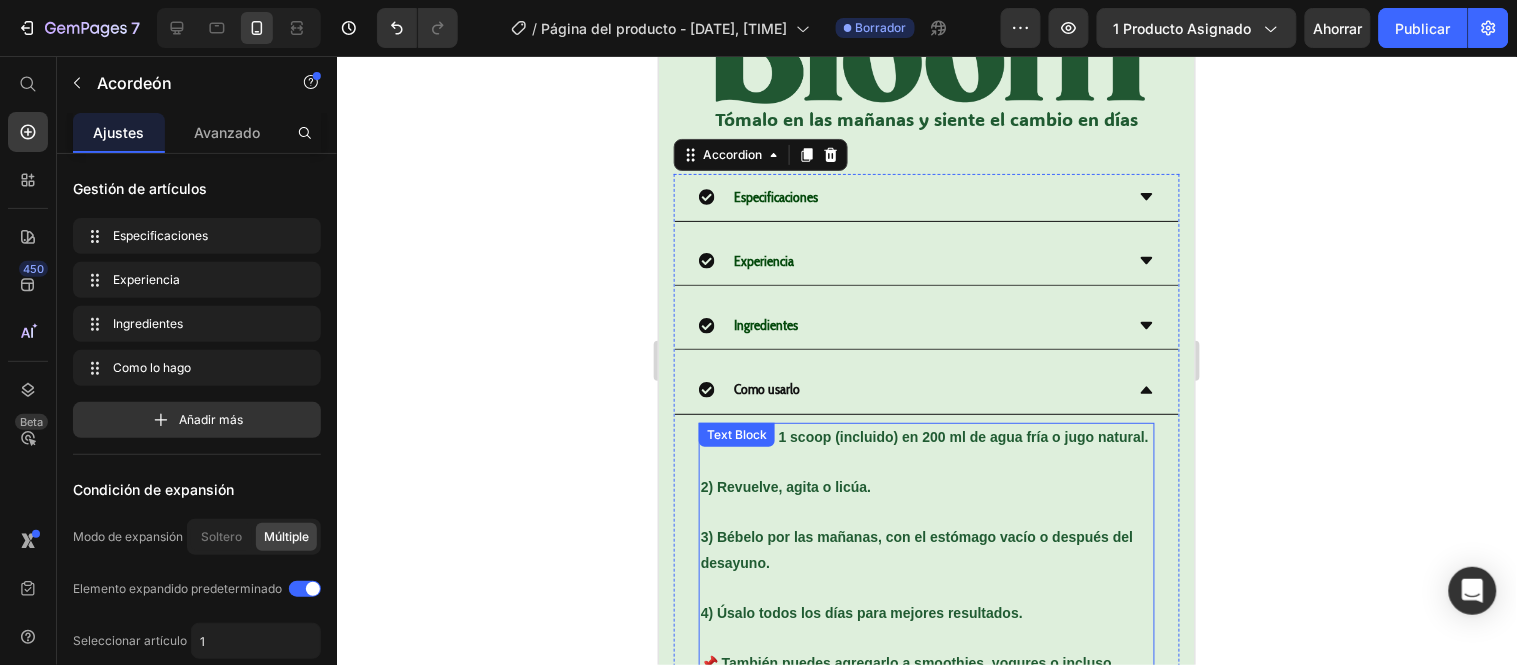 scroll, scrollTop: 1888, scrollLeft: 0, axis: vertical 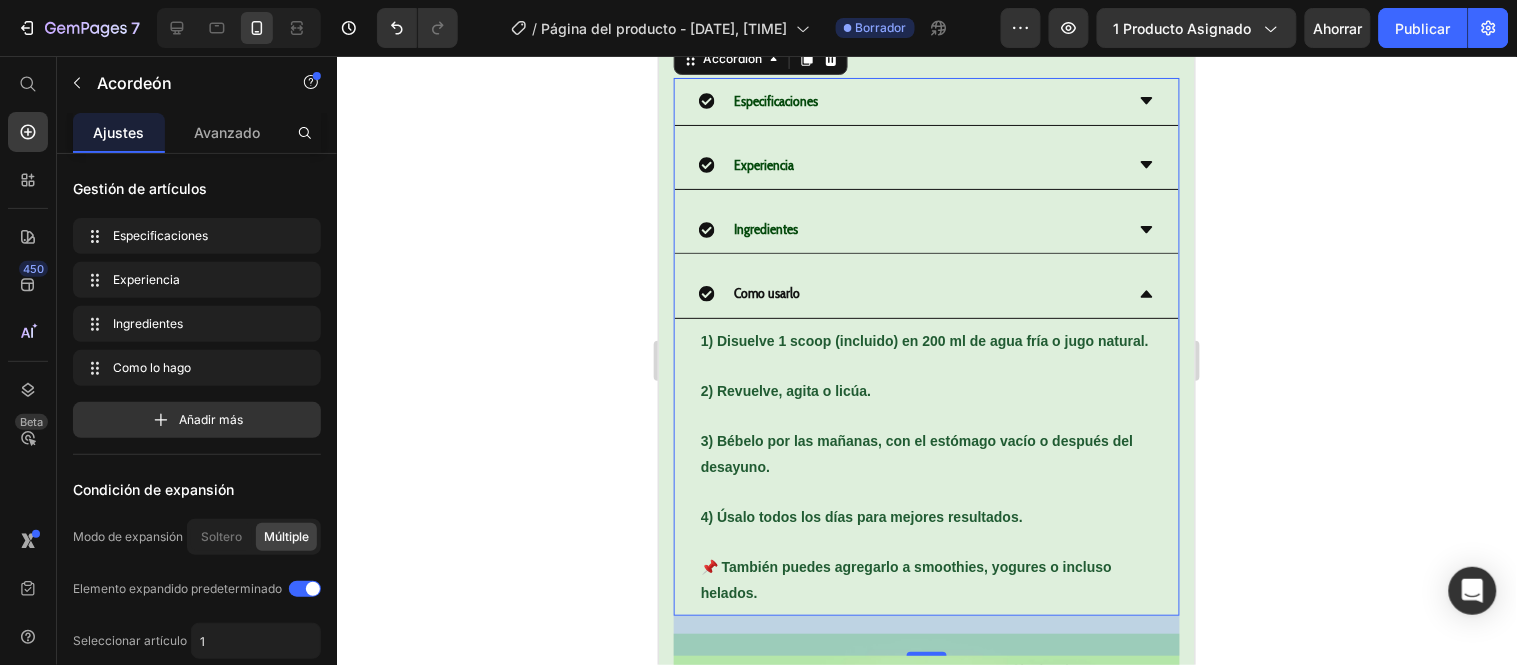 click on "Como usarlo" at bounding box center [910, 292] 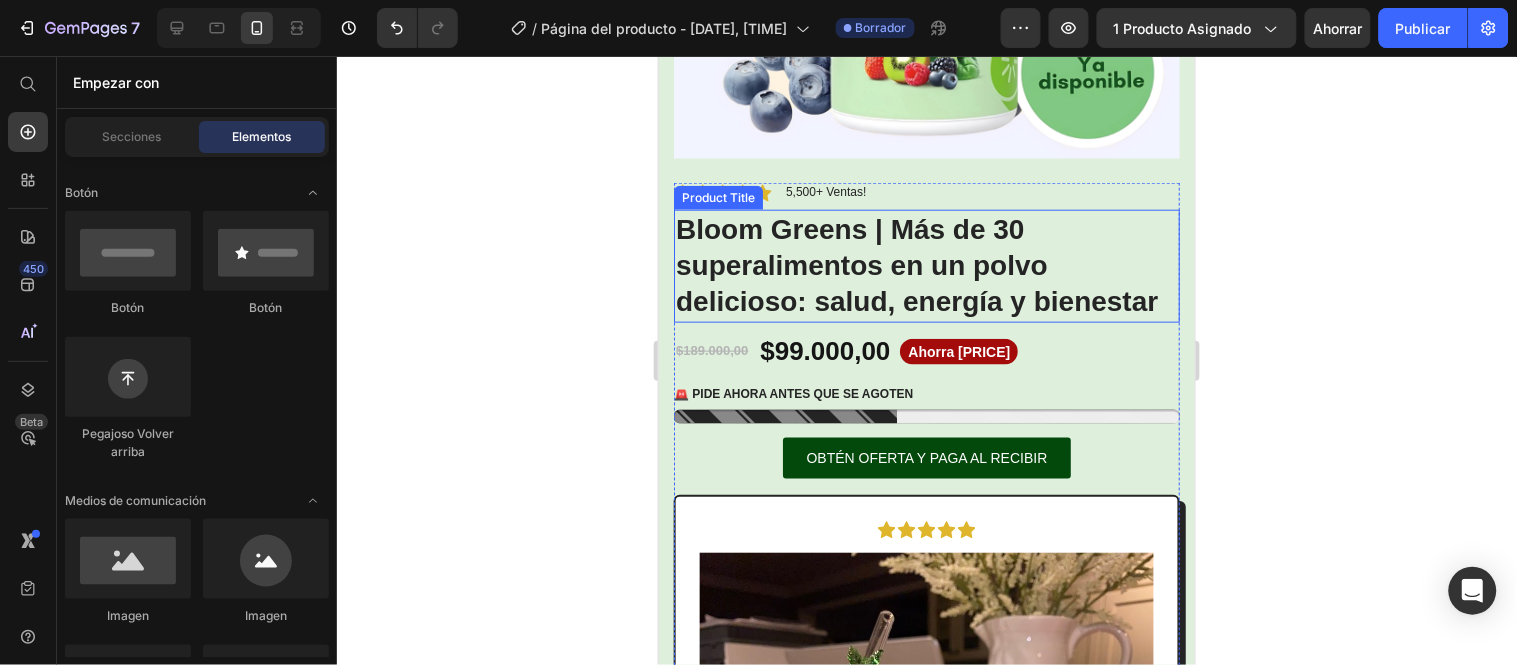 scroll, scrollTop: 555, scrollLeft: 0, axis: vertical 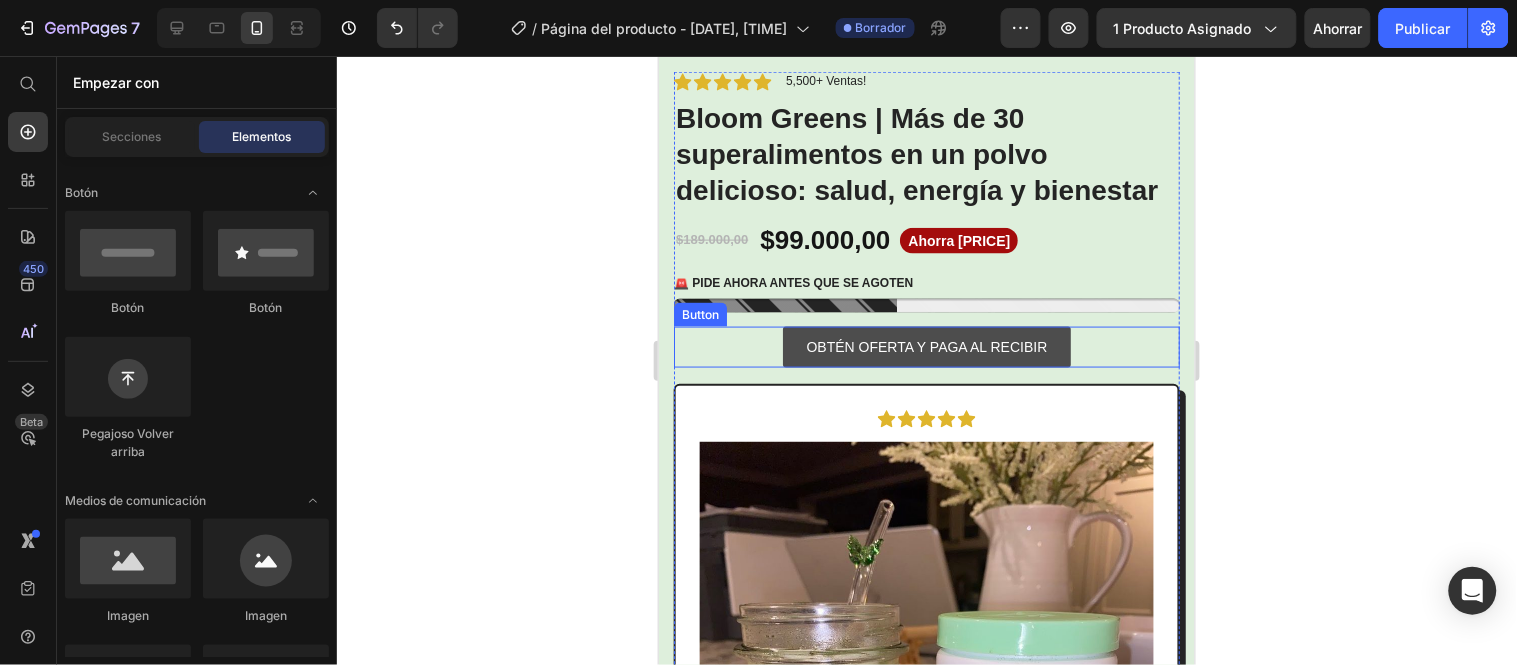 click on "OBTÉN OFERTA Y PAGA AL RECIBIR" at bounding box center (926, 346) 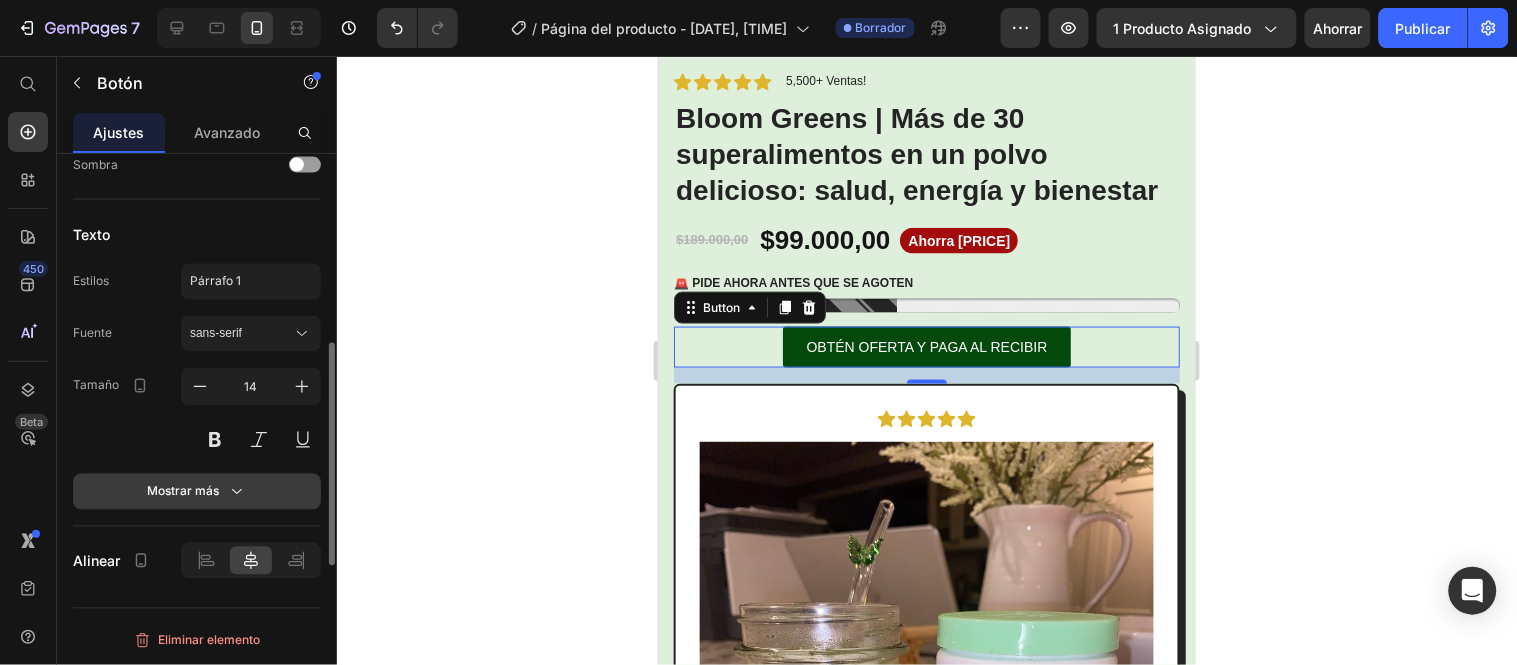 scroll, scrollTop: 654, scrollLeft: 0, axis: vertical 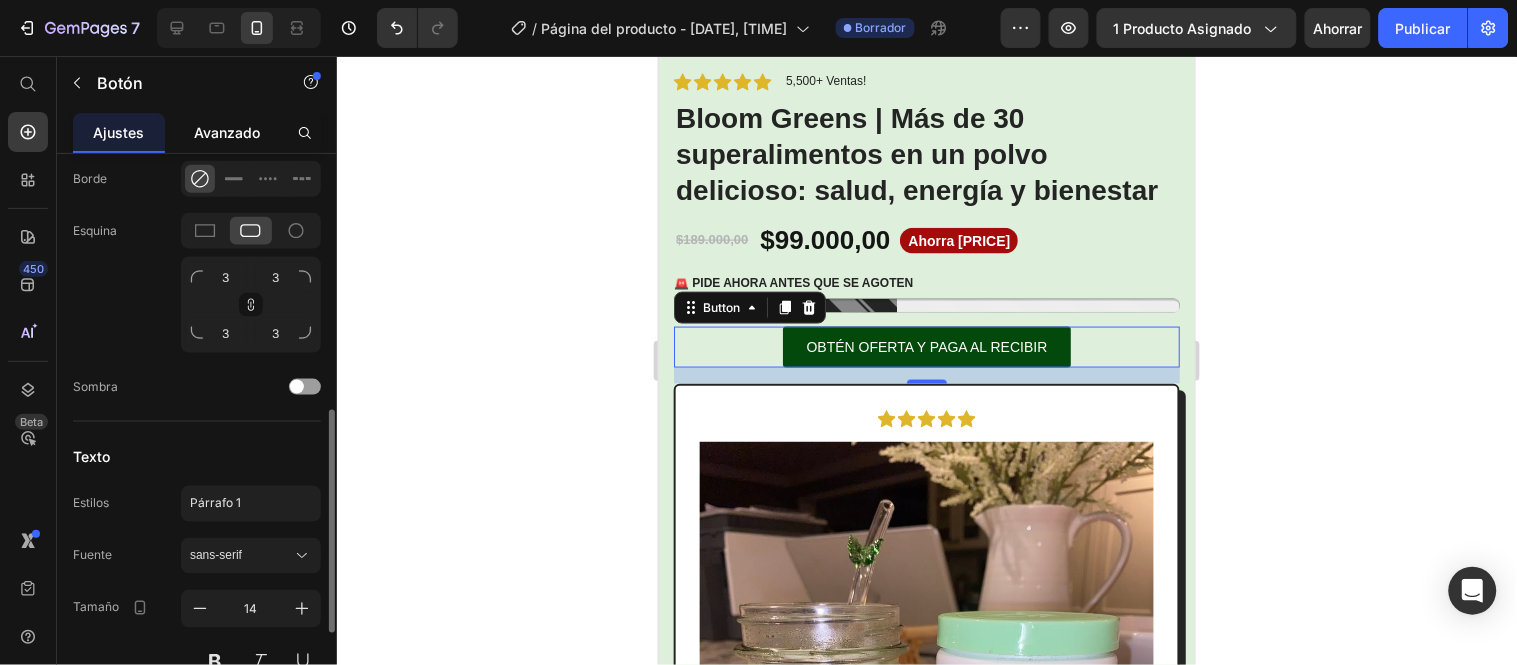 click on "Avanzado" at bounding box center (227, 132) 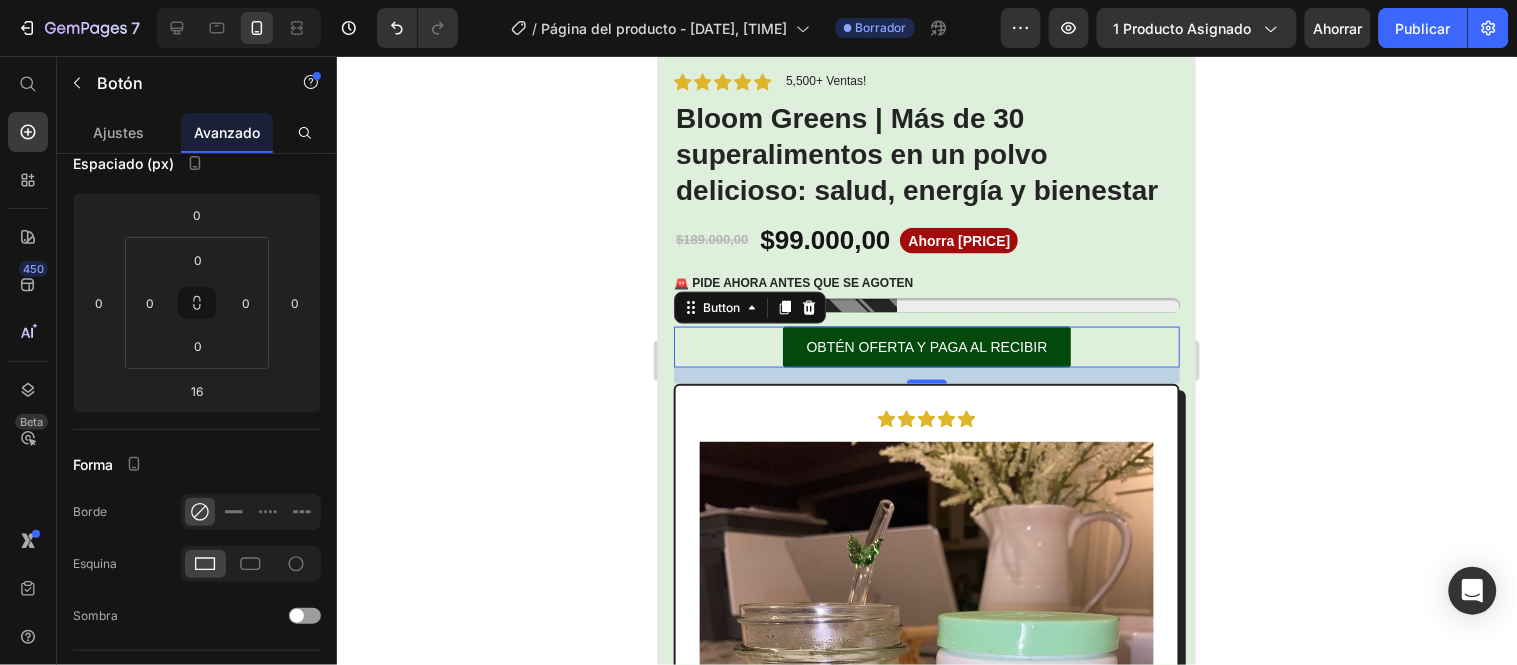 scroll, scrollTop: 555, scrollLeft: 0, axis: vertical 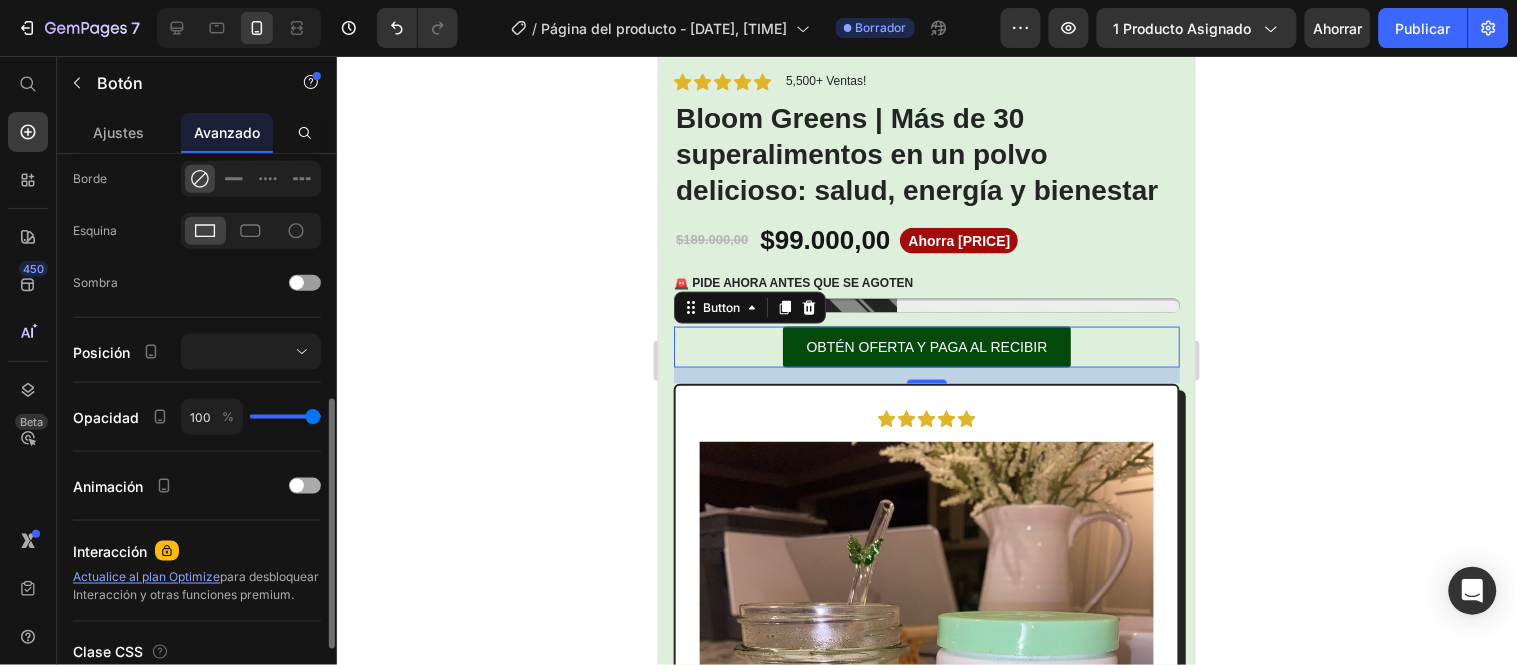 click at bounding box center [297, 486] 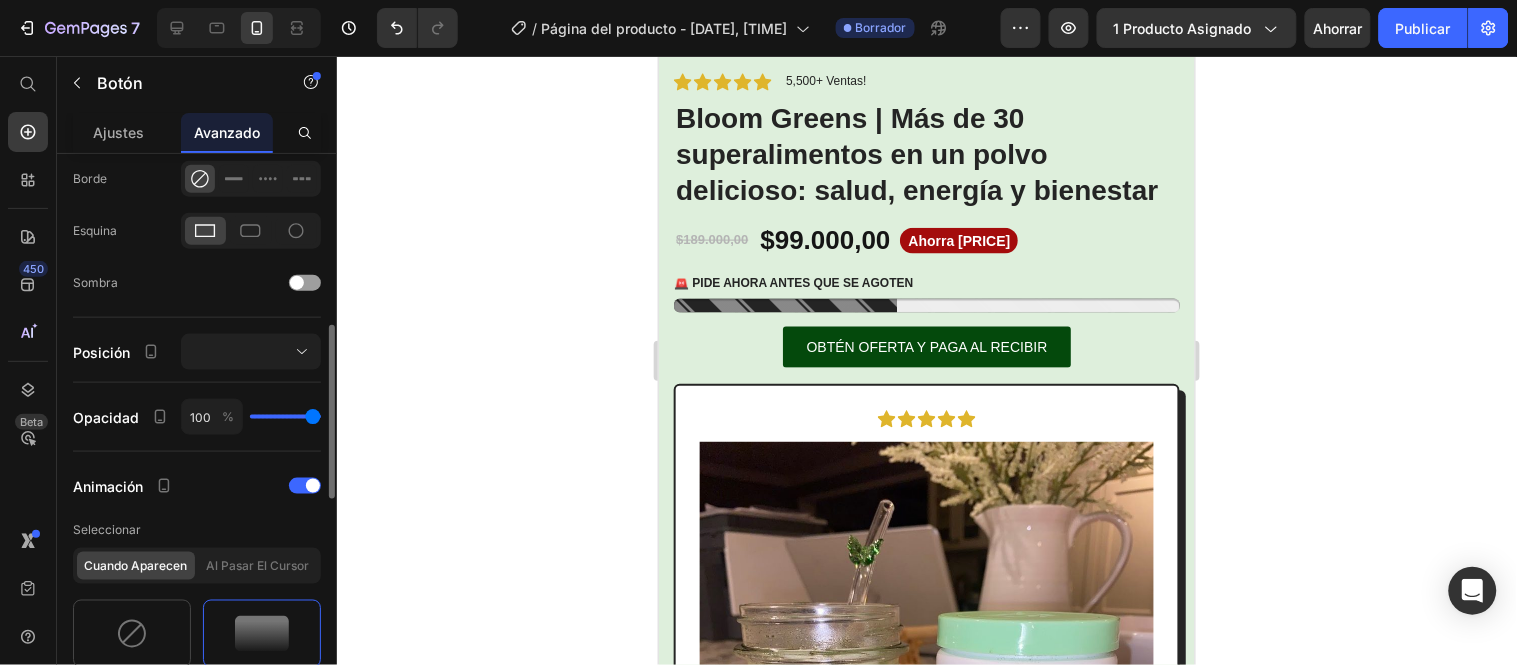 scroll, scrollTop: 777, scrollLeft: 0, axis: vertical 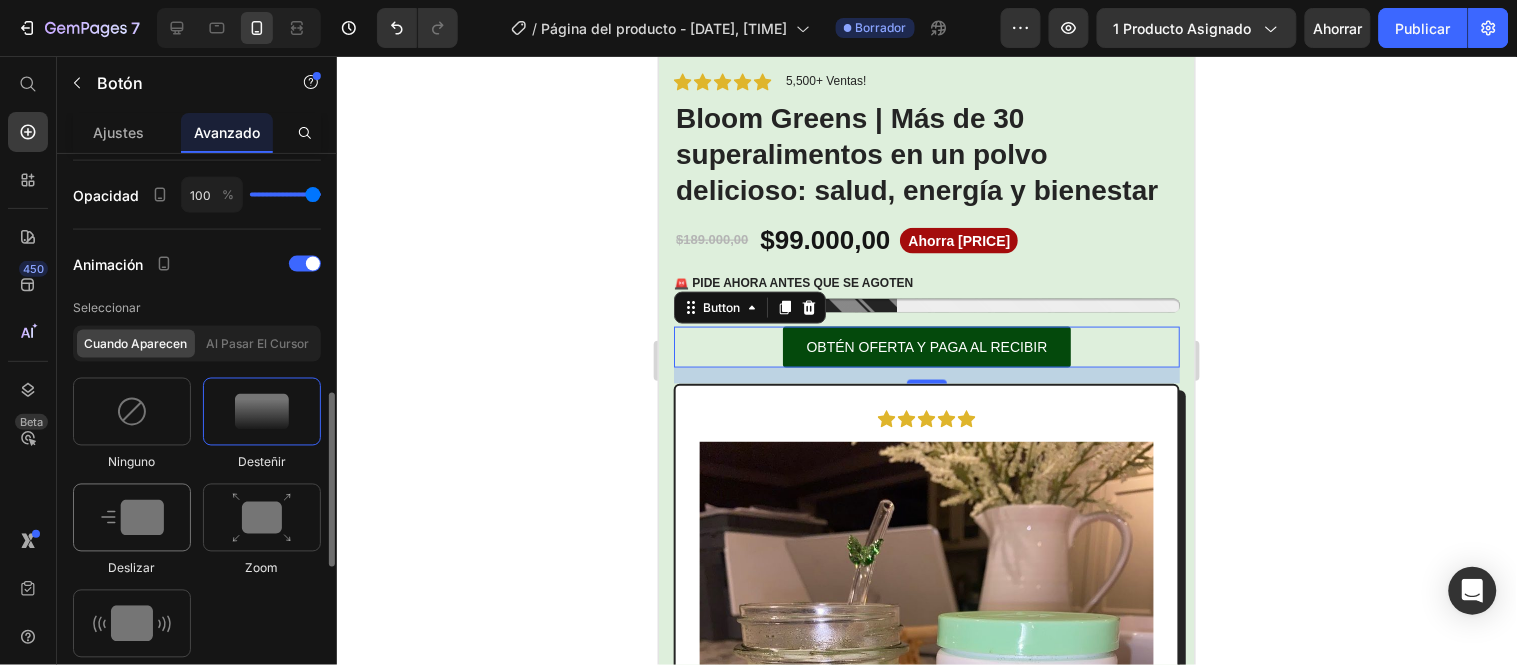 click at bounding box center (132, 518) 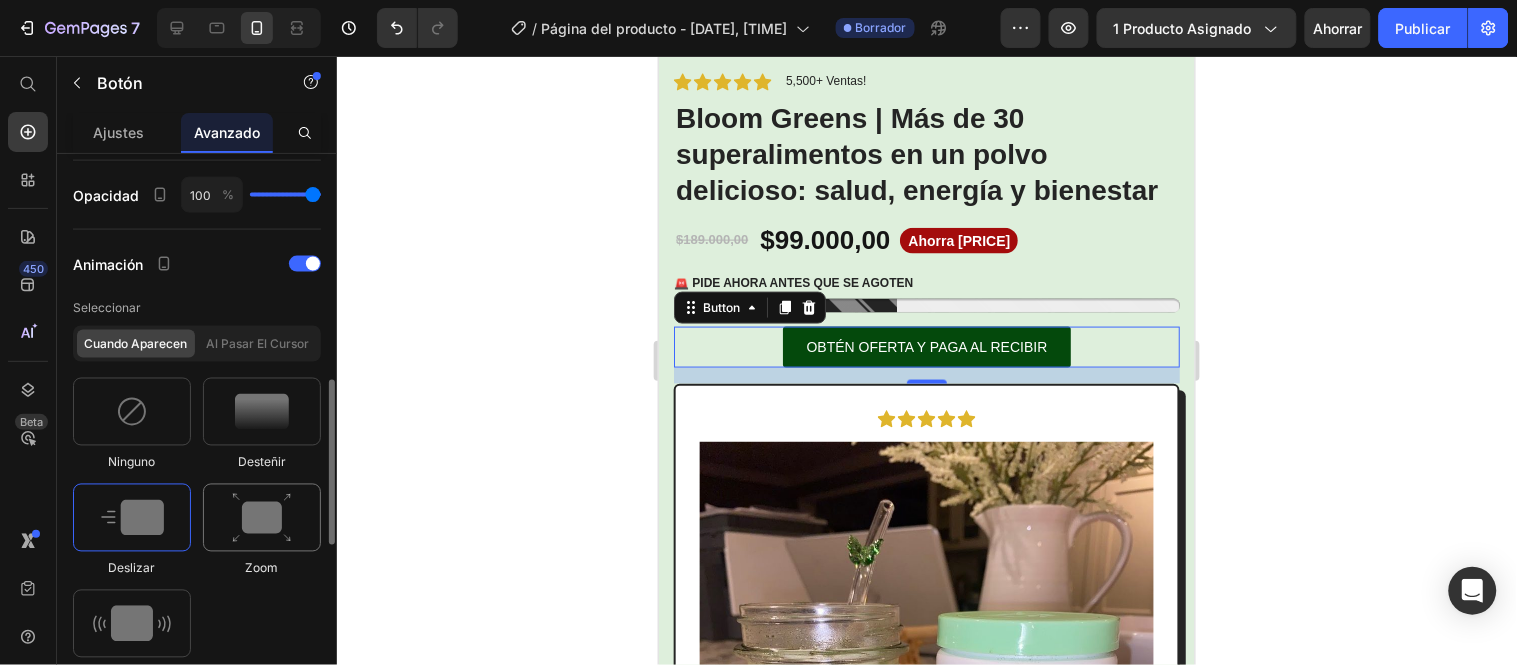 click at bounding box center (262, 518) 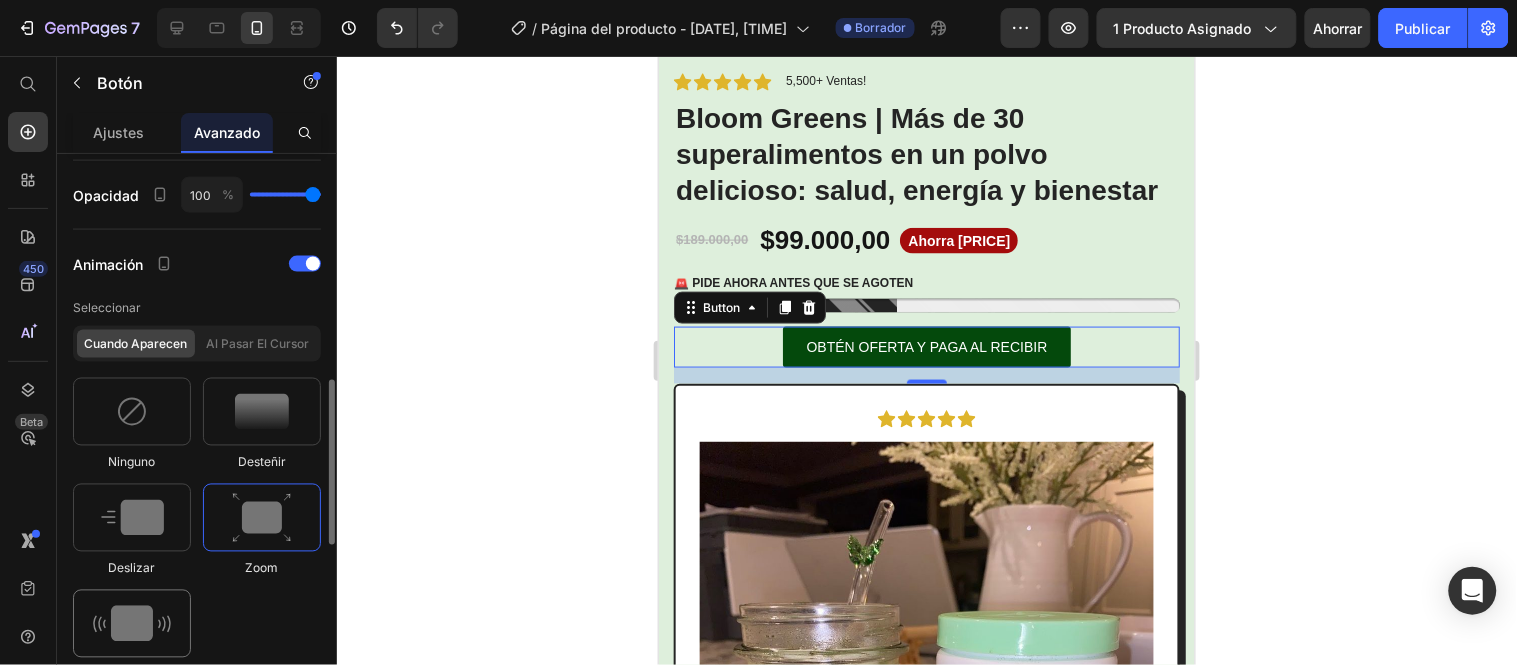 click at bounding box center (132, 624) 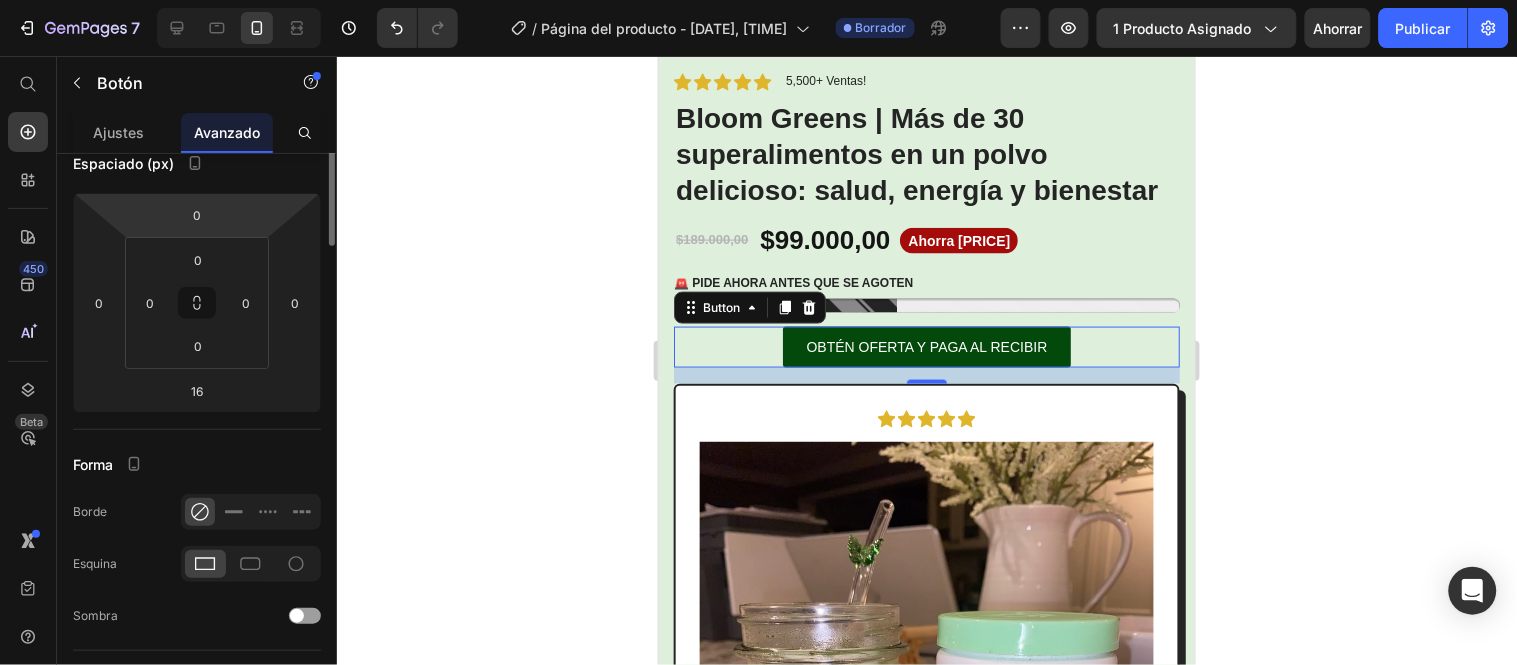 scroll, scrollTop: 111, scrollLeft: 0, axis: vertical 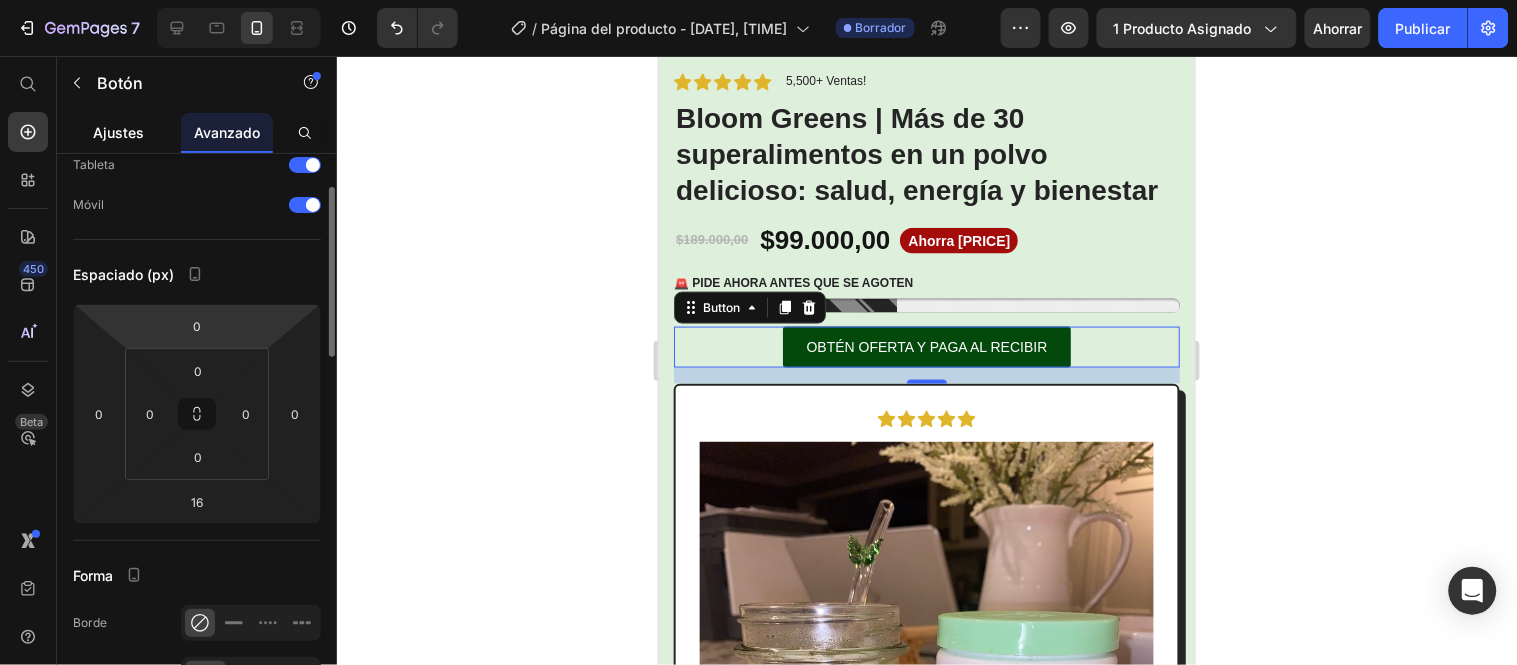 click on "Ajustes" at bounding box center [119, 132] 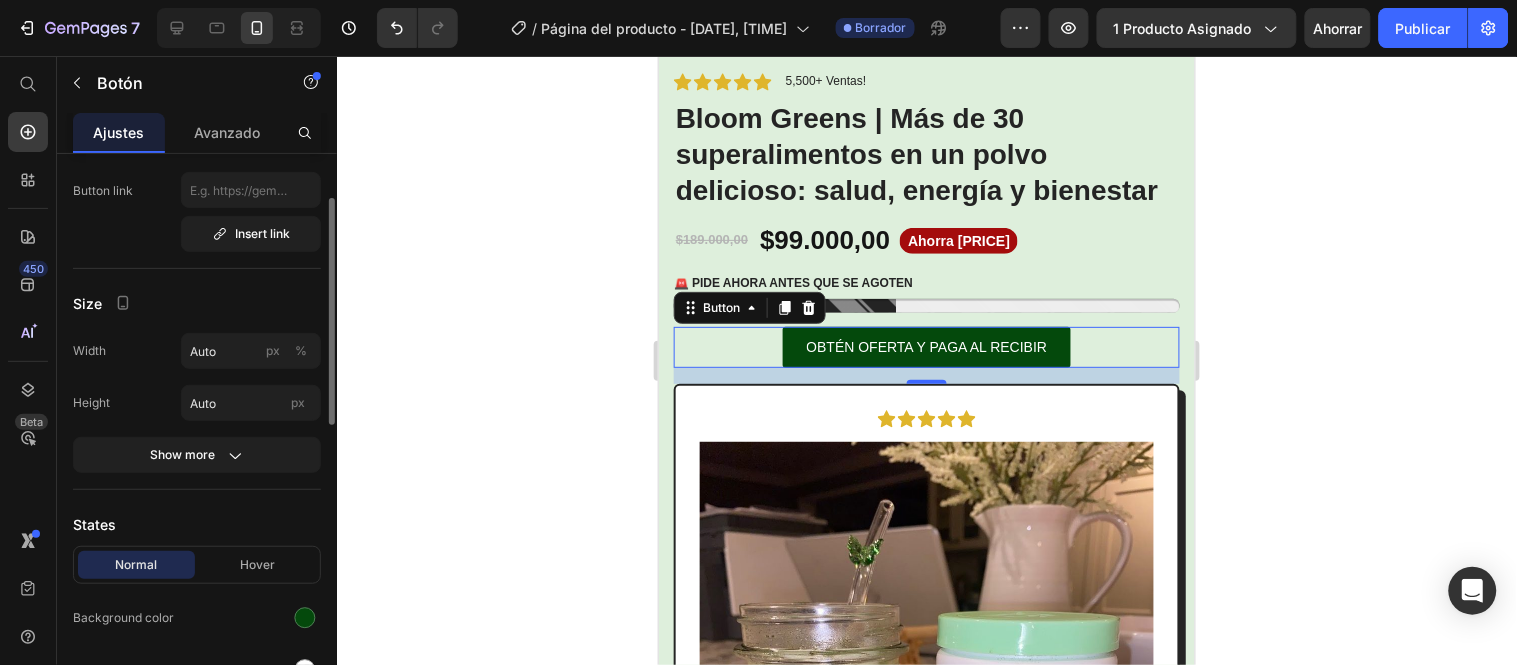 scroll, scrollTop: 0, scrollLeft: 0, axis: both 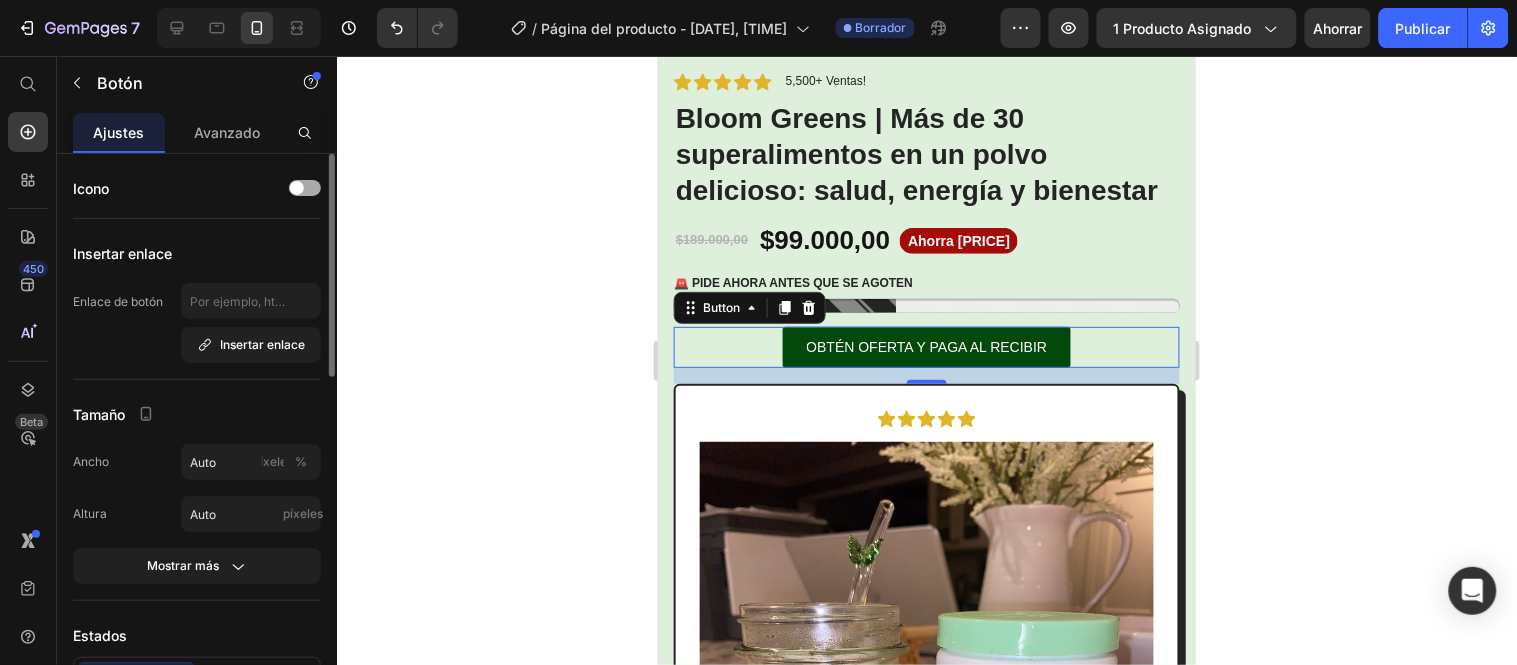 click at bounding box center [297, 188] 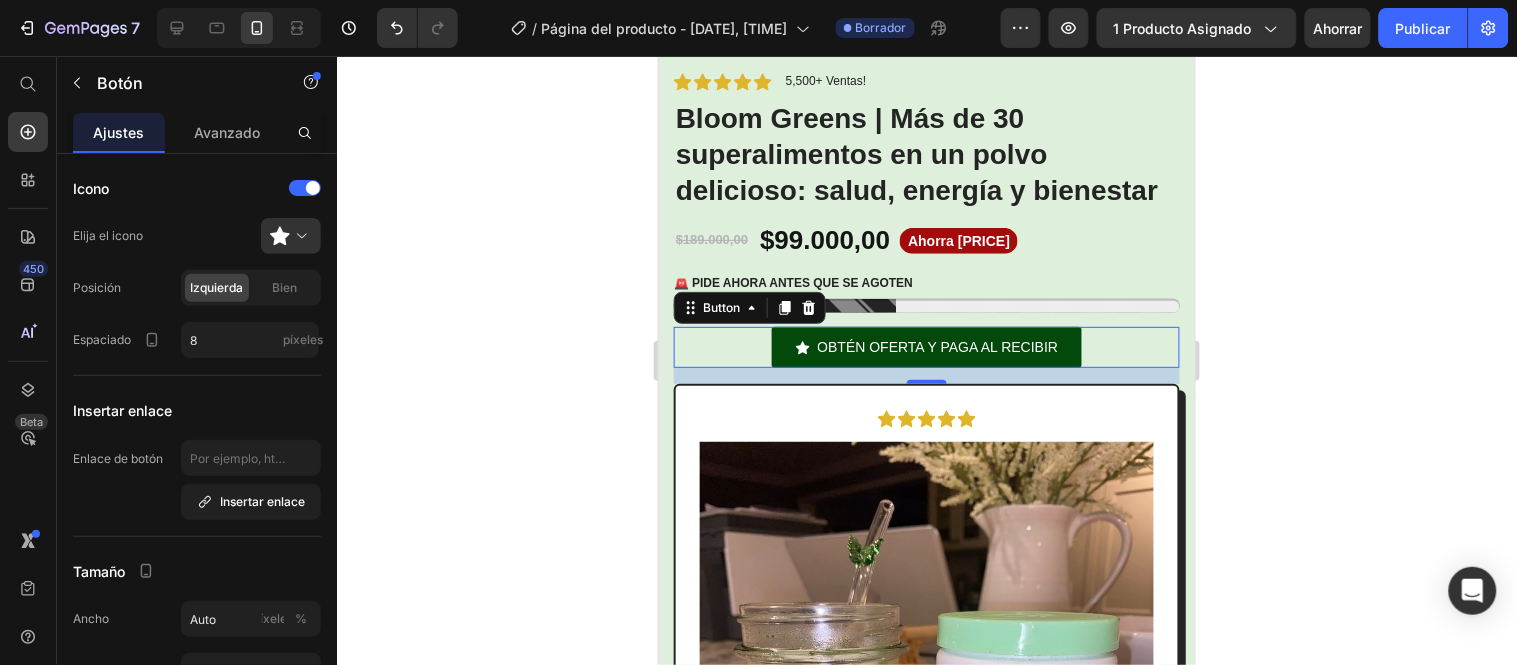 click at bounding box center [299, 236] 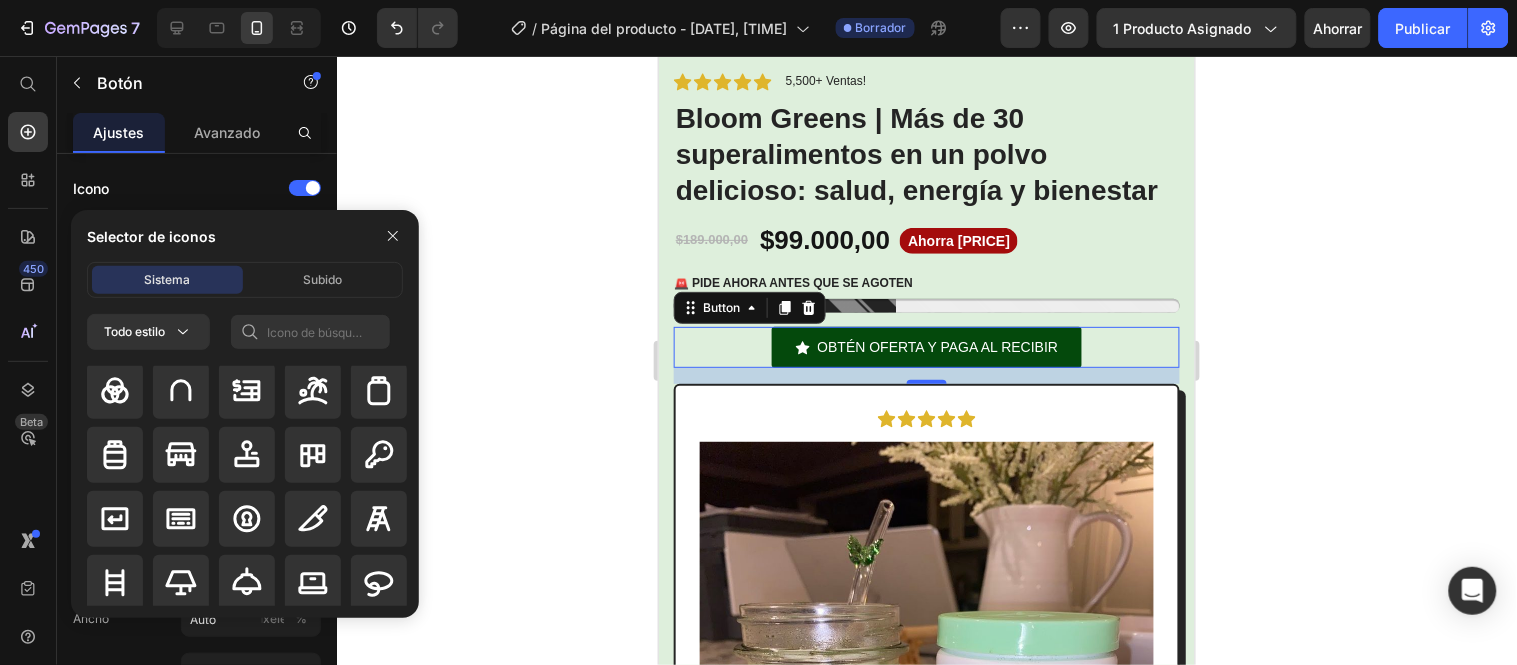 scroll, scrollTop: 9098, scrollLeft: 0, axis: vertical 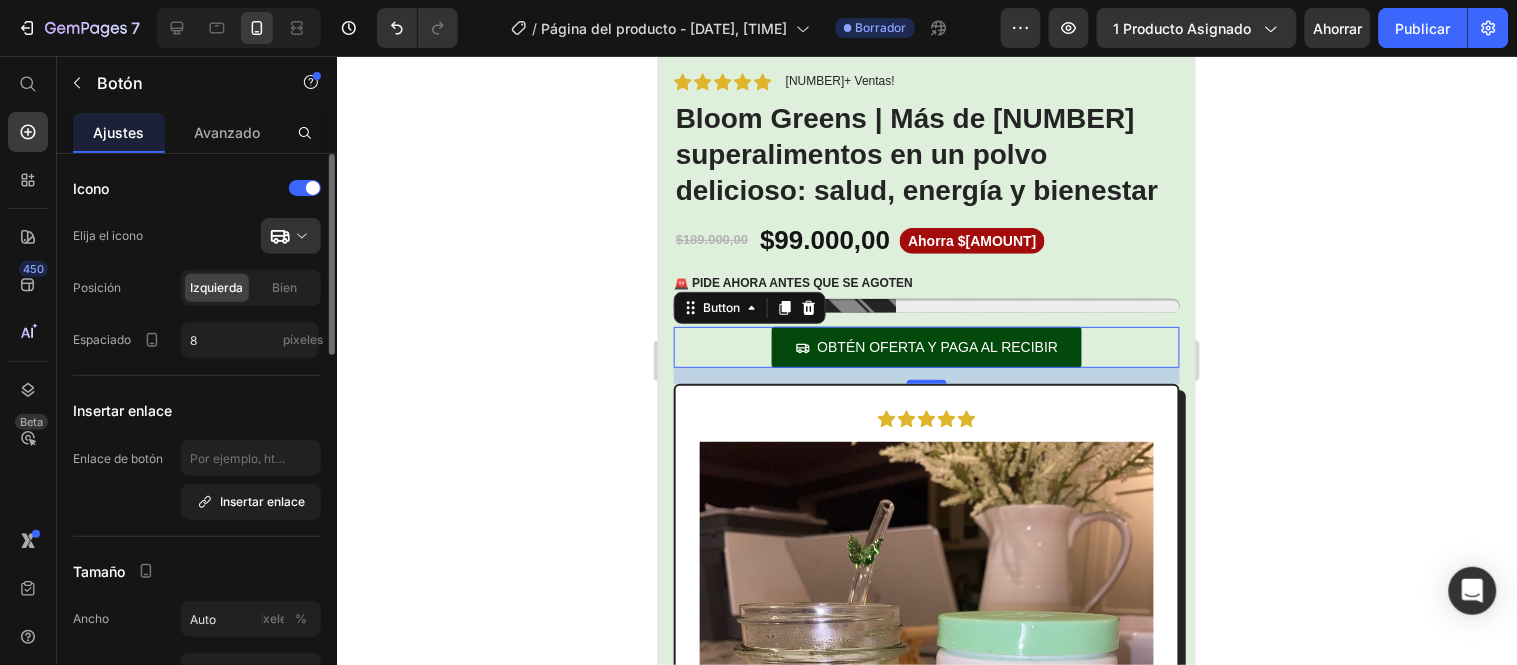 drag, startPoint x: 108, startPoint y: 528, endPoint x: 113, endPoint y: 513, distance: 15.811388 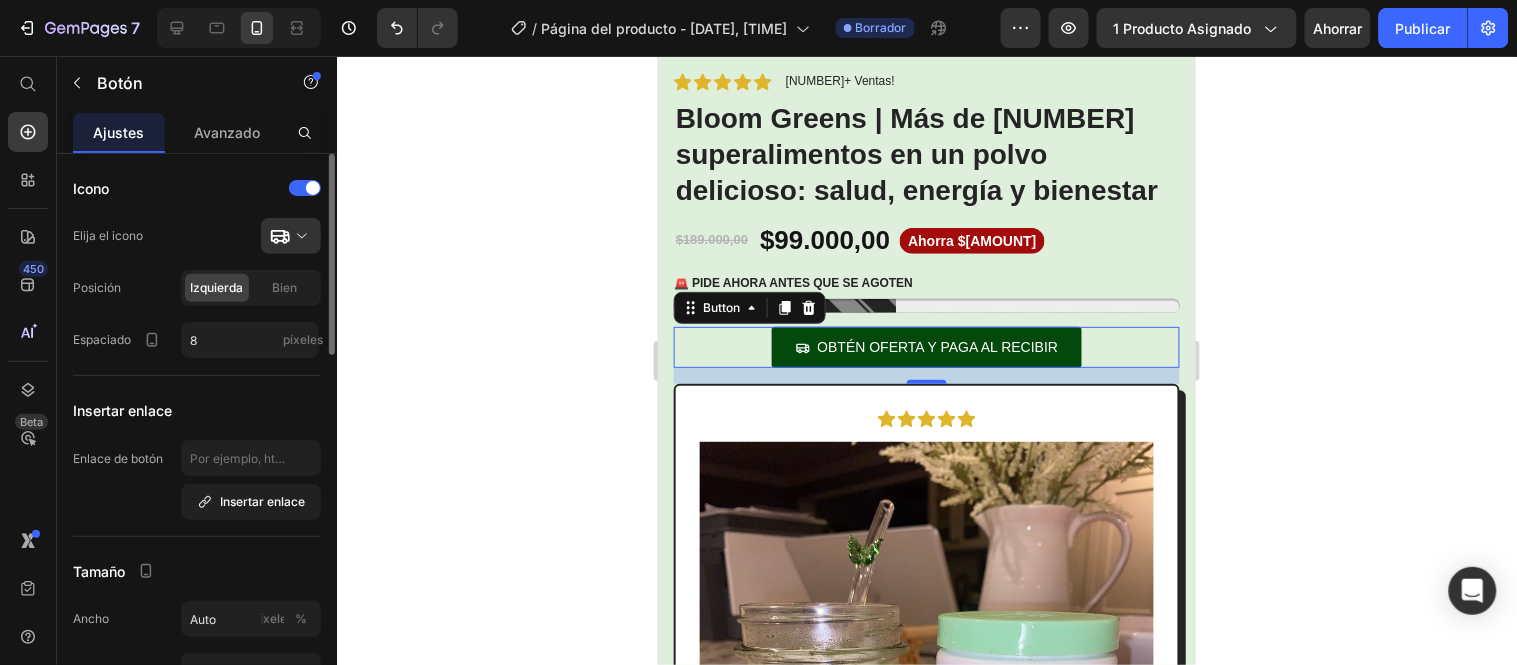 click on "Insertar enlace Enlace de botón Insertar enlace" 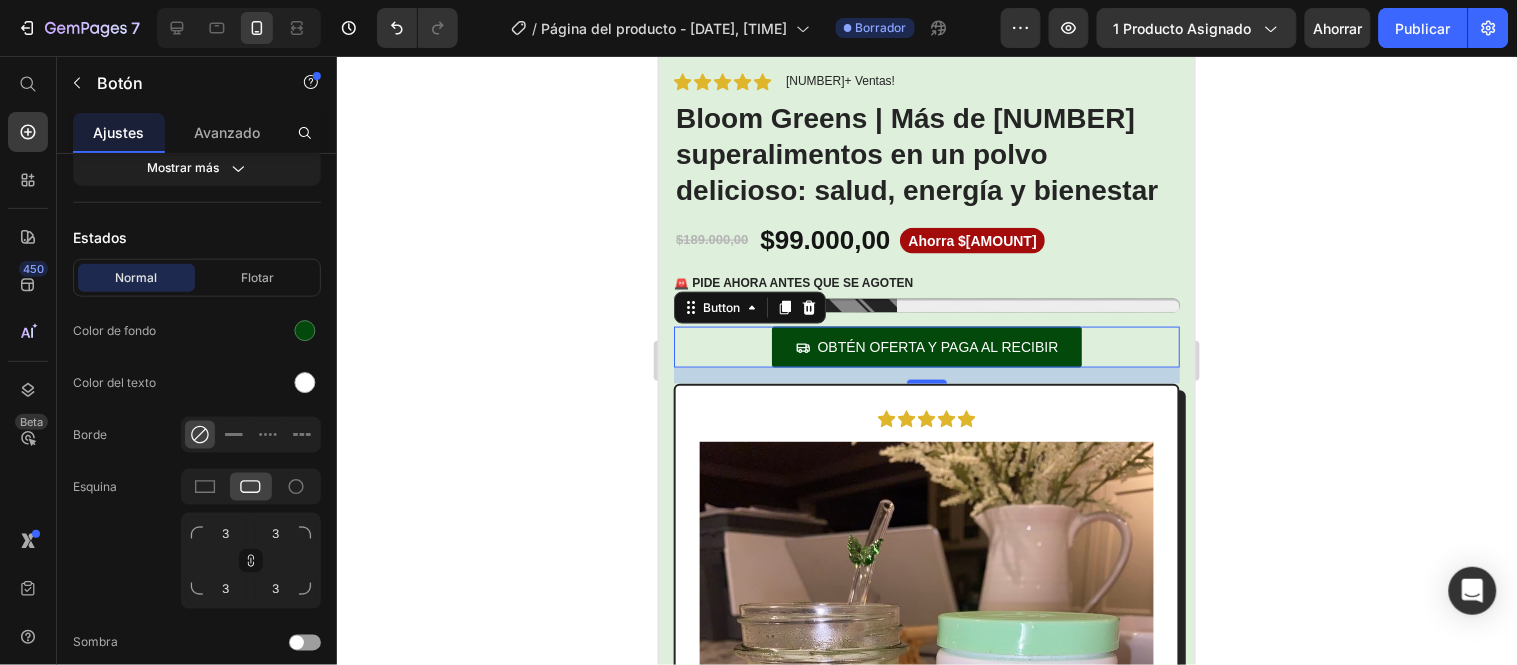 scroll, scrollTop: 1033, scrollLeft: 0, axis: vertical 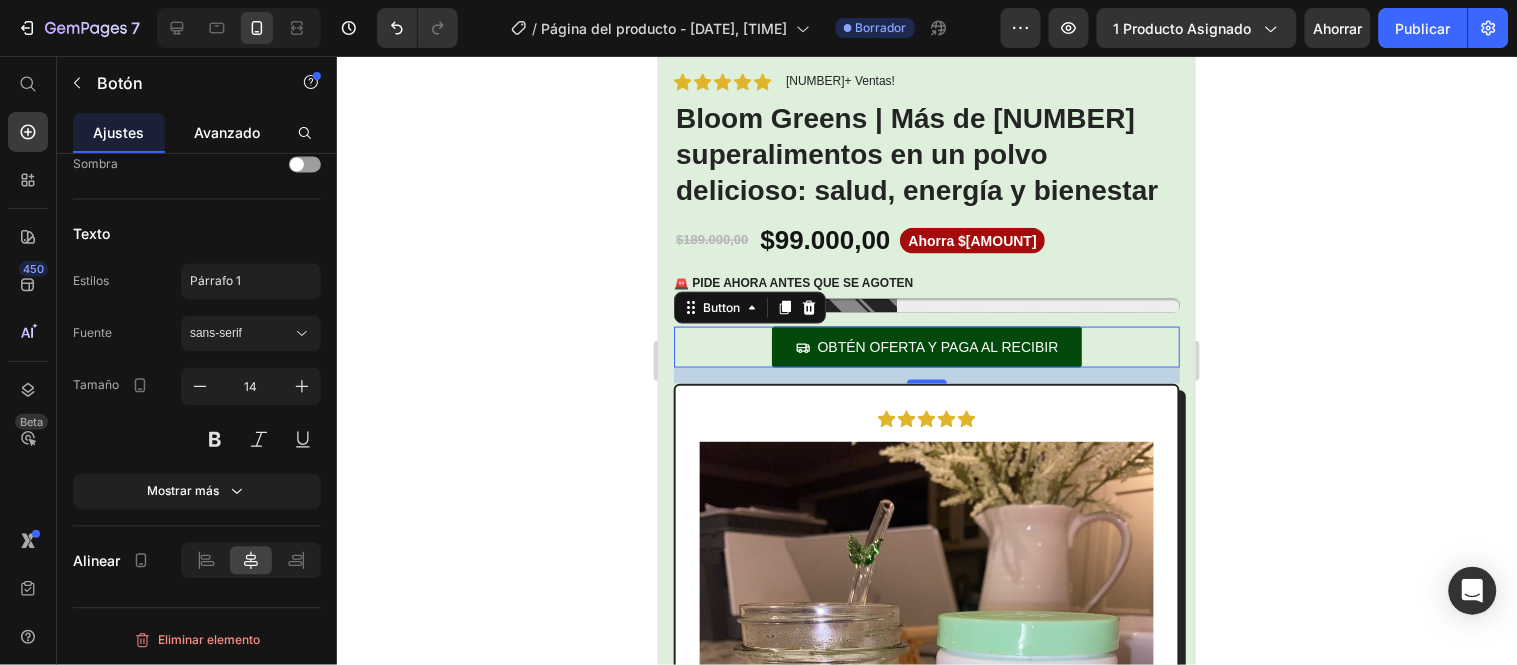 click on "Avanzado" at bounding box center [227, 132] 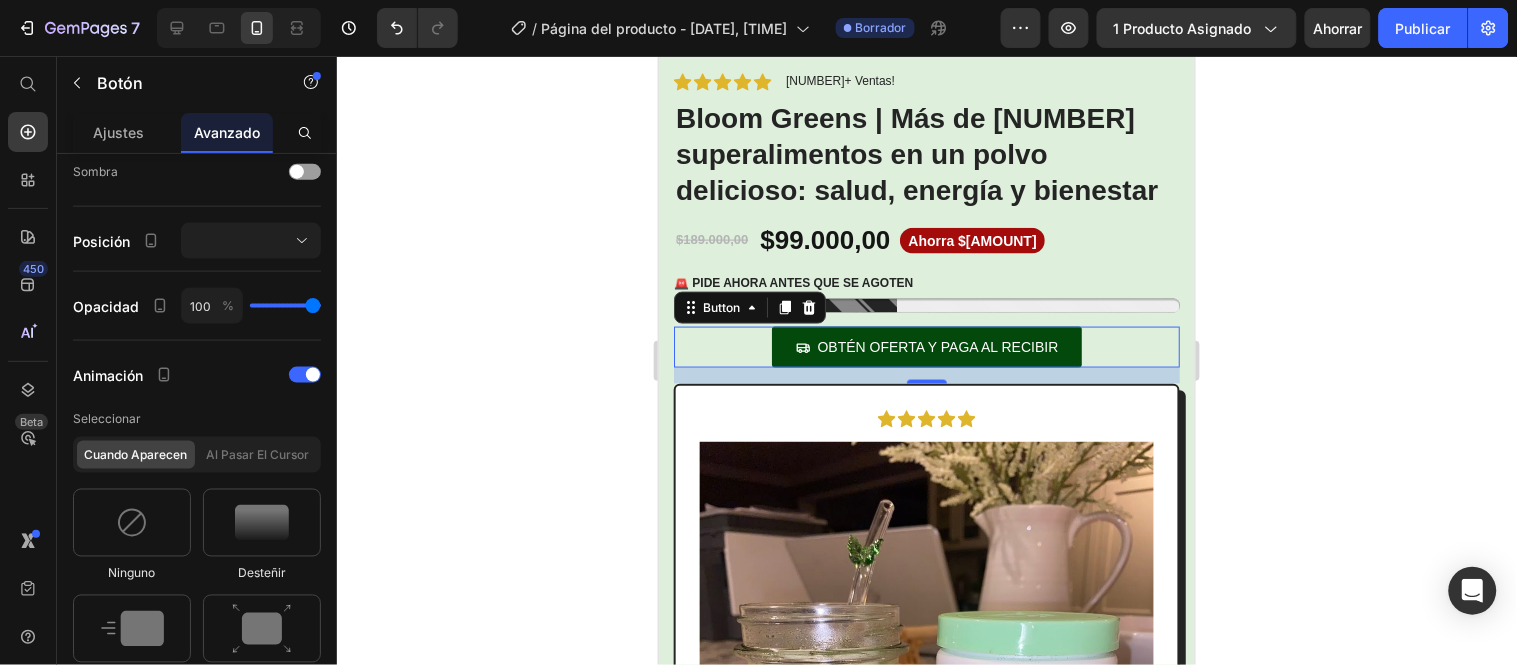 scroll, scrollTop: 1328, scrollLeft: 0, axis: vertical 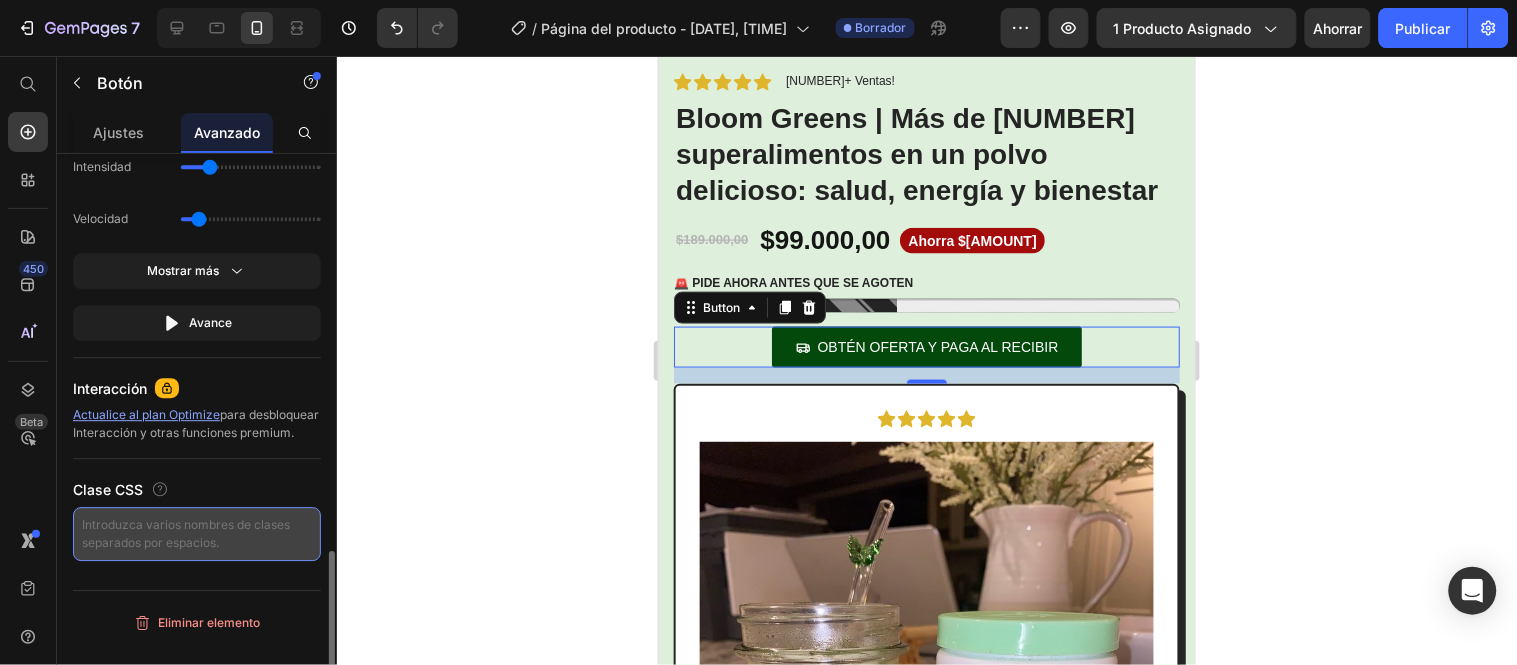 click at bounding box center (197, 534) 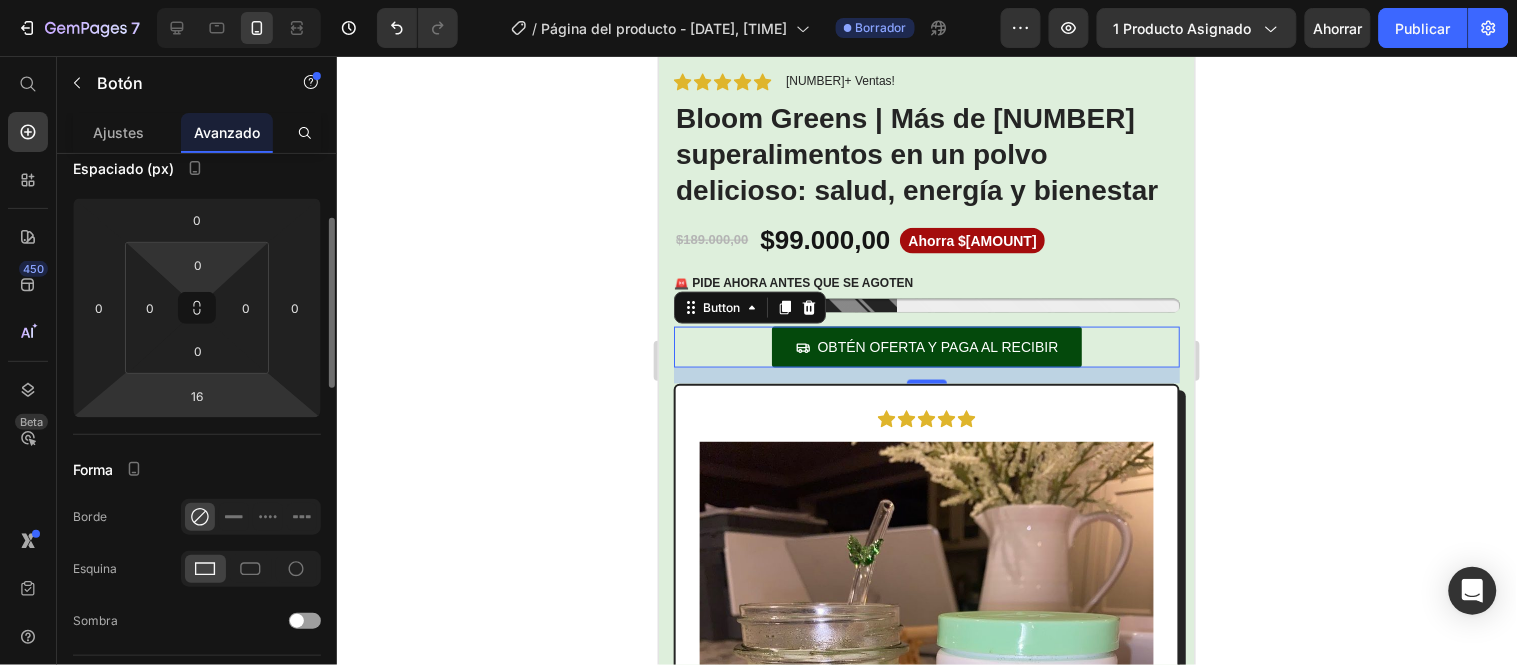 scroll, scrollTop: 0, scrollLeft: 0, axis: both 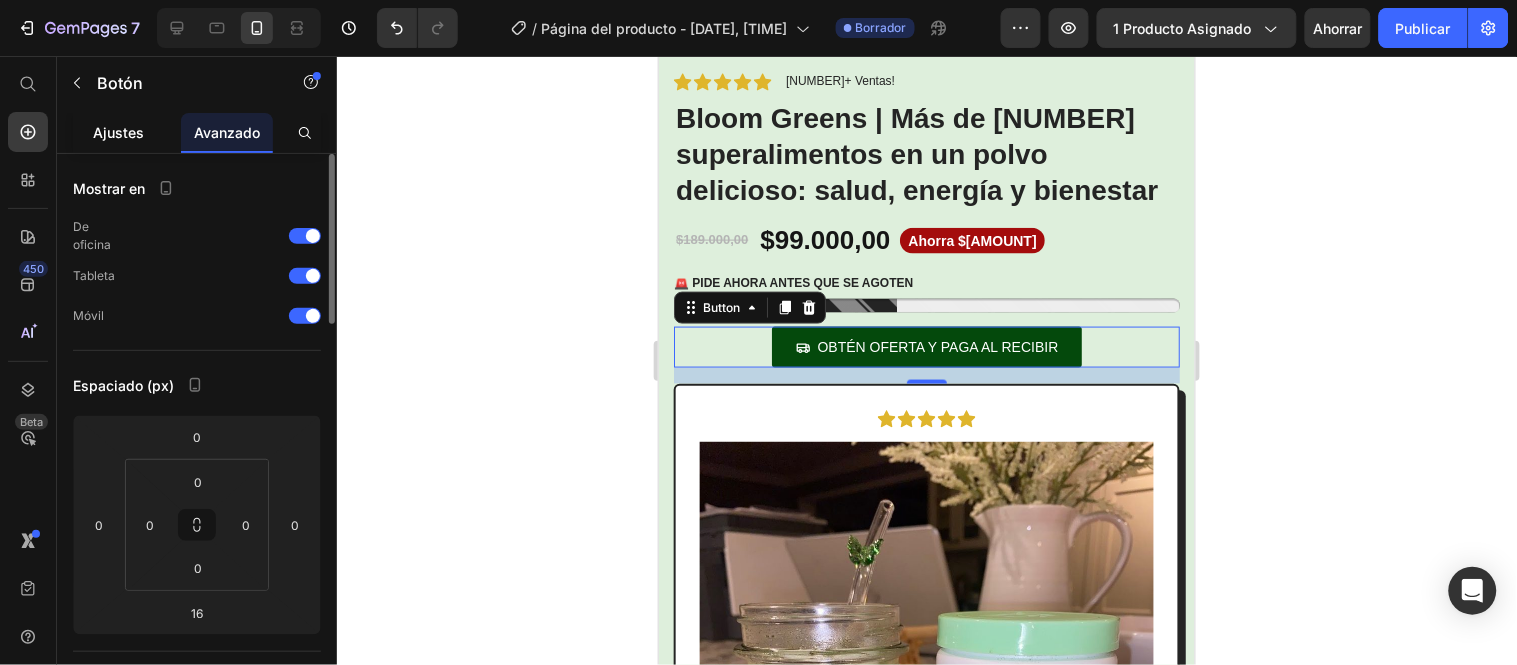 click on "Ajustes" at bounding box center [119, 132] 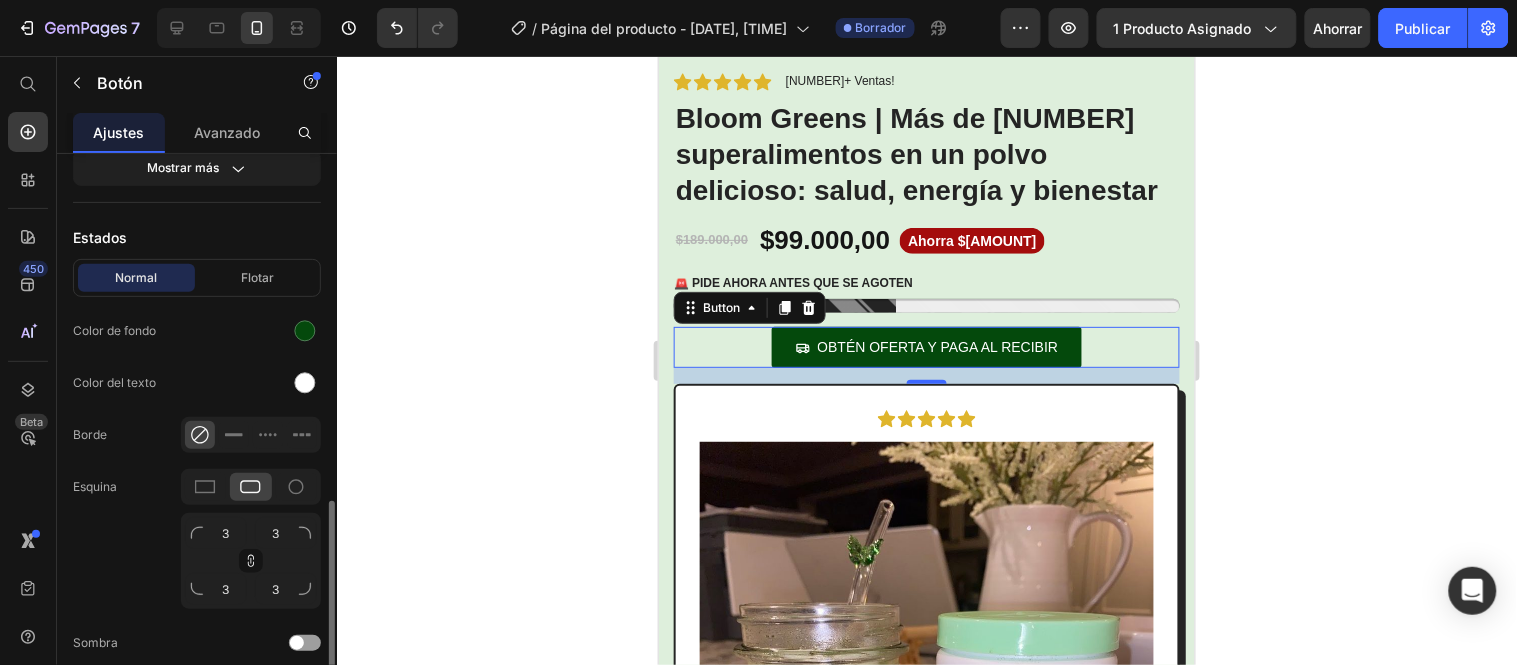 scroll, scrollTop: 1033, scrollLeft: 0, axis: vertical 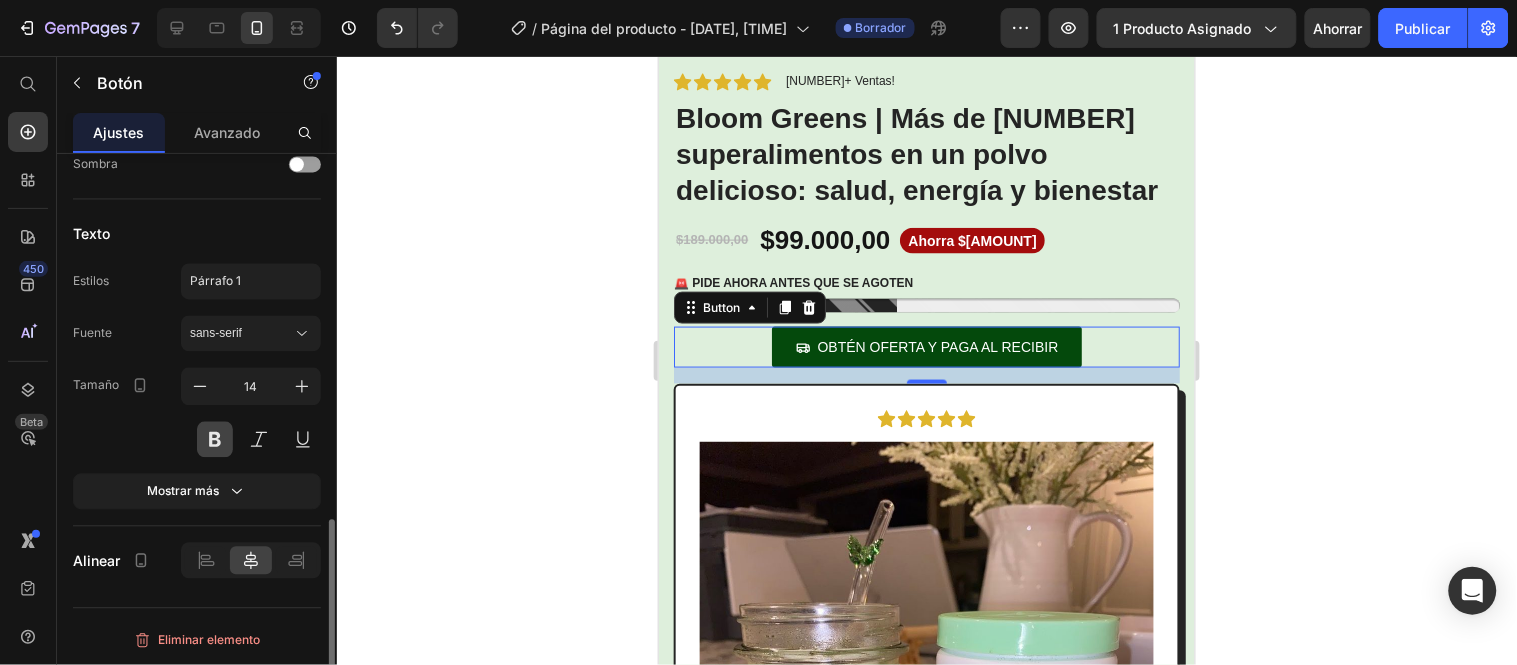 click at bounding box center (215, 440) 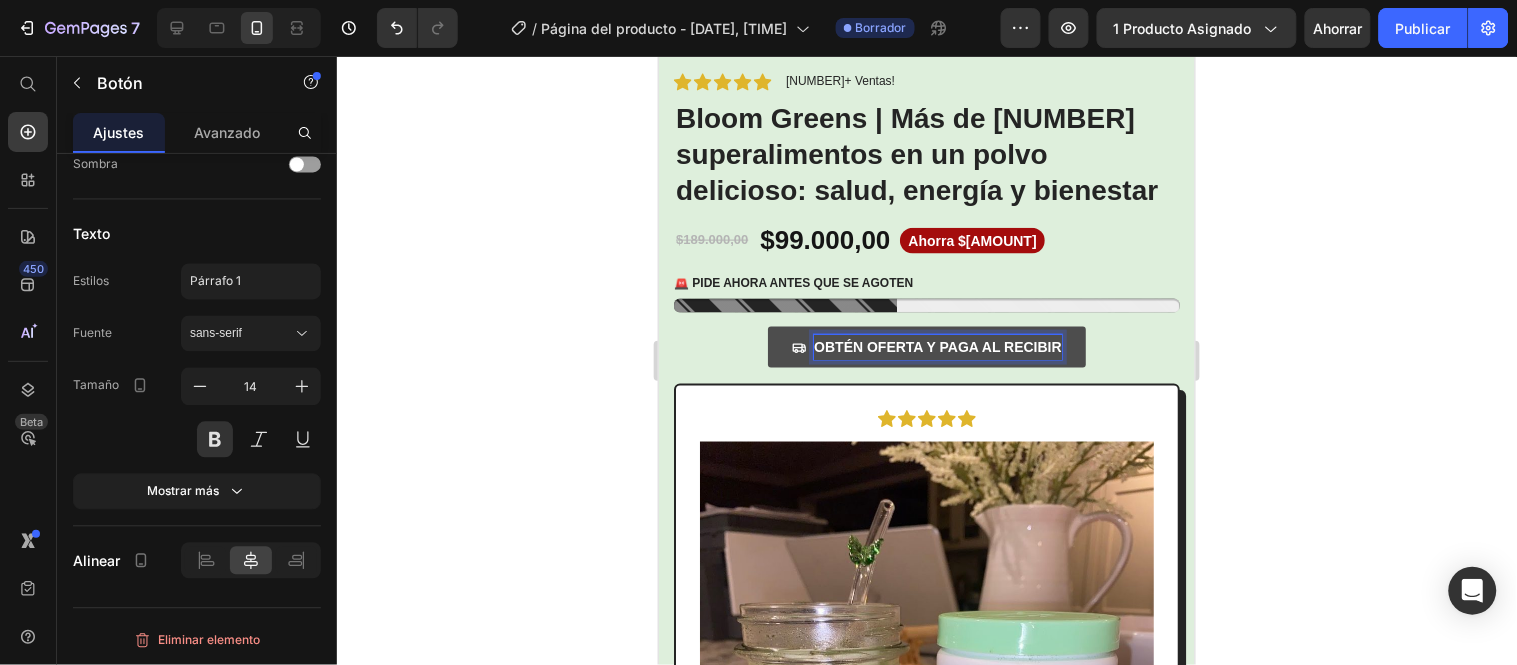 click on "OBTÉN OFERTA Y PAGA AL RECIBIR" at bounding box center [937, 346] 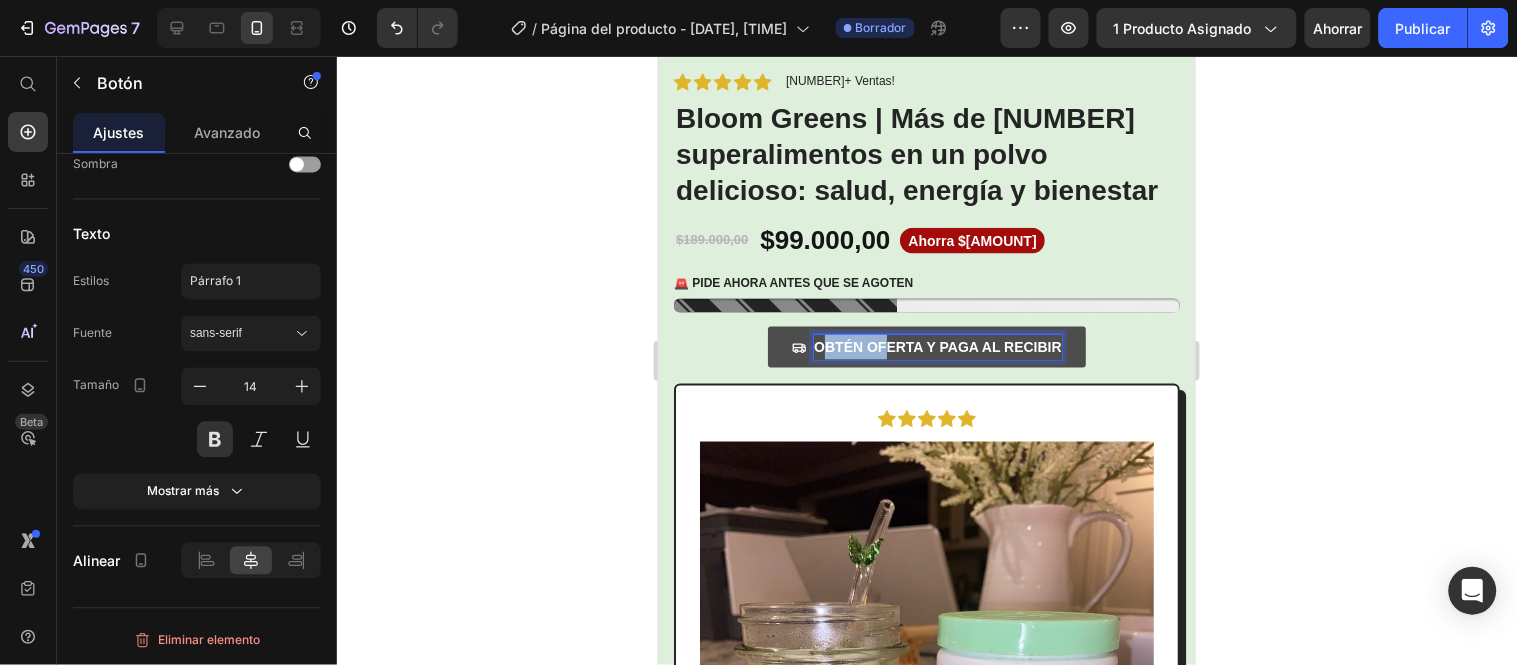 drag, startPoint x: 810, startPoint y: 326, endPoint x: 880, endPoint y: 327, distance: 70.00714 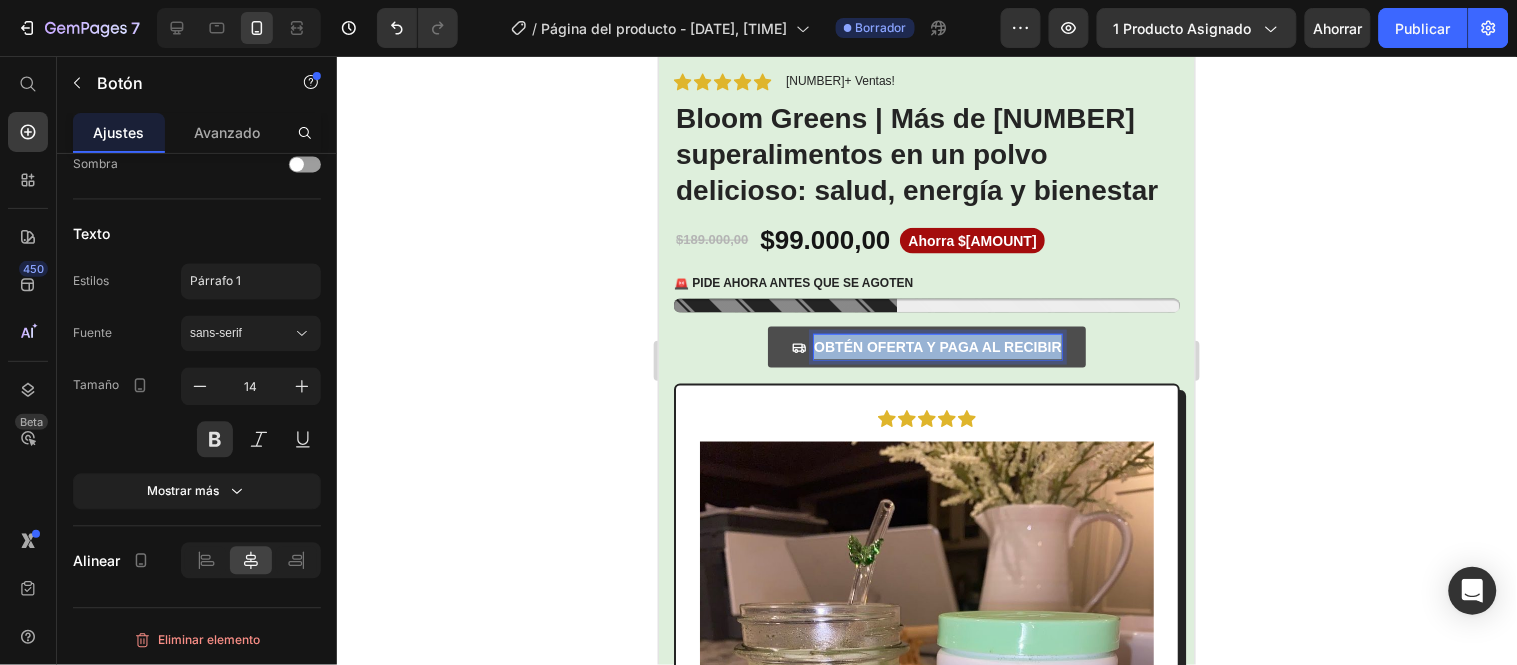 drag, startPoint x: 805, startPoint y: 327, endPoint x: 1051, endPoint y: 325, distance: 246.00813 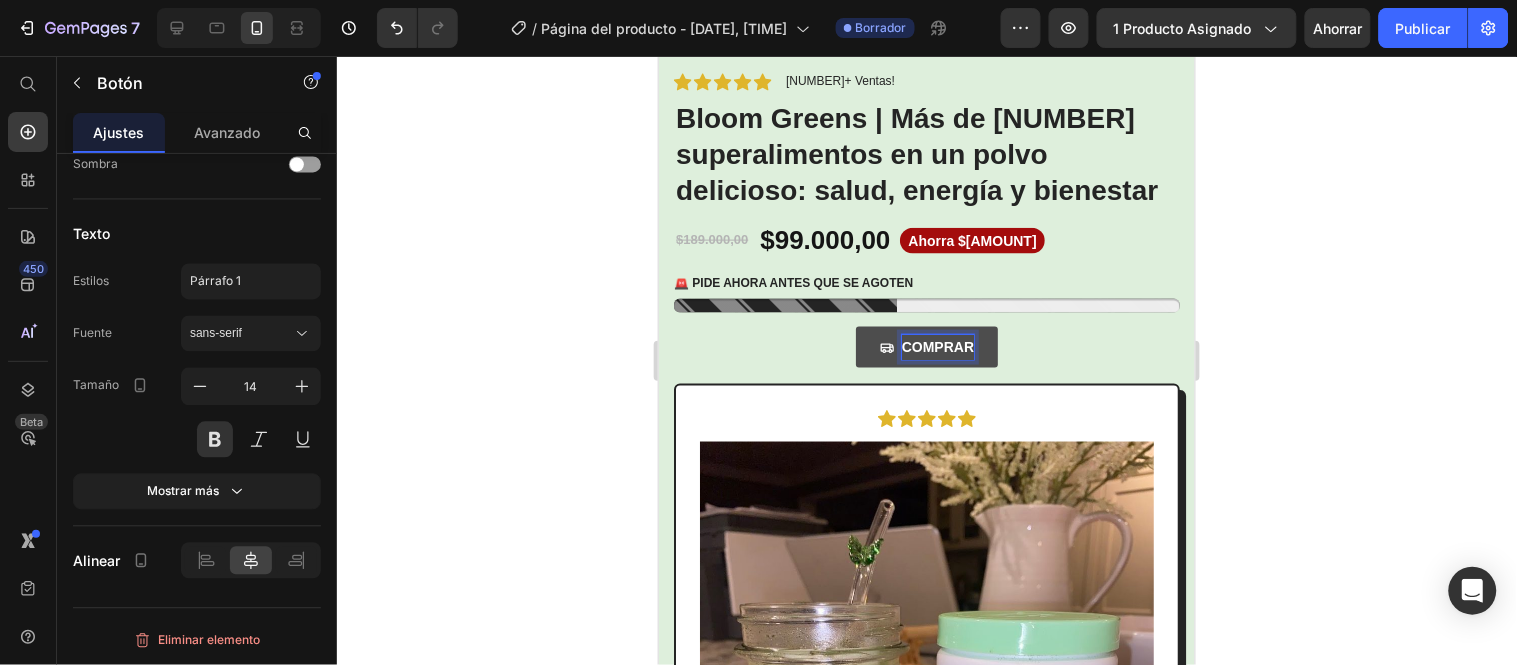 click on "COMPRAR" at bounding box center [926, 346] 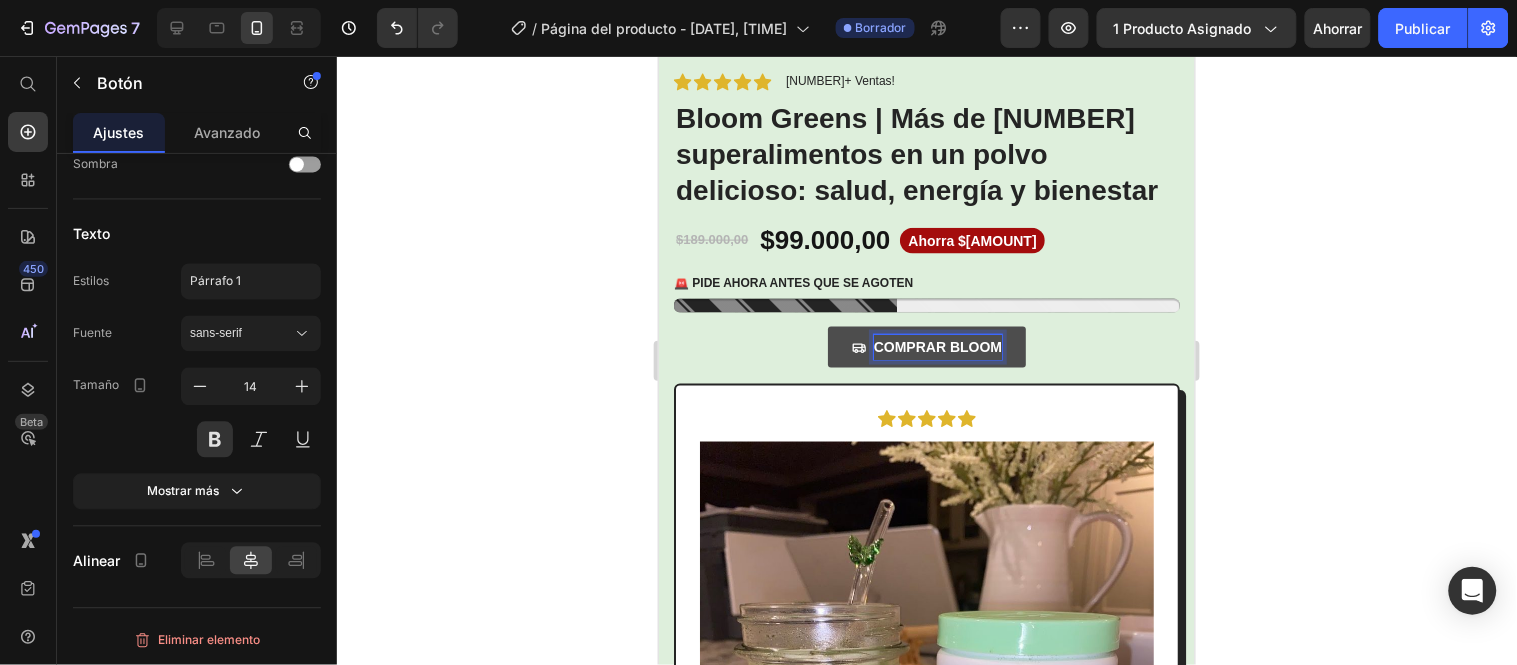 click on "COMPRAR BLOOM" at bounding box center [926, 346] 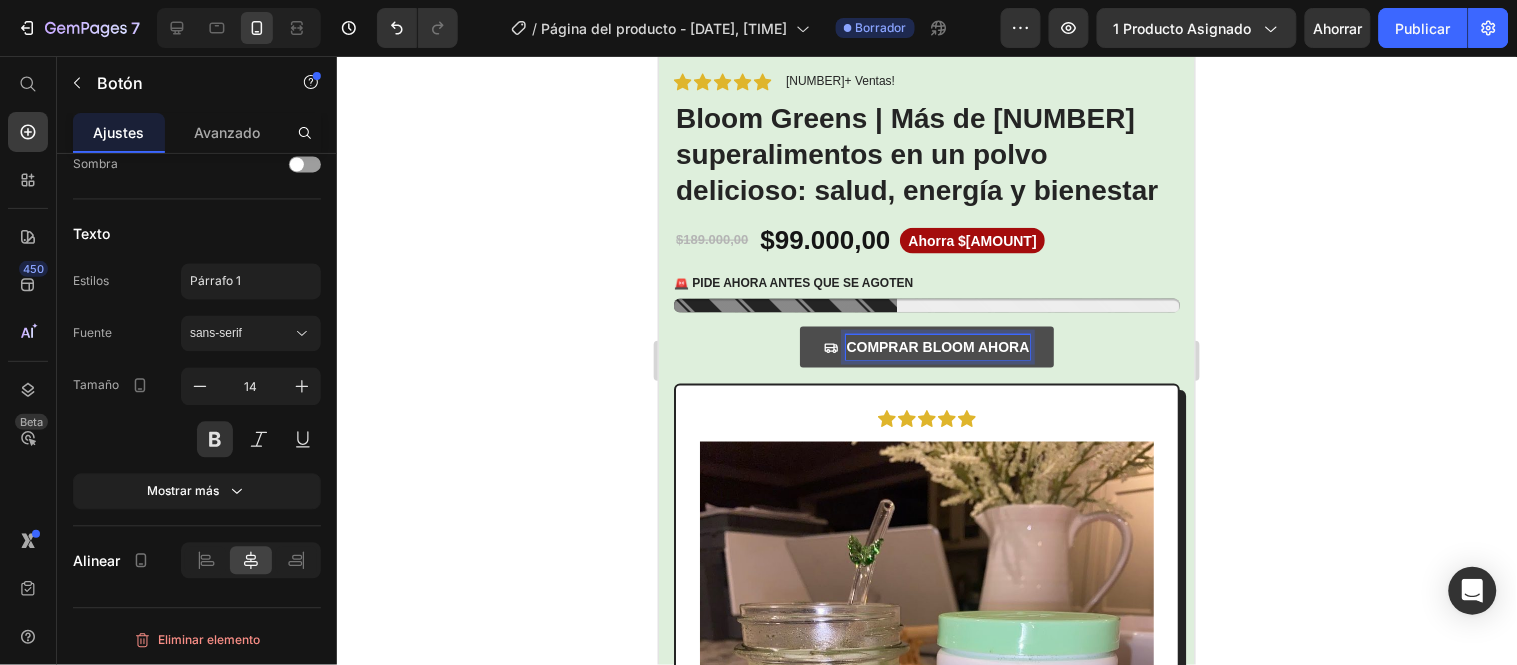 click on "COMPRAR BLOOM AHORA" at bounding box center (936, 346) 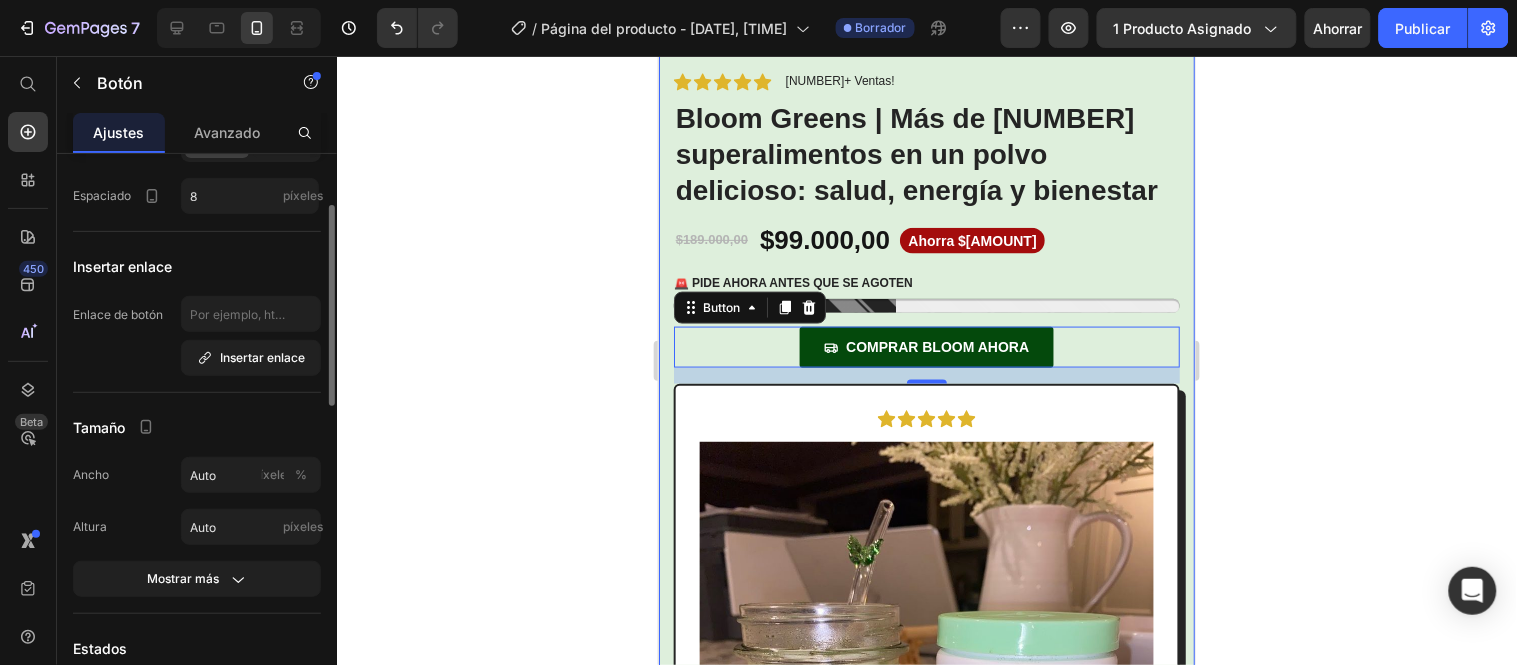 scroll, scrollTop: 0, scrollLeft: 0, axis: both 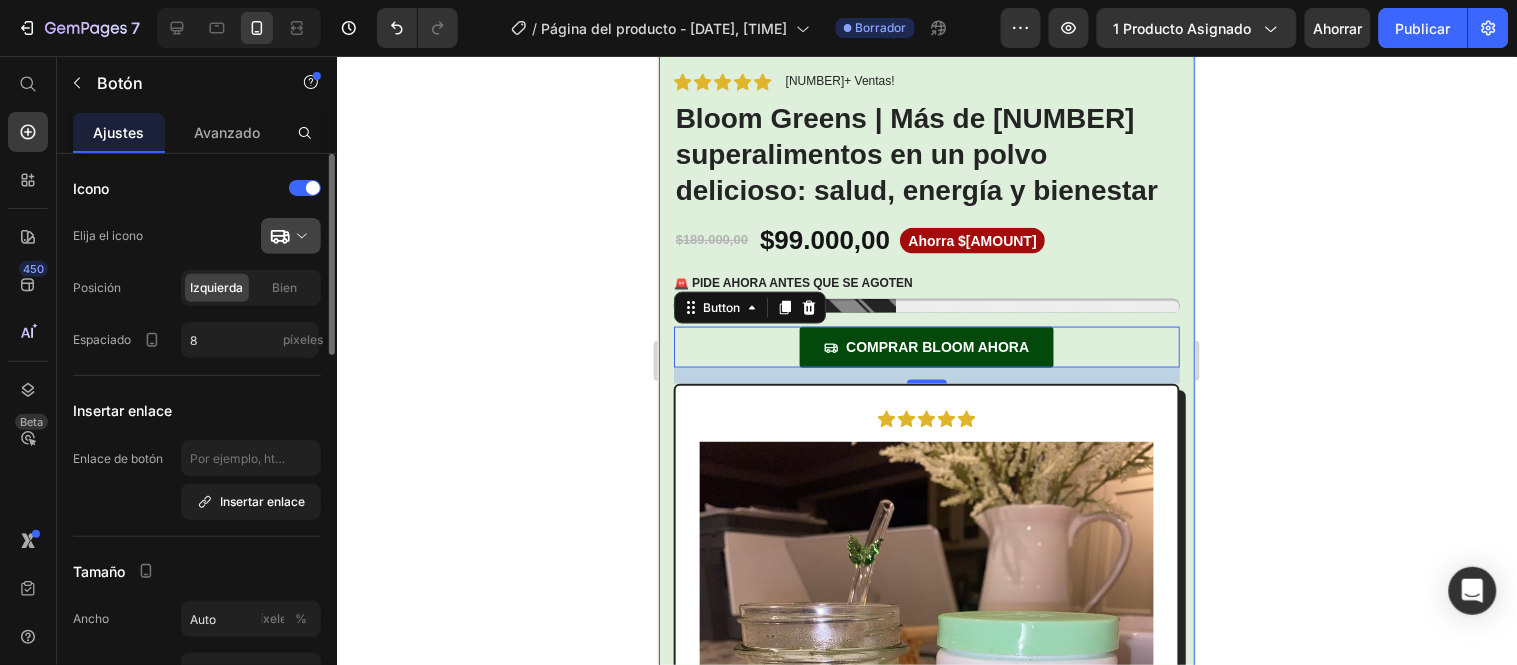 click at bounding box center [299, 236] 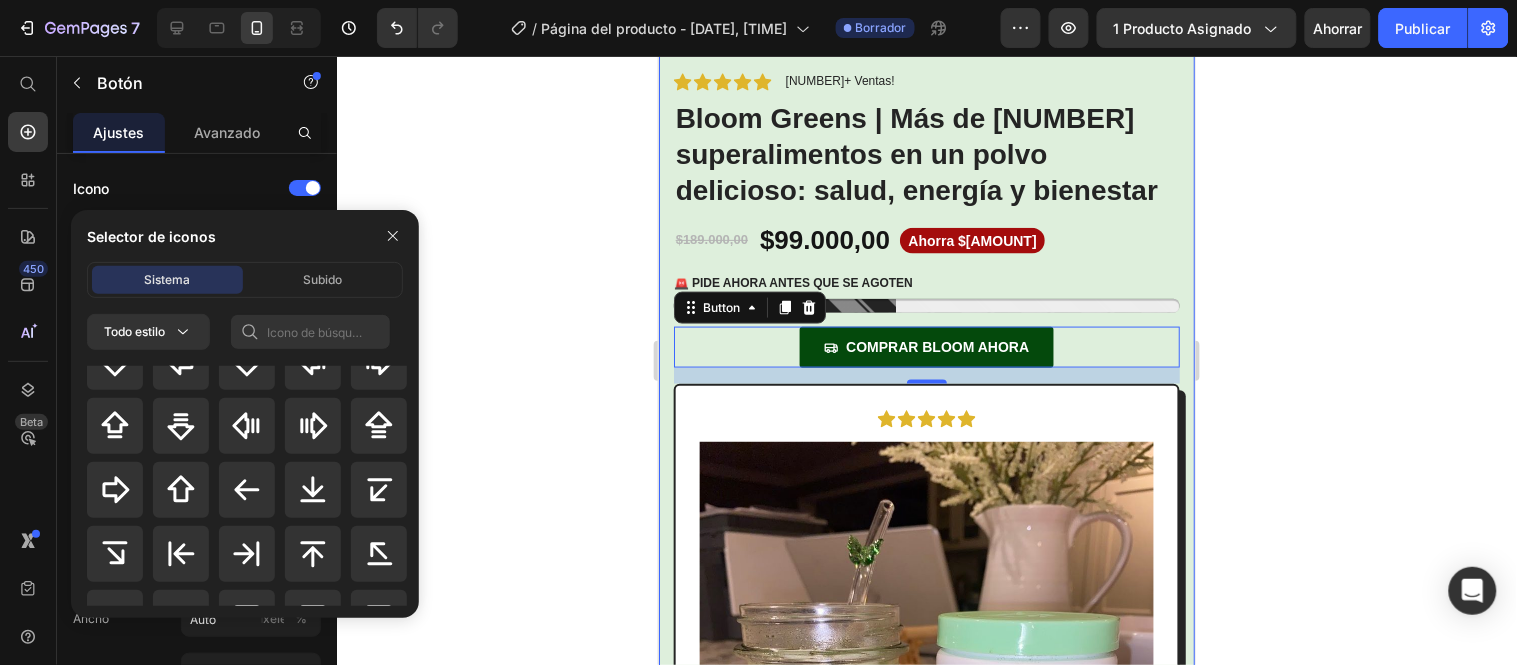 scroll, scrollTop: 1000, scrollLeft: 0, axis: vertical 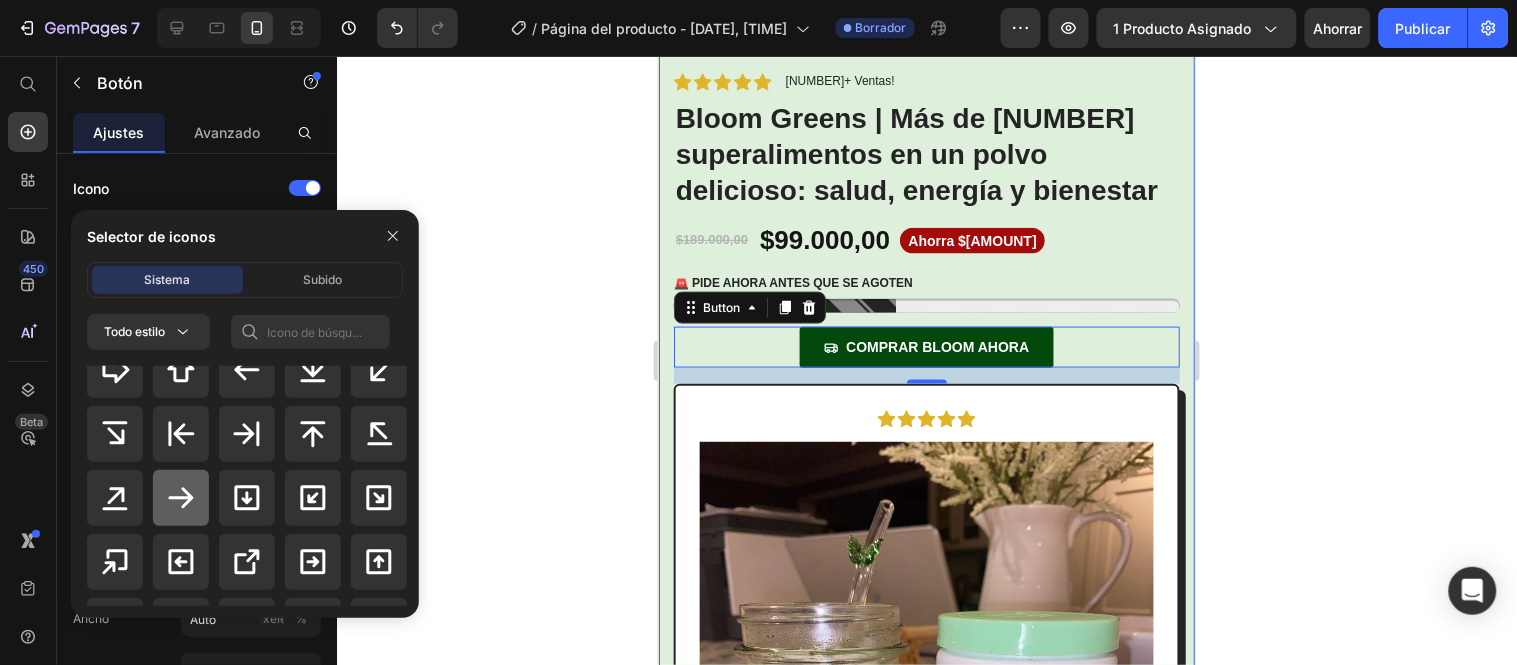 click 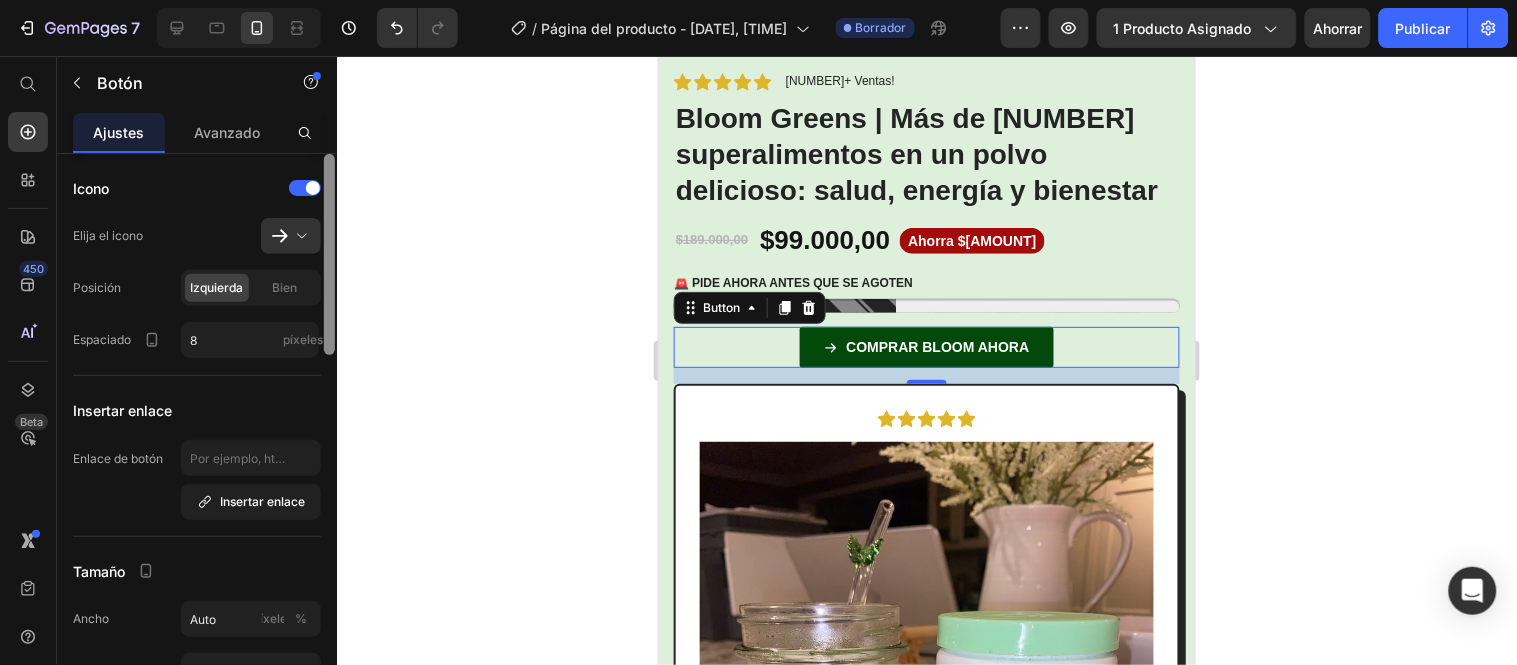 scroll, scrollTop: 111, scrollLeft: 0, axis: vertical 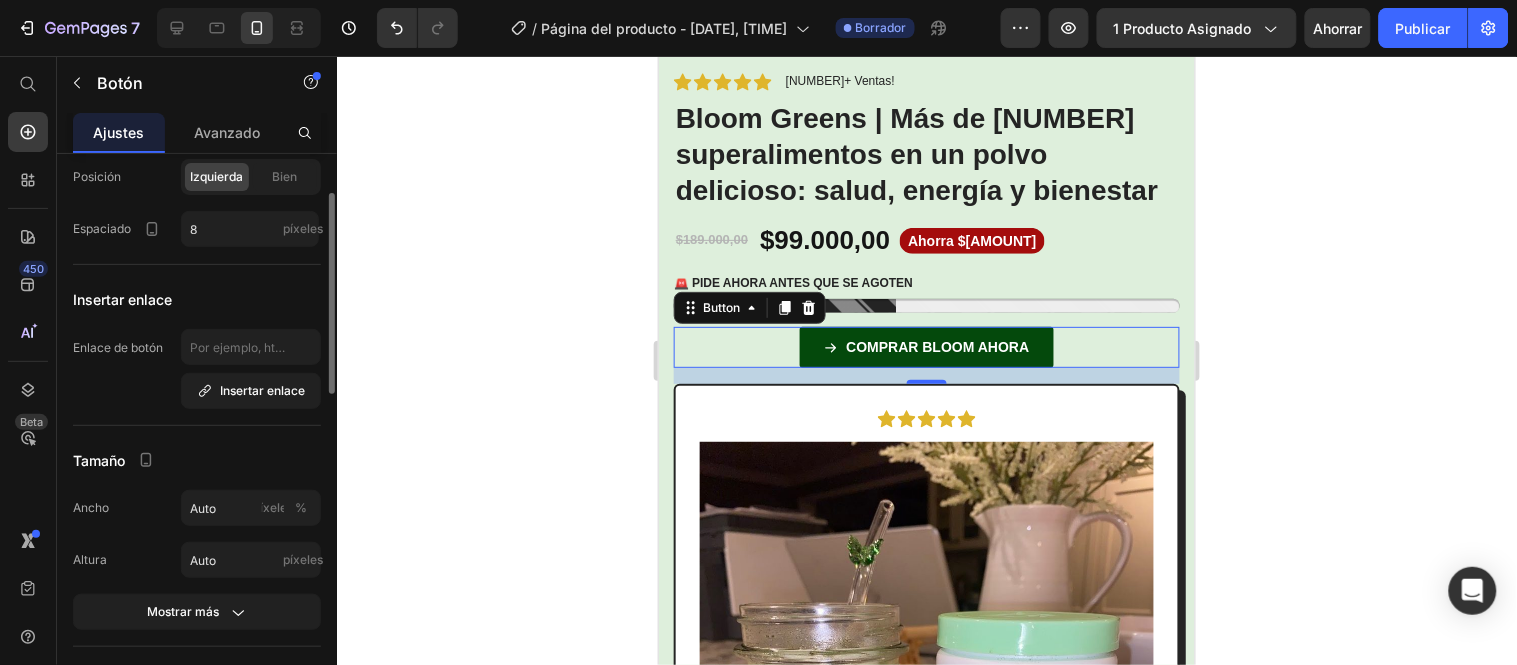 click 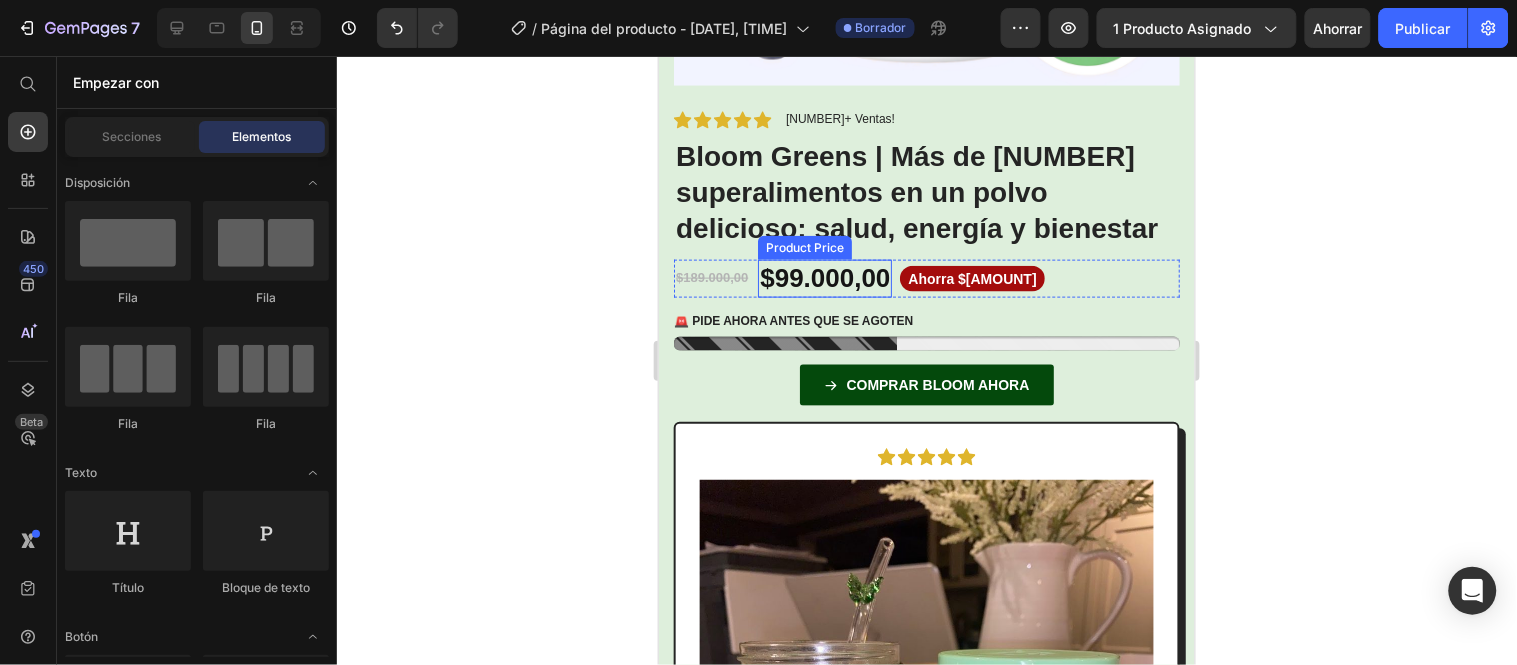 scroll, scrollTop: 444, scrollLeft: 0, axis: vertical 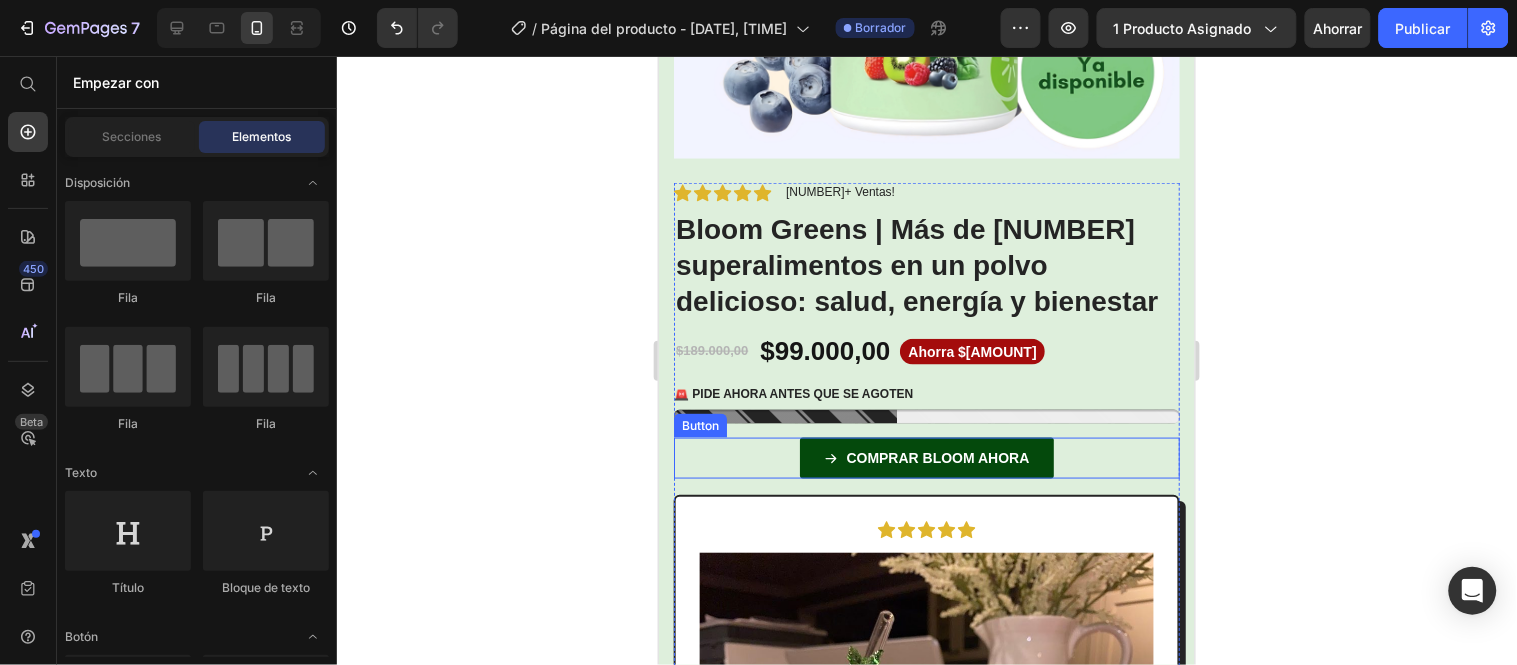 click on "COMPRAR BLOOM AHORA Button" at bounding box center [926, 457] 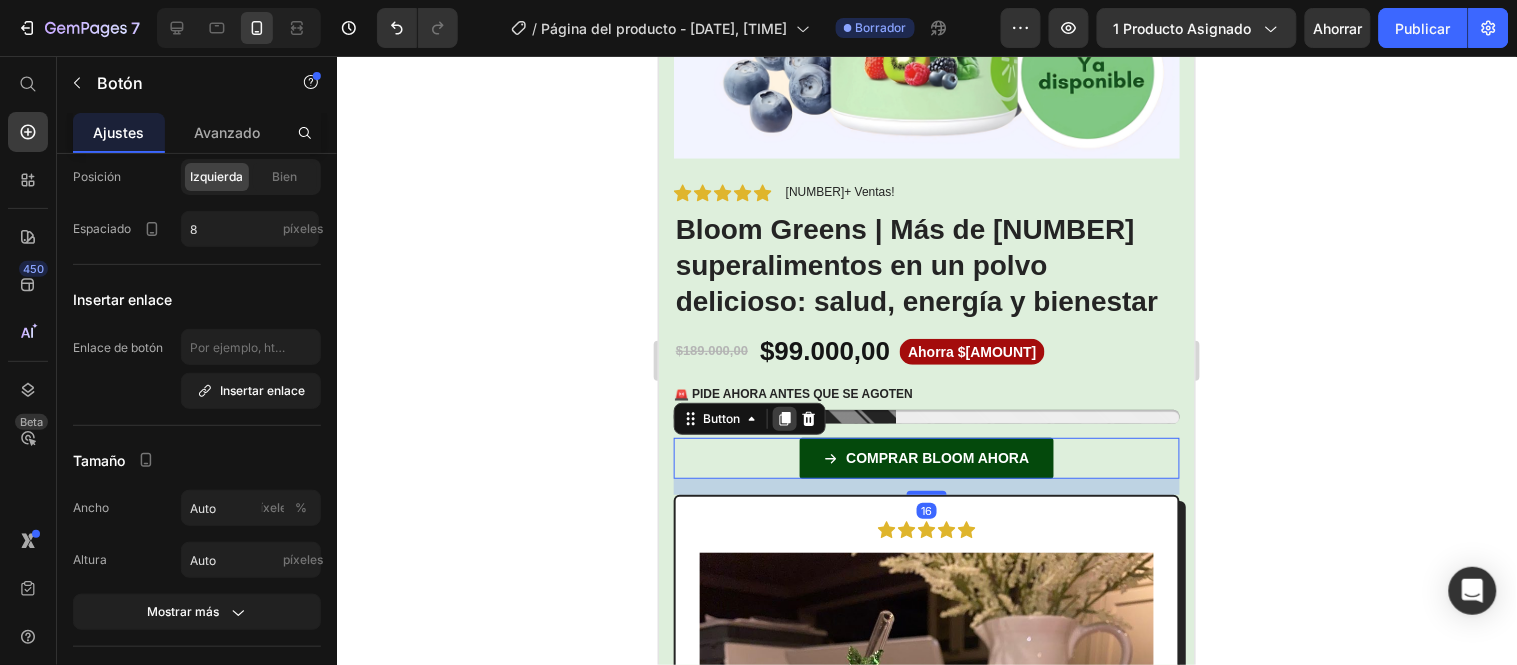 click 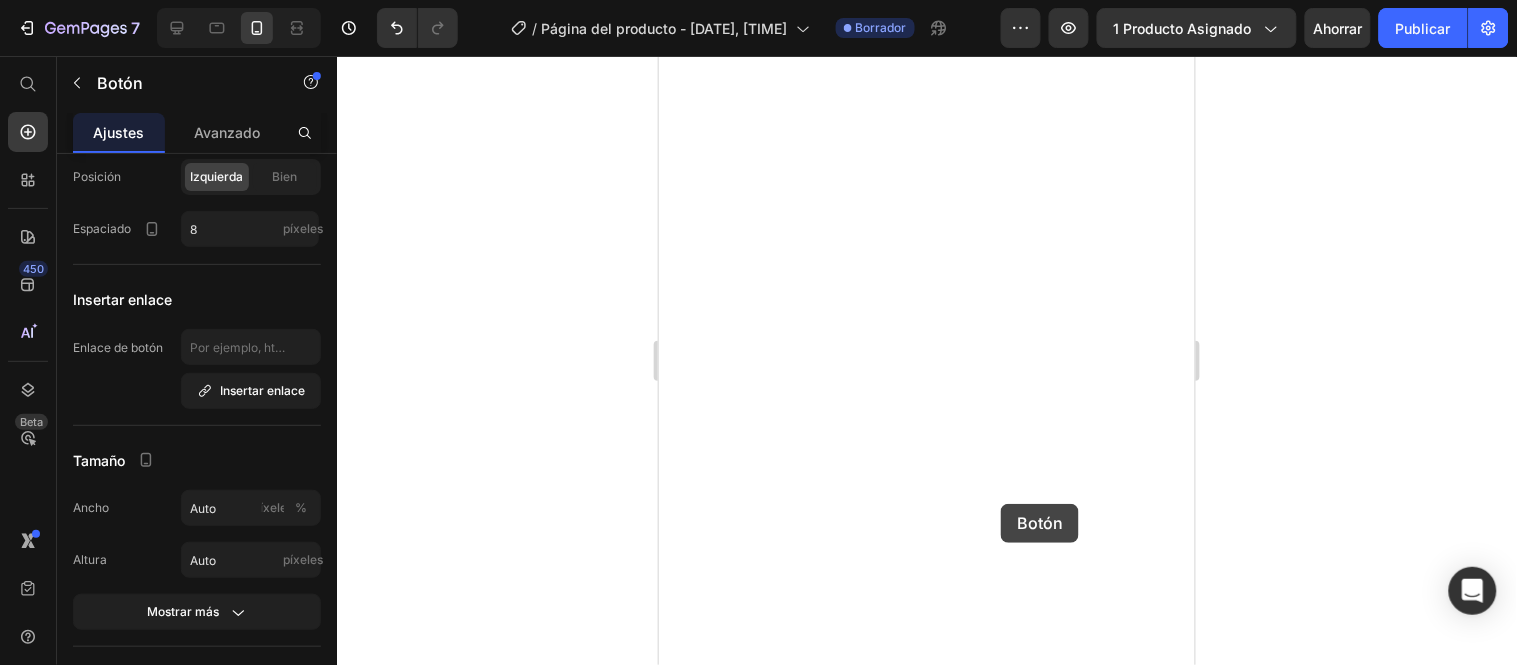 scroll, scrollTop: 5000, scrollLeft: 0, axis: vertical 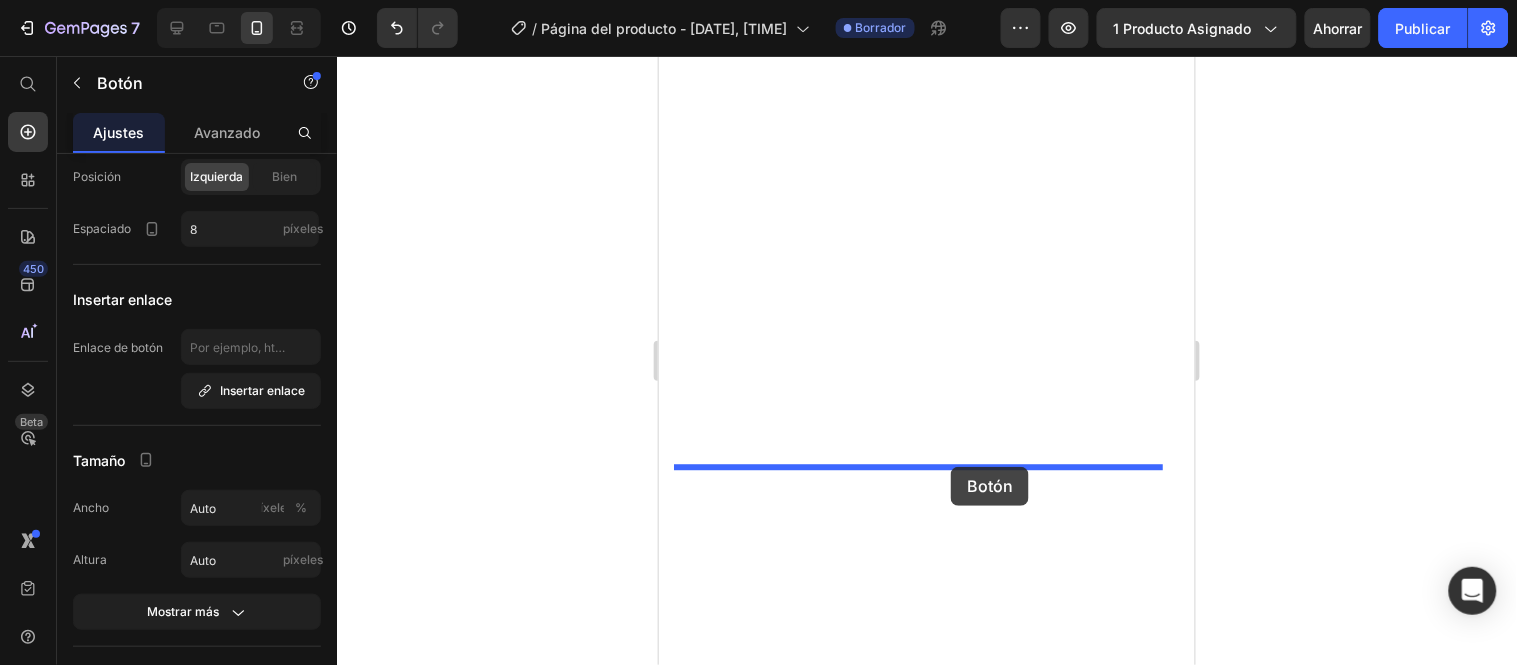 drag, startPoint x: 758, startPoint y: 487, endPoint x: 950, endPoint y: 466, distance: 193.14502 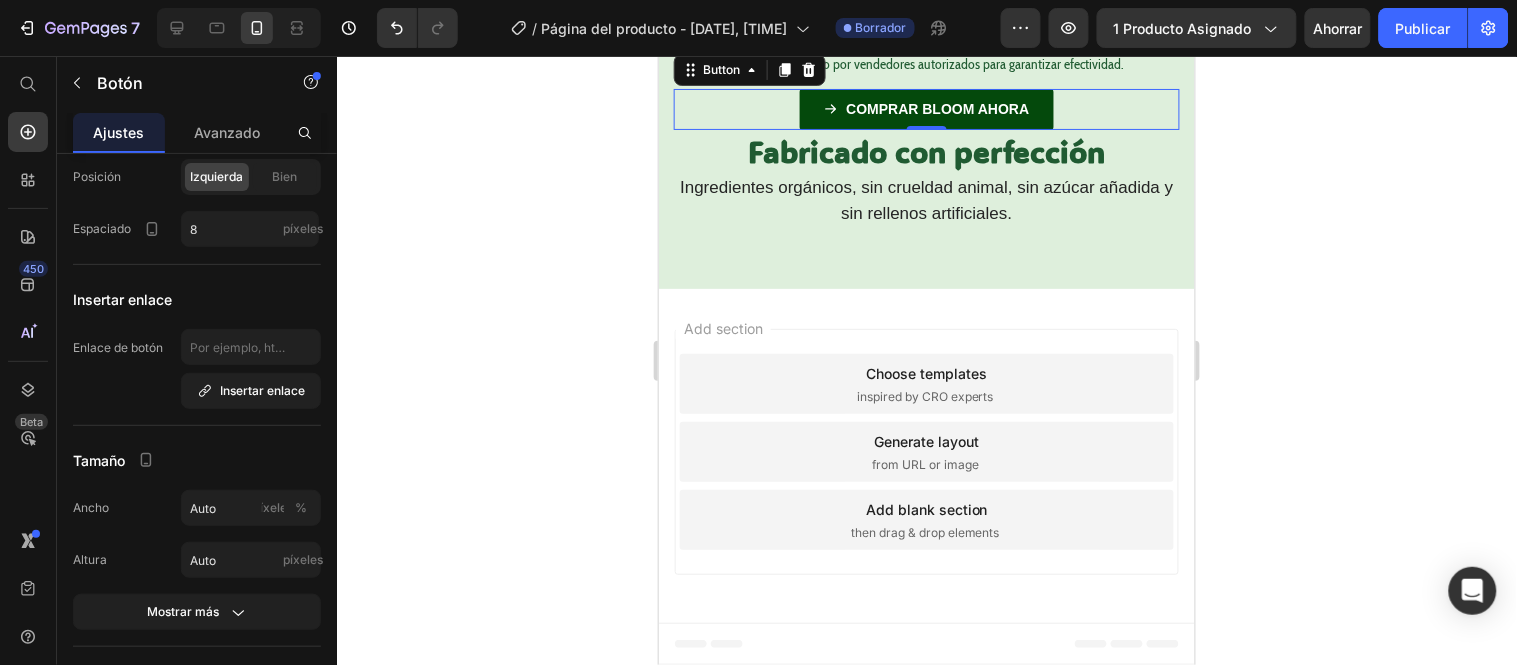 scroll, scrollTop: 4942, scrollLeft: 0, axis: vertical 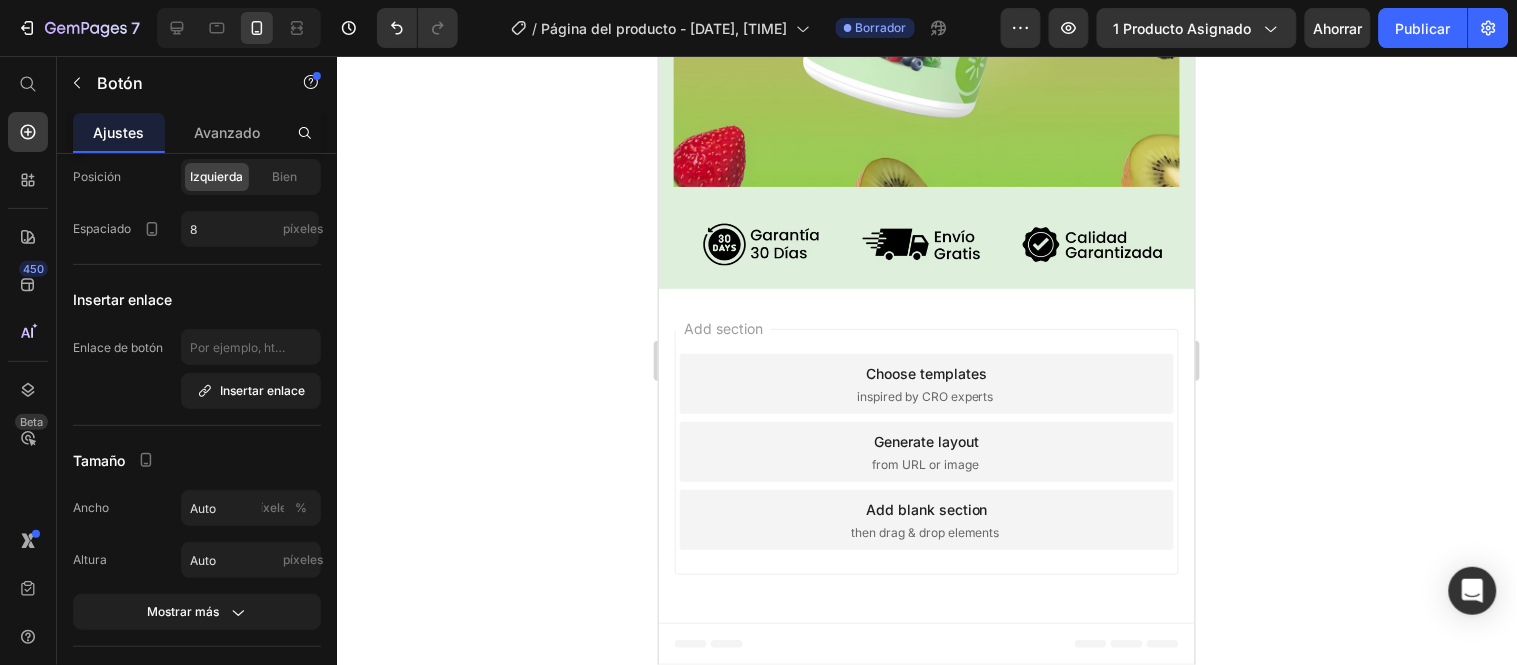 click 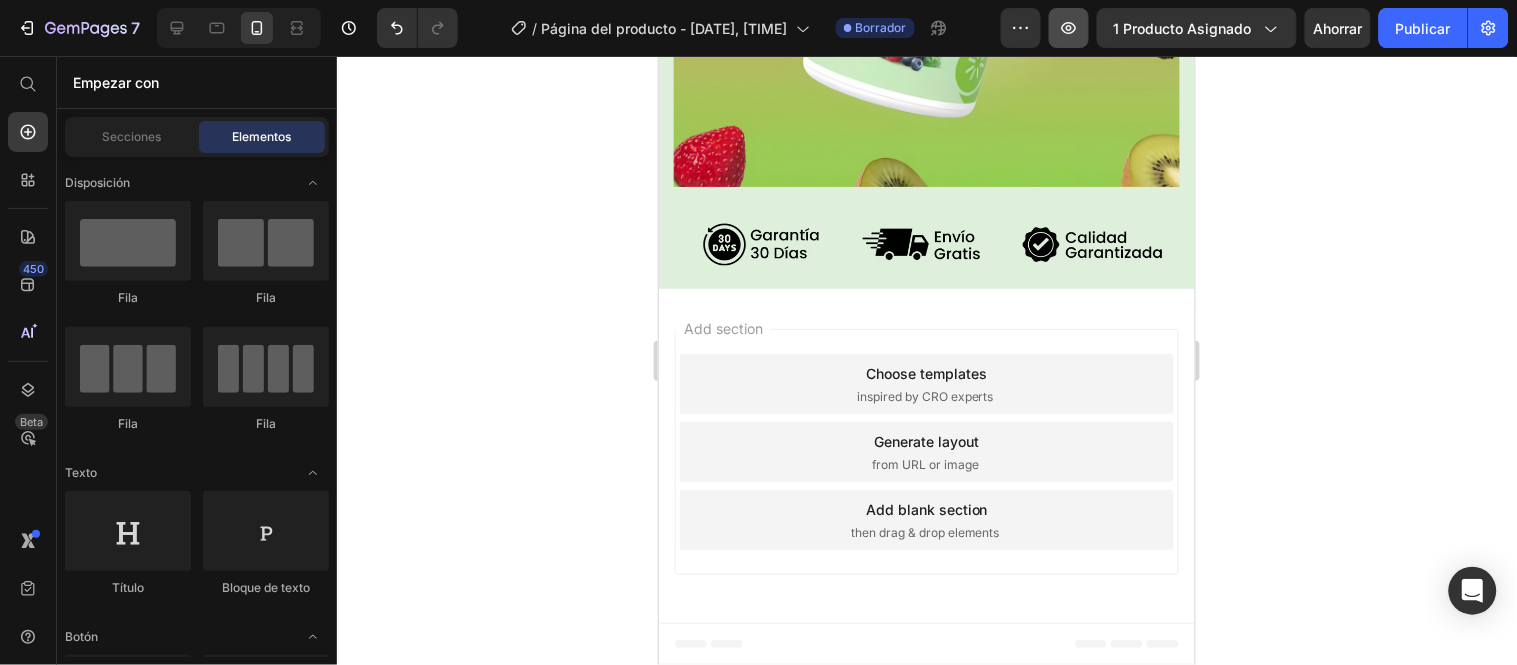 click 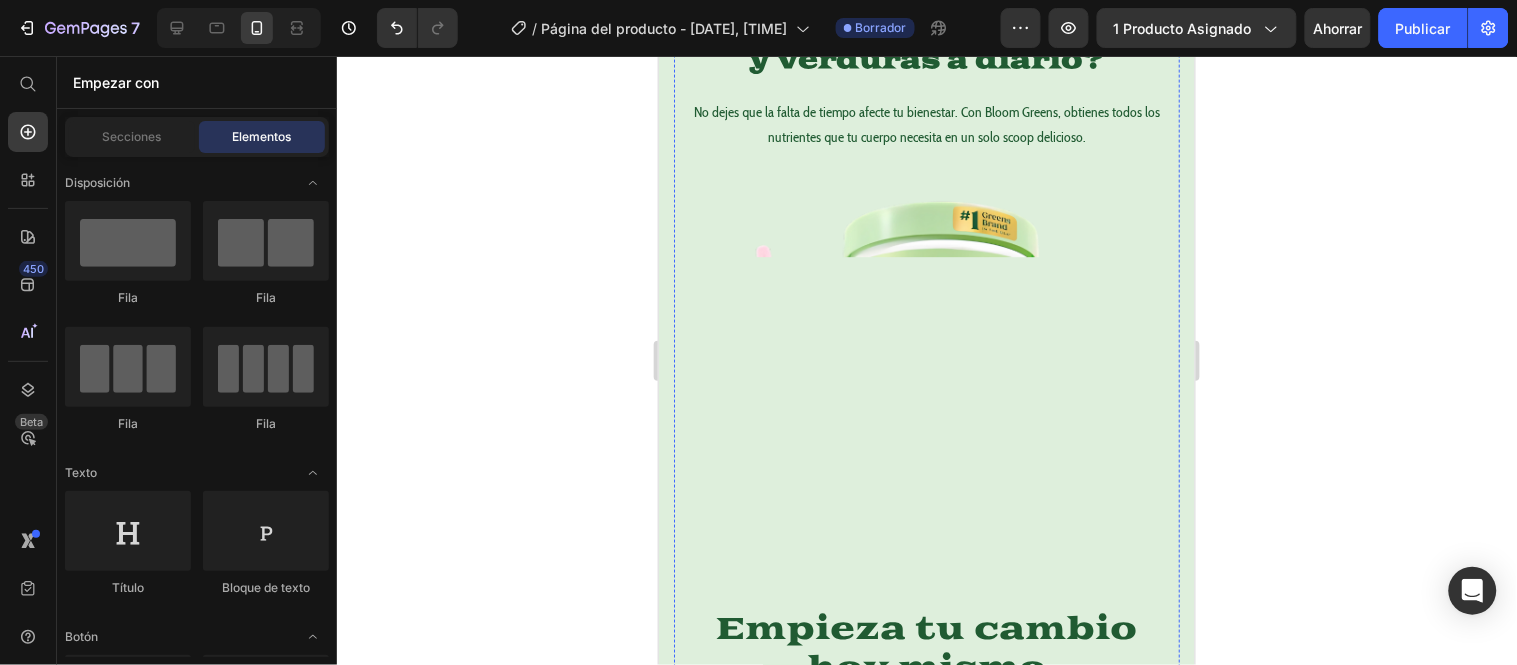 scroll, scrollTop: 2275, scrollLeft: 0, axis: vertical 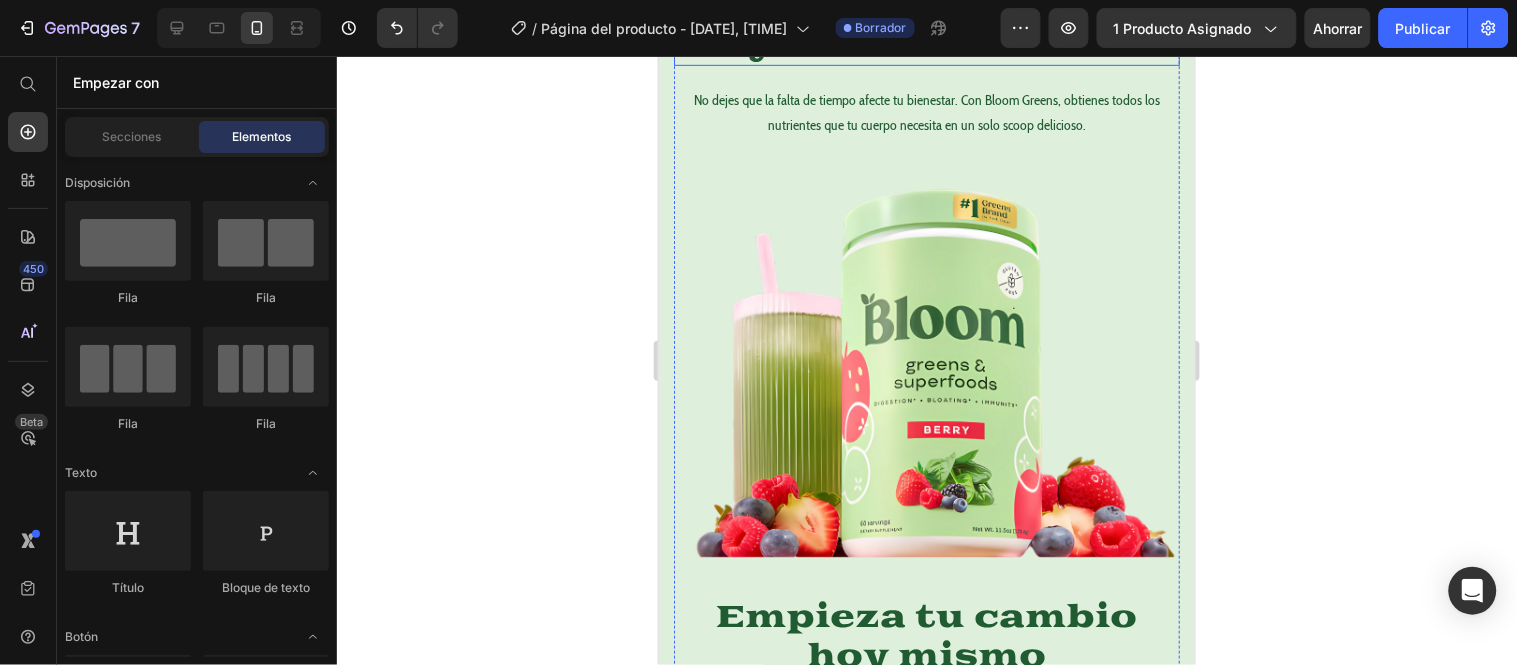 click on "¿Te cuesta consumir frutas y verduras a diario?" at bounding box center (926, 32) 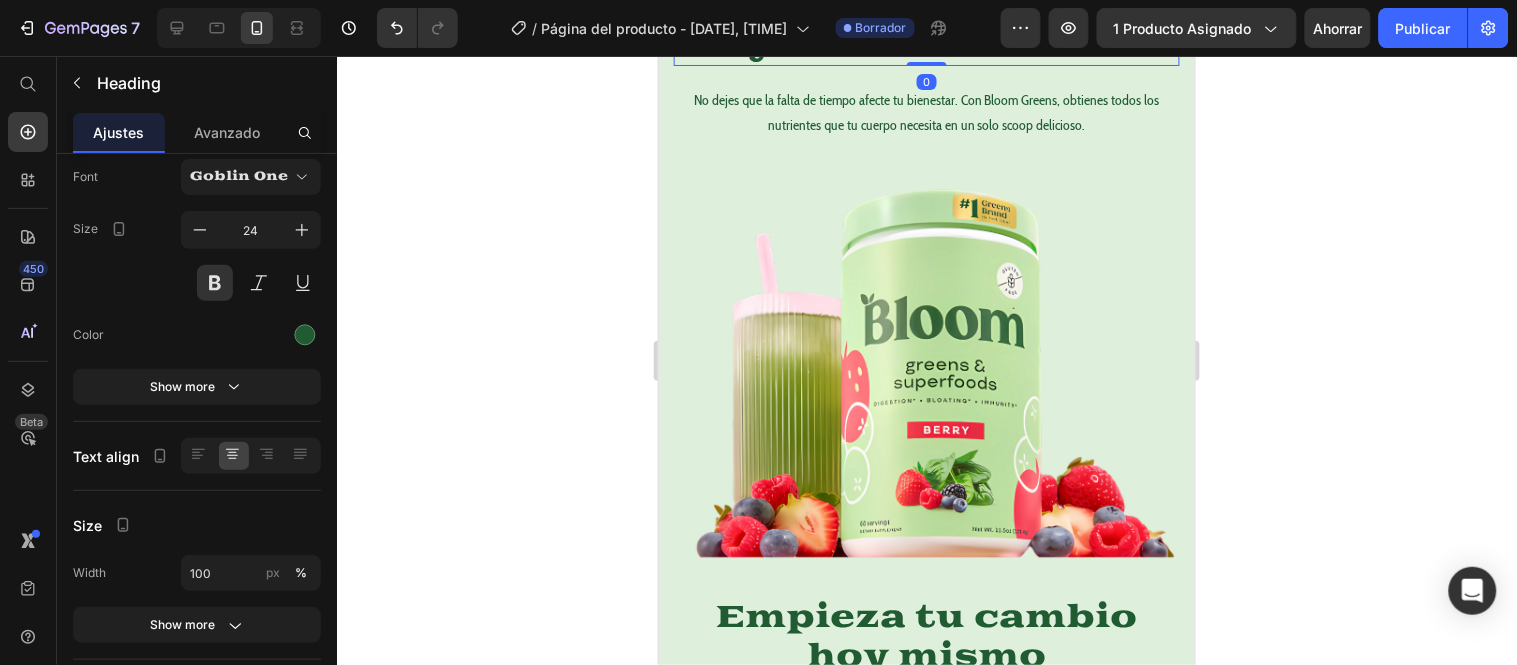 scroll, scrollTop: 0, scrollLeft: 0, axis: both 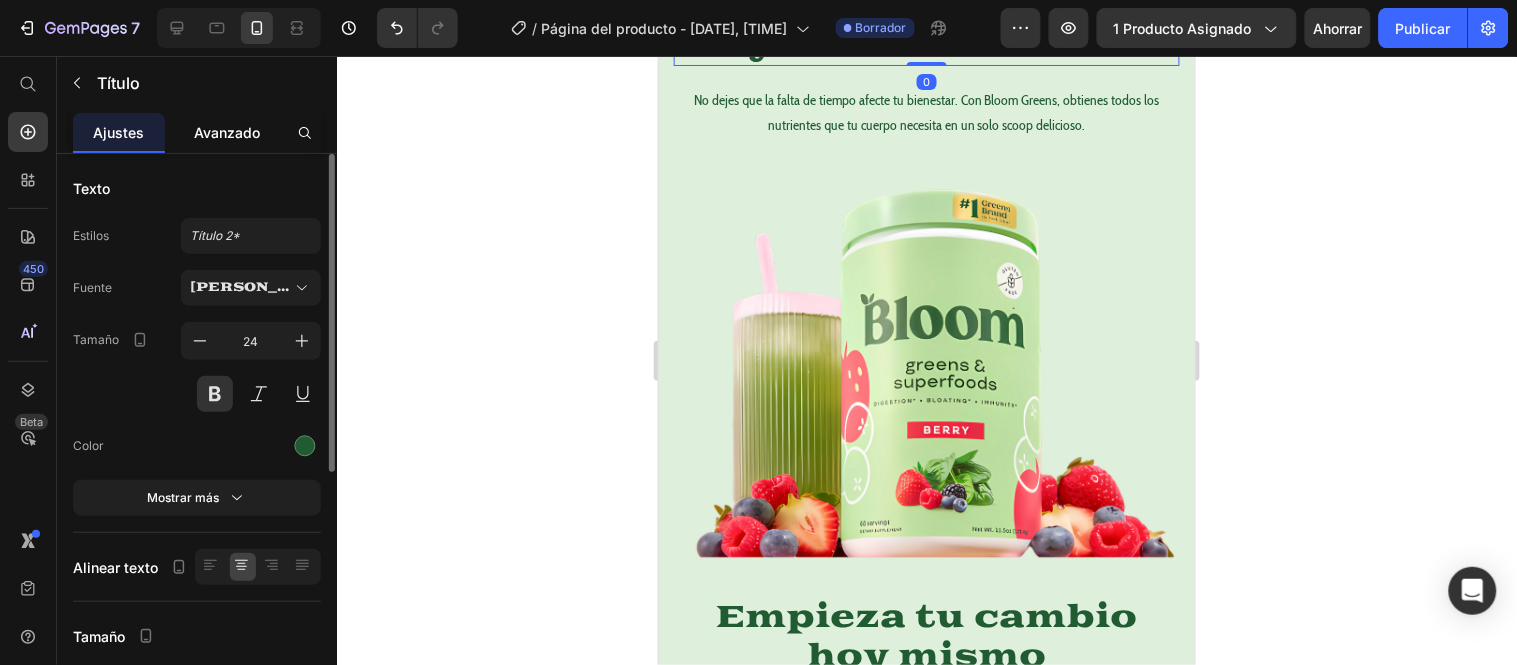 click on "Avanzado" at bounding box center [227, 132] 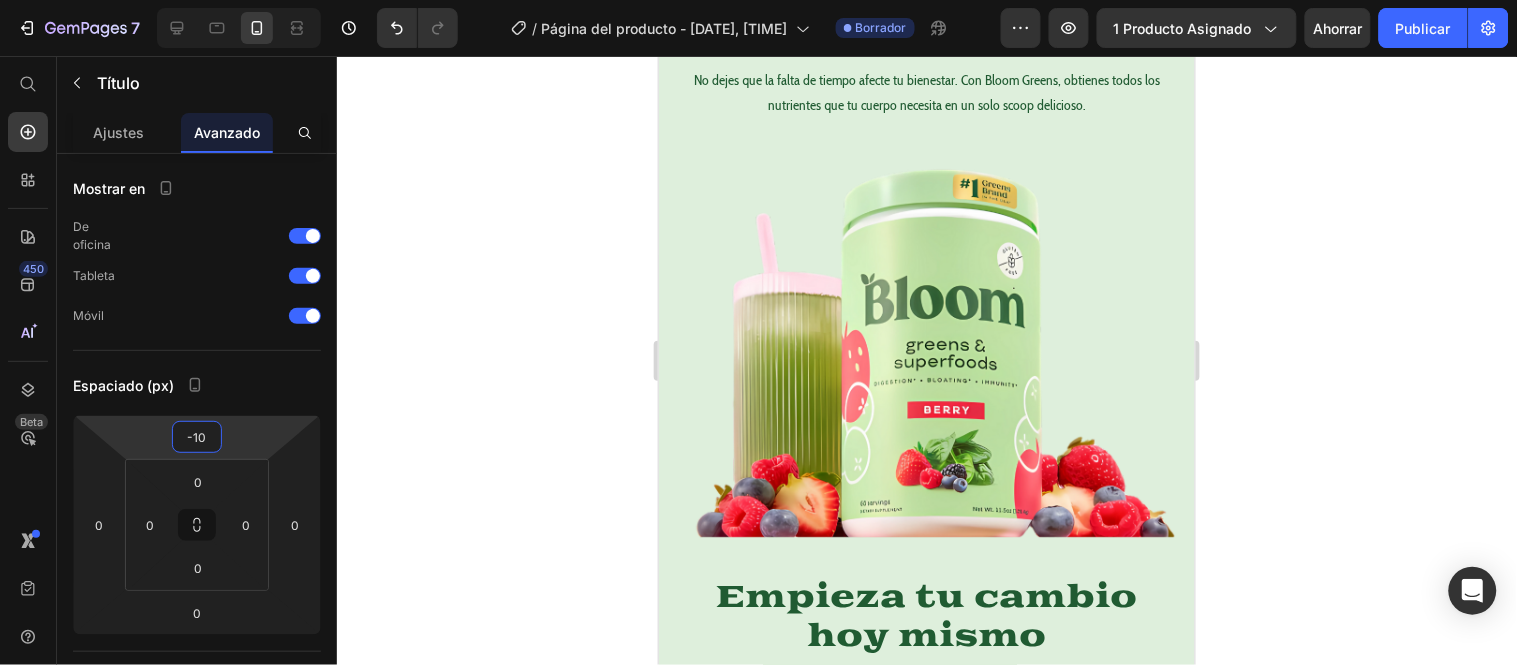 type on "-12" 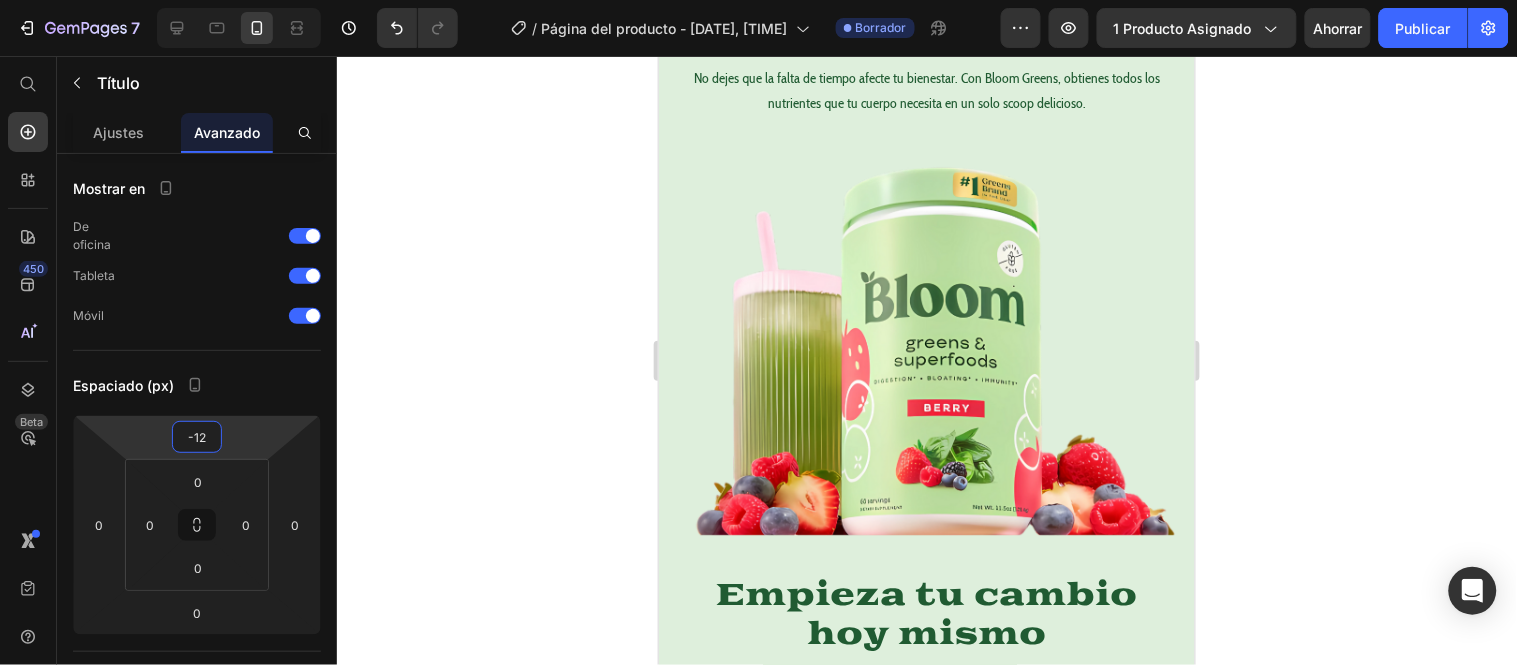 drag, startPoint x: 240, startPoint y: 421, endPoint x: 240, endPoint y: 433, distance: 12 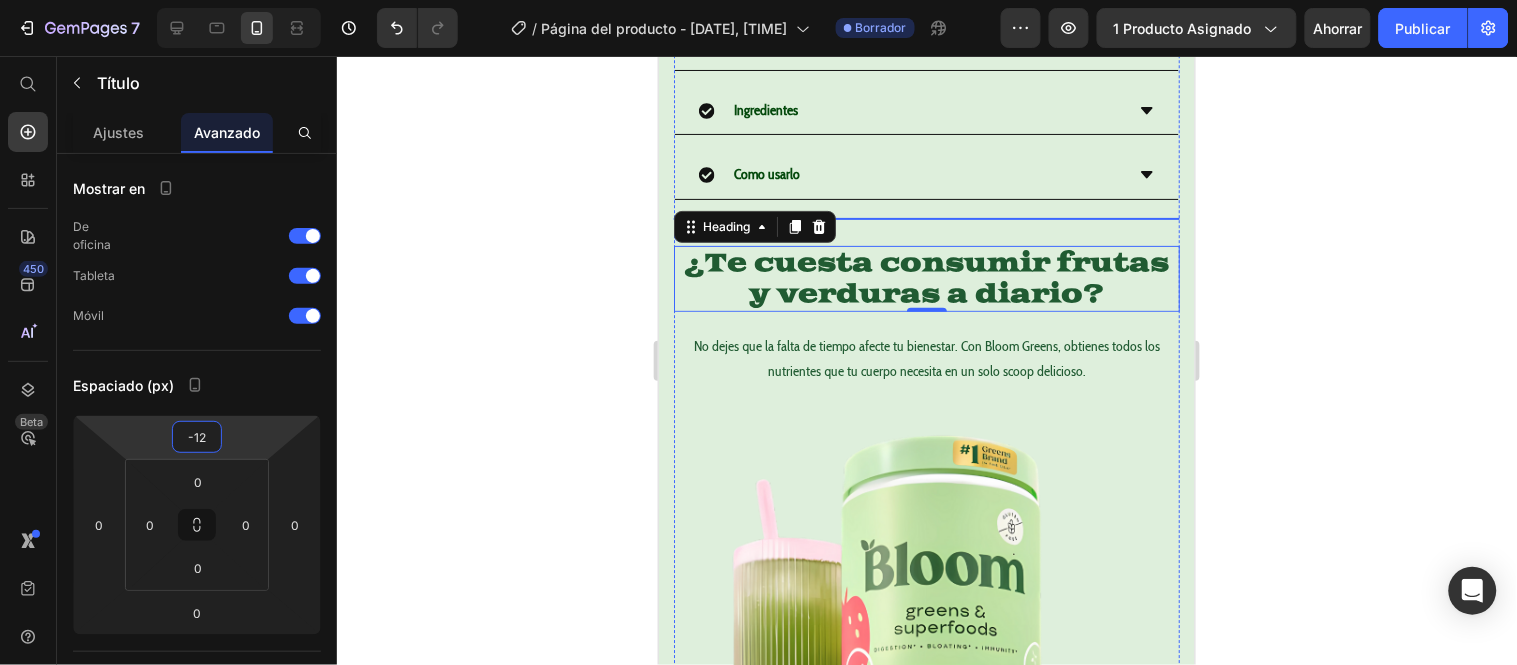 scroll, scrollTop: 1942, scrollLeft: 0, axis: vertical 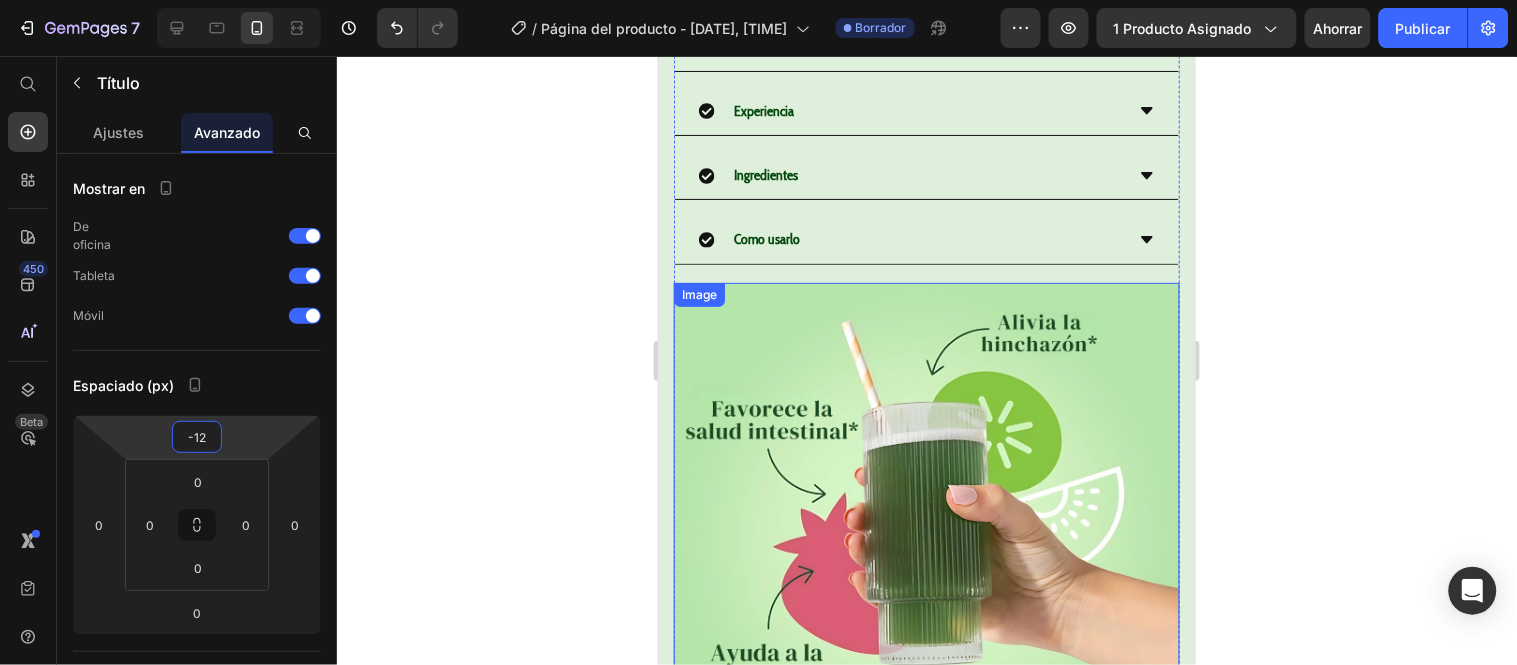 click at bounding box center (926, 535) 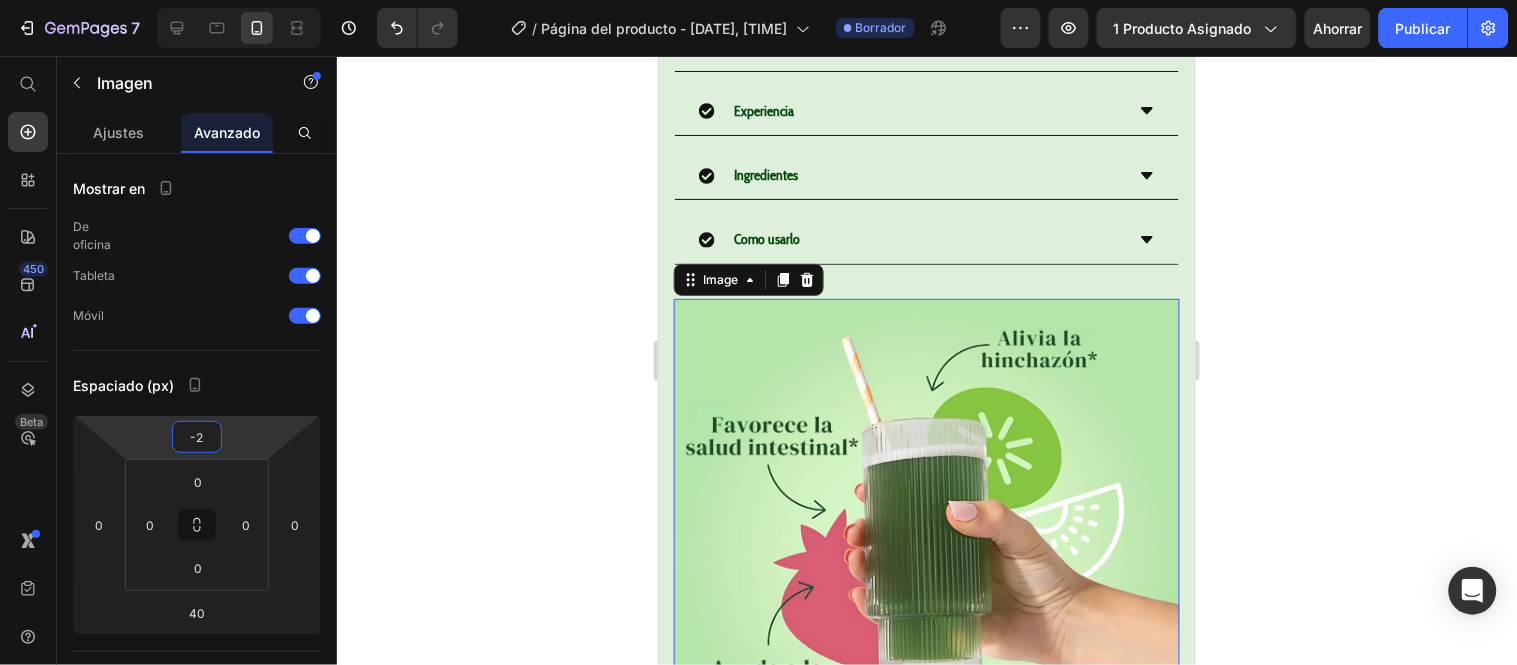 type on "0" 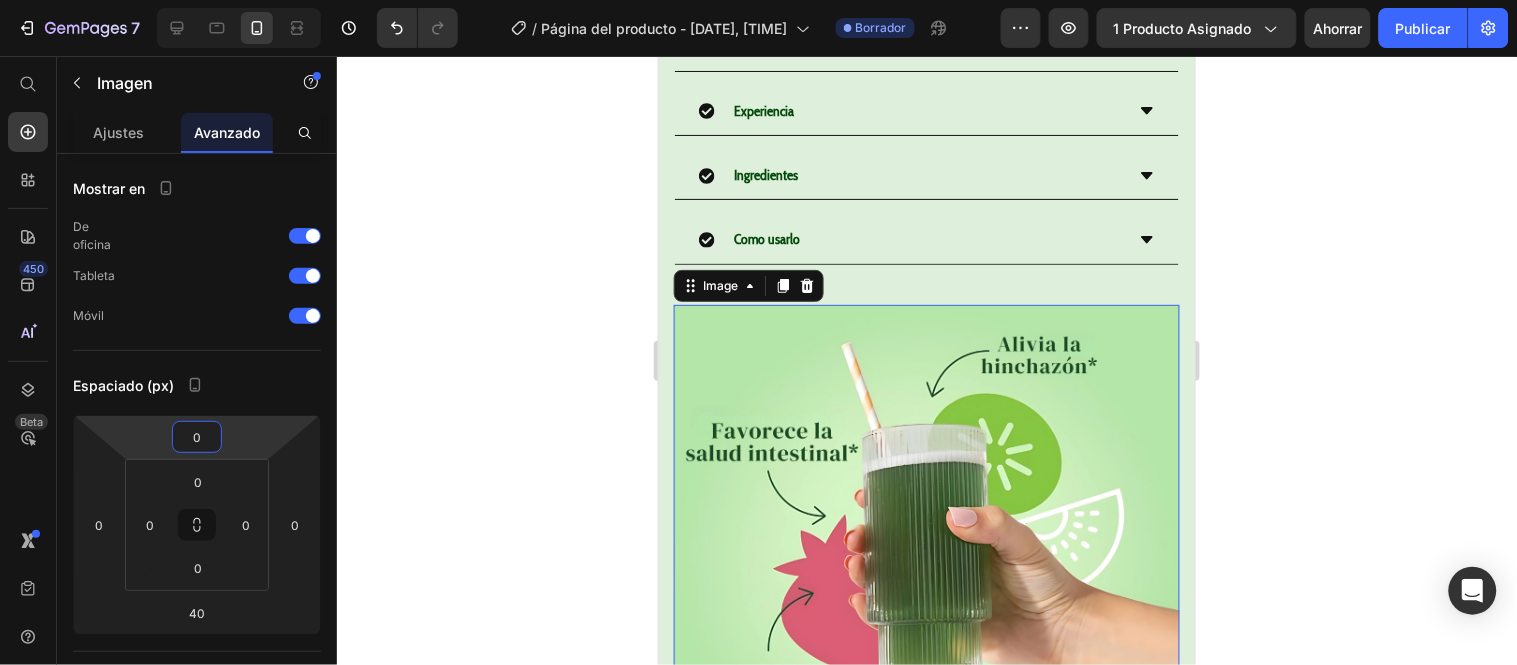 drag, startPoint x: 222, startPoint y: 421, endPoint x: 222, endPoint y: 408, distance: 13 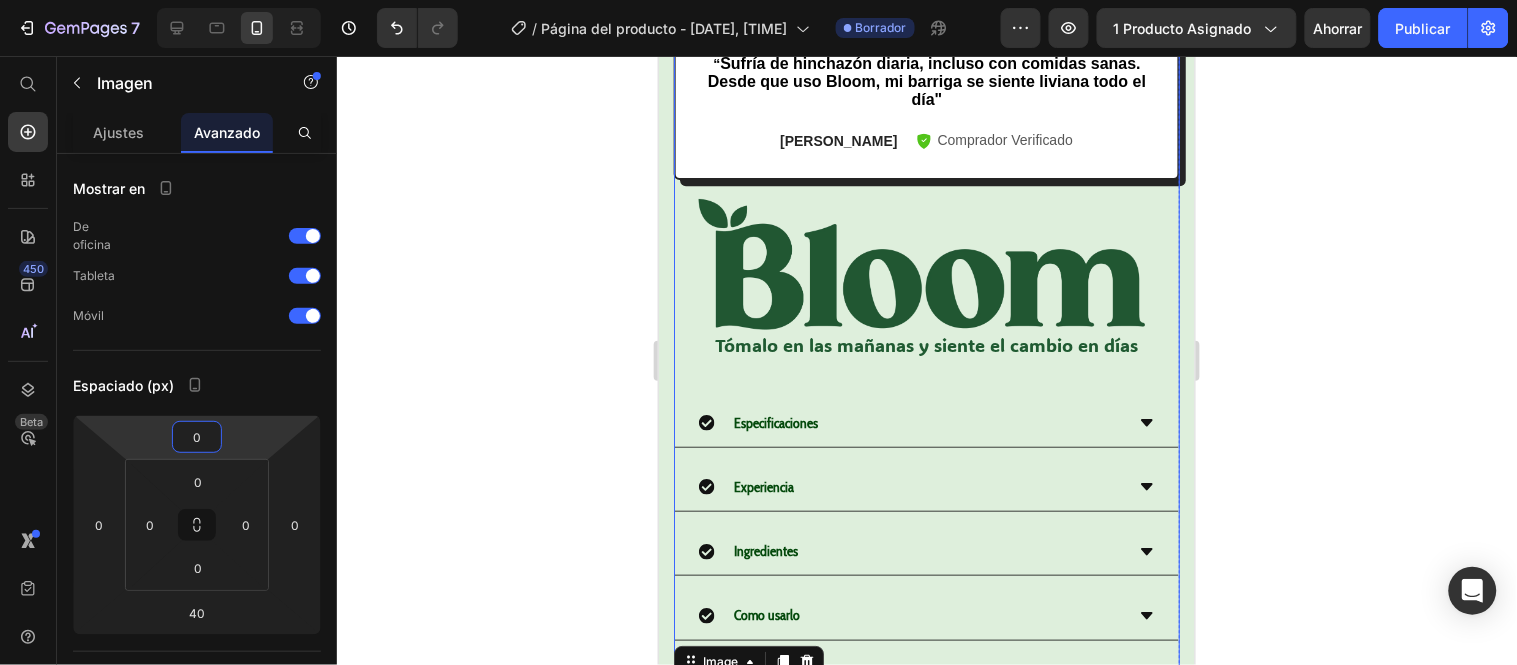 scroll, scrollTop: 1497, scrollLeft: 0, axis: vertical 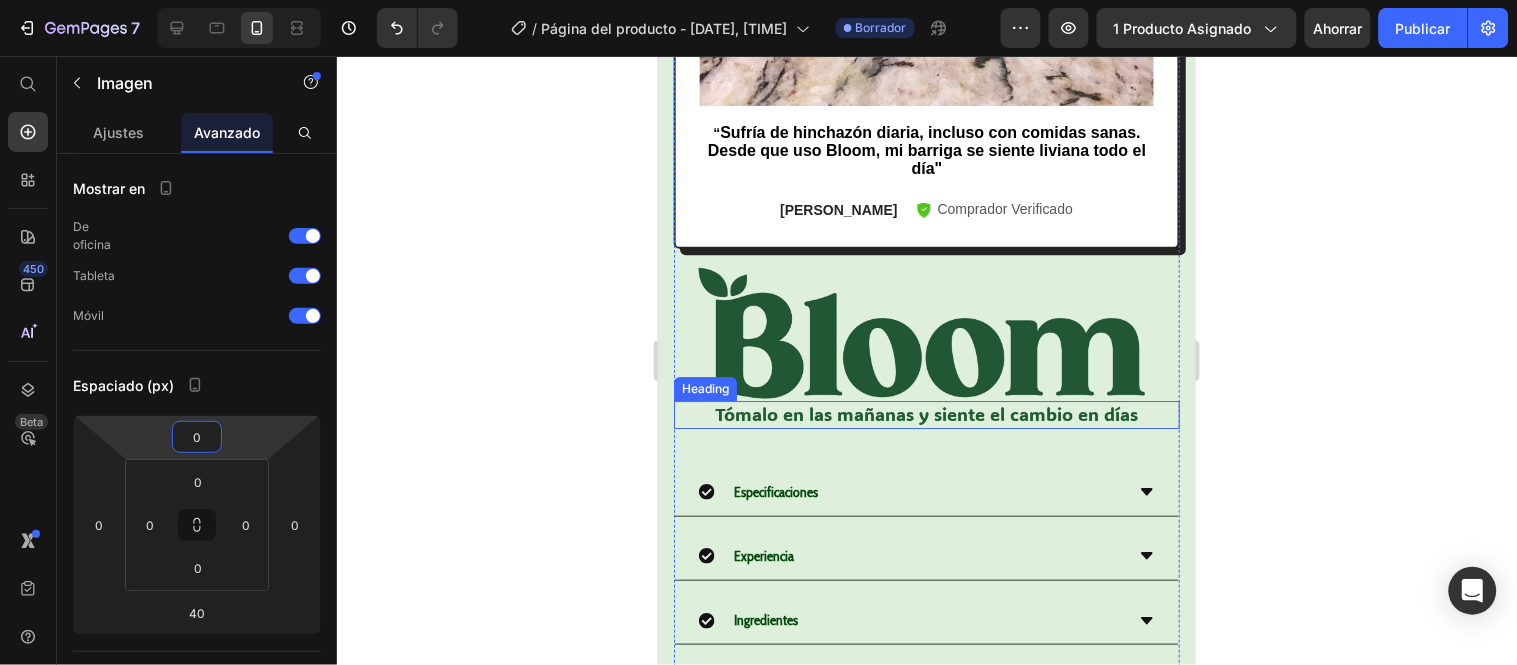 click on "Tómalo en las mañanas y siente el cambio en días" at bounding box center (926, 413) 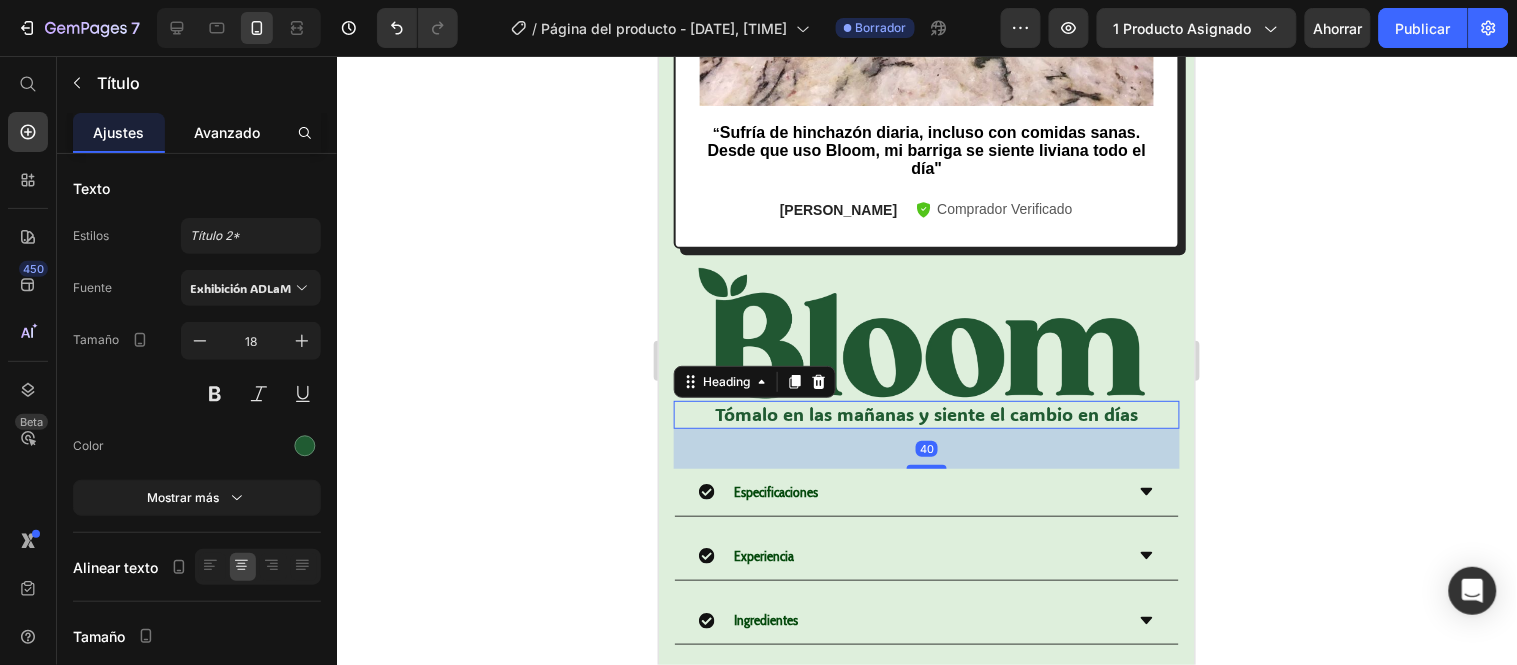 click on "Avanzado" 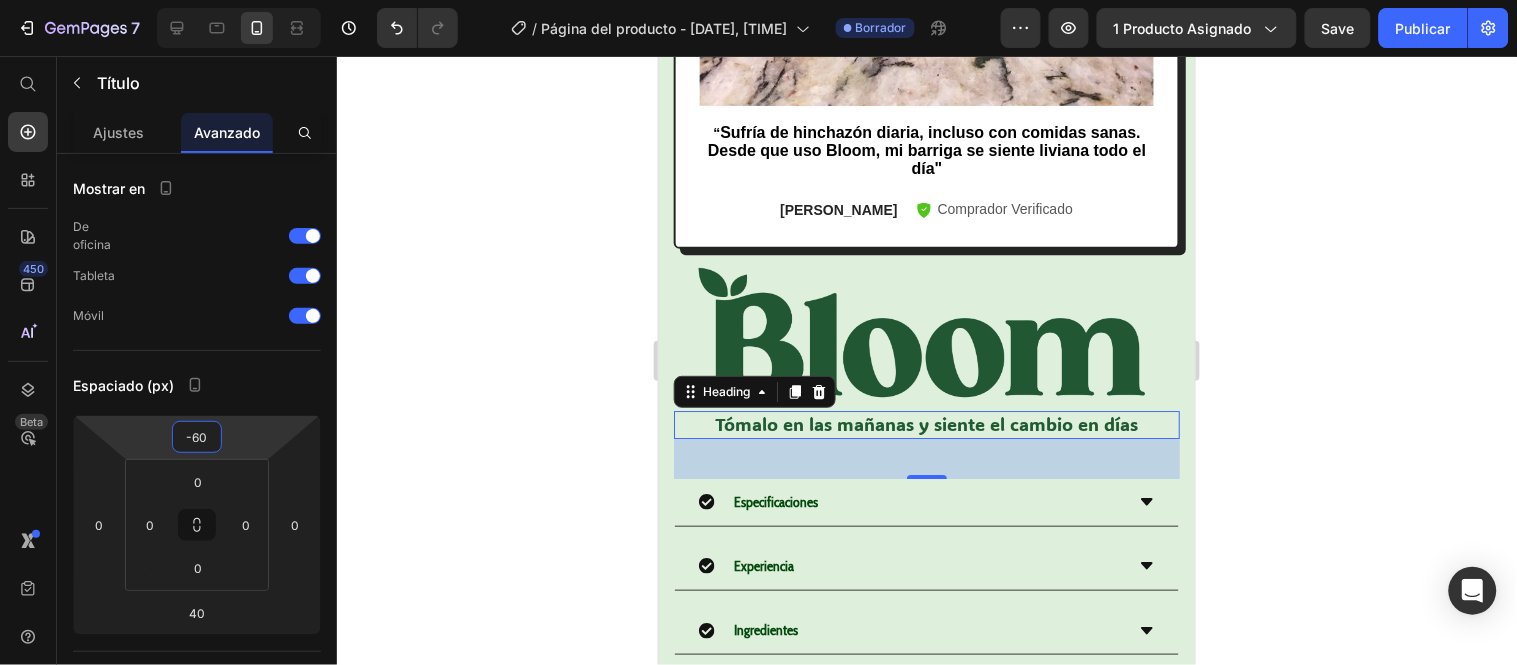 type on "-56" 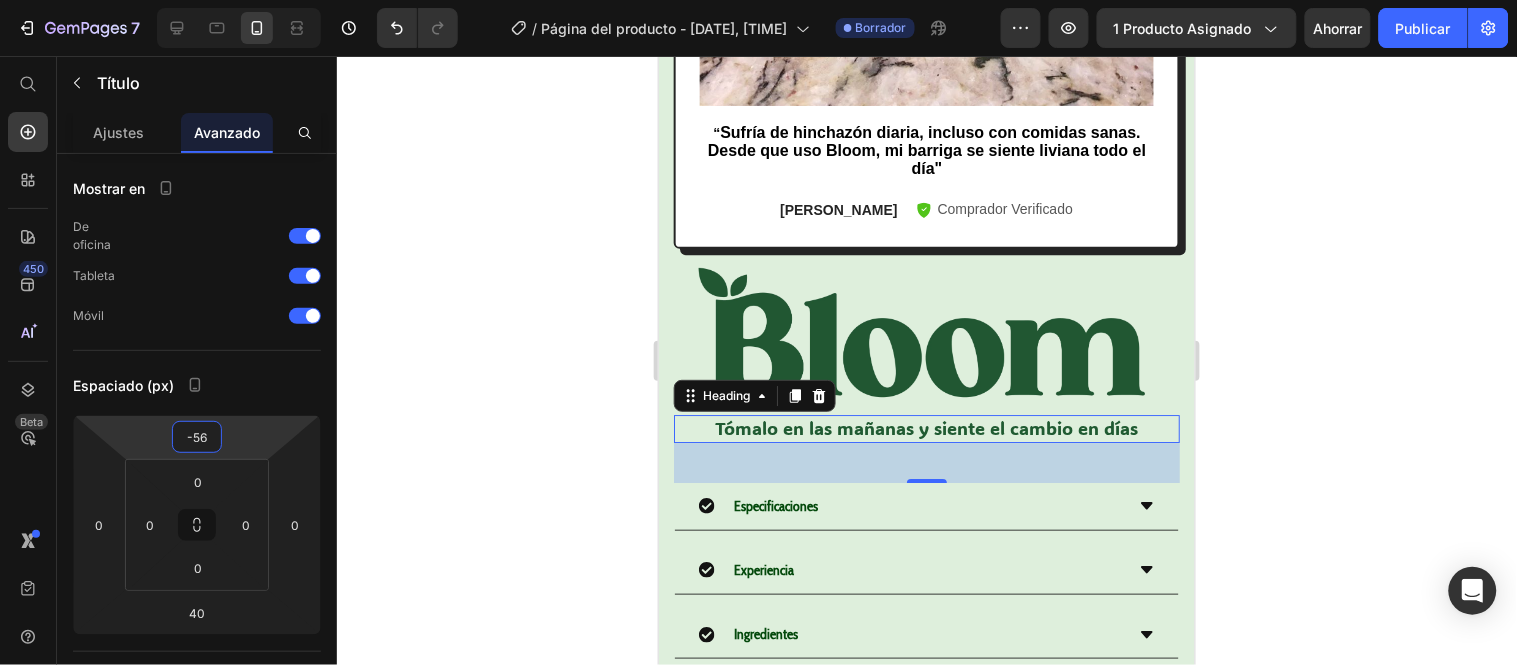 click on "7 Historial de versiones / Página del producto - 11 de julio, 23:58:30 Borrador Avance 1 producto asignado Ahorrar Publicar 450 Beta Empezar con Secciones Elementos Hero Section Product Detail Brands Trusted Badges Guarantee Product Breakdown How to use Testimonials Compare Bundle FAQs Social Proof Brand Story Product List Collection Blog List Contact Sticky Add to Cart Custom Footer Explorar la biblioteca 450 Disposición
Fila
Fila
Fila
Fila Texto
Título
Bloque de texto Botón
Botón
Botón
Pegajoso Volver arriba
Imagen" at bounding box center (758, 0) 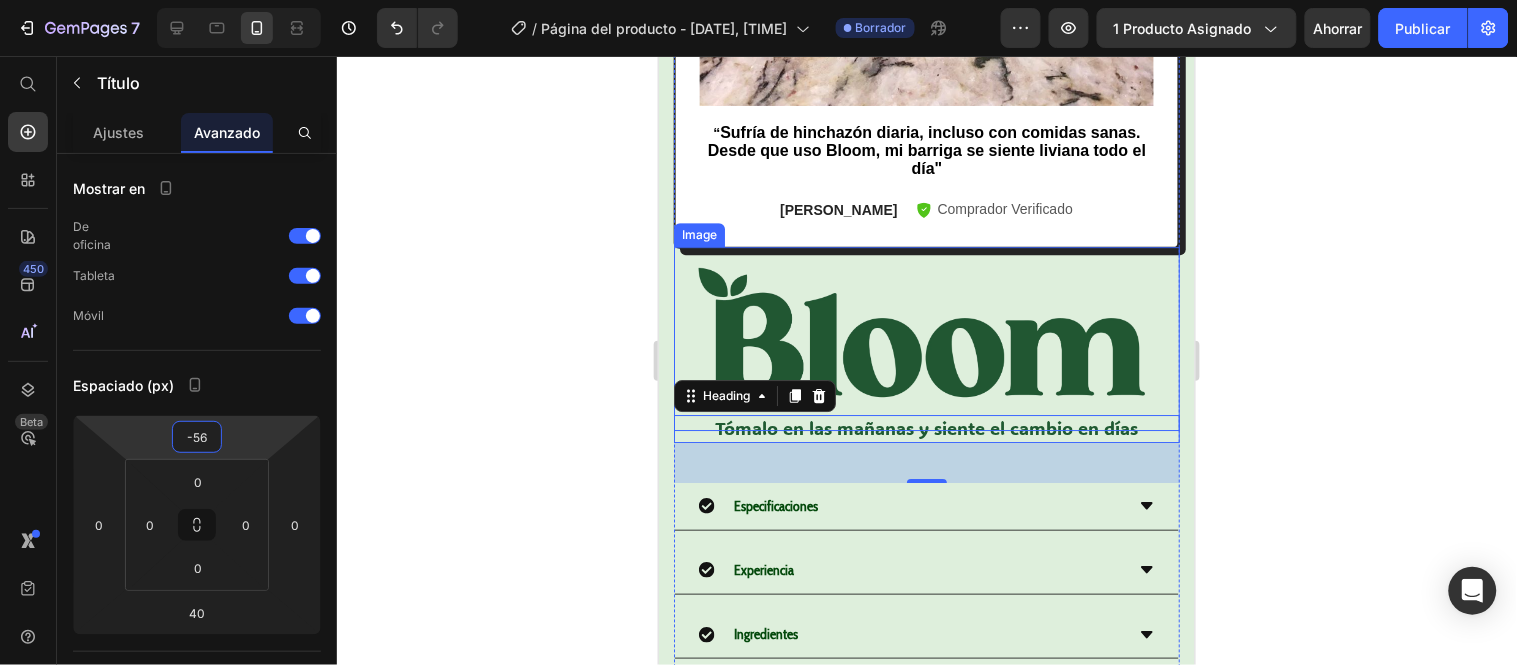 click at bounding box center (926, 338) 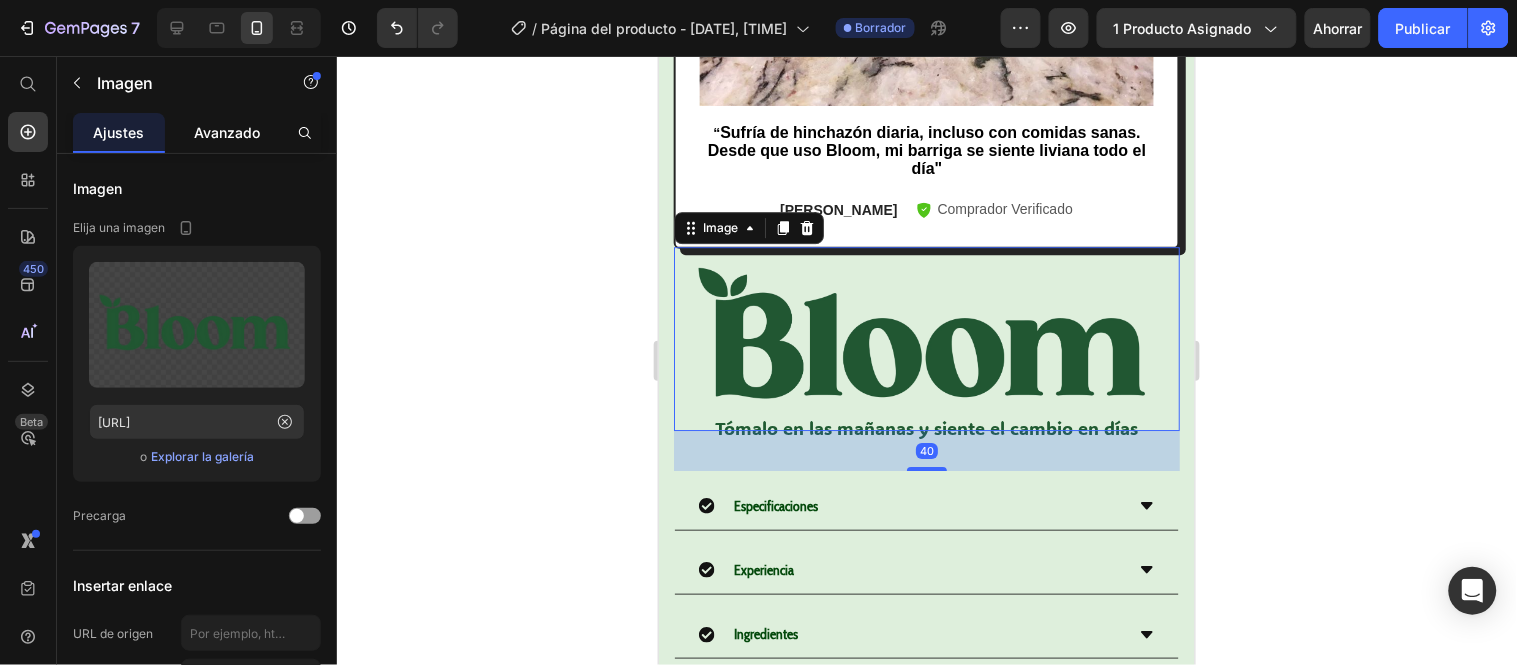 click on "Avanzado" at bounding box center [227, 132] 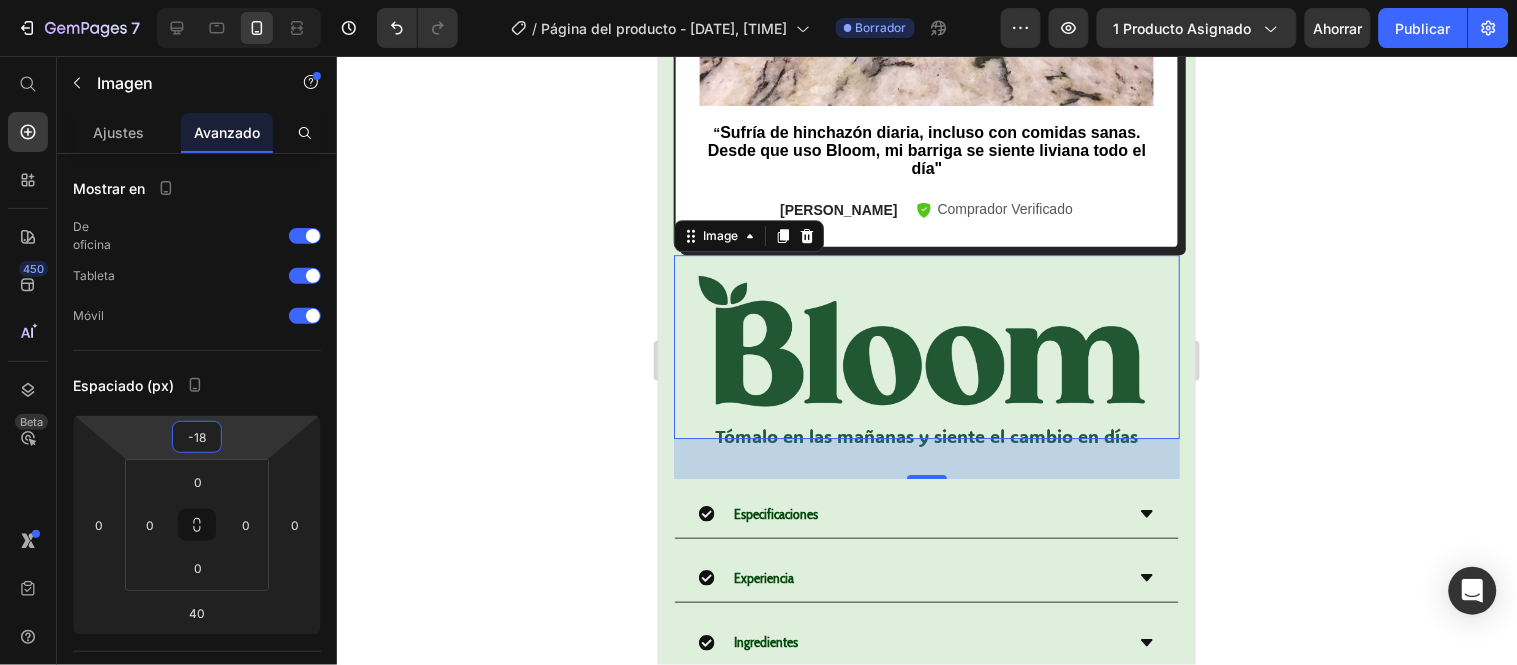 type on "-16" 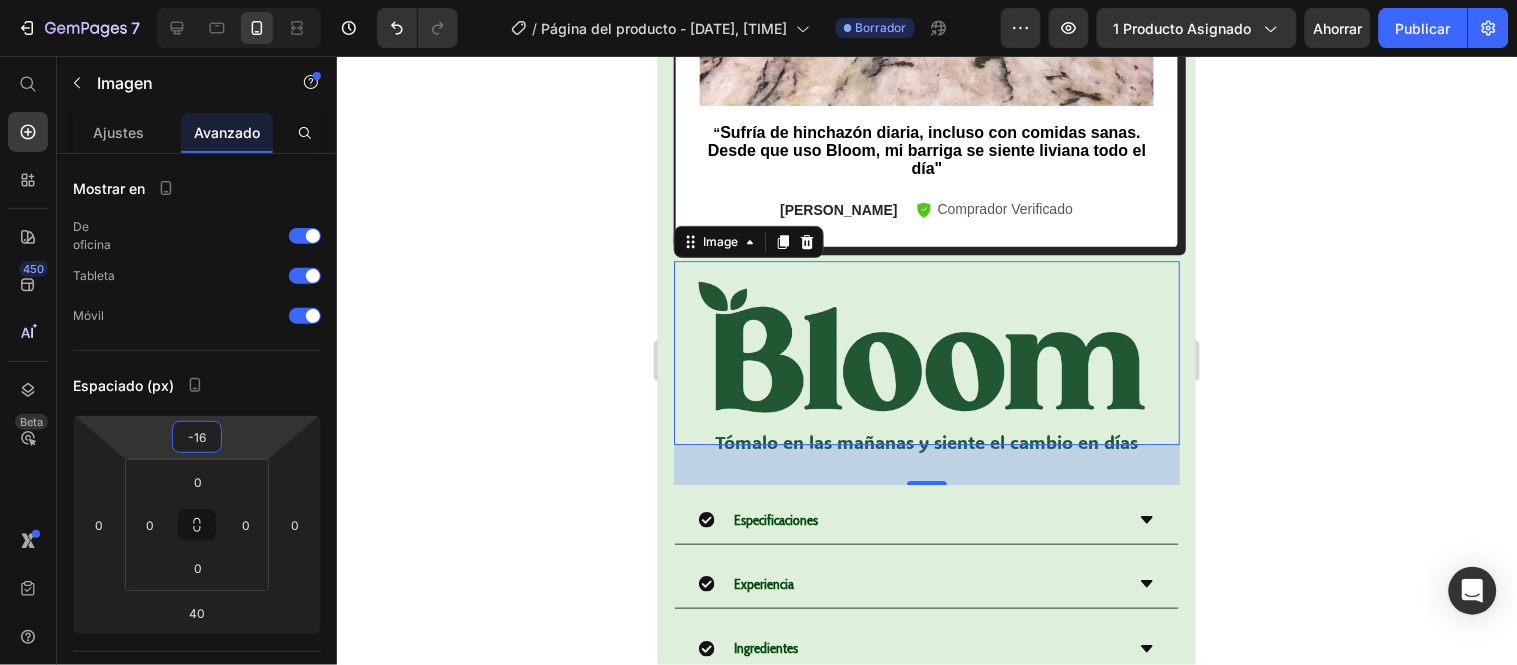 click on "7 Historial de versiones / Página del producto - 11 de julio, 23:58:30 Borrador Avance 1 producto asignado Ahorrar Publicar 450 Beta Empezar con Secciones Elementos Hero Section Product Detail Brands Trusted Badges Guarantee Product Breakdown How to use Testimonials Compare Bundle FAQs Social Proof Brand Story Product List Collection Blog List Contact Sticky Add to Cart Custom Footer Explorar la biblioteca 450 Disposición
Fila
Fila
Fila
Fila Texto
Título
Bloque de texto Botón
Botón
Botón
Pegajoso Volver arriba
Imagen" at bounding box center (758, 0) 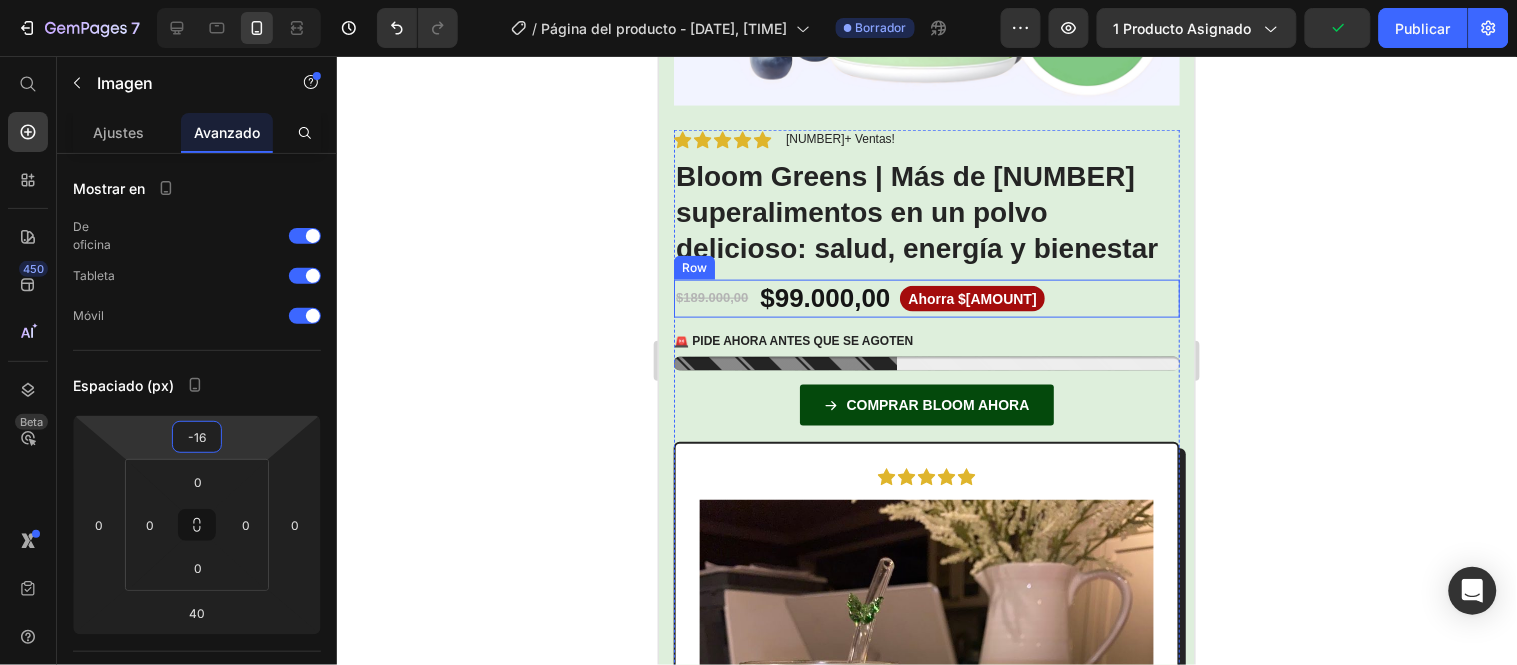 scroll, scrollTop: 164, scrollLeft: 0, axis: vertical 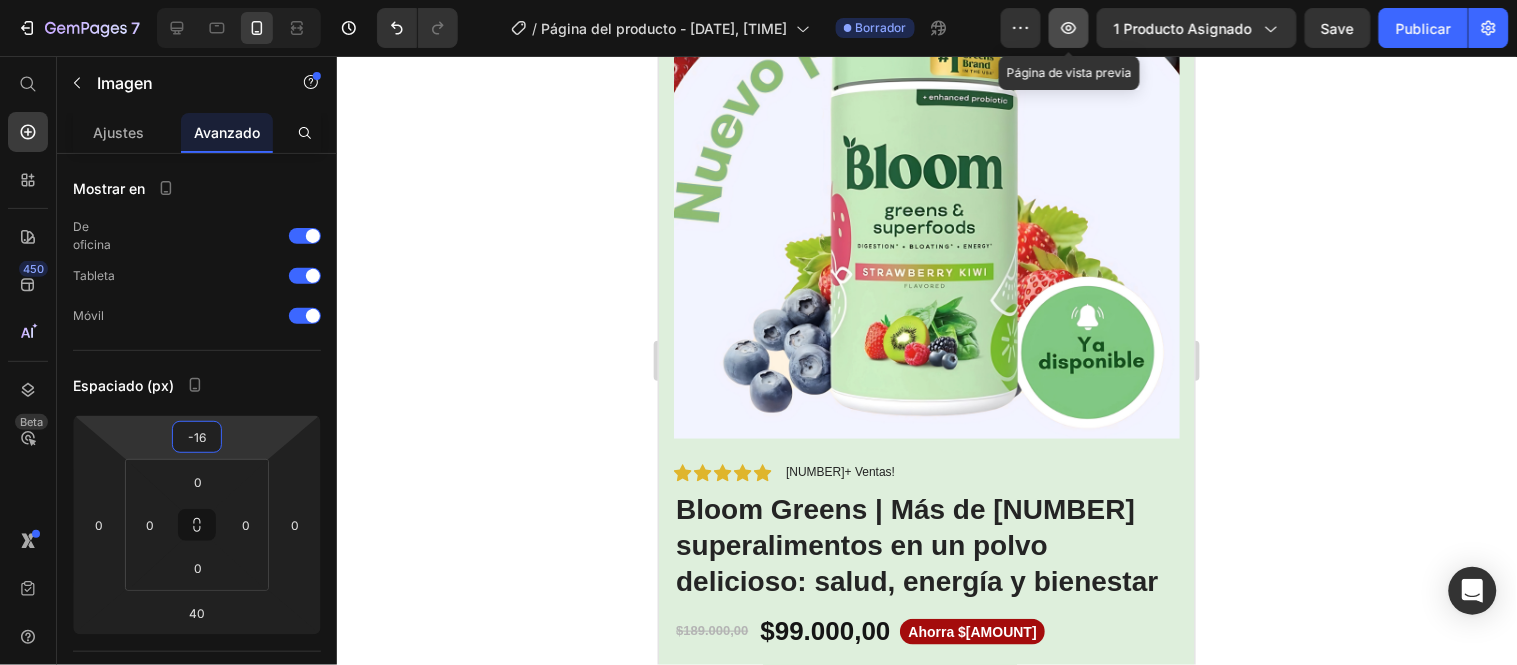 click 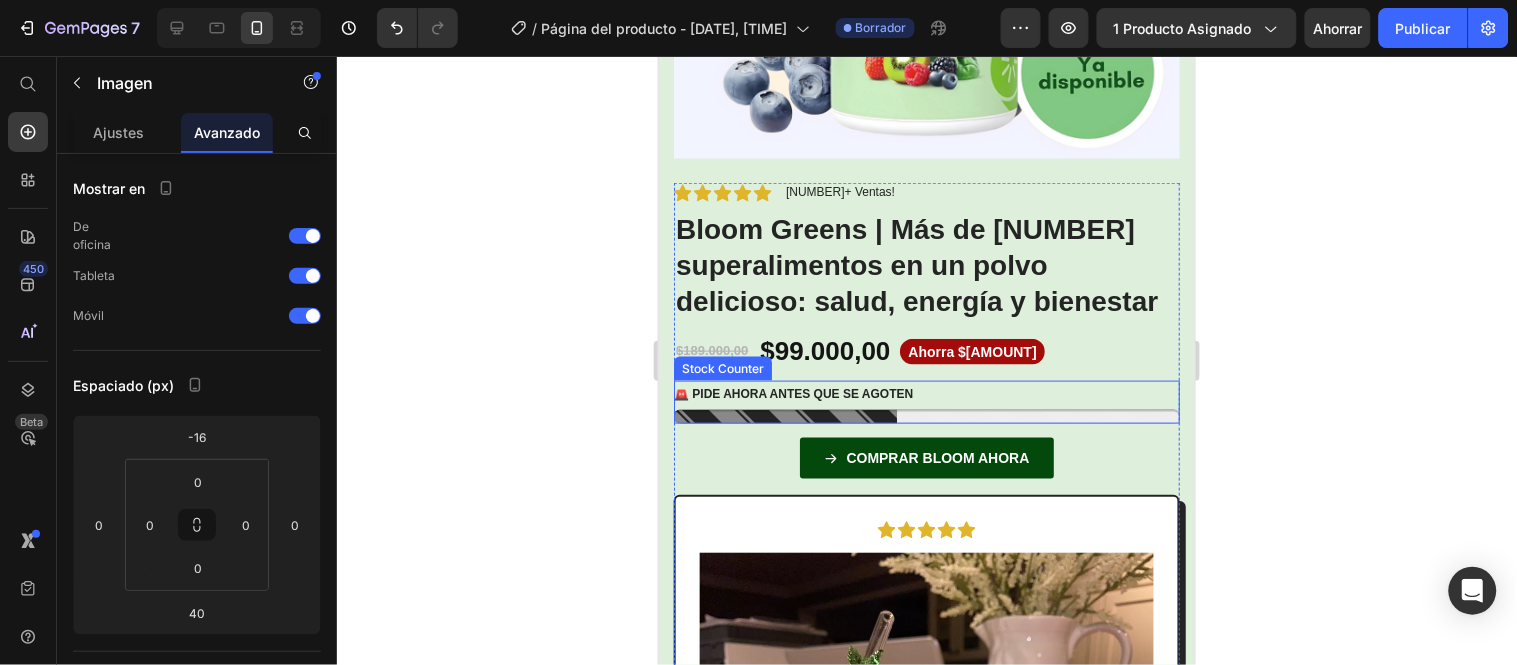 scroll, scrollTop: 555, scrollLeft: 0, axis: vertical 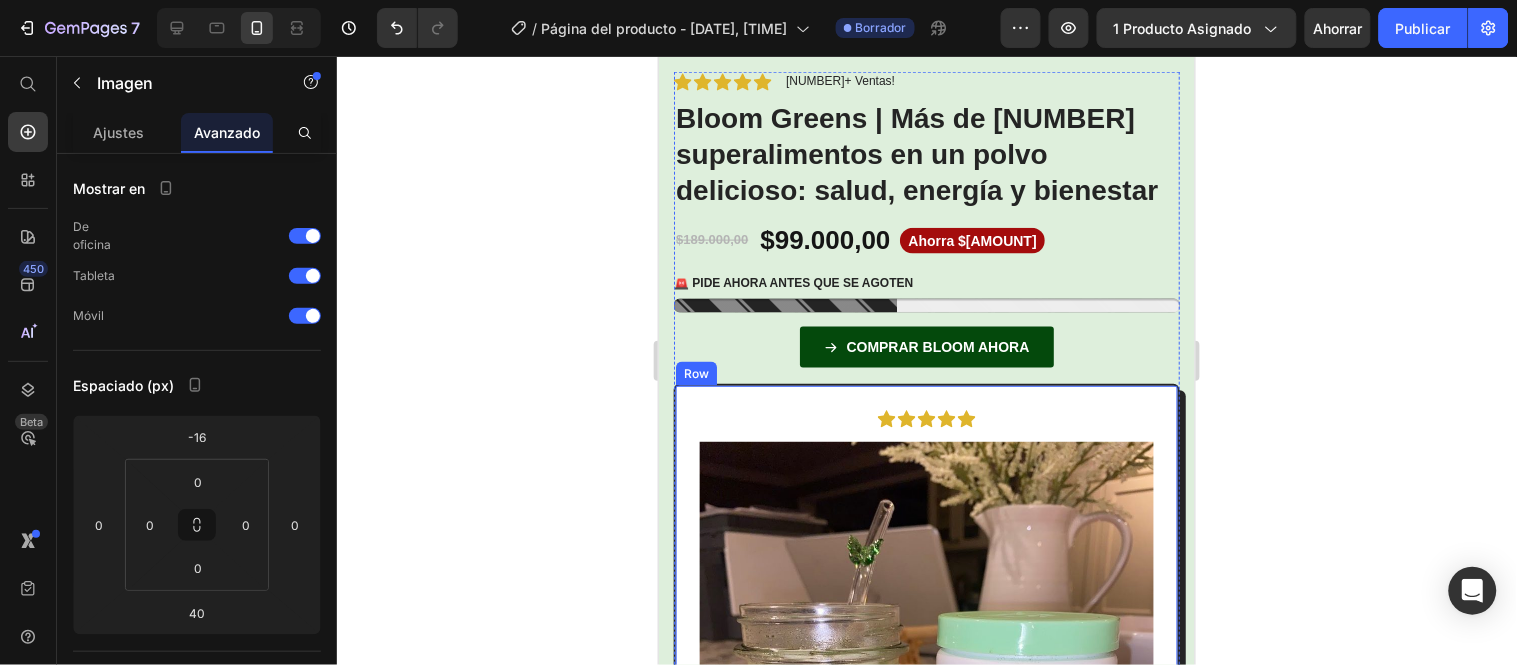 click on "Icon Icon Icon Icon Icon Icon List Image “ Sufría de hinchazón diaria, incluso con comidas sanas. Desde que uso Bloom, mi barriga se siente liviana todo el día" Text Block Mafe Ortega Text Block
Comprador Verificado Item List Row" at bounding box center [926, 786] 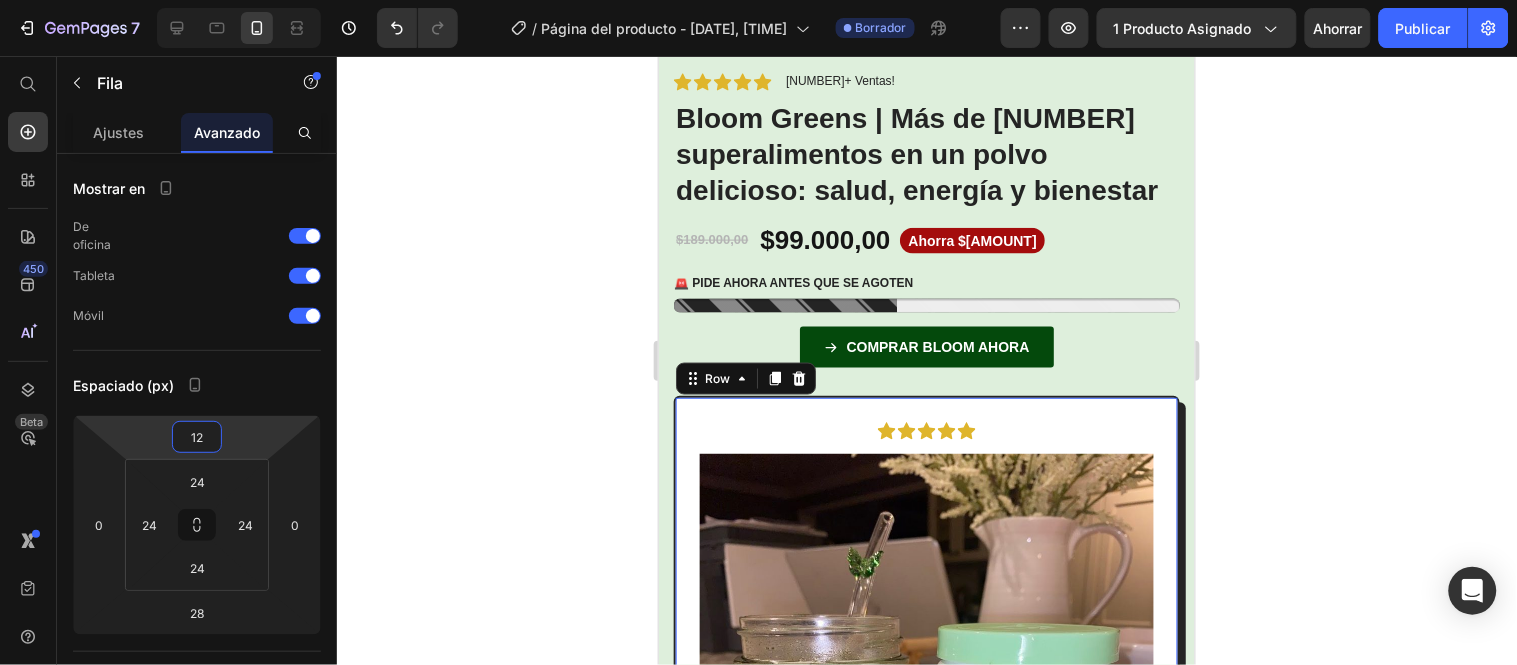type on "14" 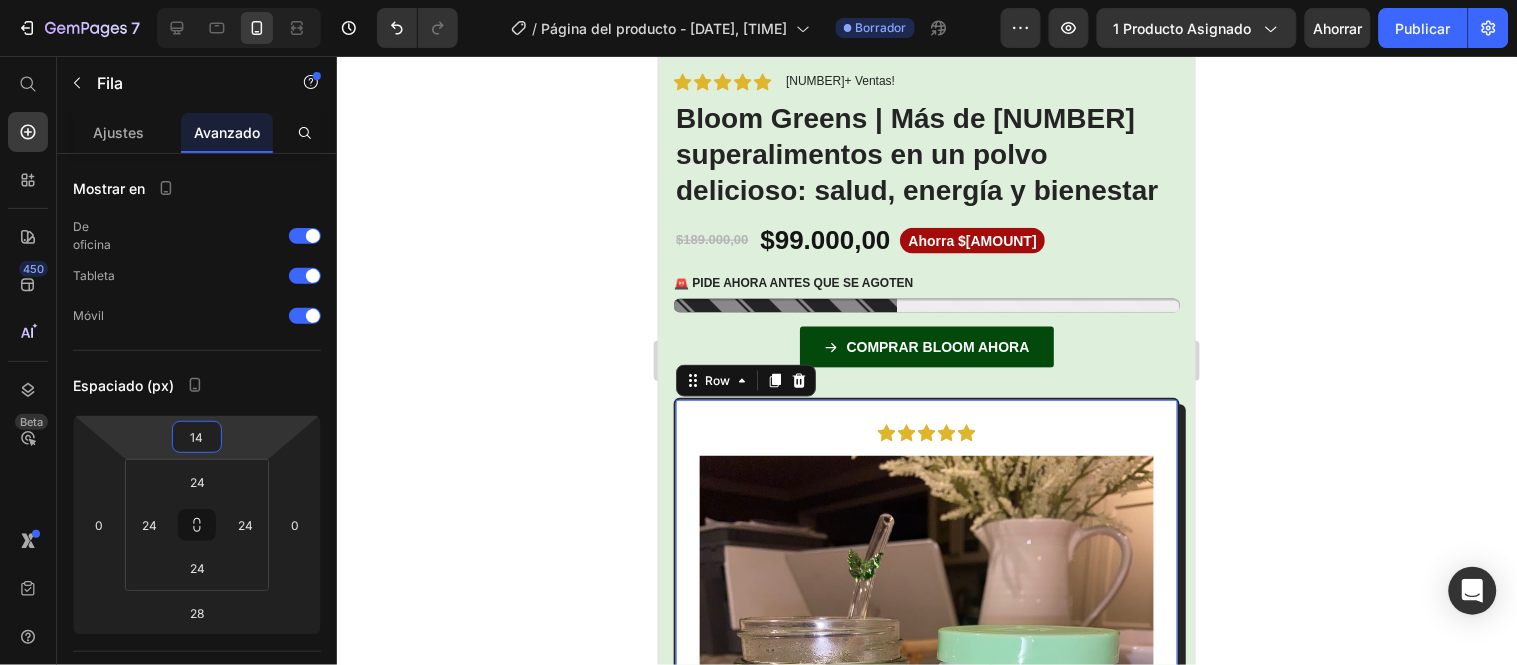 click on "7 Historial de versiones / Página del producto - 11 de julio, 23:58:30 Borrador Avance 1 producto asignado Ahorrar Publicar 450 Beta Empezar con Secciones Elementos Hero Section Product Detail Brands Trusted Badges Guarantee Product Breakdown How to use Testimonials Compare Bundle FAQs Social Proof Brand Story Product List Collection Blog List Contact Sticky Add to Cart Custom Footer Explorar la biblioteca 450 Disposición
Fila
Fila
Fila
Fila Texto
Título
Bloque de texto Botón
Botón
Botón
Pegajoso Volver arriba
Imagen" at bounding box center (758, 0) 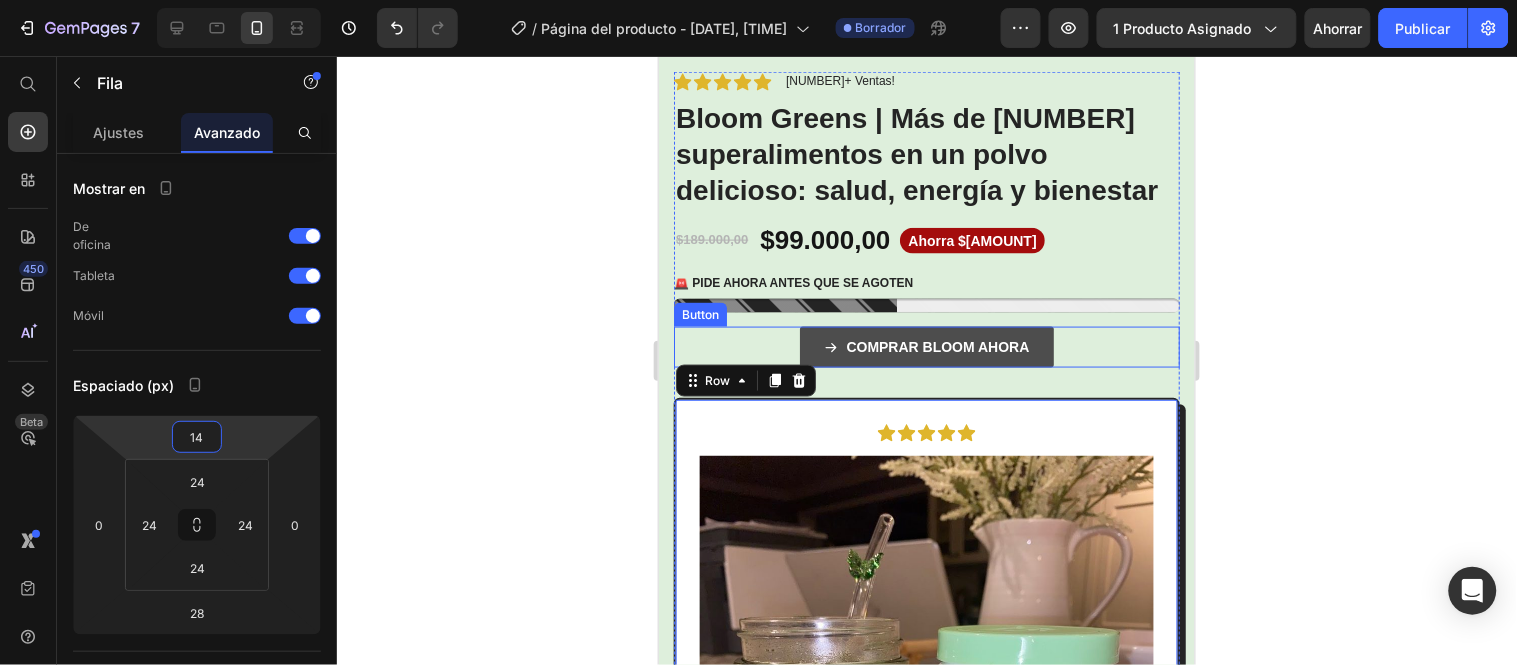 click on "COMPRAR BLOOM AHORA" at bounding box center (925, 346) 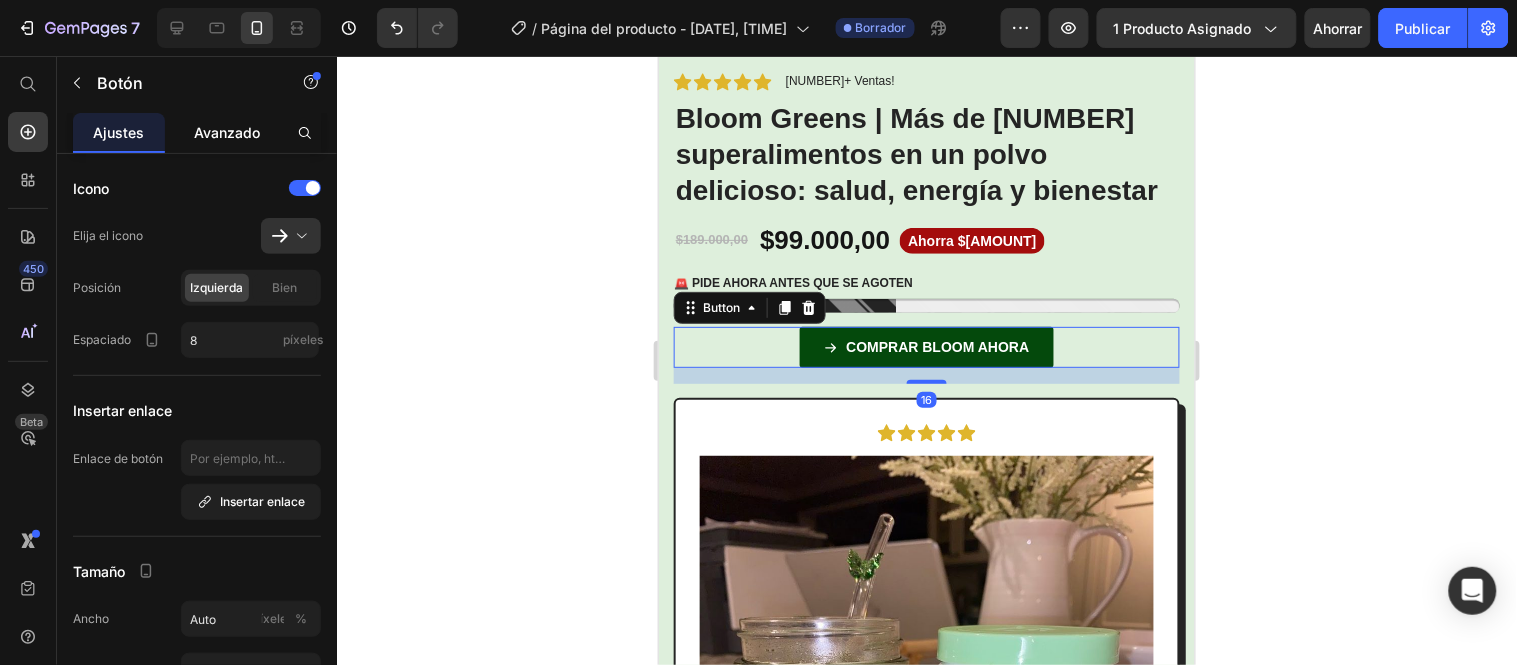 click on "Avanzado" 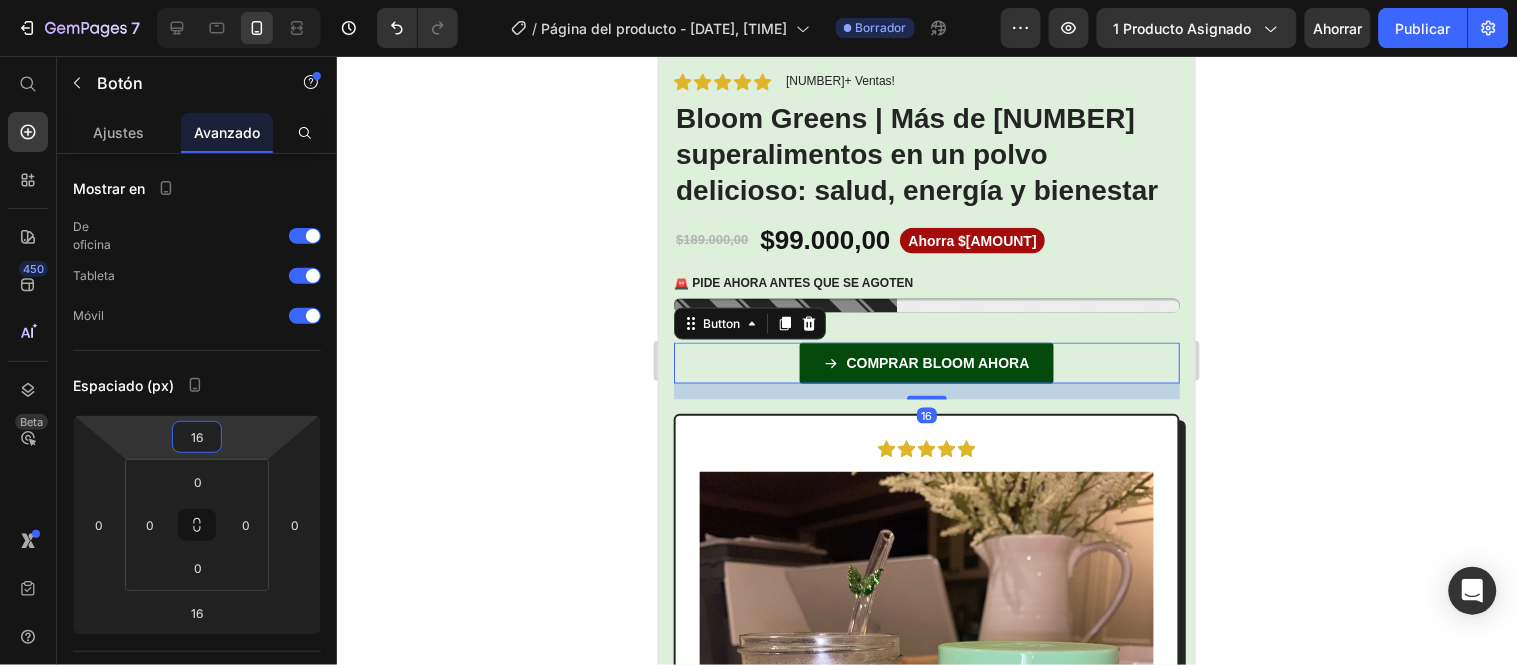 type on "18" 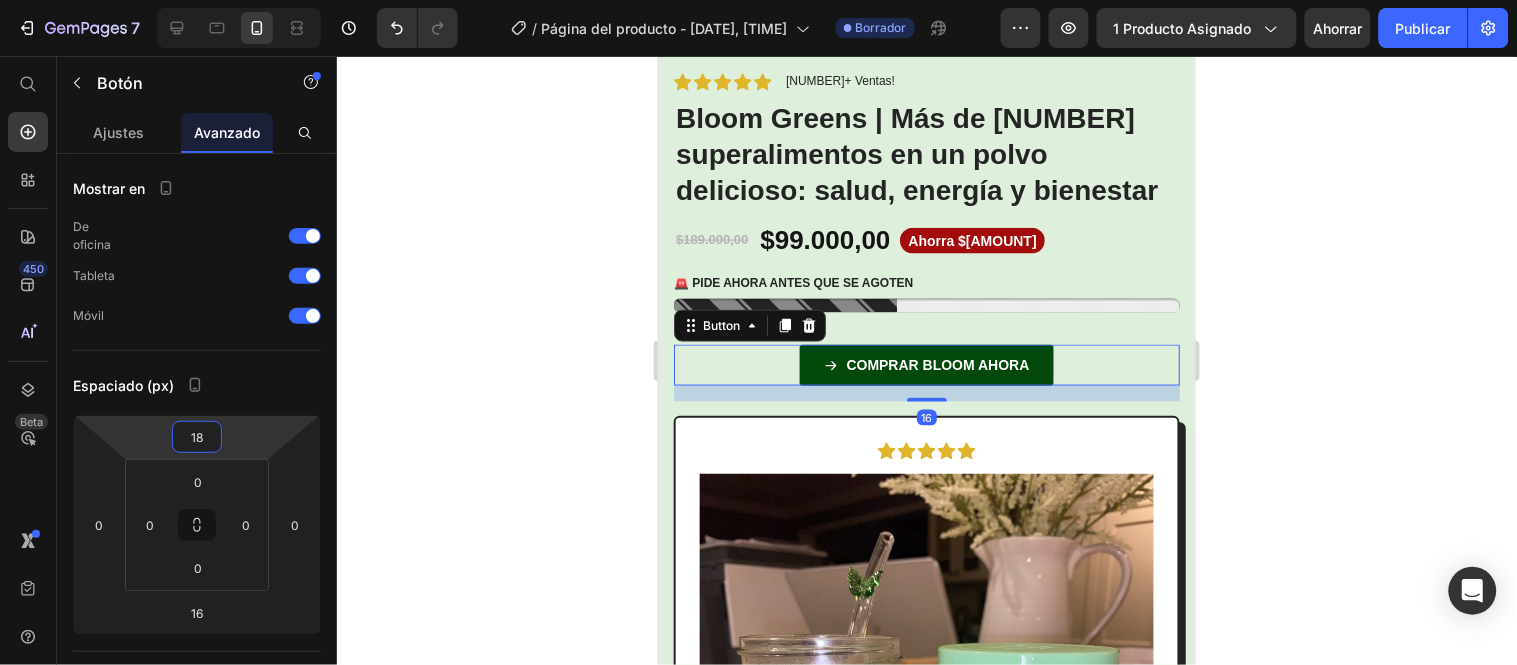 drag, startPoint x: 217, startPoint y: 416, endPoint x: 222, endPoint y: 406, distance: 11.18034 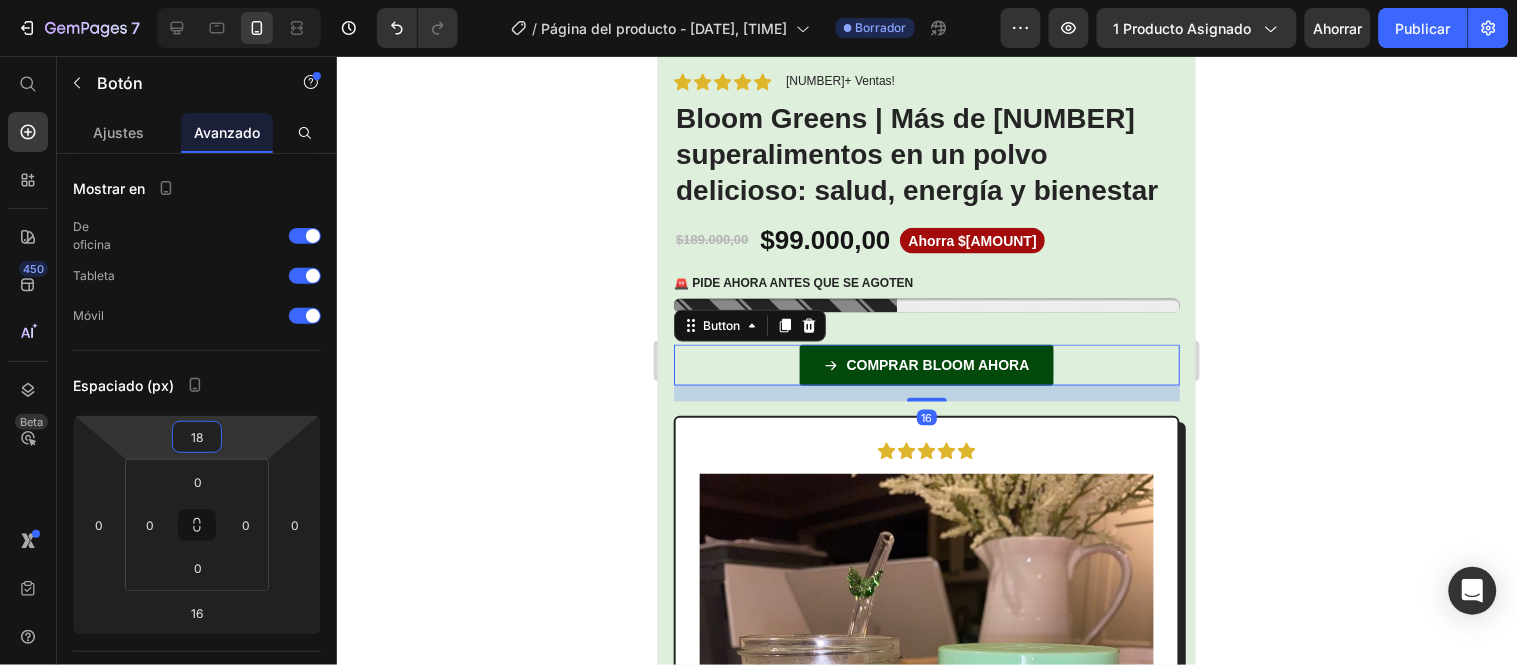 click on "7 Historial de versiones / Página del producto - 11 de julio, 23:58:30 Borrador Avance 1 producto asignado Ahorrar Publicar 450 Beta Empezar con Secciones Elementos Hero Section Product Detail Brands Trusted Badges Guarantee Product Breakdown How to use Testimonials Compare Bundle FAQs Social Proof Brand Story Product List Collection Blog List Contact Sticky Add to Cart Custom Footer Explorar la biblioteca 450 Disposición
Fila
Fila
Fila
Fila Texto
Título
Bloque de texto Botón
Botón
Botón
Pegajoso Volver arriba
Imagen" at bounding box center (758, 0) 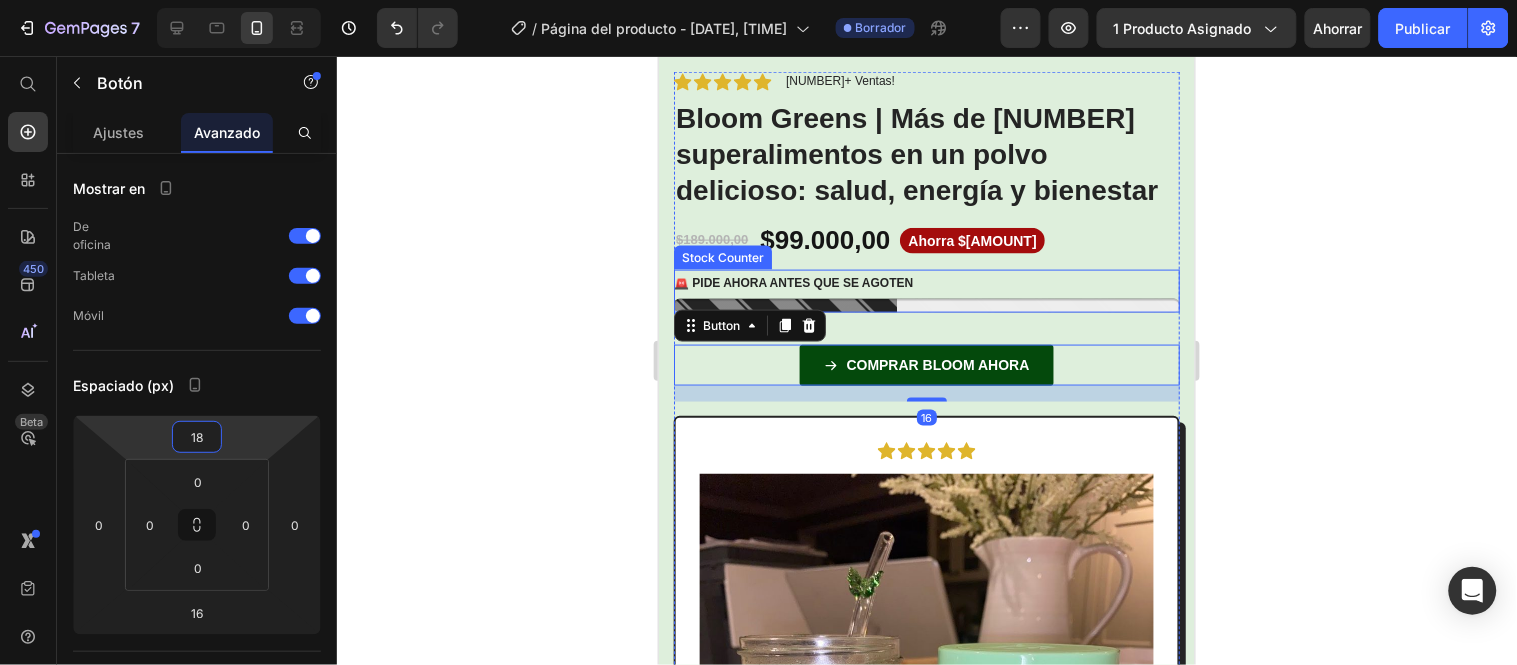 click on "🚨 PIDE AHORA ANTES QUE SE AGOTEN" at bounding box center [926, 283] 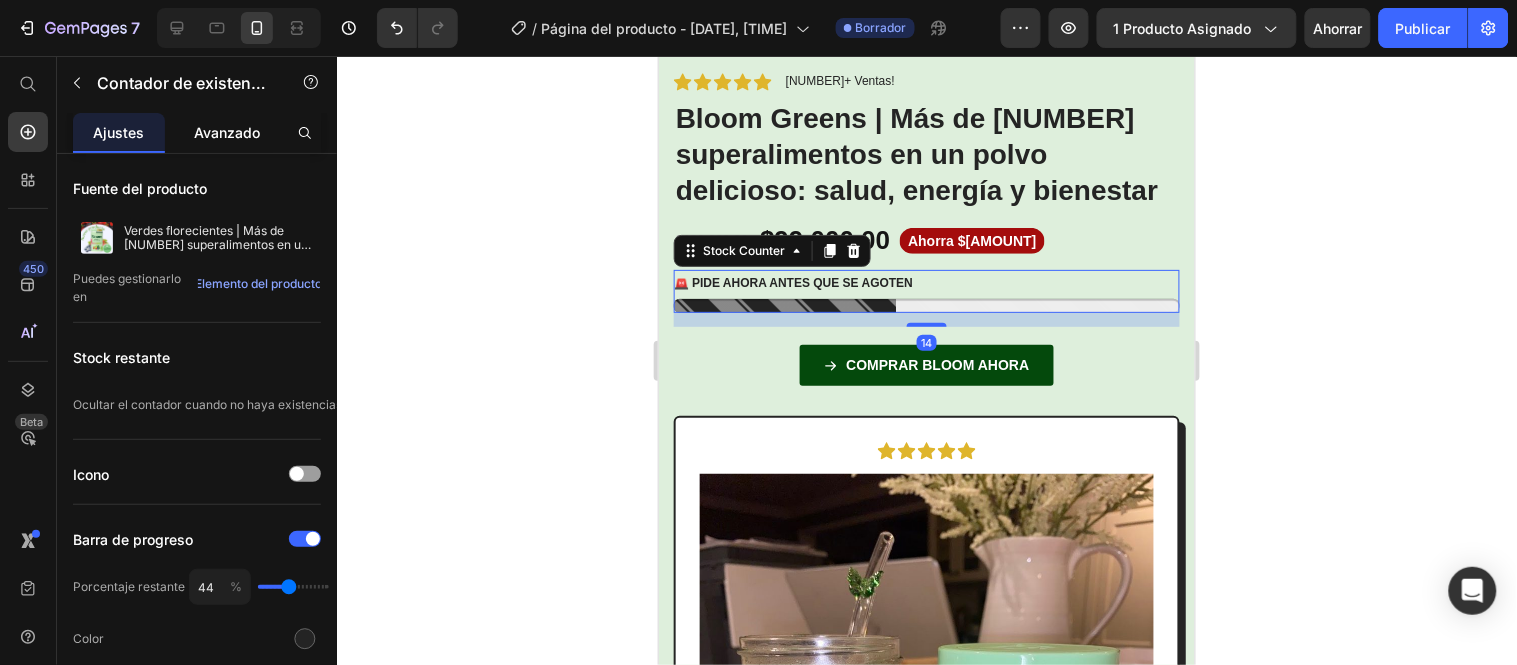 click on "Avanzado" 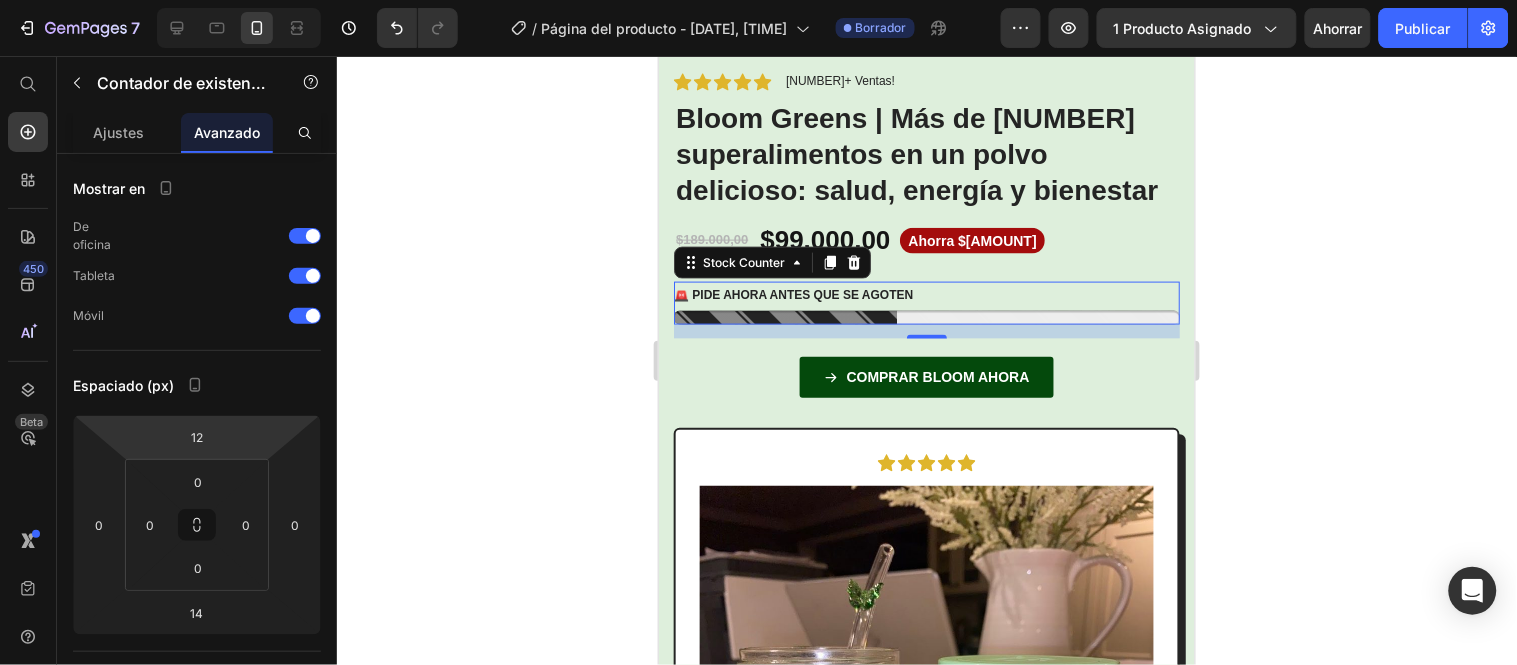 type on "14" 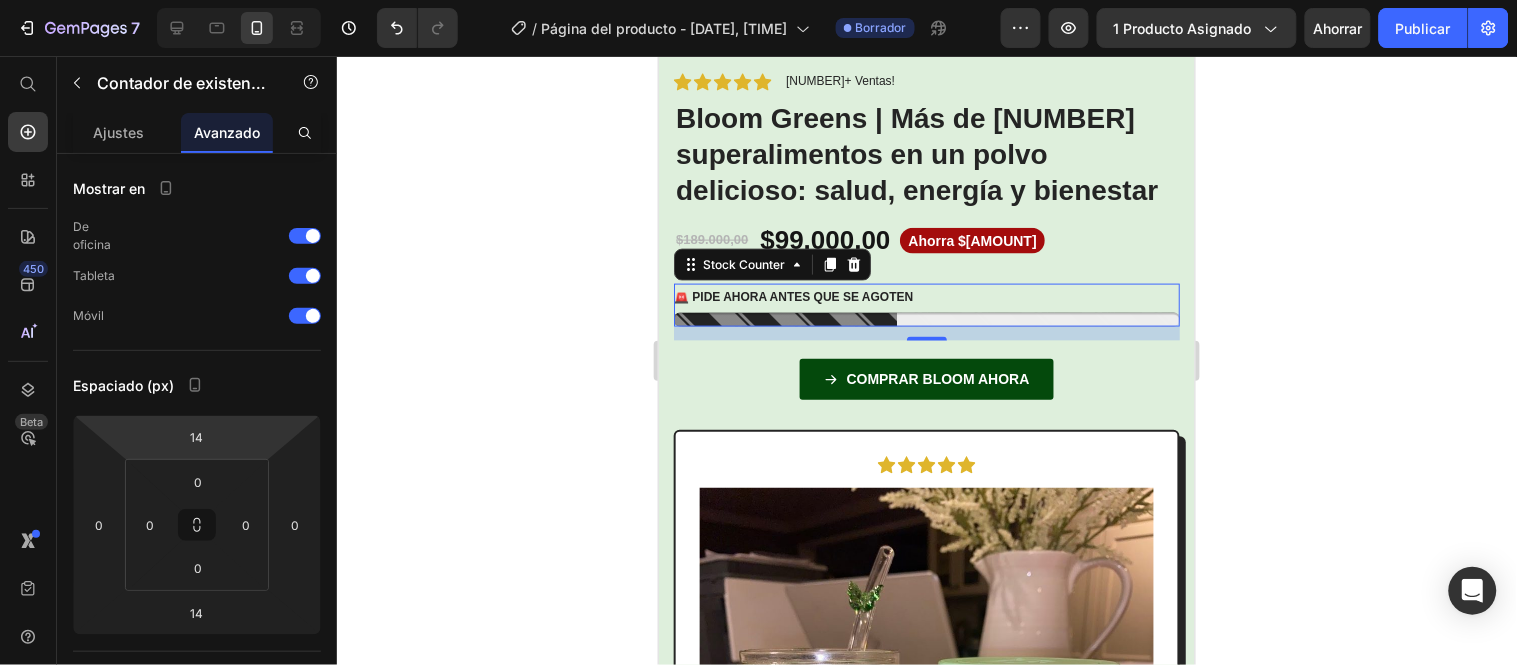 click on "7 Historial de versiones / Página del producto - 11 de julio, 23:58:30 Borrador Avance 1 producto asignado Ahorrar Publicar 450 Beta Empezar con Secciones Elementos Hero Section Product Detail Brands Trusted Badges Guarantee Product Breakdown How to use Testimonials Compare Bundle FAQs Social Proof Brand Story Product List Collection Blog List Contact Sticky Add to Cart Custom Footer Explorar la biblioteca 450 Disposición
Fila
Fila
Fila
Fila Texto
Título
Bloque de texto Botón
Botón
Botón
Pegajoso Volver arriba
Imagen" at bounding box center [758, 0] 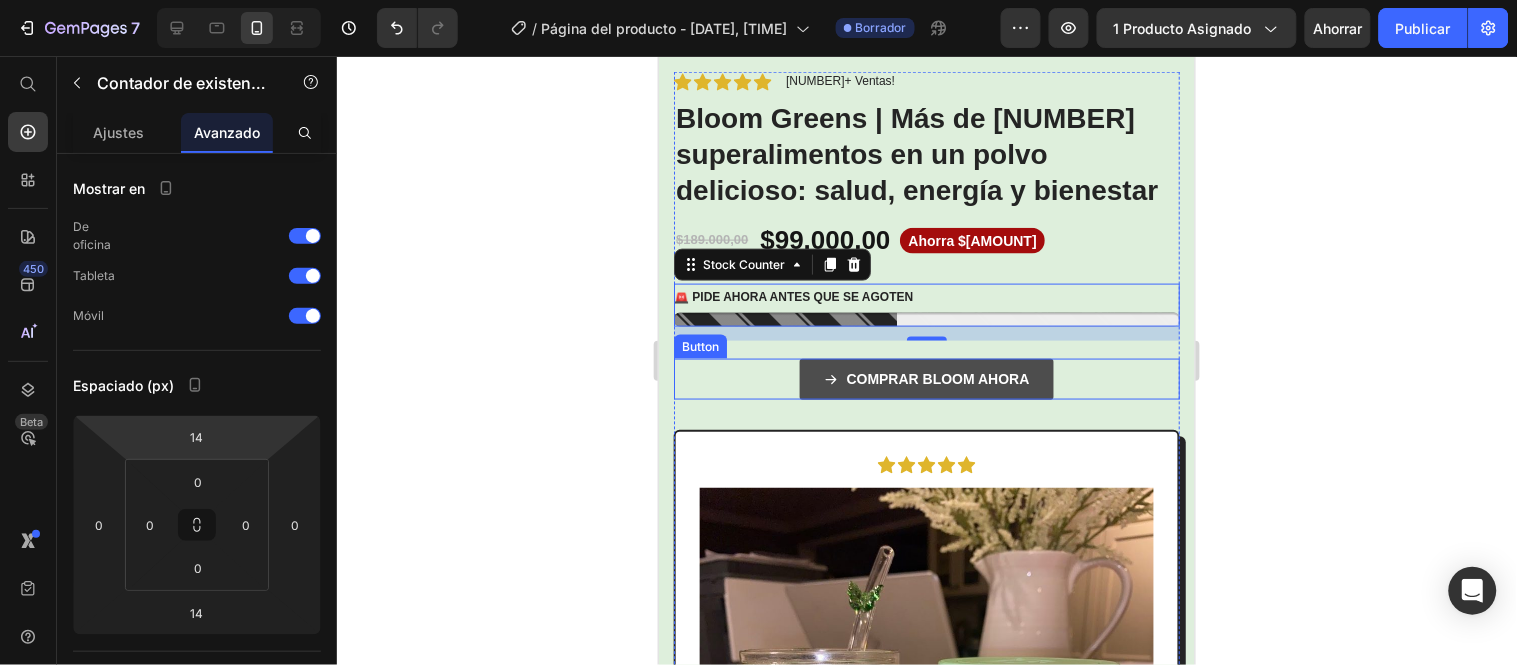click on "COMPRAR BLOOM AHORA" at bounding box center [925, 378] 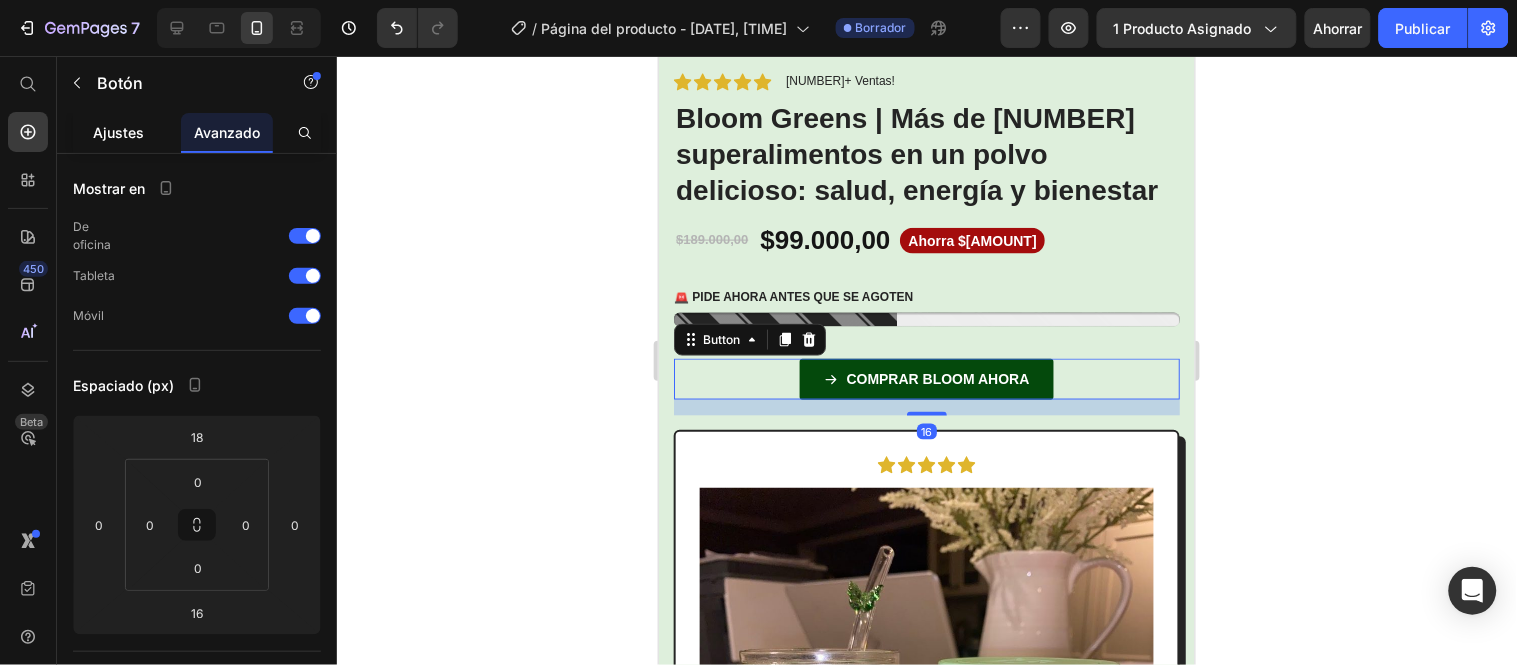 click on "Ajustes" 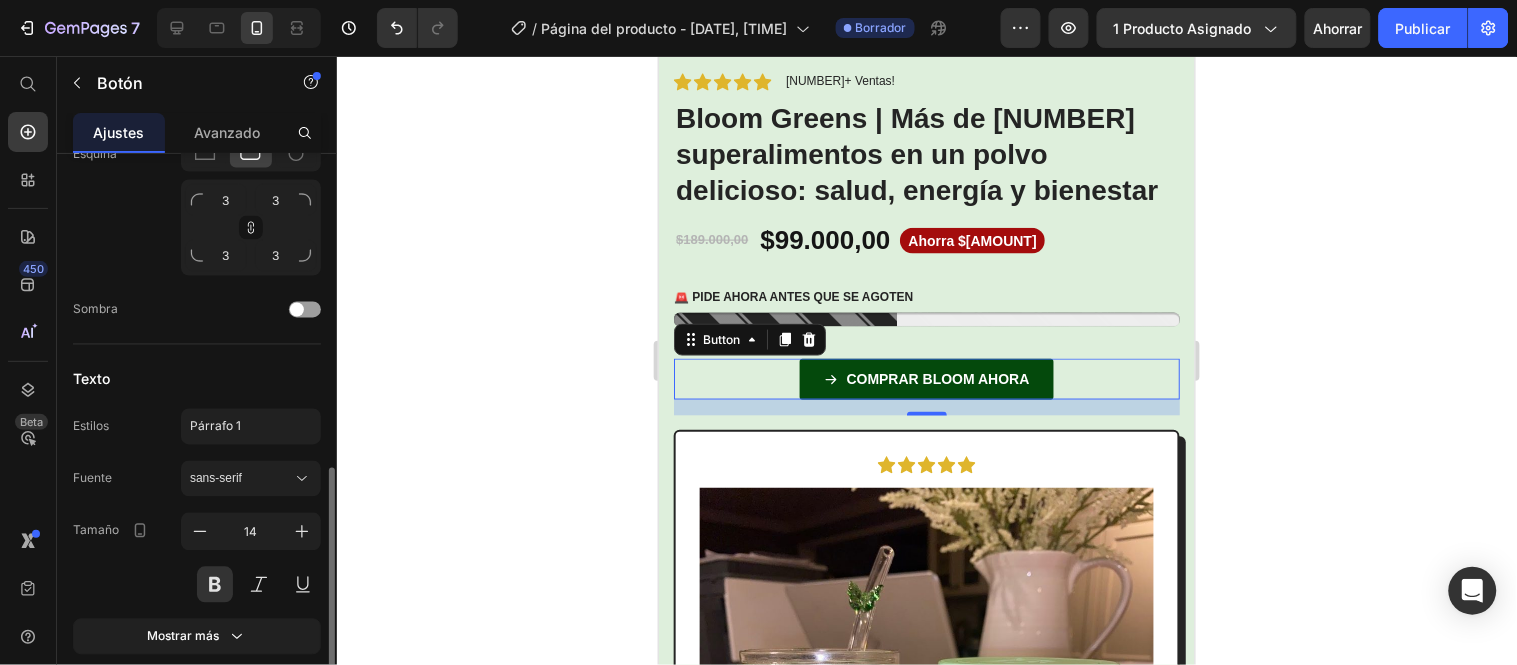 scroll, scrollTop: 1033, scrollLeft: 0, axis: vertical 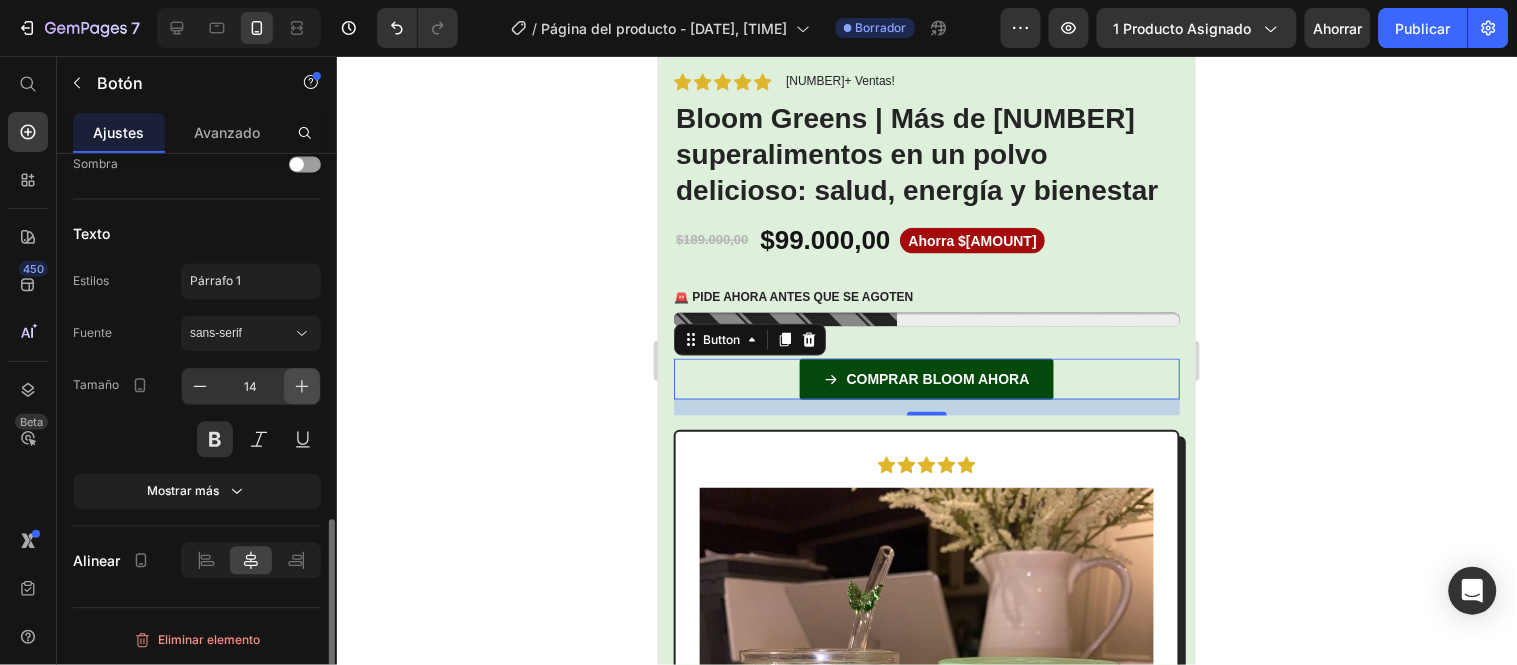 click 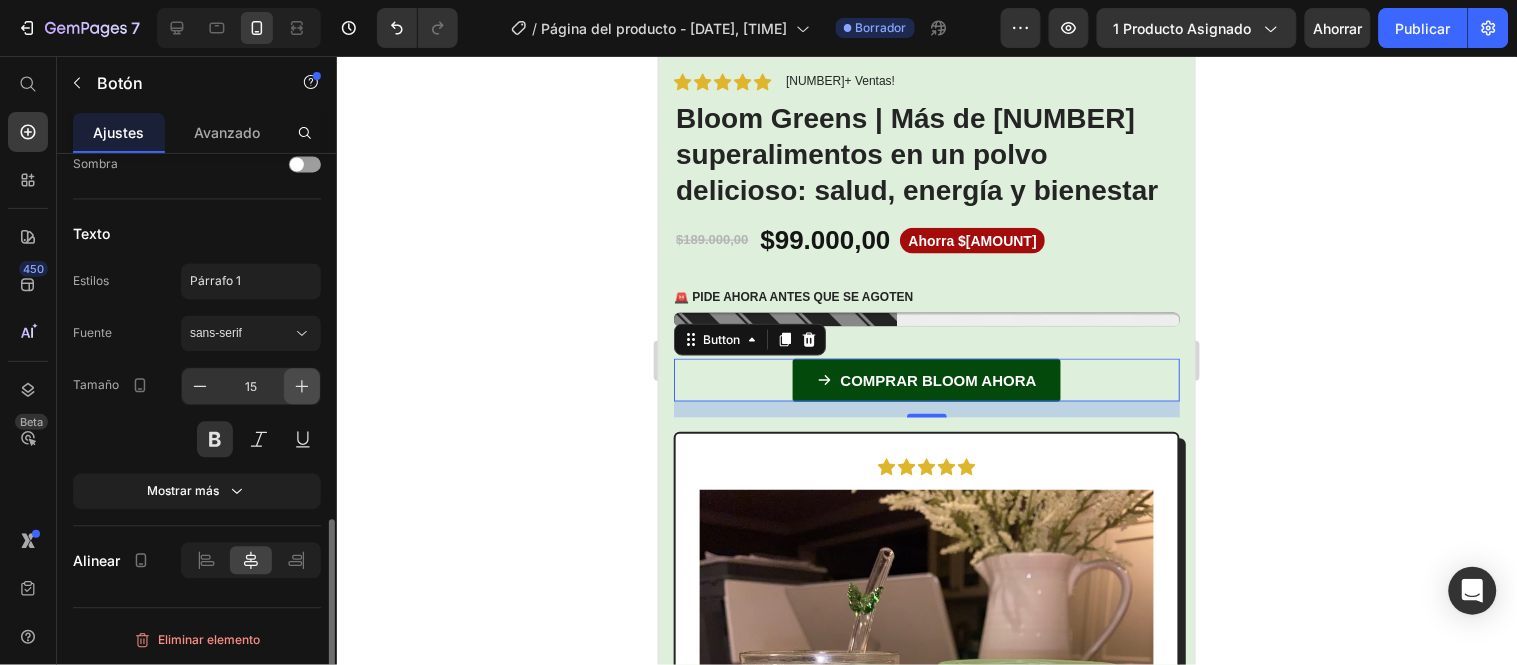 click 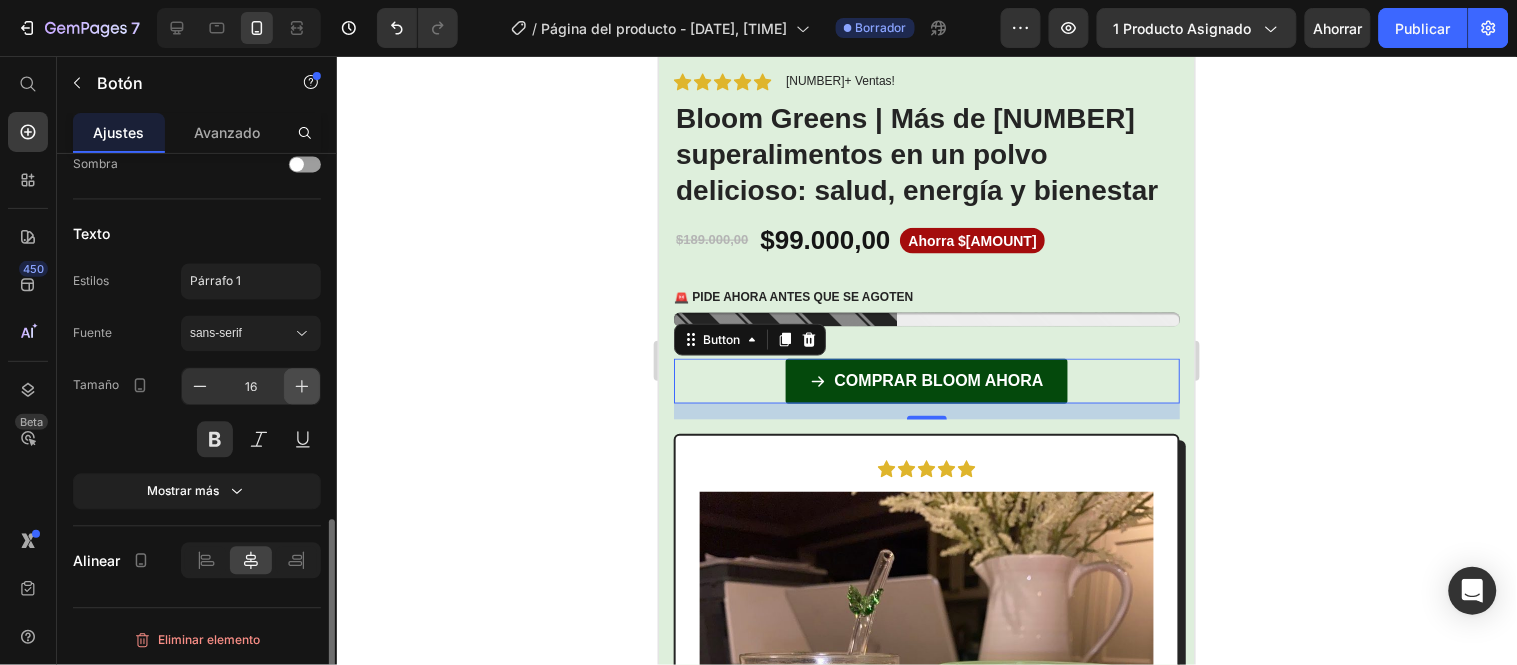 click 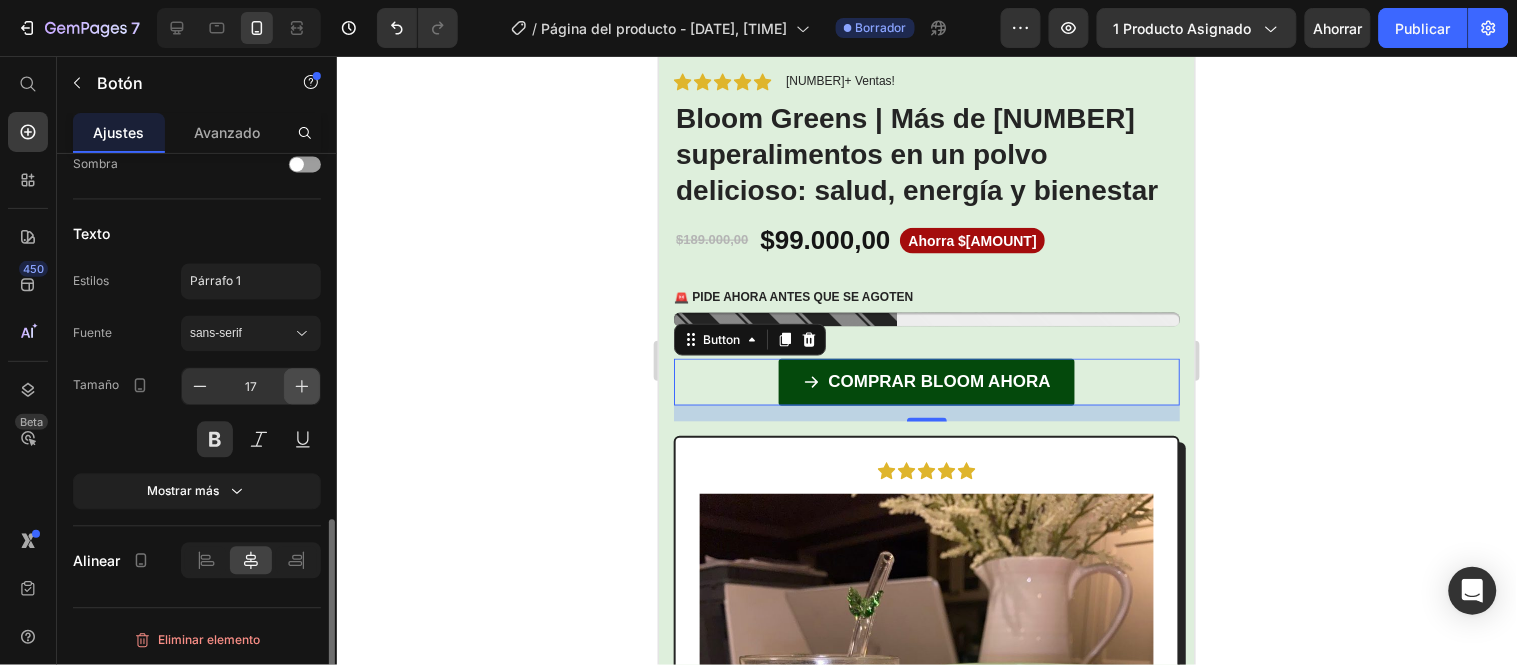 click 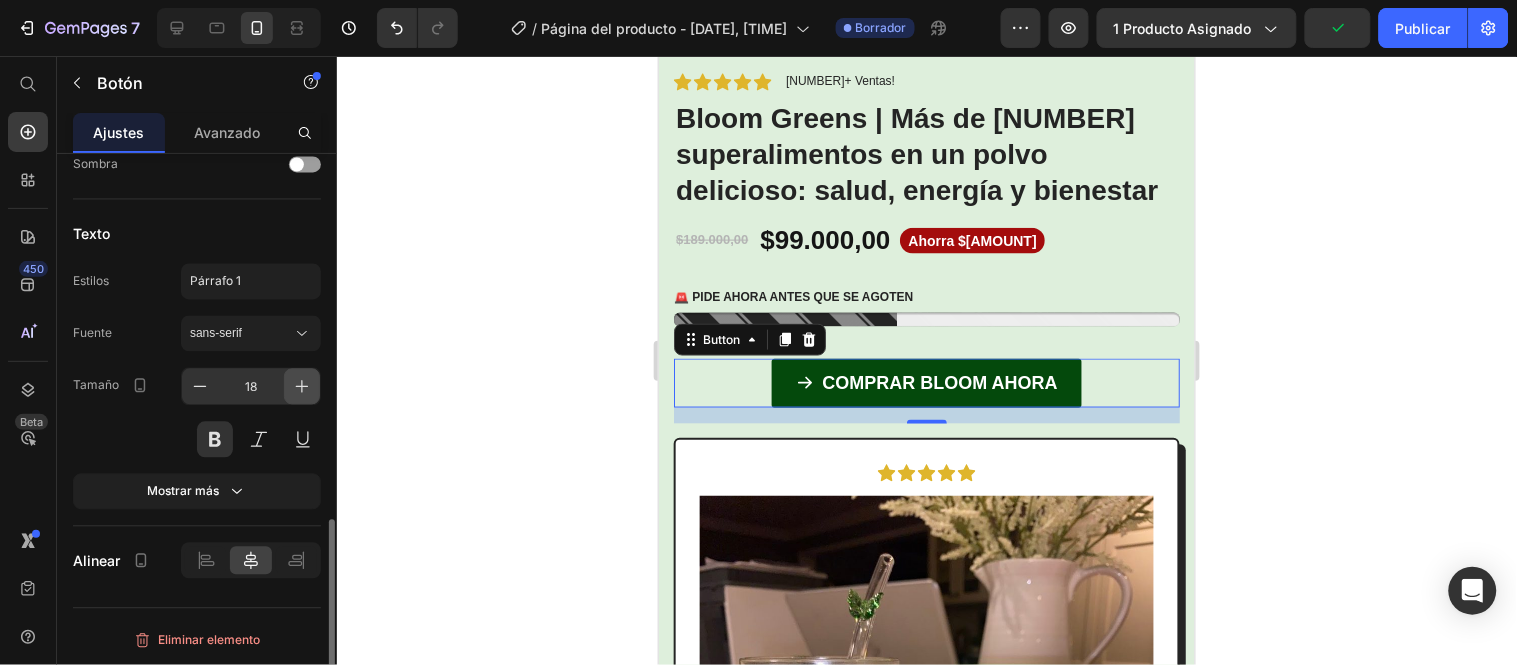 click 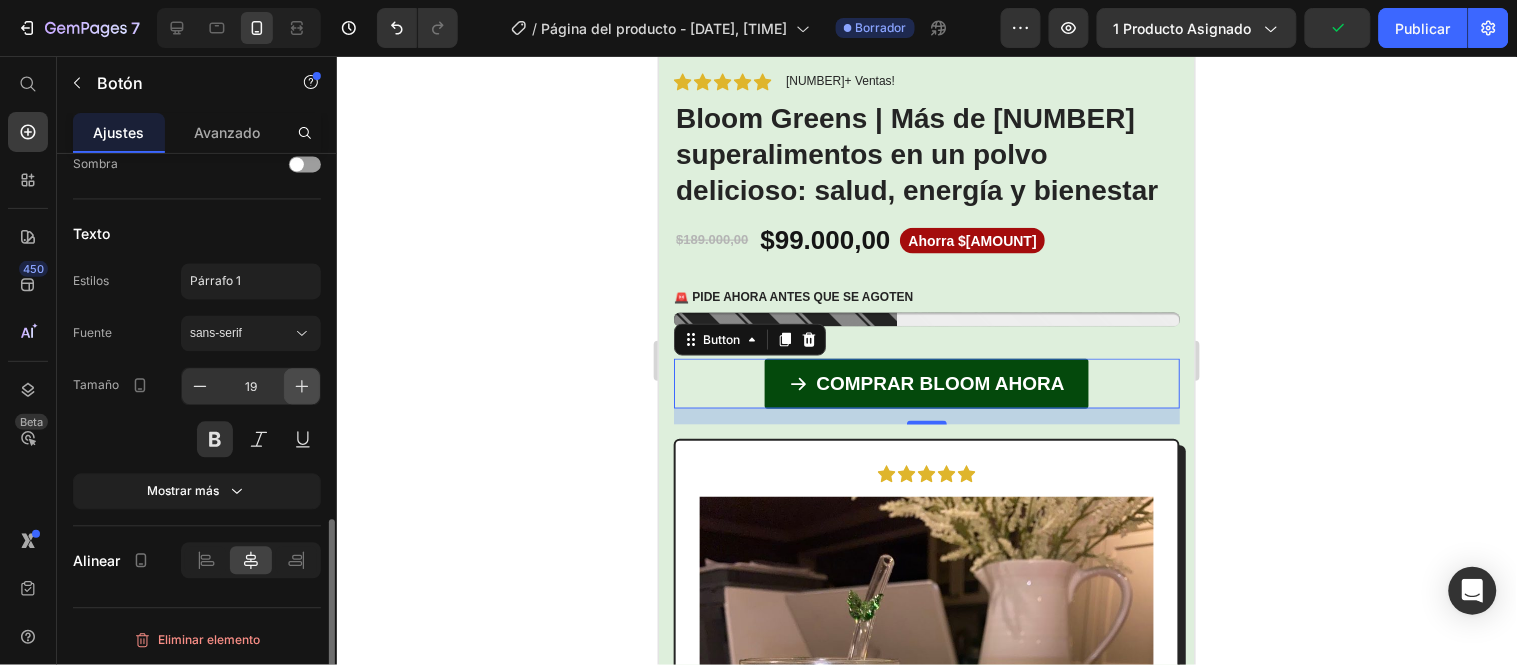 click 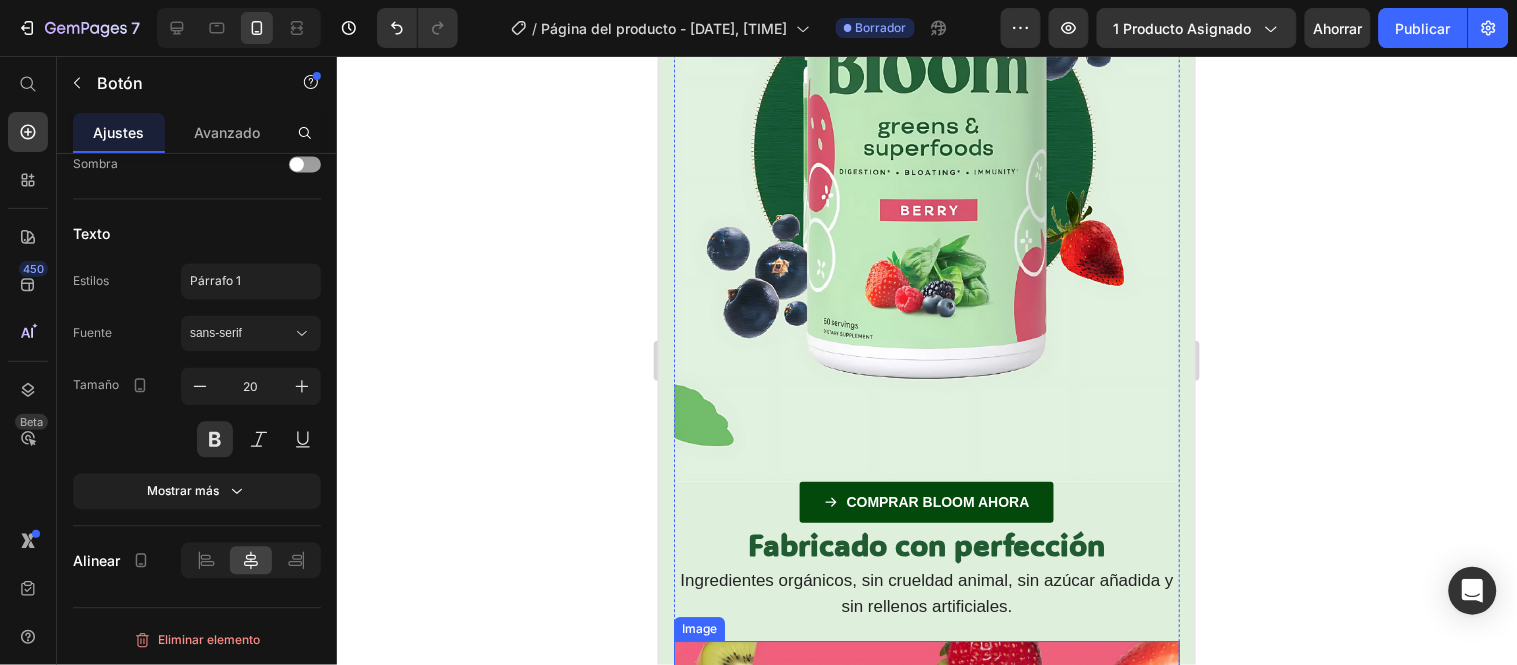scroll, scrollTop: 5064, scrollLeft: 0, axis: vertical 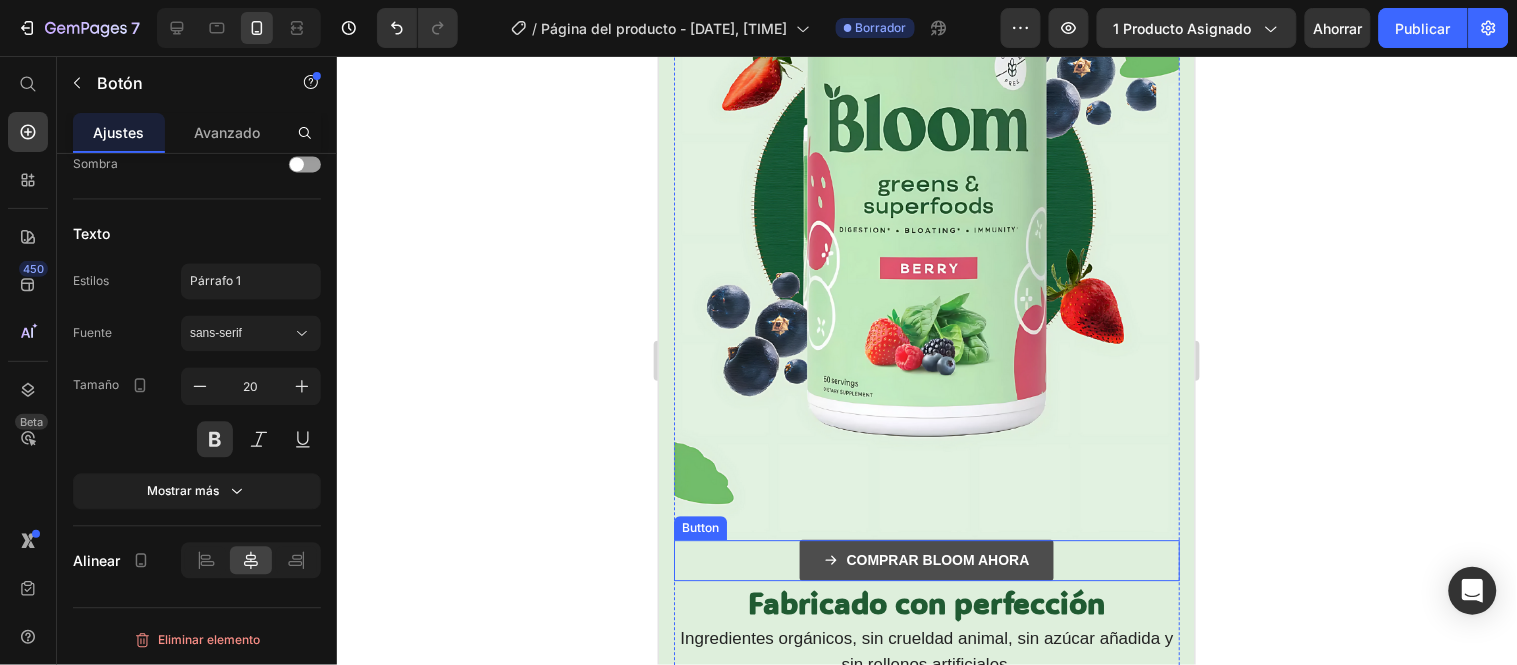 click on "COMPRAR BLOOM AHORA" at bounding box center [925, 559] 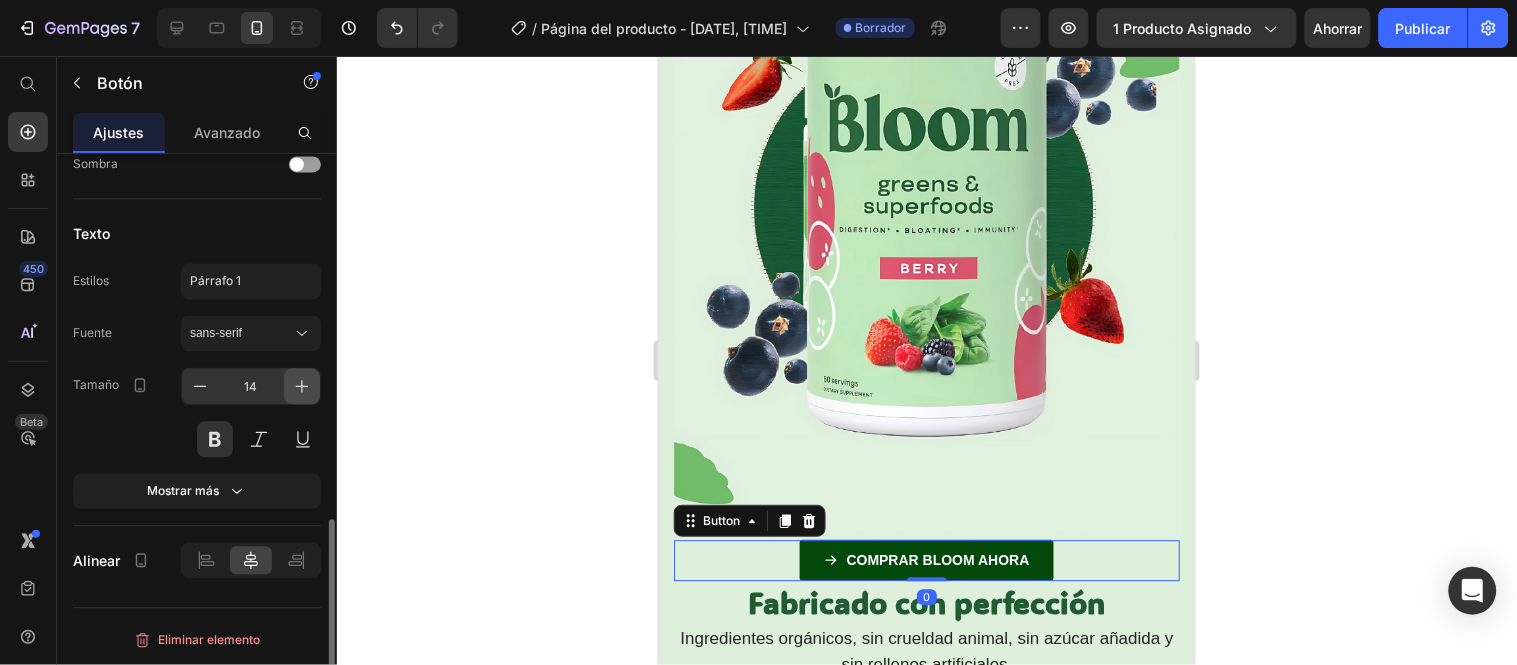 click 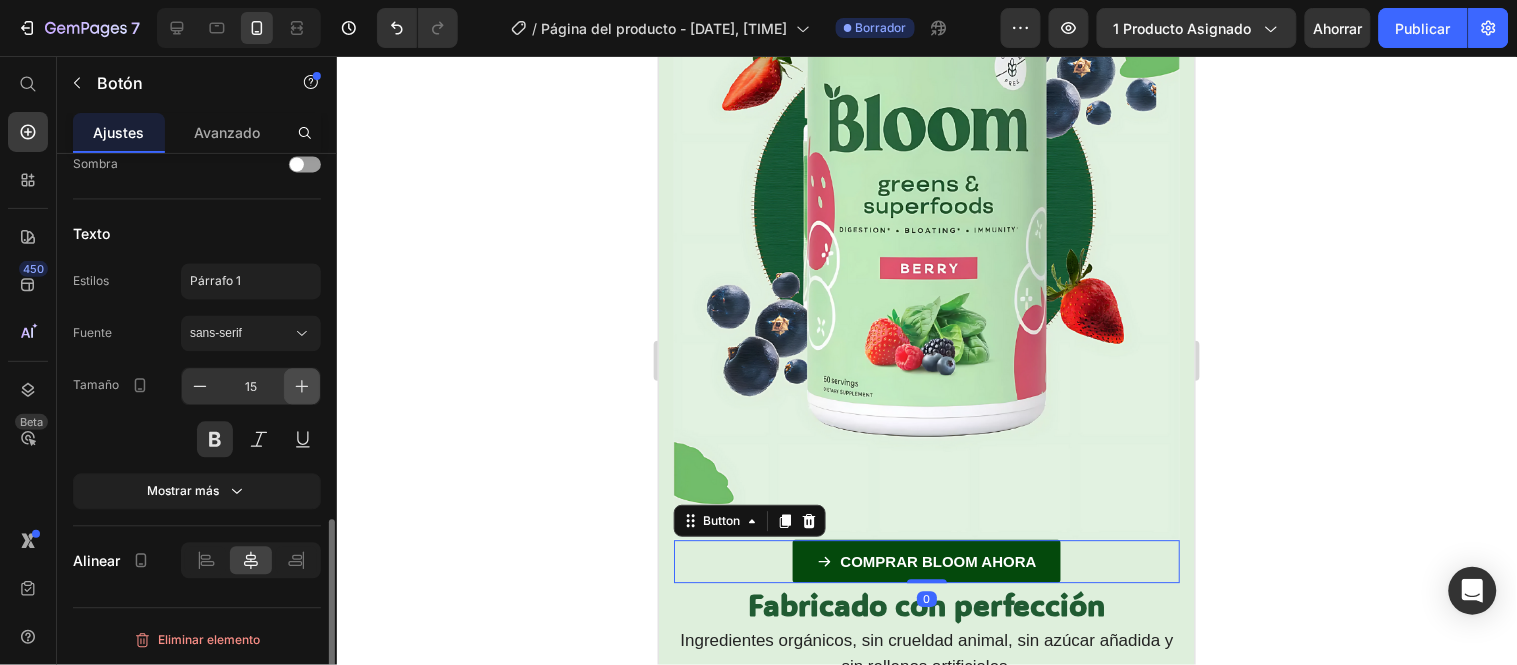 click 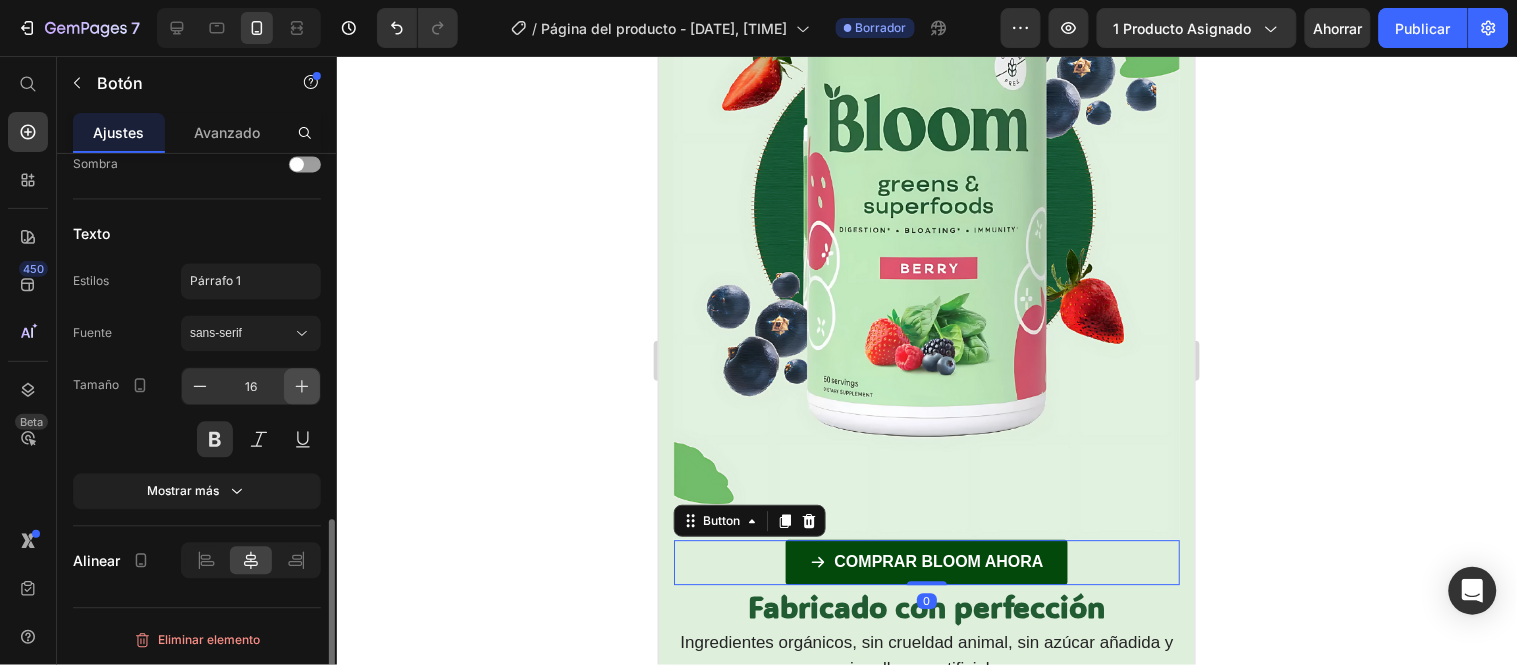click 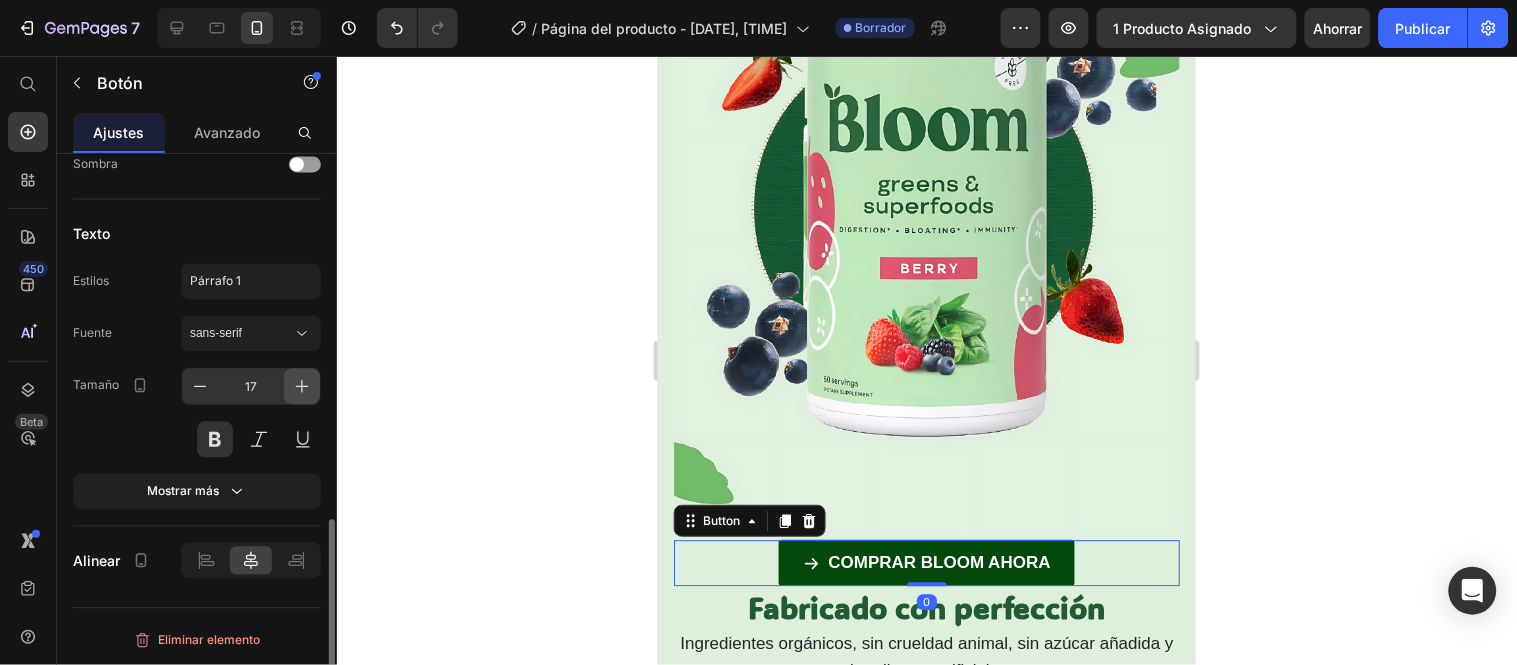 click 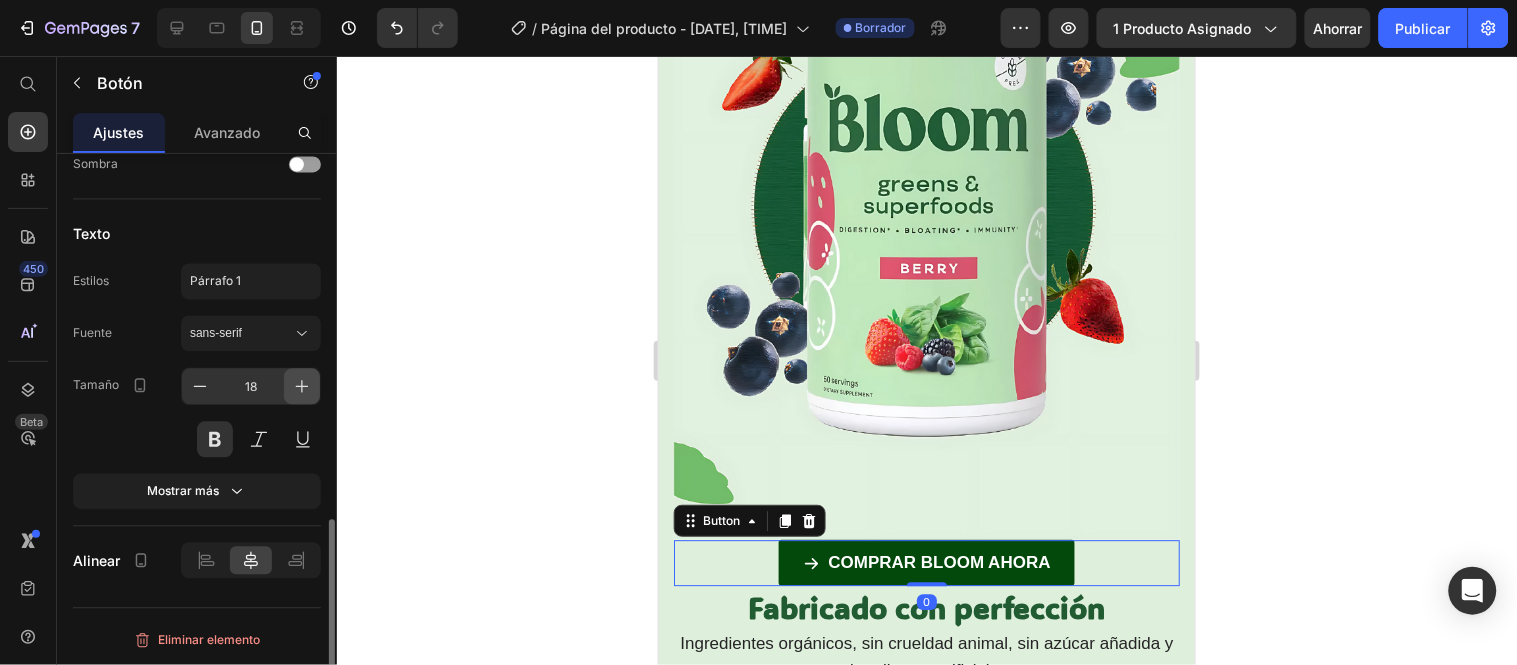 click 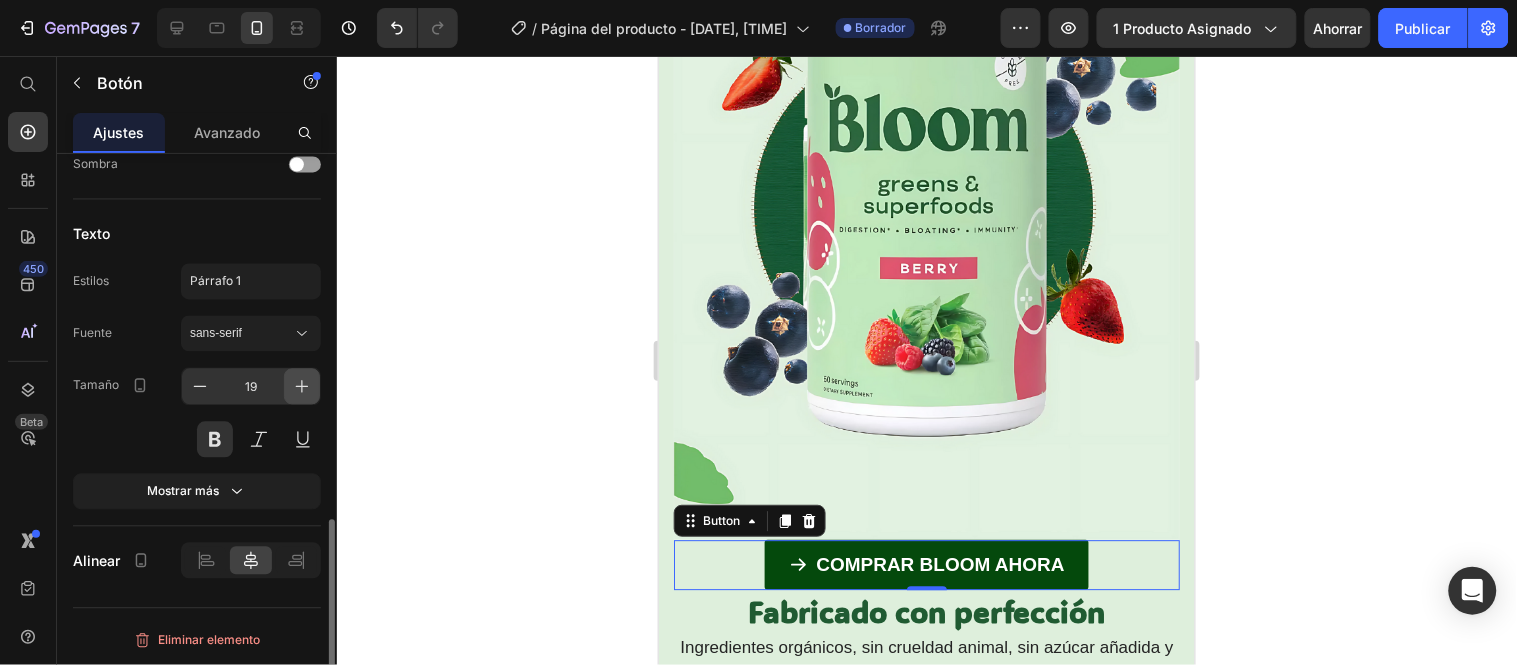 click 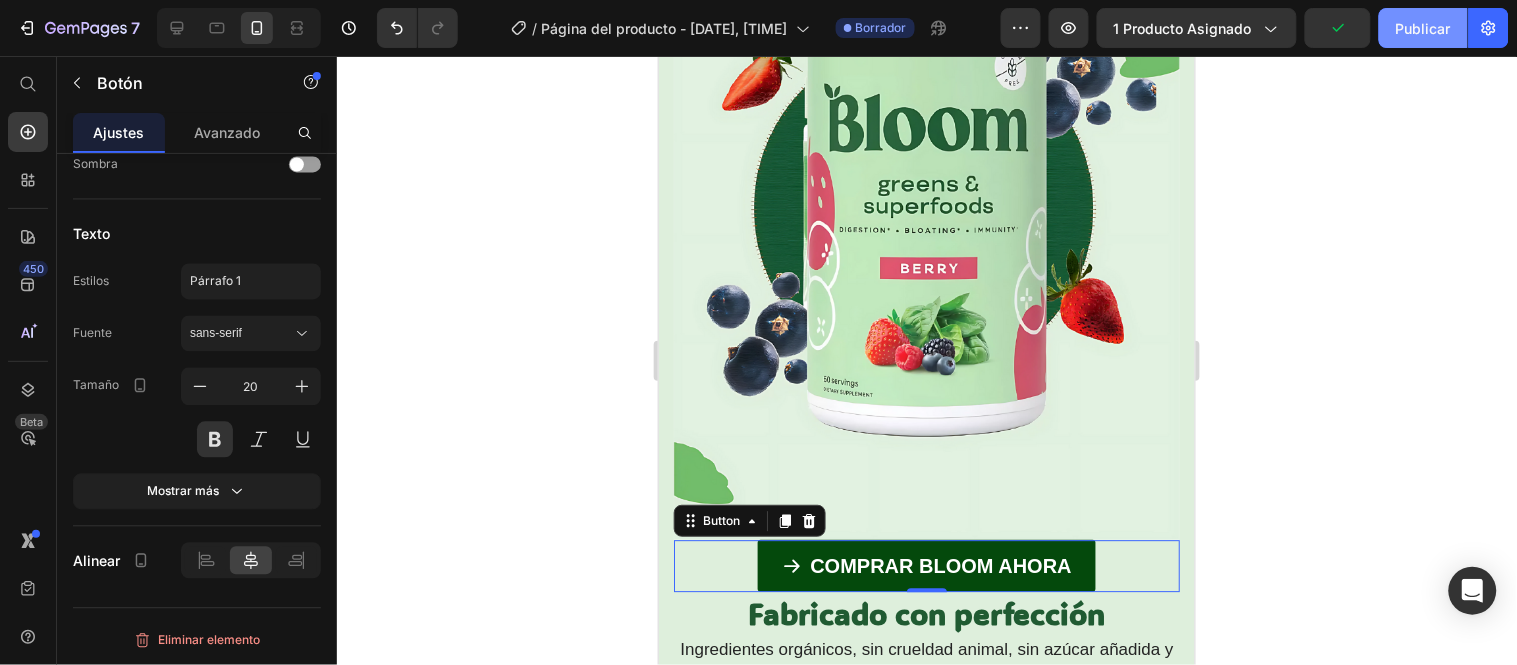 click on "Publicar" at bounding box center [1423, 28] 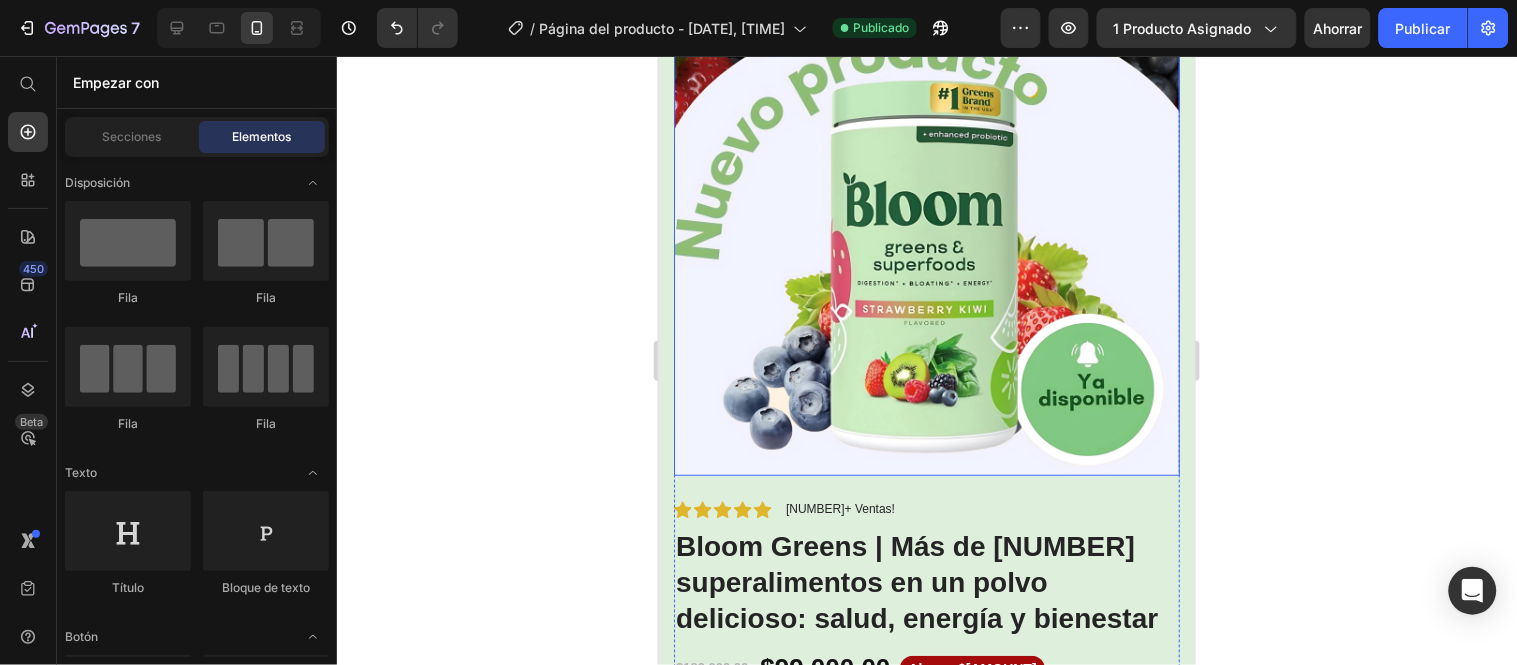 scroll, scrollTop: 0, scrollLeft: 0, axis: both 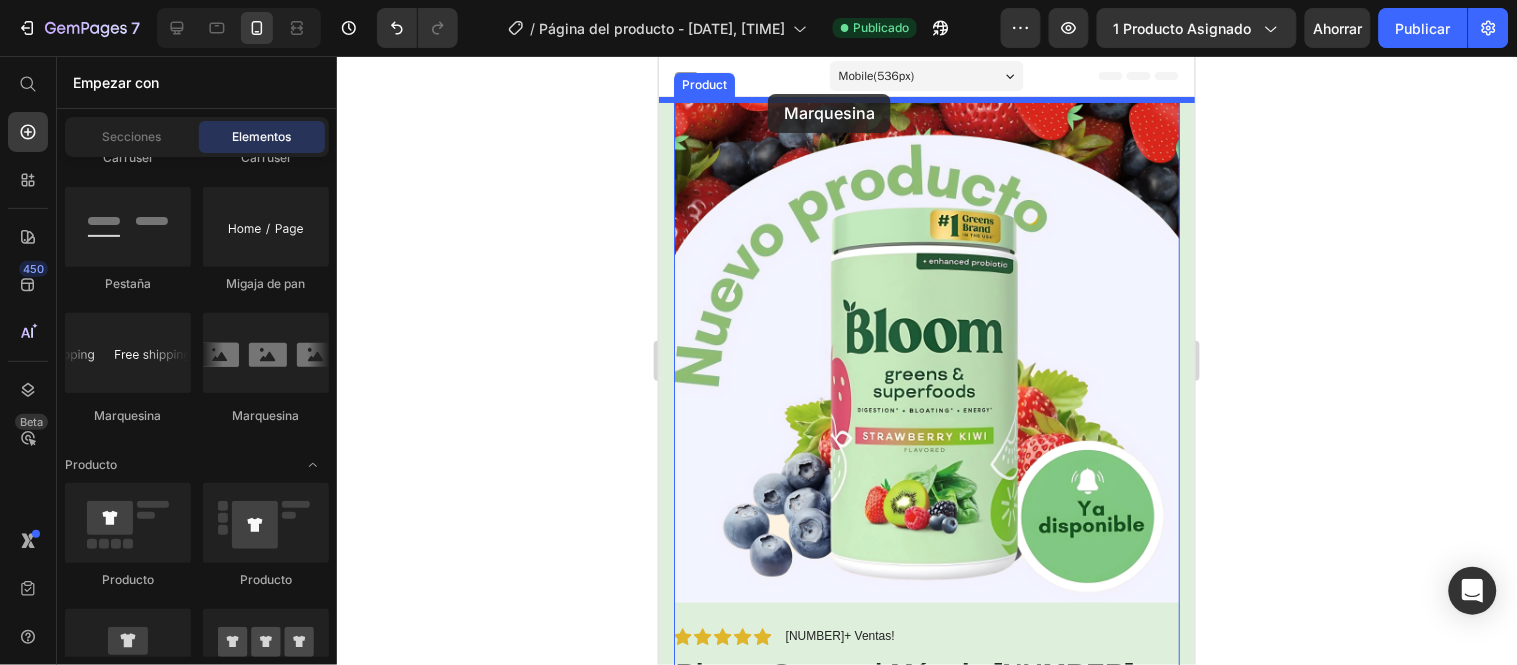 drag, startPoint x: 783, startPoint y: 447, endPoint x: 767, endPoint y: 93, distance: 354.3614 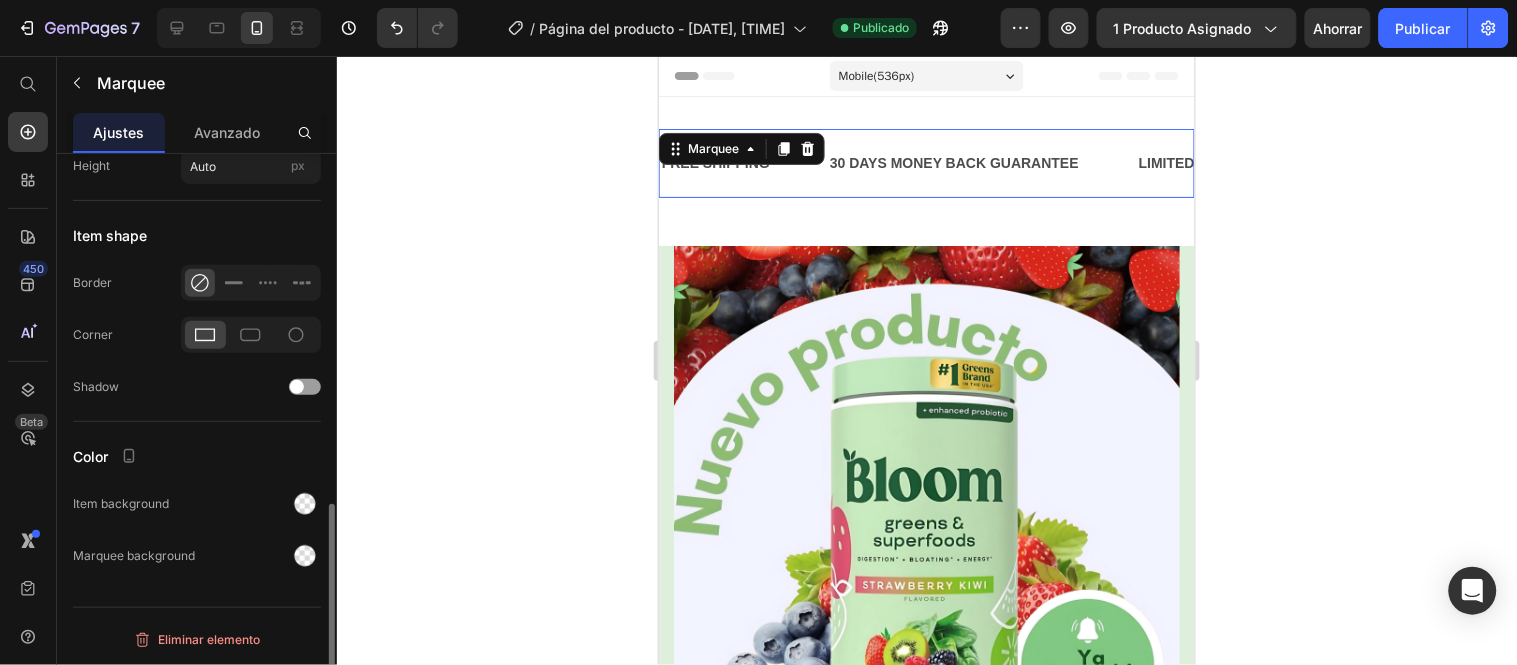scroll, scrollTop: 0, scrollLeft: 0, axis: both 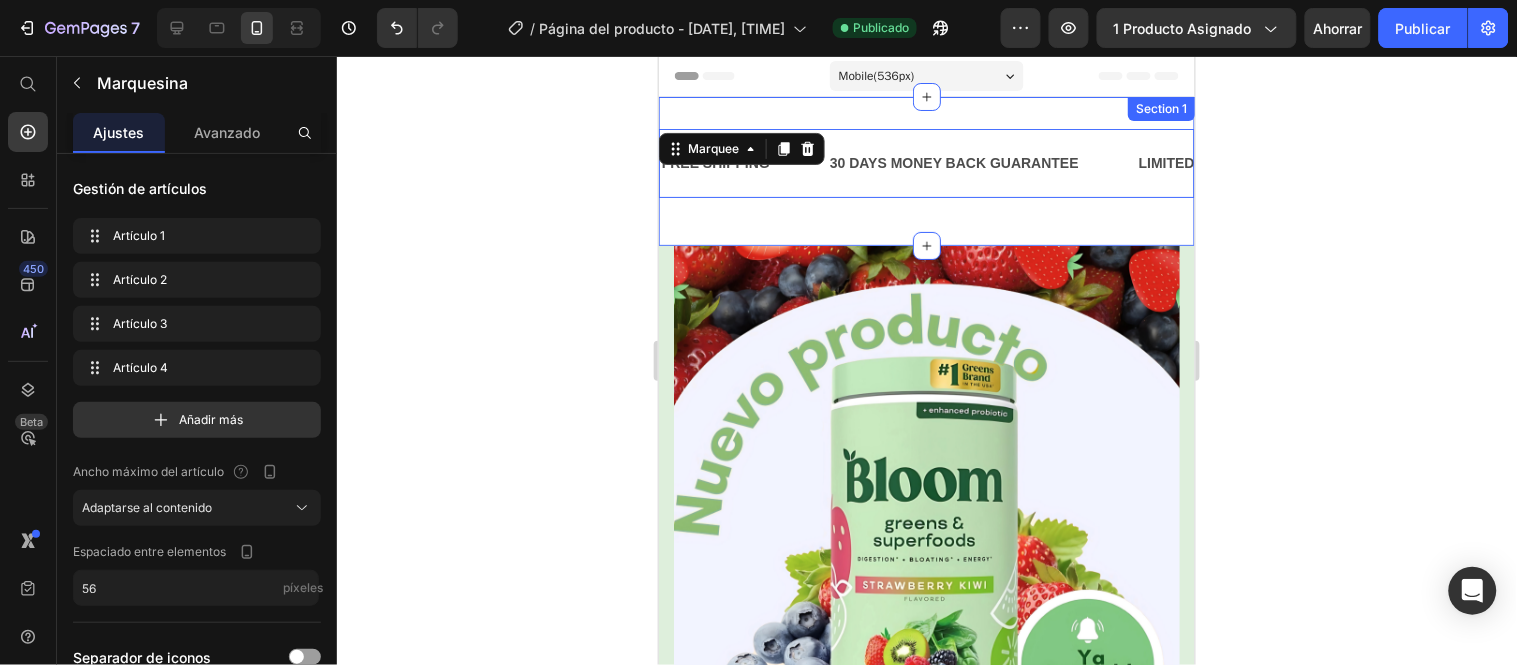 click on "FREE SHIPPING Text 30 DAYS MONEY BACK GUARANTEE Text LIMITED TIME 50% OFF SALE Text LIFE TIME WARRANTY Text FREE SHIPPING Text 30 DAYS MONEY BACK GUARANTEE Text LIMITED TIME 50% OFF SALE Text LIFE TIME WARRANTY Text Marquee   16 Section 1" at bounding box center (926, 170) 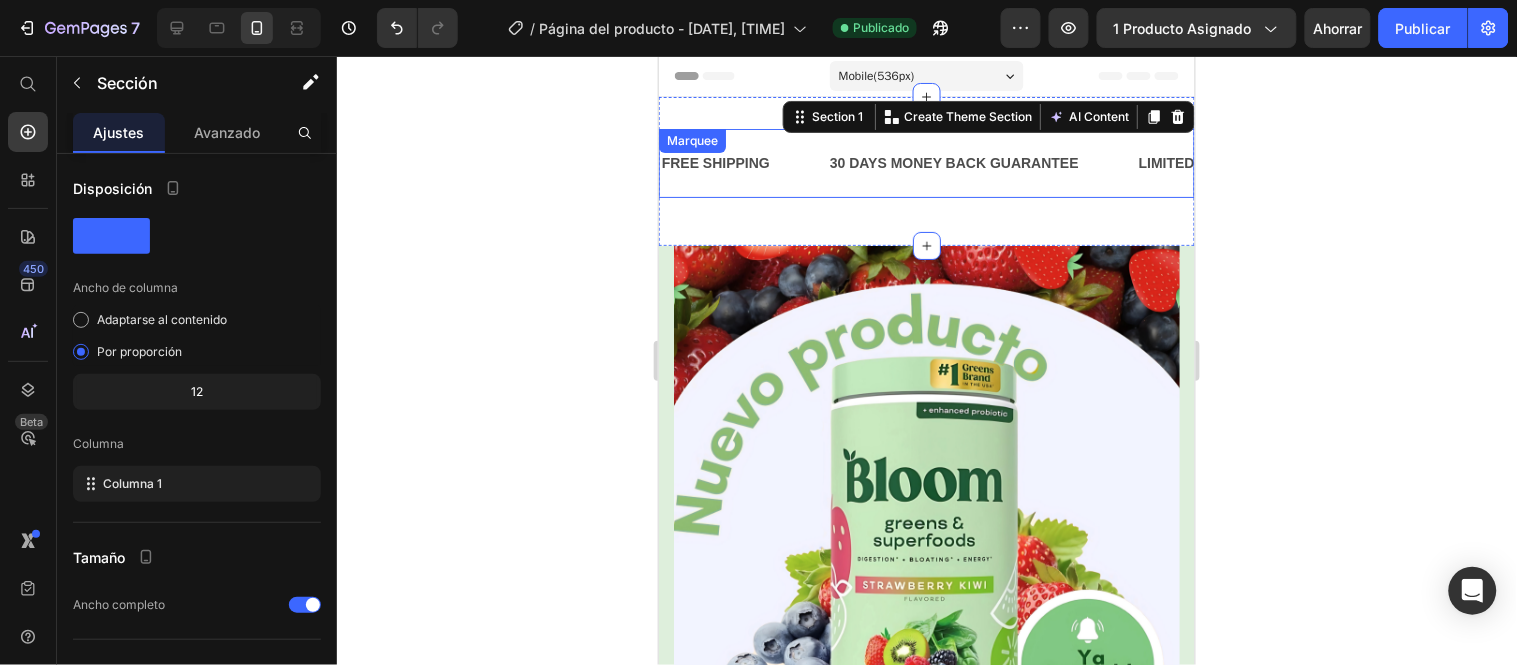 click on "FREE SHIPPING Text" at bounding box center (743, 162) 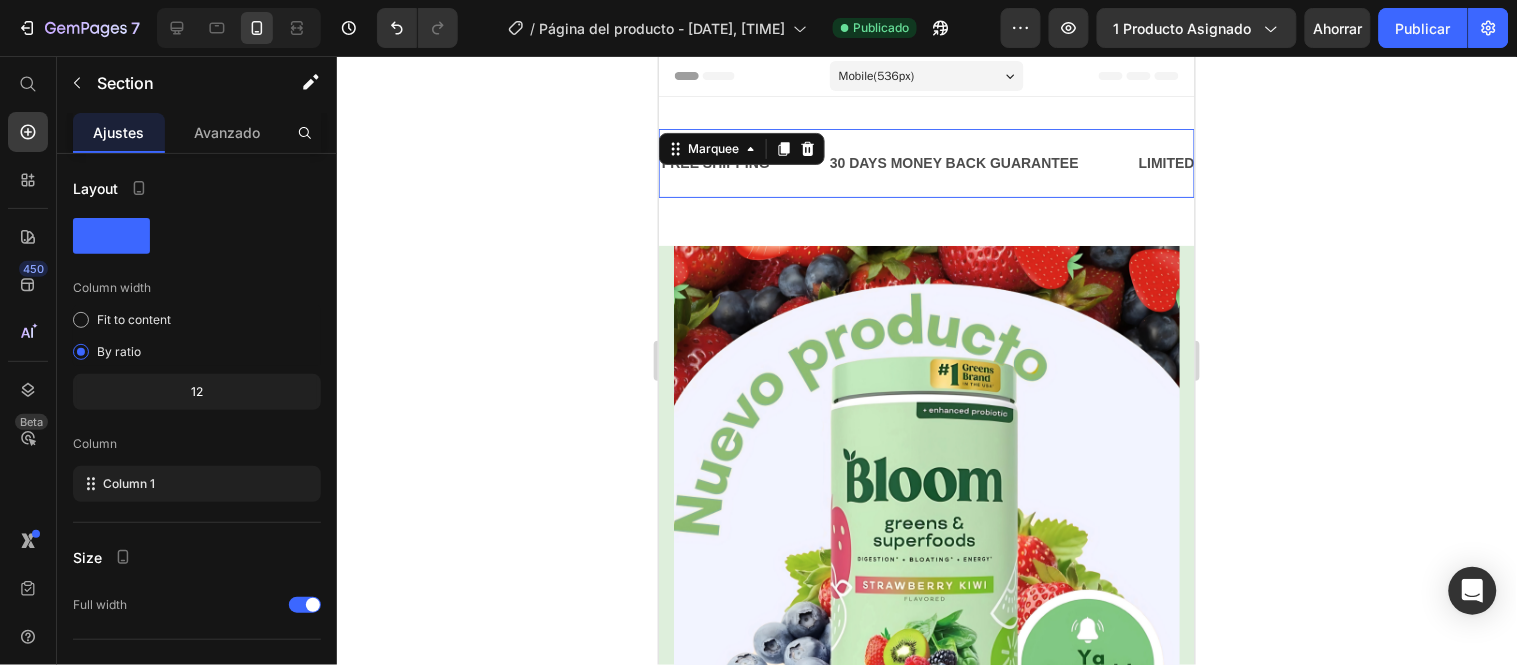 click on "FREE SHIPPING Text 30 DAYS MONEY BACK GUARANTEE Text LIMITED TIME 50% OFF SALE Text LIFE TIME WARRANTY Text FREE SHIPPING Text 30 DAYS MONEY BACK GUARANTEE Text LIMITED TIME 50% OFF SALE Text LIFE TIME WARRANTY Text Marquee   16" at bounding box center [926, 170] 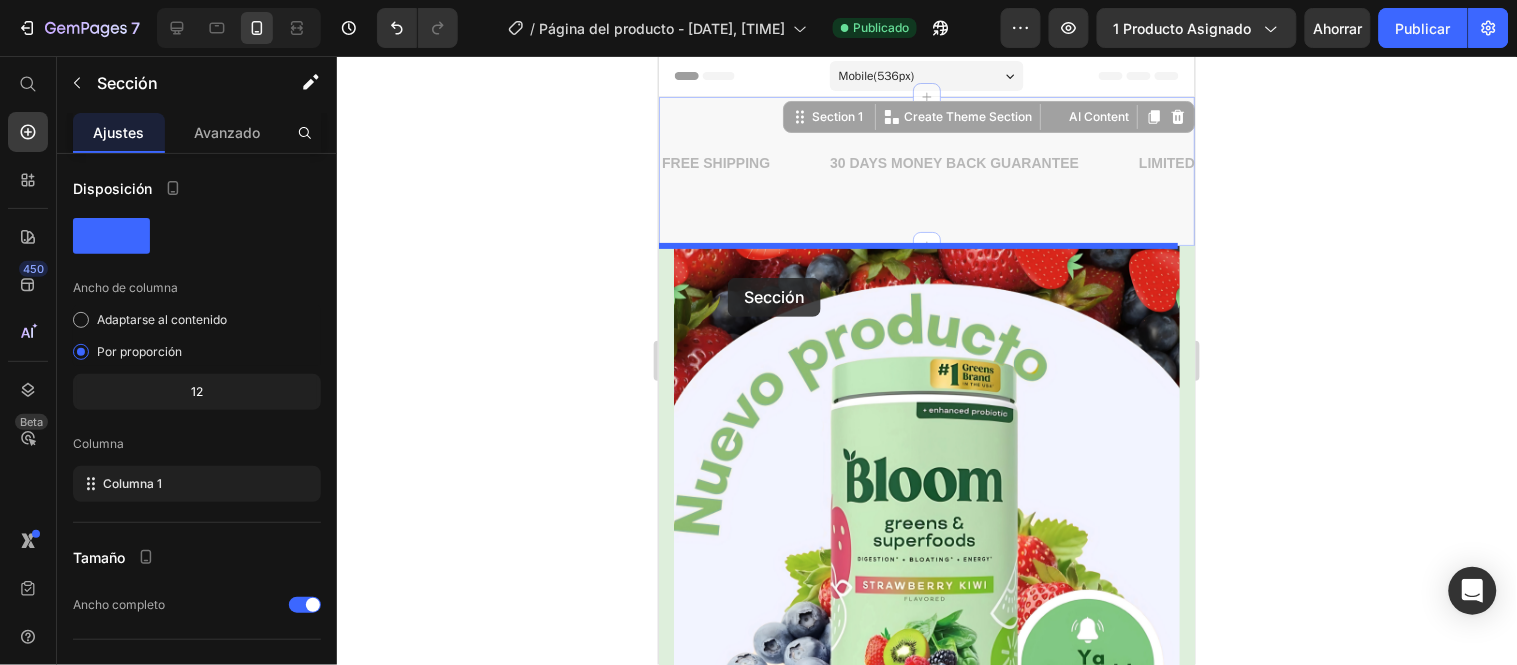 drag, startPoint x: 736, startPoint y: 201, endPoint x: 725, endPoint y: 276, distance: 75.802376 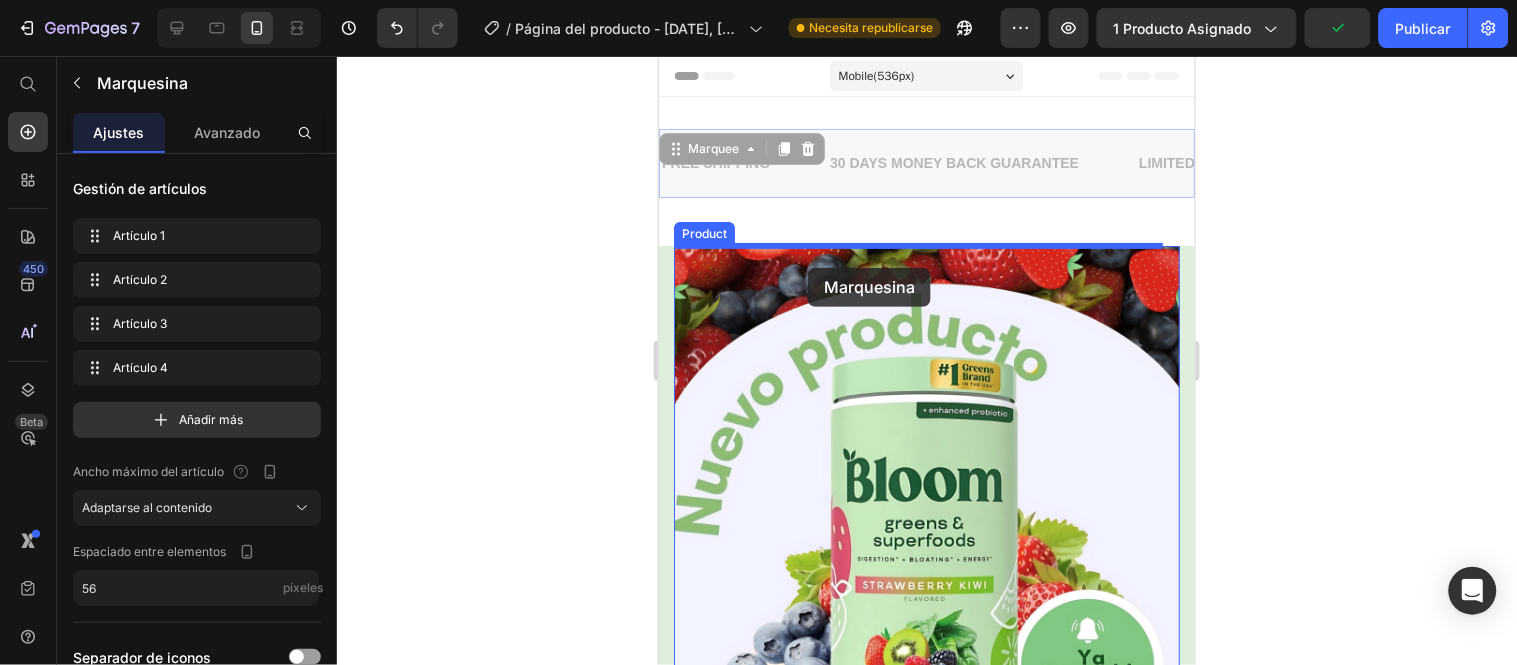 drag, startPoint x: 827, startPoint y: 201, endPoint x: 806, endPoint y: 267, distance: 69.260376 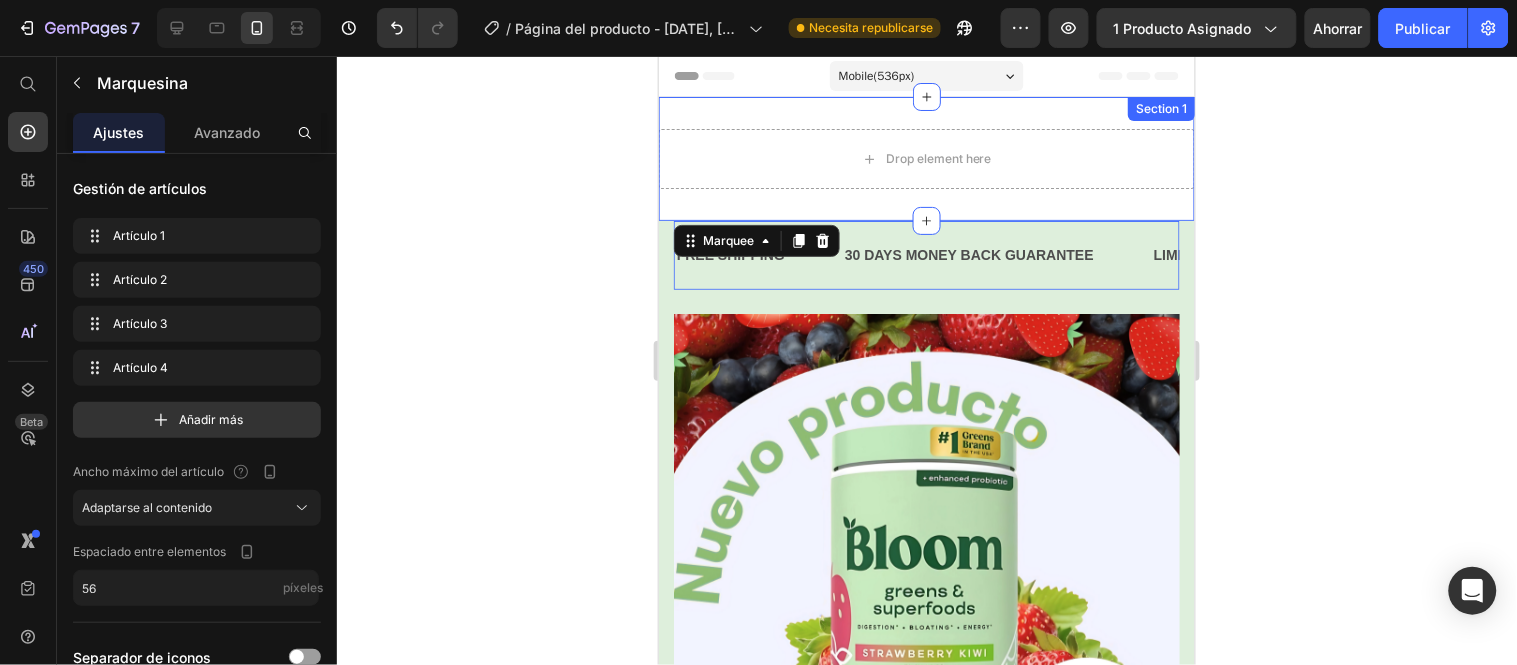 click on "Drop element here Section 1" at bounding box center (926, 158) 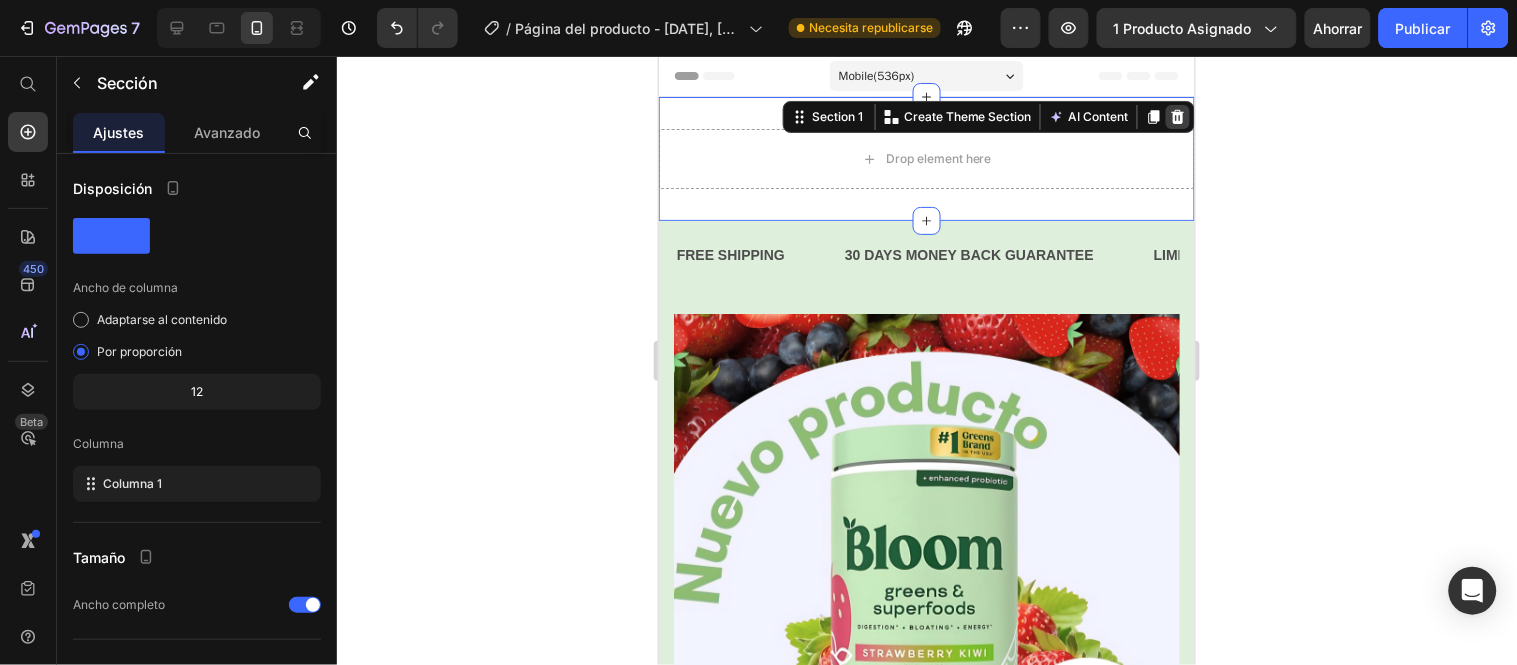 click 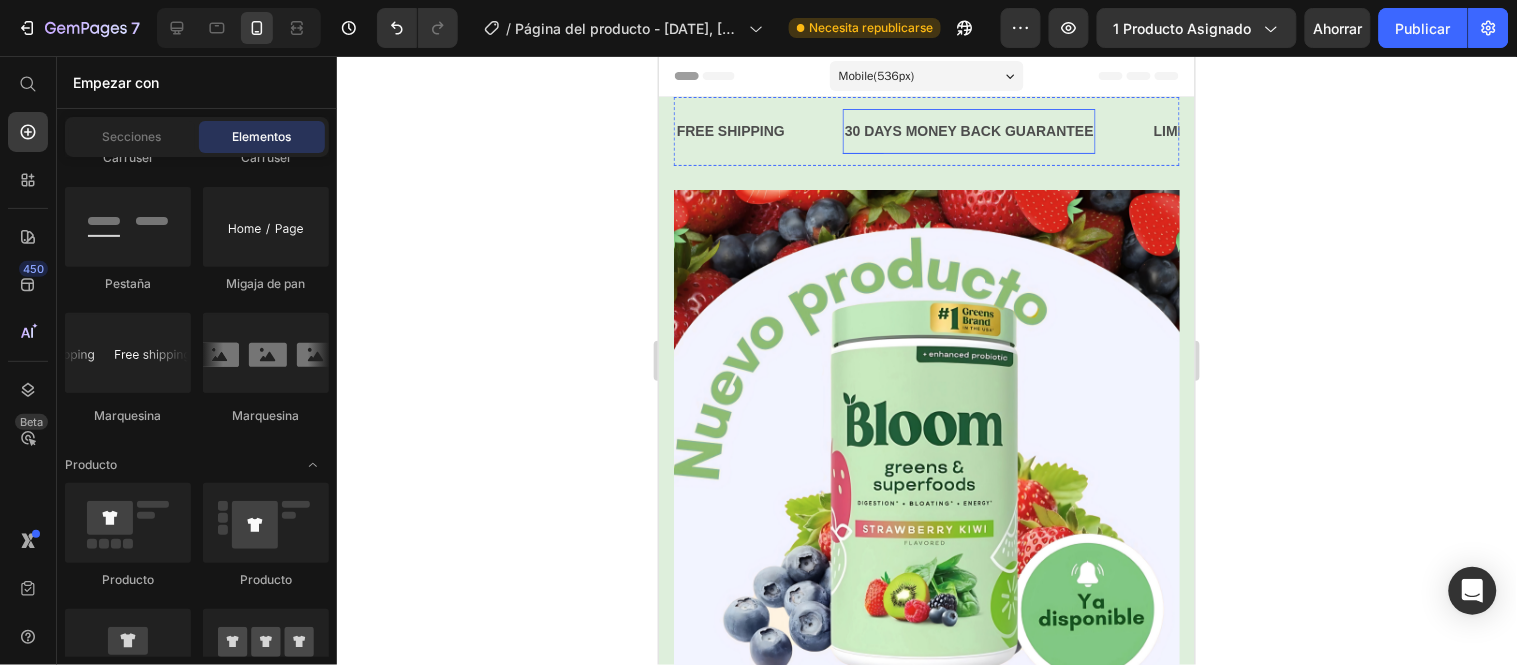 click on "30 DAYS MONEY BACK GUARANTEE" at bounding box center (968, 130) 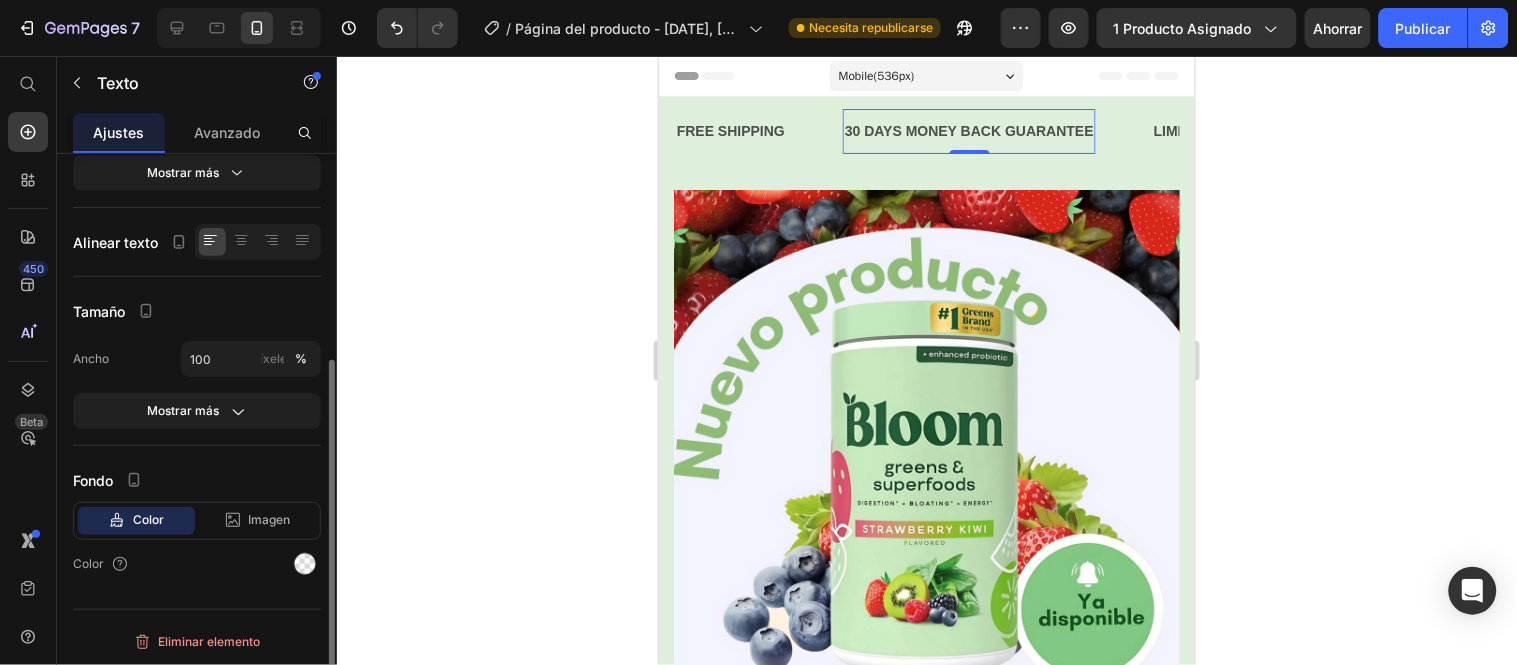 scroll, scrollTop: 0, scrollLeft: 0, axis: both 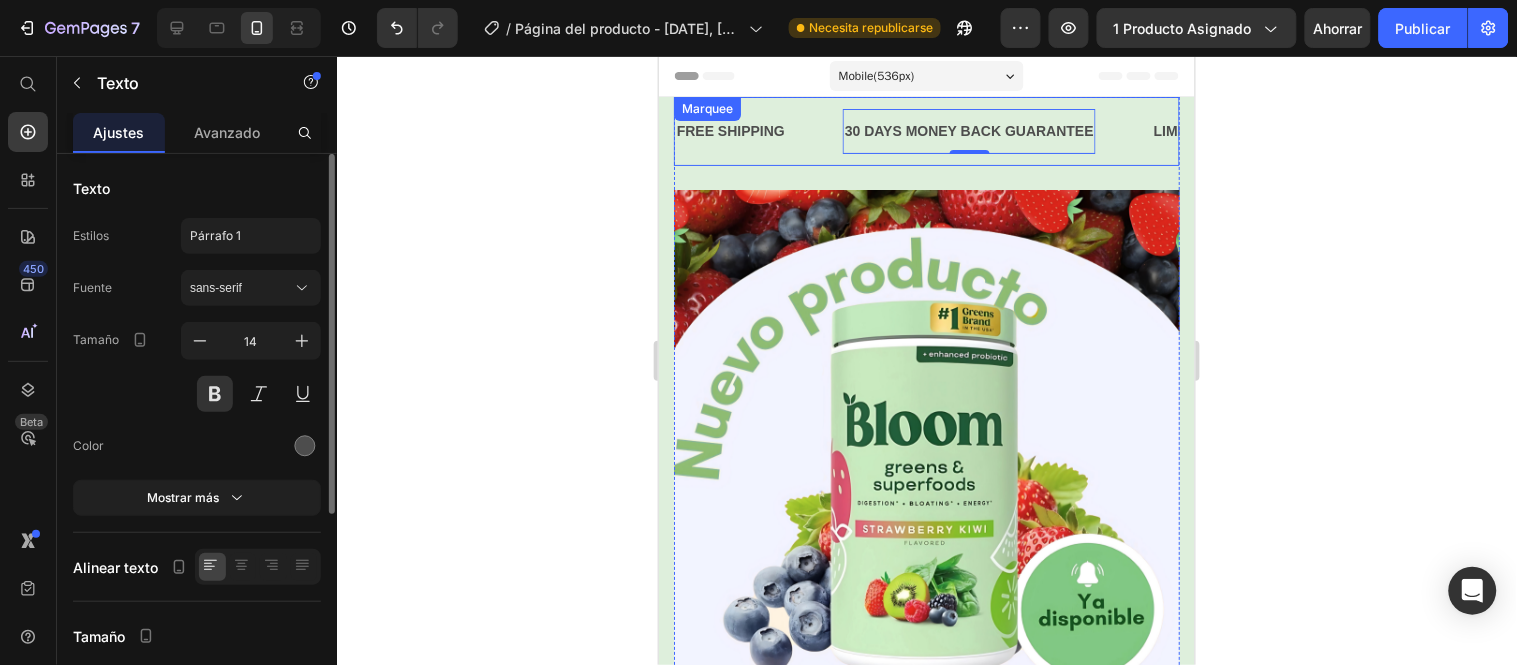 click on "FREE SHIPPING Text" at bounding box center [758, 130] 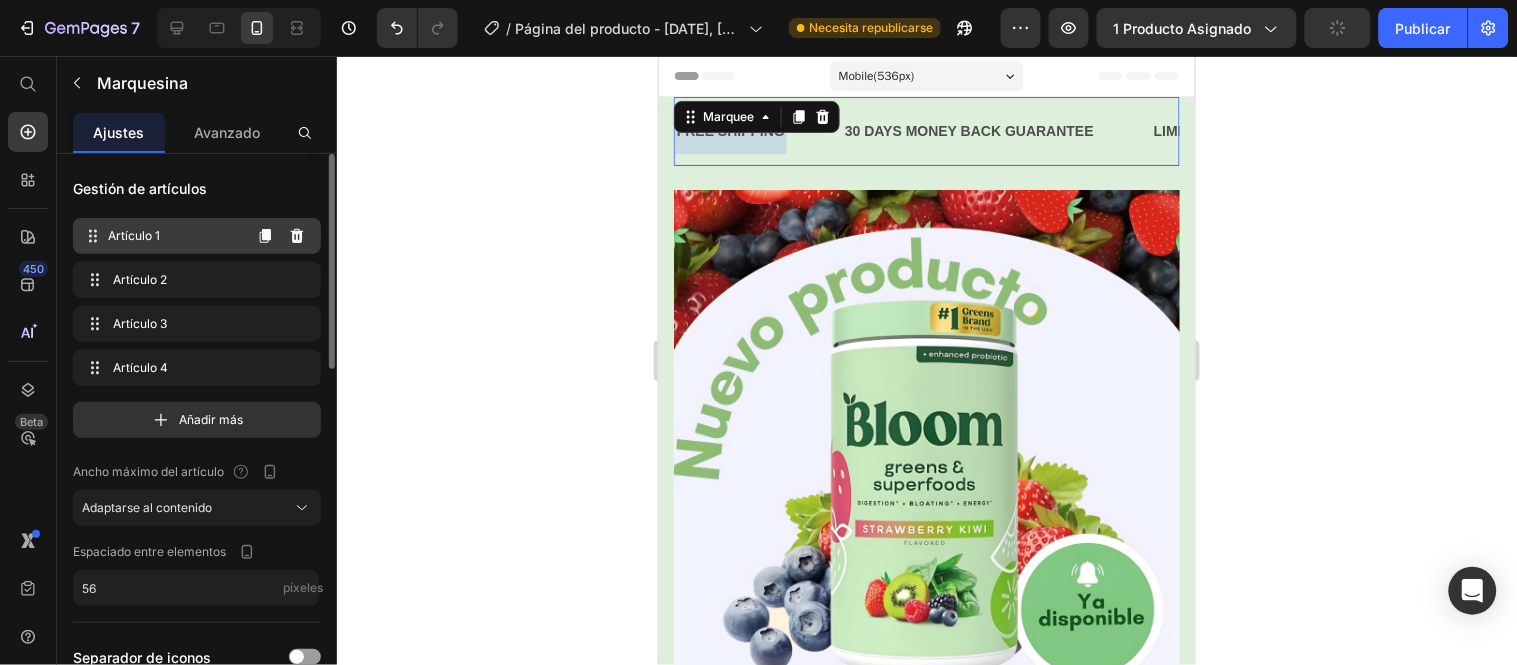 click on "Artículo 1" at bounding box center (174, 236) 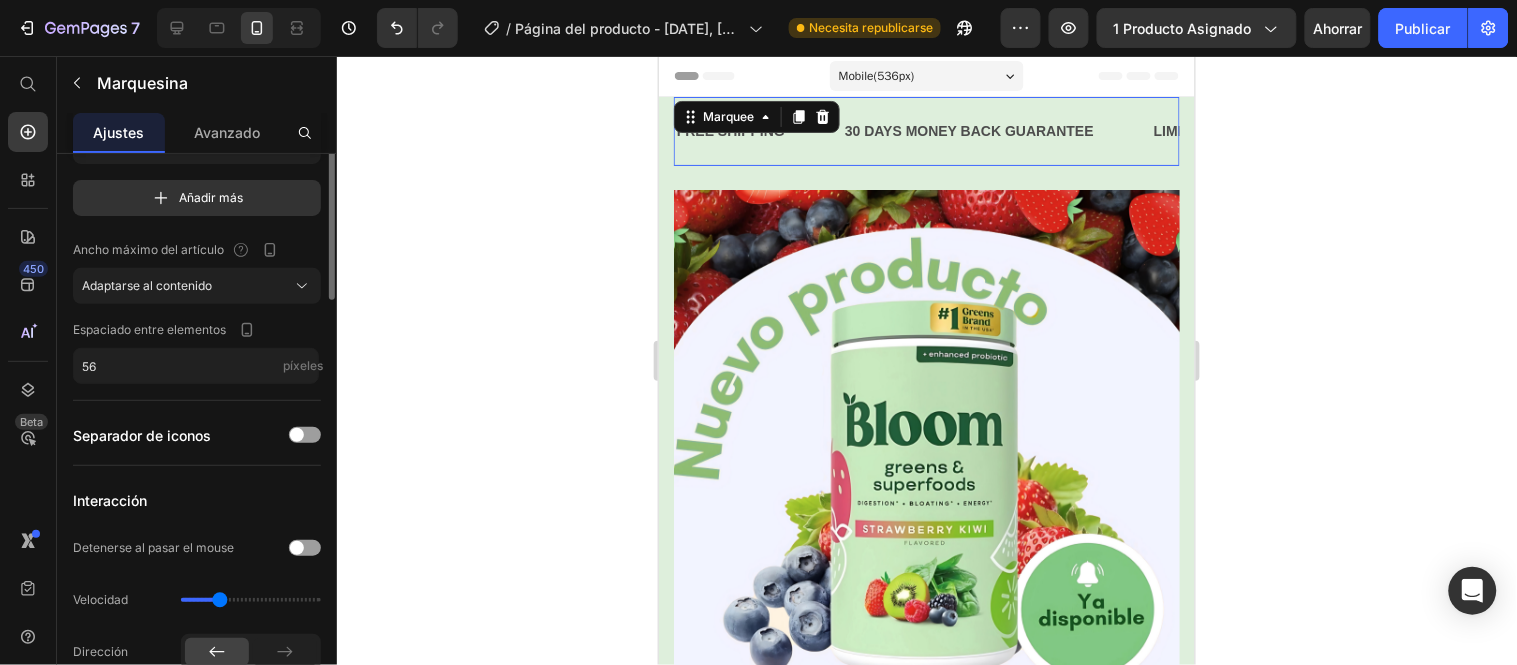 scroll, scrollTop: 0, scrollLeft: 0, axis: both 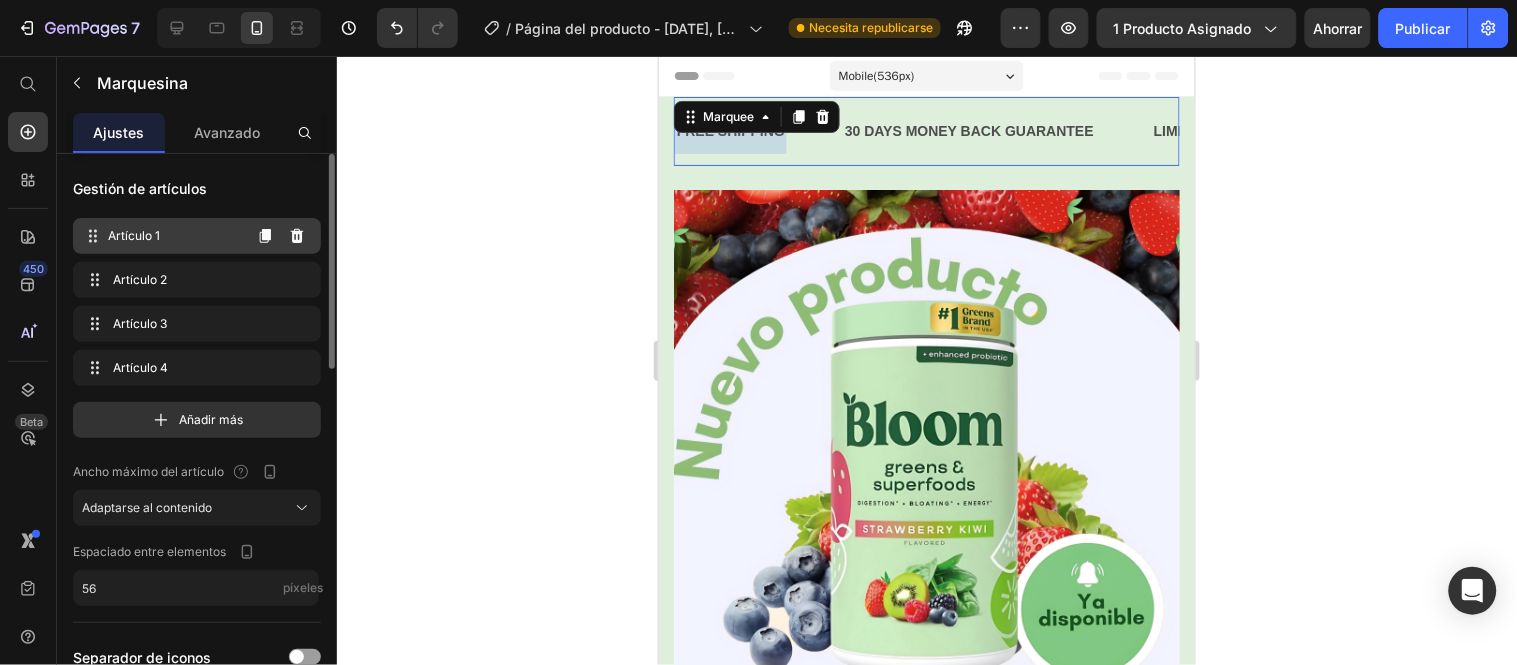 click on "Artículo 1" at bounding box center [174, 236] 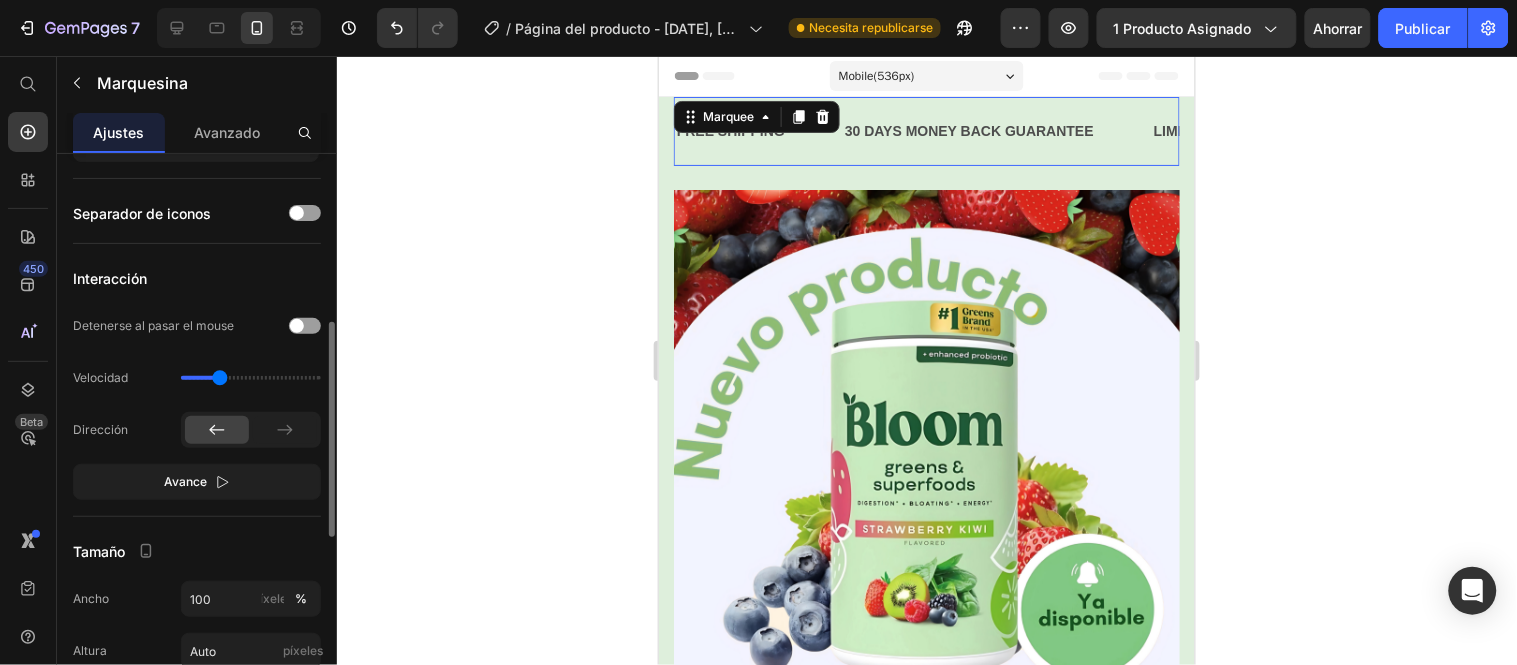 scroll, scrollTop: 333, scrollLeft: 0, axis: vertical 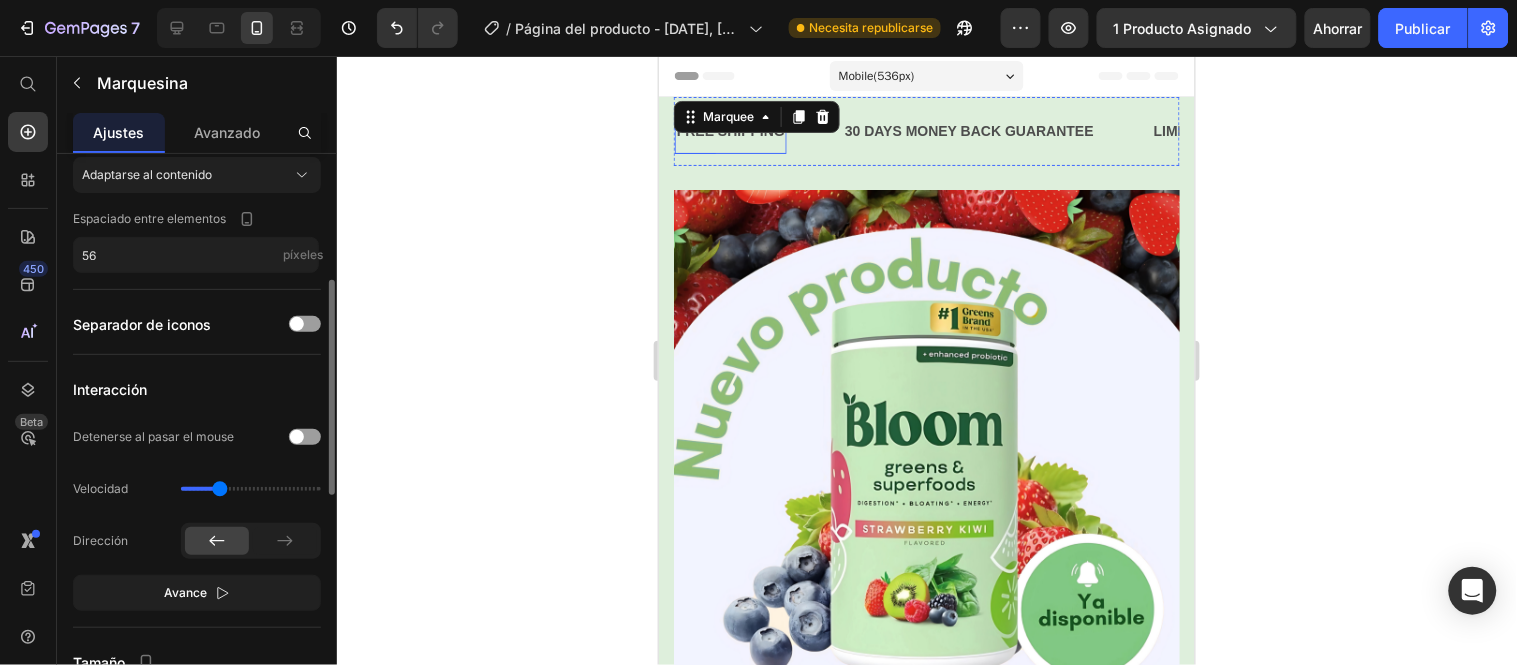 click on "FREE SHIPPING" at bounding box center [730, 130] 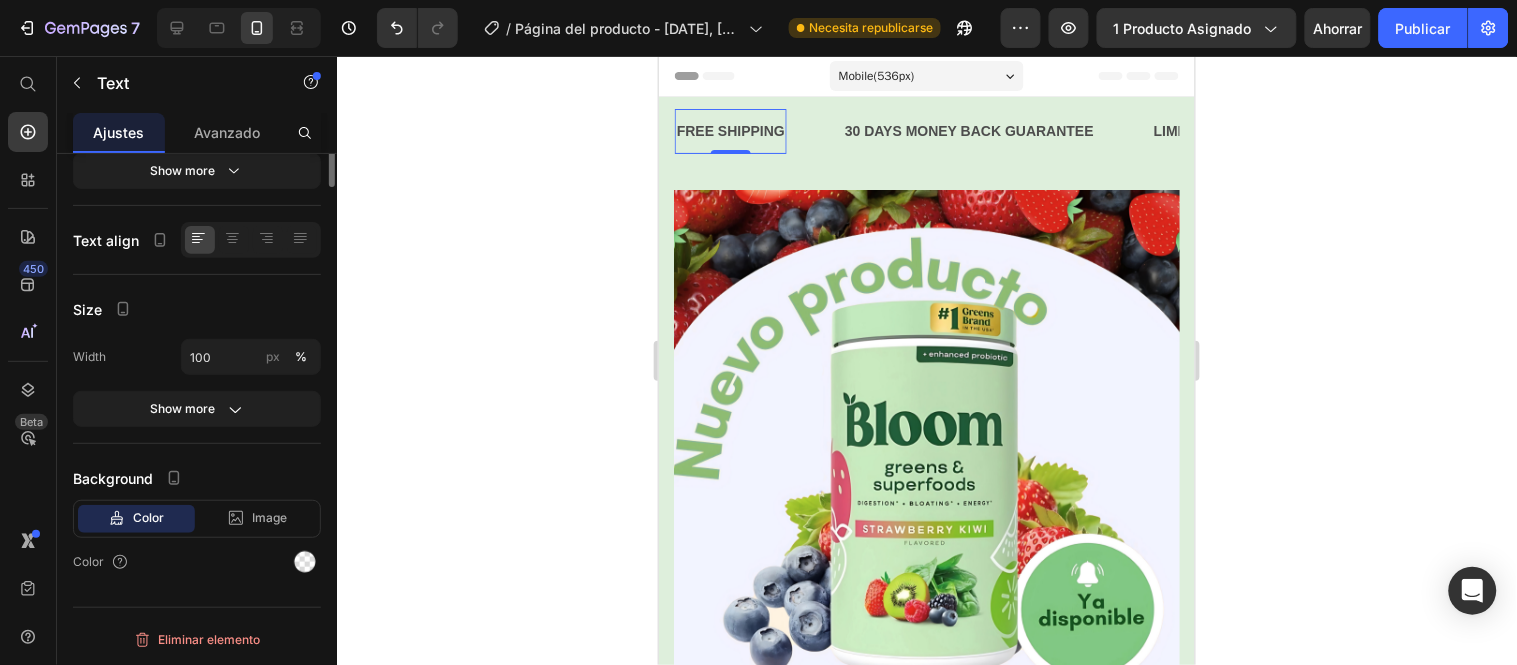scroll, scrollTop: 0, scrollLeft: 0, axis: both 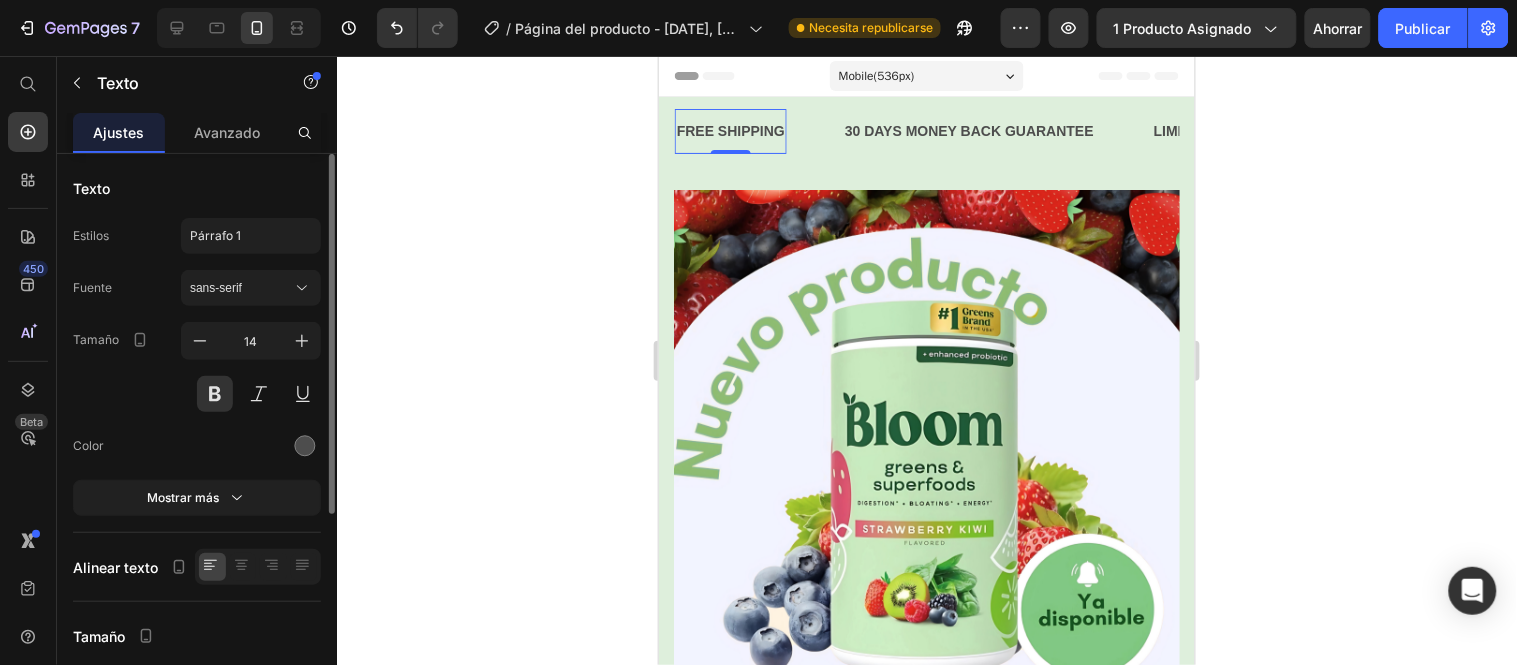 click on "FREE SHIPPING" at bounding box center (730, 130) 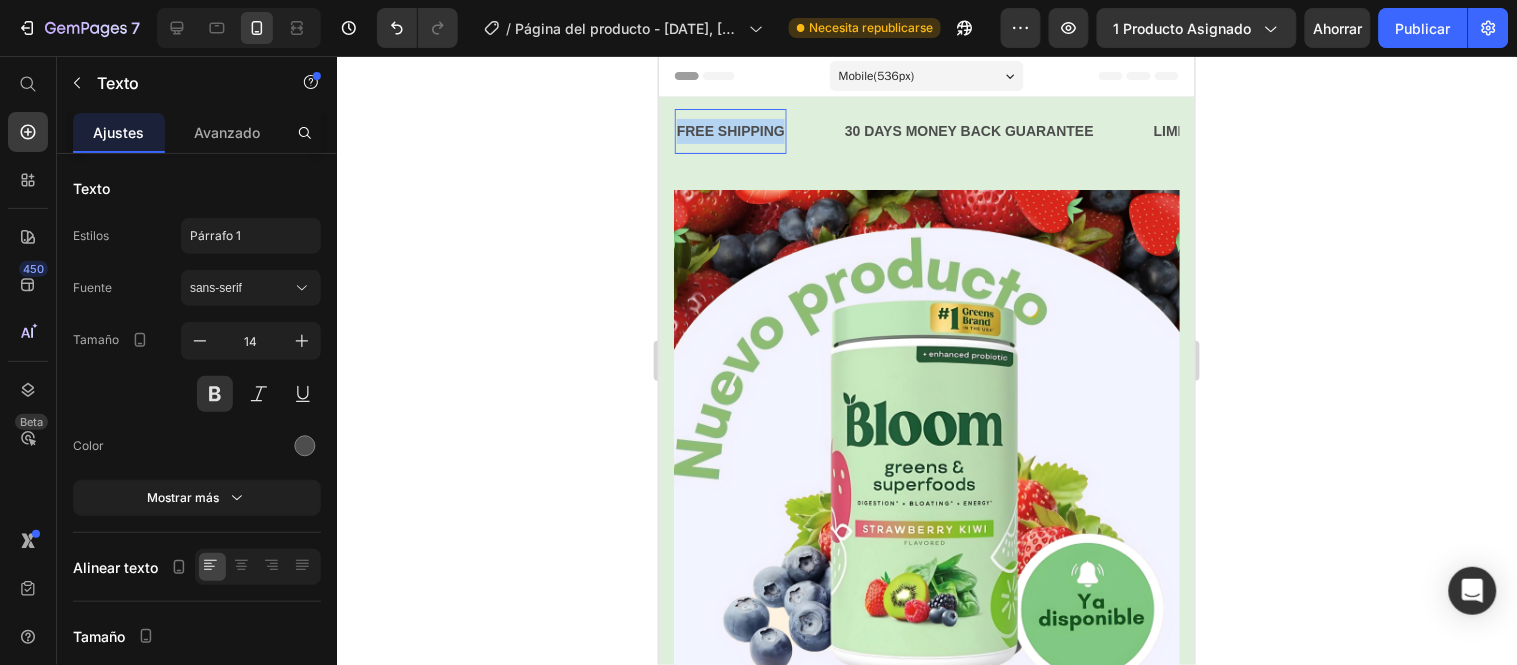 drag, startPoint x: 677, startPoint y: 126, endPoint x: 760, endPoint y: 126, distance: 83 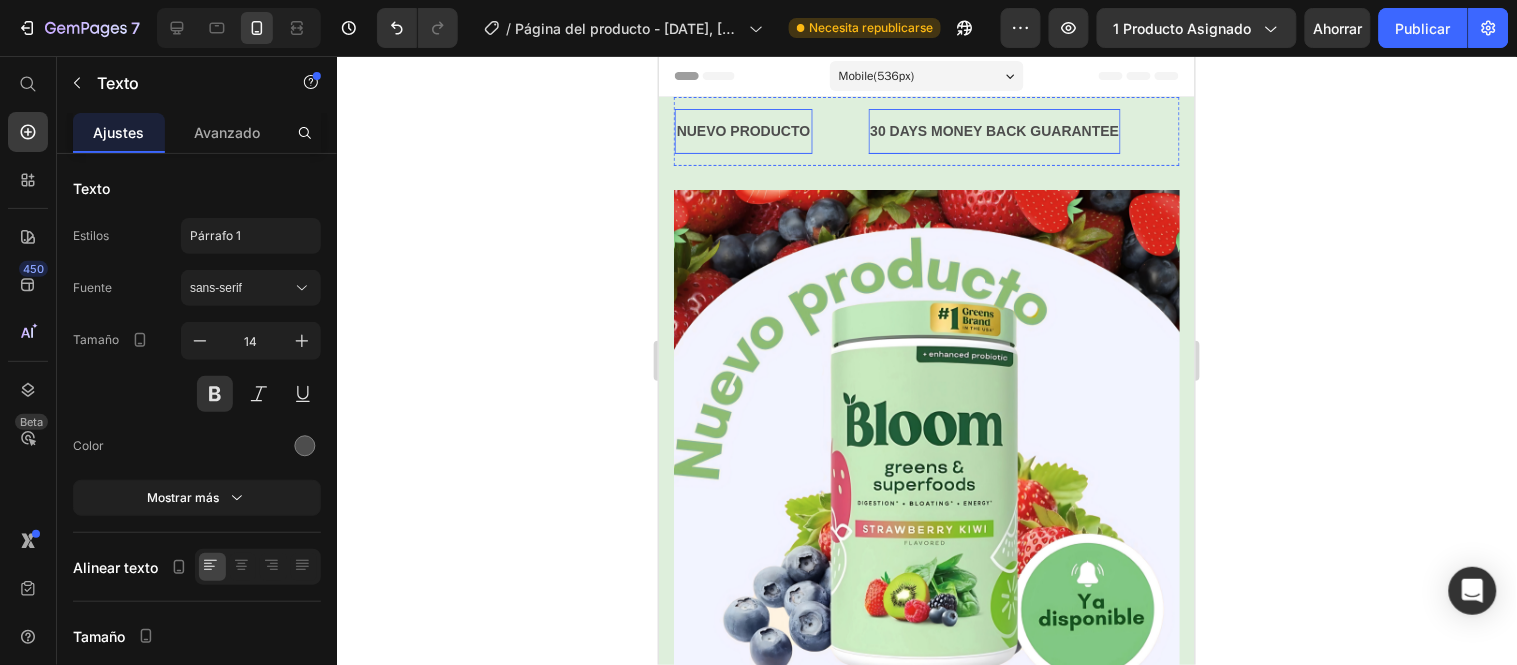 click on "30 DAYS MONEY BACK GUARANTEE" at bounding box center (994, 130) 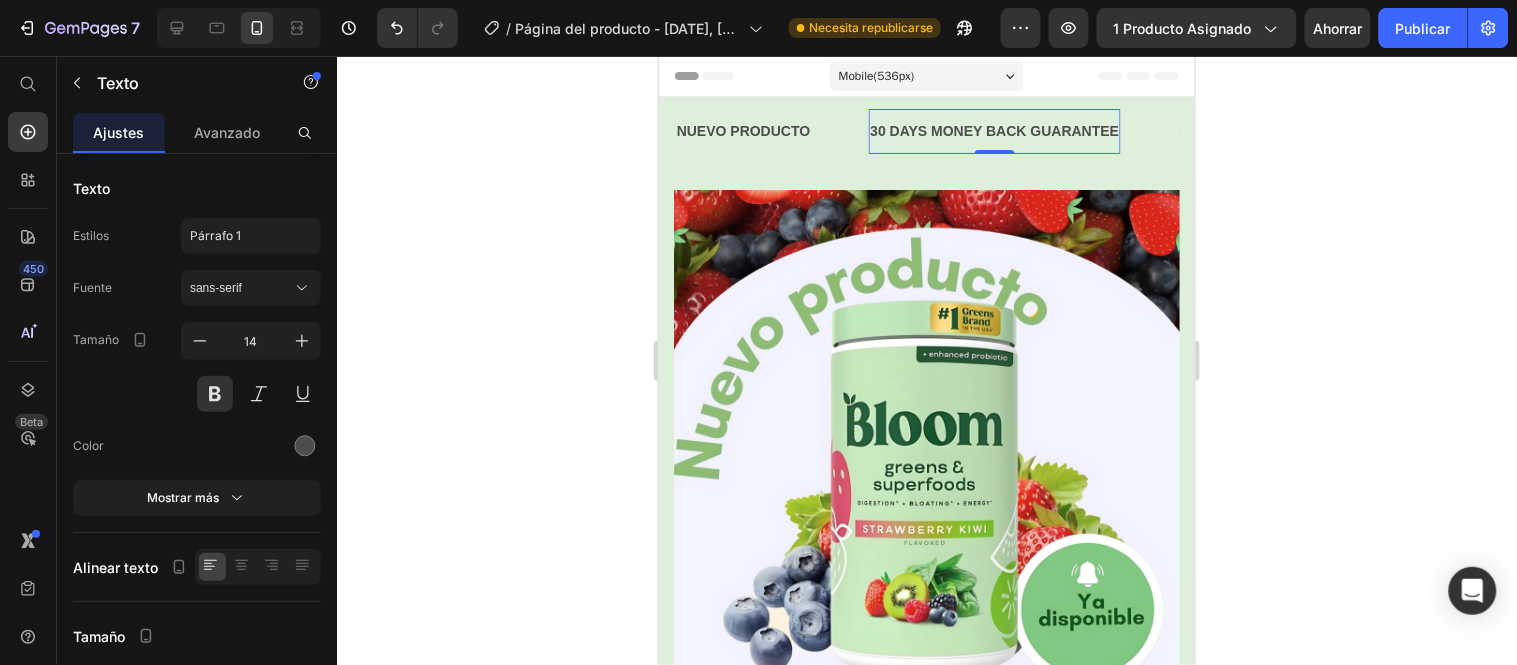 click on "30 DAYS MONEY BACK GUARANTEE" at bounding box center (994, 130) 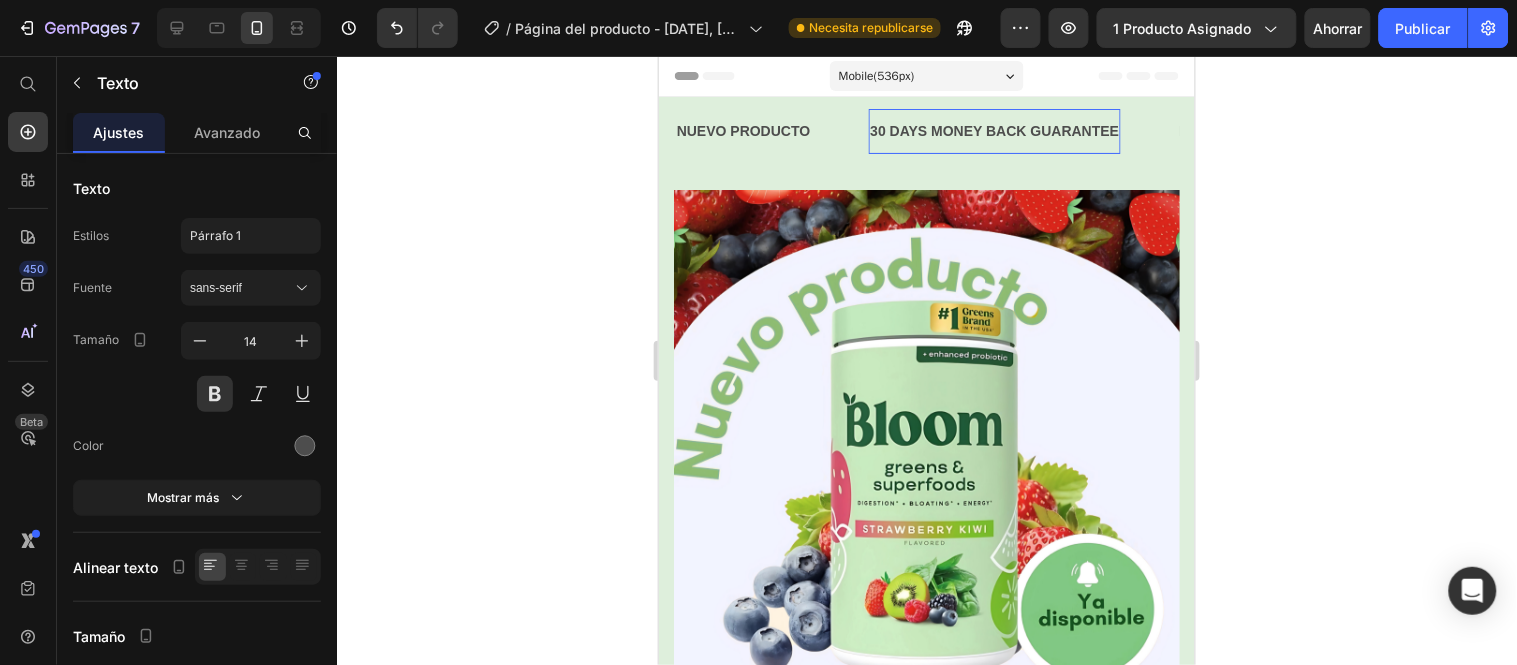 click on "30 DAYS MONEY BACK GUARANTEE" at bounding box center (994, 130) 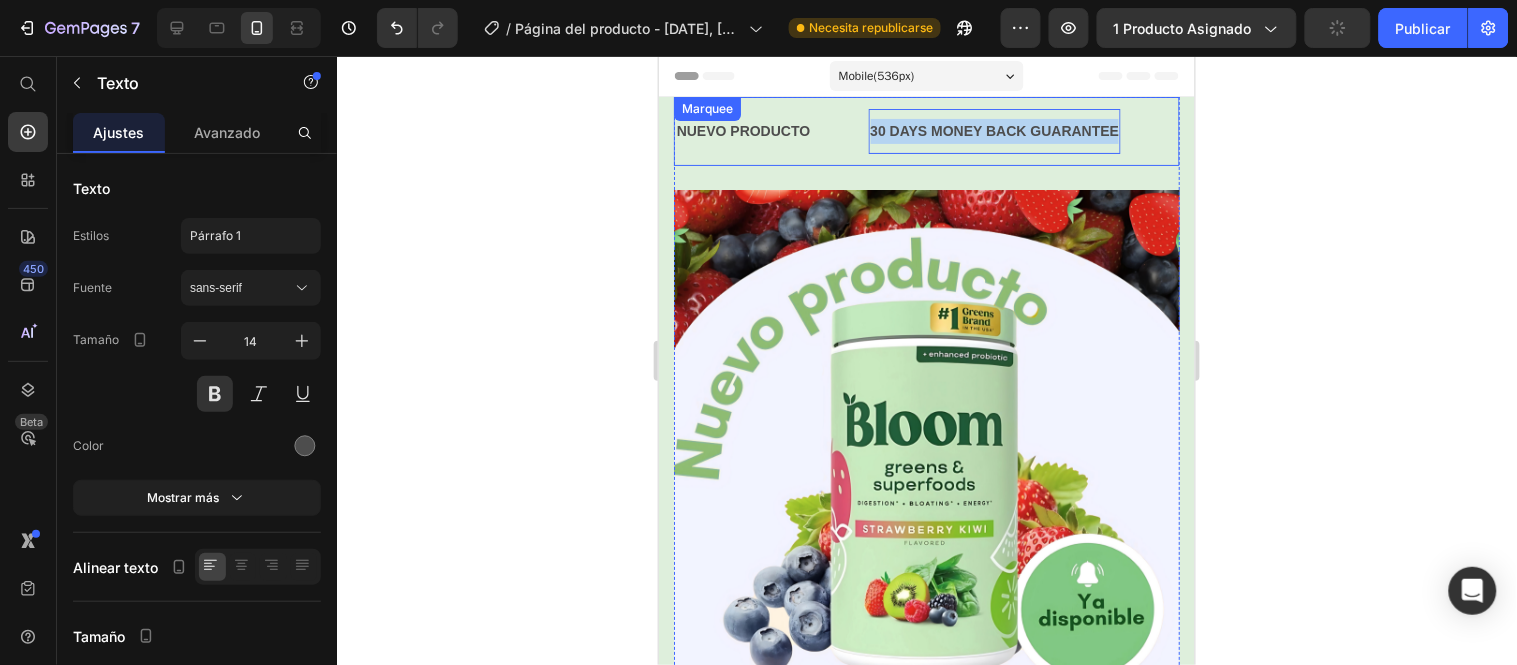 drag, startPoint x: 869, startPoint y: 127, endPoint x: 1120, endPoint y: 123, distance: 251.03188 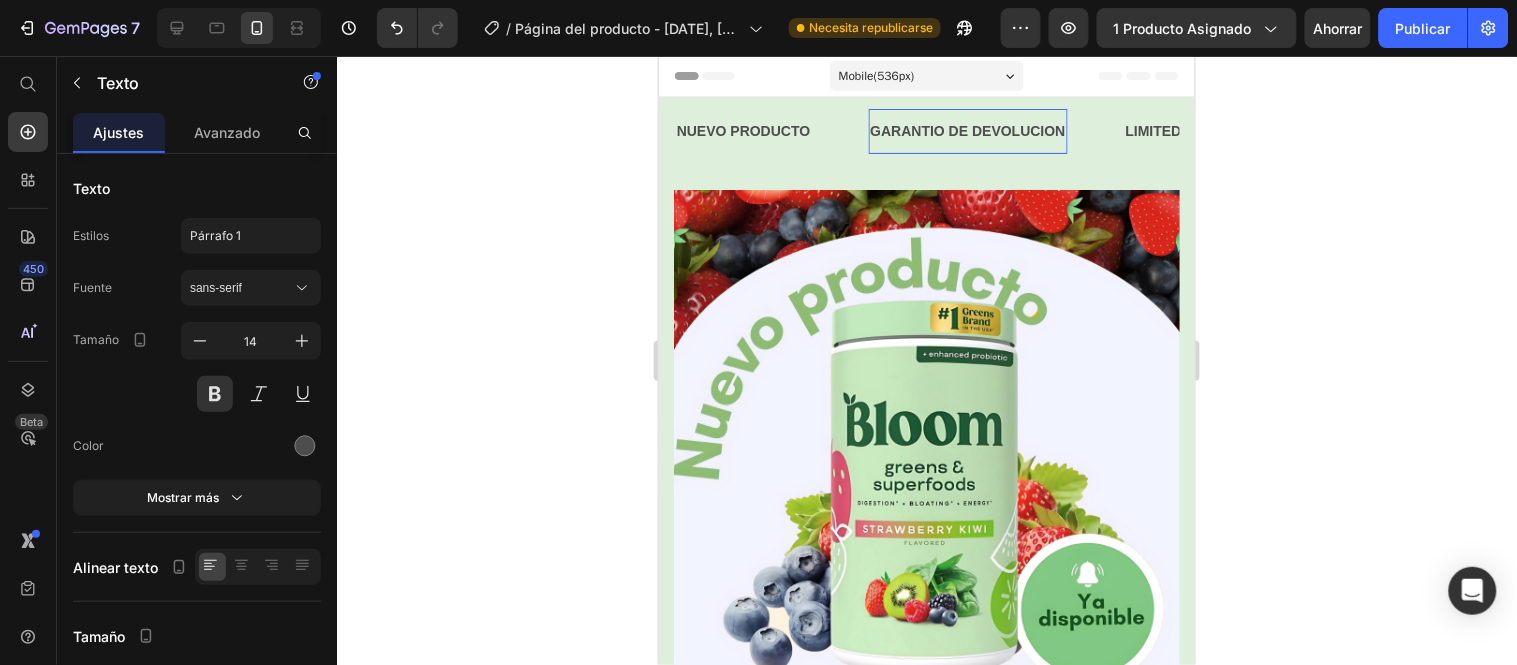 click on "GARANTIO DE DEVOLUCION" at bounding box center [967, 130] 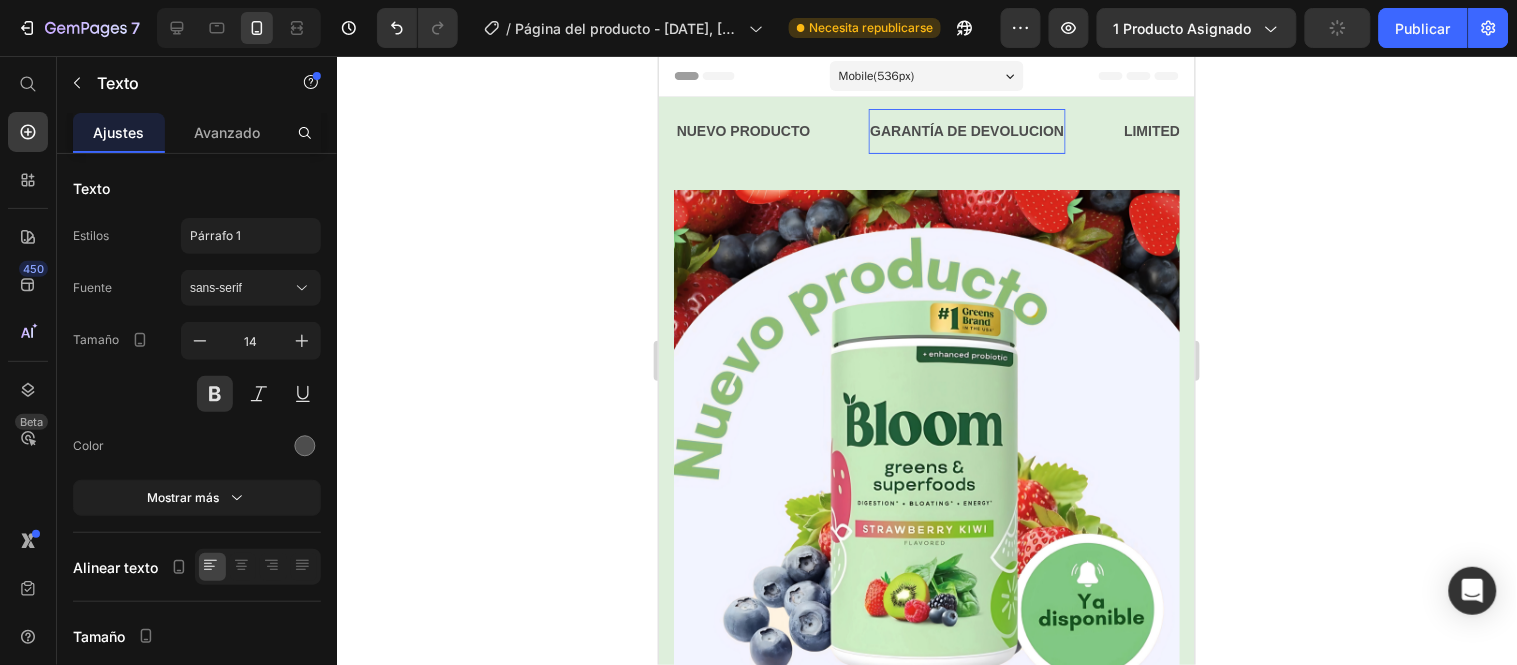 click on "GARANTÍA DE DEVOLUCION" at bounding box center [967, 130] 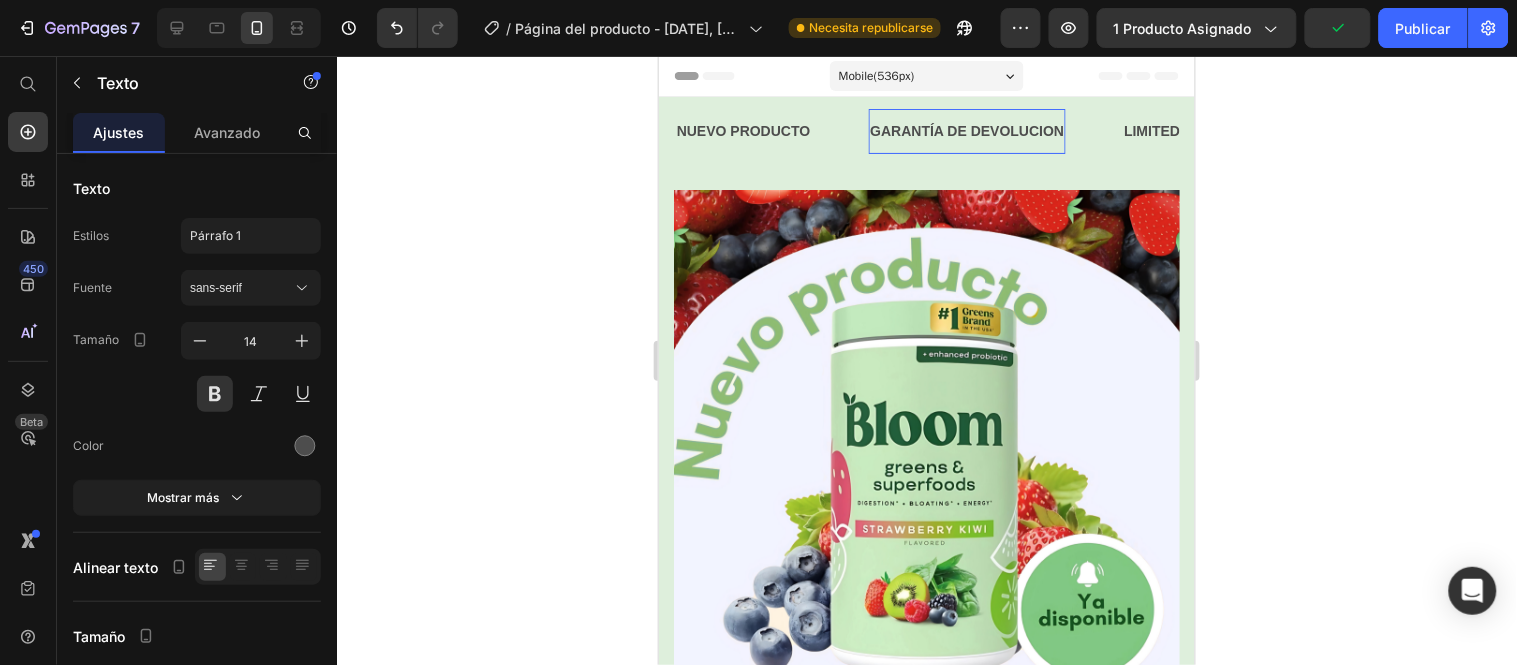 click on "DEVOLUCI Ó N" 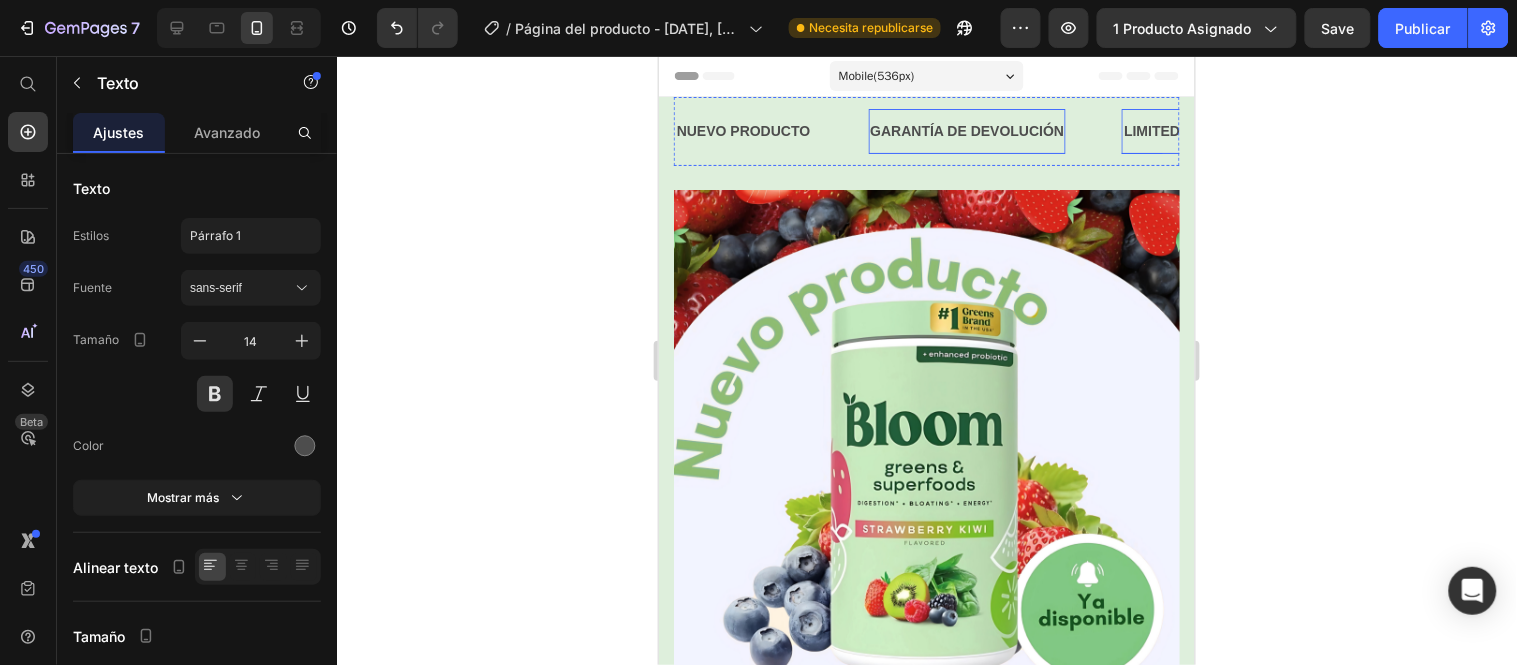 click on "LIMITED TIME 50% OFF SALE" at bounding box center [1222, 130] 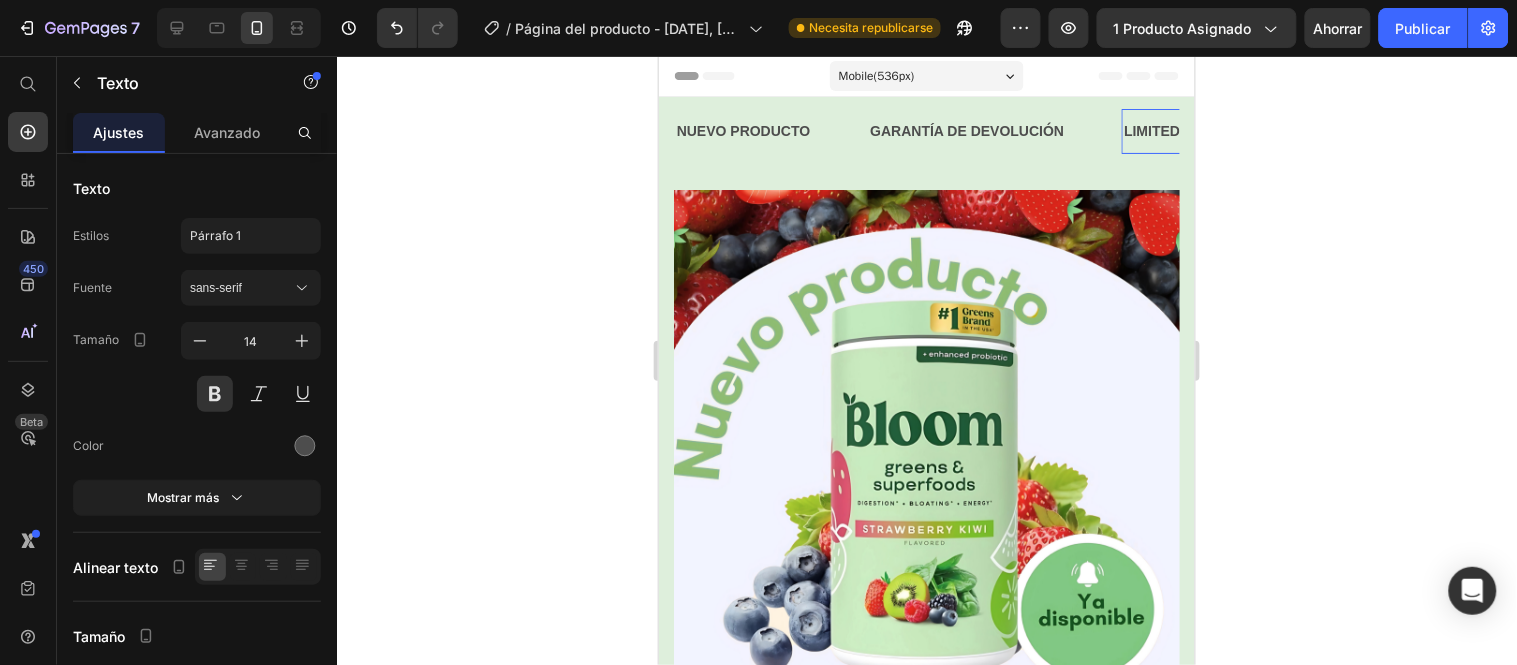 click on "LIMITED TIME 50% OFF SALE" at bounding box center [1222, 130] 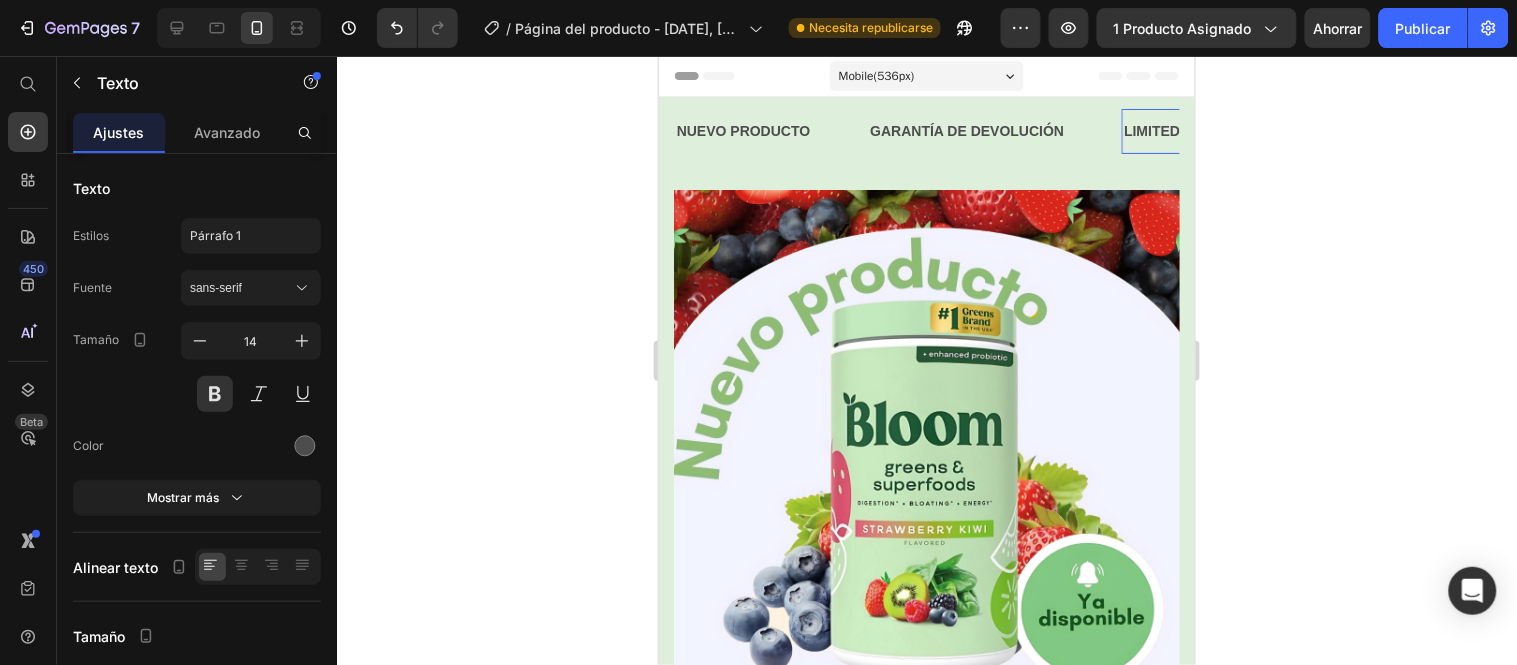 click on "LIMITED TIME 50% OFF SALE" at bounding box center (1222, 130) 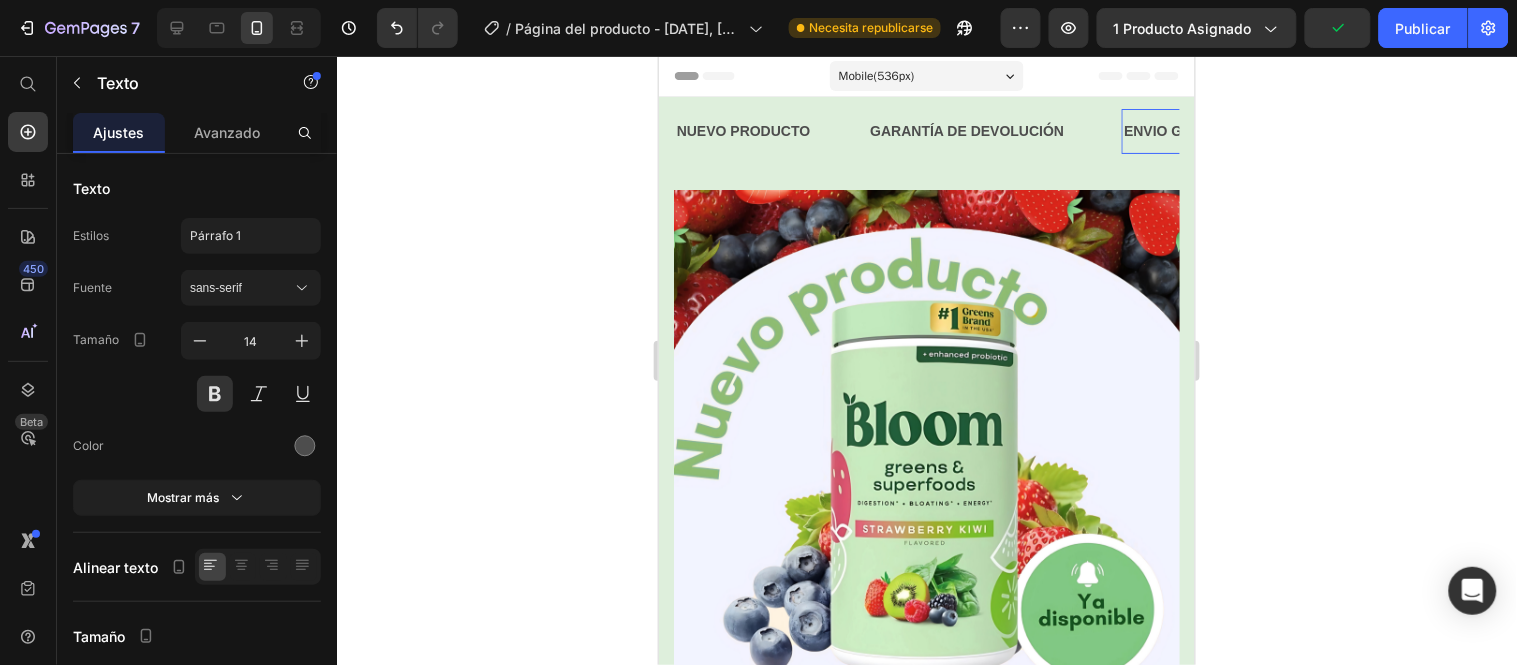 click on "ENVIO GRATISTIME 50% OFF SALE" at bounding box center (1287, 130) 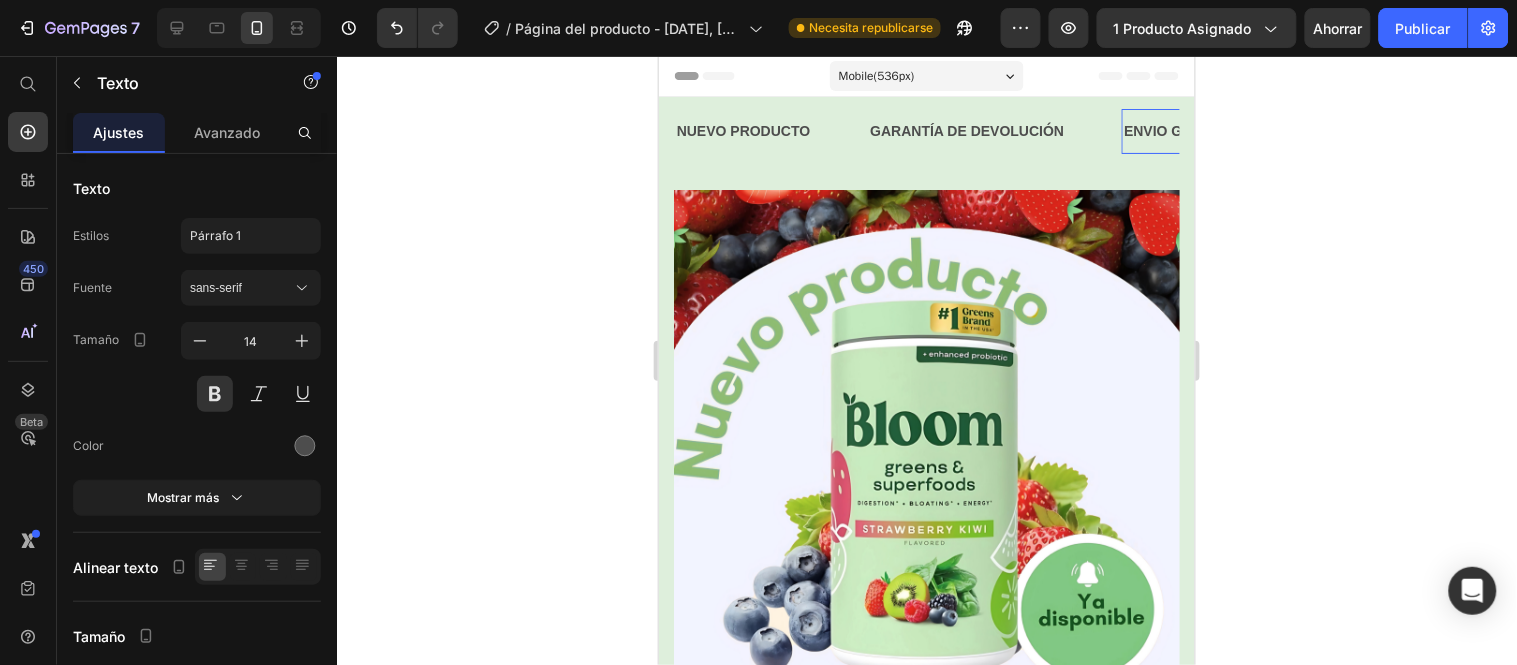 click on "Í" 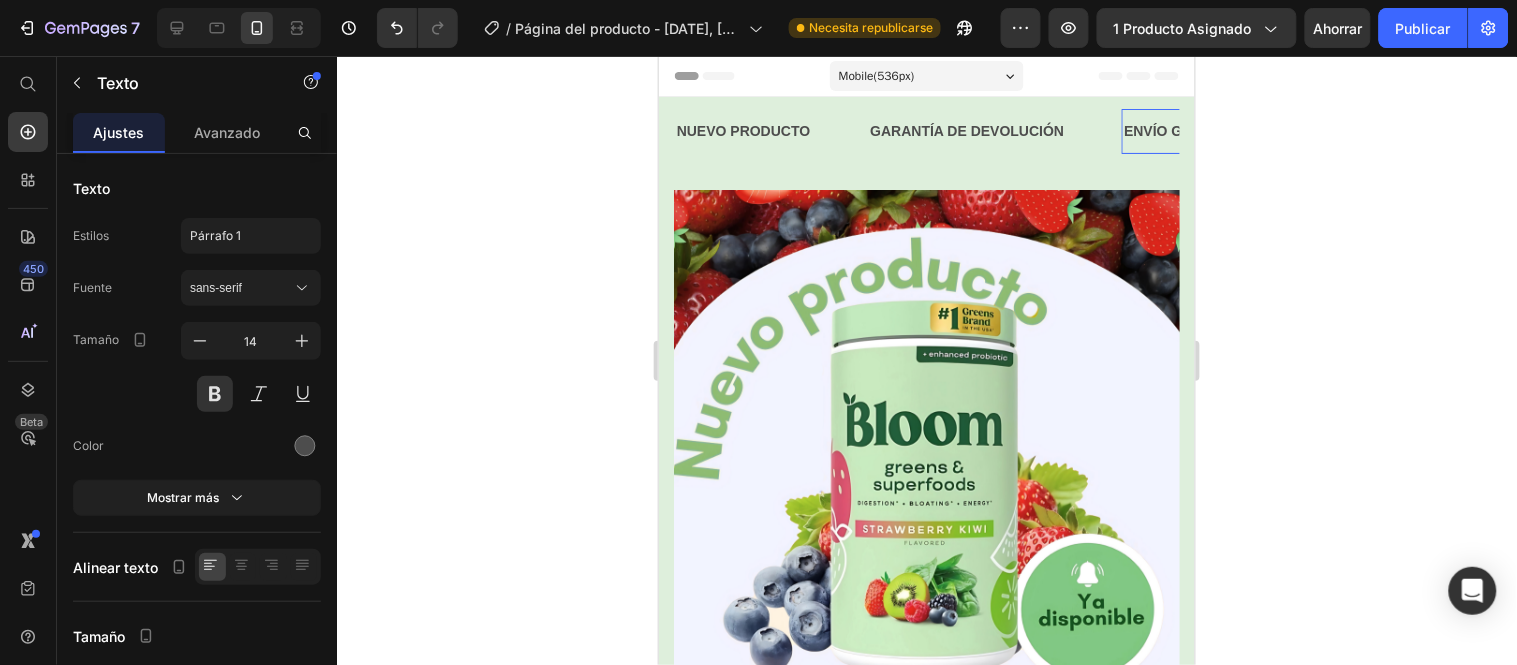 type 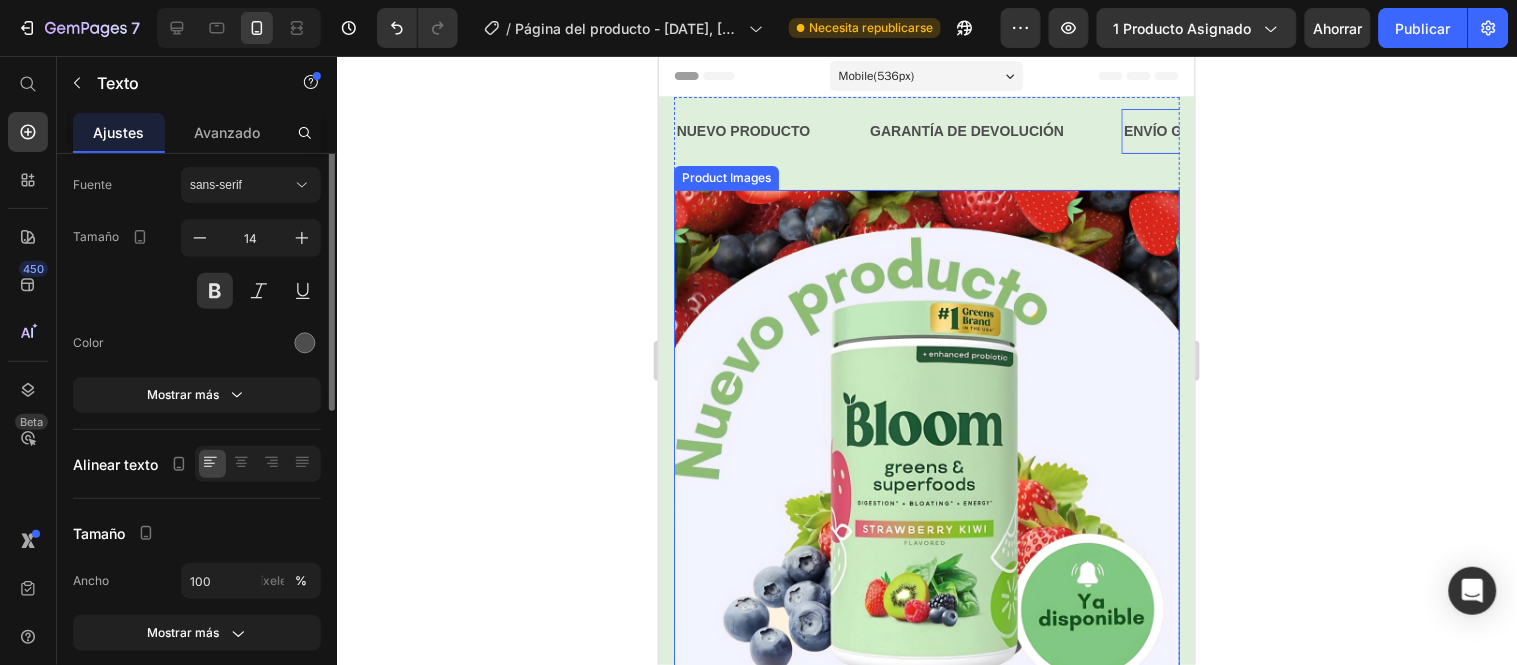 scroll, scrollTop: 0, scrollLeft: 0, axis: both 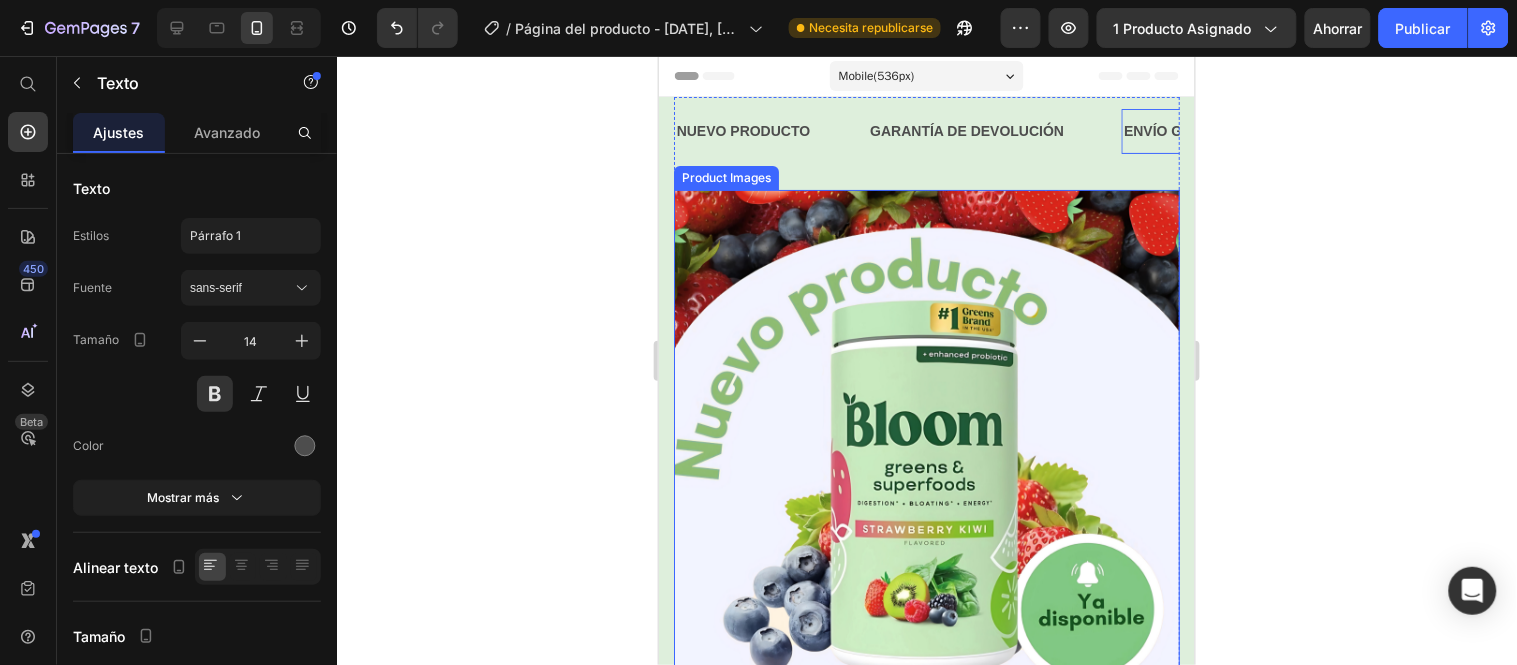 click at bounding box center [926, 442] 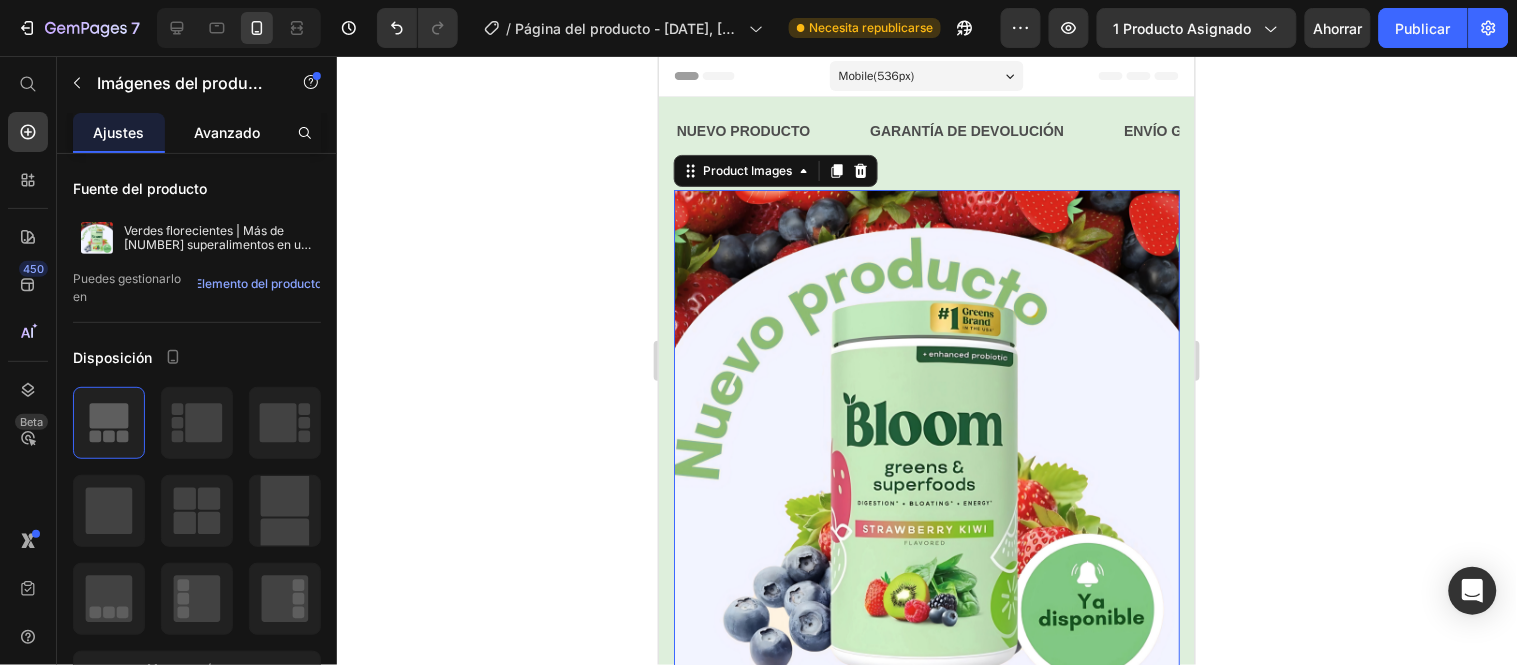 click on "Avanzado" at bounding box center [227, 132] 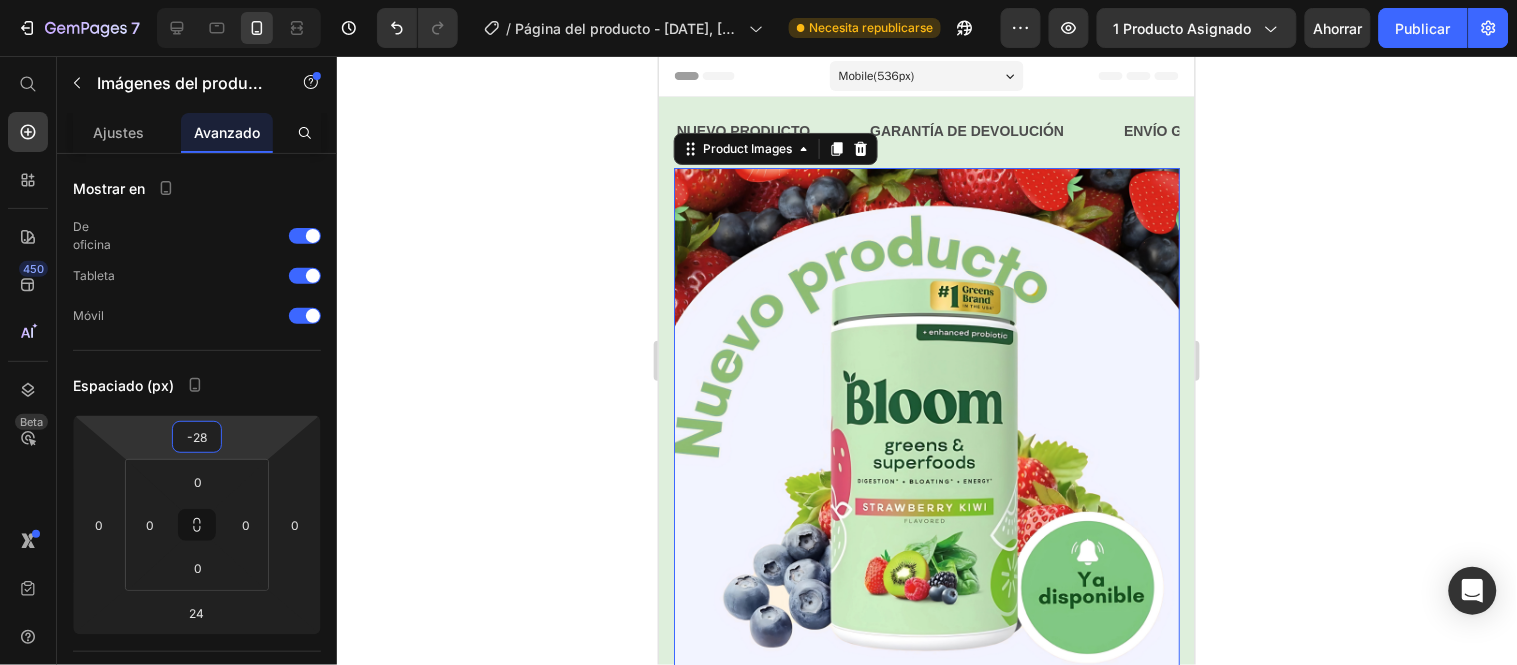 type on "-30" 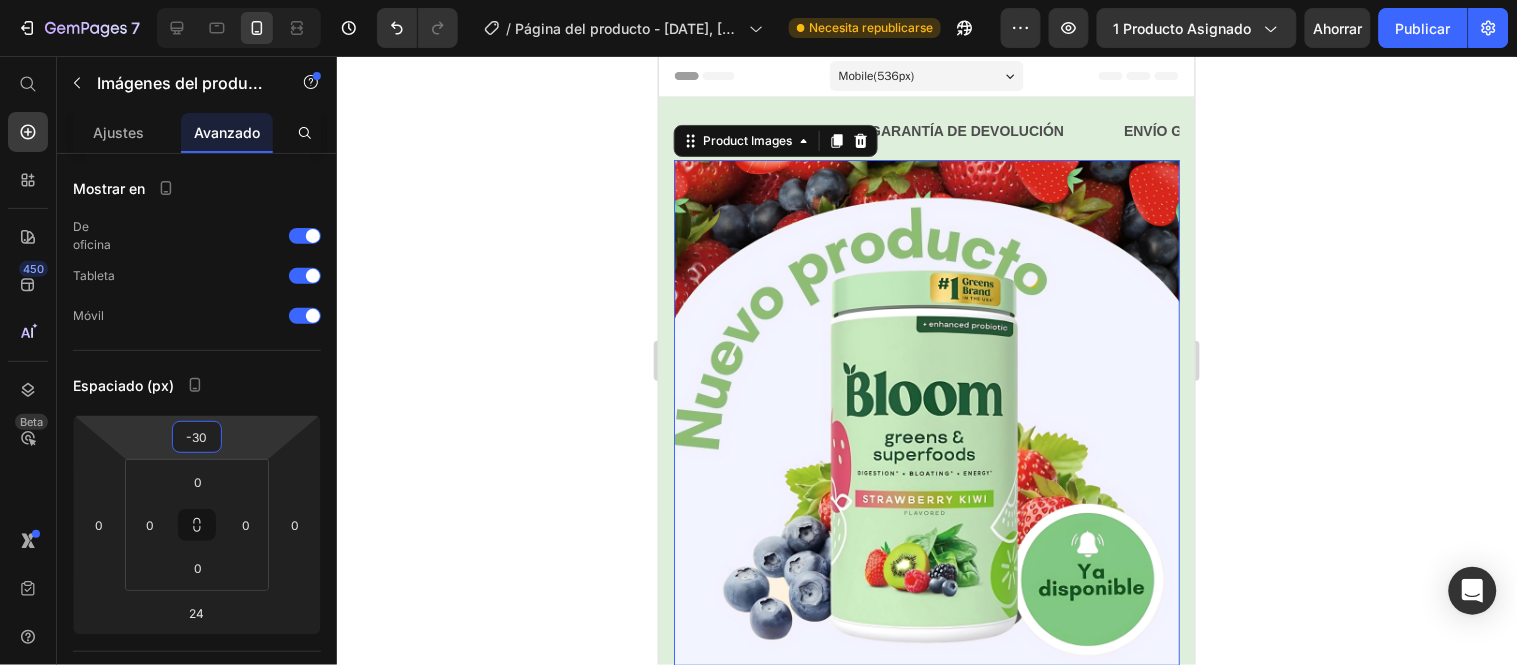 drag, startPoint x: 230, startPoint y: 423, endPoint x: 226, endPoint y: 440, distance: 17.464249 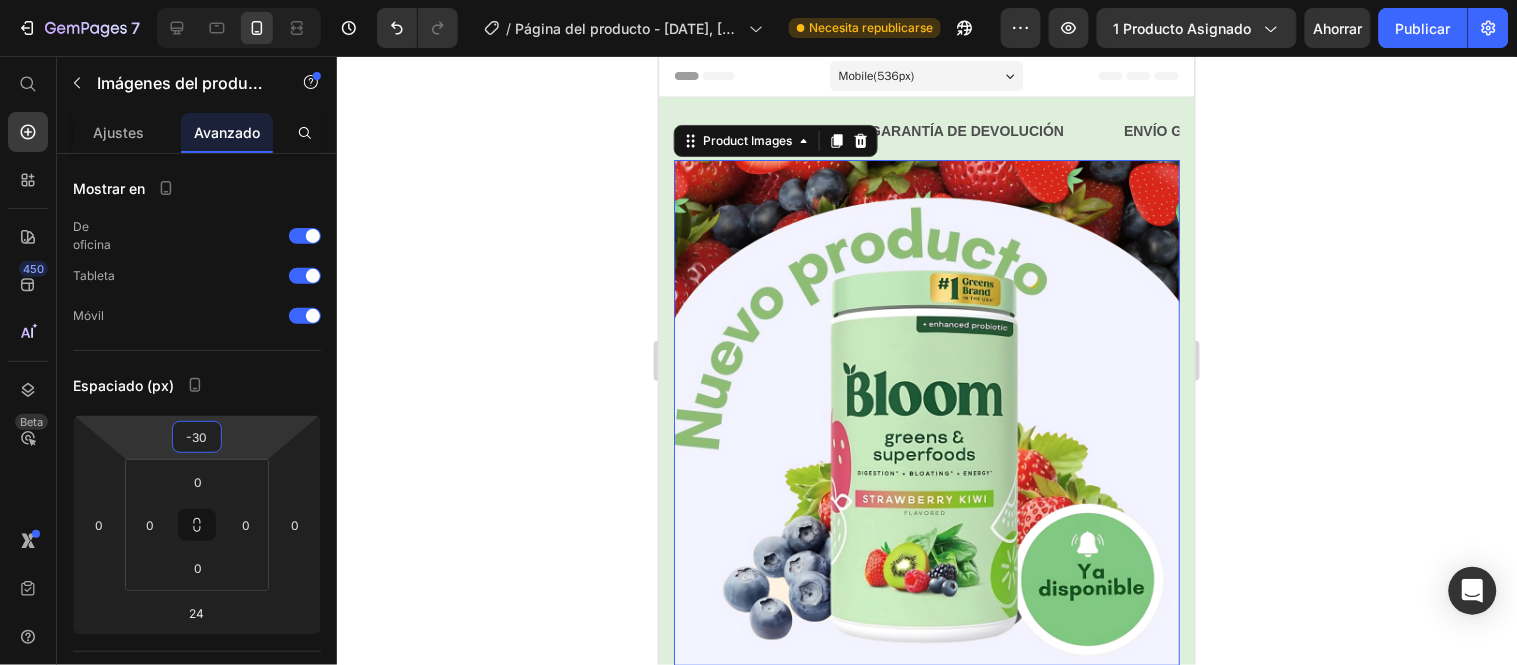 click on "7 Historial de versiones / Página del producto - [MONTH] [DAY], [TIME] Necesita republicarse Avance 1 producto asignado Ahorrar Publicar 450 Beta Empezar con Secciones Elementos Hero Section Product Detail Brands Trusted Badges Guarantee Product Breakdown How to use Testimonials Compare Bundle FAQs Social Proof Brand Story Product List Collection Blog List Contact Sticky Add to Cart Custom Footer Explorar la biblioteca 450 Disposición
Fila
Fila
Fila
Fila Texto
Título
Bloque de texto Botón
Botón
Botón
Pegajoso Volver arriba Video" at bounding box center (758, 0) 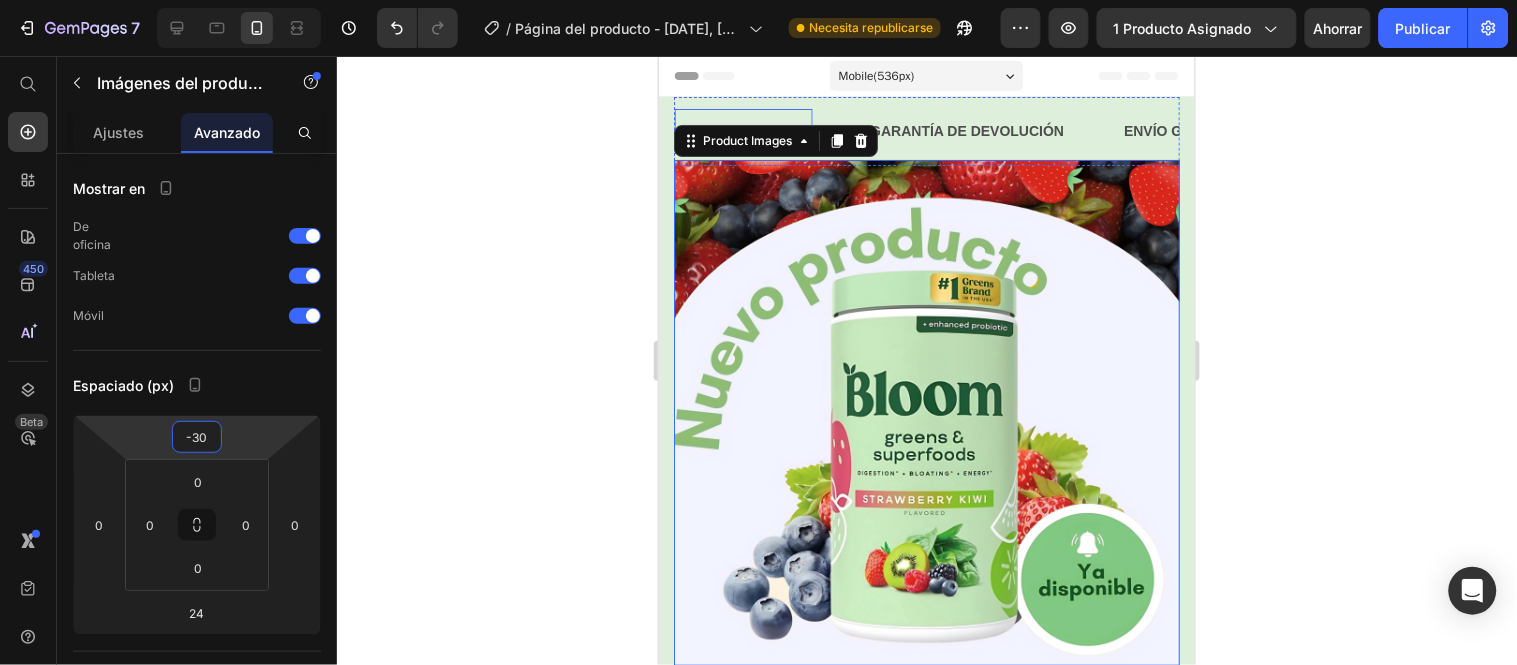 click on "NUEVO PRODUCTO Text" at bounding box center (743, 130) 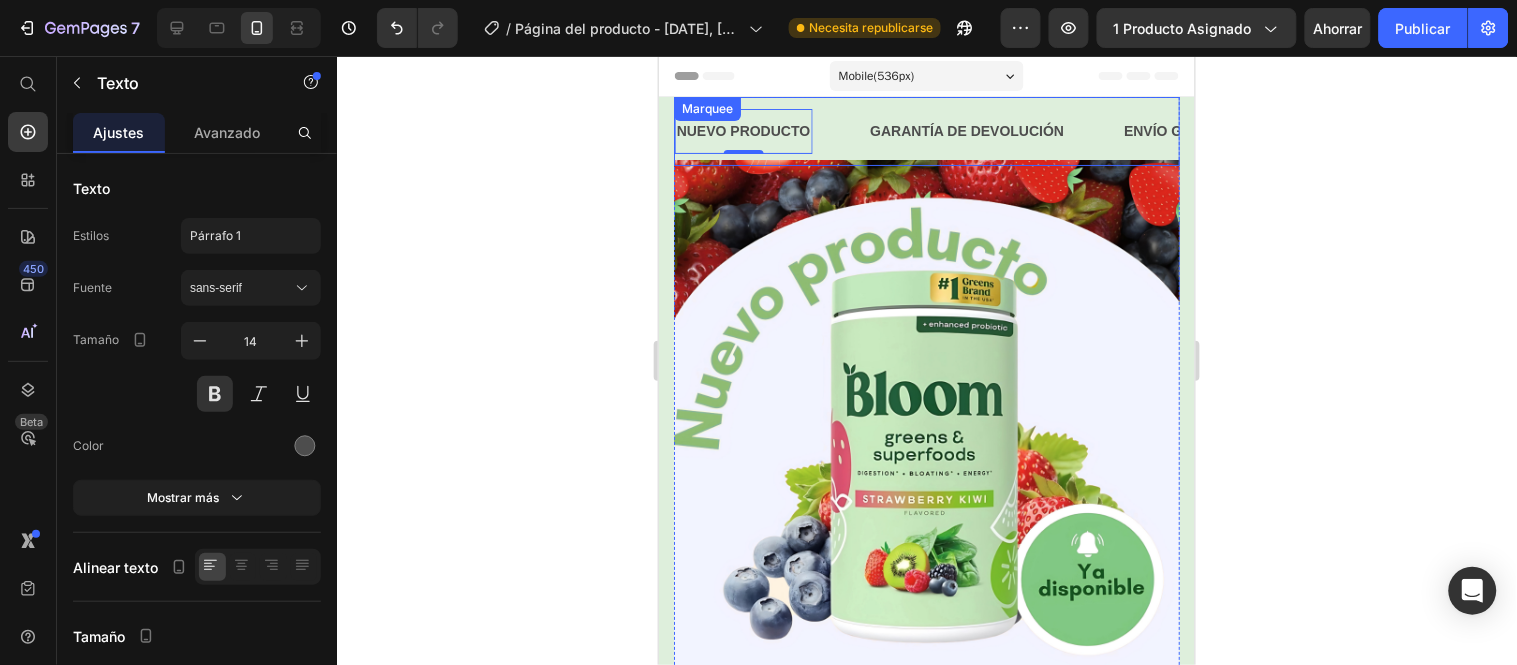 click on "NUEVO PRODUCTO Text   0 GARANTÍA DE DEVOLUCIÓN Text ENVÍO GRATISTIME 50% OFF SALE Text LIFE TIME WARRANTY Text NUEVO PRODUCTO Text   0 GARANTÍA DE DEVOLUCIÓN Text ENVÍO GRATISTIME 50% OFF SALE Text LIFE TIME WARRANTY Text Marquee" at bounding box center (926, 130) 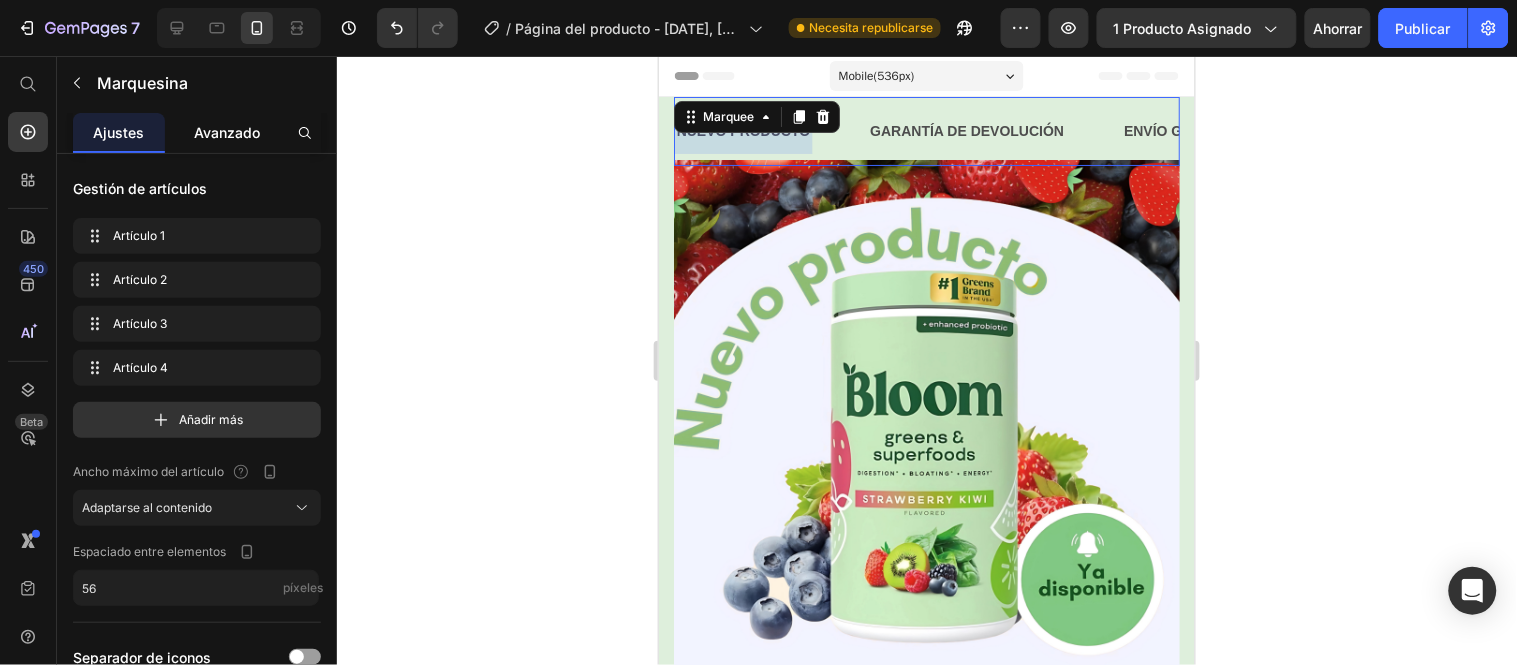 click on "Avanzado" at bounding box center [227, 132] 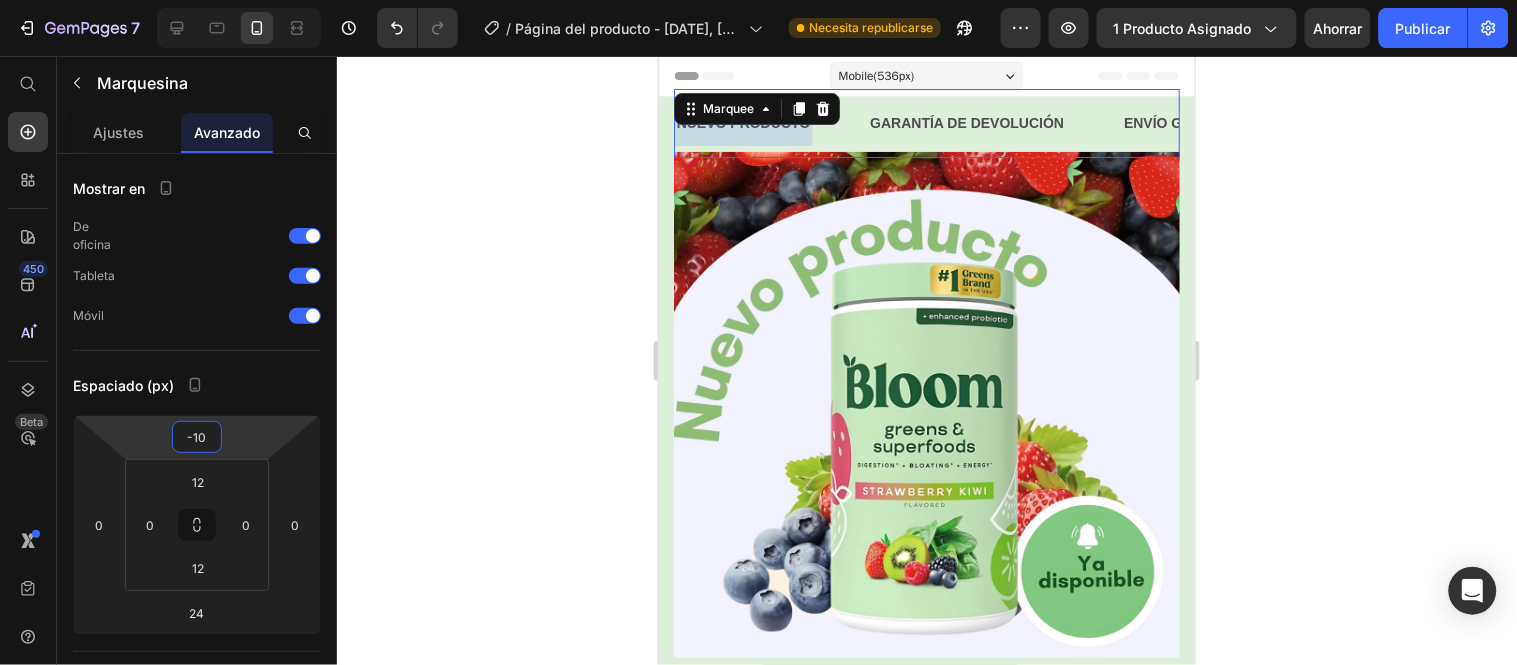 type on "-12" 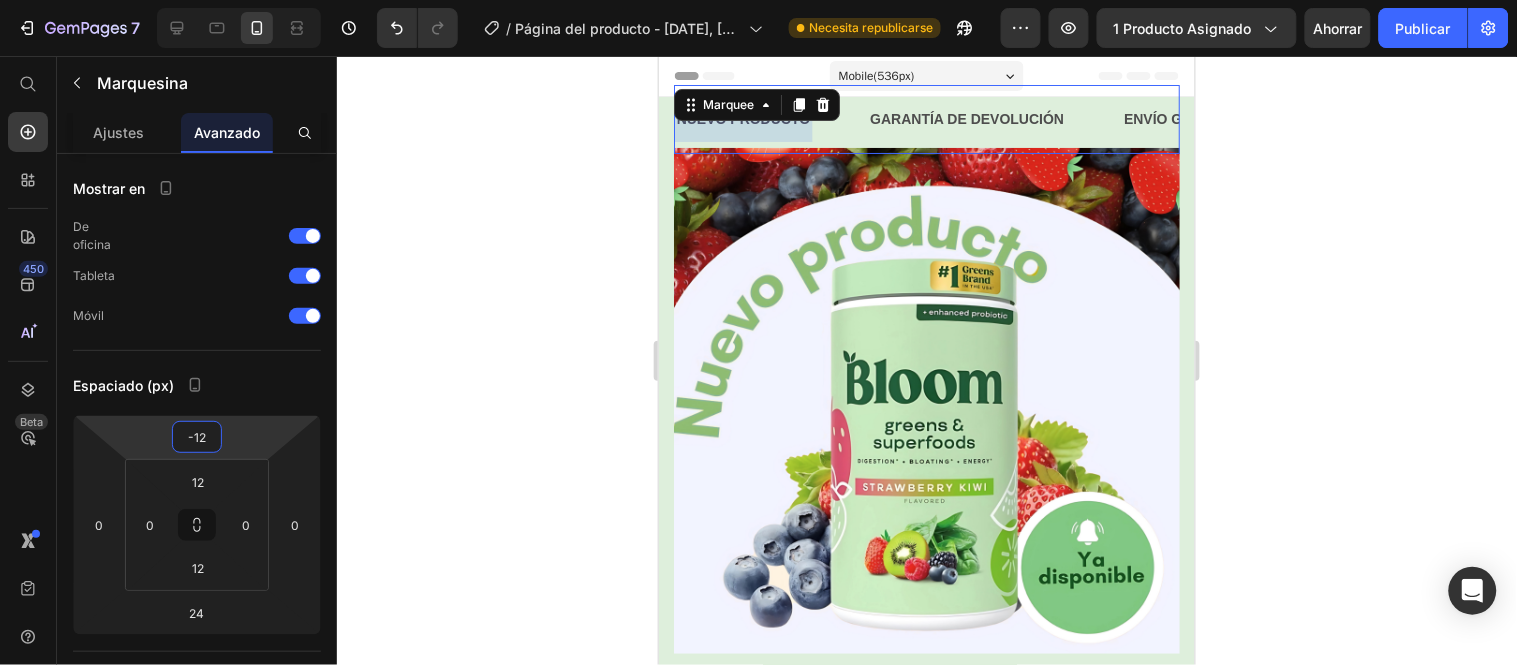 click on "7 Historial de versiones / Página del producto - [MONTH] [DAY], [TIME] Necesita republicarse Avance 1 producto asignado Ahorrar Publicar 450 Beta Empezar con Secciones Elementos Hero Section Product Detail Brands Trusted Badges Guarantee Product Breakdown How to use Testimonials Compare Bundle FAQs Social Proof Brand Story Product List Collection Blog List Contact Sticky Add to Cart Custom Footer Explorar la biblioteca 450 Disposición
Fila
Fila
Fila
Fila Texto
Título
Bloque de texto Botón
Botón
Botón
Pegajoso Volver arriba Video" at bounding box center [758, 0] 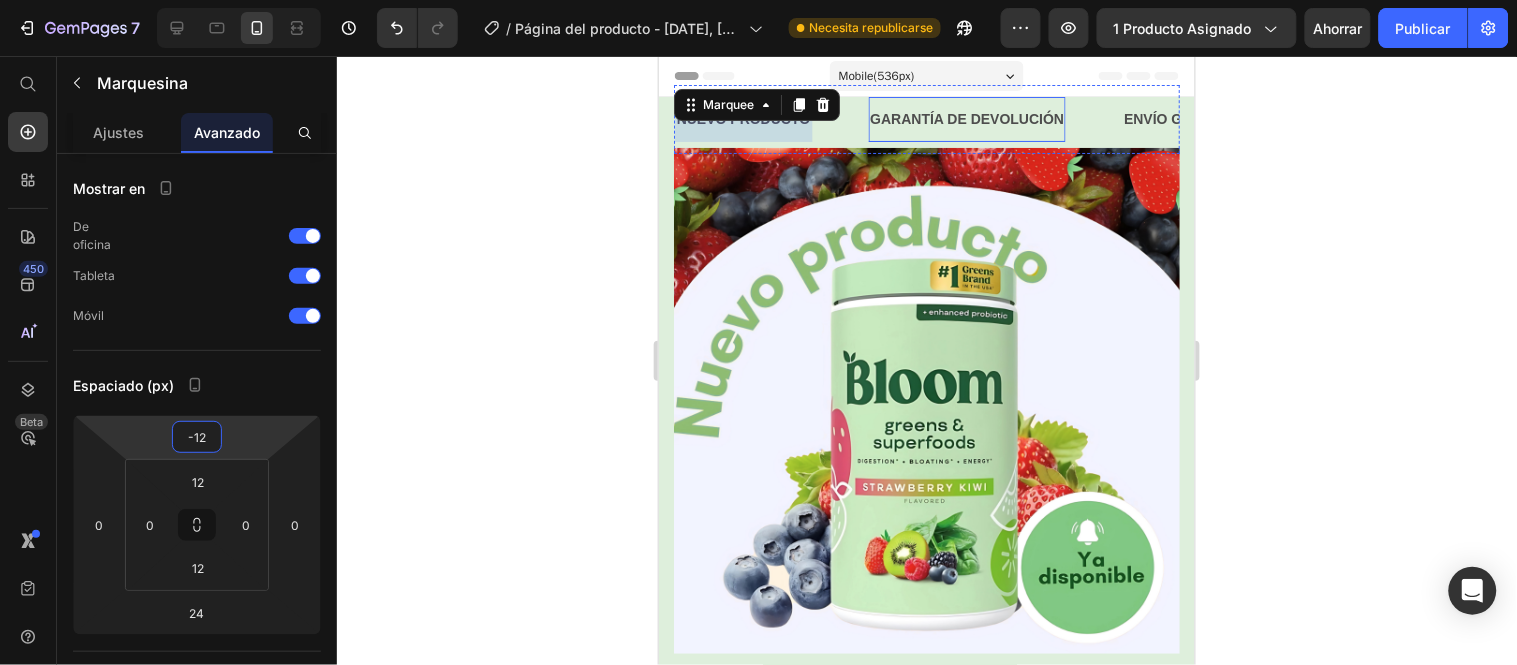 click on "GARANTÍA DE DEVOLUCIÓN" at bounding box center [967, 118] 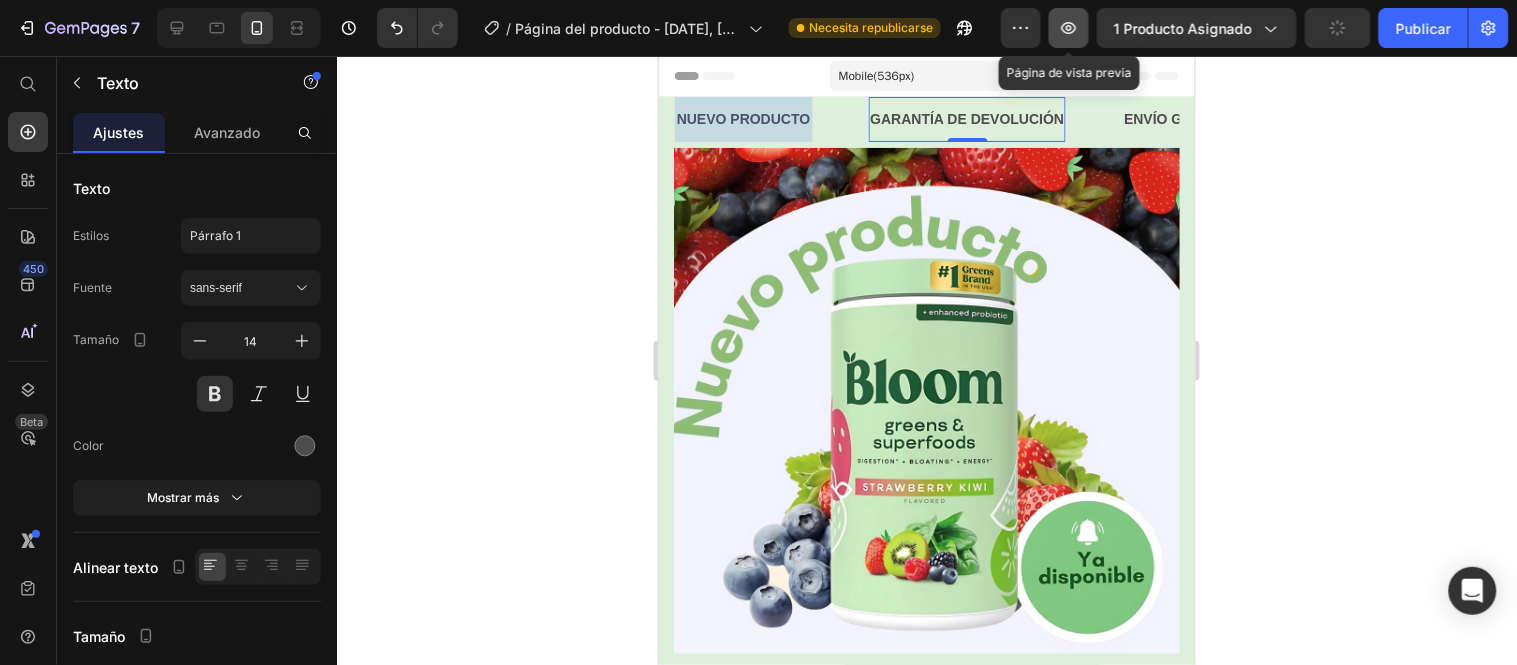 click 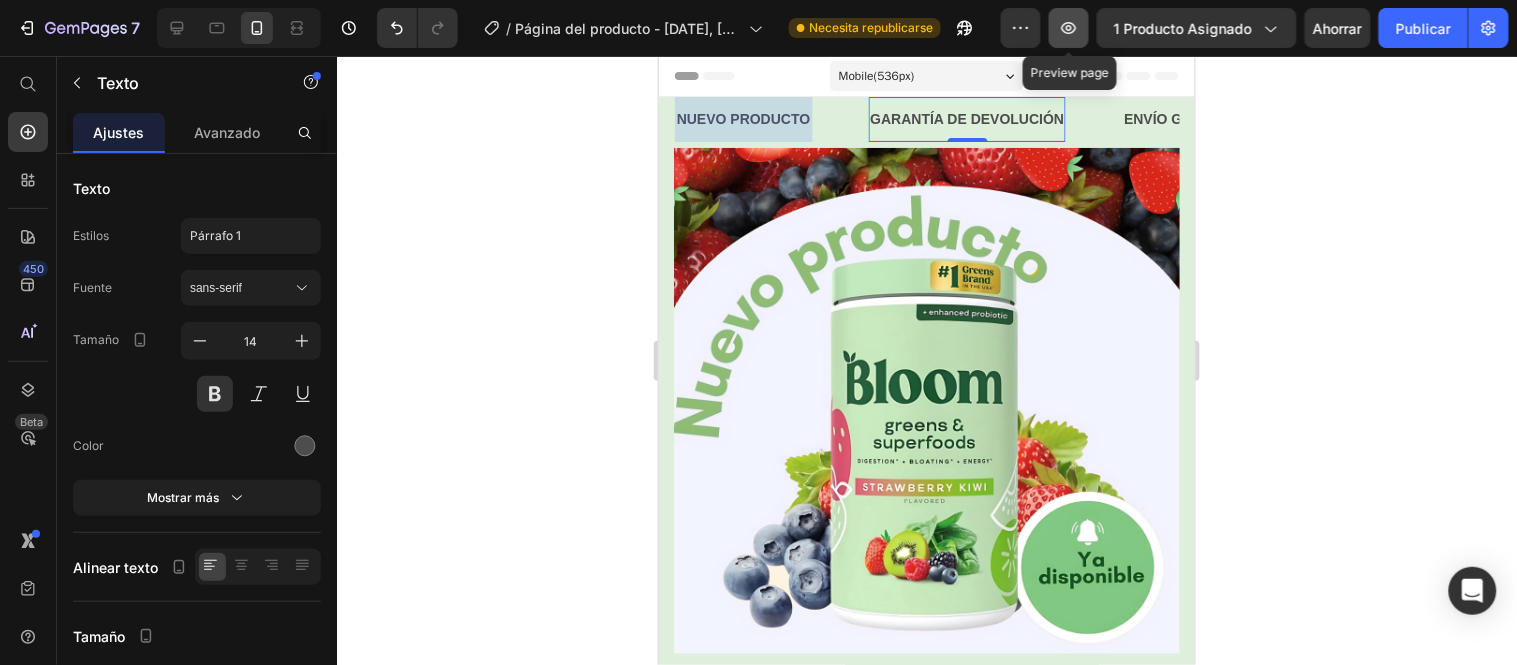click 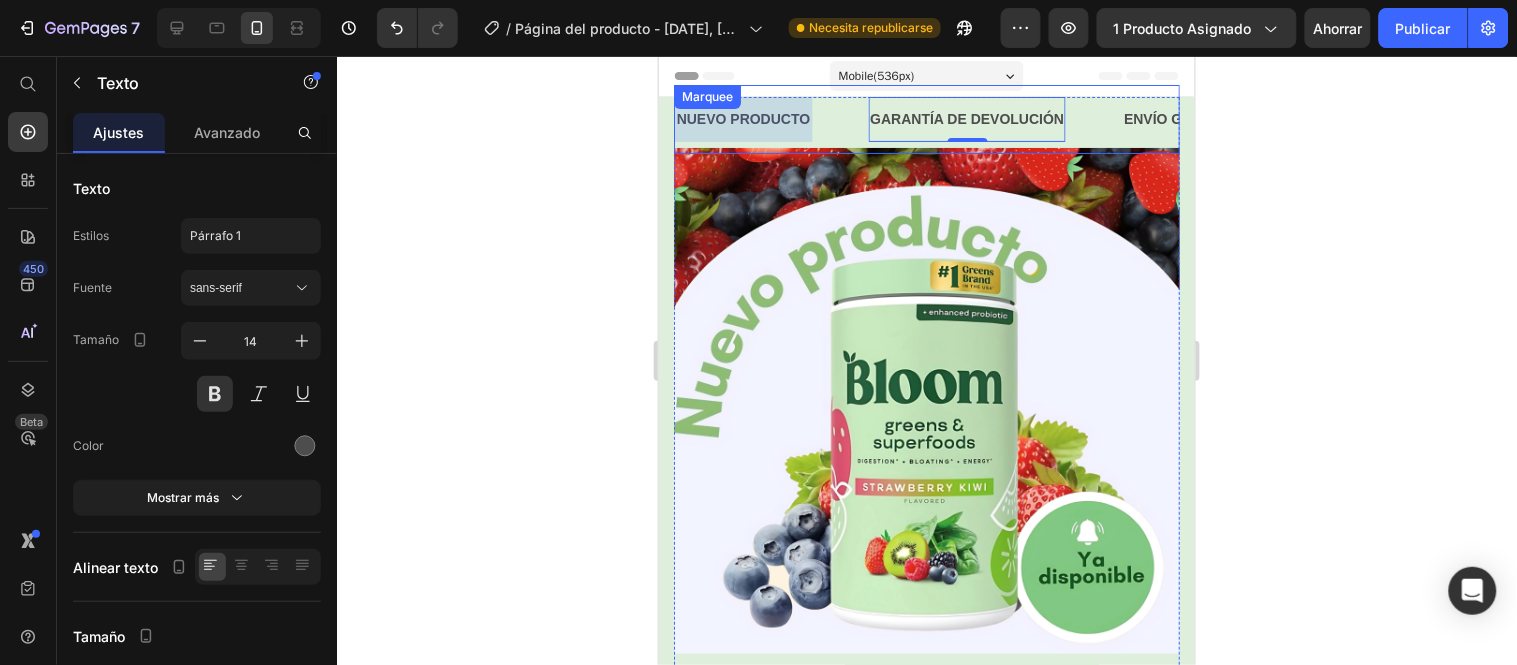 click on "NUEVO PRODUCTO Text" at bounding box center [771, 118] 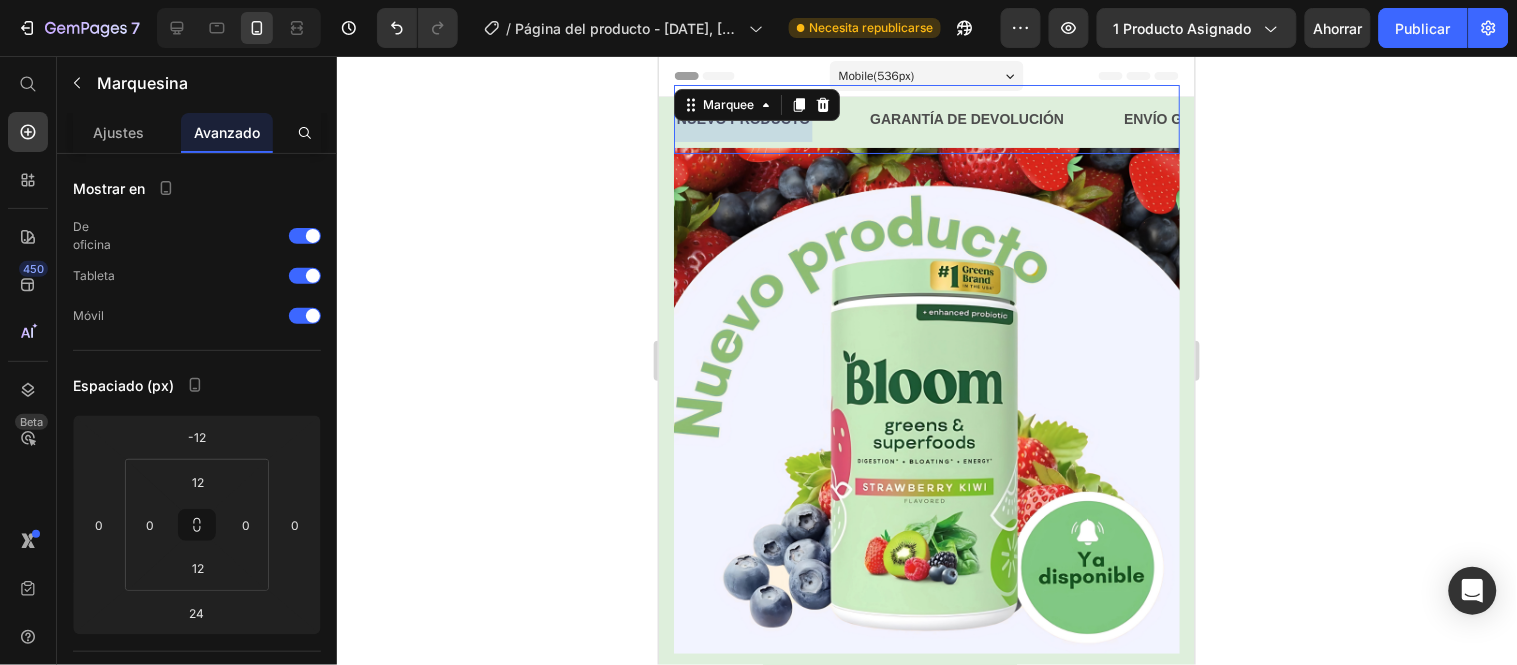 click on "NUEVO PRODUCTO Text" at bounding box center [771, 118] 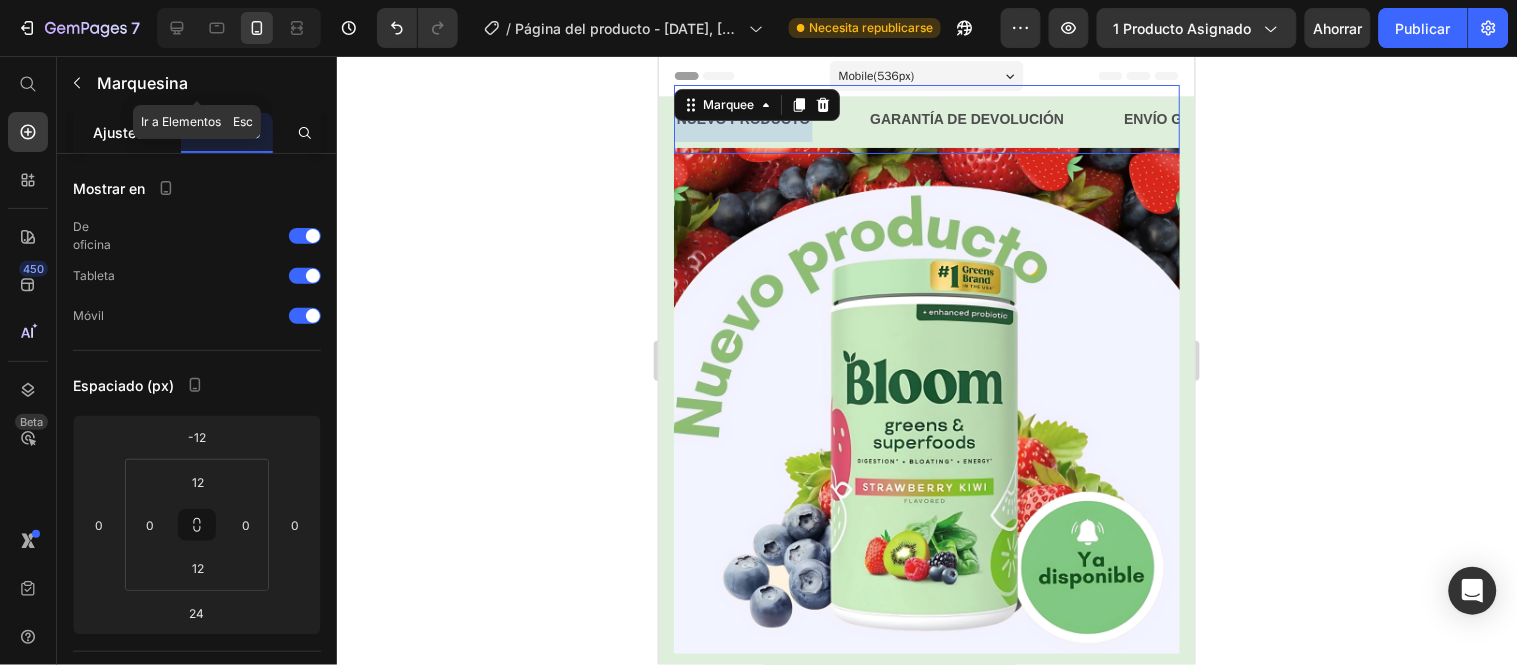 click on "Ajustes" at bounding box center [119, 132] 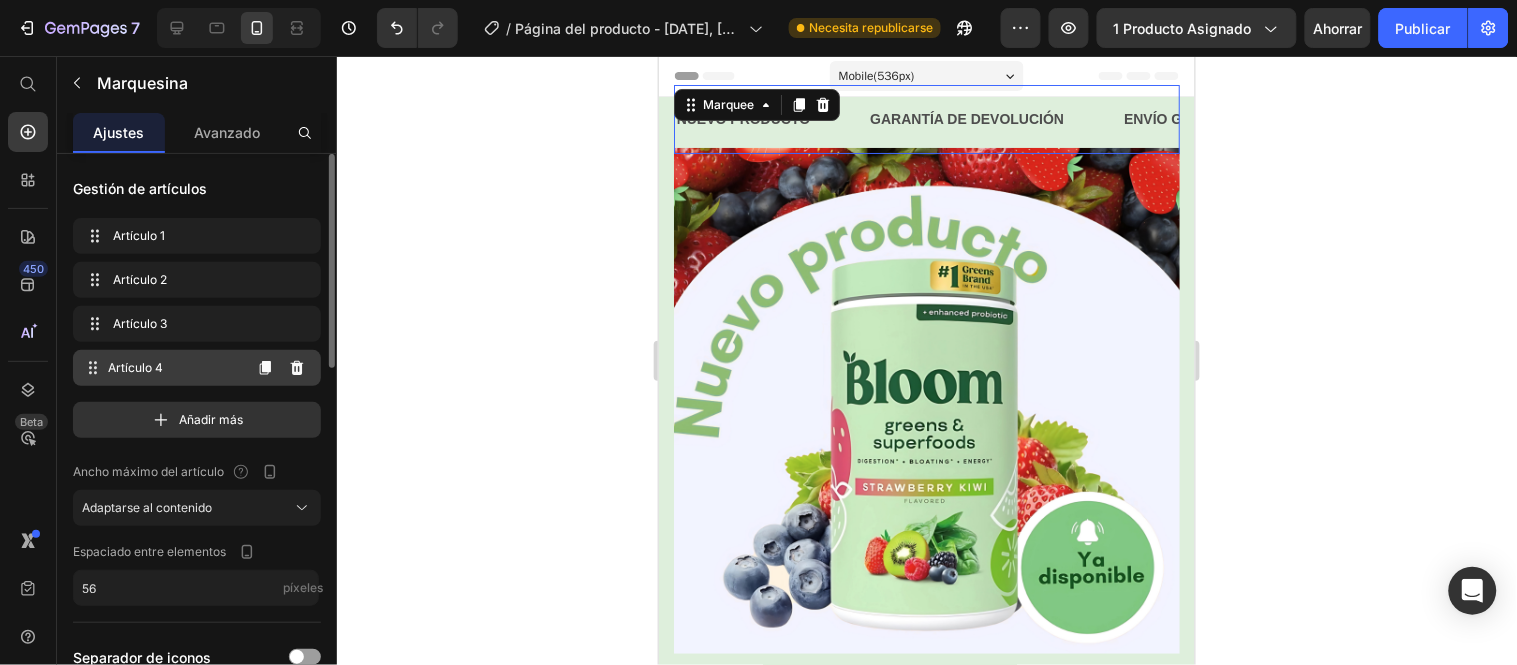 click on "Artículo 4" at bounding box center (174, 368) 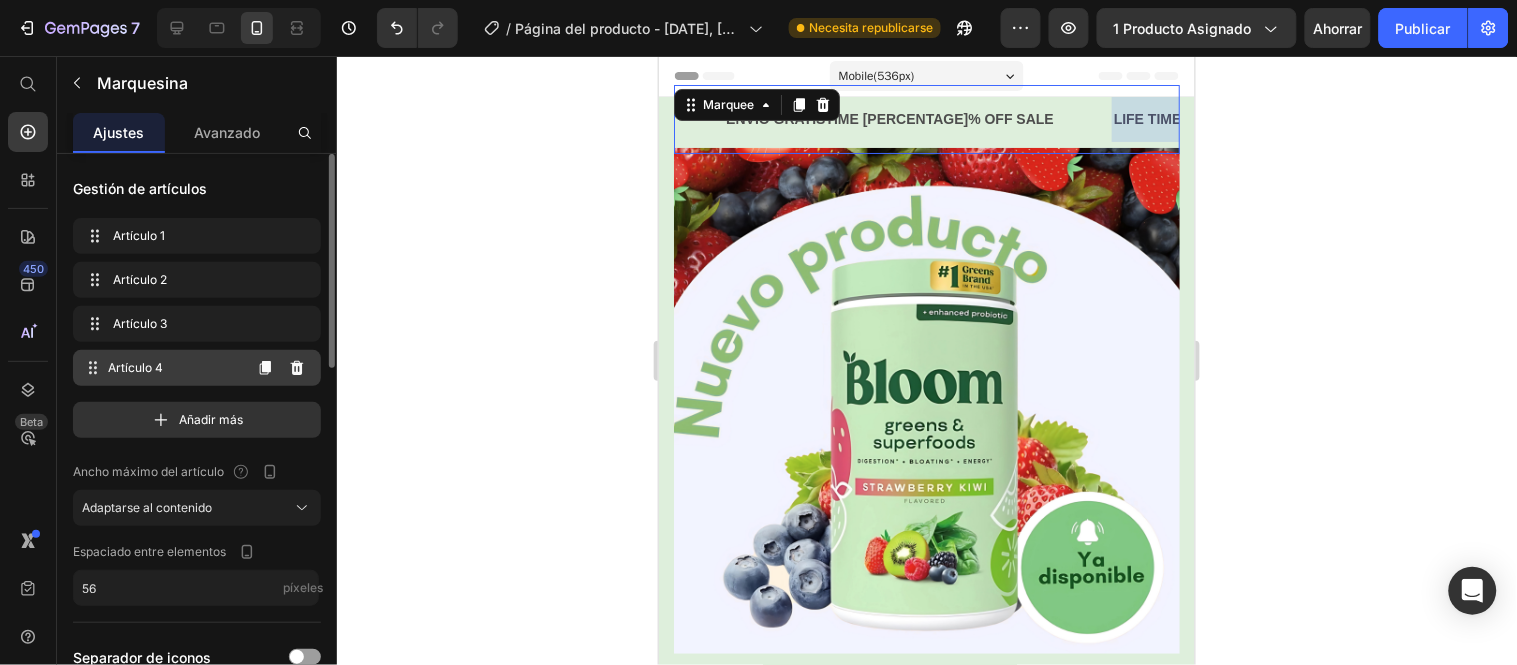 scroll, scrollTop: 0, scrollLeft: 580, axis: horizontal 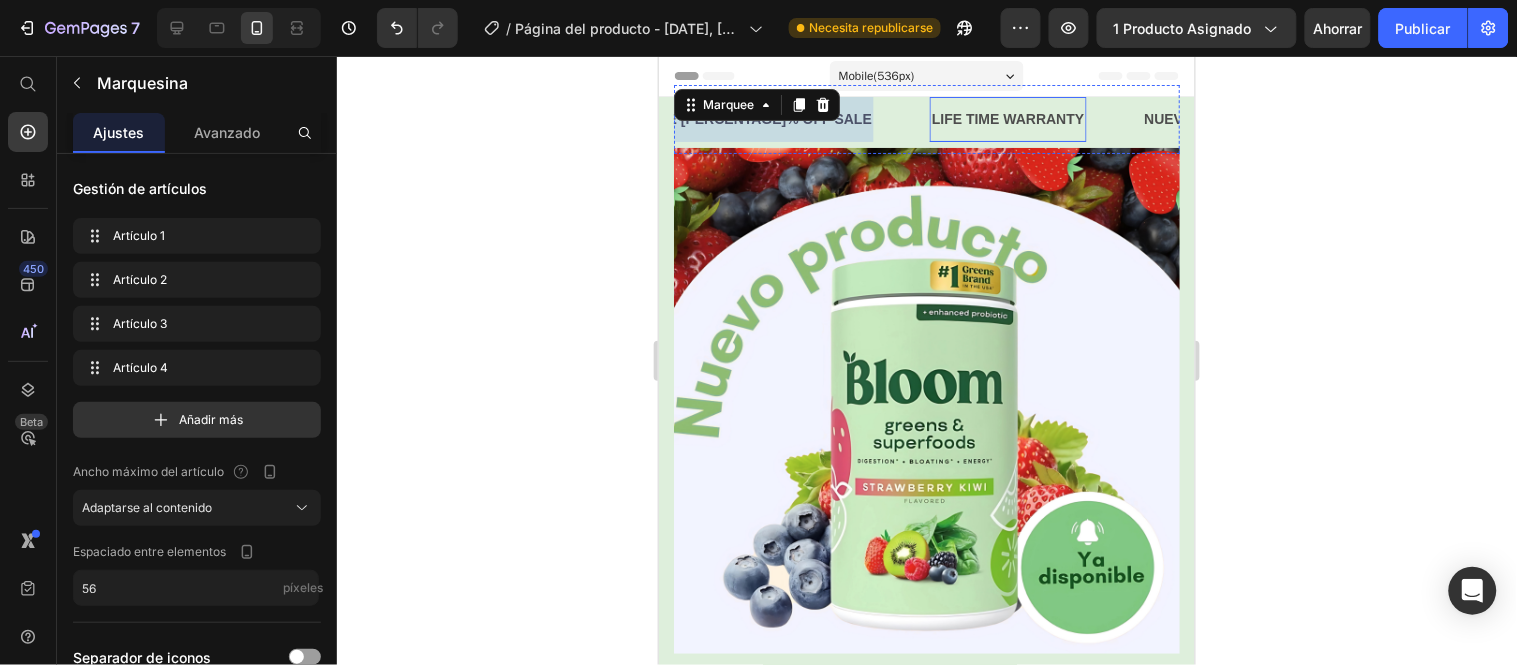 click on "LIFE TIME WARRANTY" at bounding box center [1007, 118] 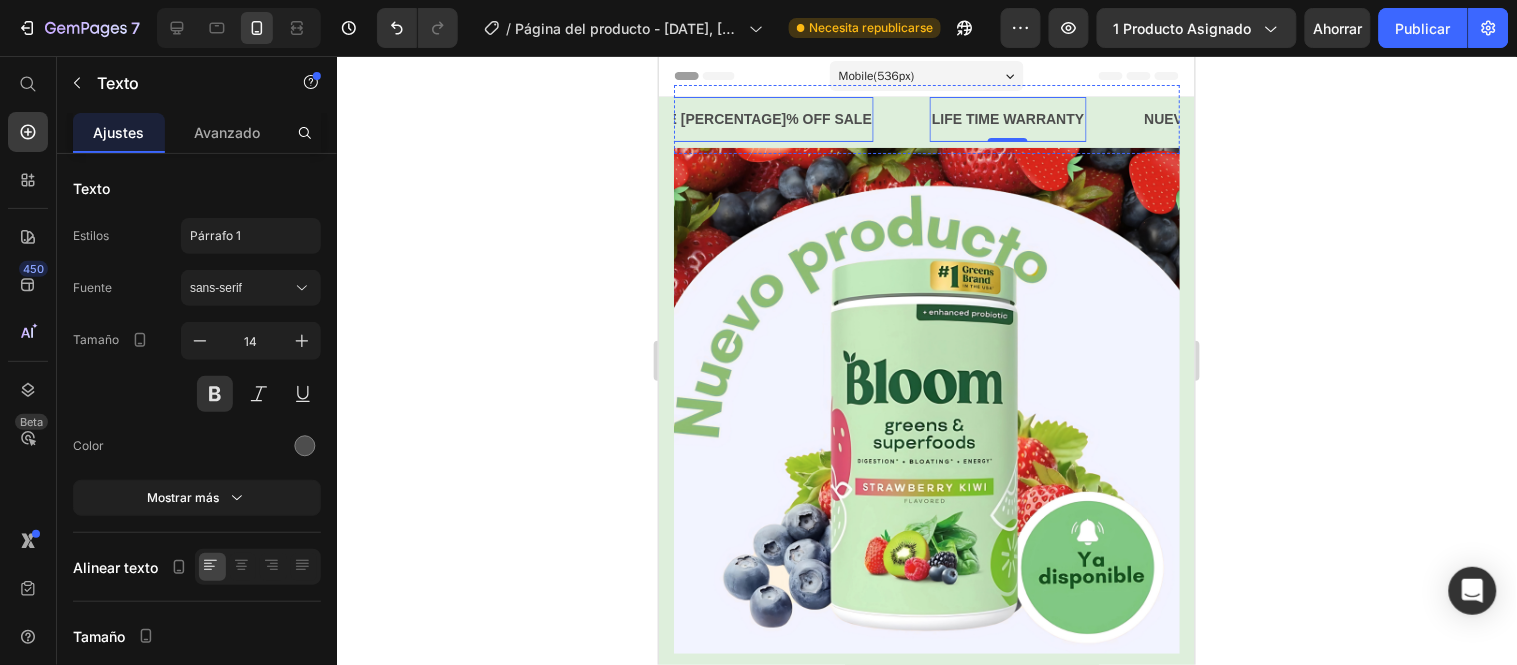 click on "ENVÍO GRATISTIME 50% OFF SALE" at bounding box center [707, 118] 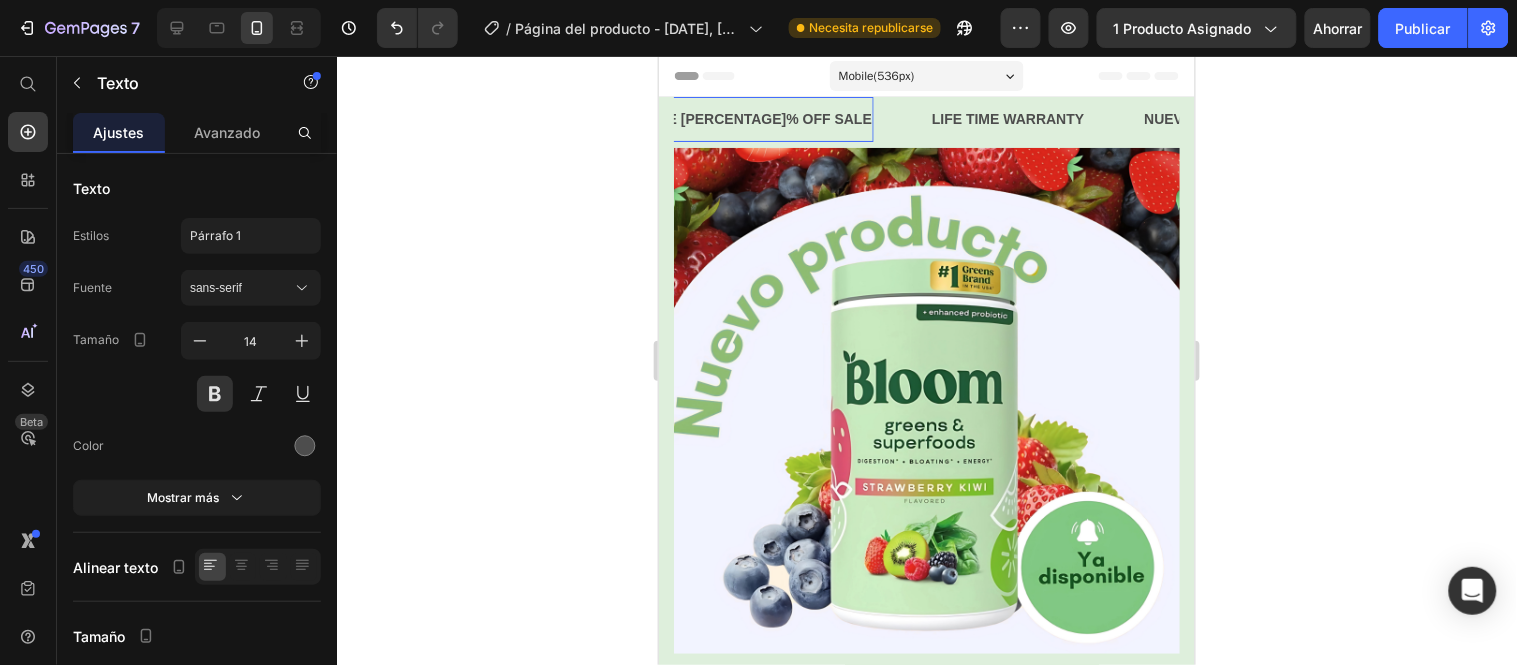 click on "ENVÍO GRATISTIME 50% OFF SALE" at bounding box center (707, 118) 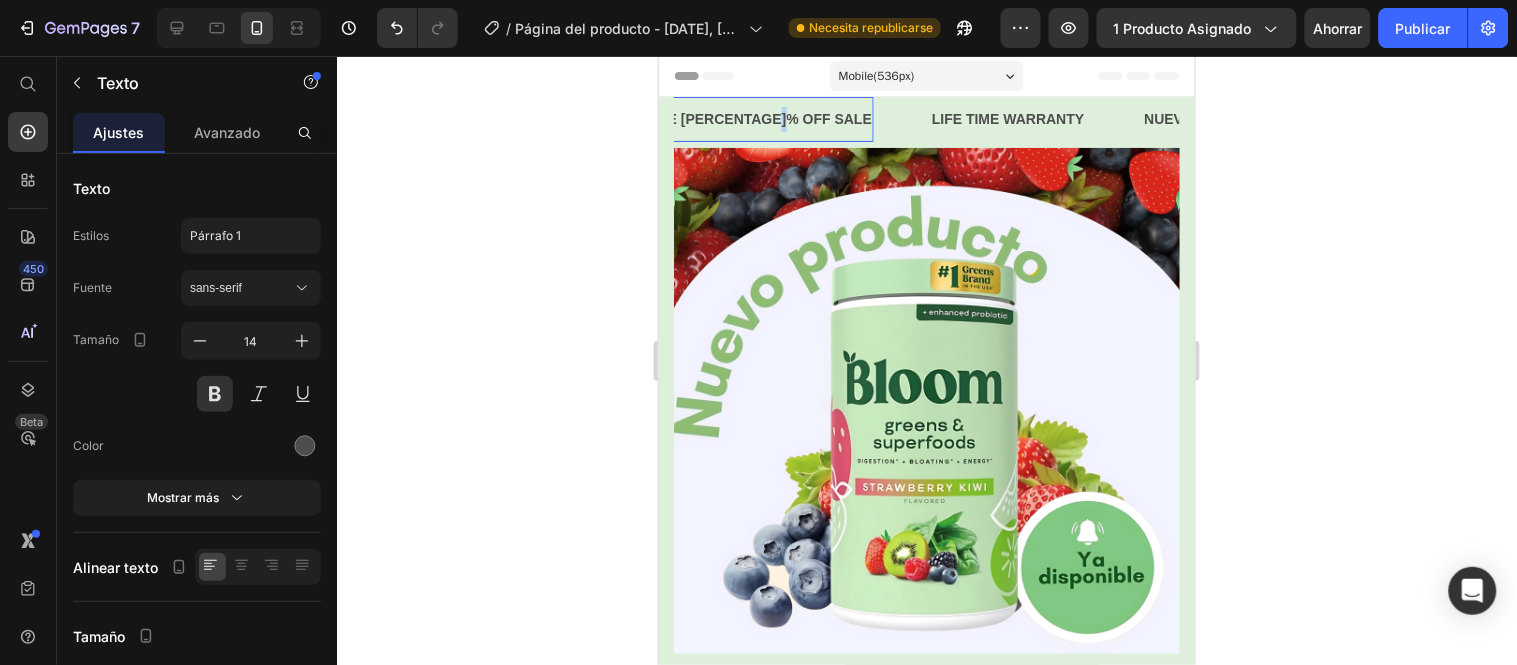 click on "ENVÍO GRATISTIME 50% OFF SALE" at bounding box center [707, 118] 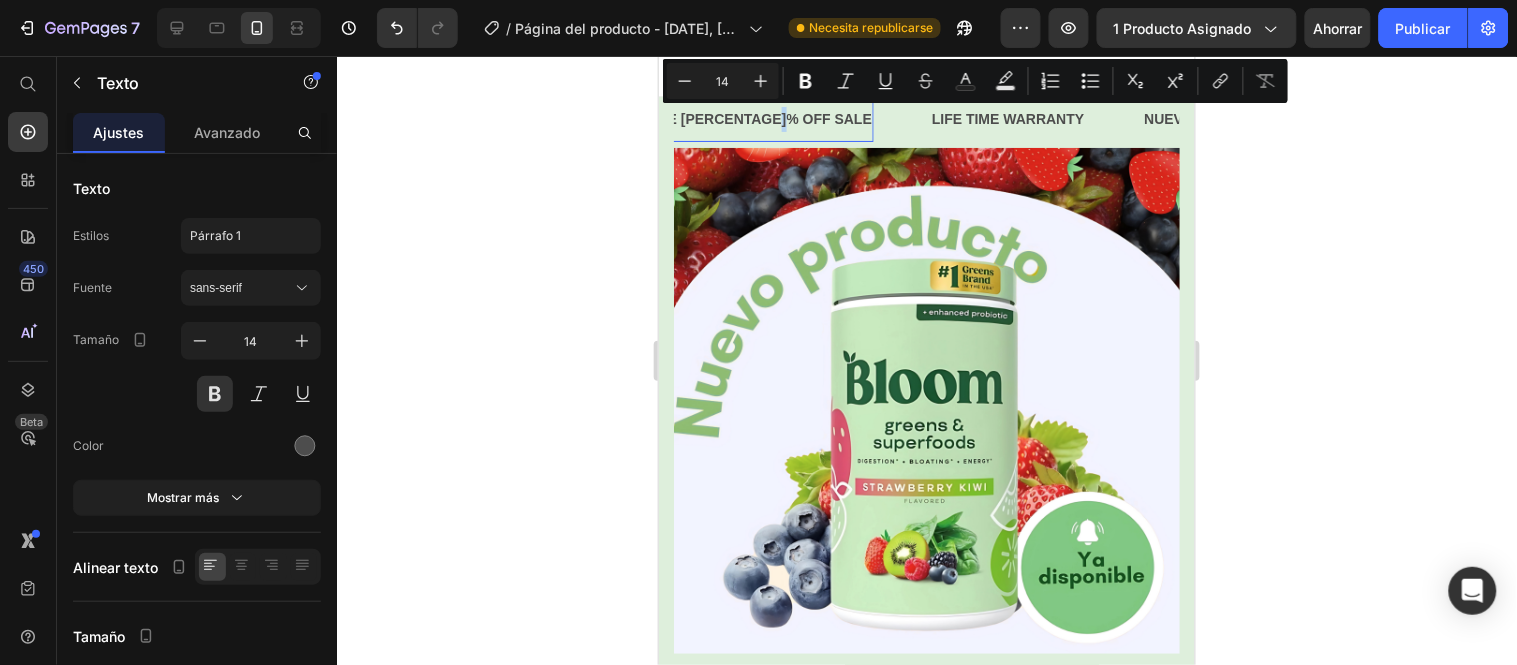 click on "ENVÍO GRATISTIME 50% OFF SALE" at bounding box center [707, 118] 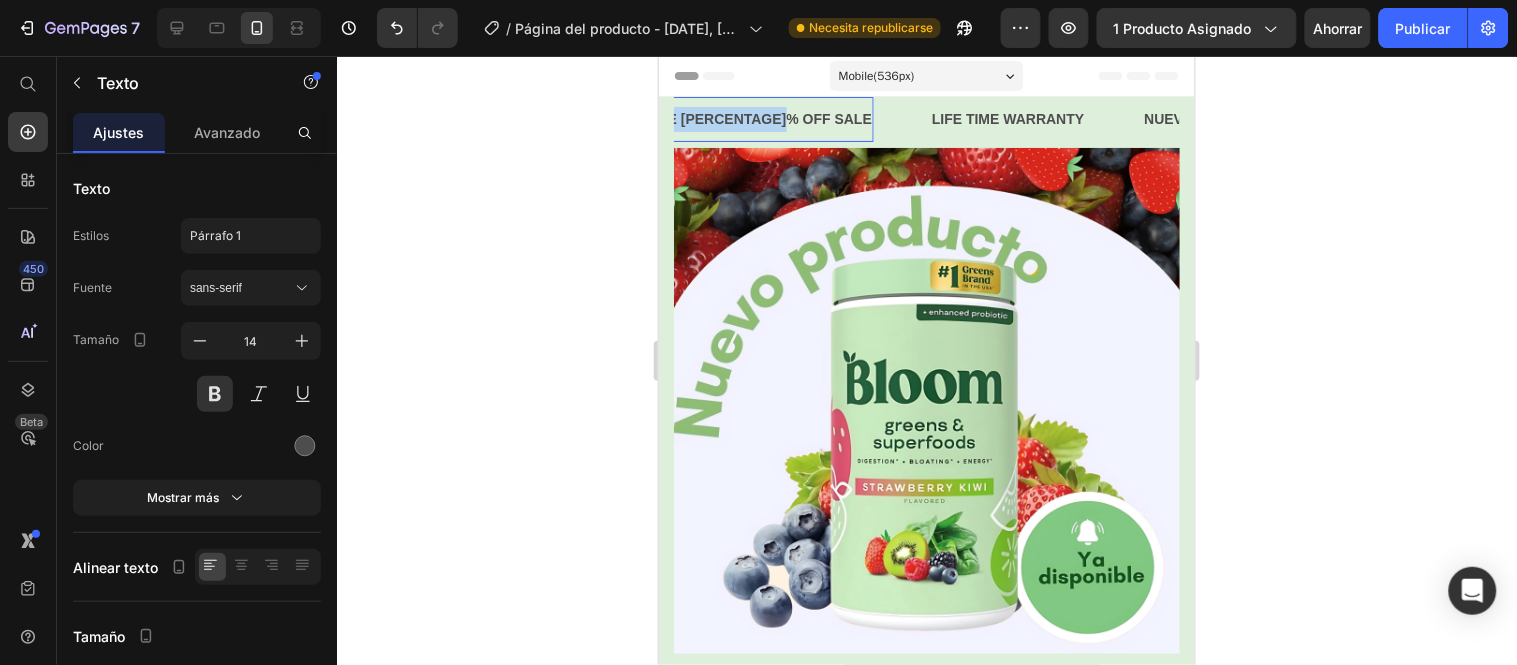 click on "ENVÍO GRATISTIME 50% OFF SALE" at bounding box center (707, 118) 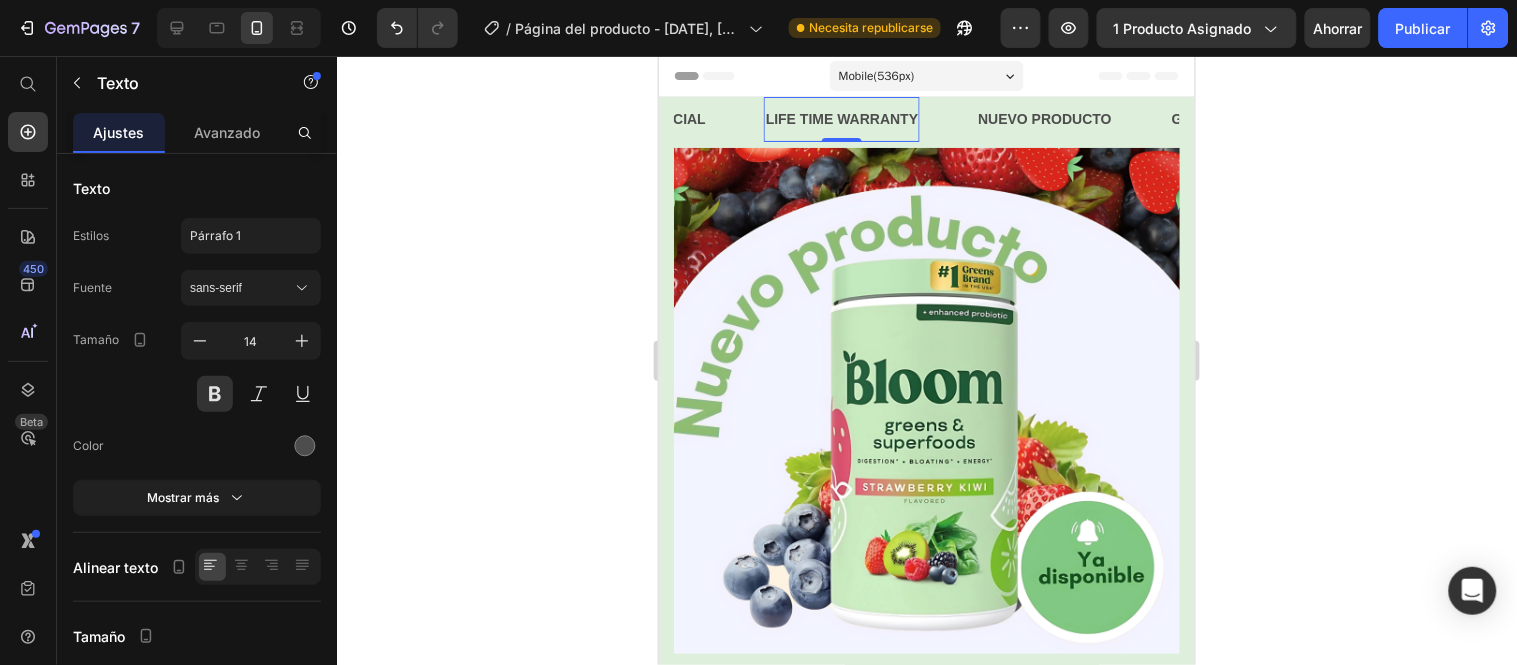 click on "LIFE TIME WARRANTY" at bounding box center [841, 118] 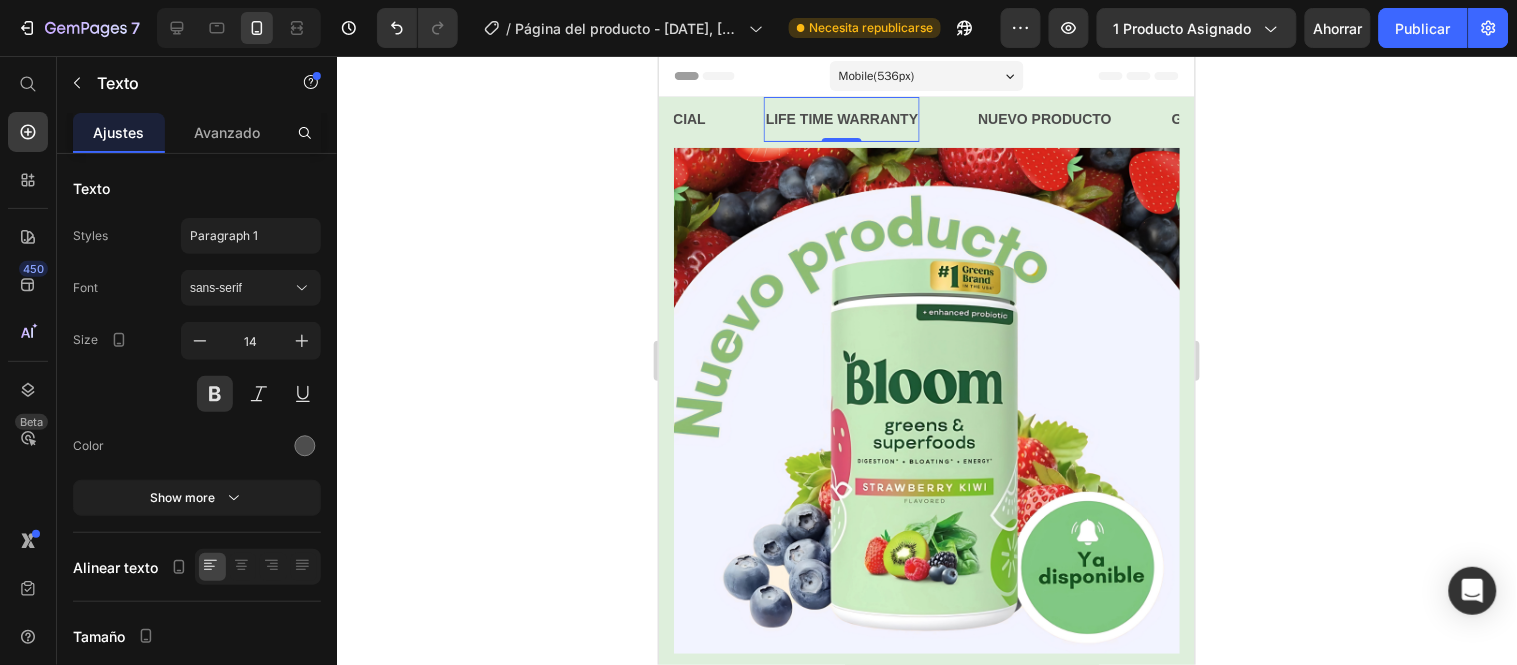 click on "LIFE TIME WARRANTY" at bounding box center (841, 118) 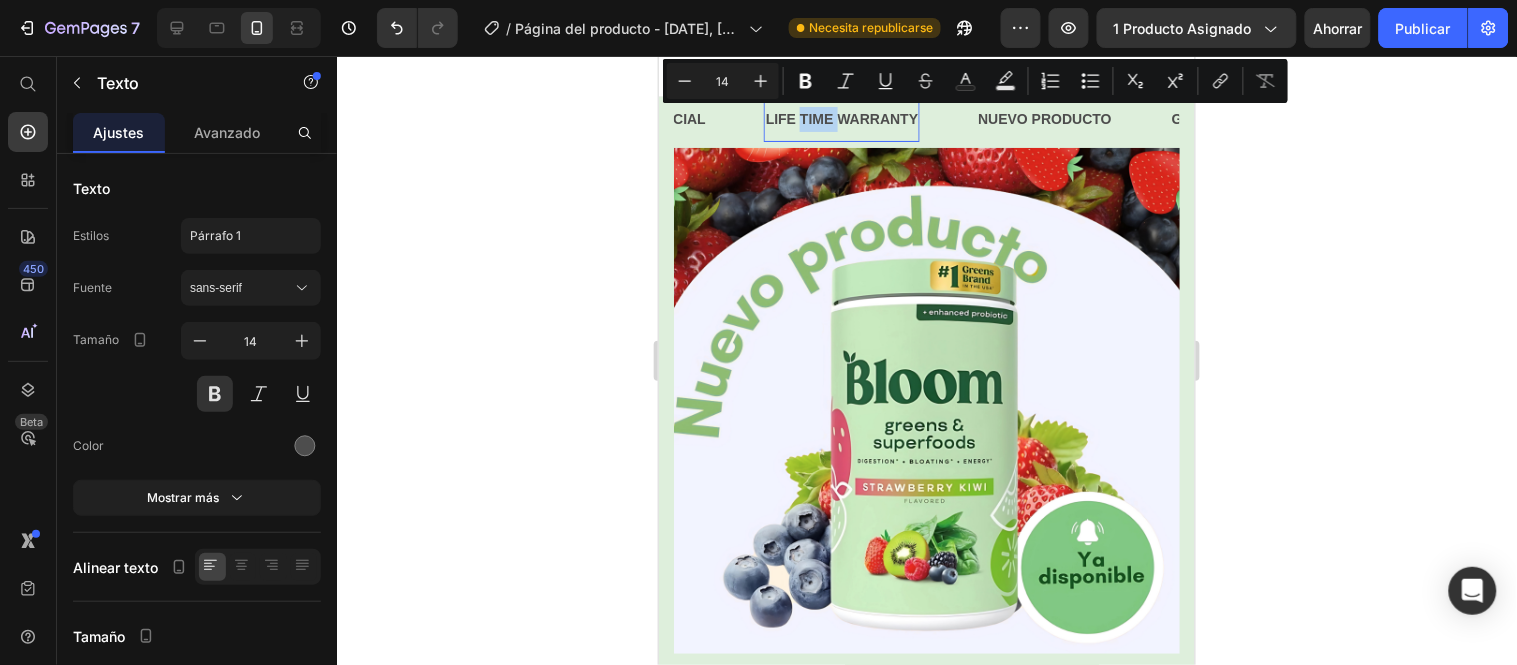 click on "LIFE TIME WARRANTY" at bounding box center (841, 118) 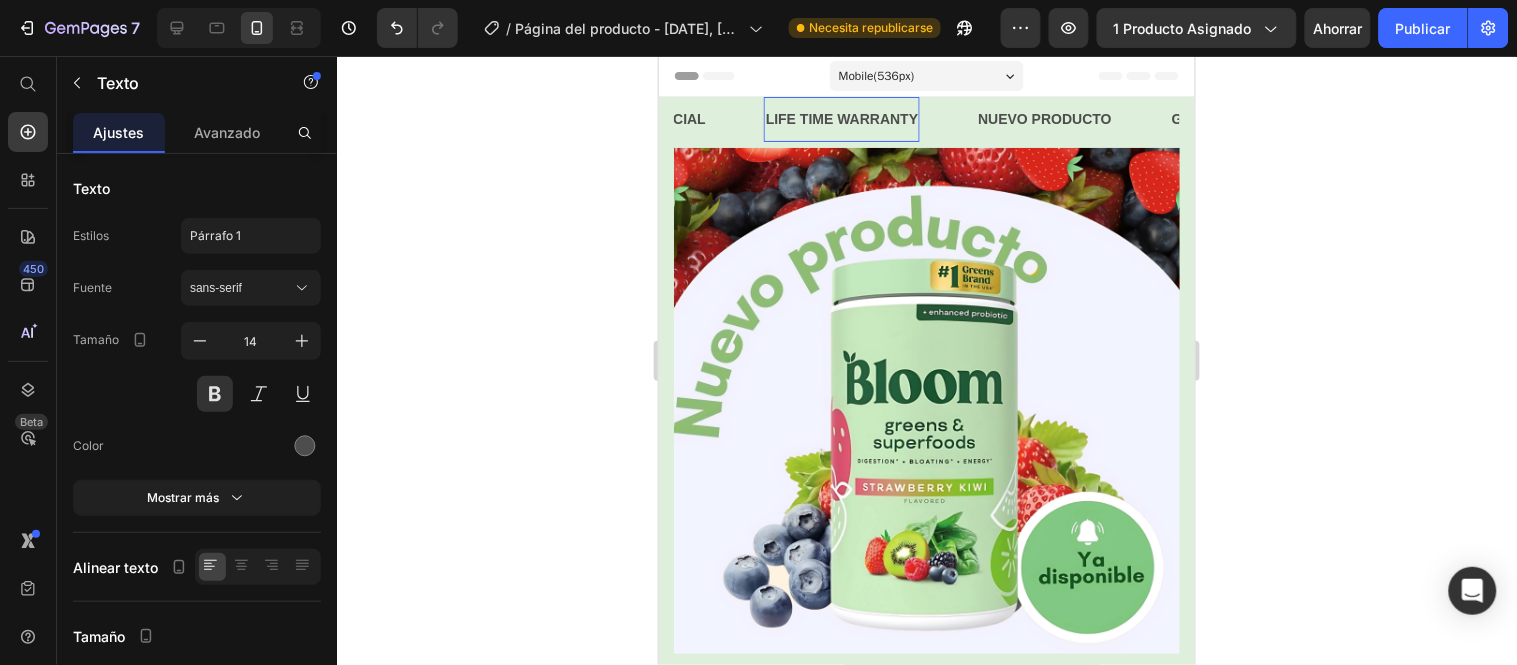 click on "LIFE TIME WARRANTY" at bounding box center [841, 118] 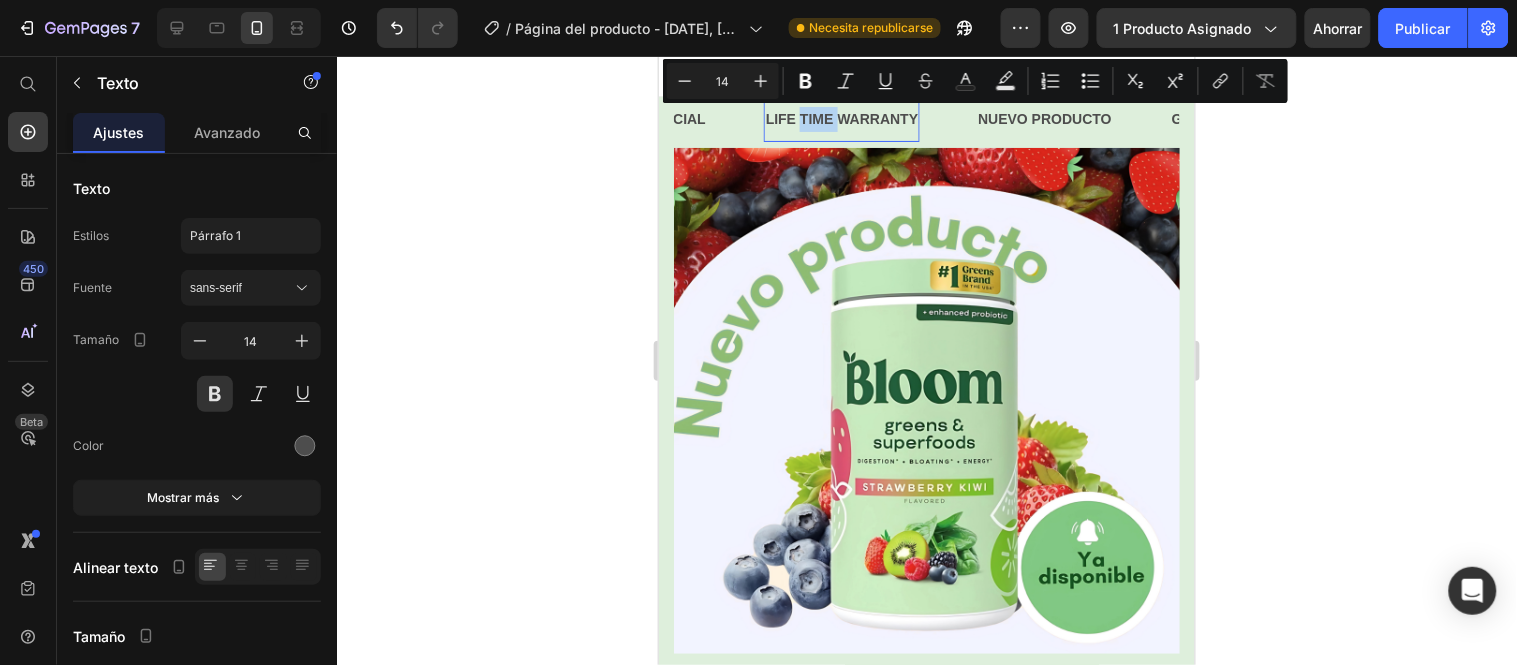 click on "LIFE TIME WARRANTY" at bounding box center (841, 118) 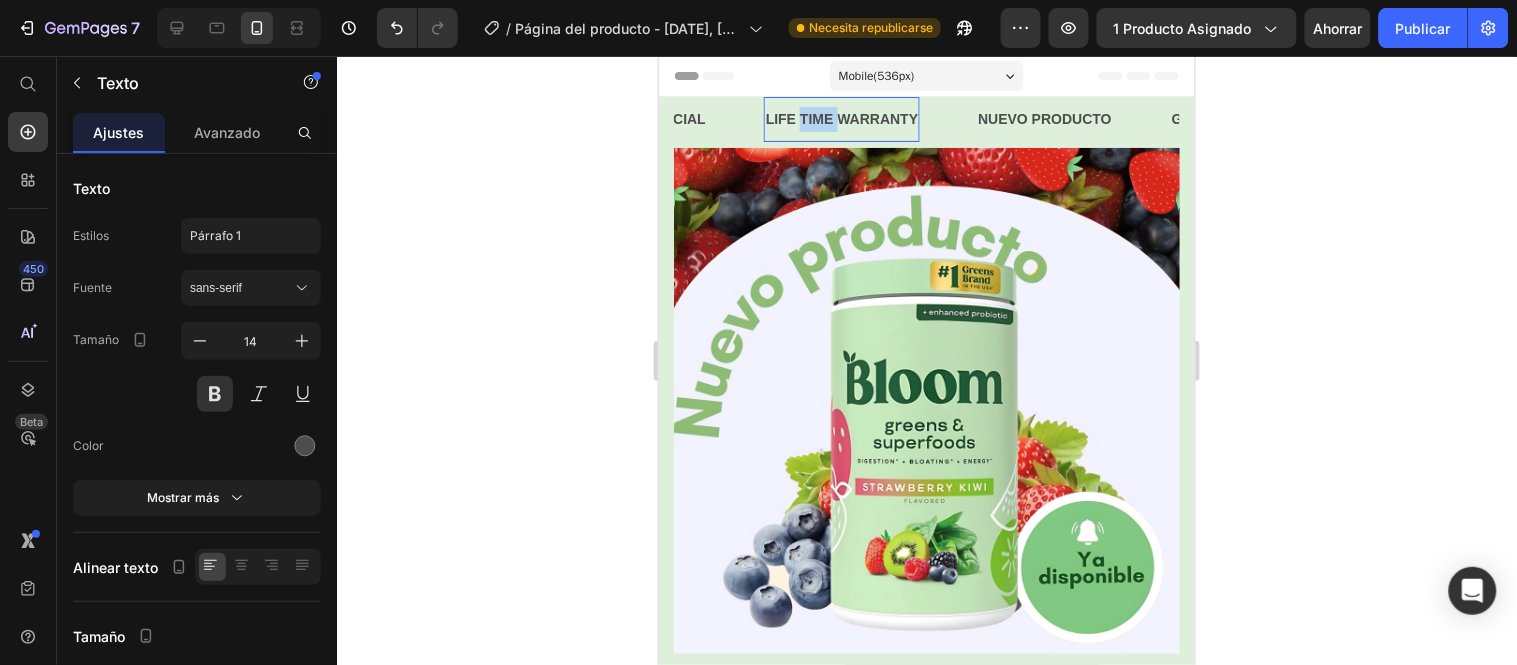 click on "LIFE TIME WARRANTY" at bounding box center [841, 118] 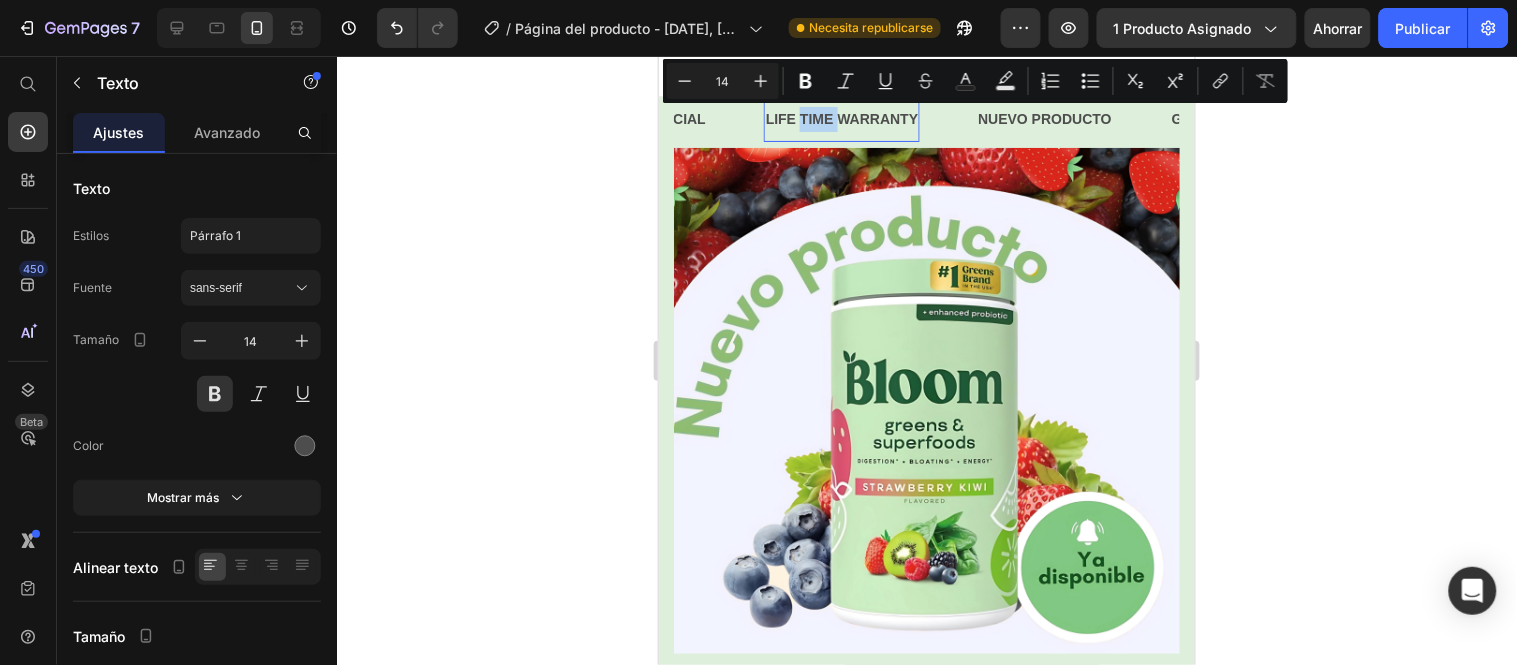 click on "LIFE TIME WARRANTY" at bounding box center (841, 118) 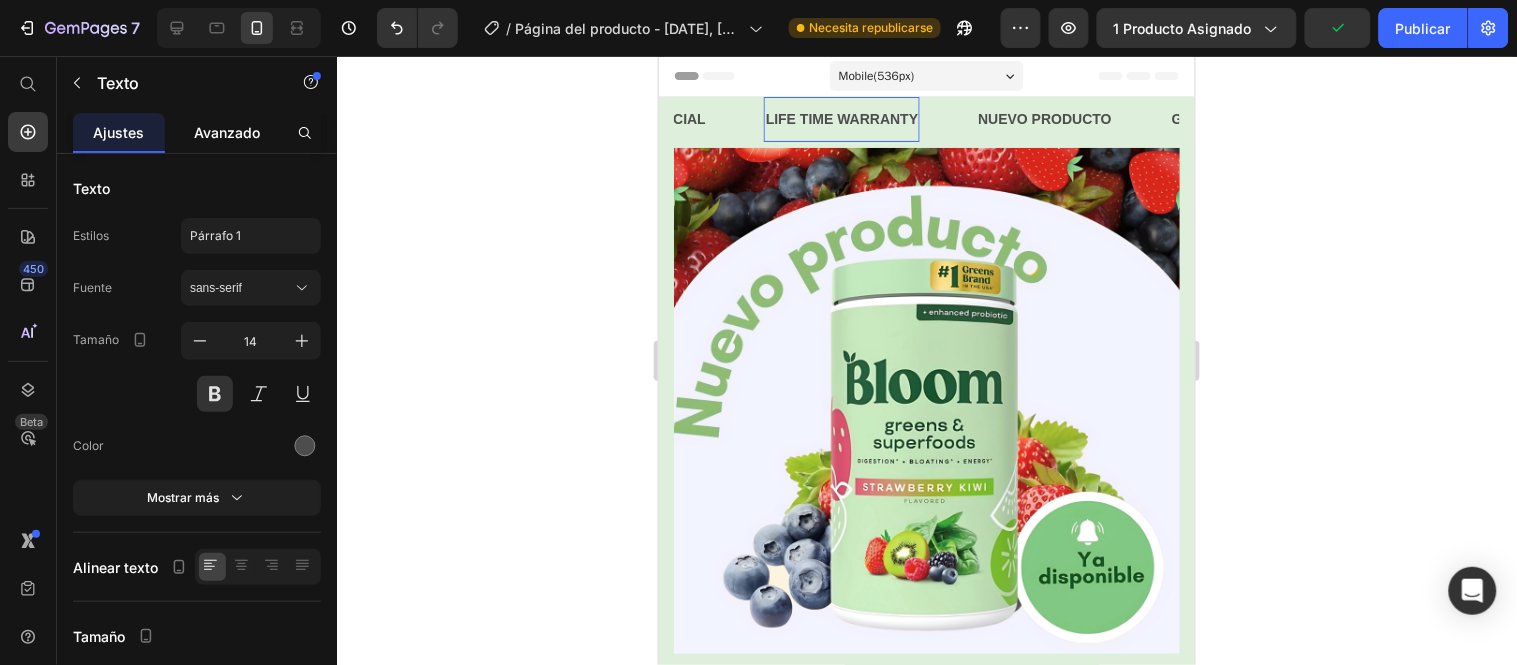 click on "Avanzado" at bounding box center [227, 132] 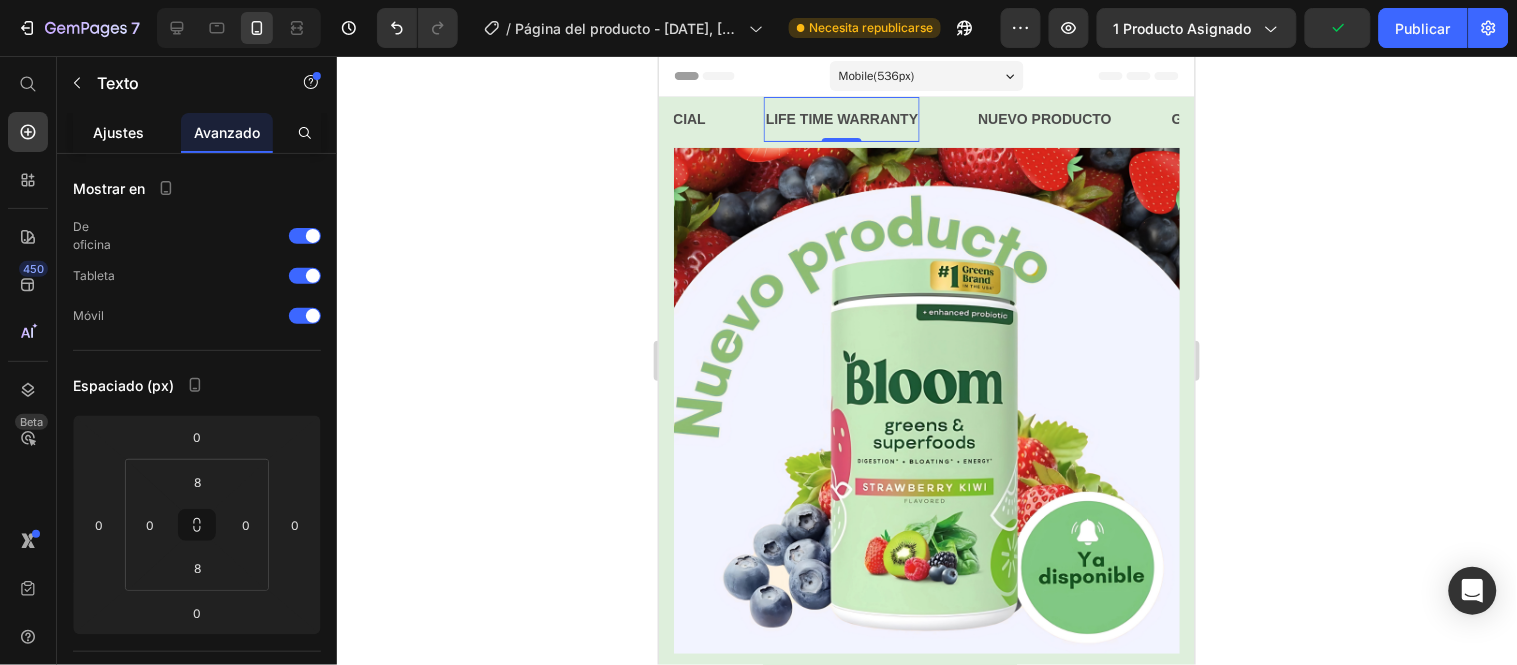 click on "Ajustes" at bounding box center [119, 132] 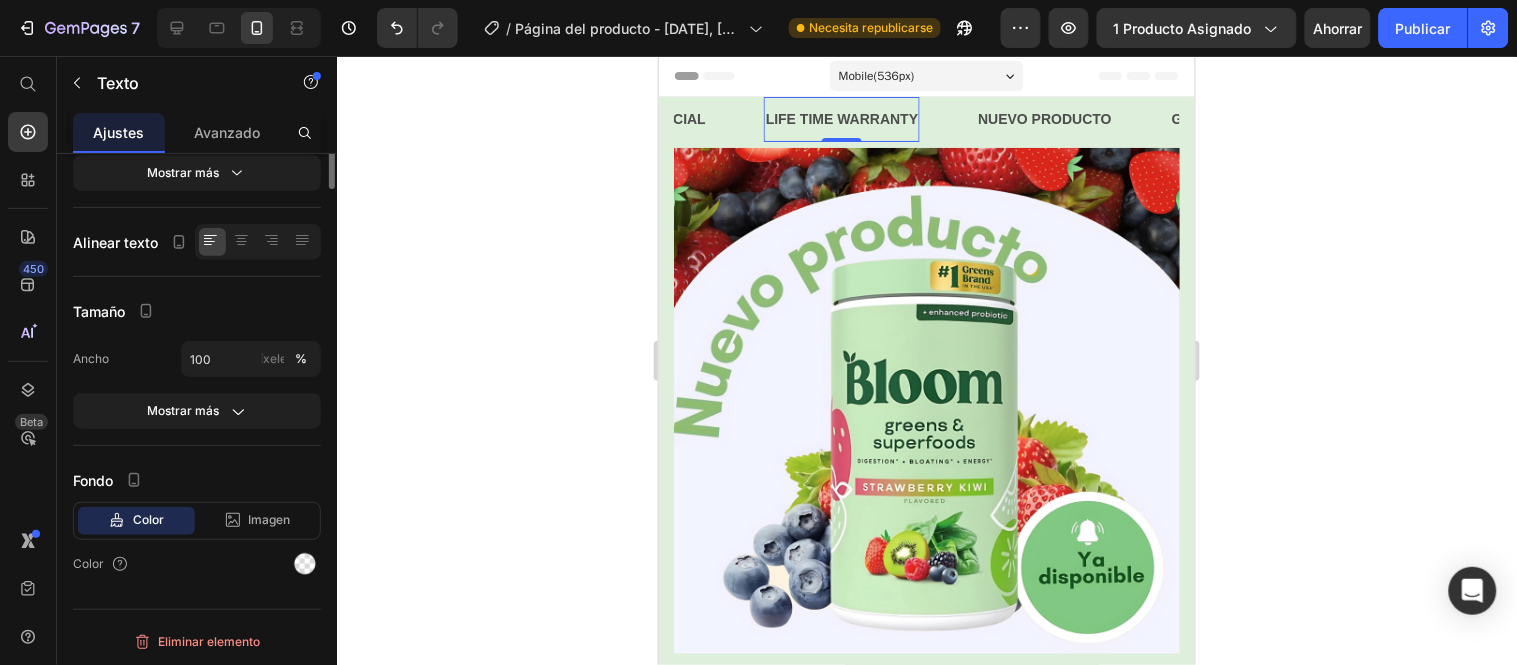 scroll, scrollTop: 0, scrollLeft: 0, axis: both 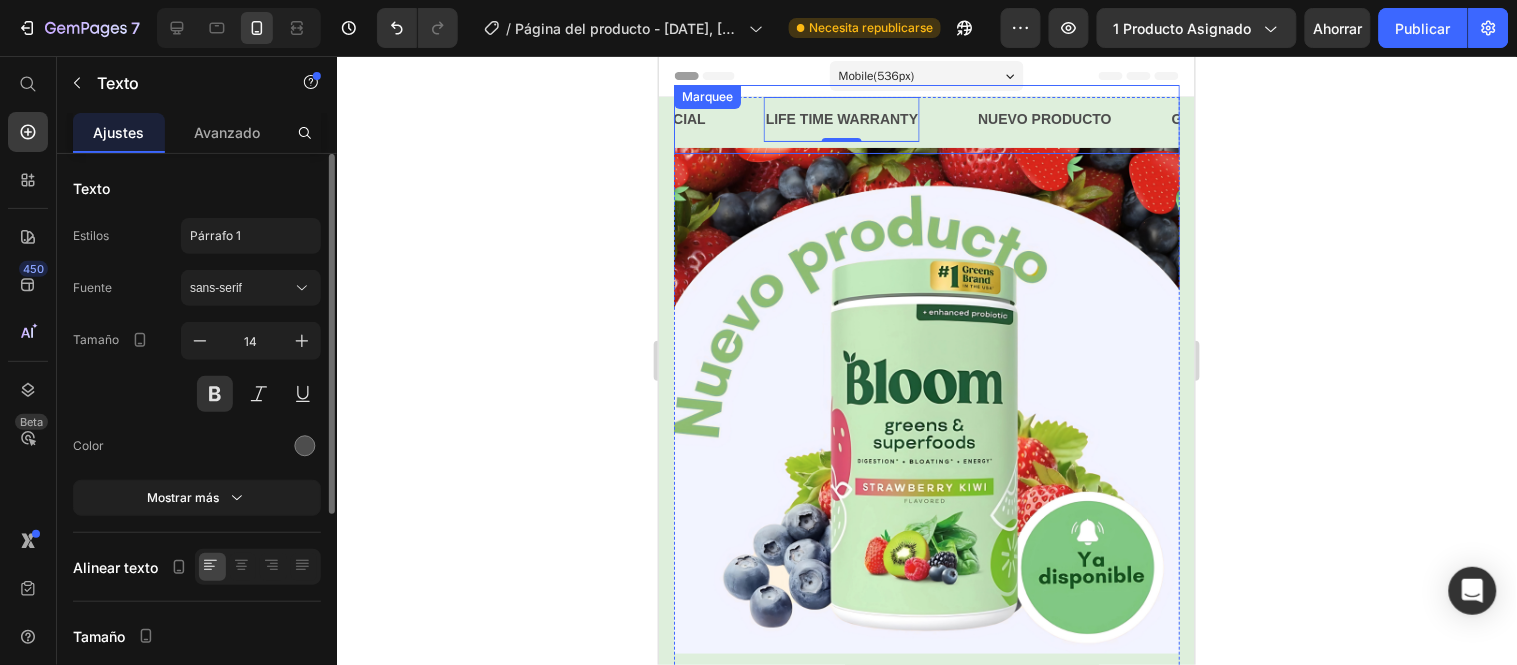 click on "NUEVO PRODUCTO Text GARANTÍA DE DEVOLUCIÓN Text DESCUENTO ESPECIAL Text LIFE TIME WARRANTY Text   0 NUEVO PRODUCTO Text GARANTÍA DE DEVOLUCIÓN Text DESCUENTO ESPECIAL Text LIFE TIME WARRANTY Text   0 Marquee" at bounding box center (926, 118) 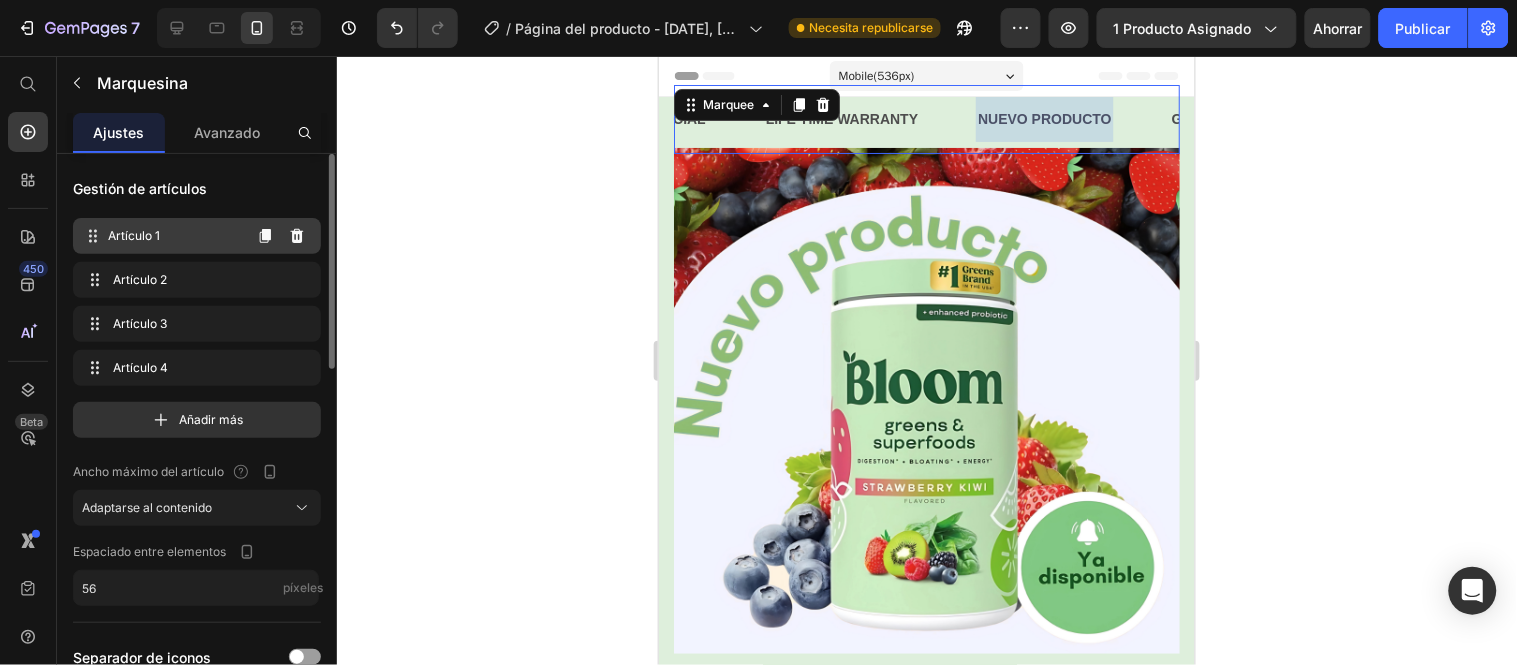 click on "Artículo 1" at bounding box center [174, 236] 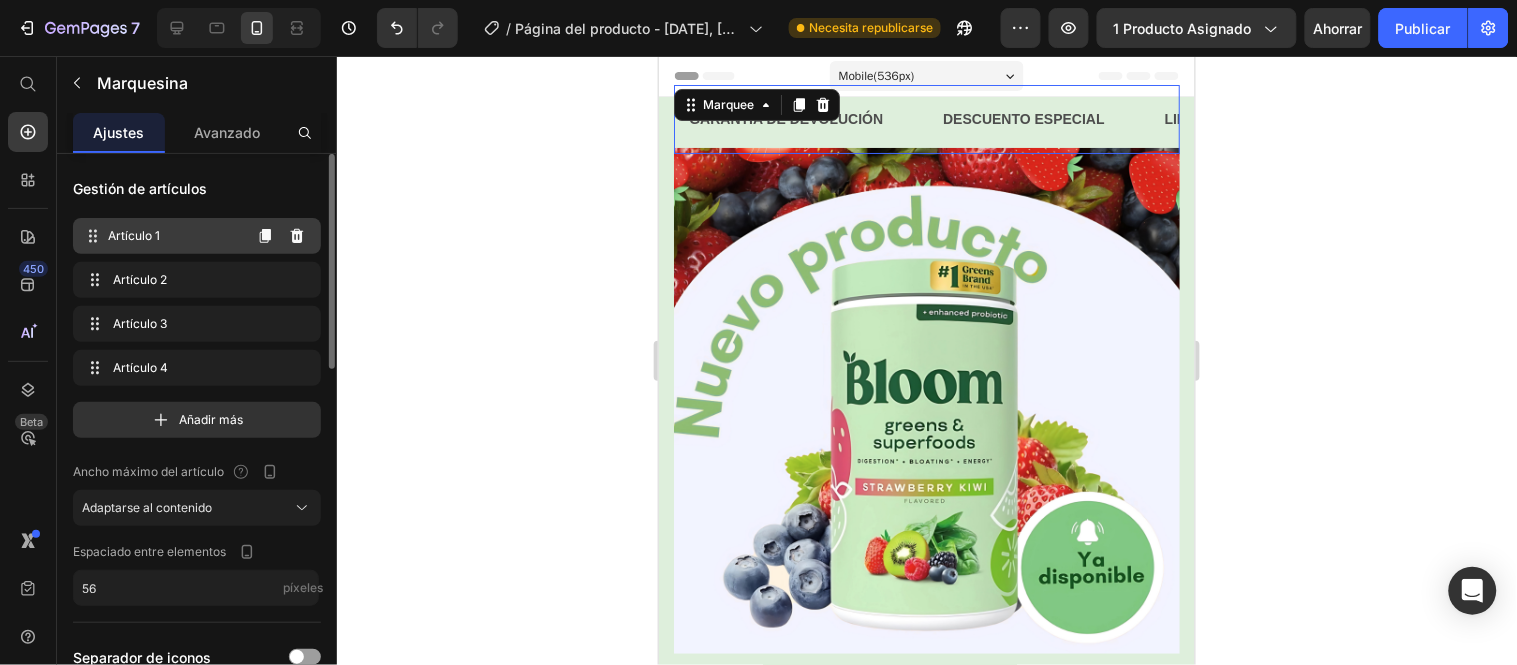 scroll, scrollTop: 0, scrollLeft: 0, axis: both 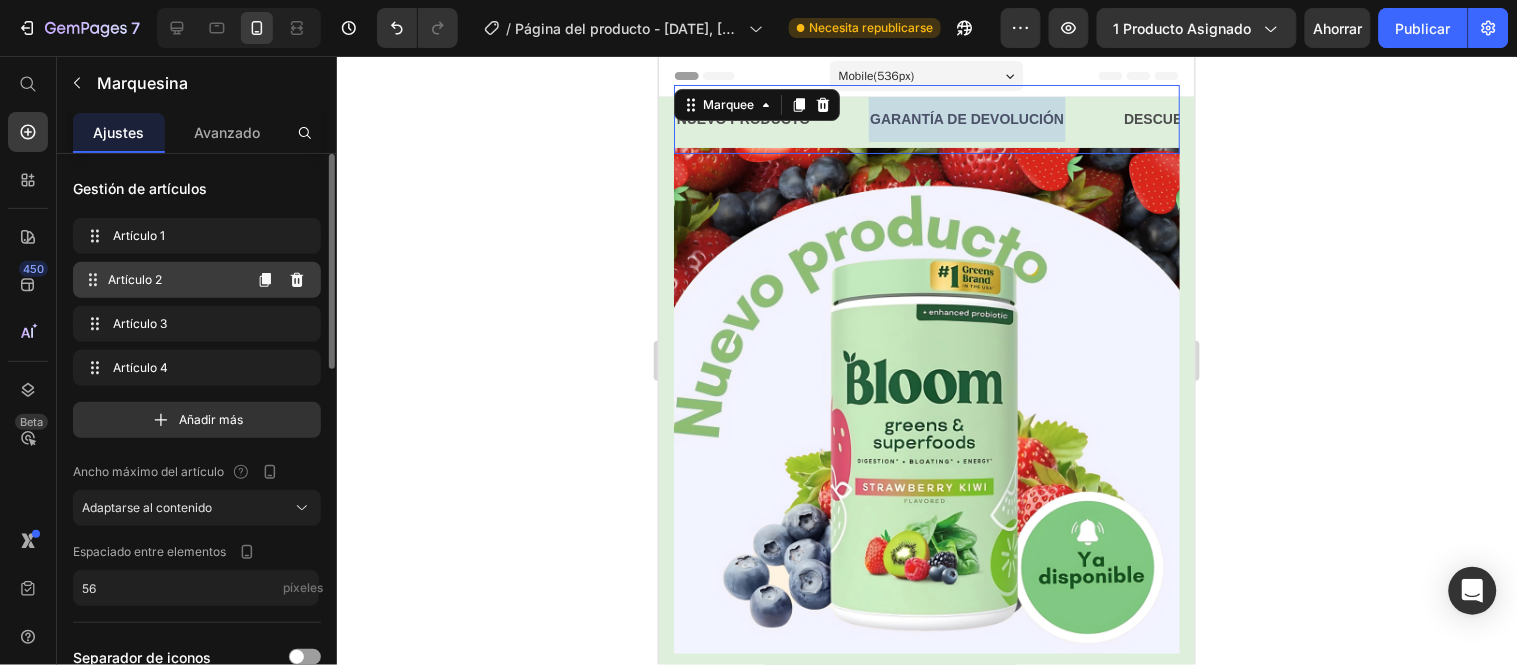 click on "Artículo 2" at bounding box center [174, 280] 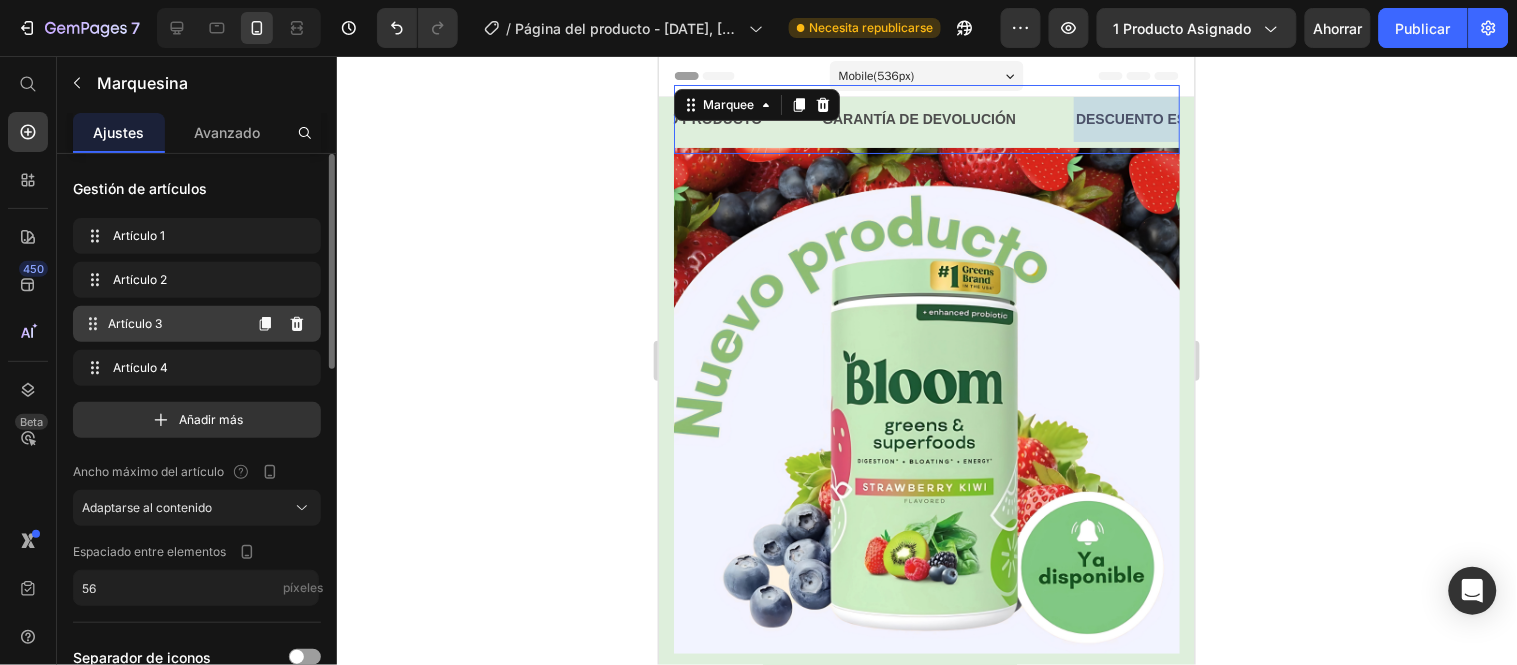 click on "Artículo 3 Item 3" at bounding box center [197, 324] 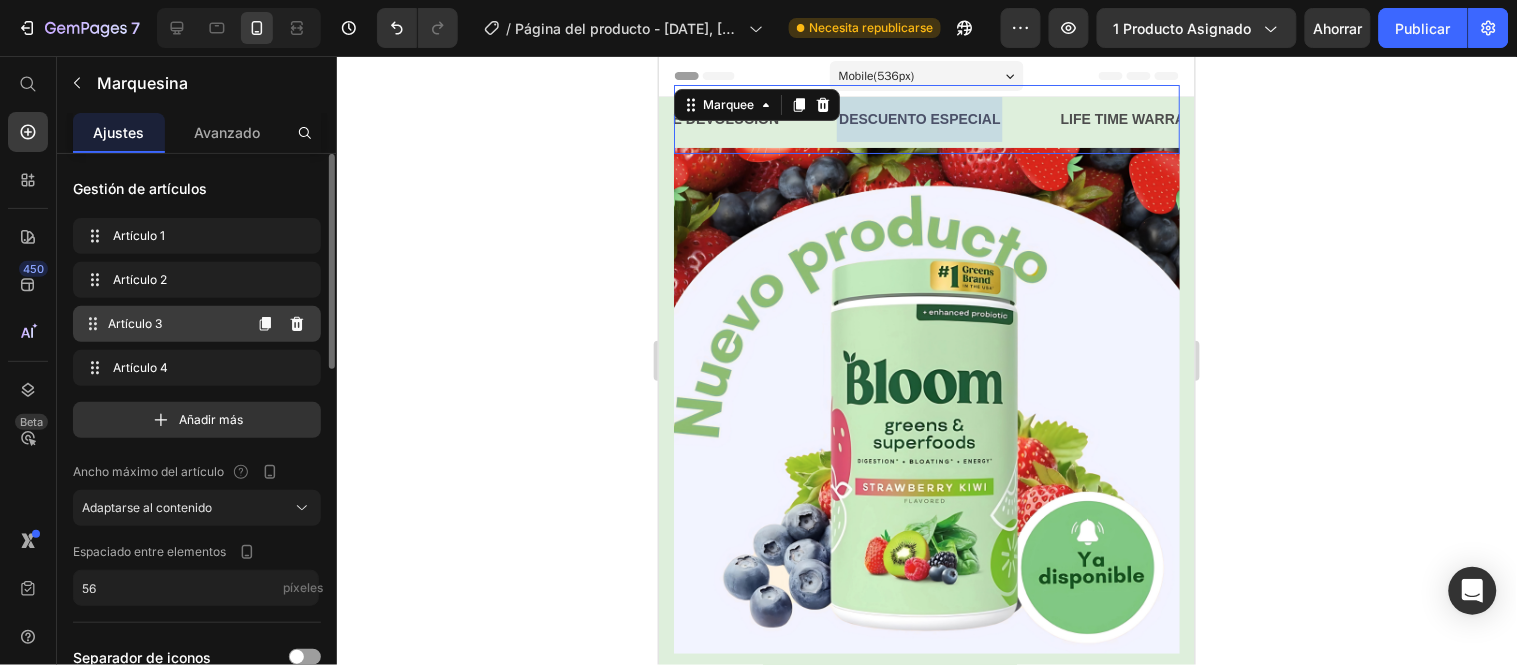 scroll, scrollTop: 0, scrollLeft: 286, axis: horizontal 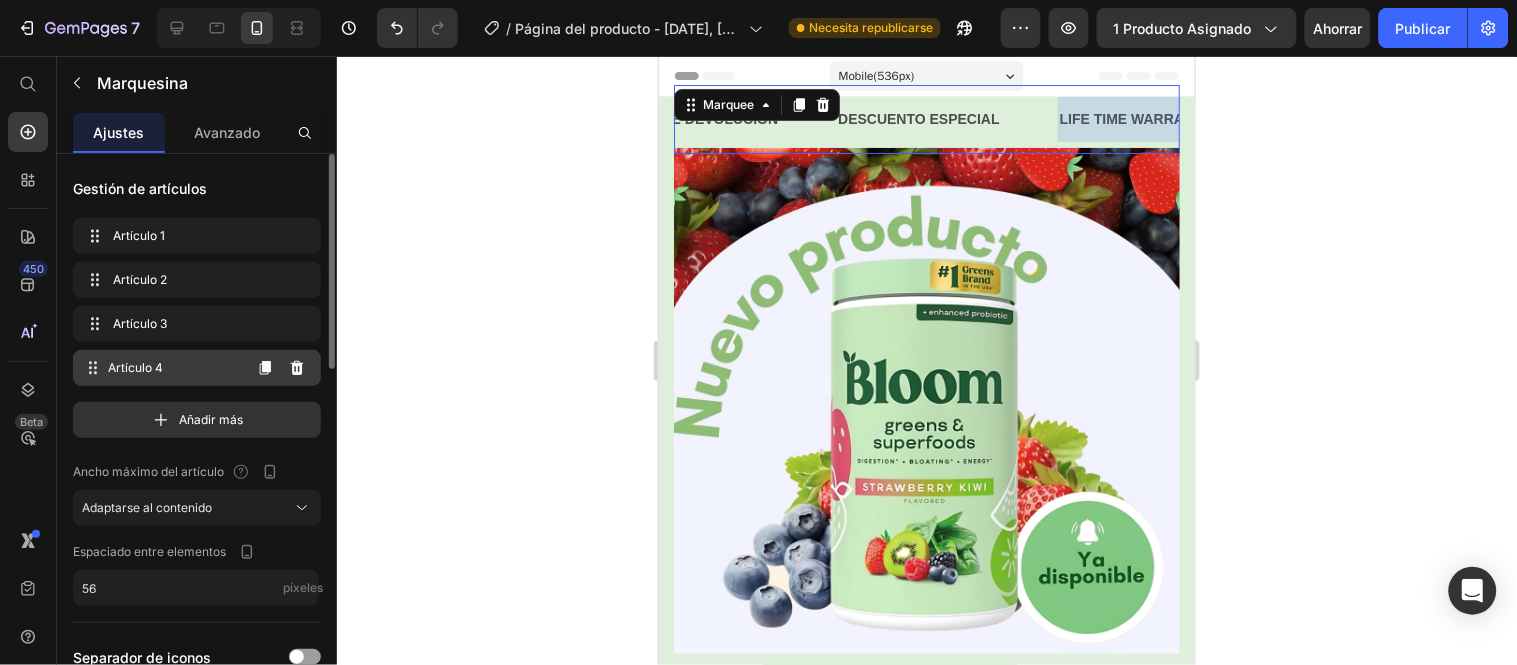 click on "Artículo 4" at bounding box center [174, 368] 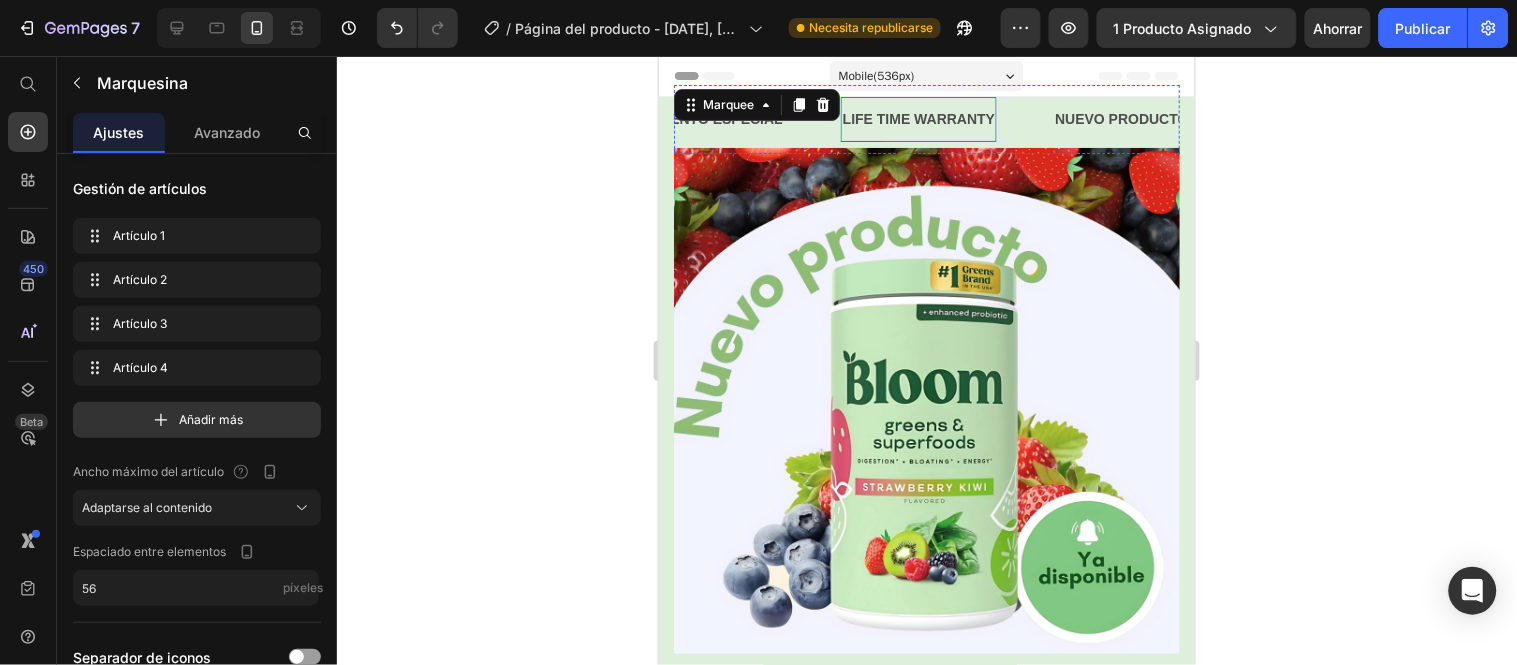 click on "LIFE TIME WARRANTY" at bounding box center (918, 118) 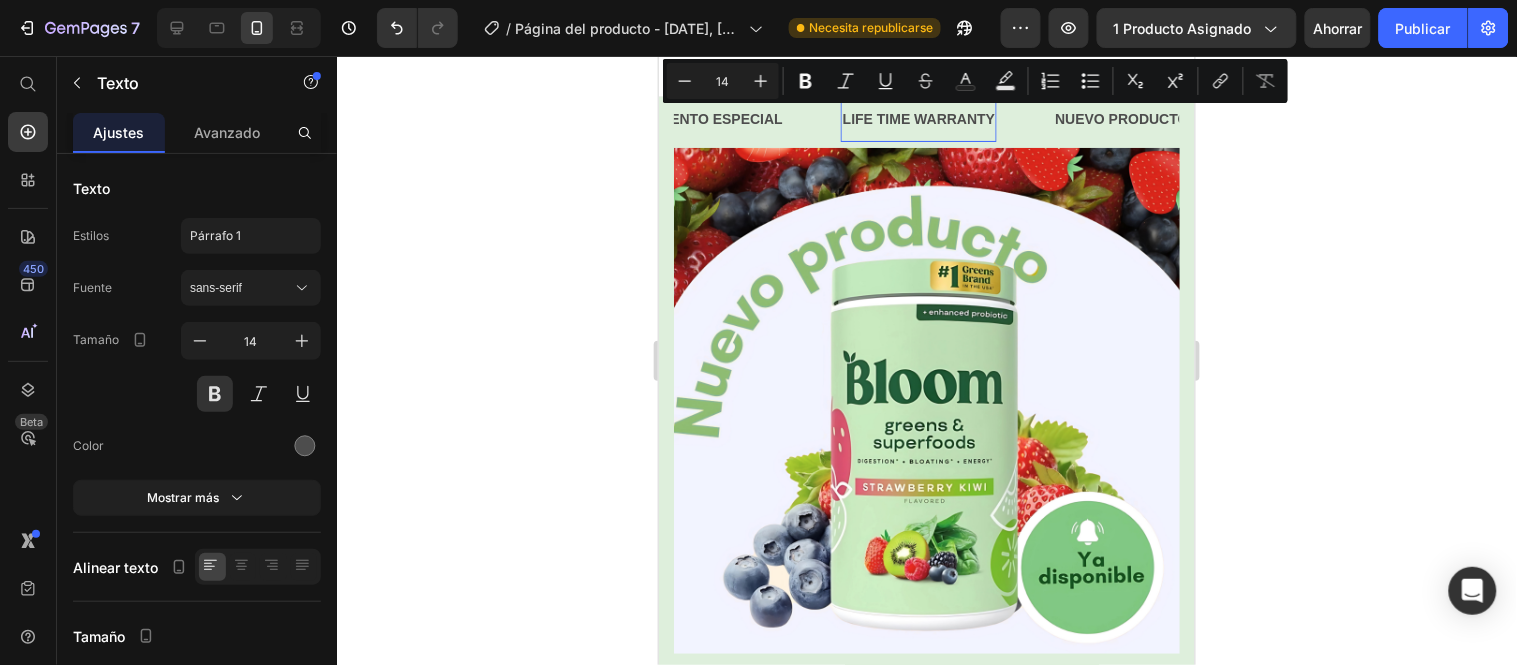 click on "LIFE TIME WARRANTY" at bounding box center [918, 118] 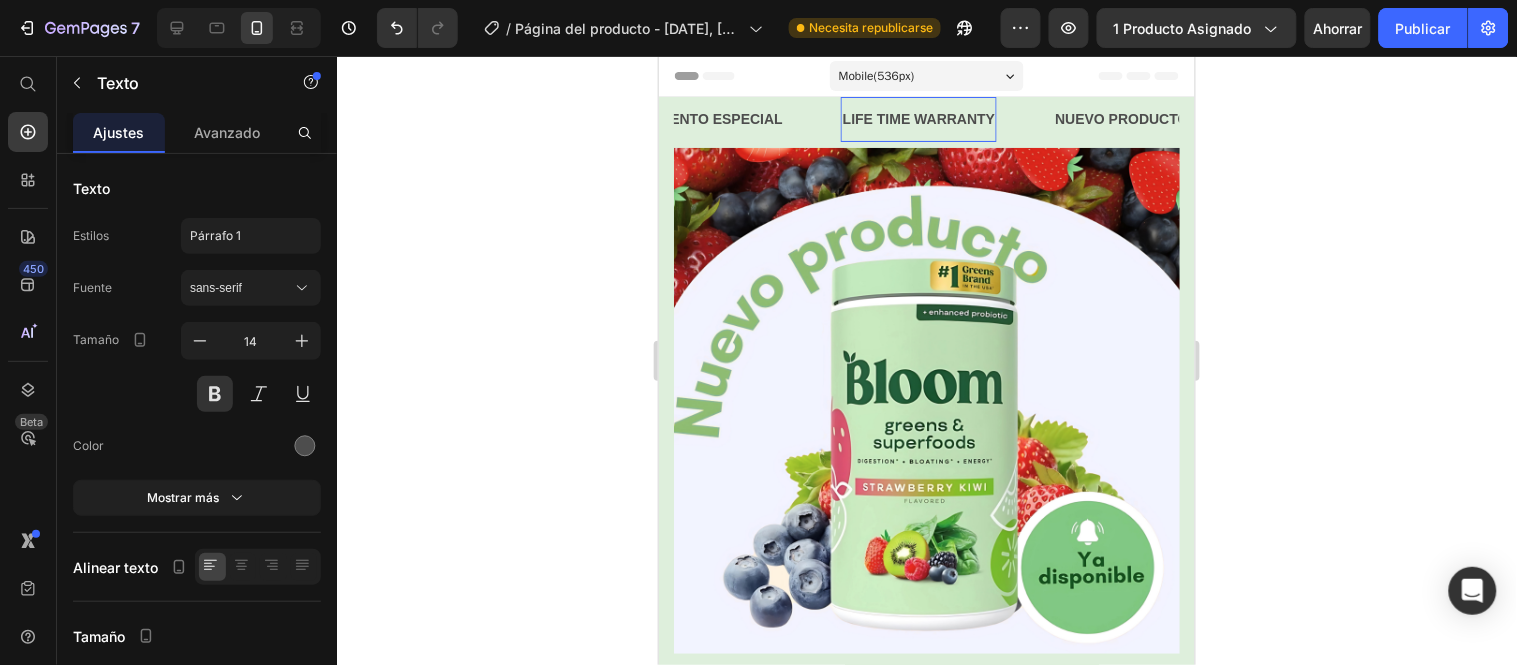 click on "LIFE TIME WARRANTY" at bounding box center [918, 118] 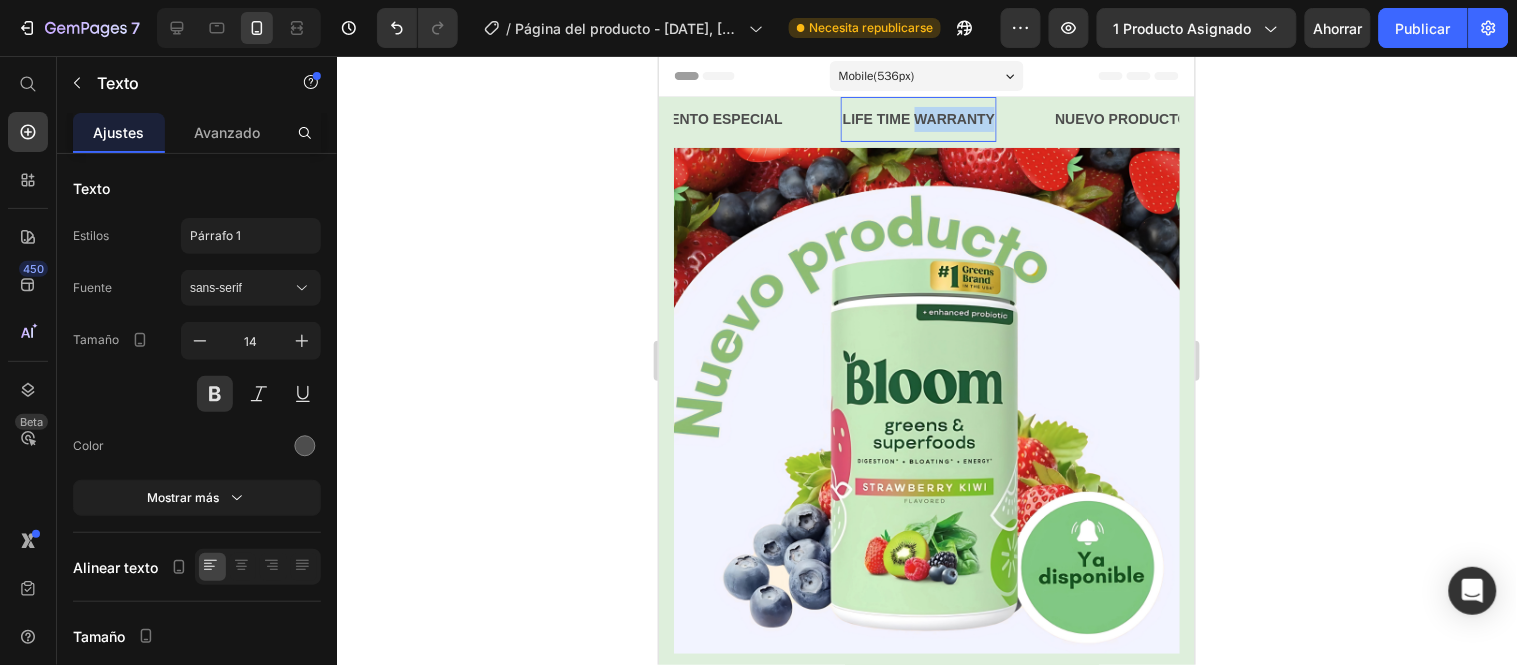 click on "LIFE TIME WARRANTY" at bounding box center [918, 118] 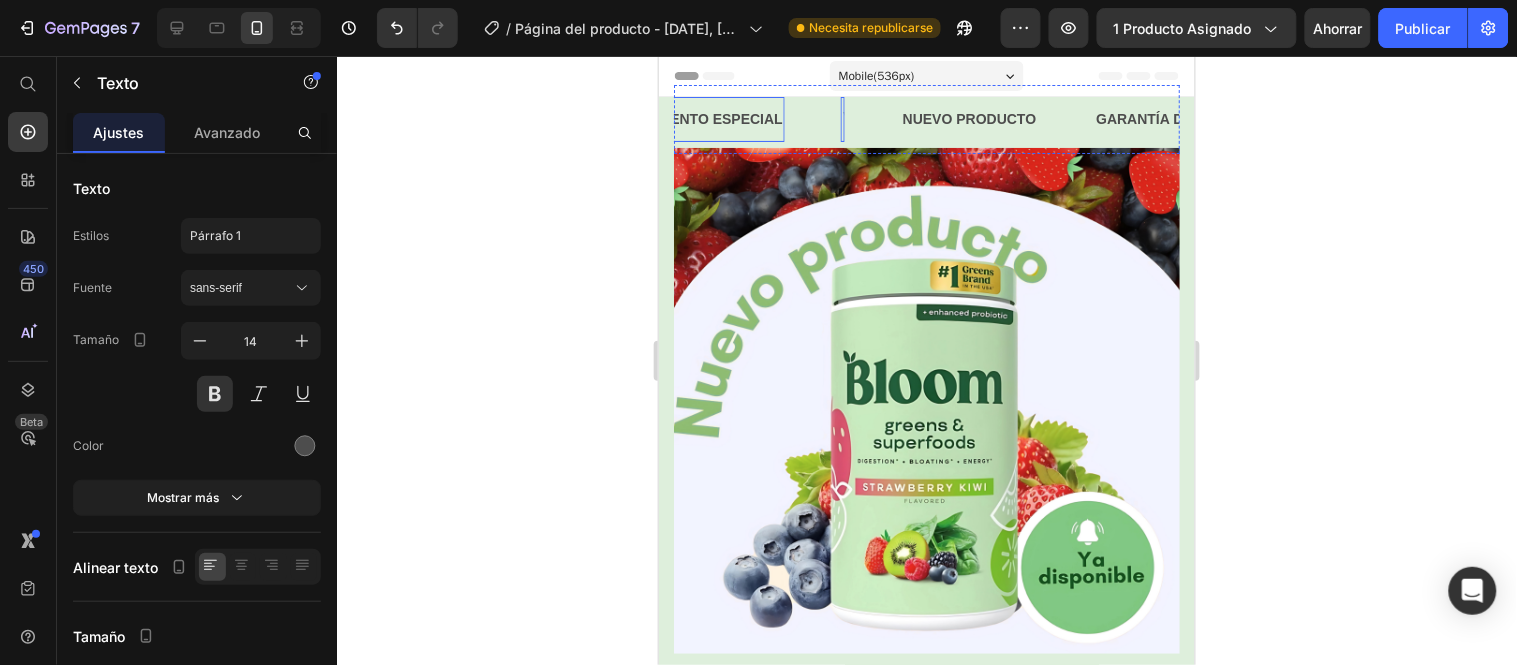 click on "DESCUENTO ESPECIAL" at bounding box center (701, 118) 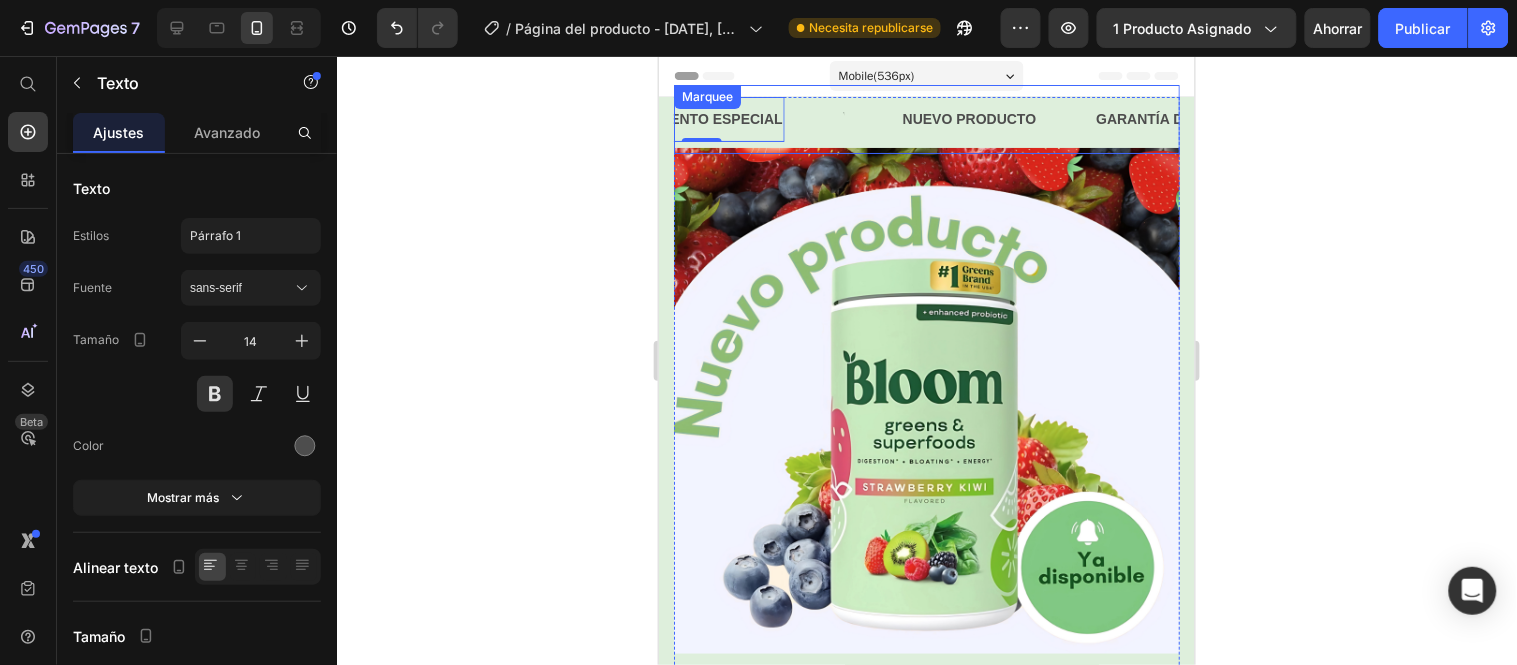 click on "Text" at bounding box center [870, 118] 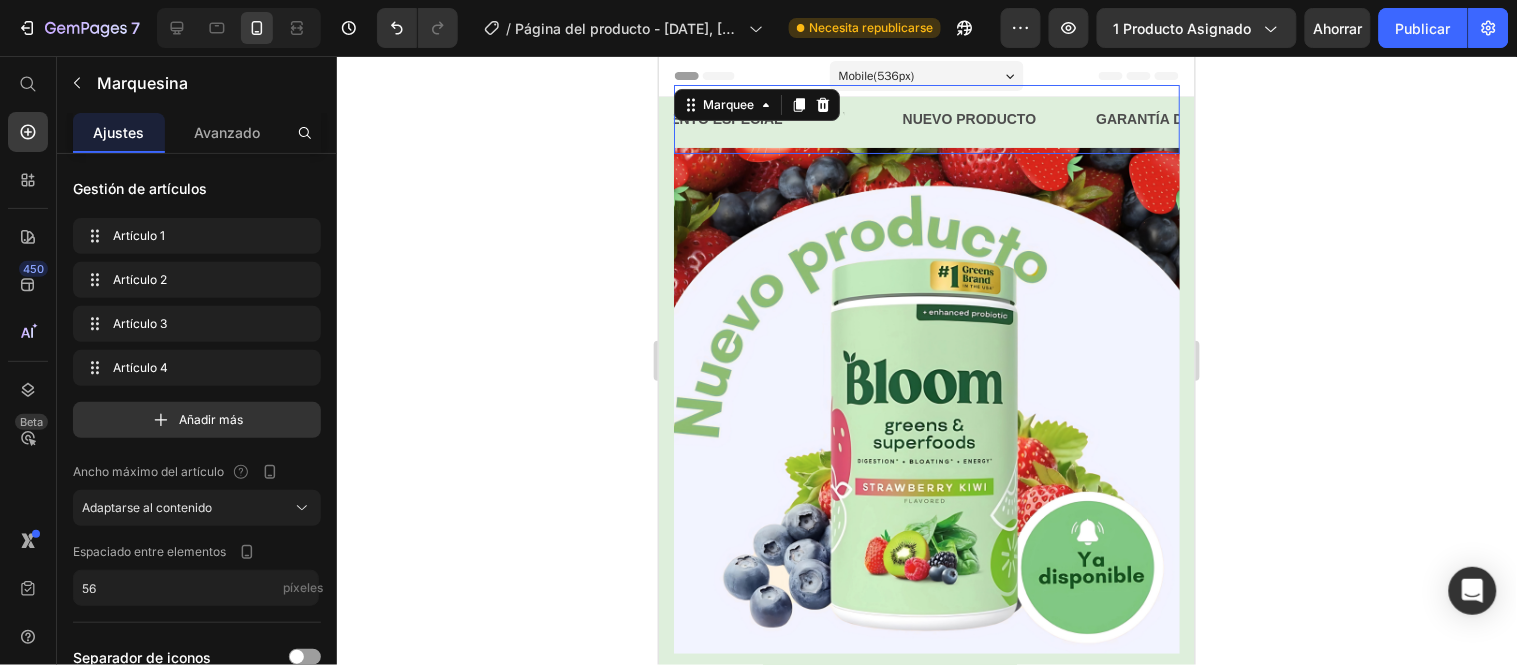 click on "Text" at bounding box center [870, 118] 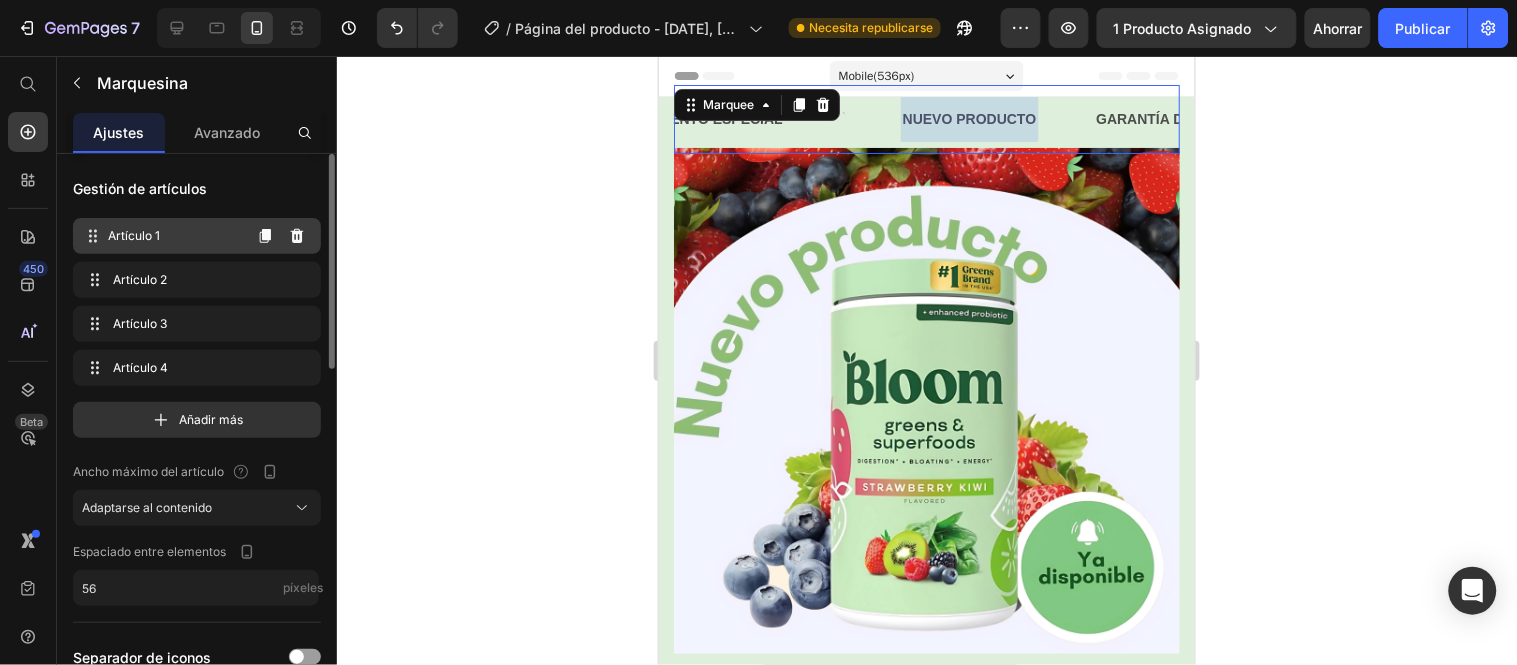 click on "Artículo 1" at bounding box center [174, 236] 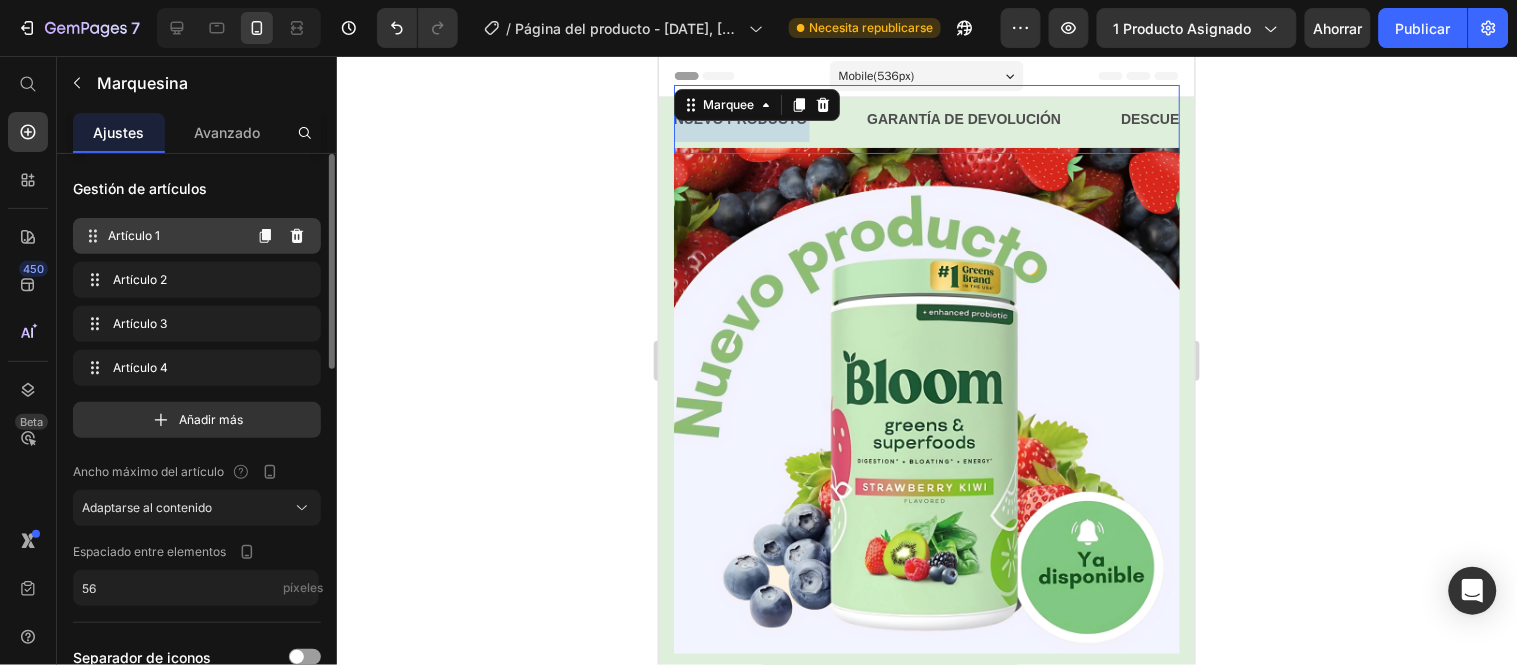 scroll, scrollTop: 0, scrollLeft: 0, axis: both 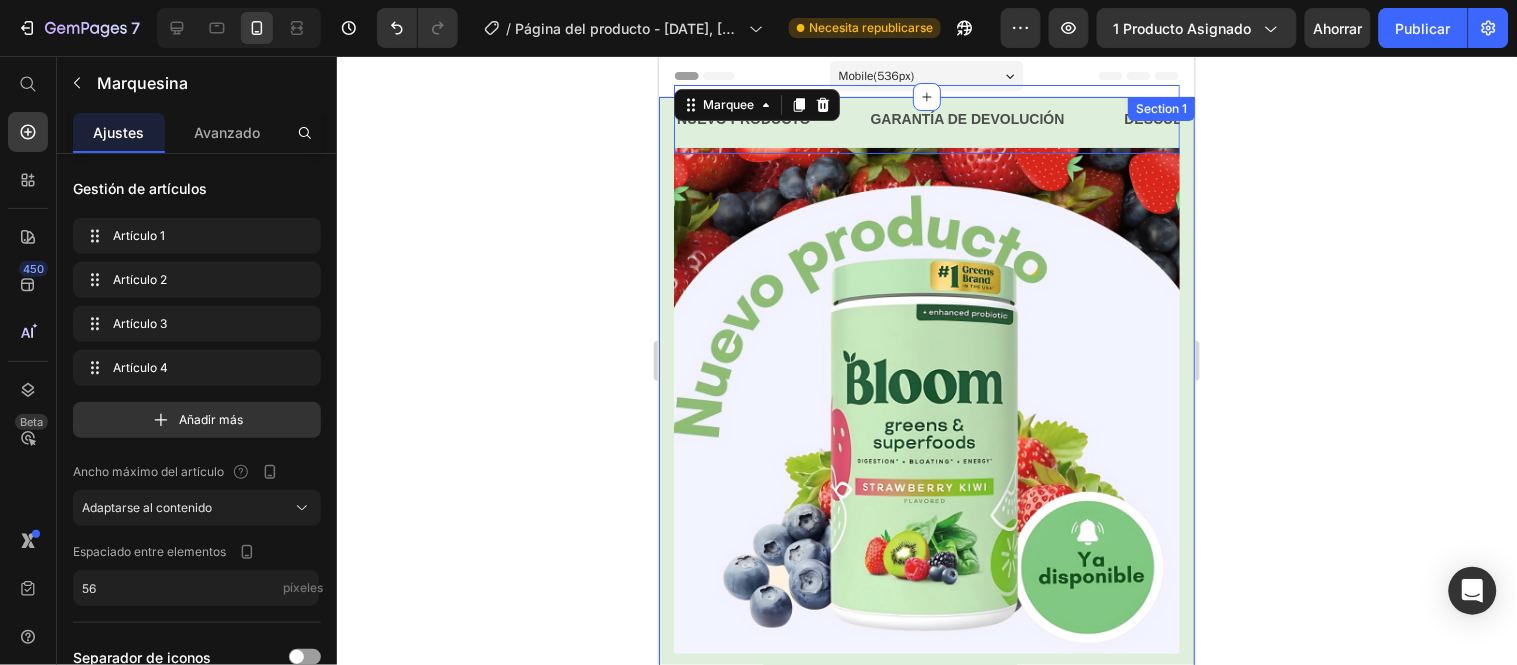 click 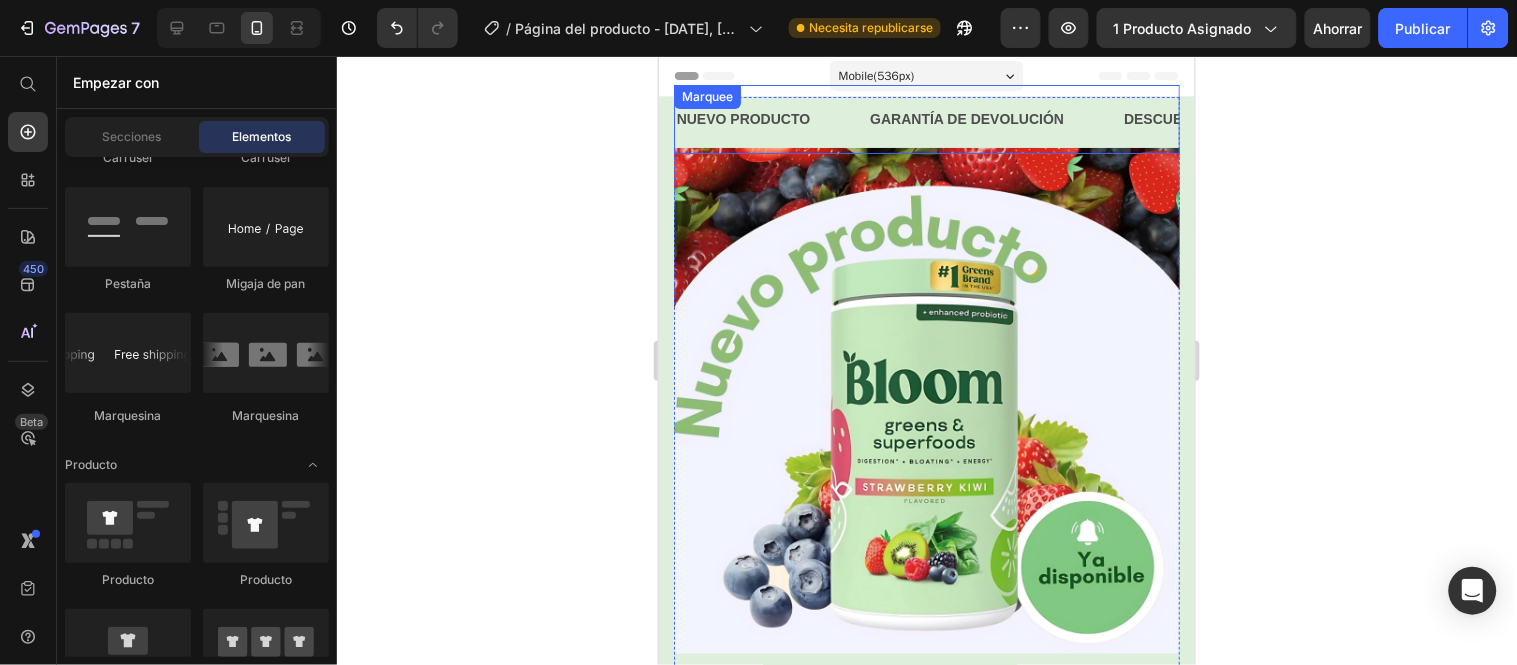 click on "NUEVO PRODUCTO Text" at bounding box center [771, 118] 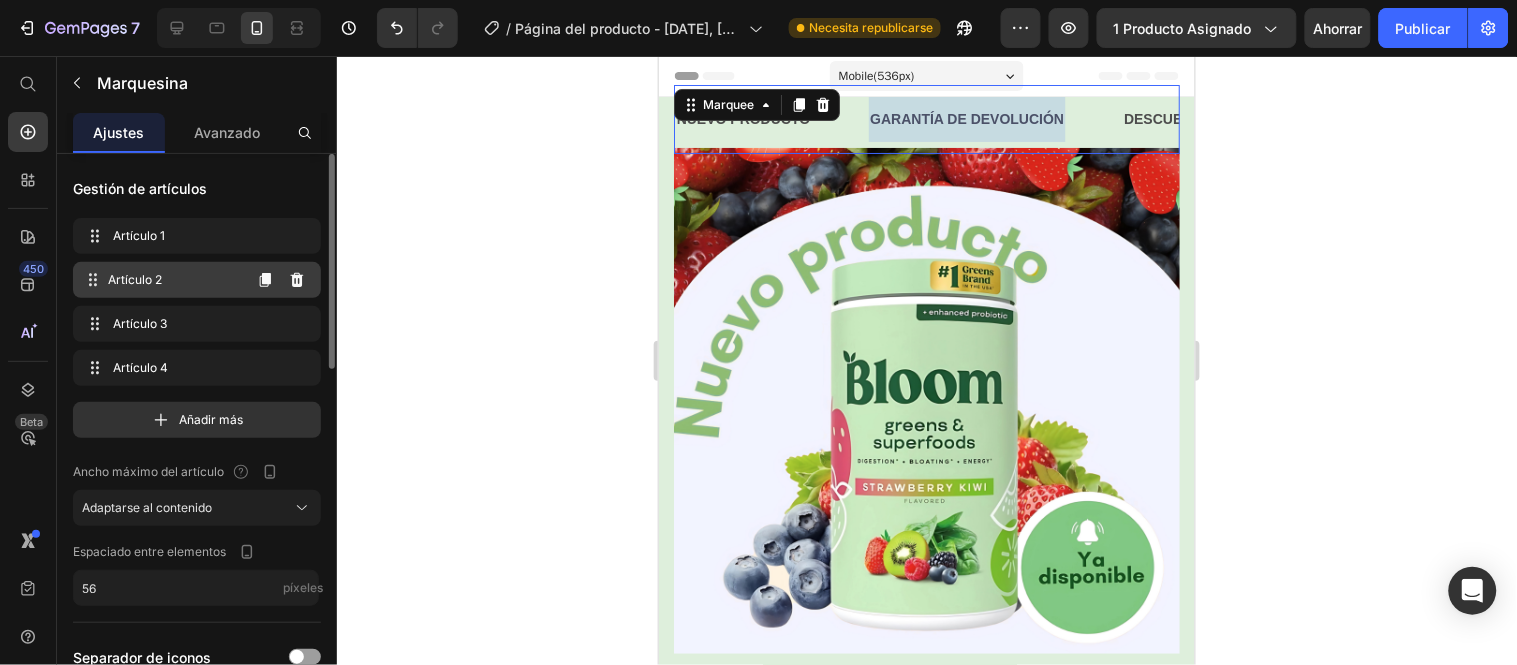 click on "Artículo 2" at bounding box center (174, 280) 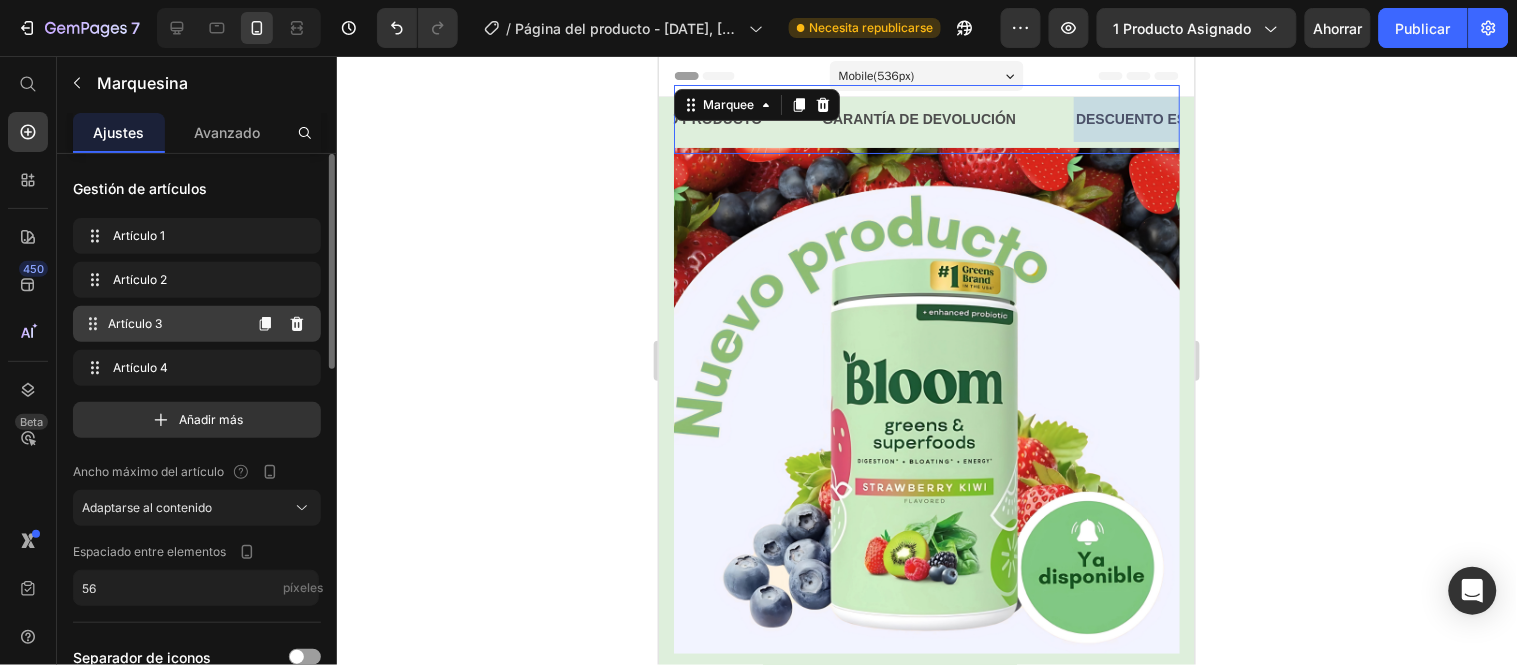click on "Artículo 3" at bounding box center (174, 324) 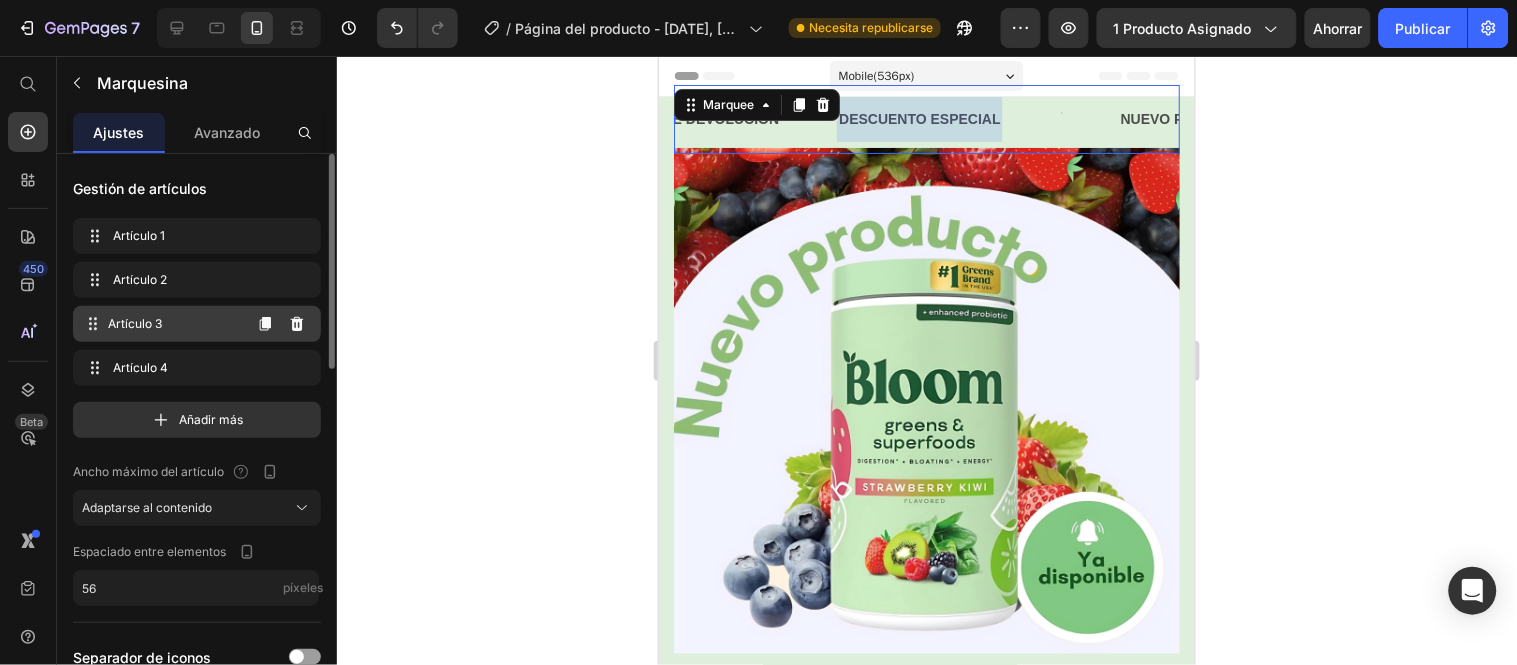 scroll, scrollTop: 0, scrollLeft: 286, axis: horizontal 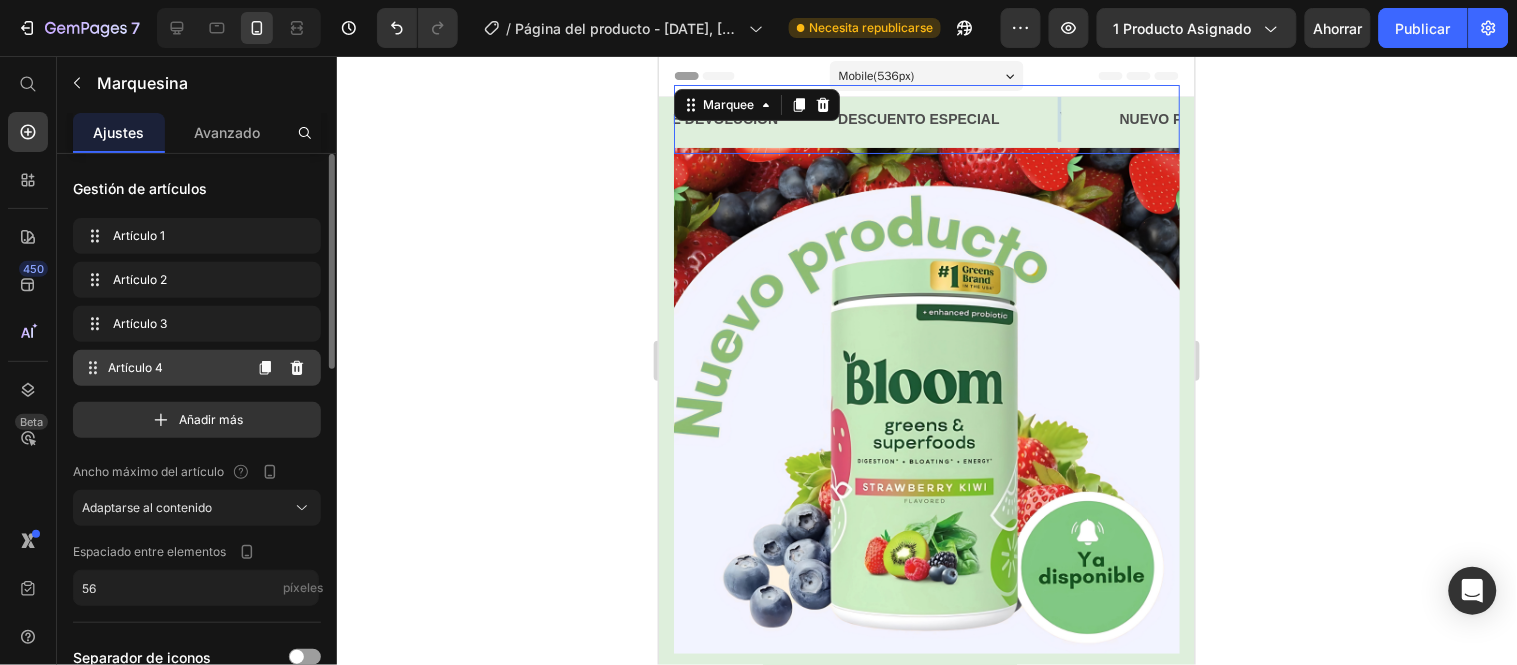 click on "Artículo 4" at bounding box center [174, 368] 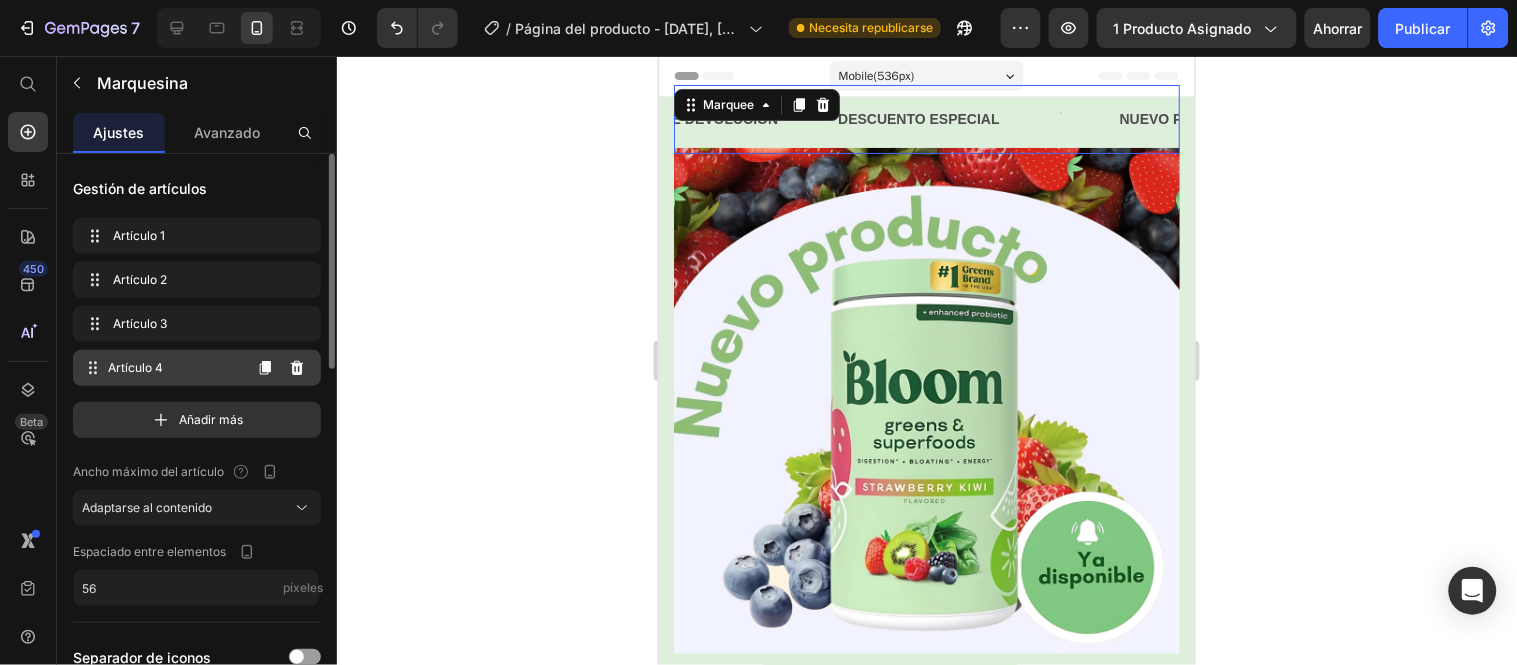 click on "Artículo 4 Item 4" at bounding box center [161, 368] 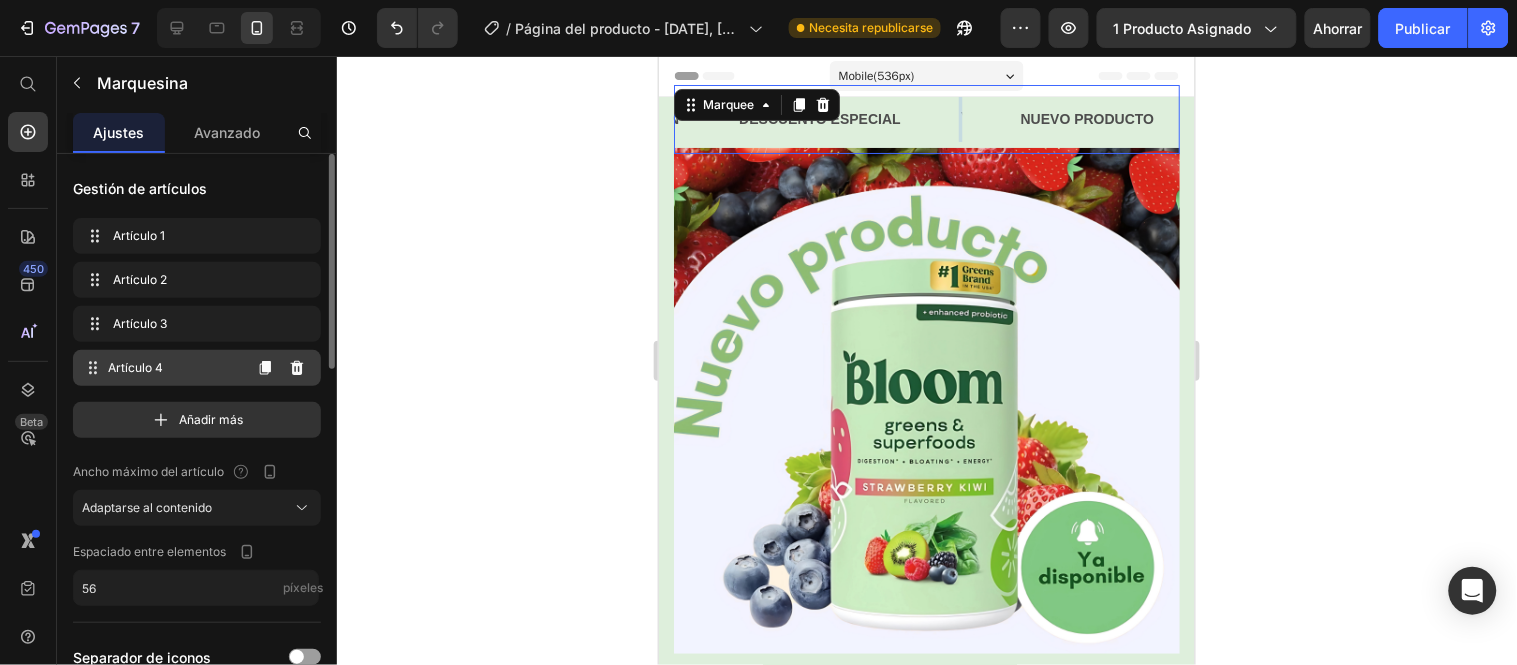 scroll, scrollTop: 0, scrollLeft: 427, axis: horizontal 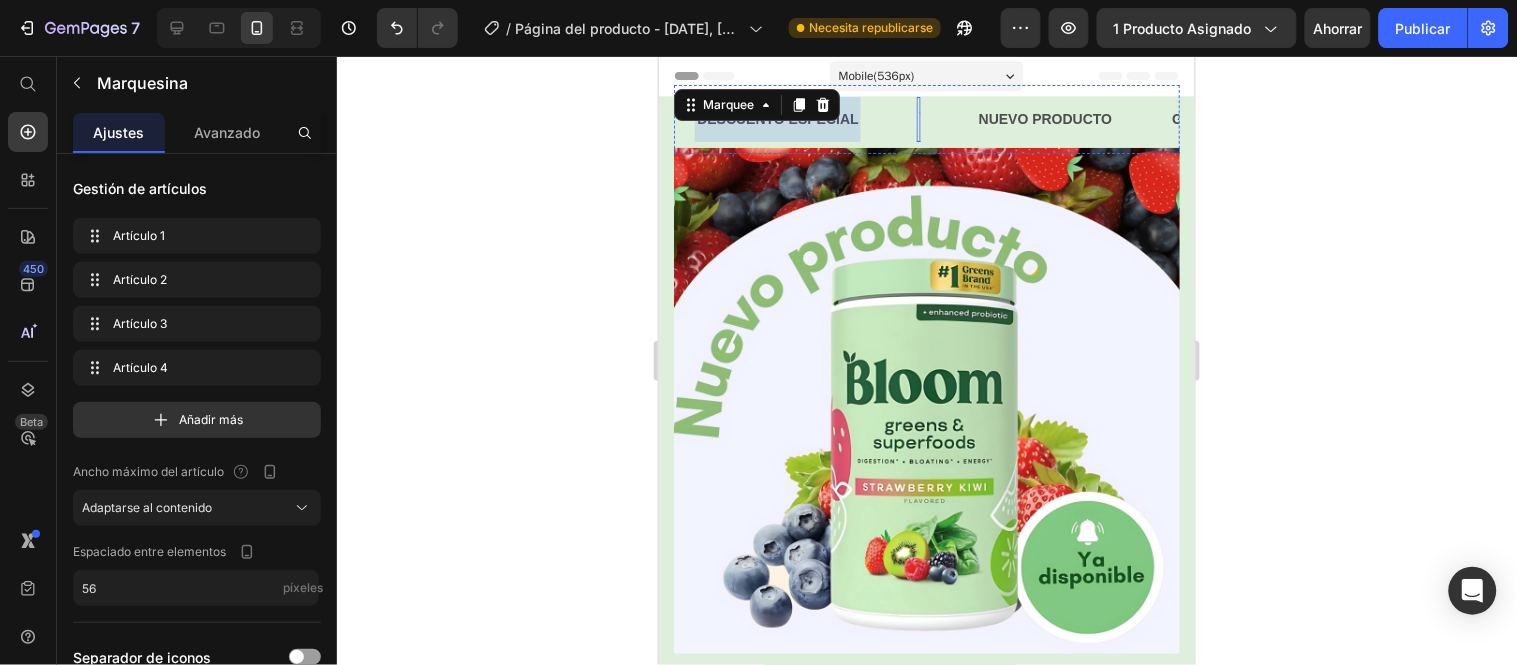 click on "Text" at bounding box center [946, 118] 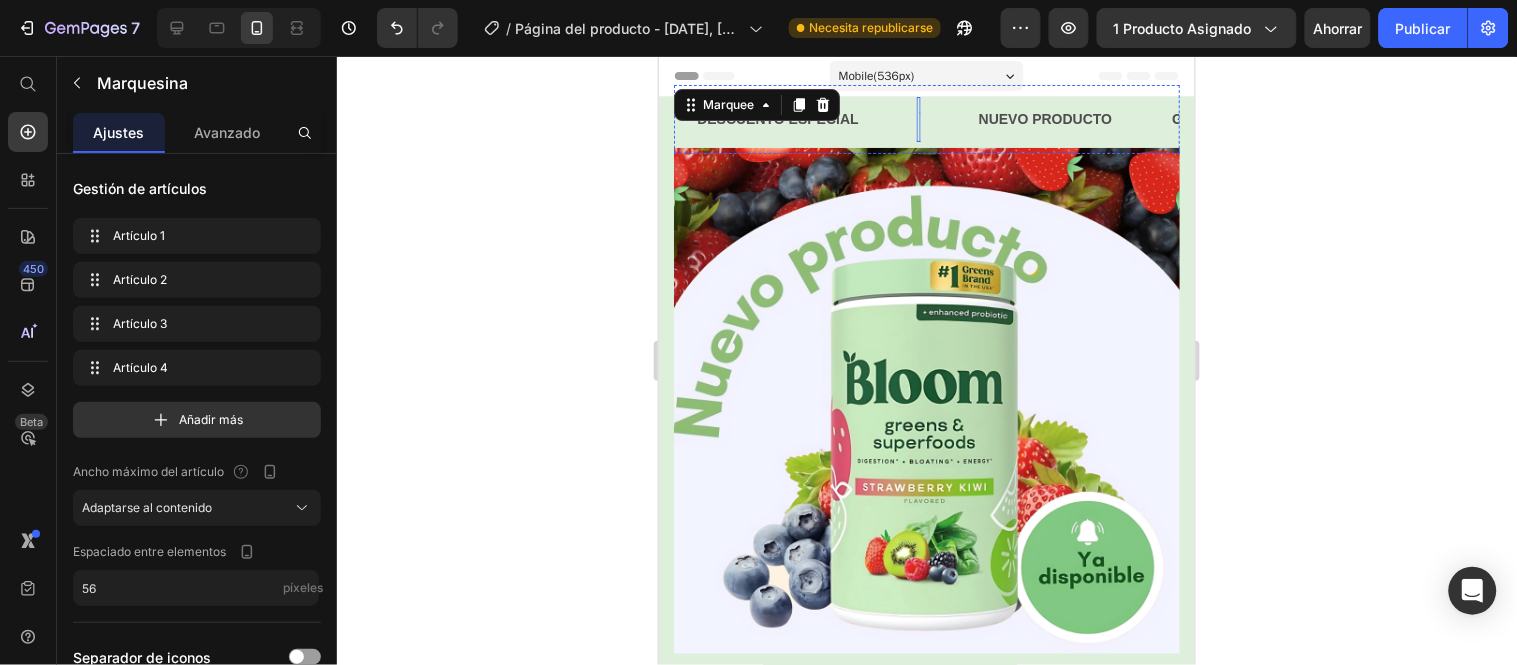 click at bounding box center [918, 118] 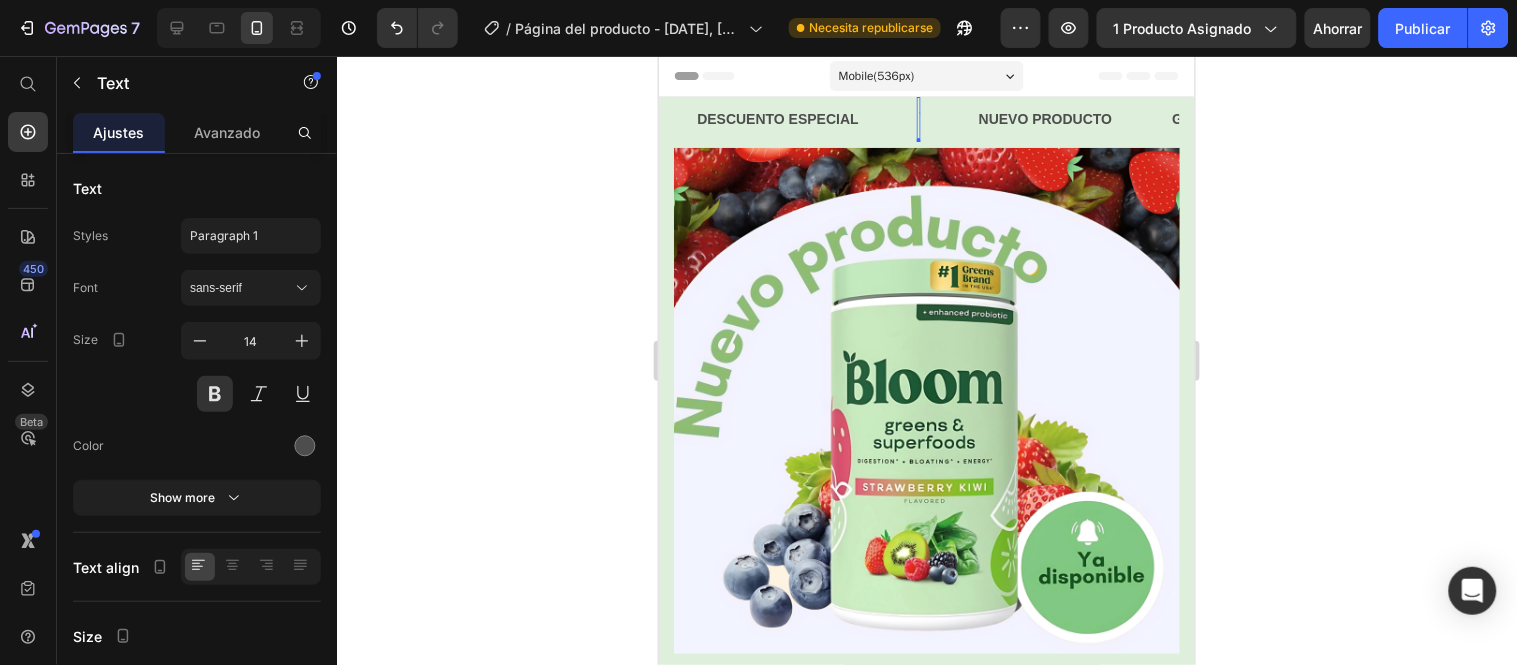 click at bounding box center [918, 118] 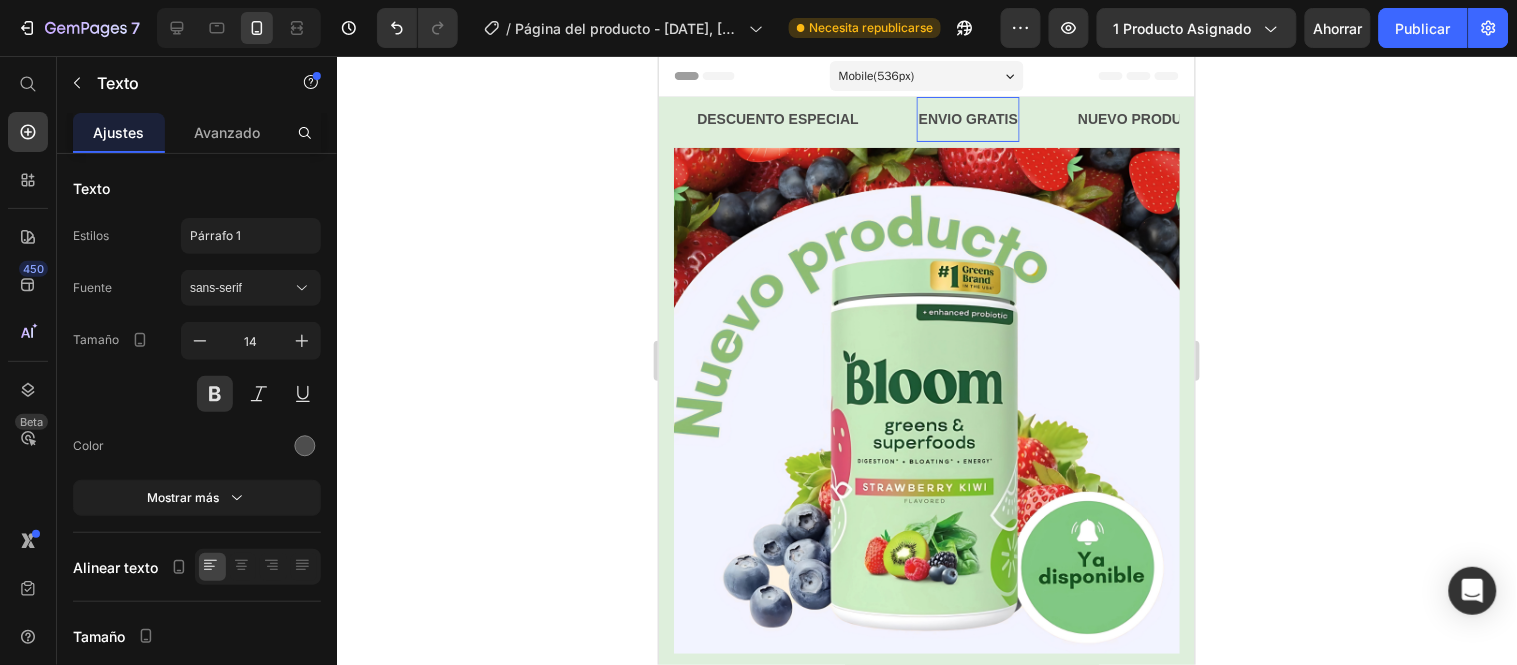 click on "ENVIO GRATIS" at bounding box center (967, 118) 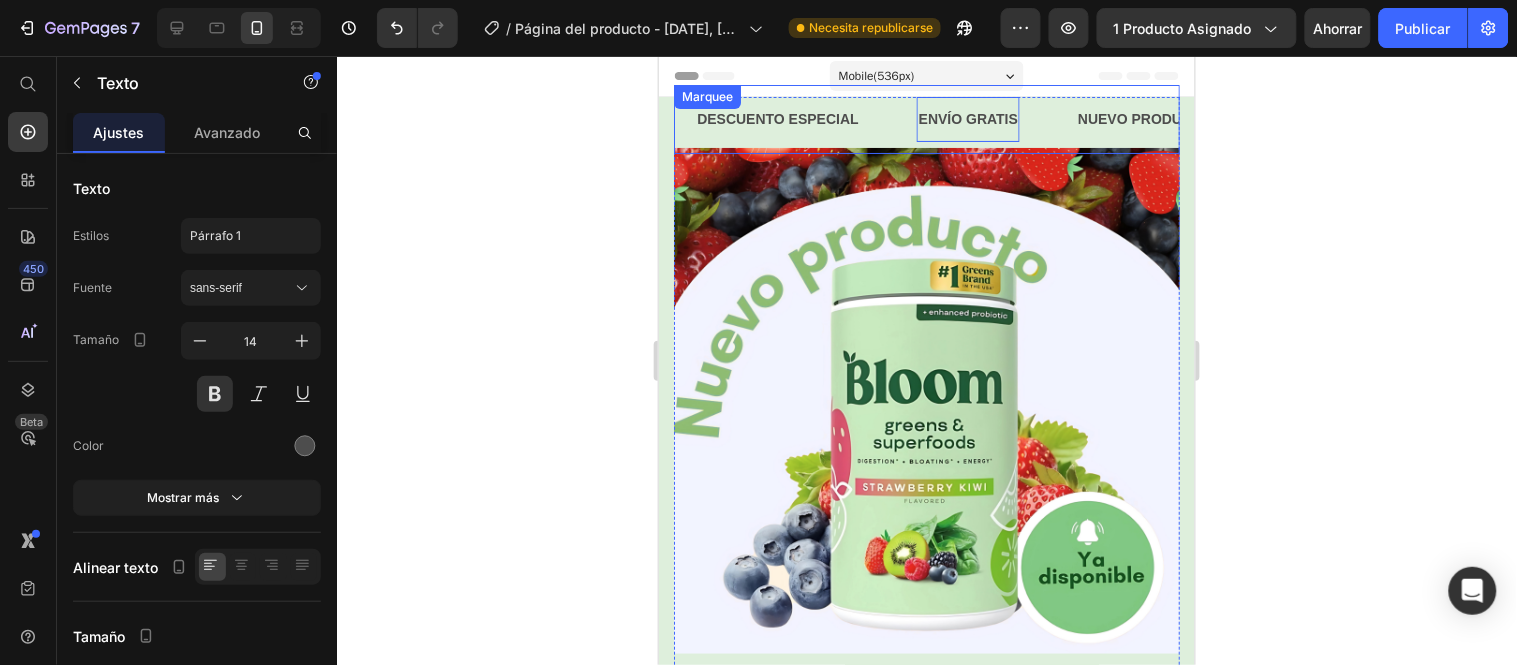 click on "DESCUENTO ESPECIAL Text" at bounding box center [805, 118] 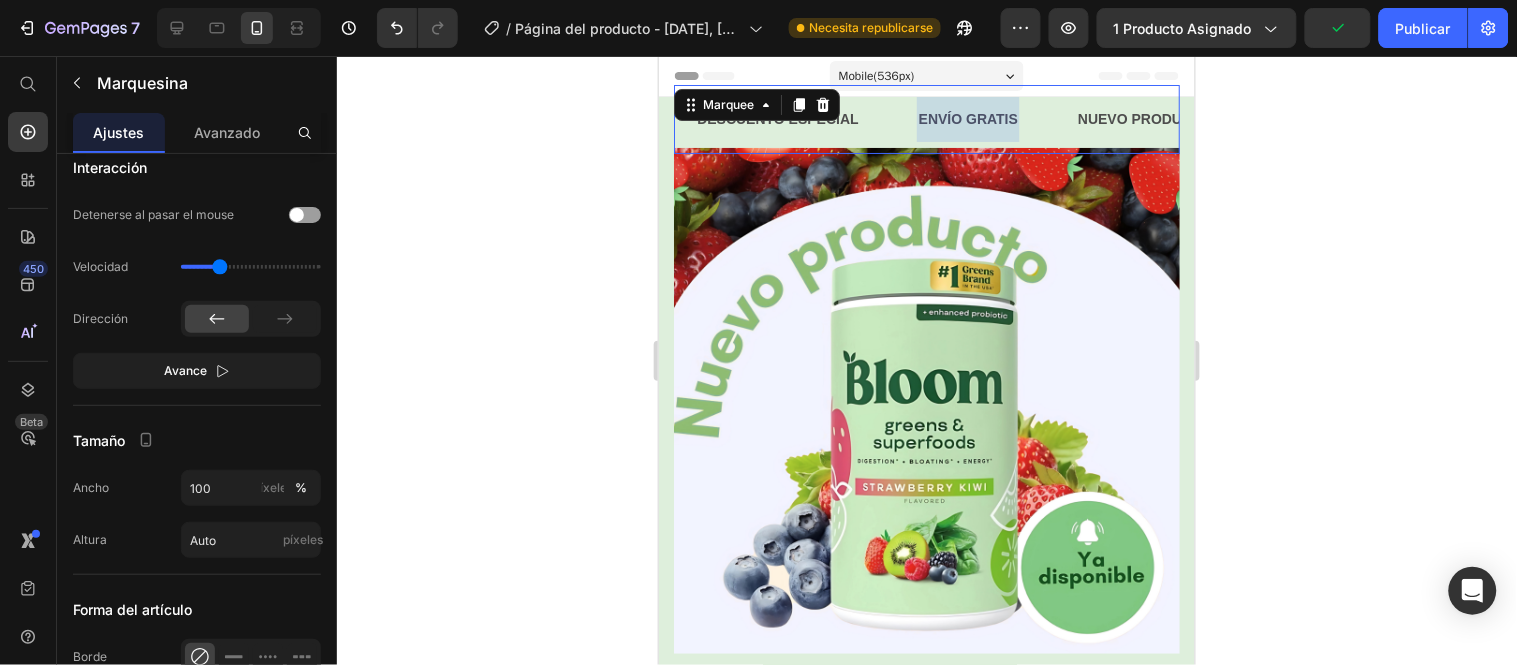 scroll, scrollTop: 927, scrollLeft: 0, axis: vertical 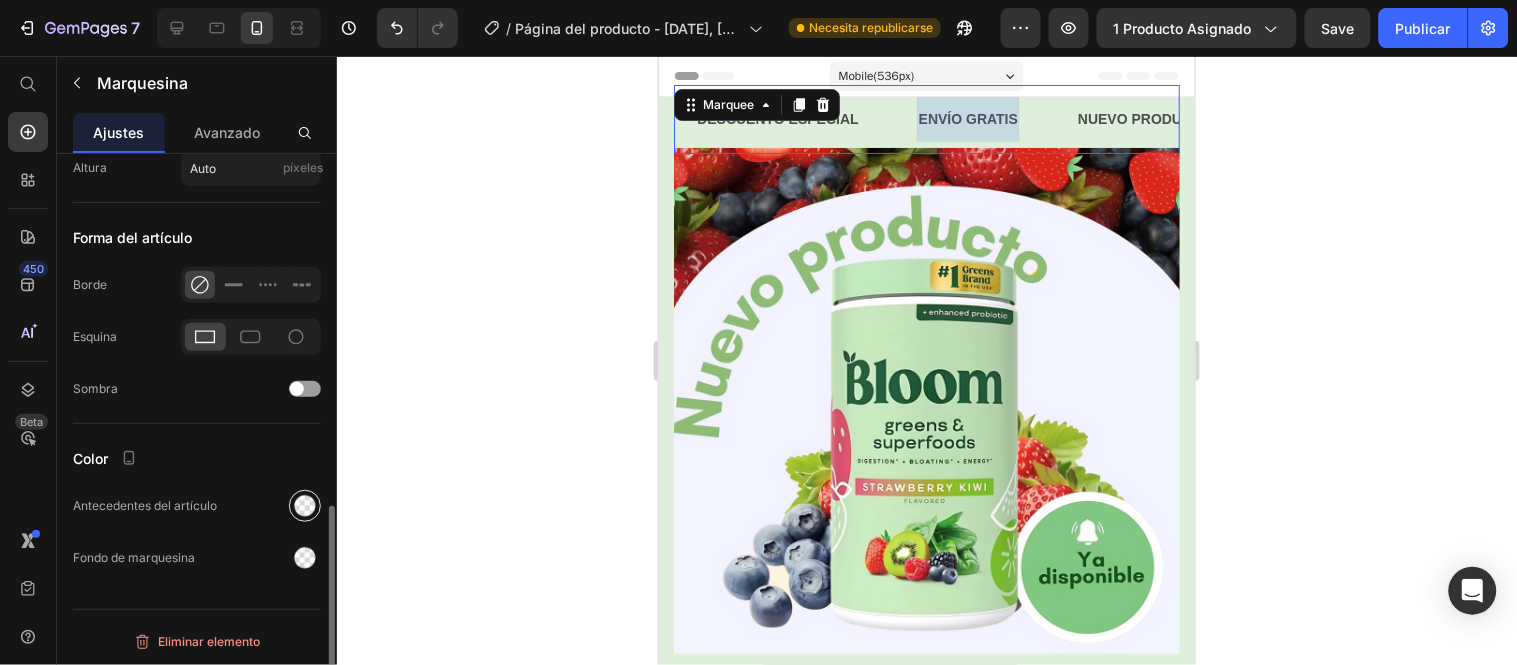 click at bounding box center [305, 506] 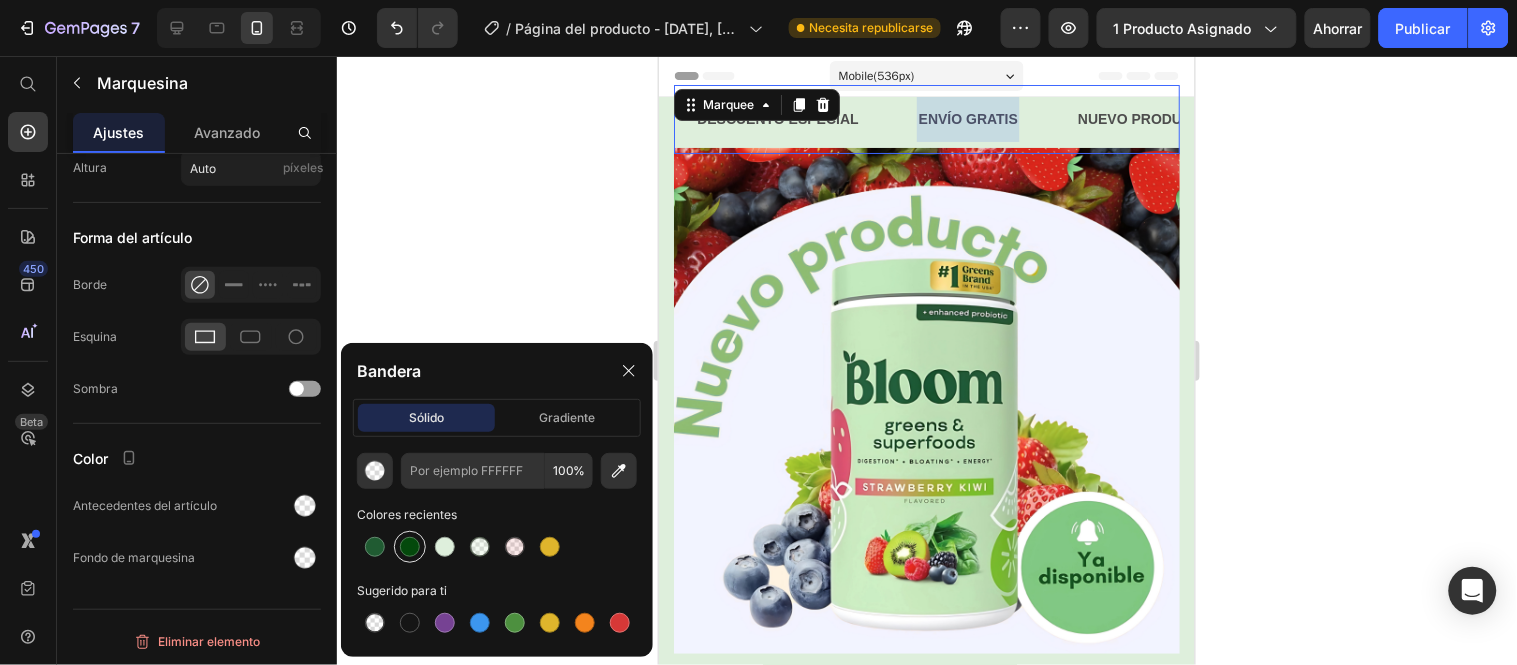 click at bounding box center (410, 547) 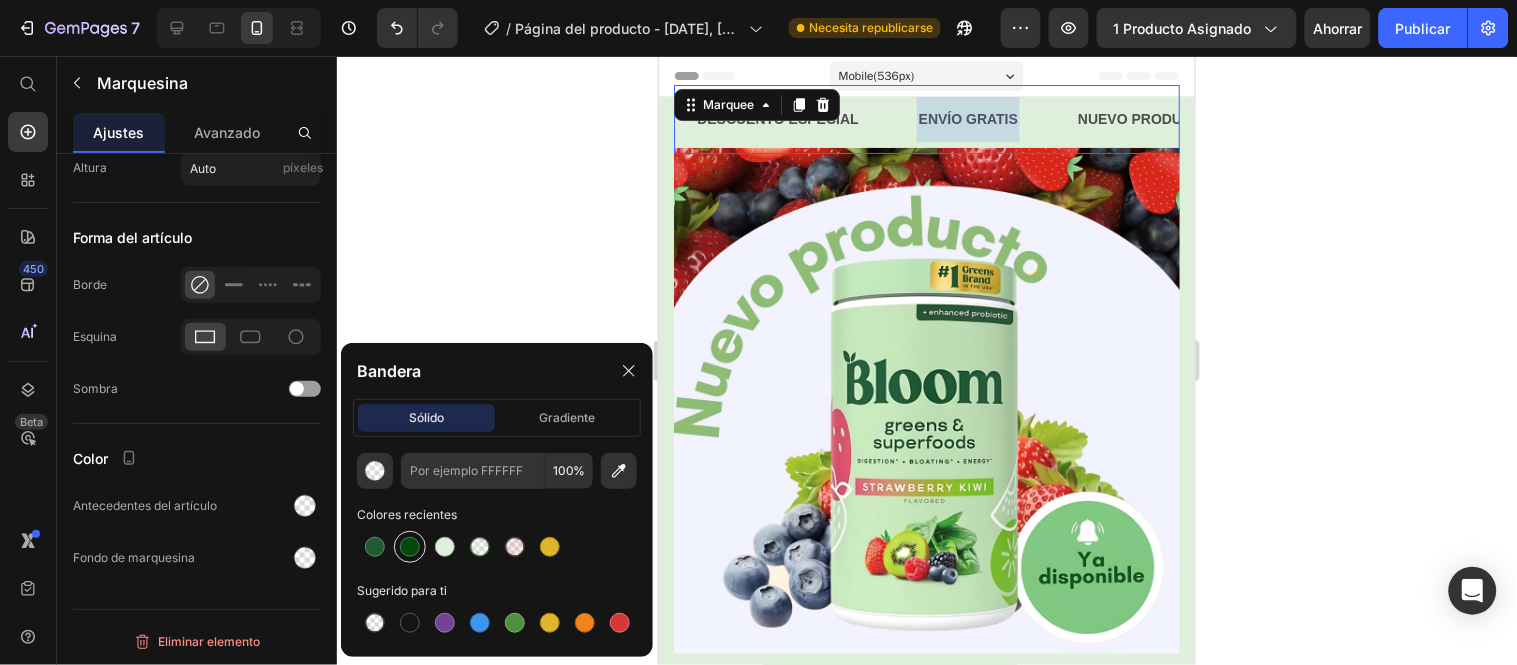 type on "04490C" 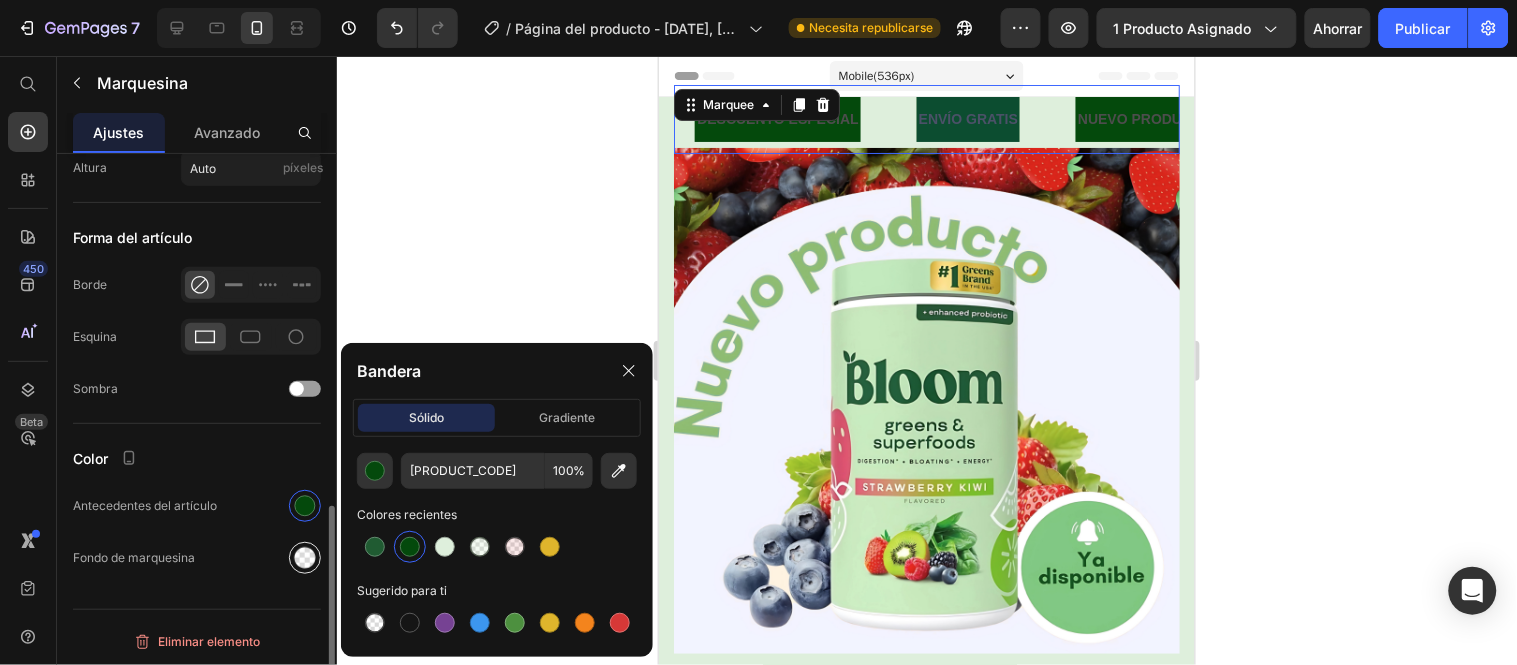 click at bounding box center [305, 558] 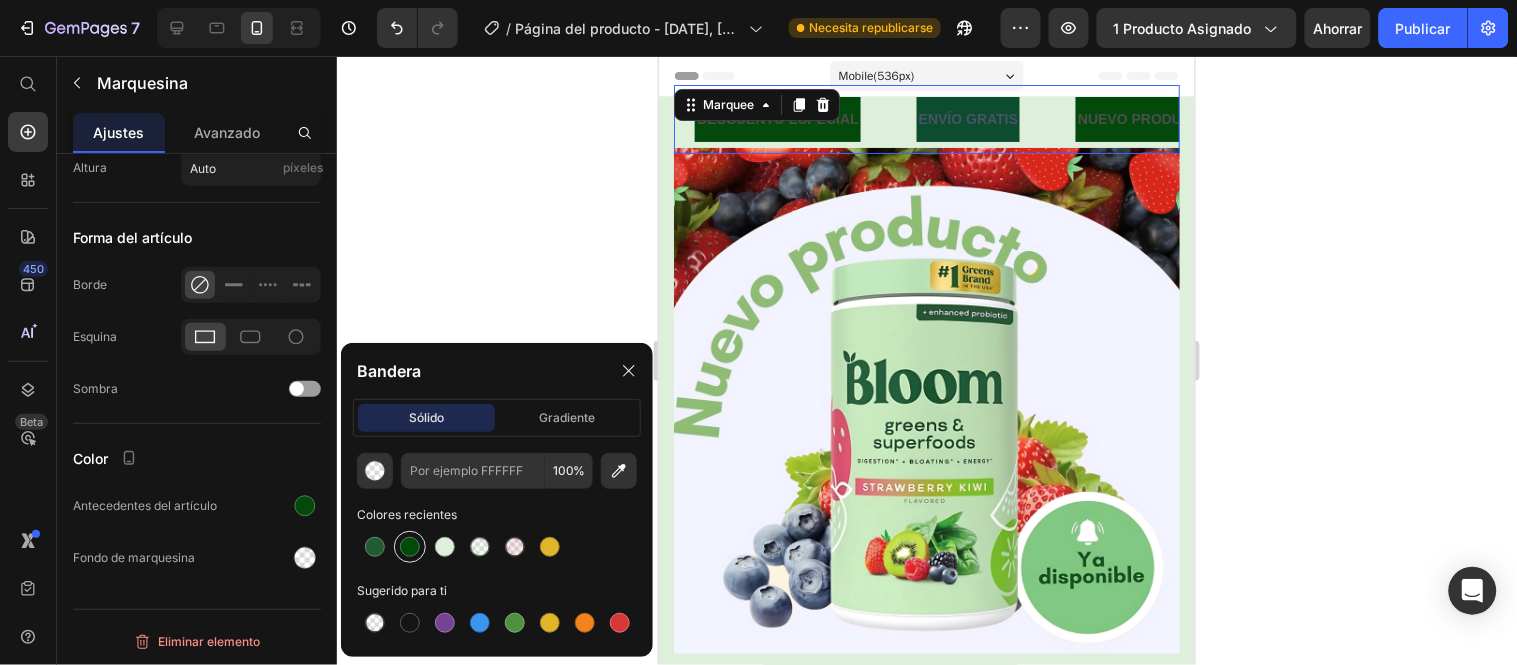 click at bounding box center [410, 547] 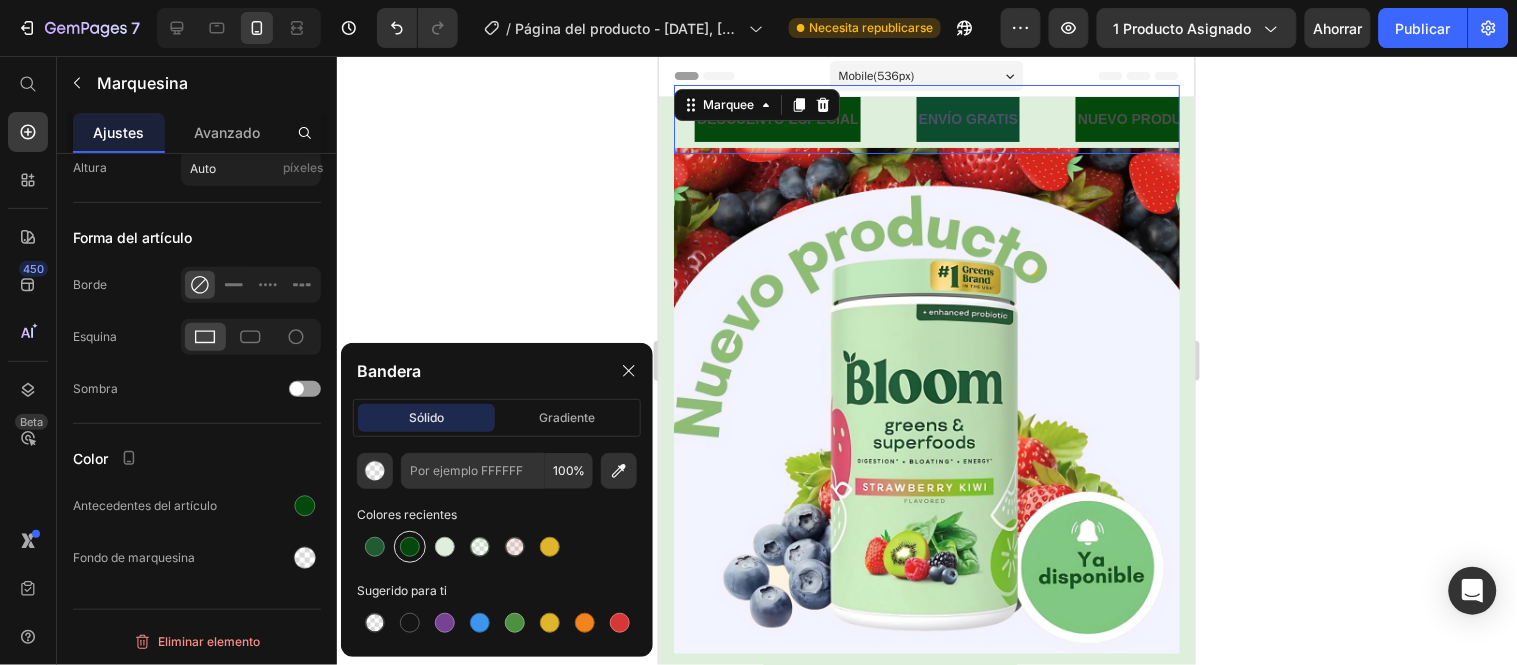 type on "04490C" 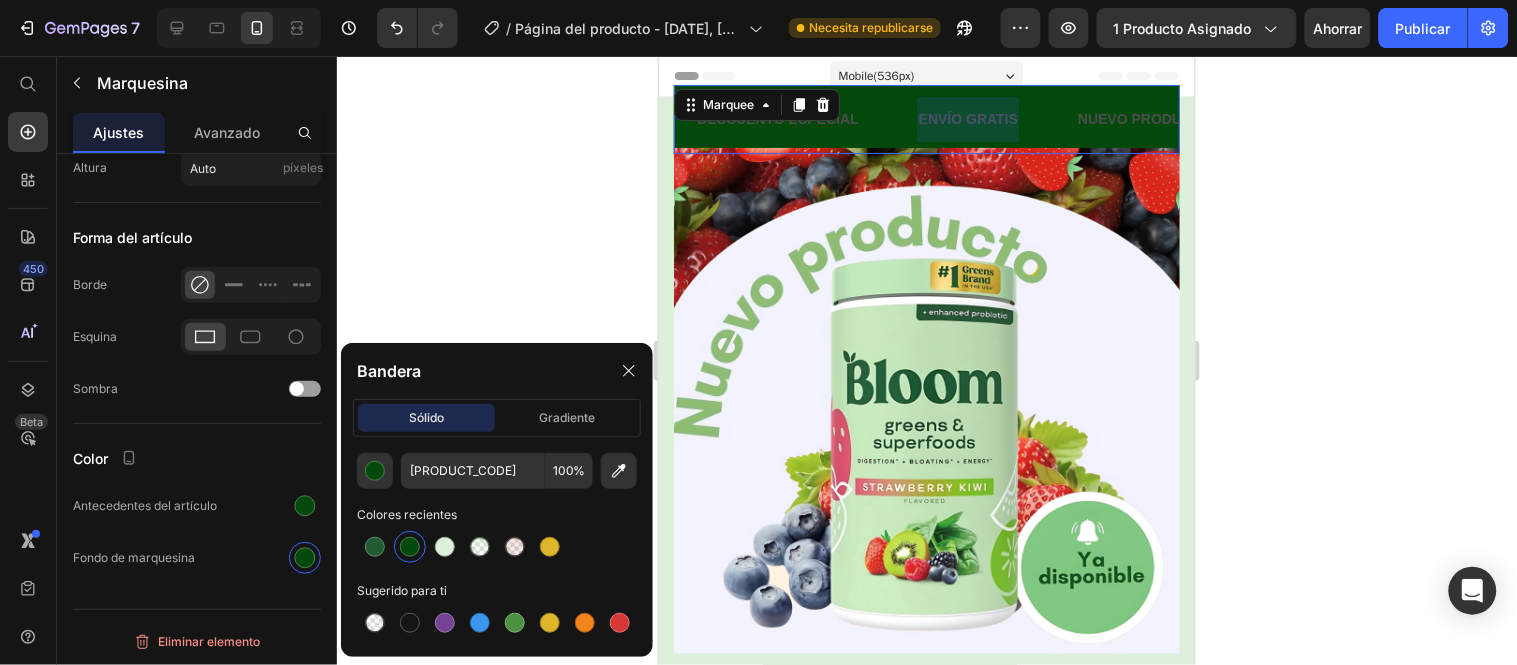 click at bounding box center (967, 118) 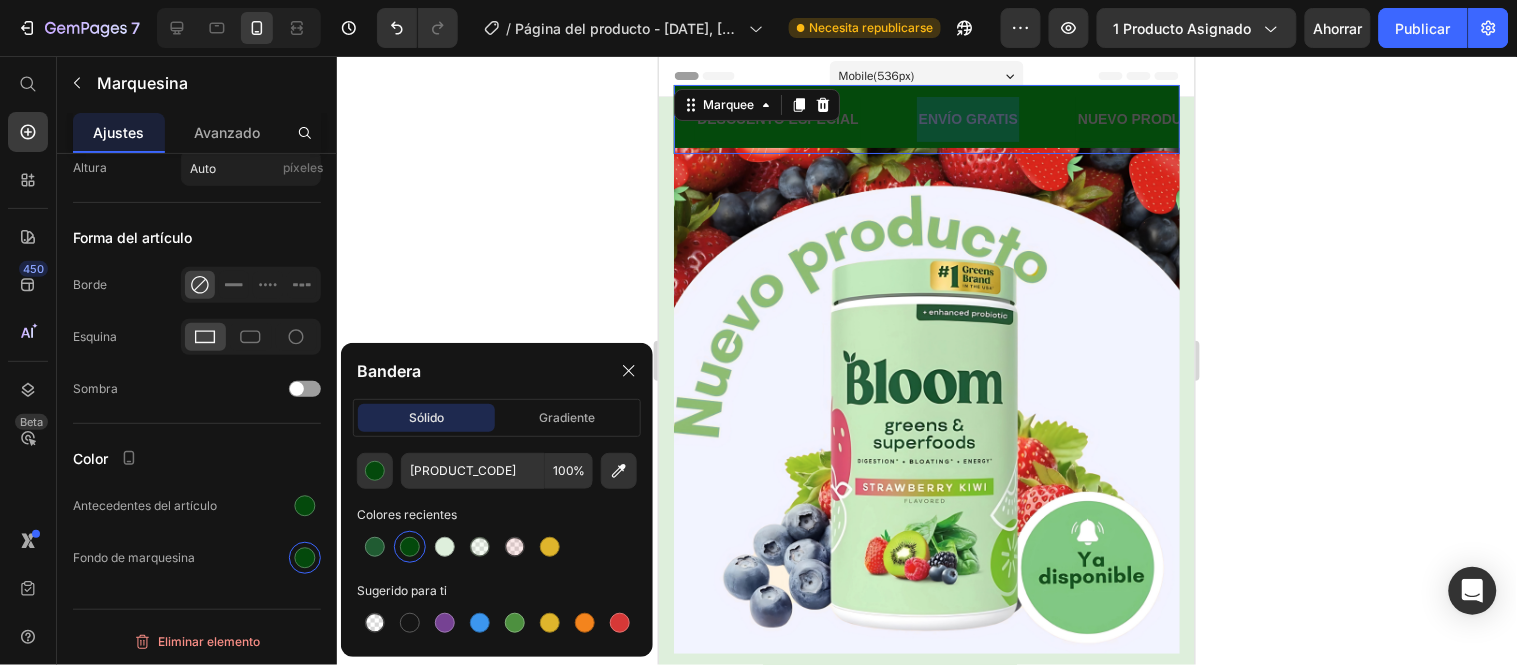 click at bounding box center [967, 118] 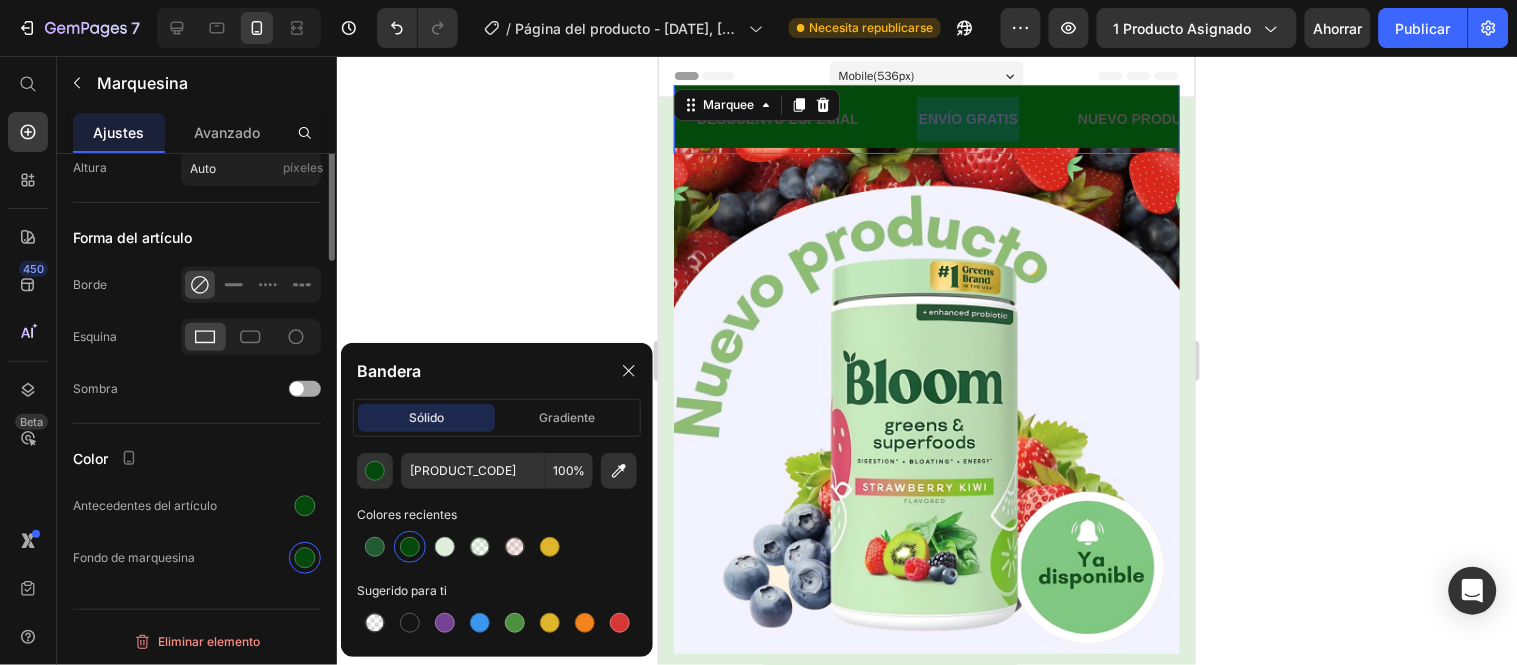 scroll, scrollTop: 483, scrollLeft: 0, axis: vertical 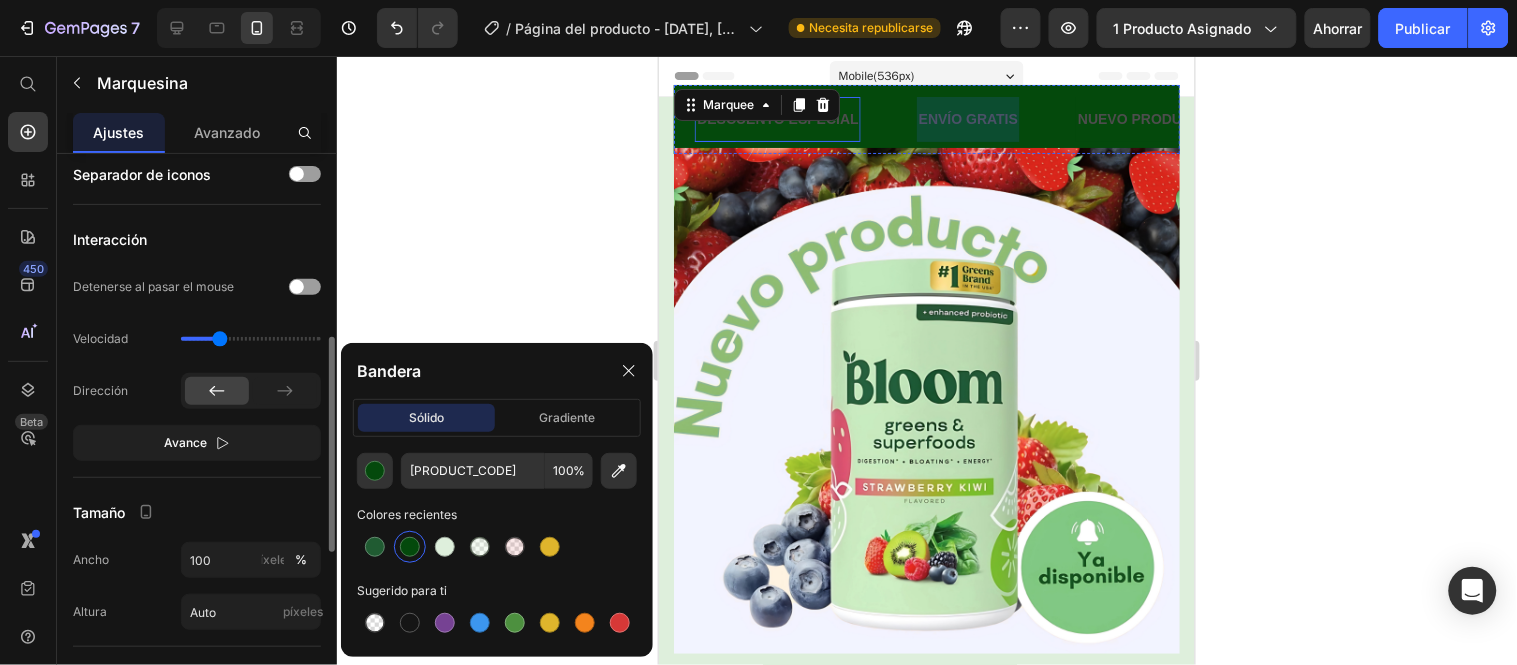 click on "DESCUENTO ESPECIAL" at bounding box center [777, 118] 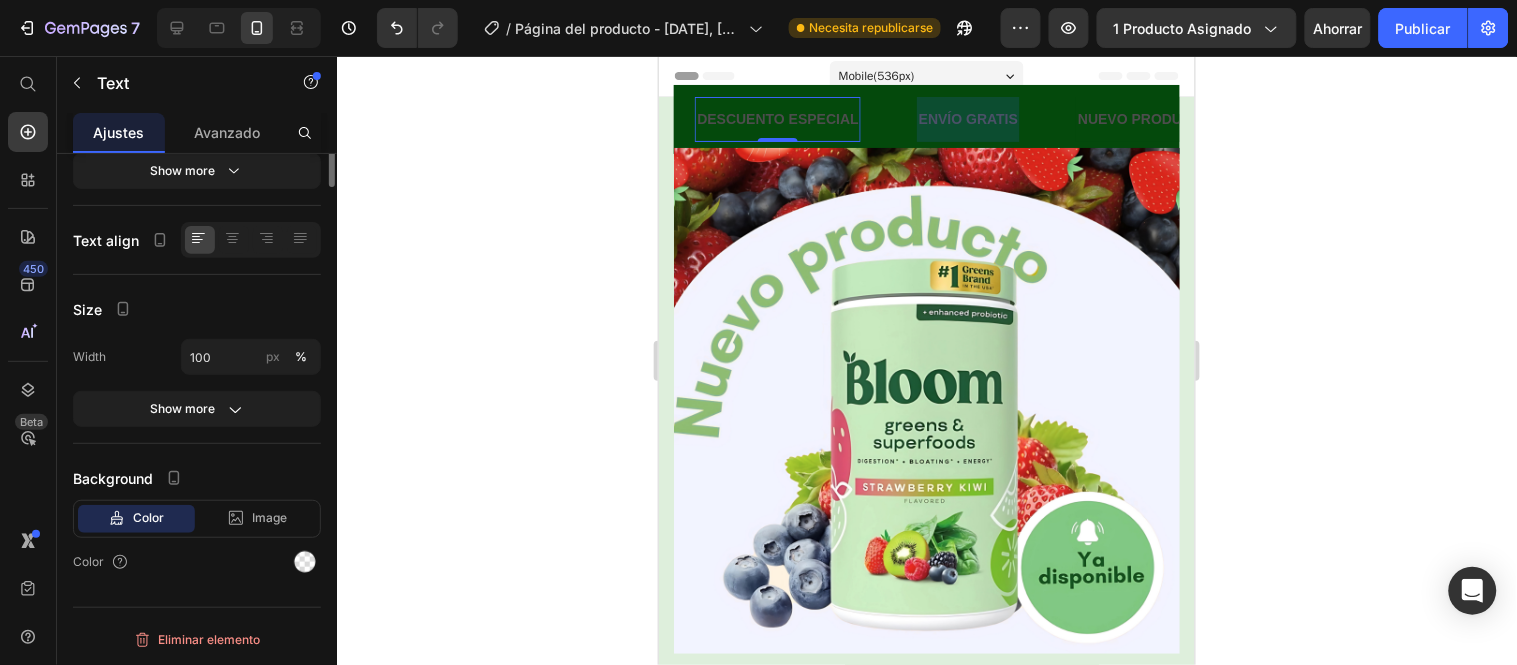 scroll, scrollTop: 0, scrollLeft: 0, axis: both 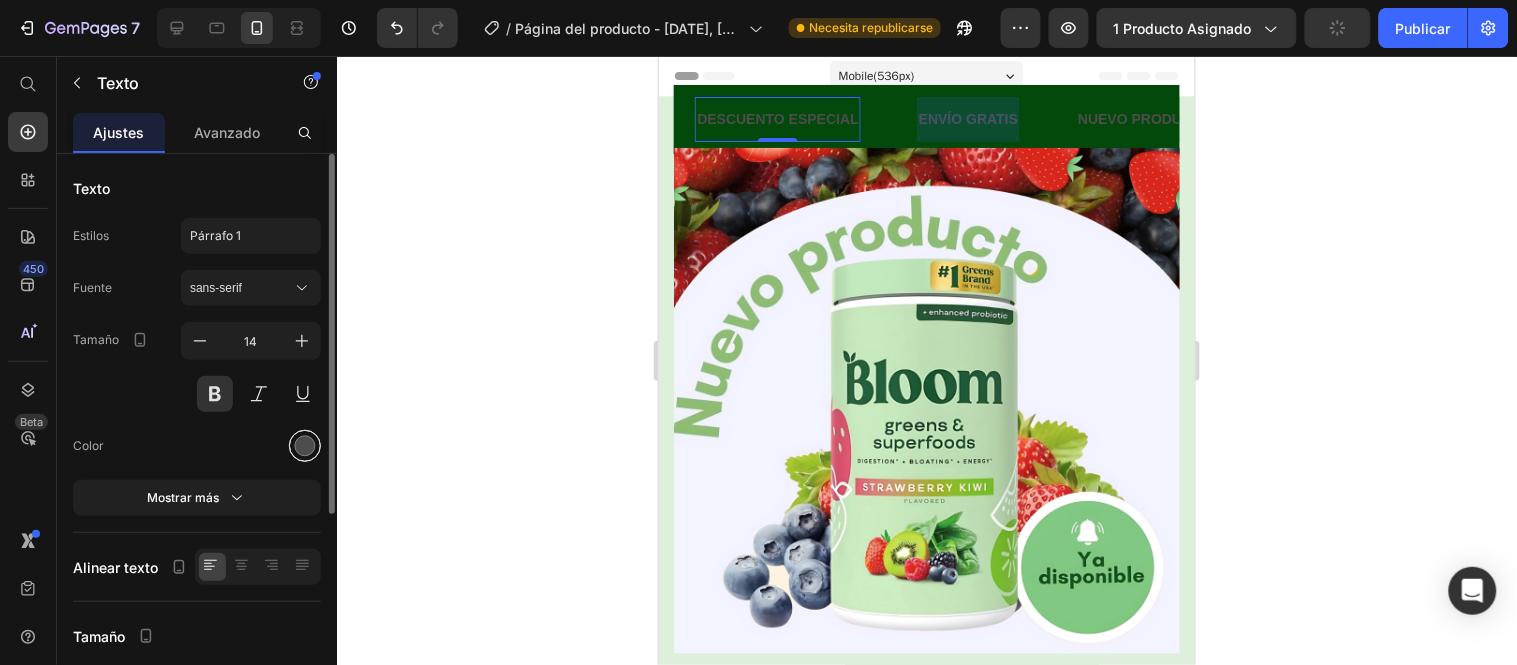 click at bounding box center [305, 446] 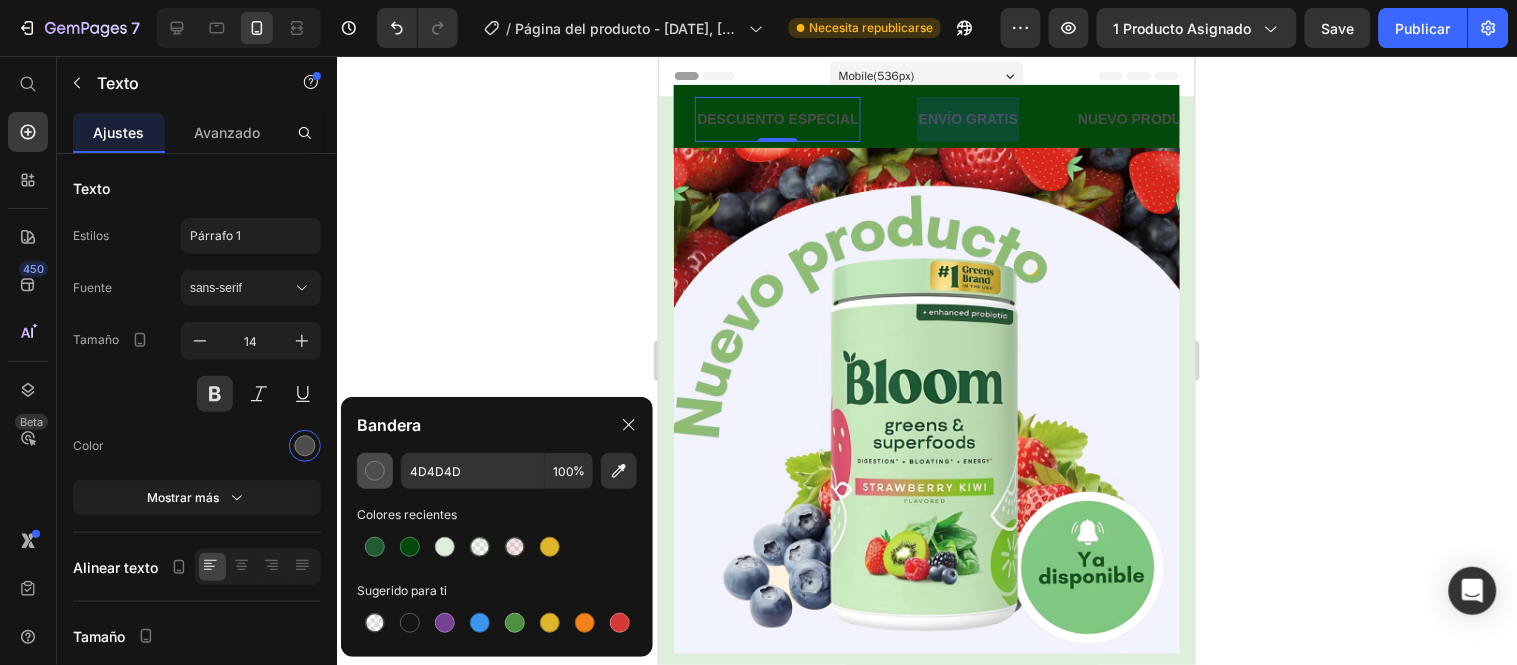 click at bounding box center [375, 471] 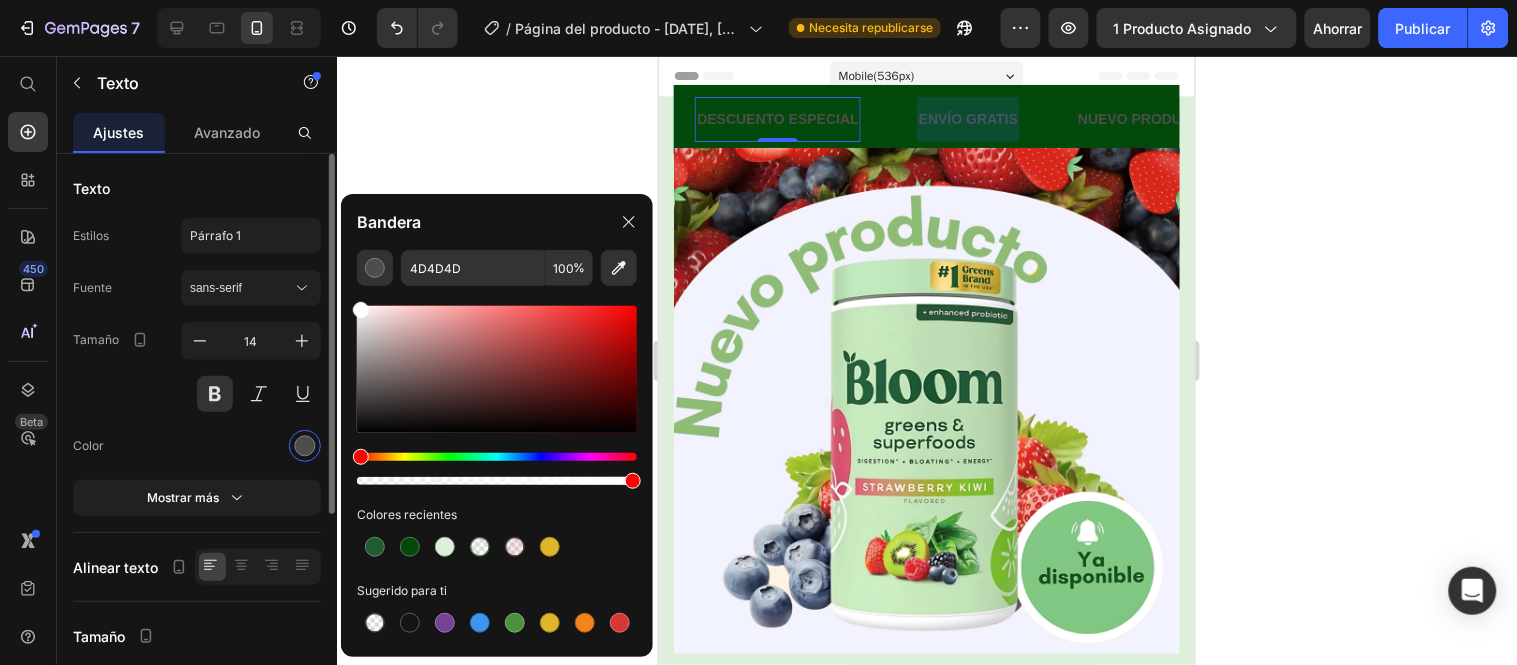 drag, startPoint x: 415, startPoint y: 341, endPoint x: 288, endPoint y: 268, distance: 146.48549 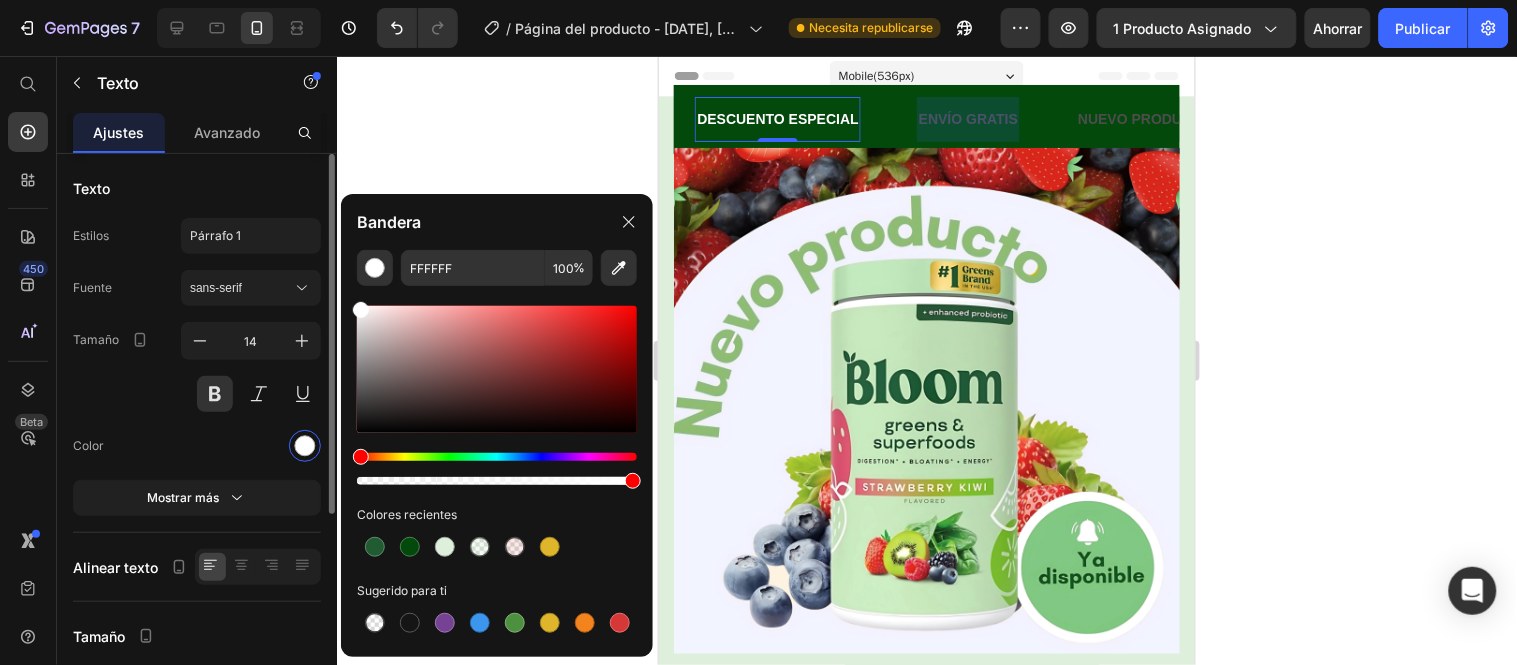 click at bounding box center [251, 446] 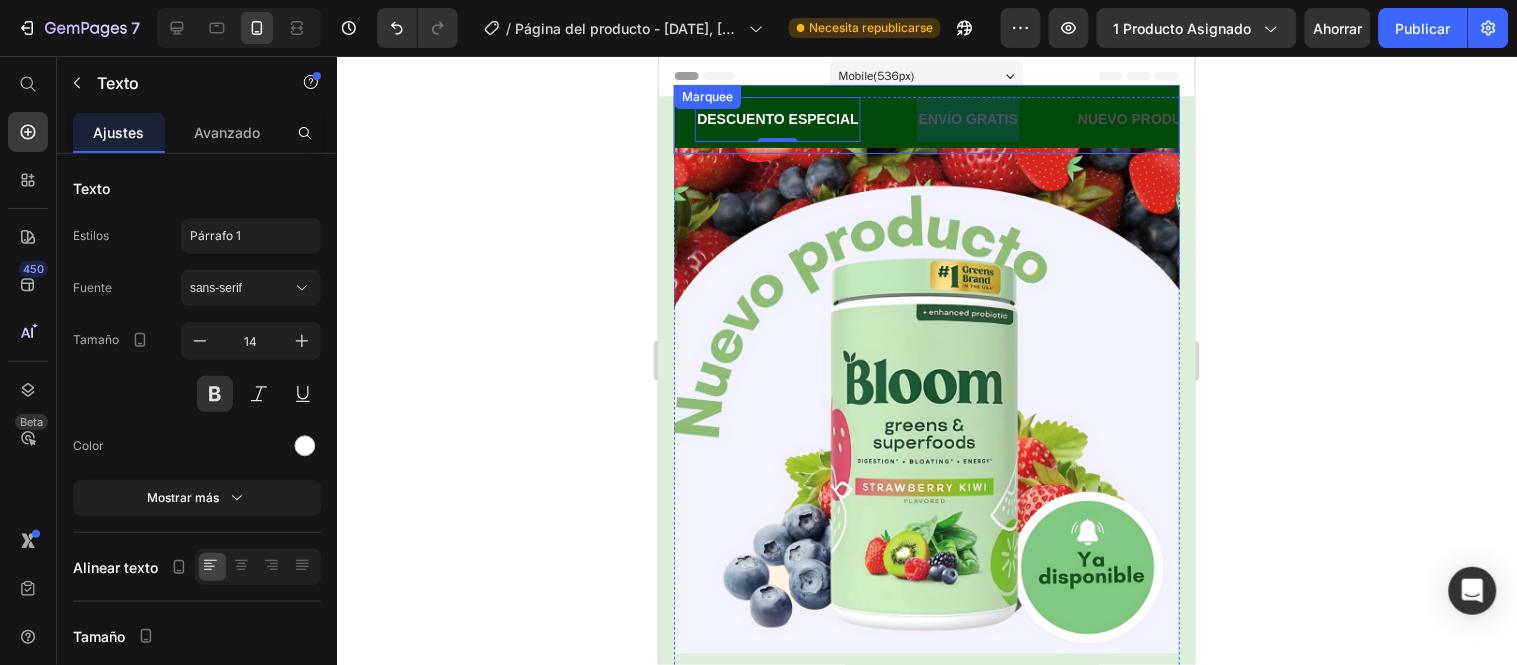 click at bounding box center [967, 118] 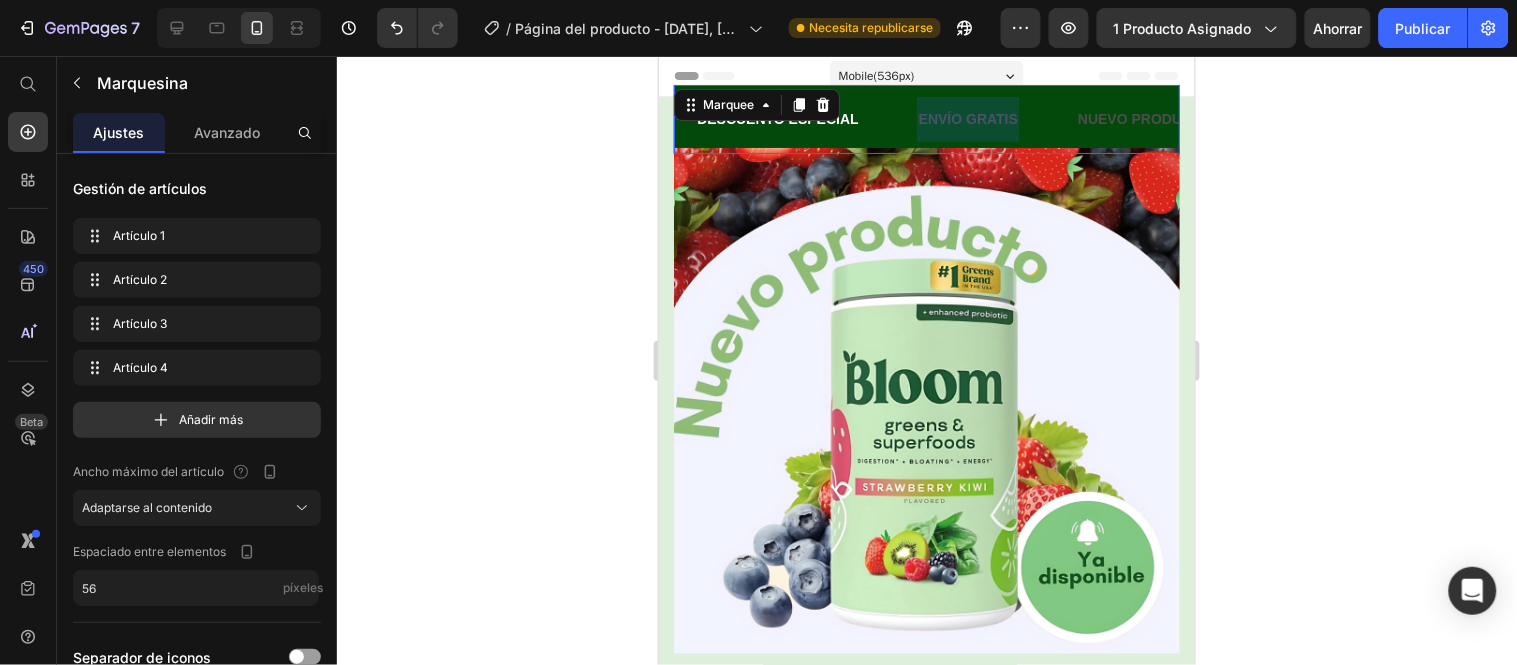 click at bounding box center [967, 118] 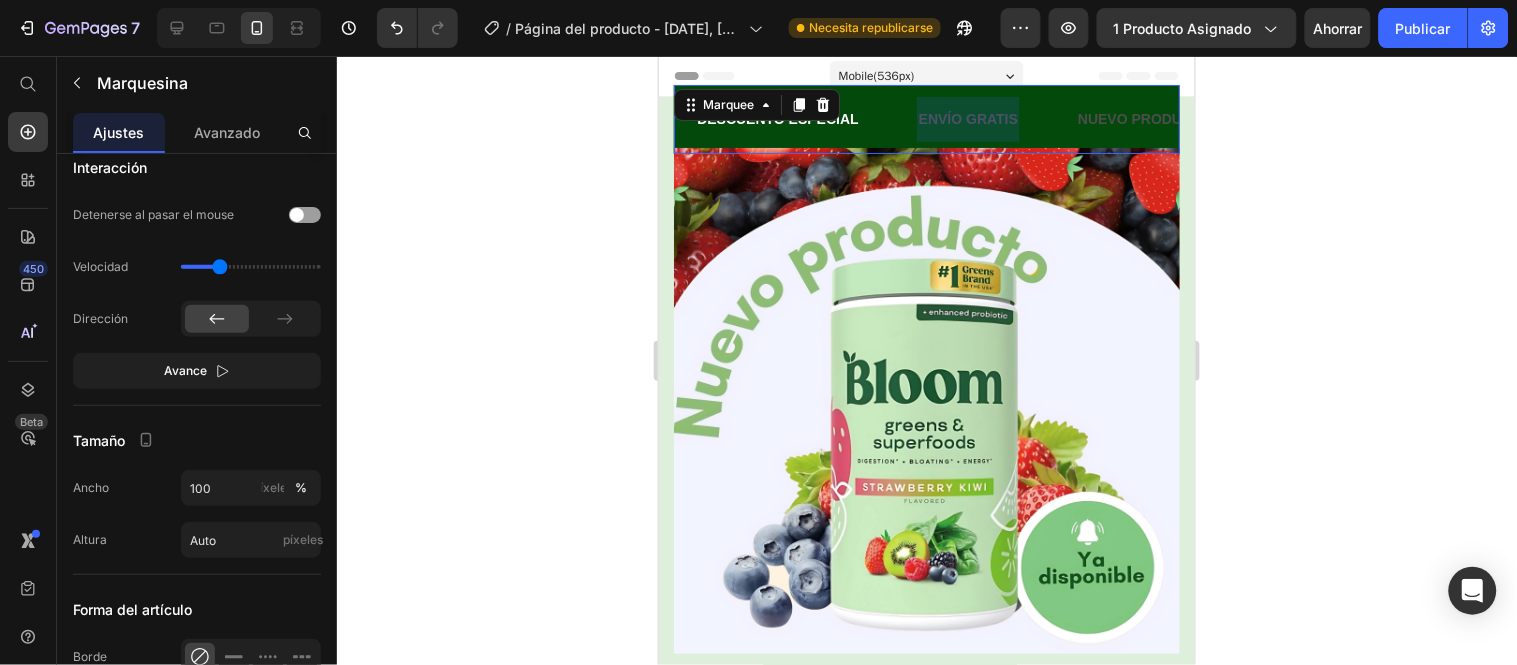 scroll, scrollTop: 0, scrollLeft: 0, axis: both 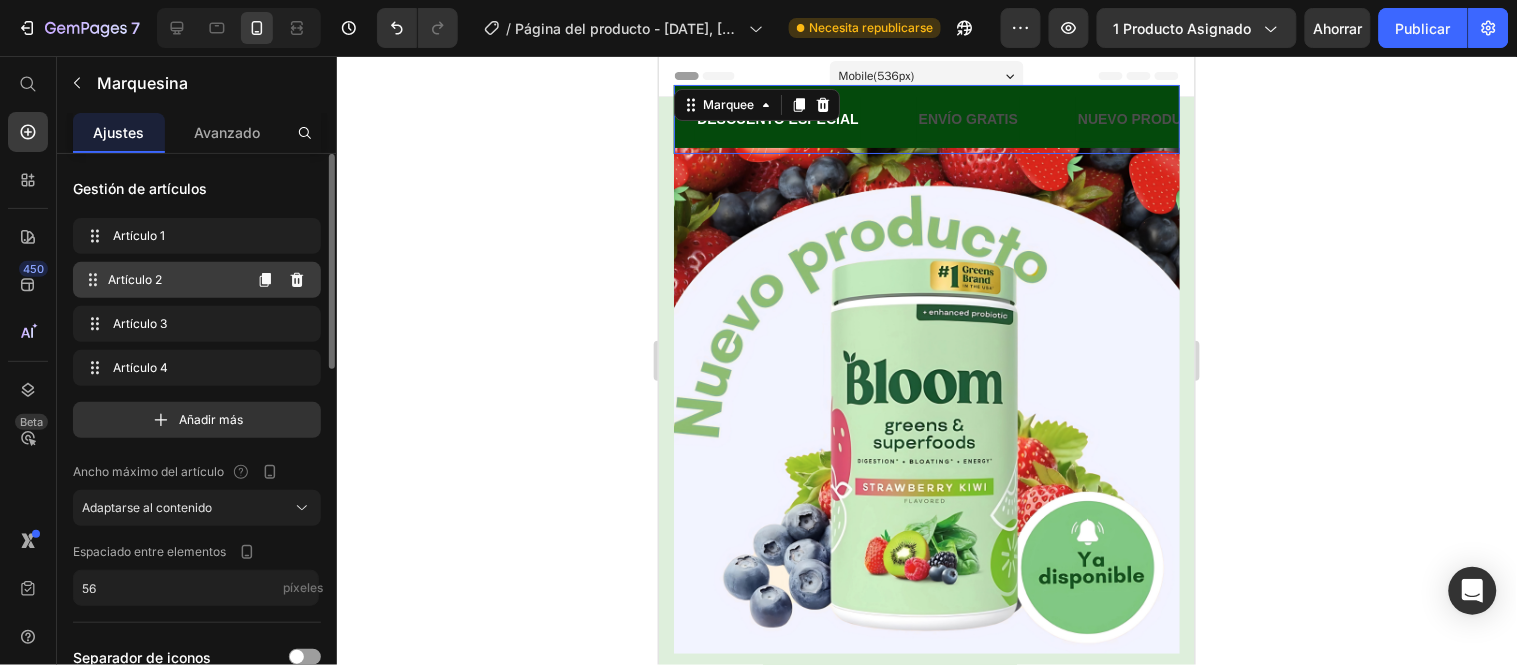click on "Artículo 2" at bounding box center [174, 280] 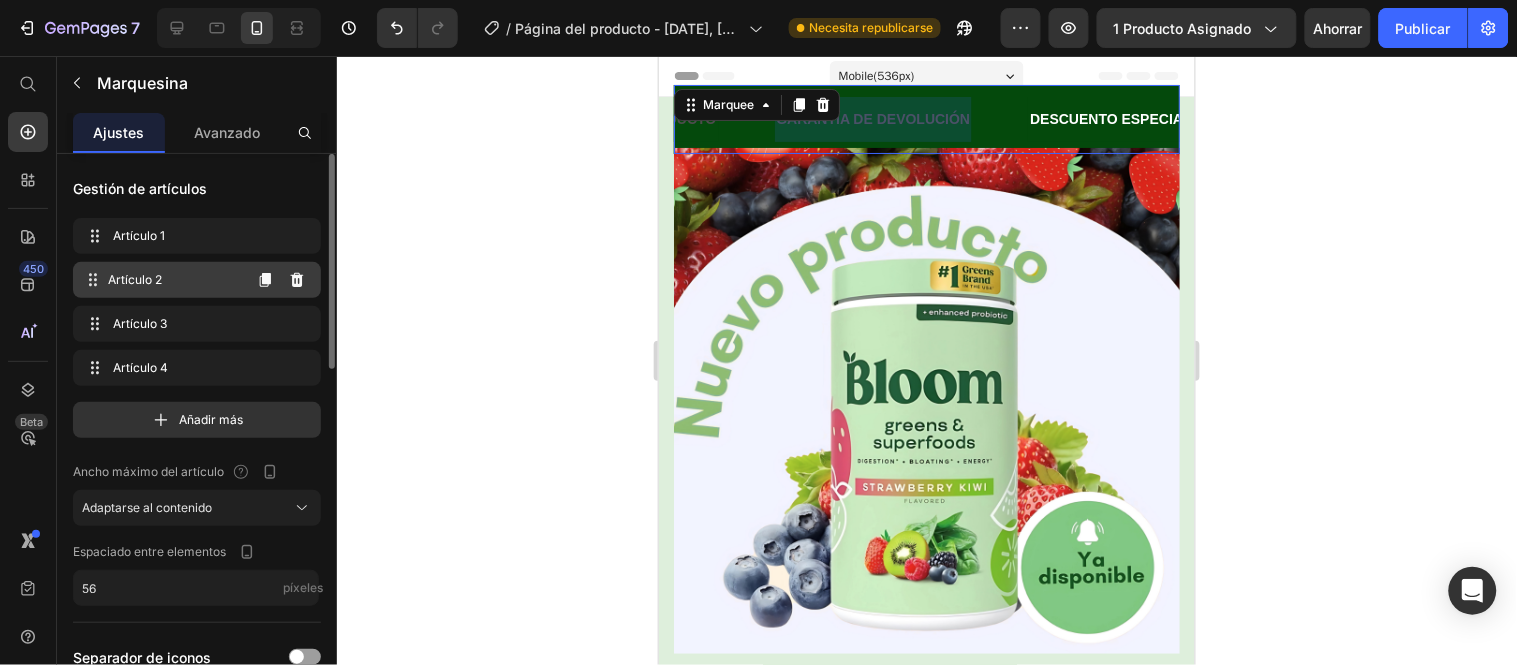 scroll, scrollTop: 0, scrollLeft: 48, axis: horizontal 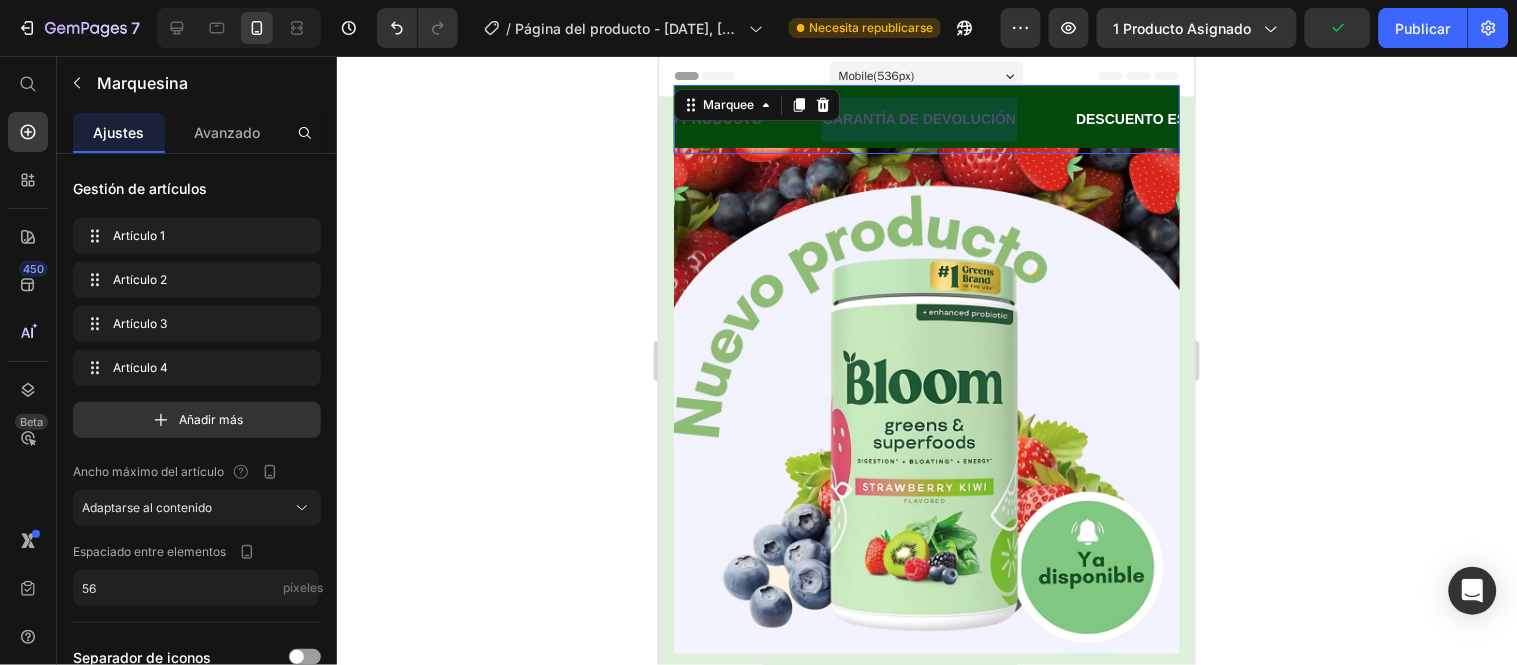 click at bounding box center (919, 118) 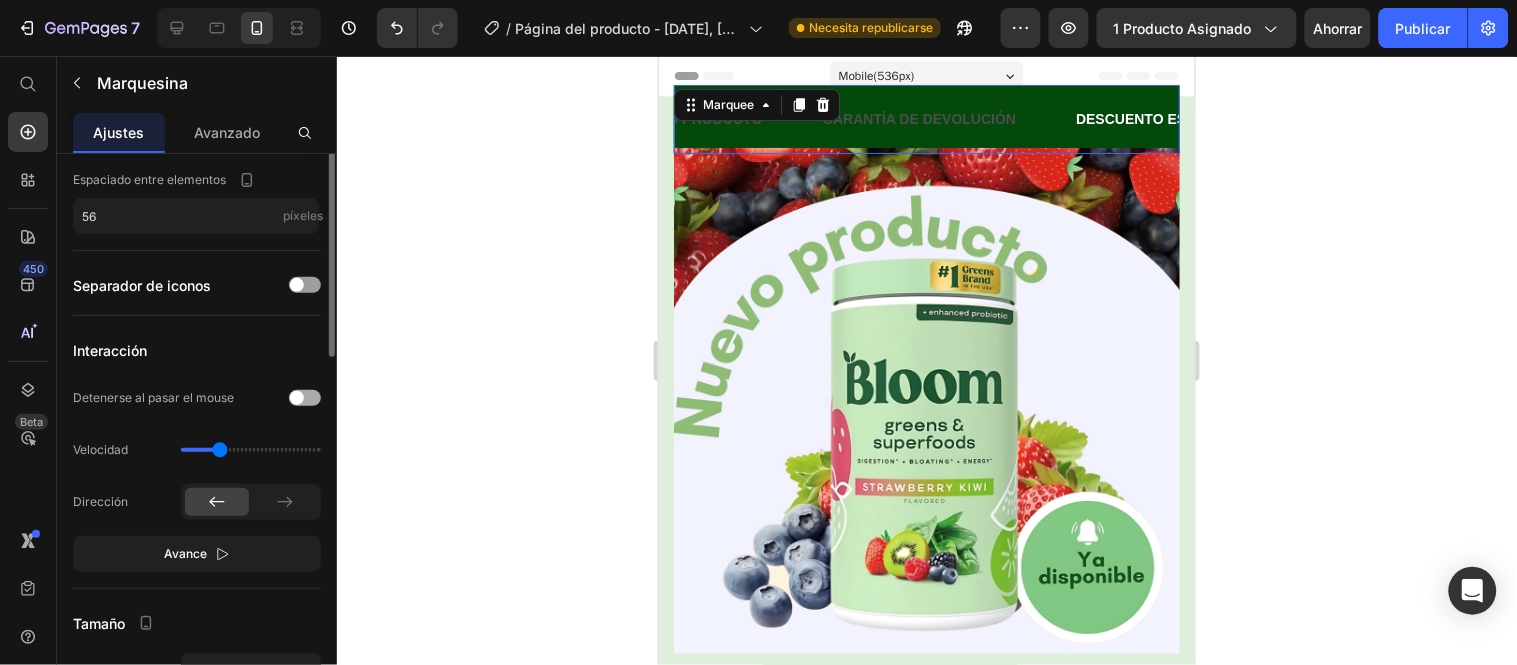 scroll, scrollTop: 150, scrollLeft: 0, axis: vertical 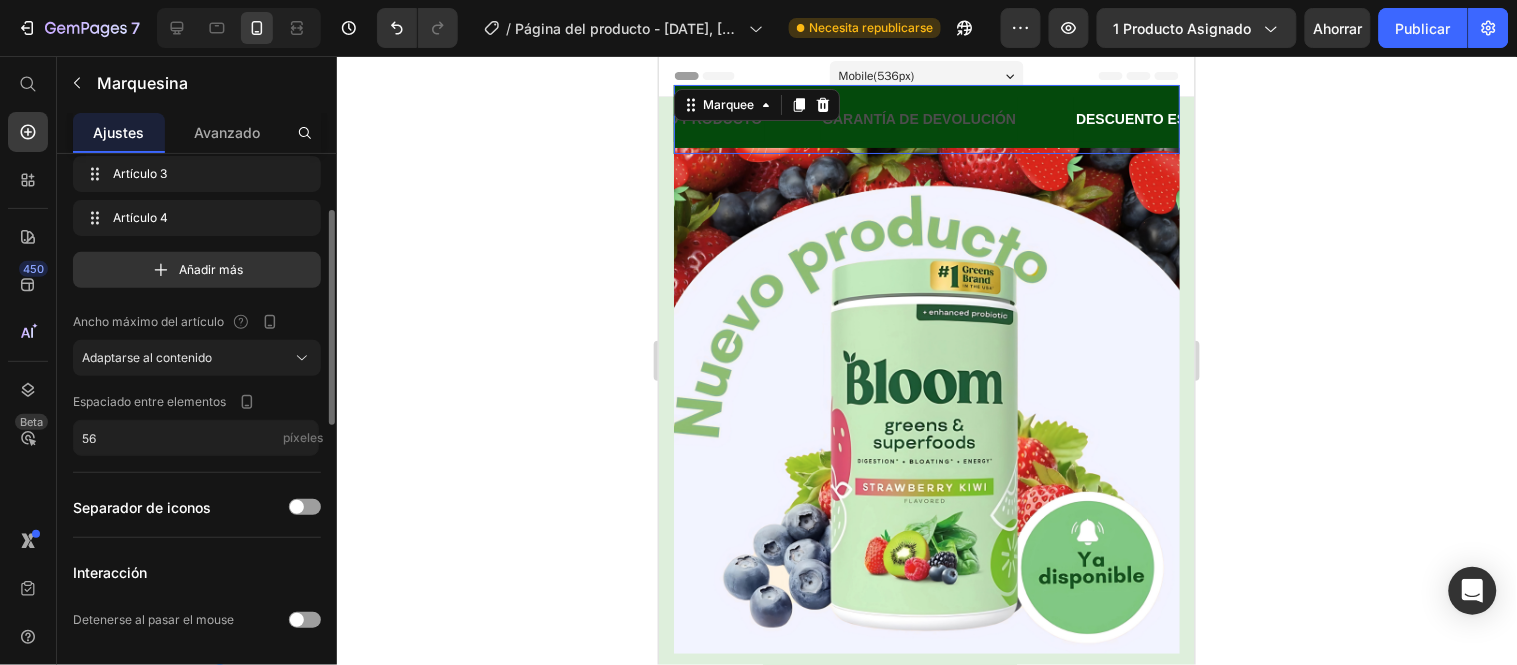 click on "GARANTÍA DE DEVOLUCIÓN" at bounding box center [919, 118] 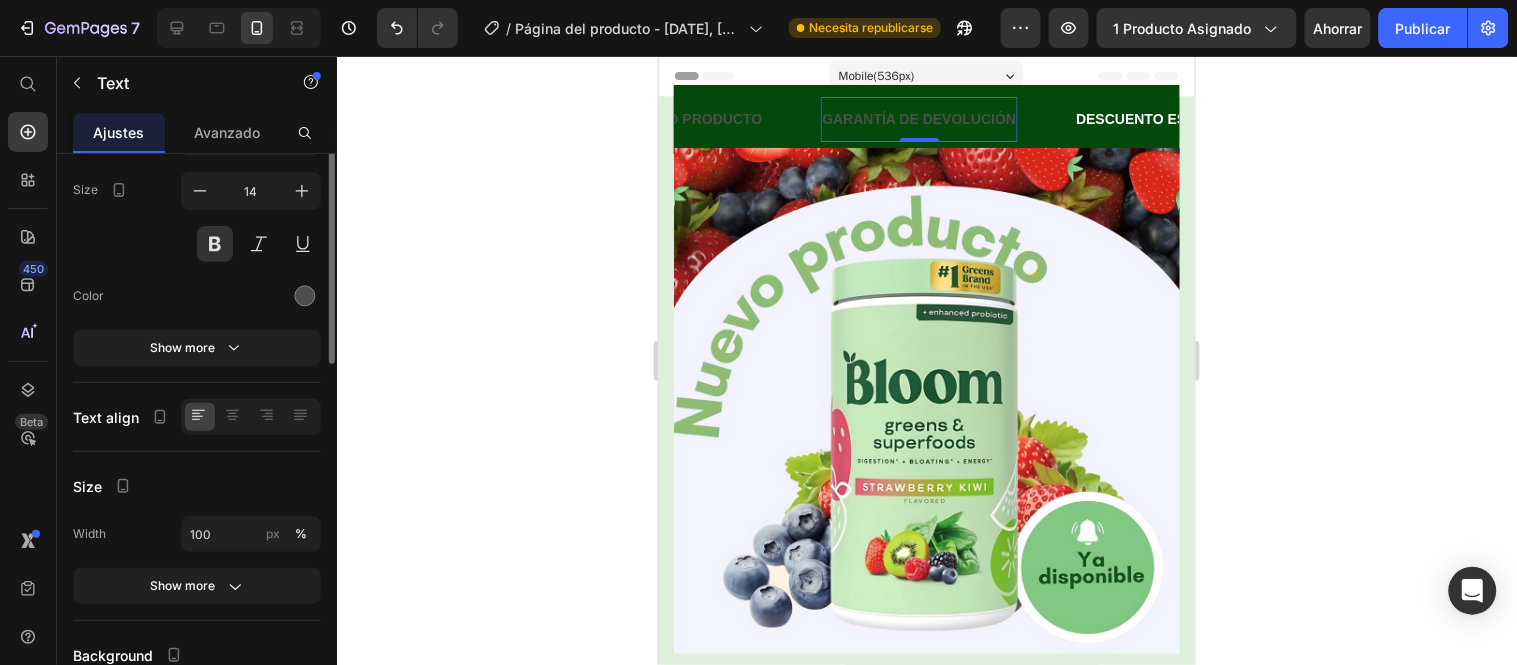 scroll, scrollTop: 0, scrollLeft: 0, axis: both 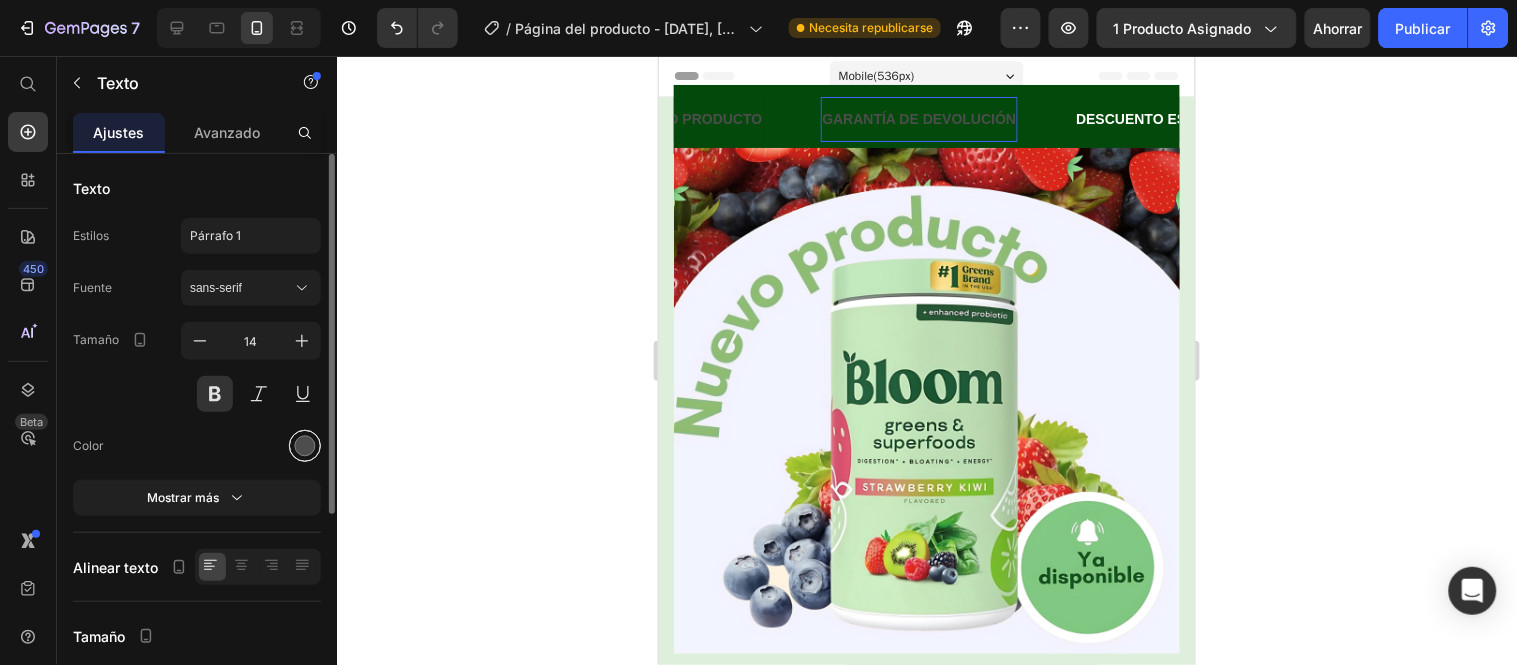 click at bounding box center [305, 446] 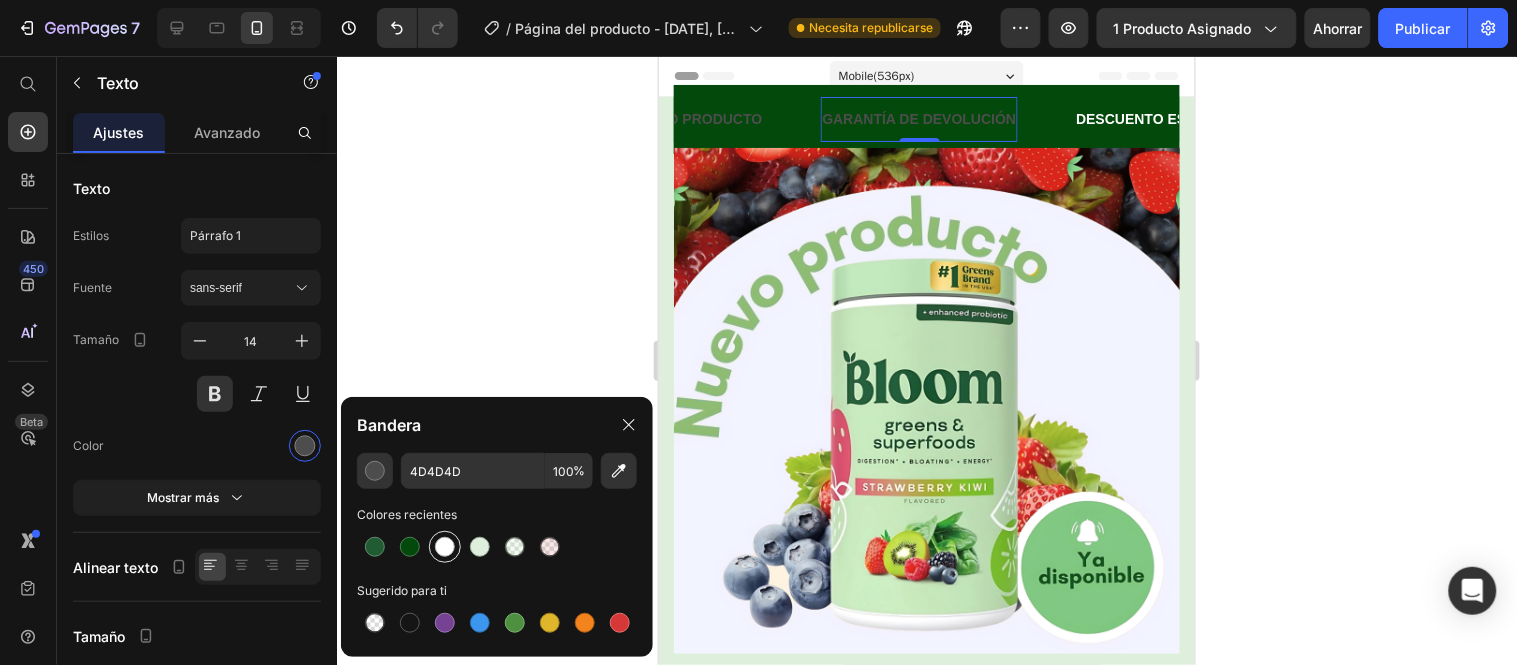 click at bounding box center [445, 547] 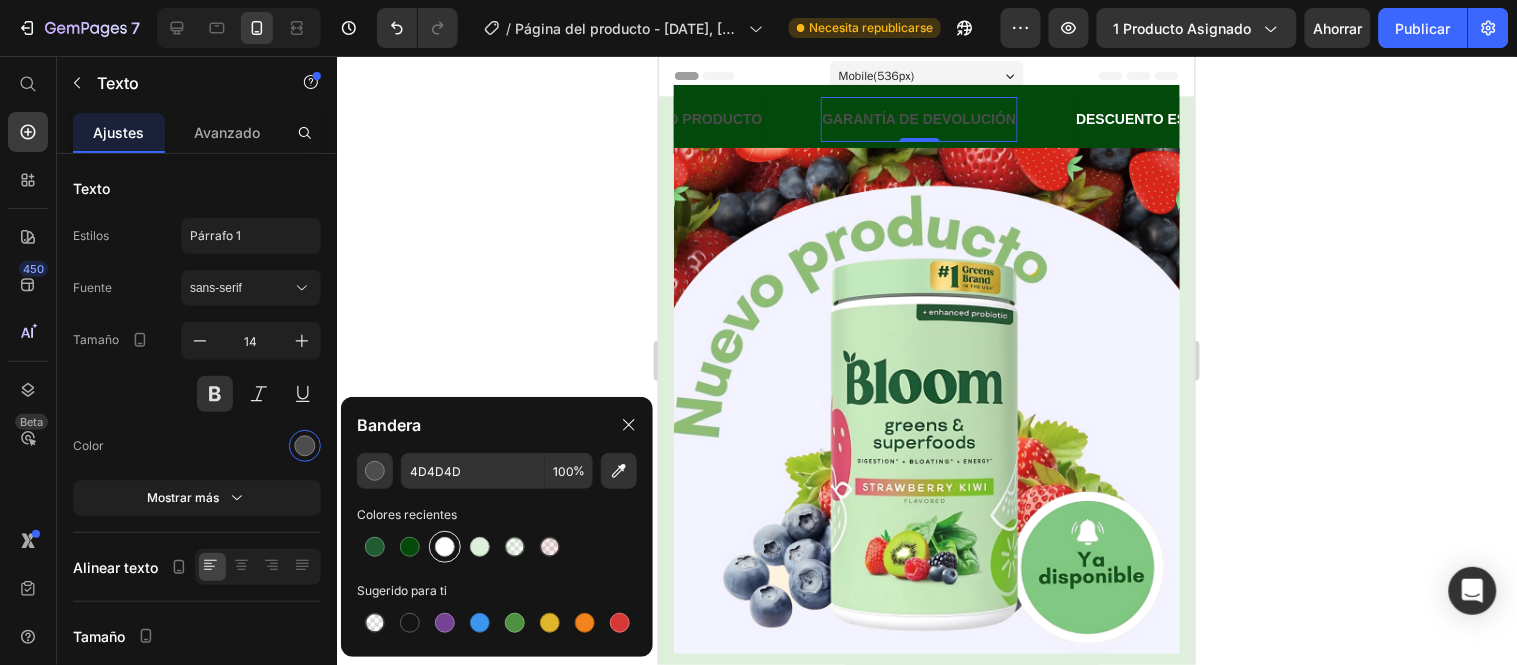 type on "FFFFFF" 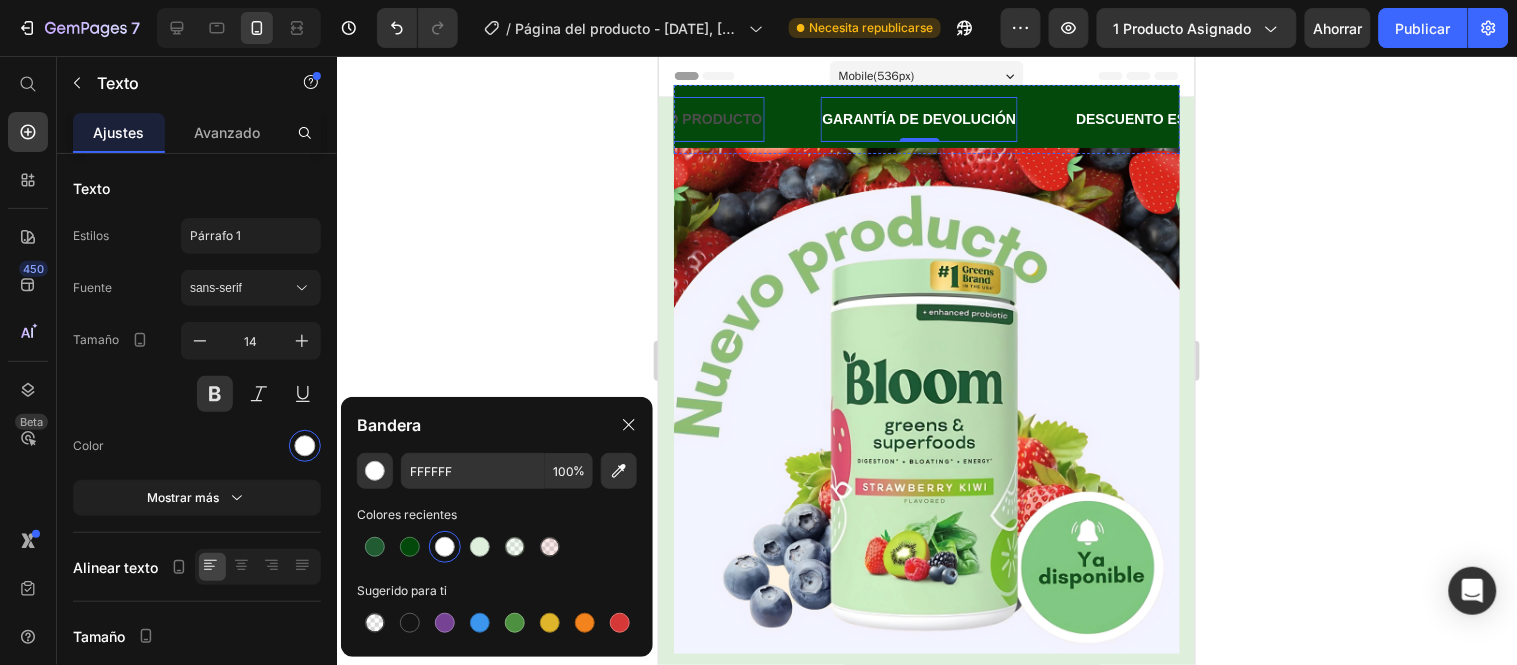 click on "NUEVO PRODUCTO" at bounding box center (695, 118) 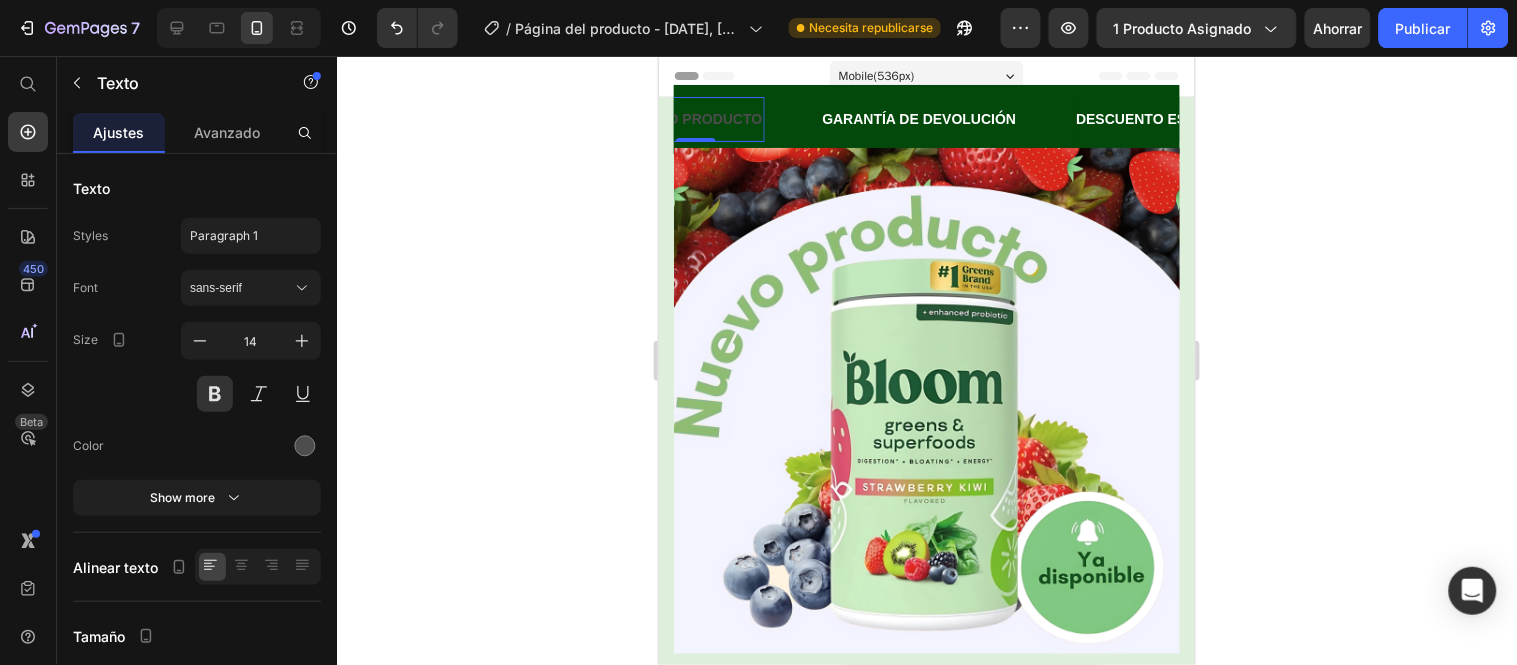 scroll, scrollTop: 0, scrollLeft: 0, axis: both 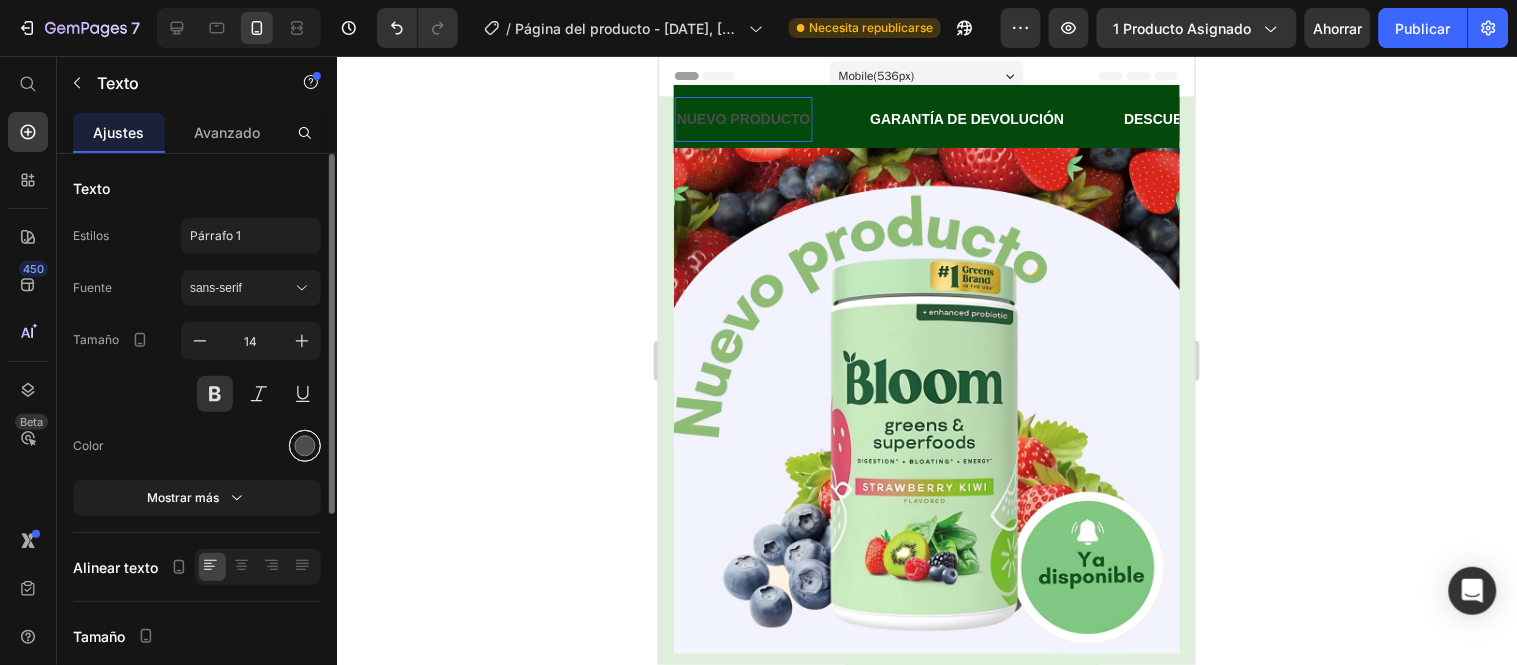 click at bounding box center (305, 446) 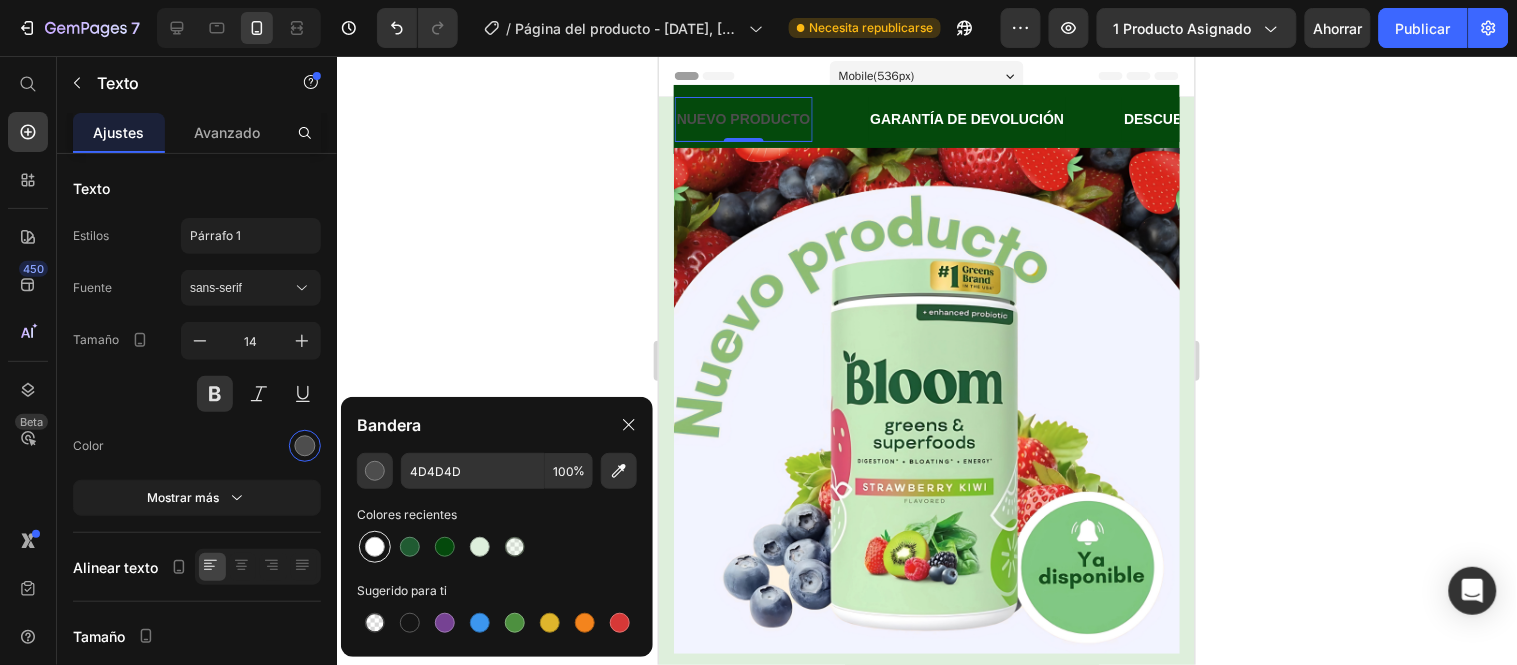 click at bounding box center [375, 547] 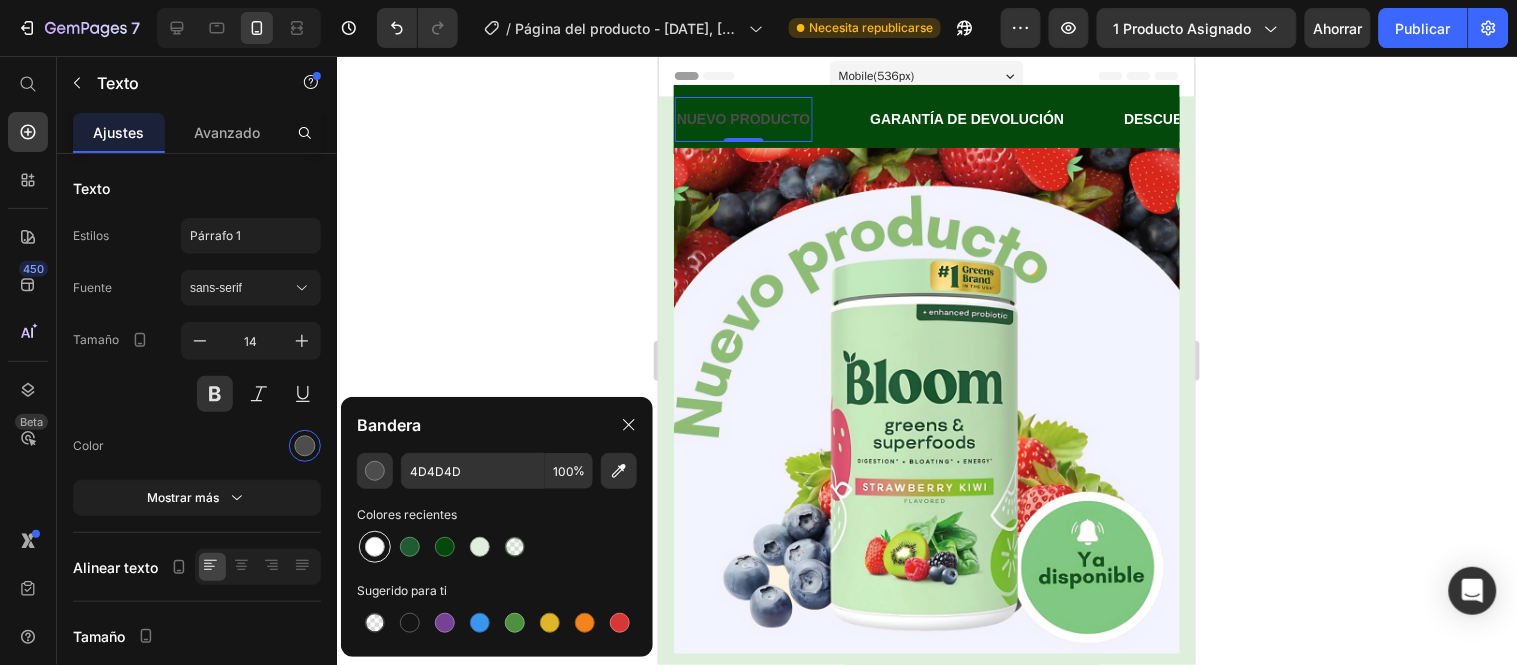 type on "FFFFFF" 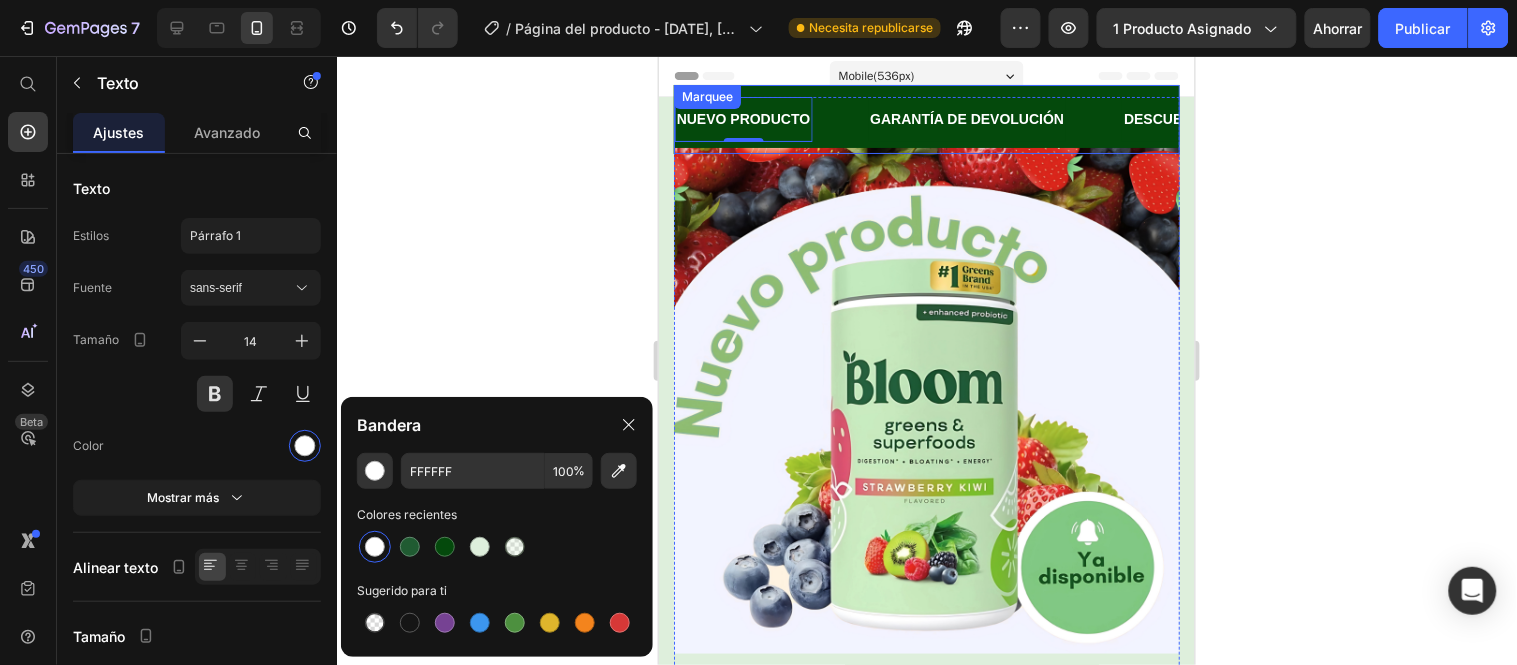 click on "NUEVO PRODUCTO Text   0" at bounding box center [771, 118] 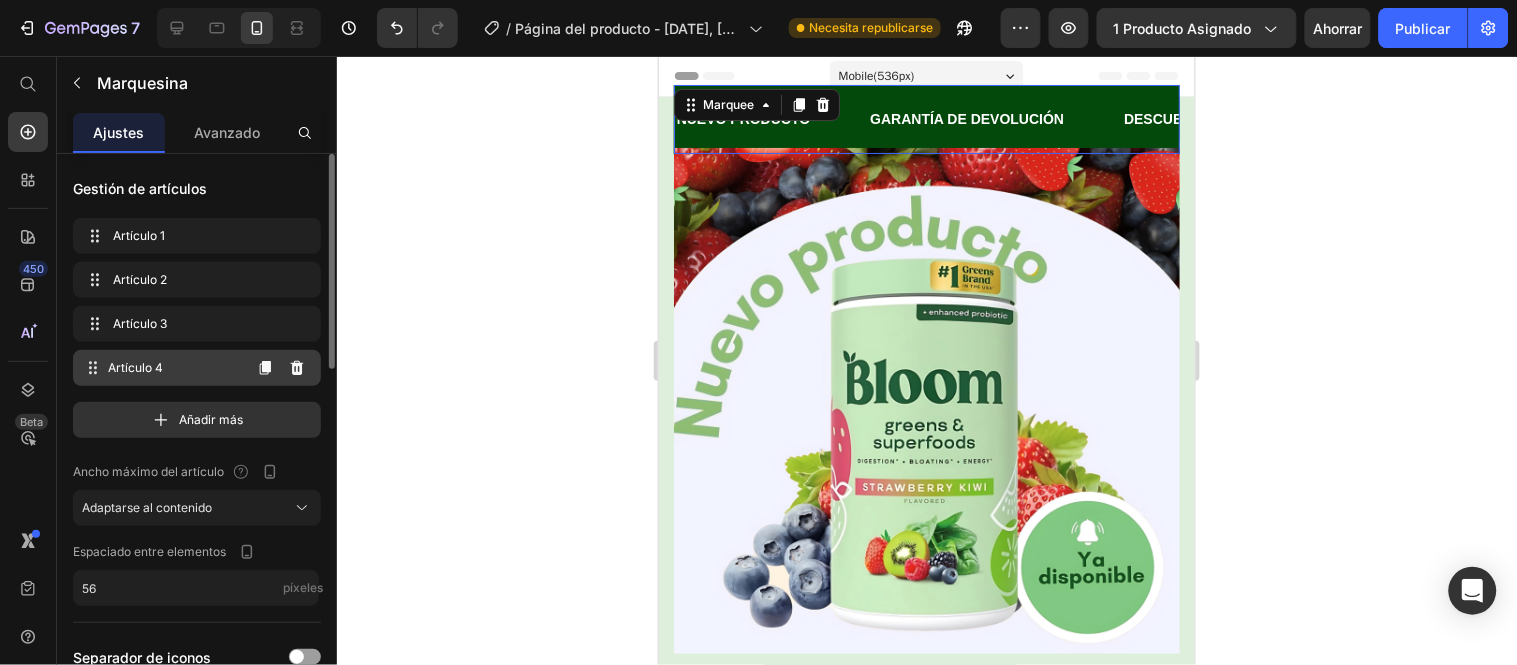 click on "Artículo 4" at bounding box center (174, 368) 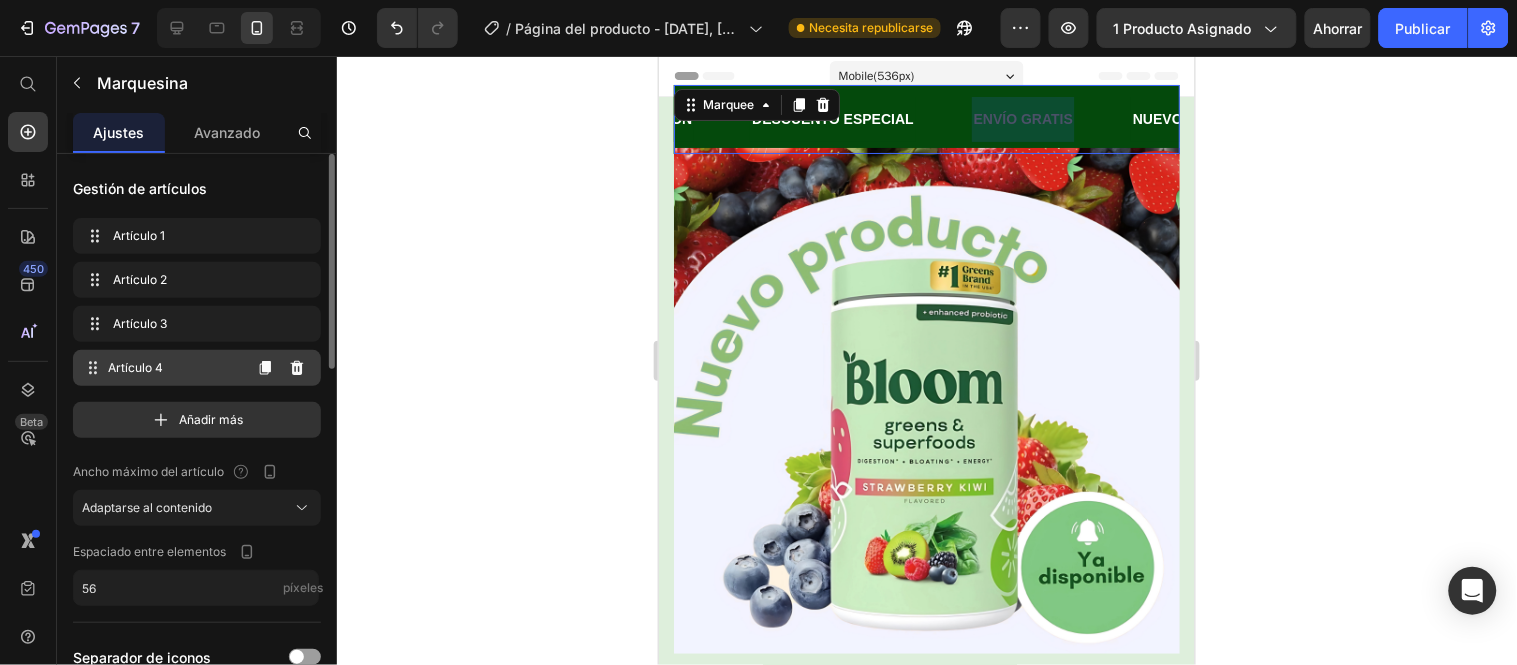 scroll, scrollTop: 0, scrollLeft: 476, axis: horizontal 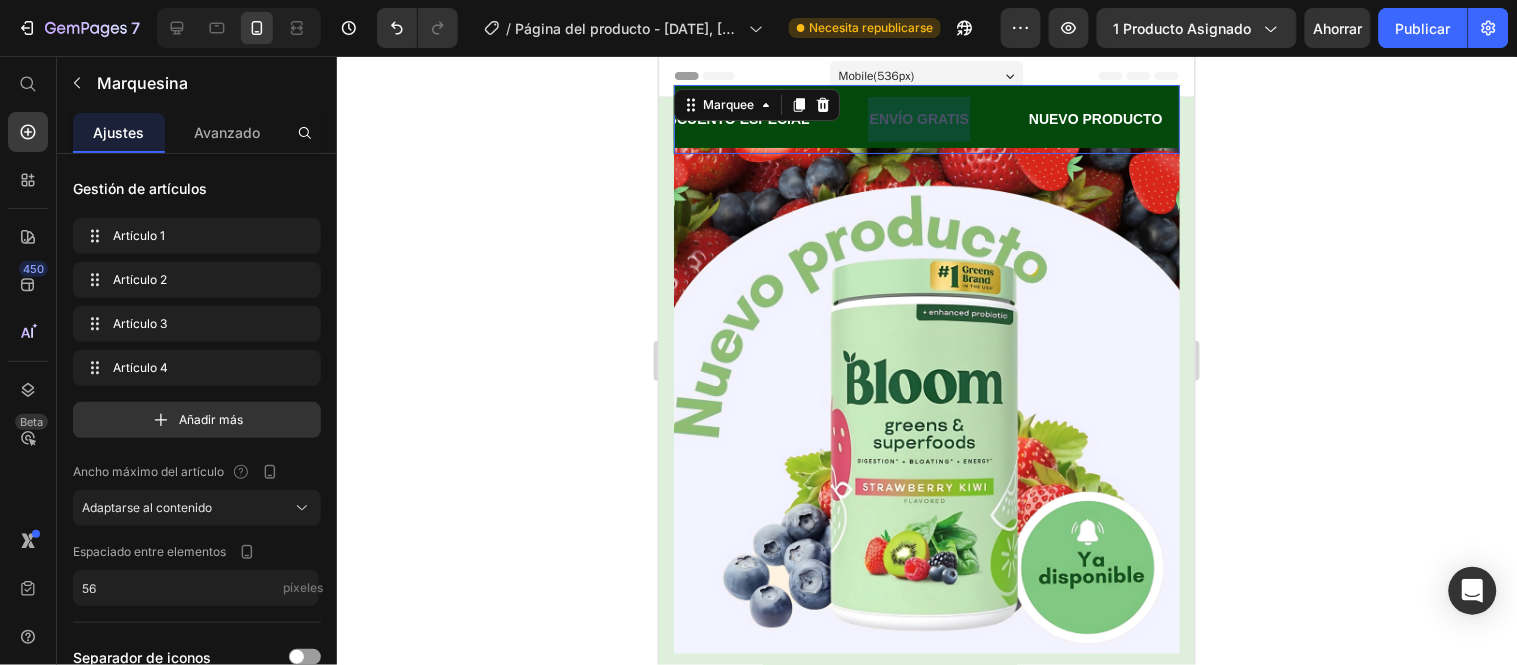 click at bounding box center [918, 118] 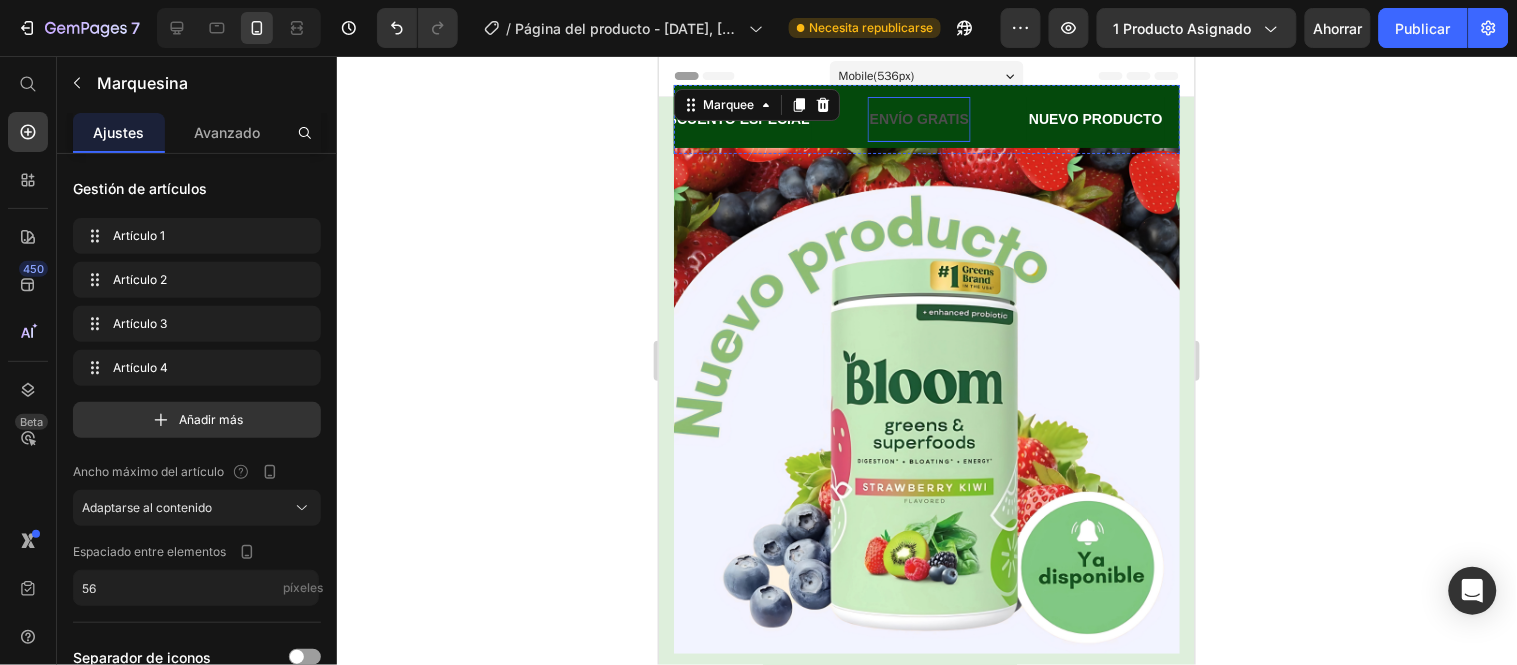 click on "ENVÍO GRATIS" at bounding box center (918, 118) 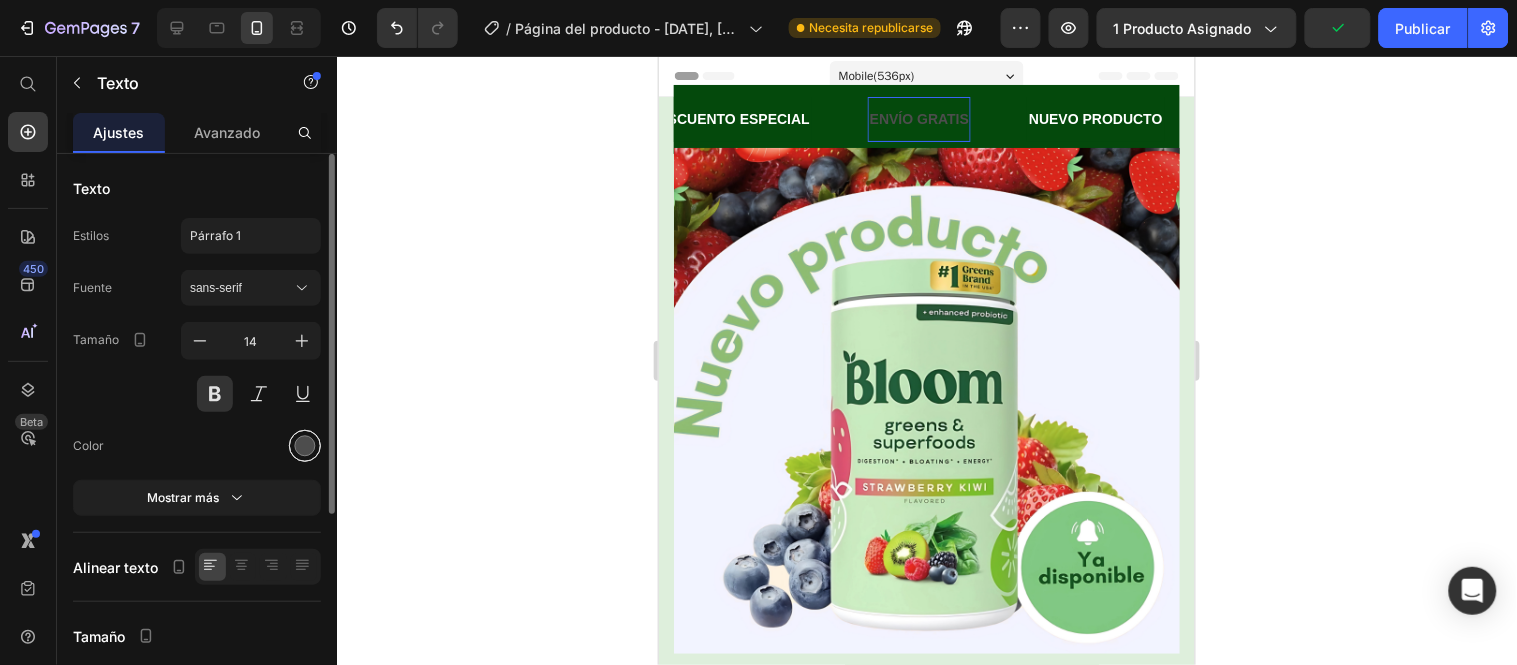 click at bounding box center (305, 446) 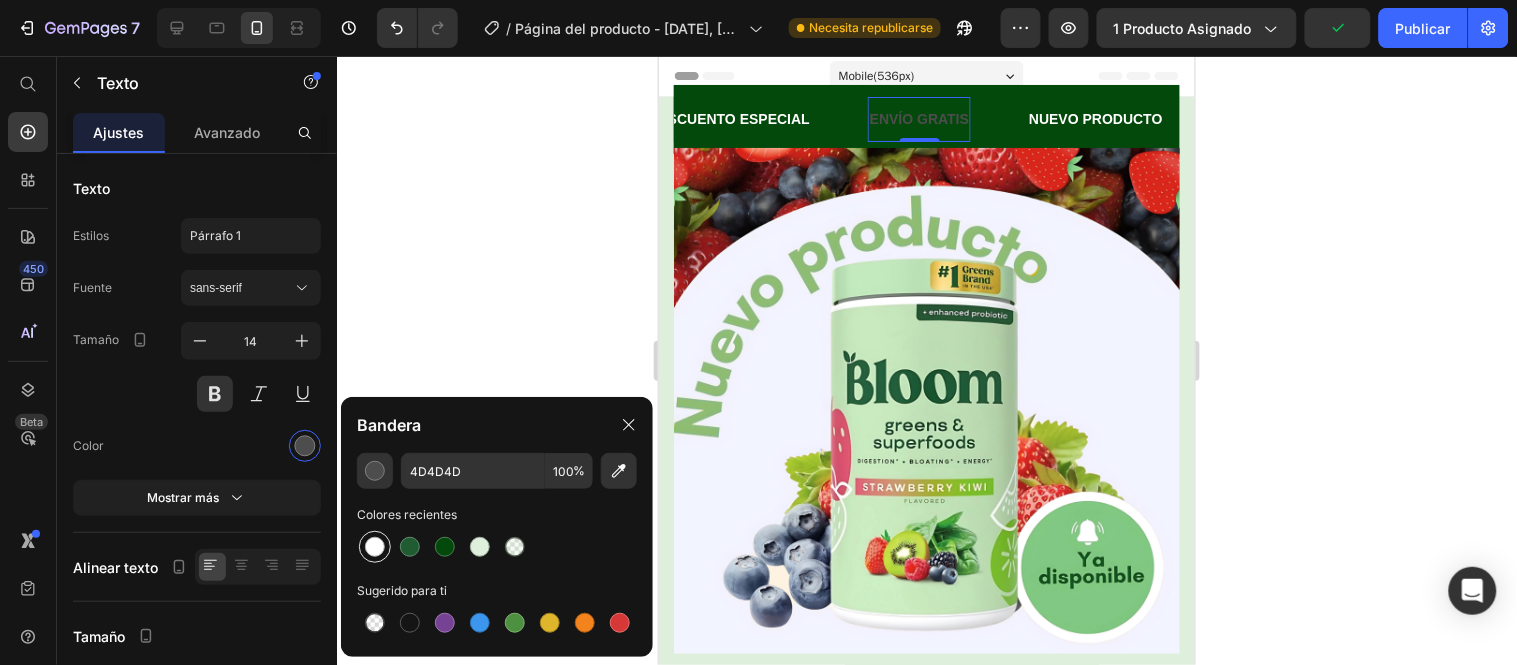 click at bounding box center (375, 547) 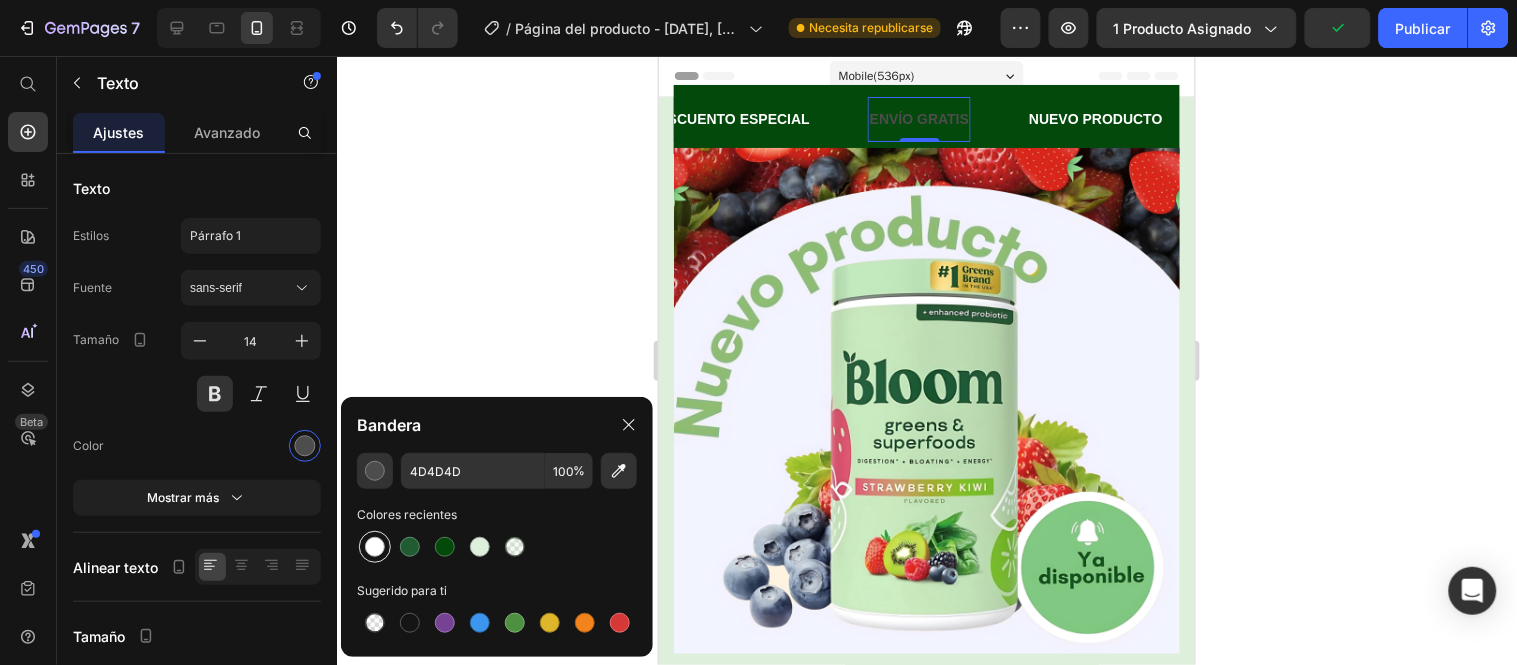 type on "FFFFFF" 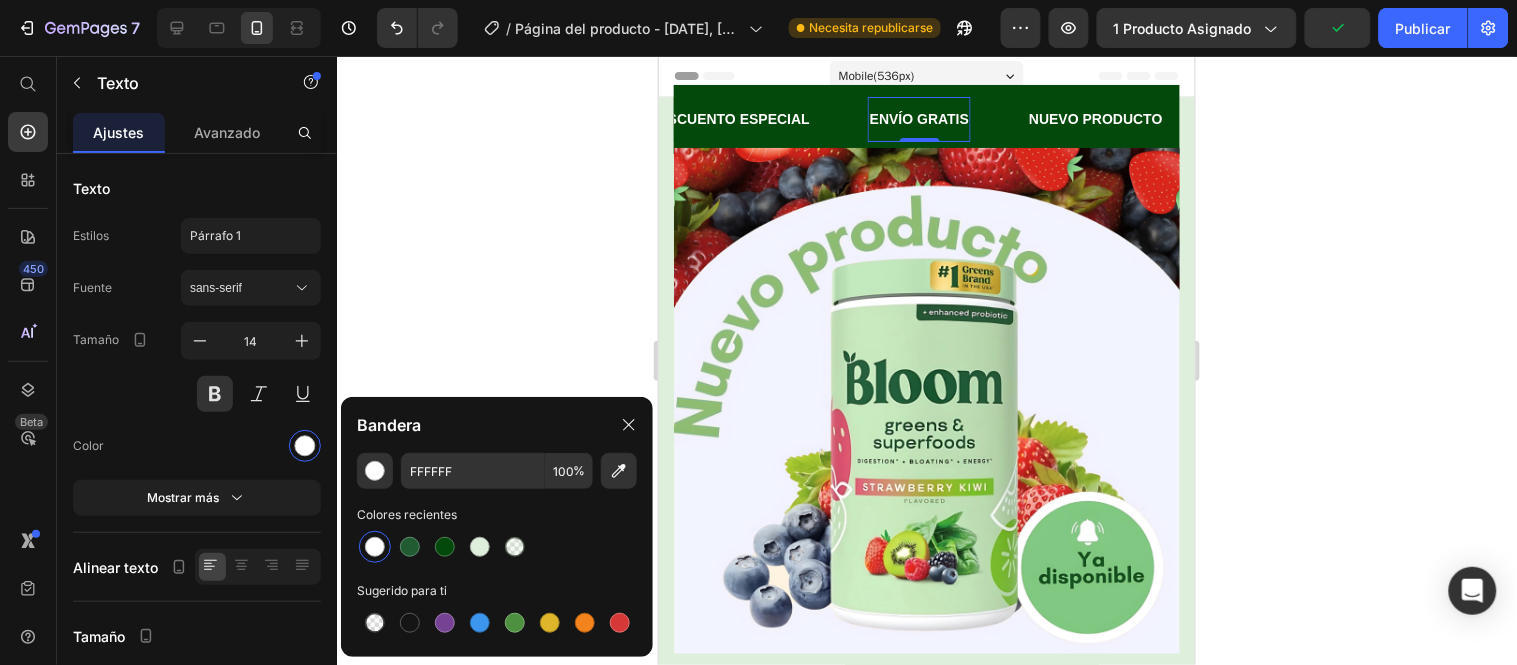 click 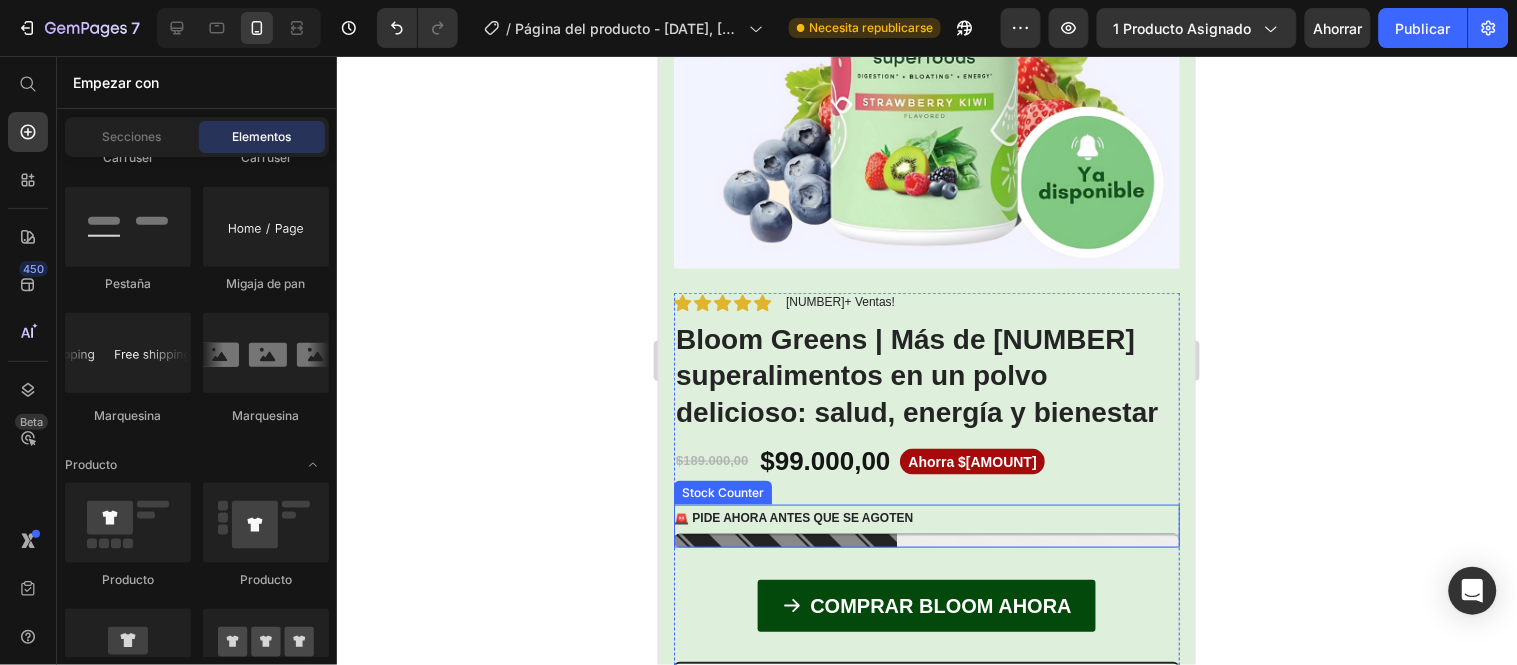 scroll, scrollTop: 0, scrollLeft: 0, axis: both 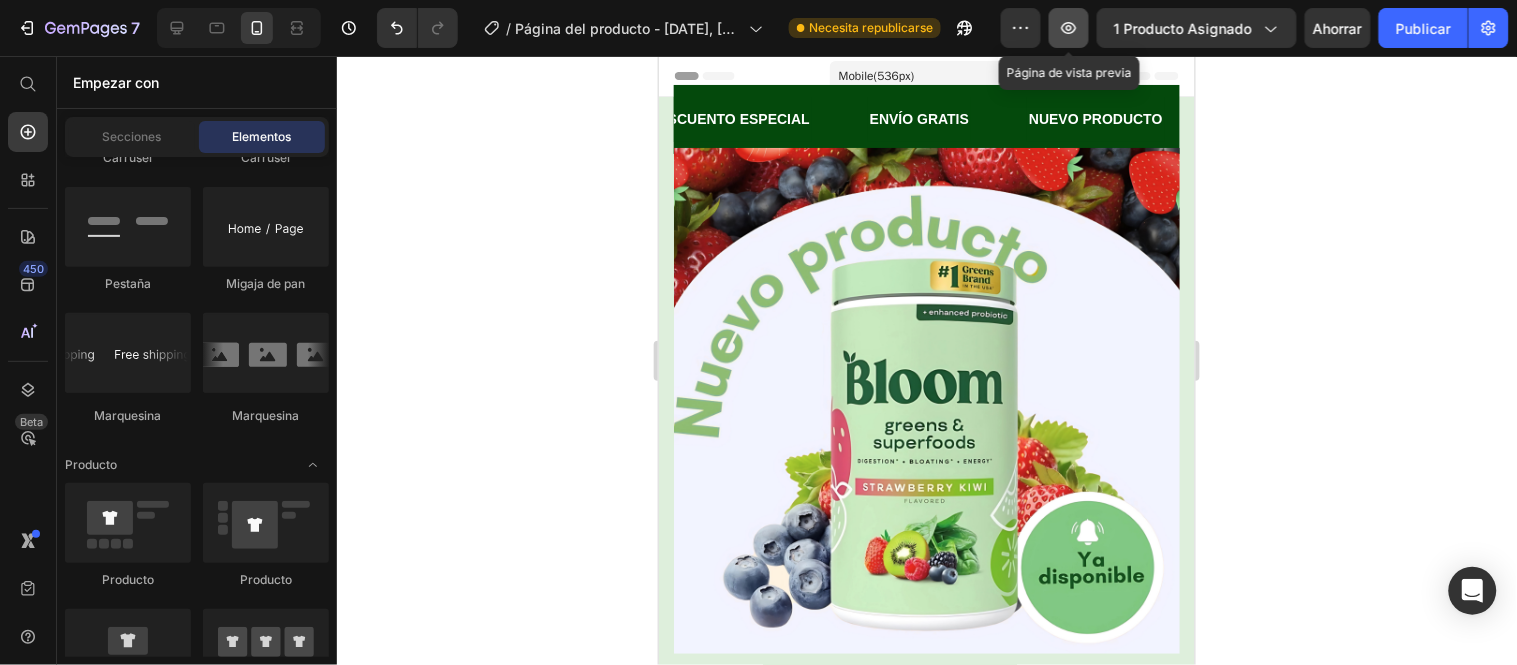 click 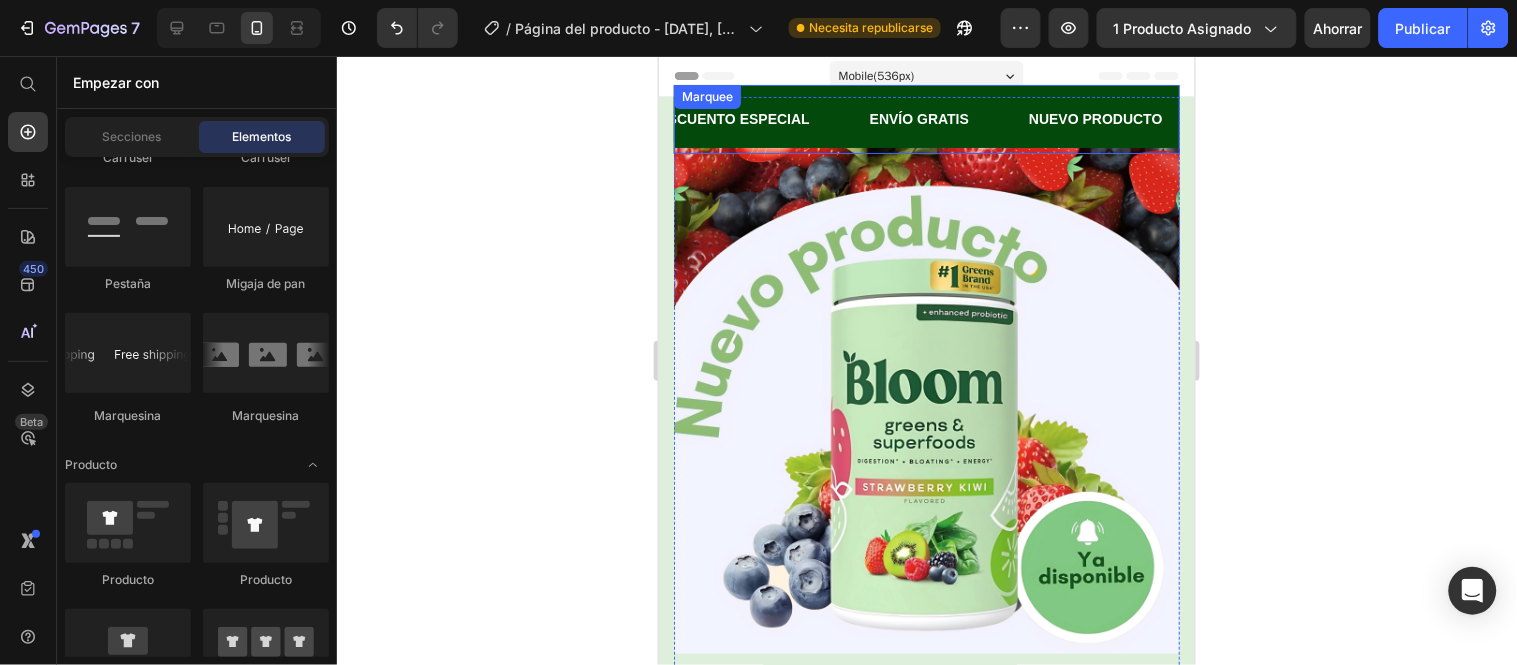 click on "NUEVO PRODUCTO Text GARANTÍA DE DEVOLUCIÓN Text DESCUENTO ESPECIAL Text ENVÍO GRATIS Text NUEVO PRODUCTO Text GARANTÍA DE DEVOLUCIÓN Text DESCUENTO ESPECIAL Text ENVÍO GRATIS Text Marquee" at bounding box center (926, 118) 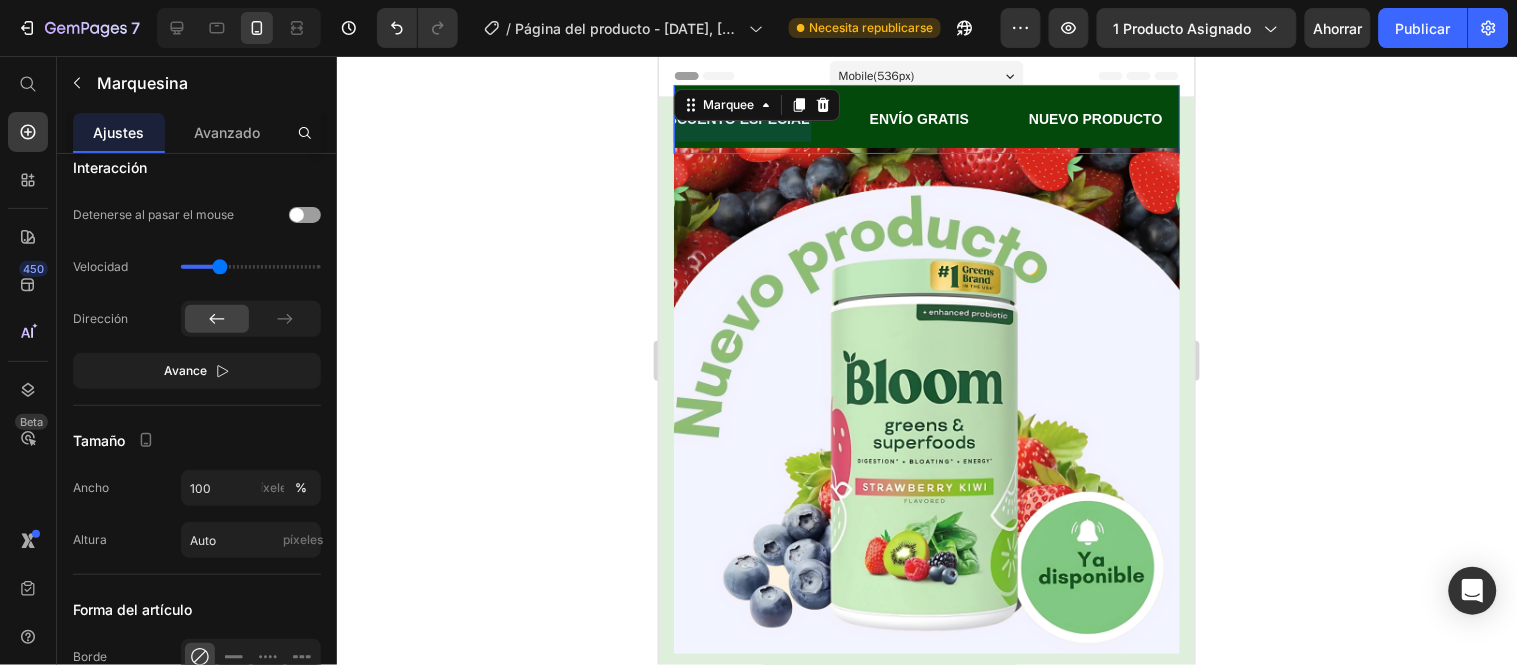 scroll, scrollTop: 927, scrollLeft: 0, axis: vertical 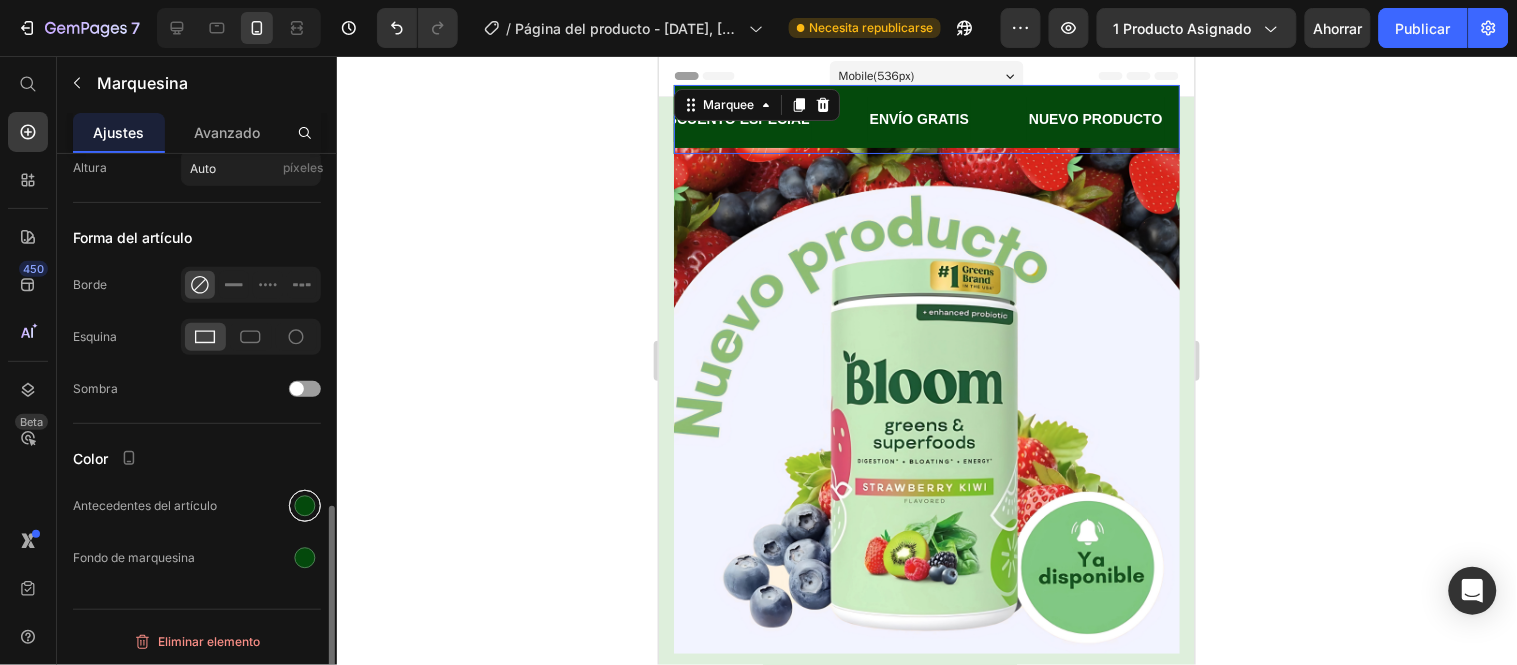 click at bounding box center (305, 506) 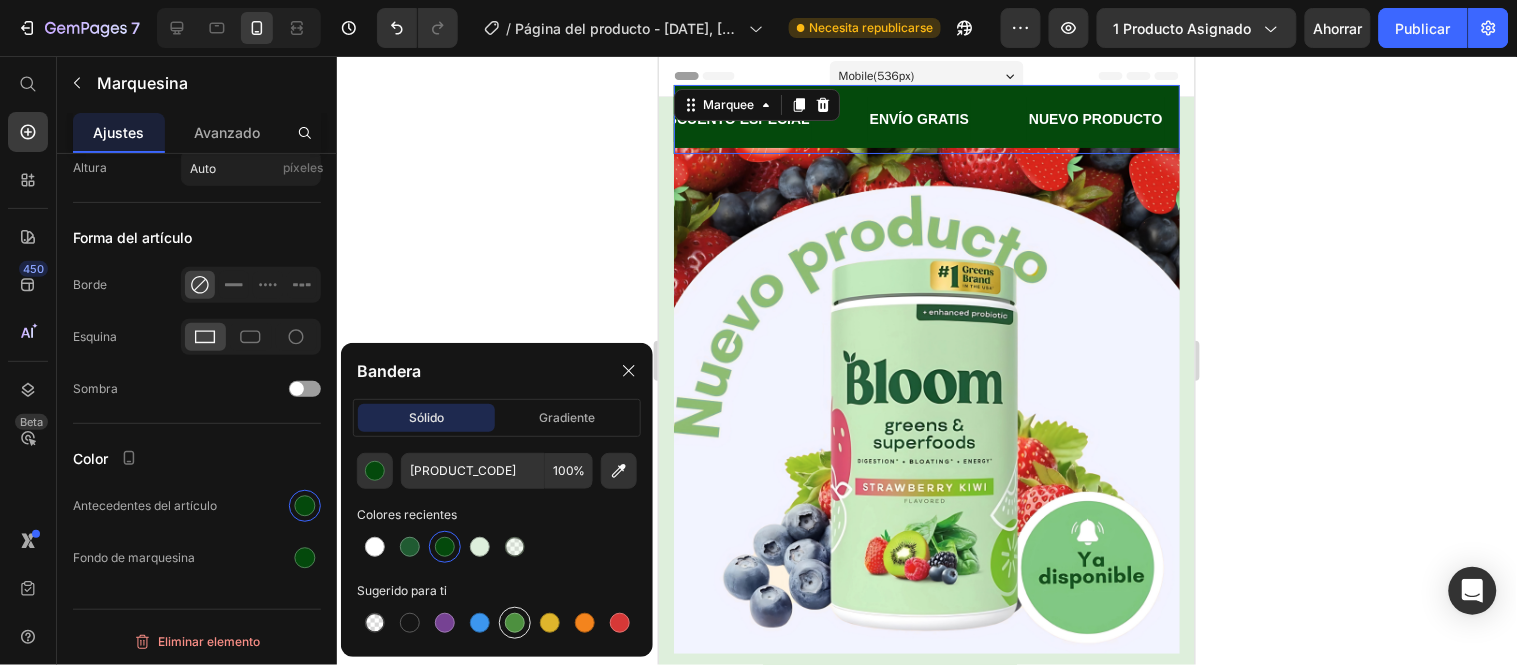 click at bounding box center [515, 623] 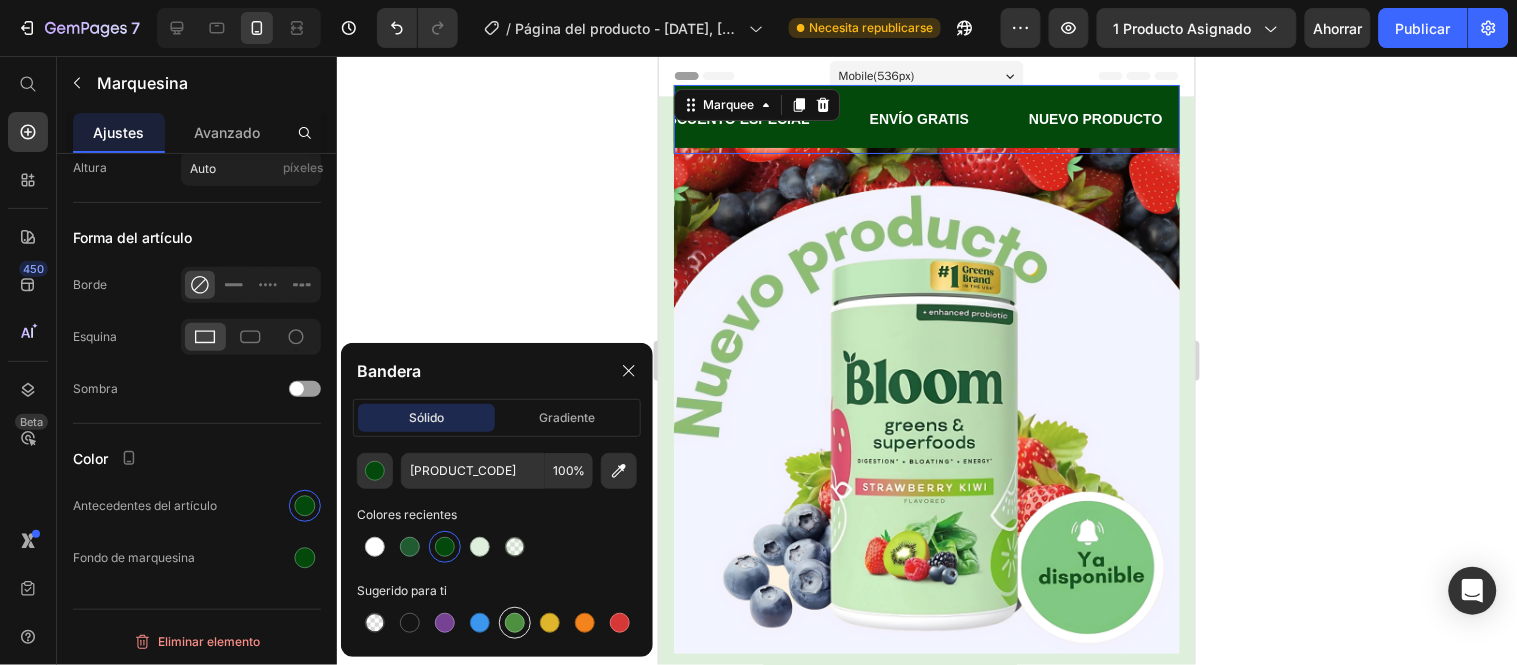 type on "4D903F" 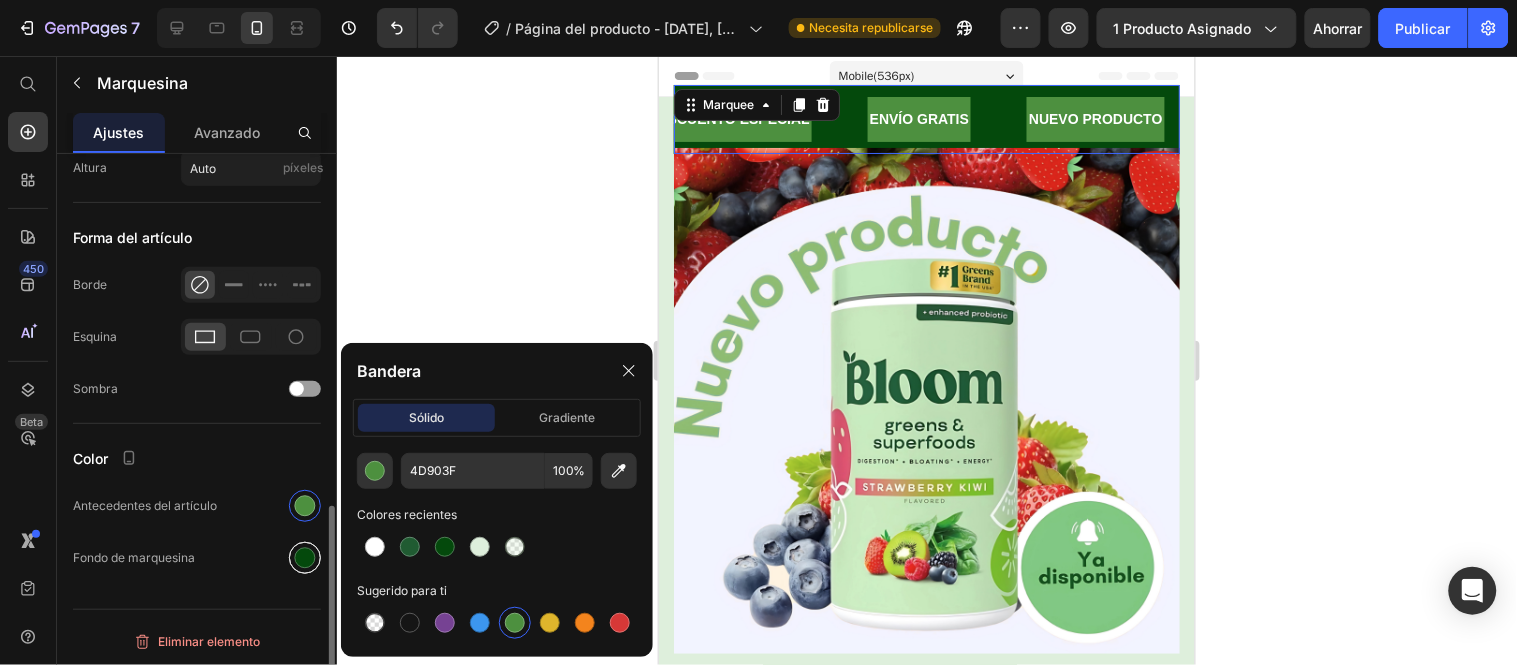 click at bounding box center (305, 558) 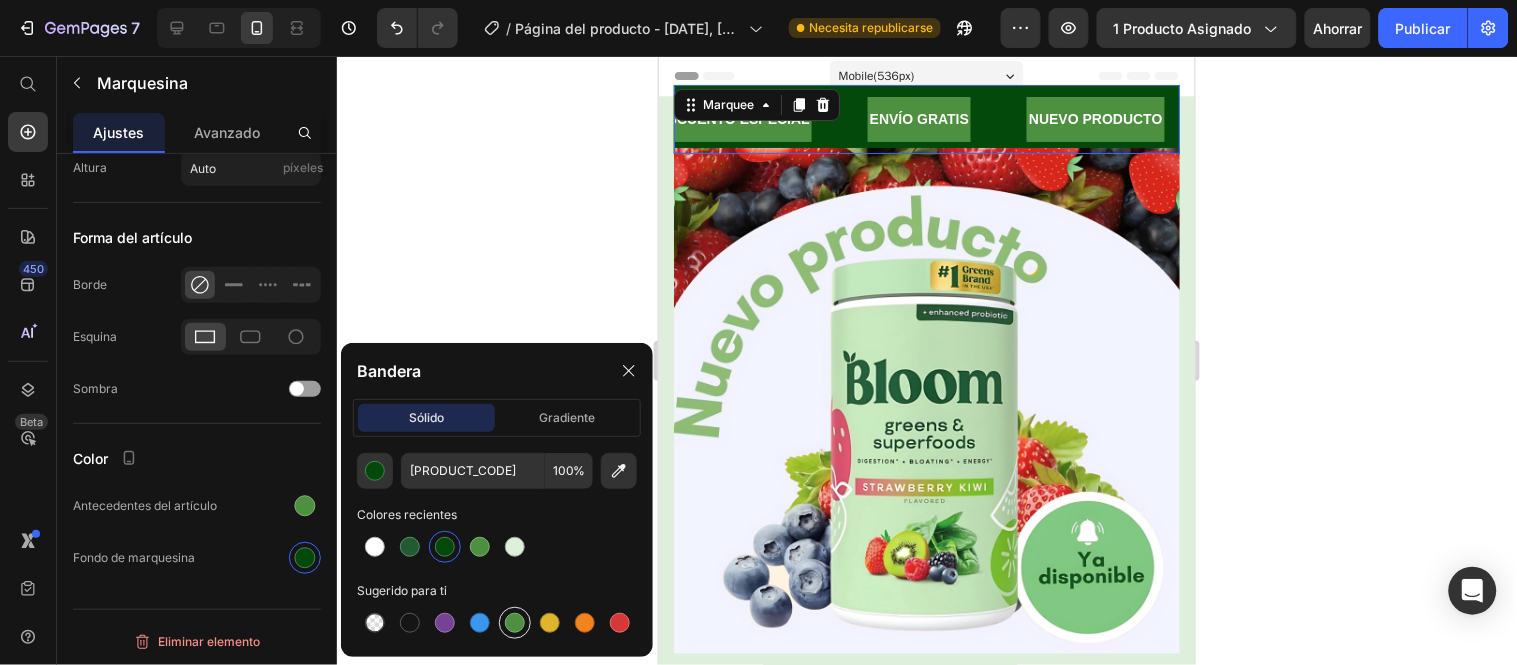 click at bounding box center (515, 623) 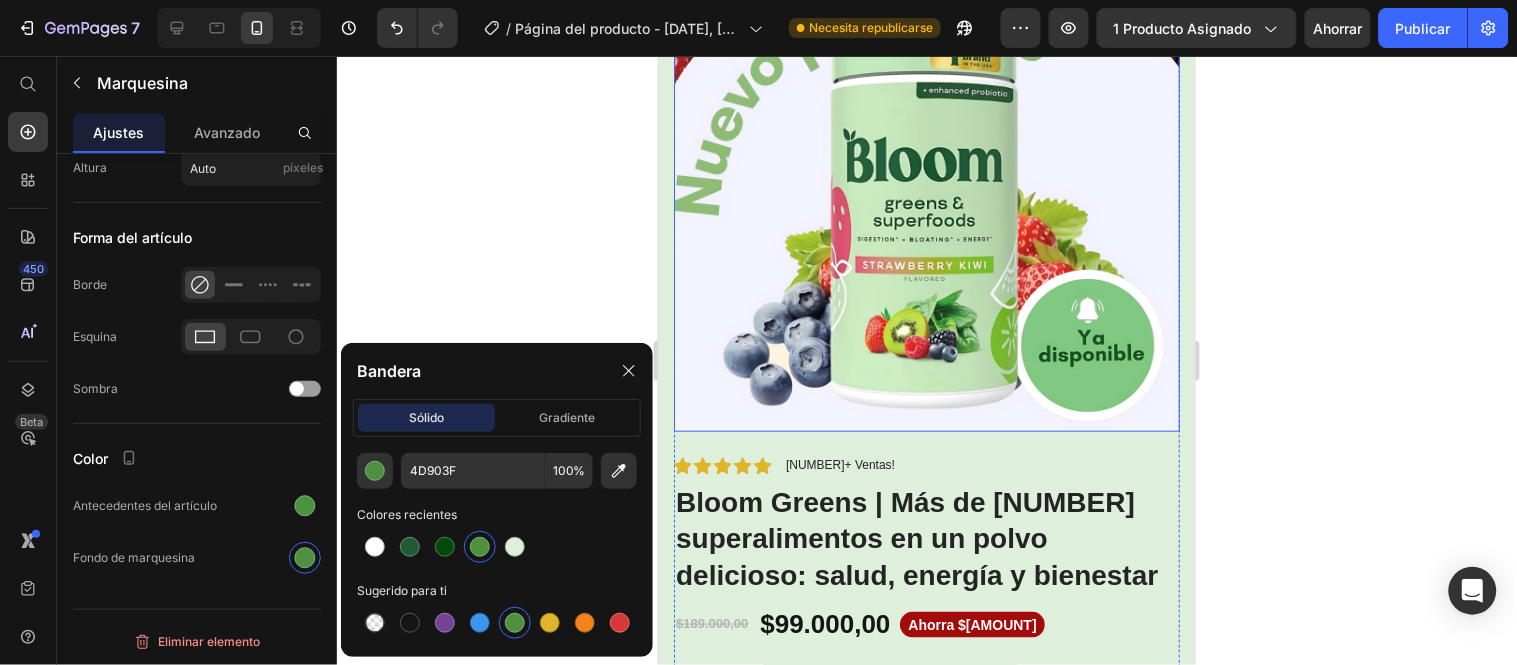 scroll, scrollTop: 0, scrollLeft: 0, axis: both 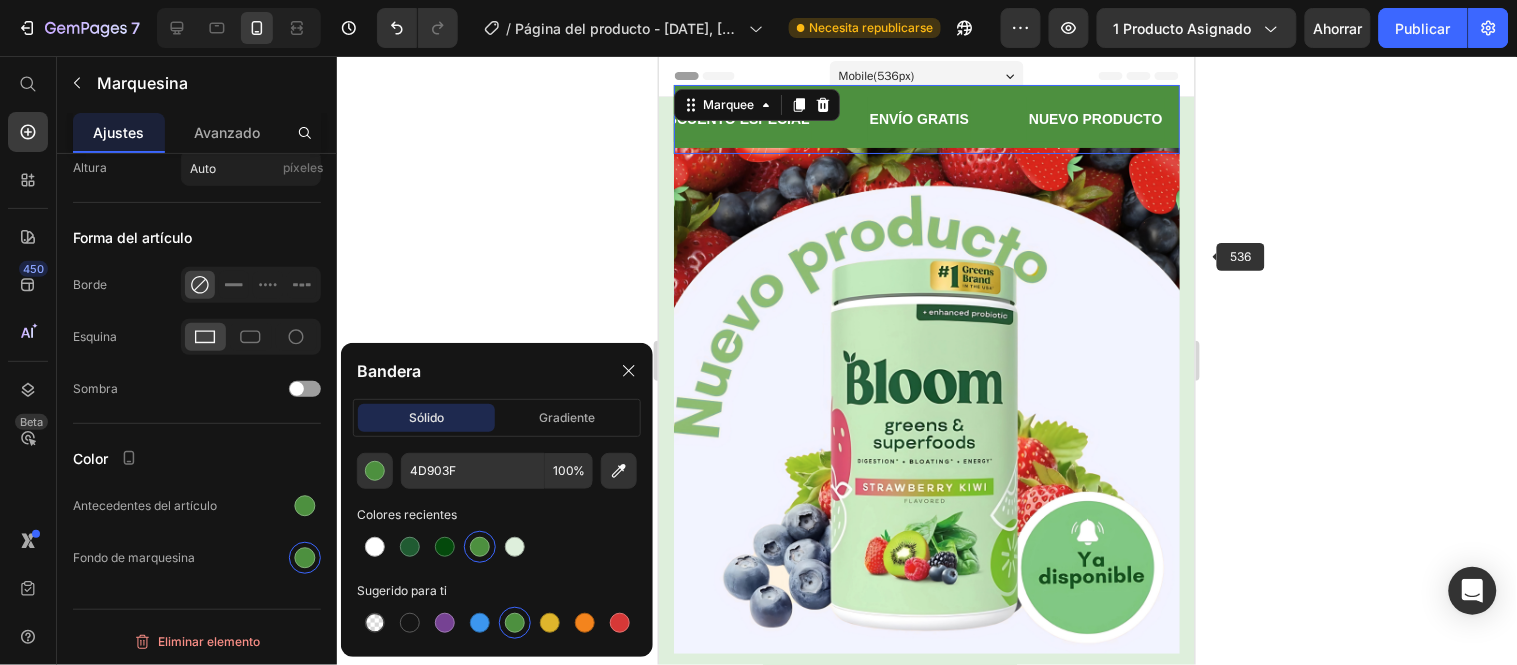 click 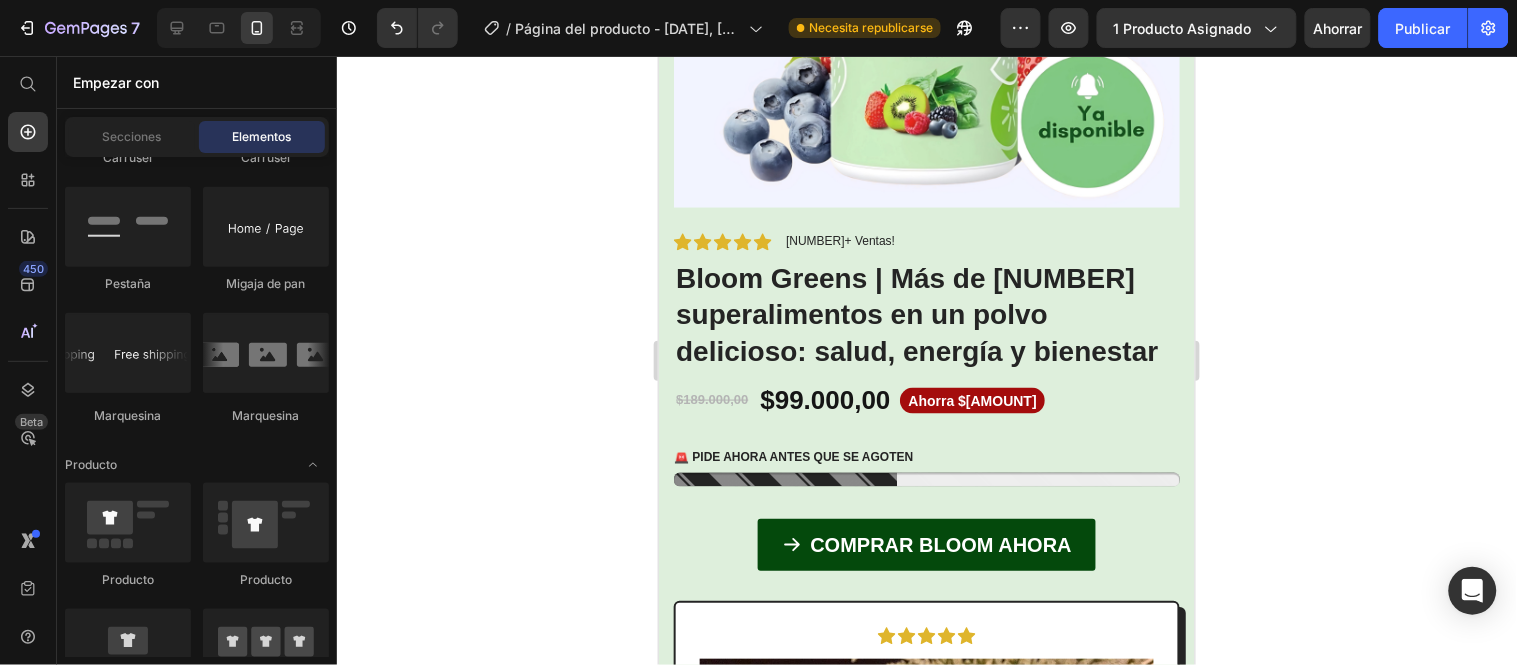 scroll, scrollTop: 444, scrollLeft: 0, axis: vertical 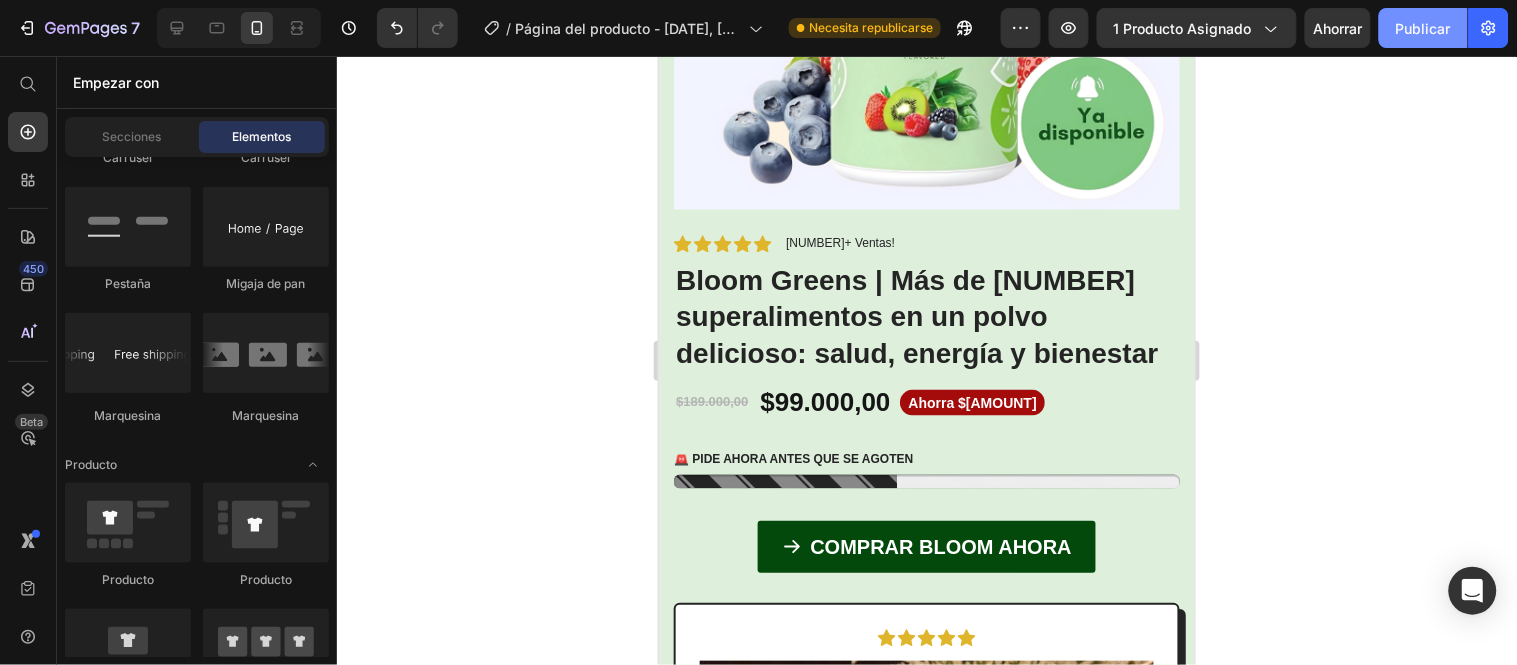 click on "Publicar" at bounding box center [1423, 28] 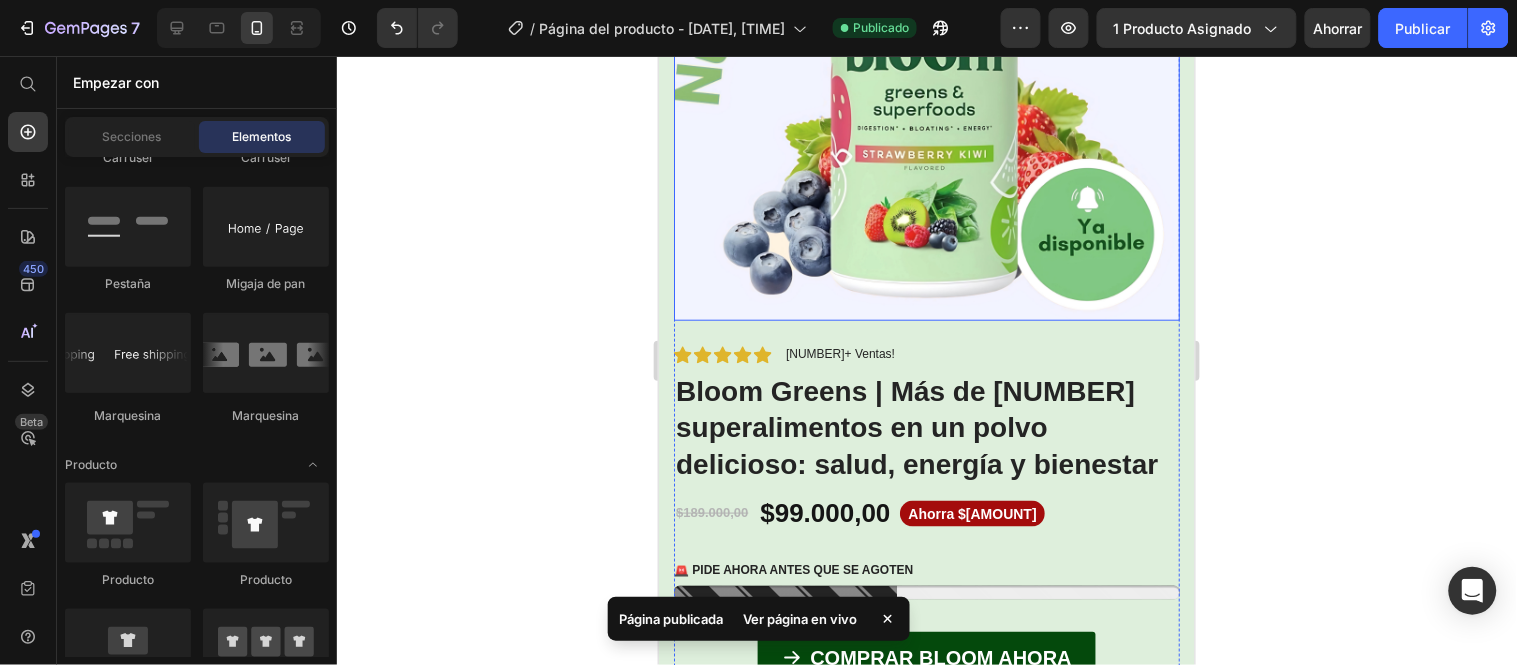 scroll, scrollTop: 0, scrollLeft: 0, axis: both 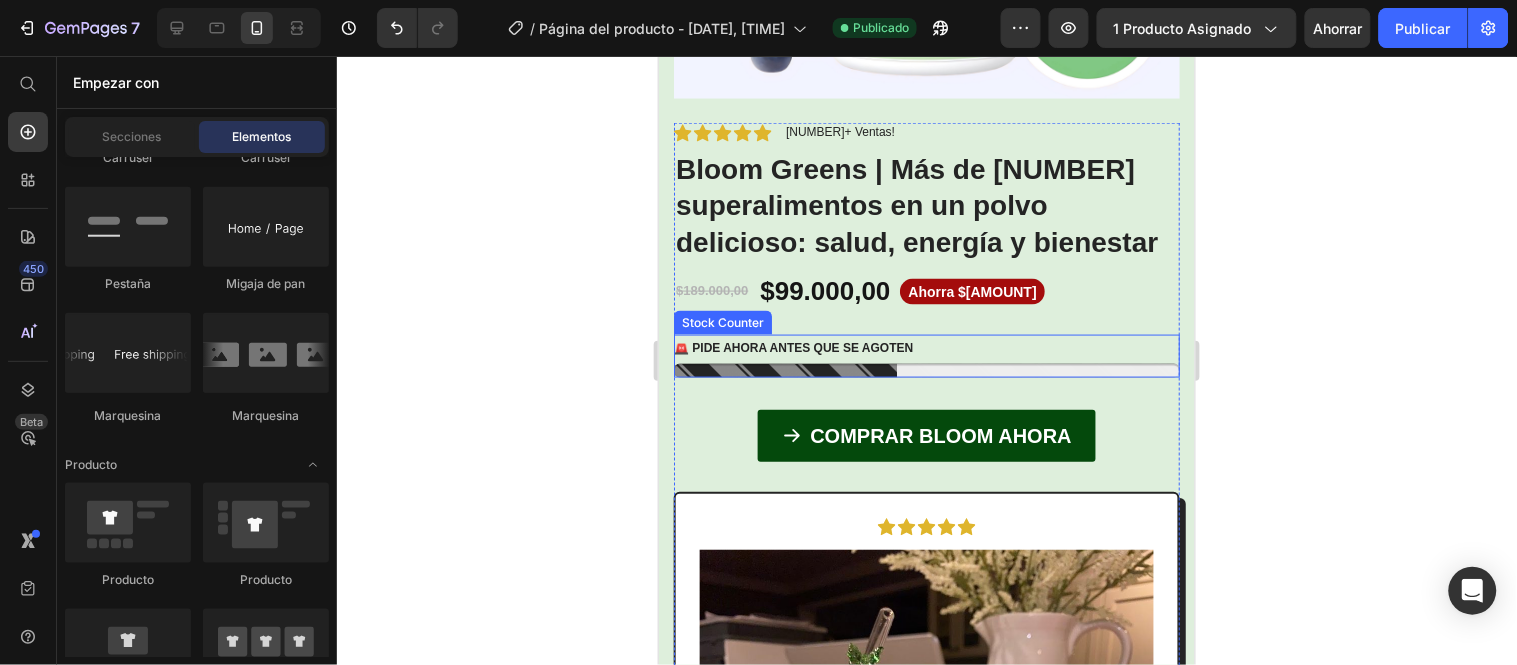click on "🚨 PIDE AHORA ANTES QUE SE AGOTEN" at bounding box center (926, 348) 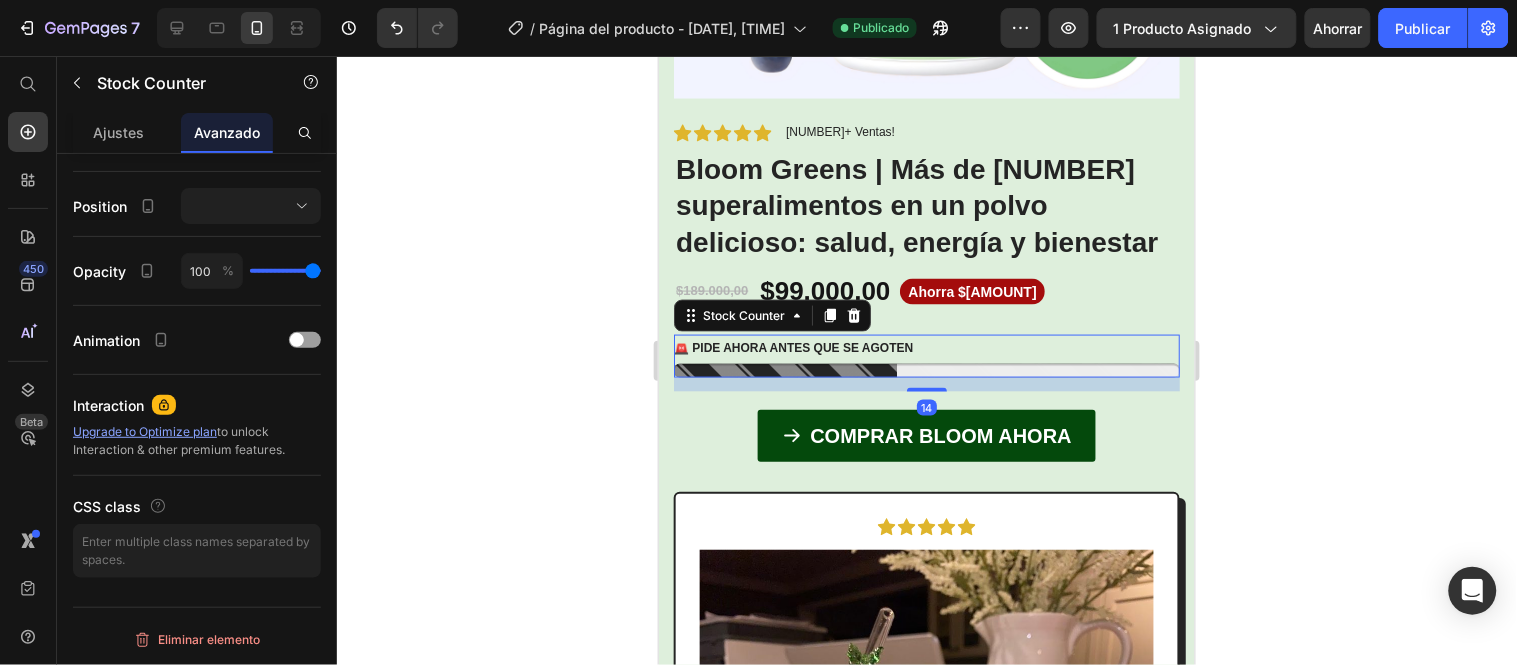 scroll, scrollTop: 0, scrollLeft: 0, axis: both 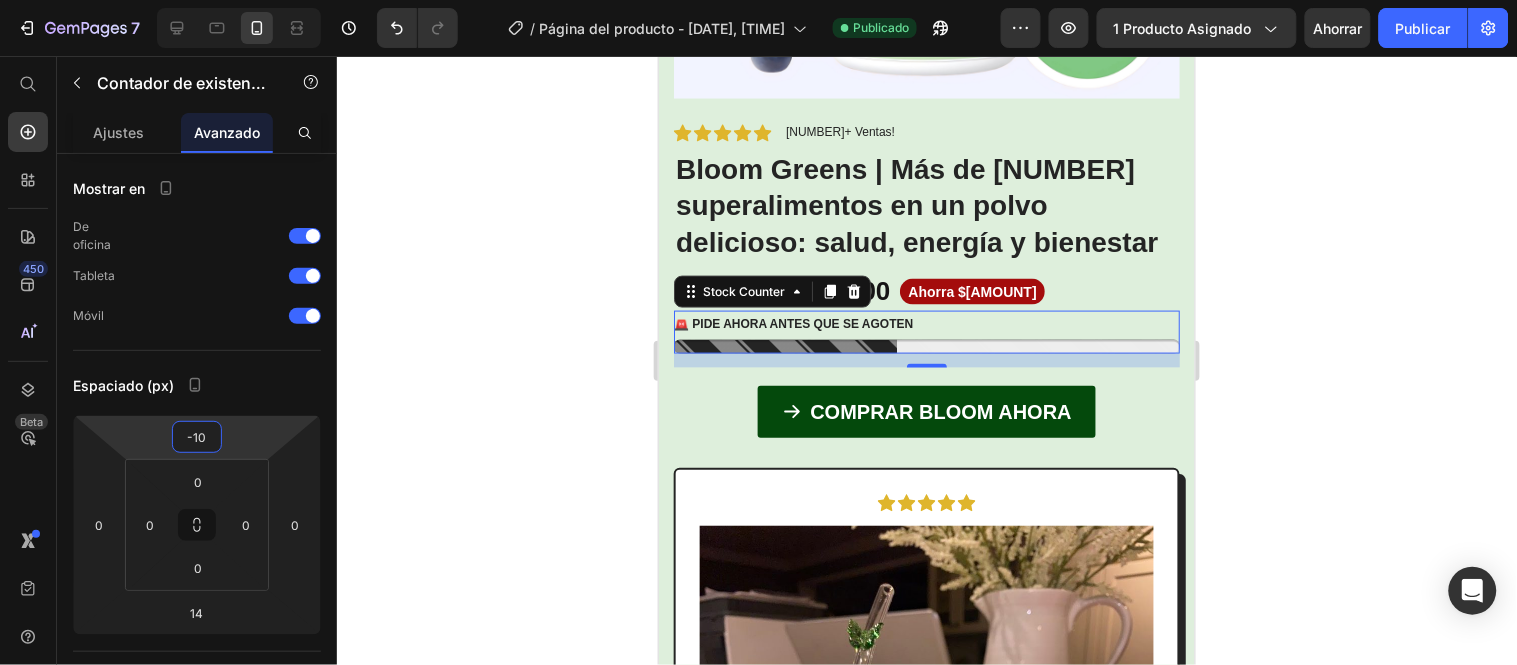 type on "-8" 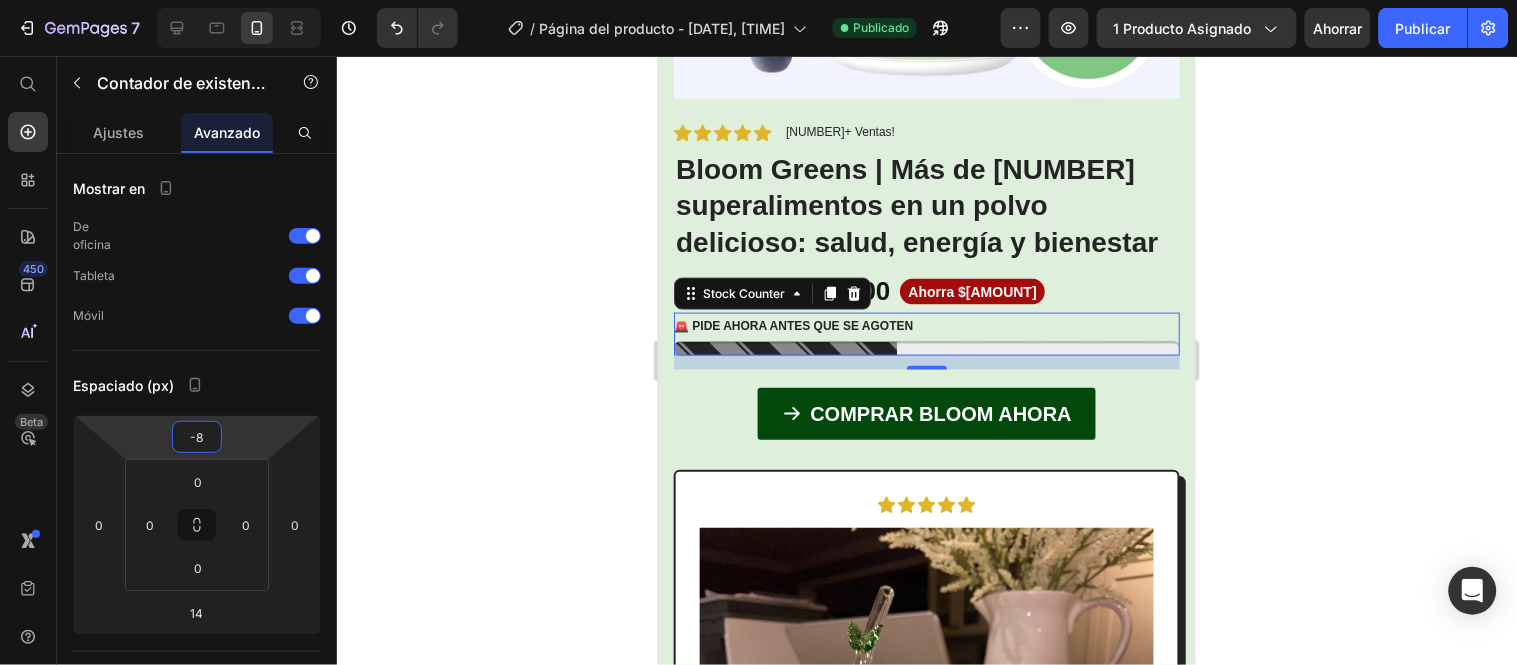 drag, startPoint x: 218, startPoint y: 416, endPoint x: 204, endPoint y: 428, distance: 18.439089 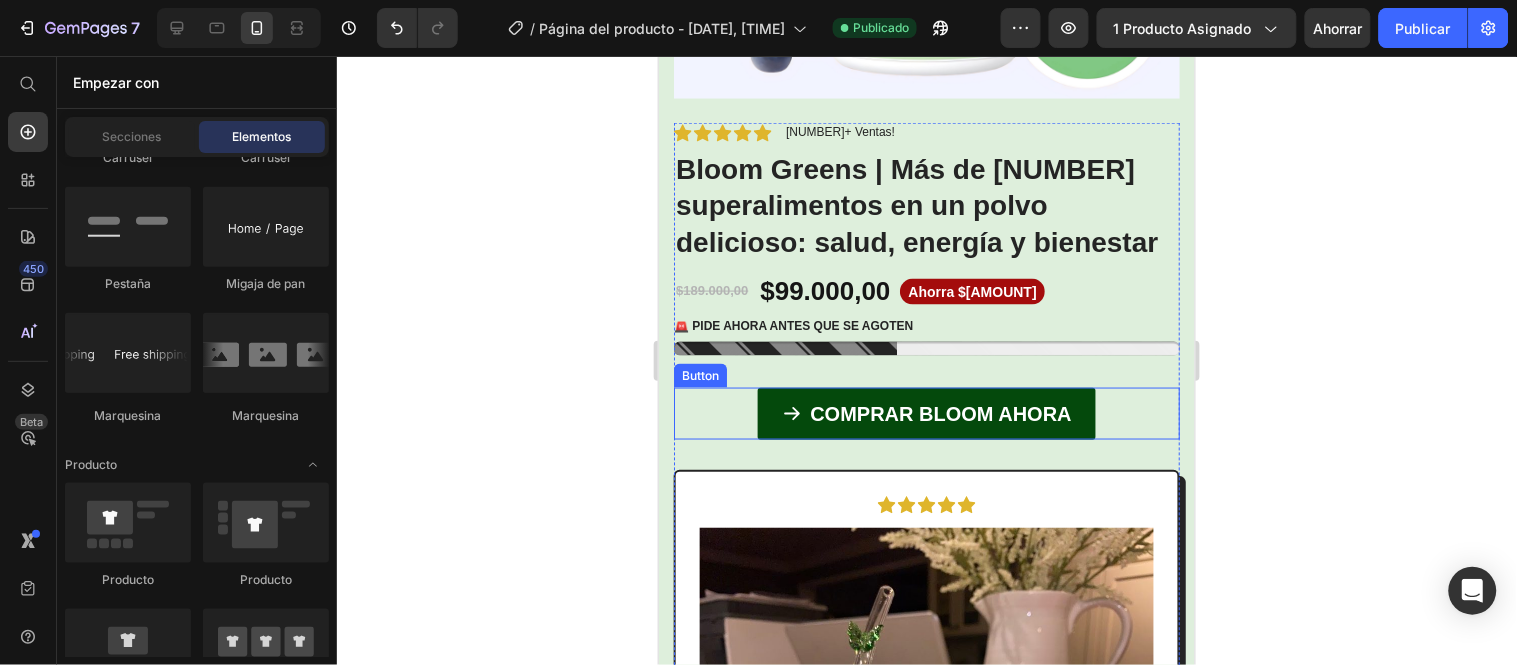 click on "COMPRAR BLOOM AHORA Button" at bounding box center (926, 413) 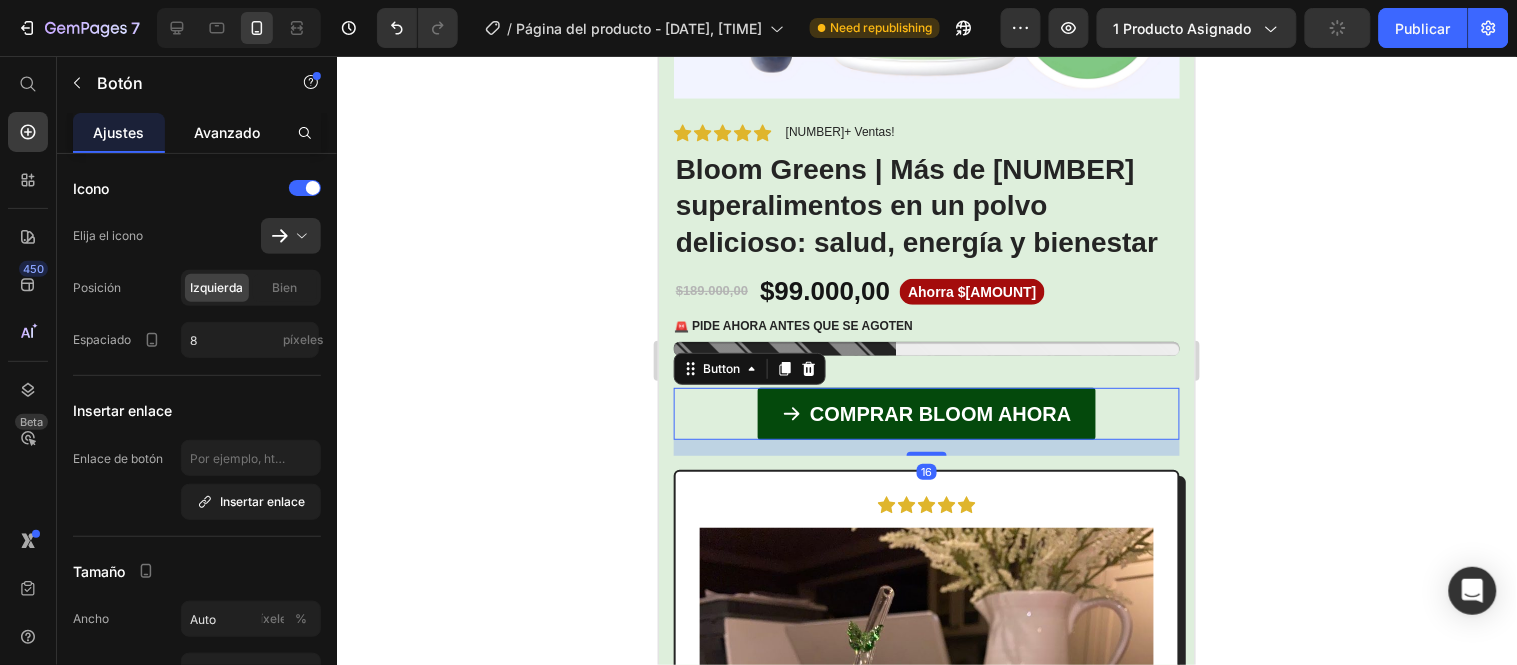 click on "Avanzado" at bounding box center [227, 132] 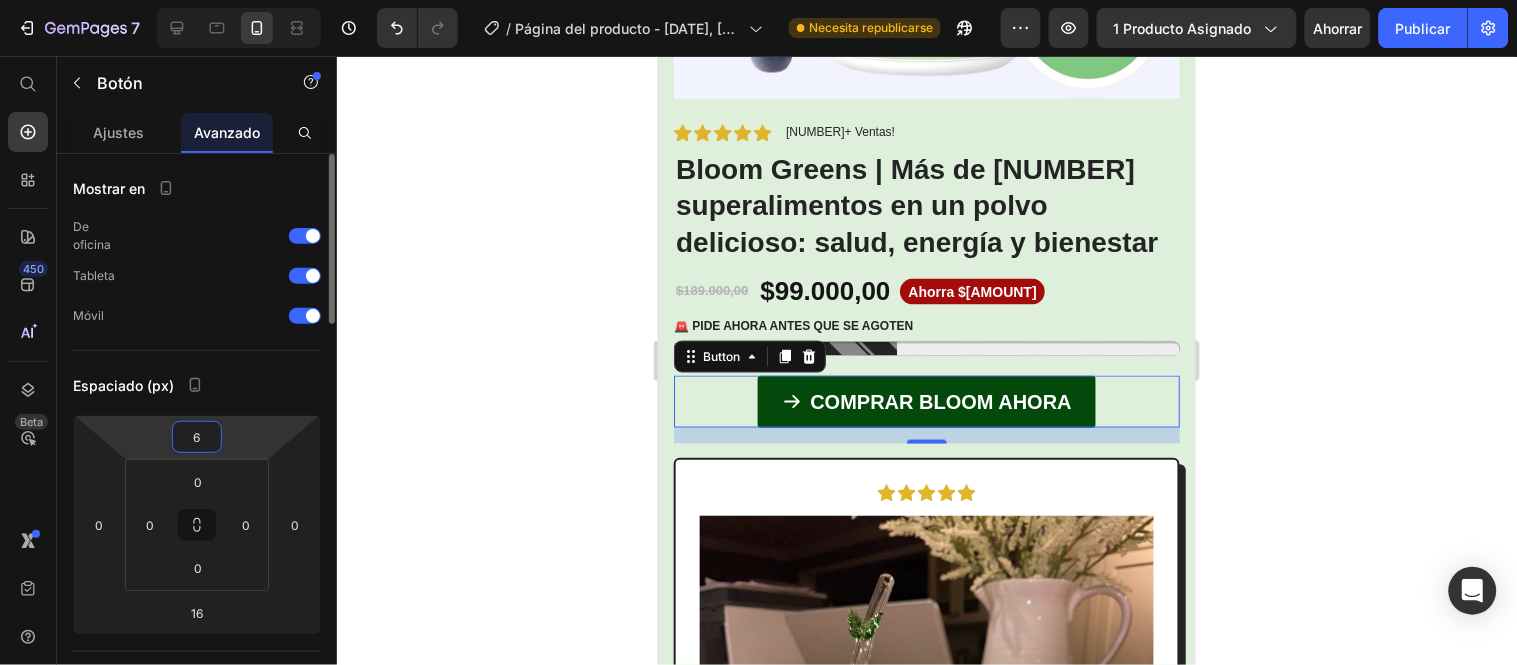 click on "7 Historial de versiones / Página del producto - [MONTH] [DAY], [TIME] Necesita republicarse Avance 1 producto asignado Ahorrar Publicar 450 Beta Empezar con Secciones Elementos Hero Section Product Detail Brands Trusted Badges Guarantee Product Breakdown How to use Testimonials Compare Bundle FAQs Social Proof Brand Story Product List Collection Blog List Contact Sticky Add to Cart Custom Footer Explorar la biblioteca 450 Disposición
Fila
Fila
Fila
Fila Texto
Título
Bloque de texto Botón
Botón
Botón
Pegajoso Volver arriba Video" at bounding box center (758, 0) 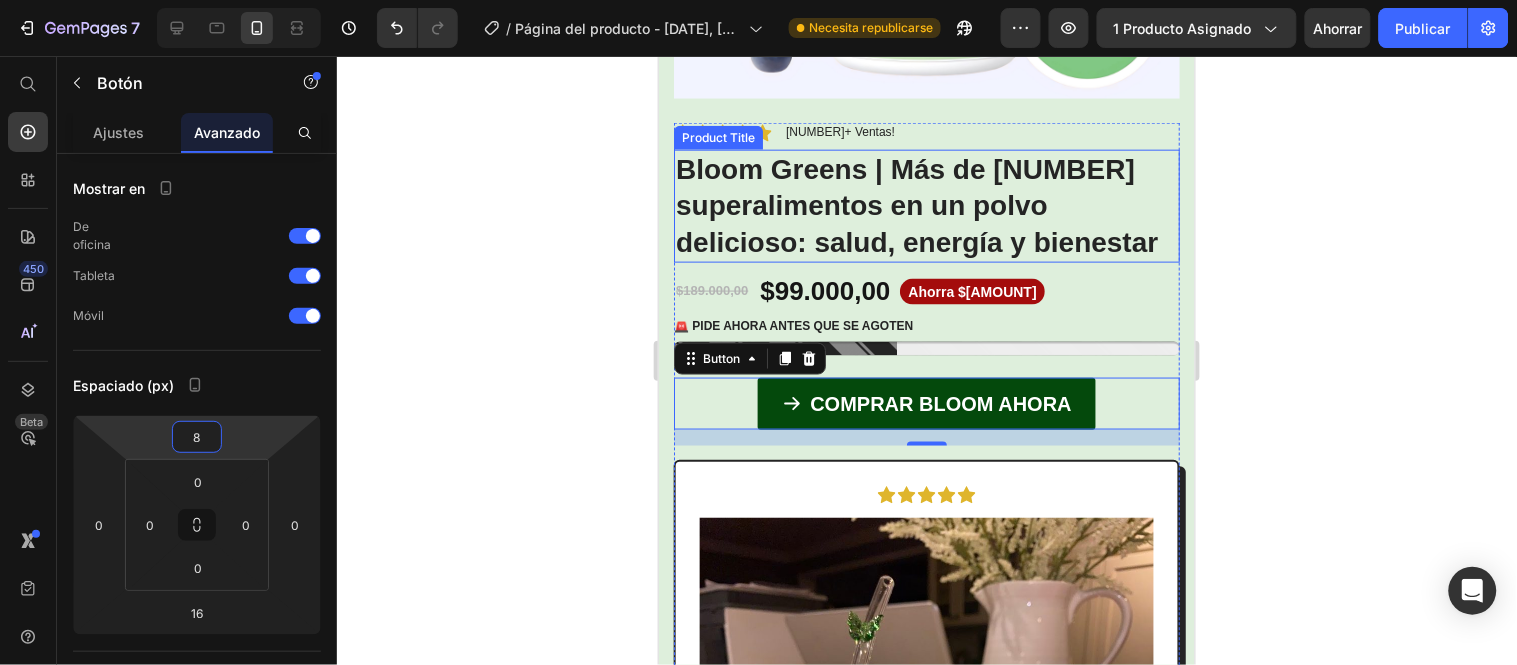 click 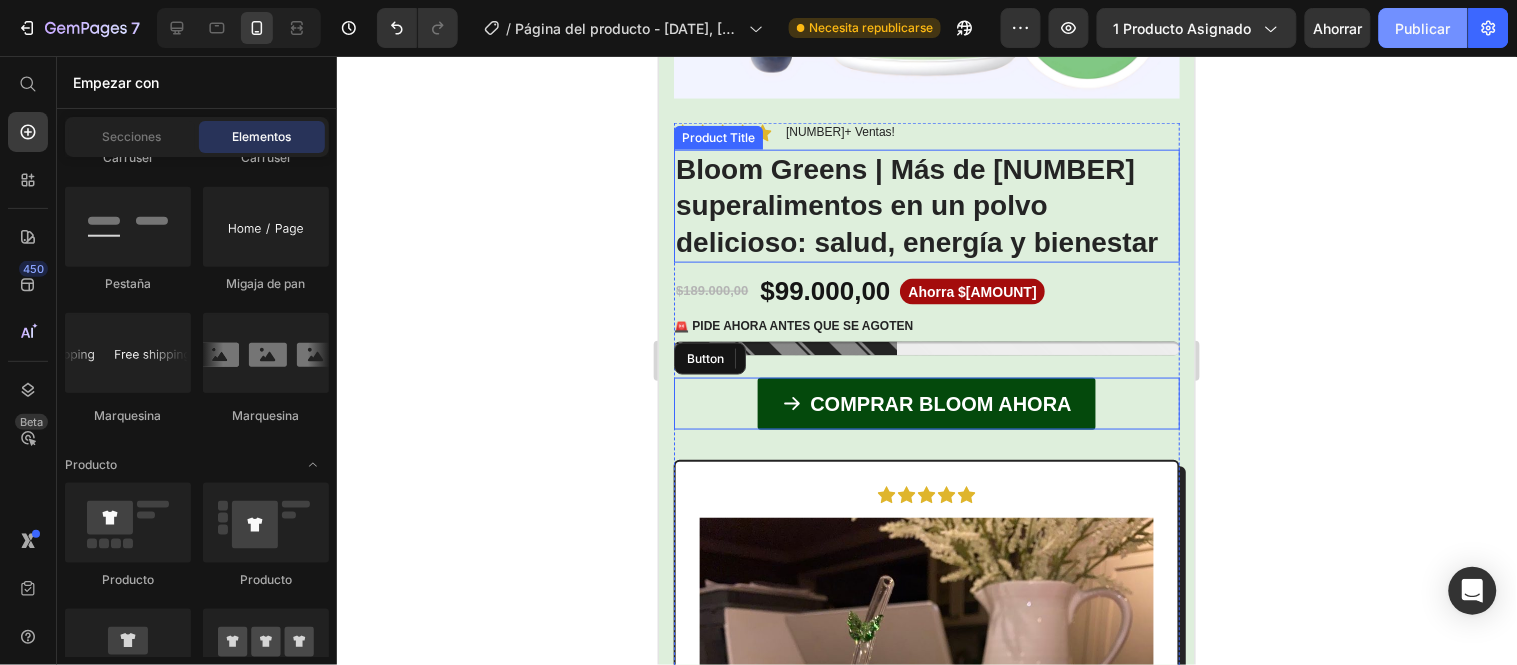 click on "Publicar" at bounding box center [1423, 28] 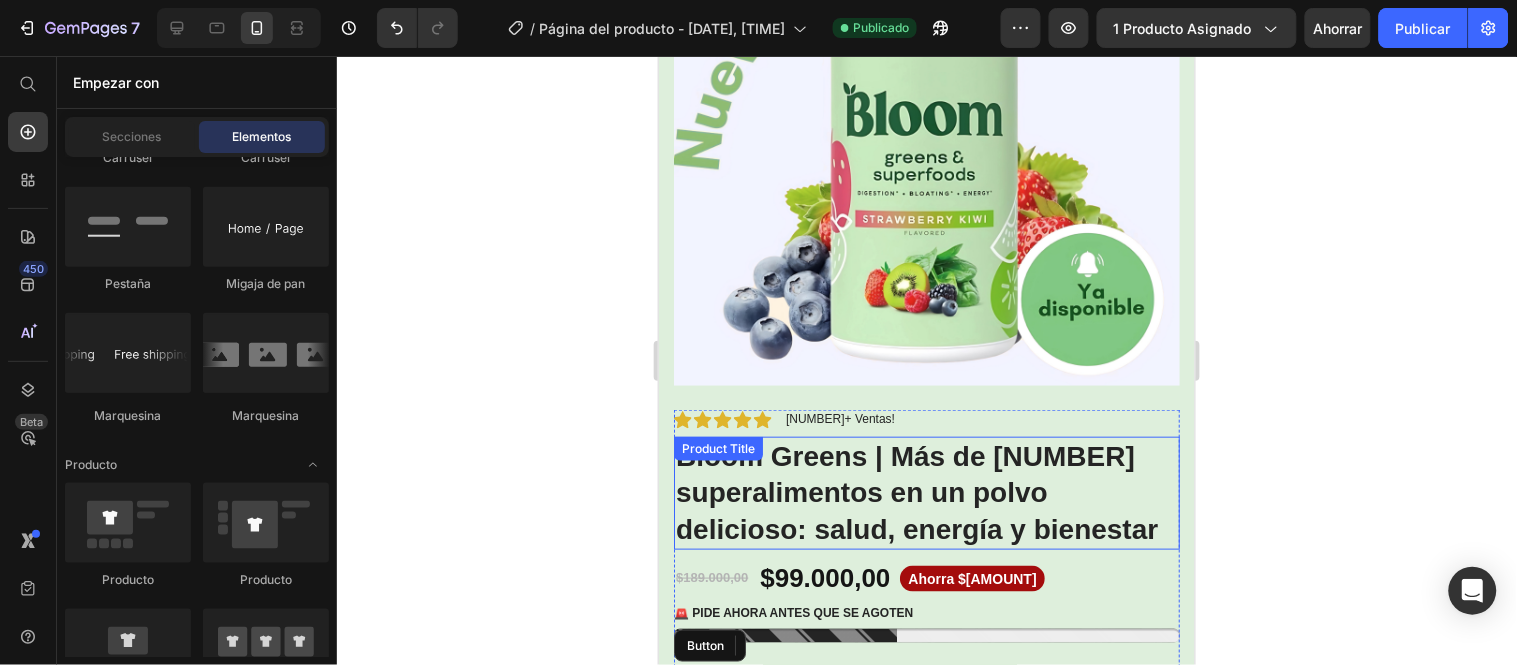 scroll, scrollTop: 0, scrollLeft: 0, axis: both 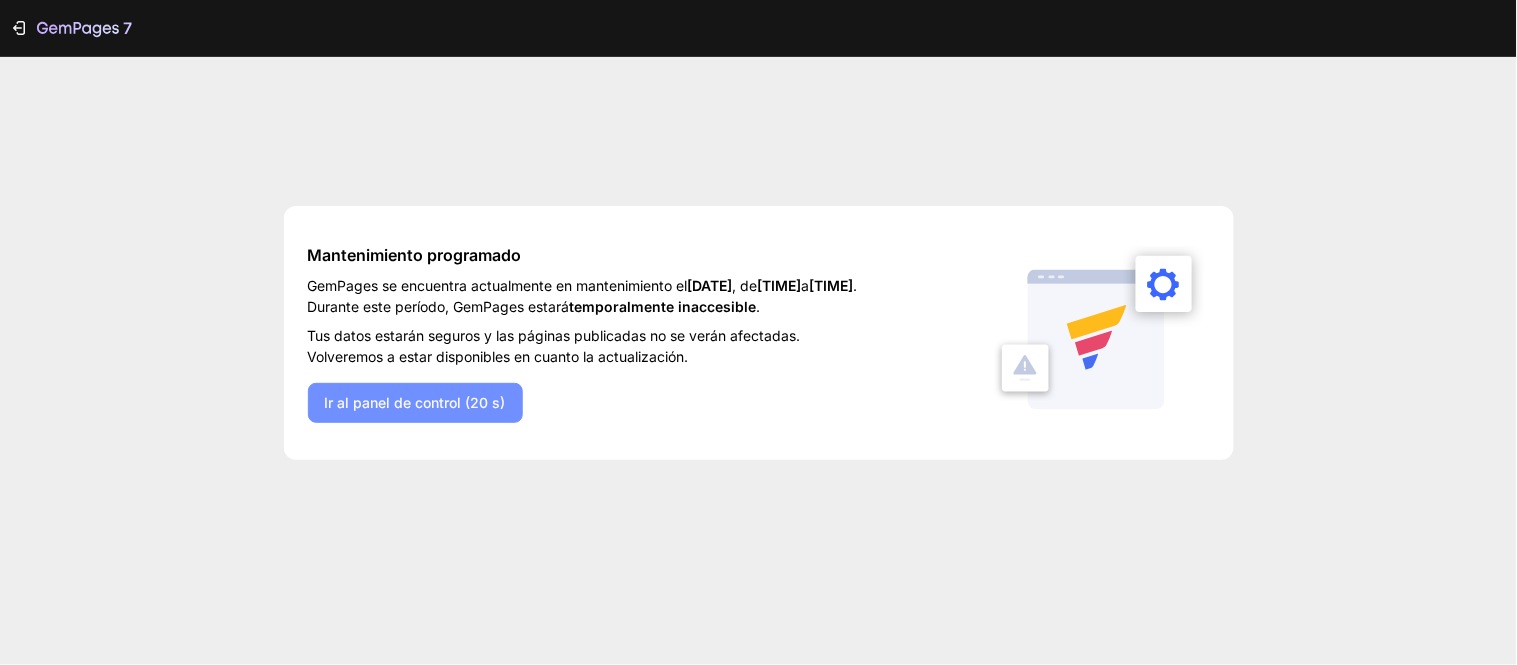 click on "Ir al panel de control (20 s)" at bounding box center (415, 402) 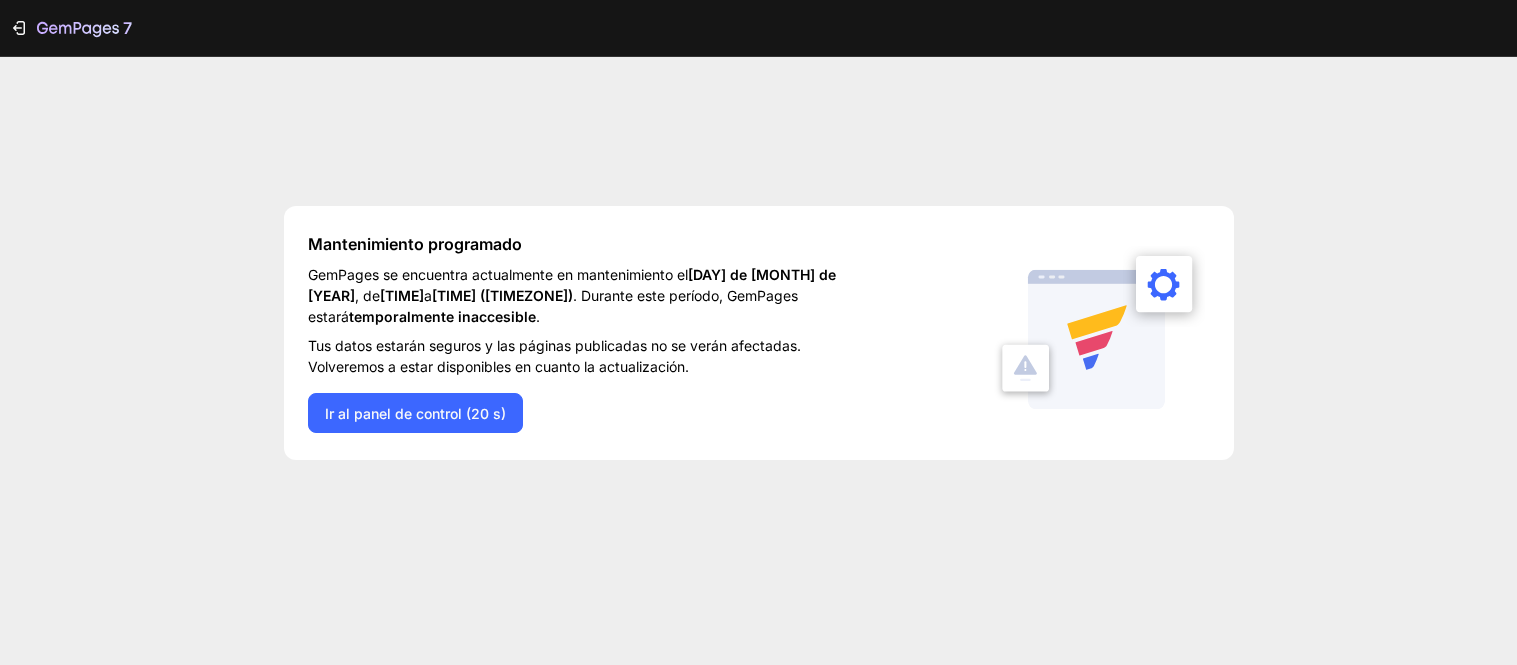 scroll, scrollTop: 0, scrollLeft: 0, axis: both 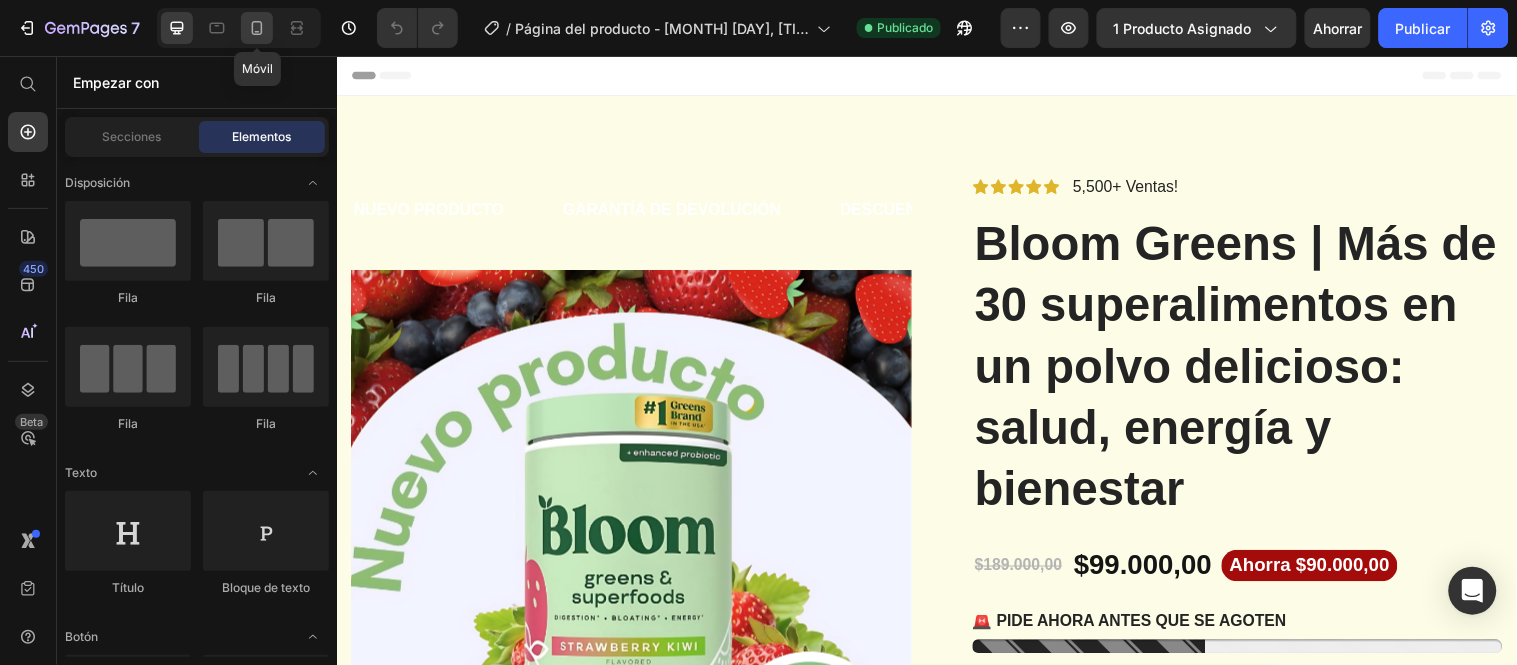 click 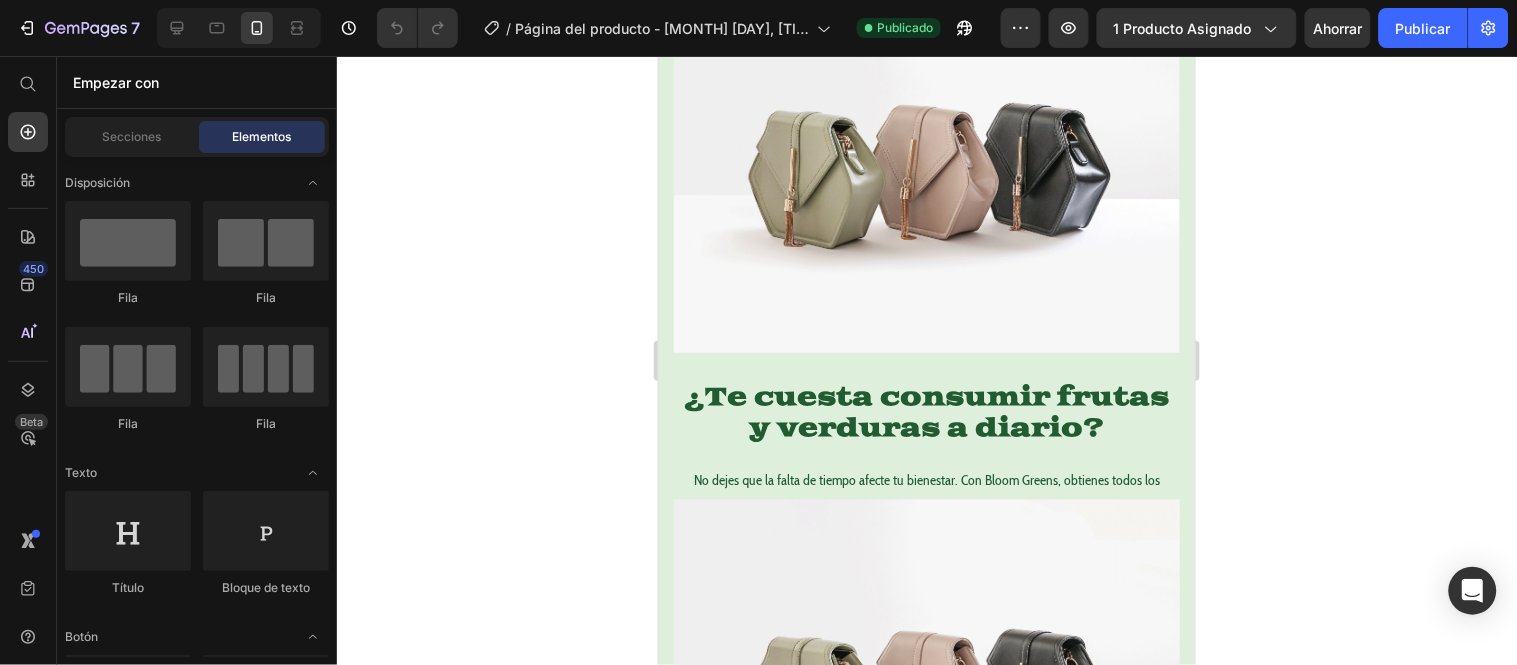 scroll, scrollTop: 2666, scrollLeft: 0, axis: vertical 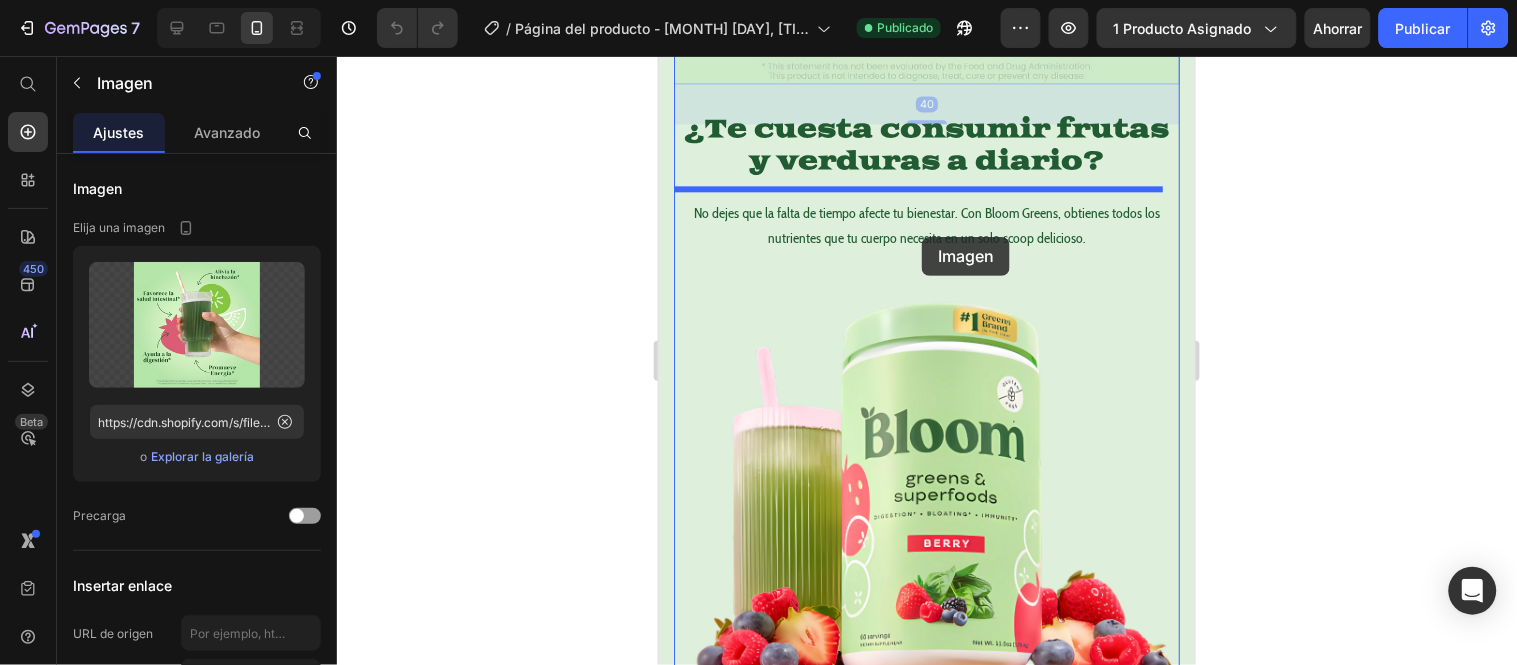 drag, startPoint x: 838, startPoint y: 264, endPoint x: 921, endPoint y: 236, distance: 87.595665 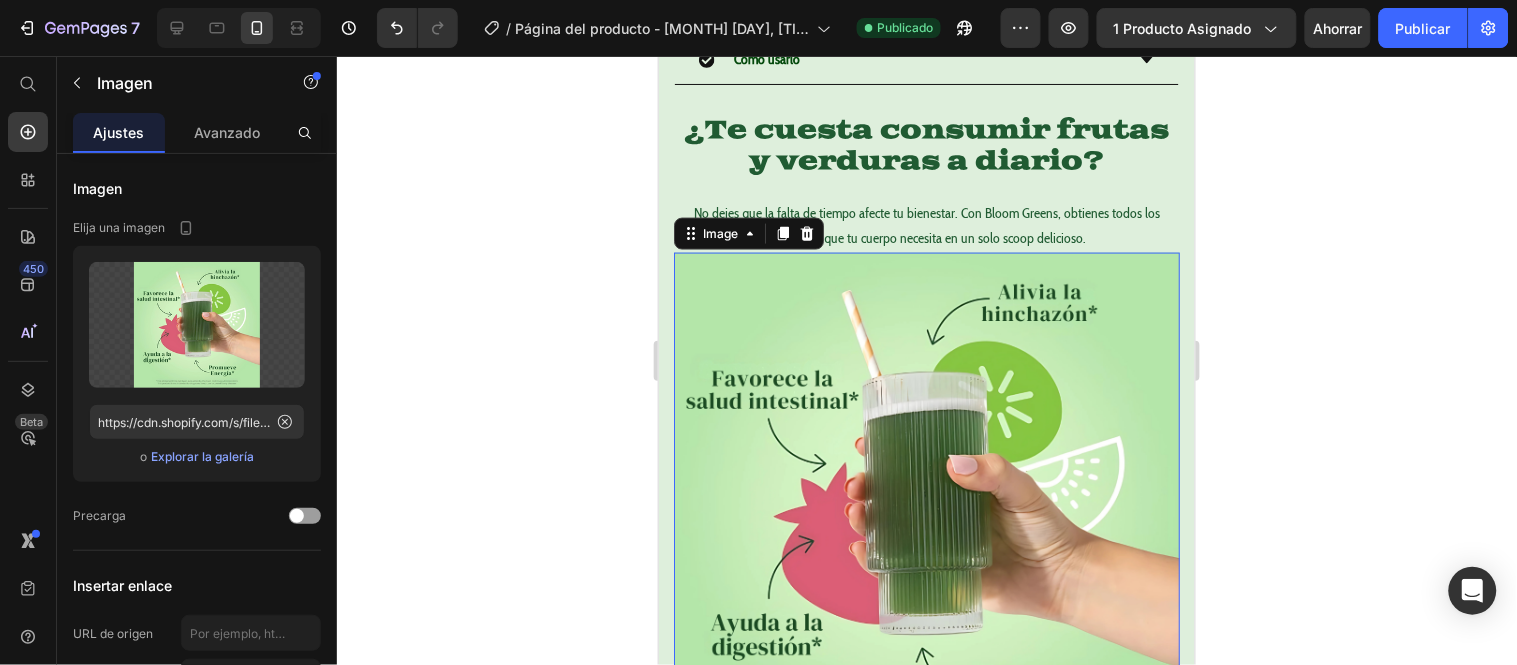 scroll, scrollTop: 3026, scrollLeft: 0, axis: vertical 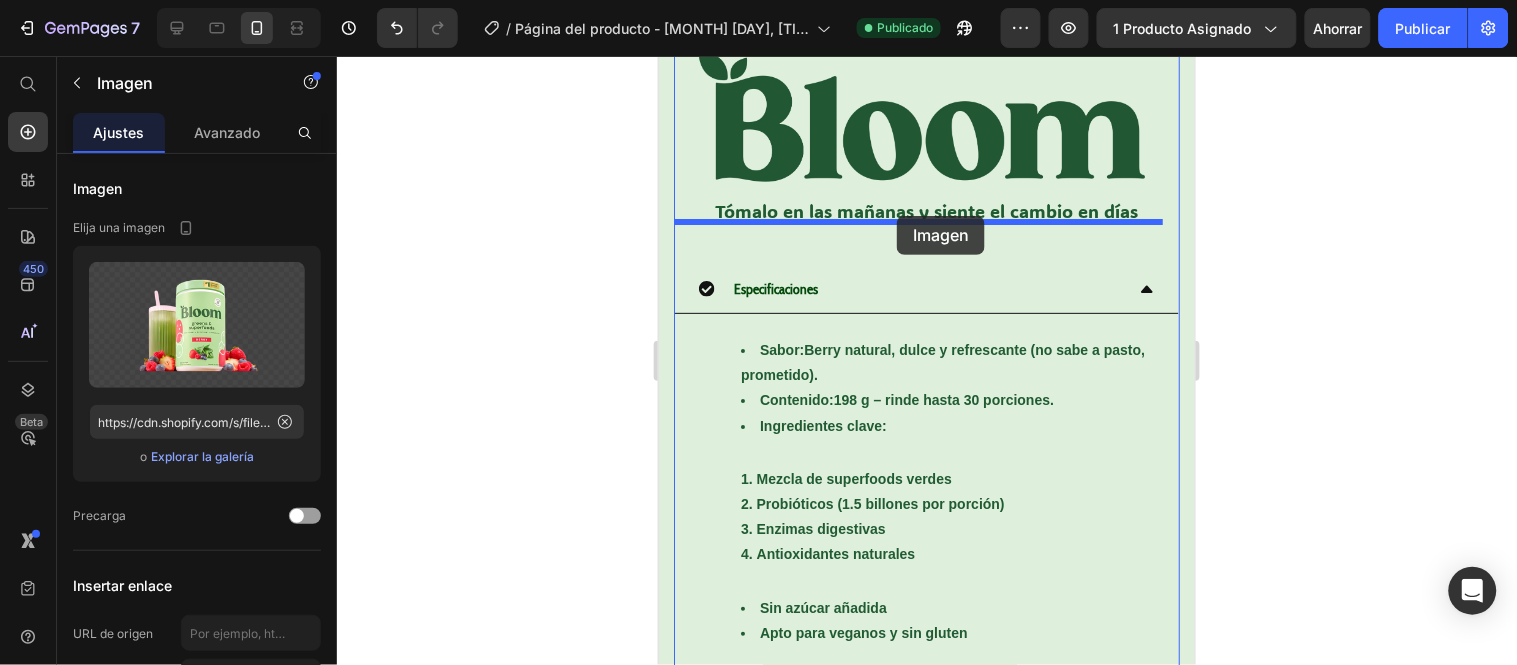 drag, startPoint x: 861, startPoint y: 421, endPoint x: 896, endPoint y: 215, distance: 208.95215 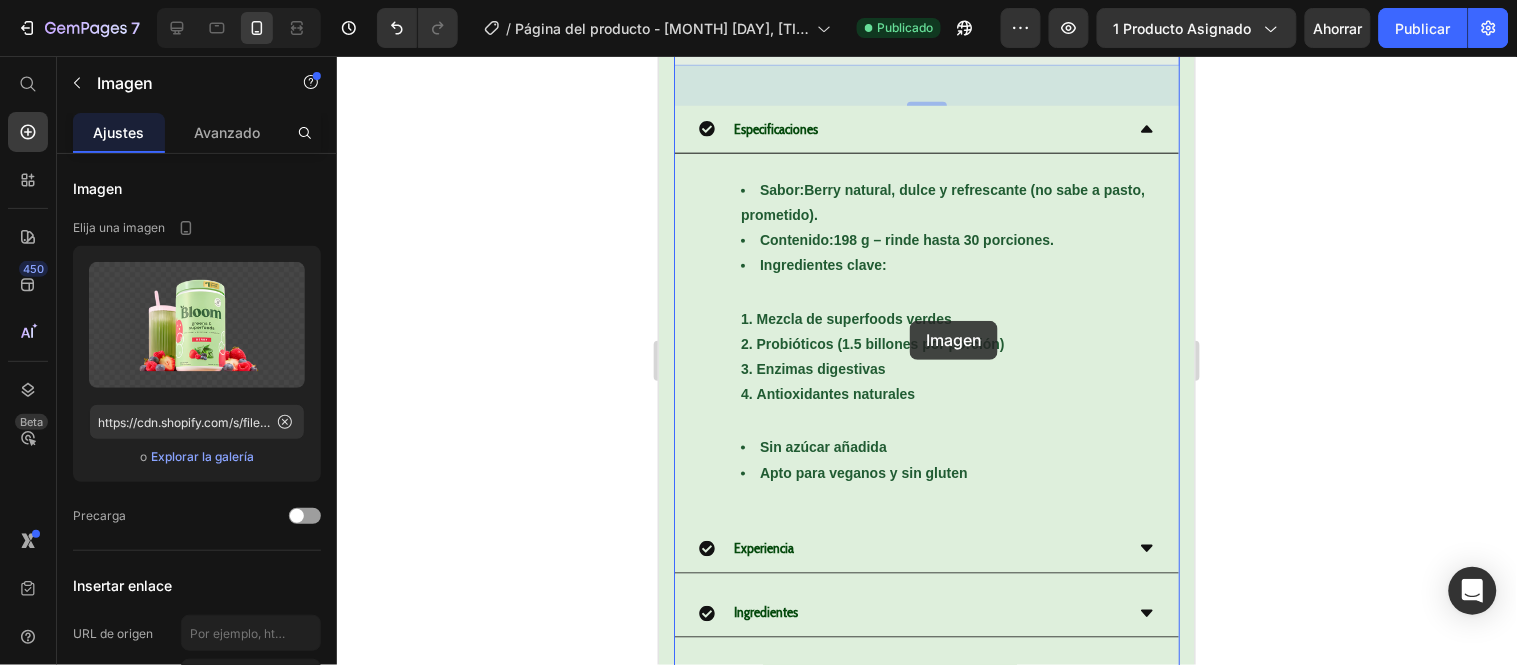 scroll, scrollTop: 2915, scrollLeft: 0, axis: vertical 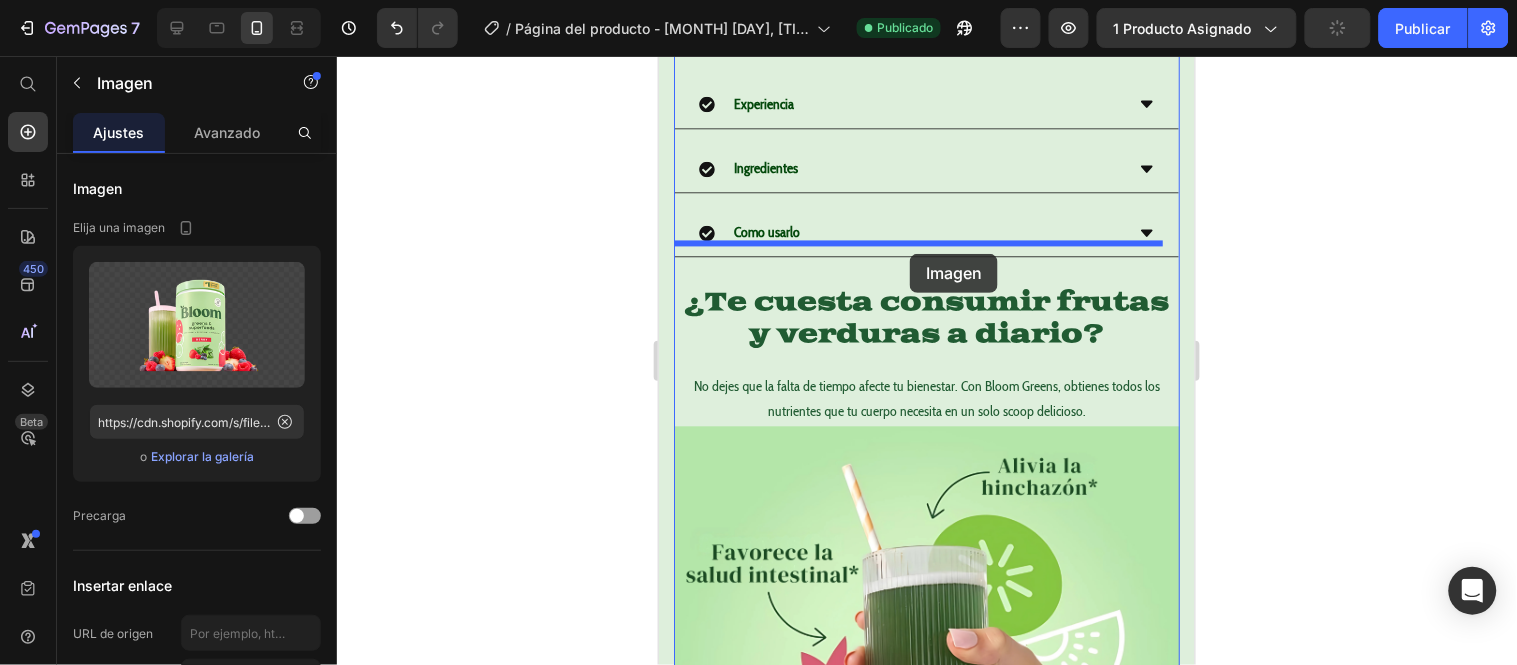 drag, startPoint x: 906, startPoint y: 271, endPoint x: 909, endPoint y: 253, distance: 18.248287 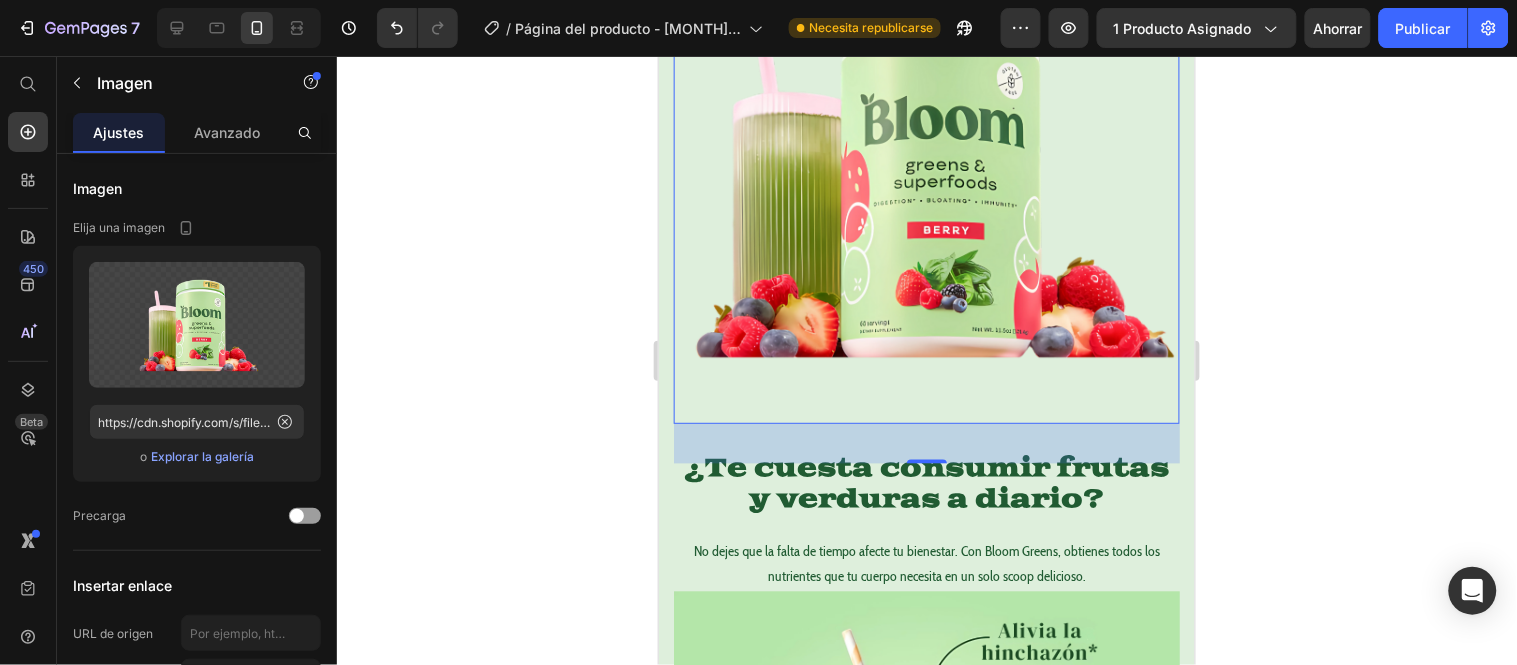 scroll, scrollTop: 2853, scrollLeft: 0, axis: vertical 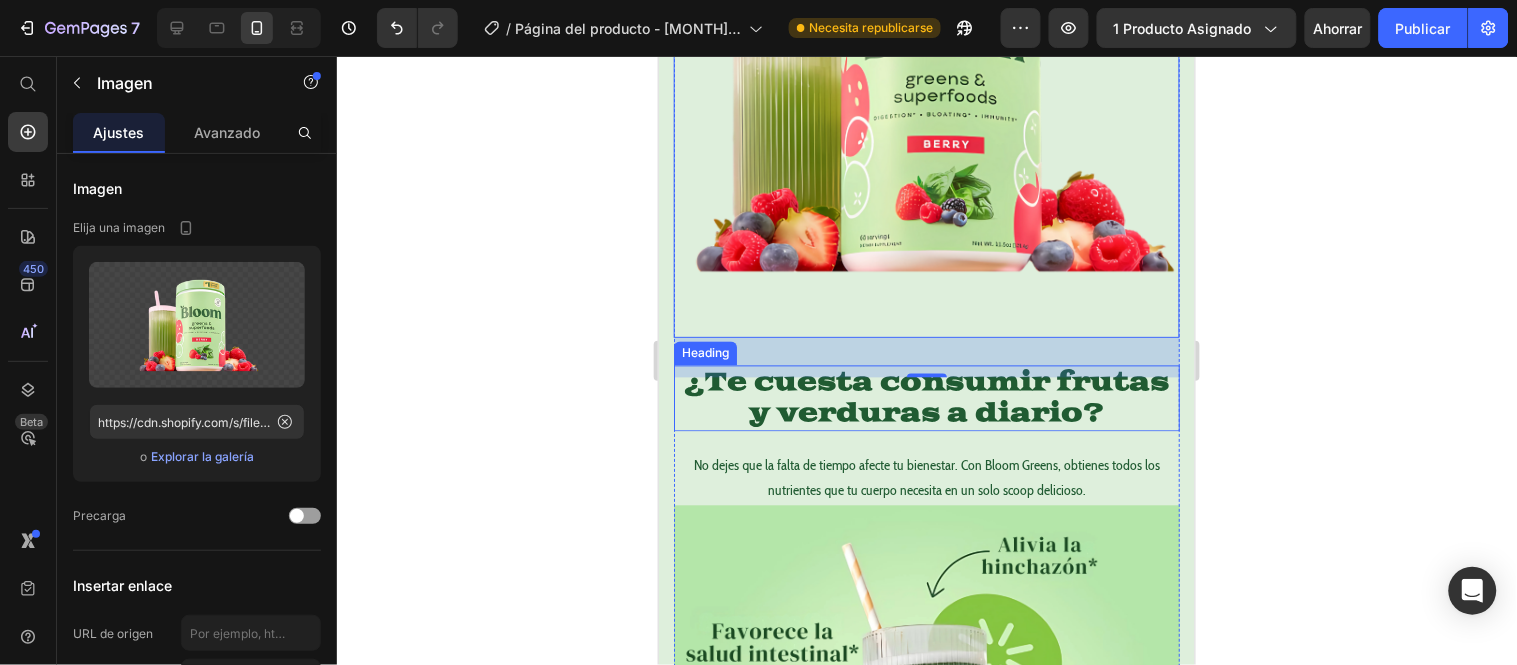 click on "¿Te cuesta consumir frutas y verduras a diario?" at bounding box center (926, 398) 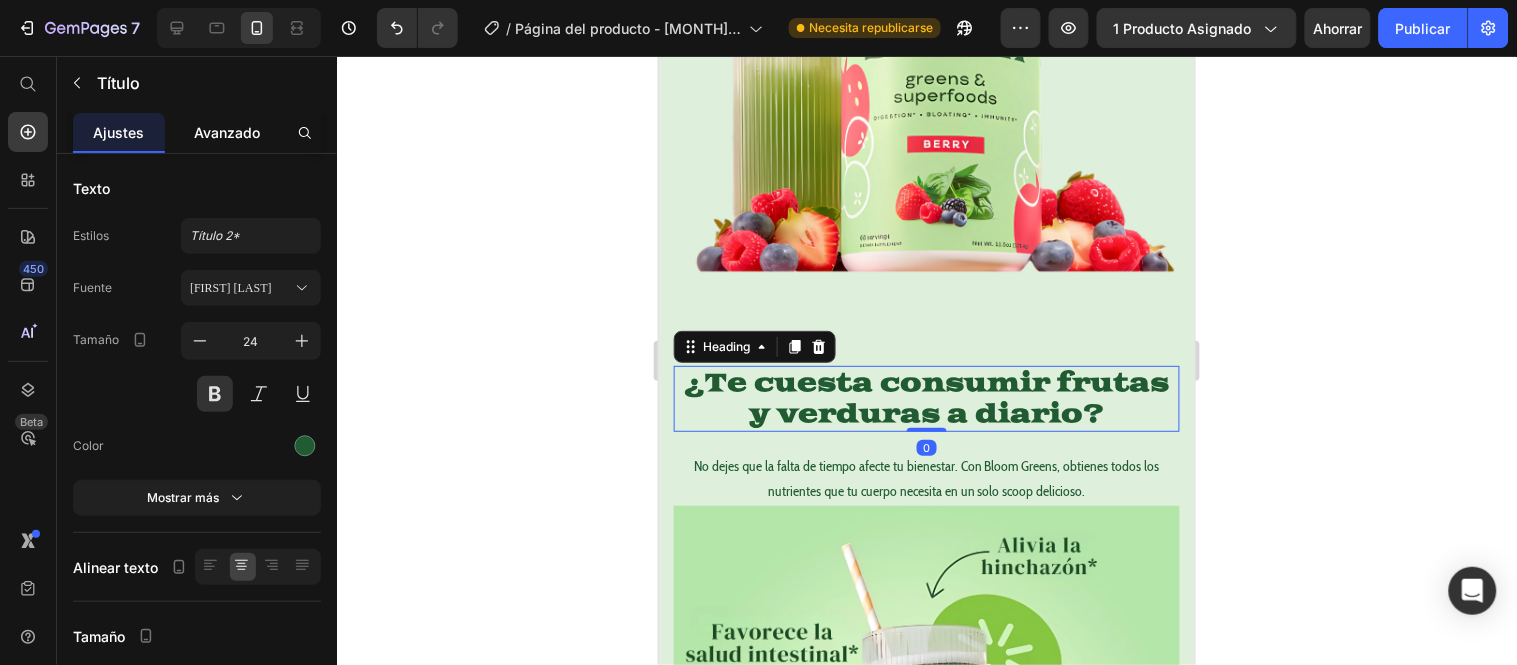 click on "Avanzado" at bounding box center (227, 132) 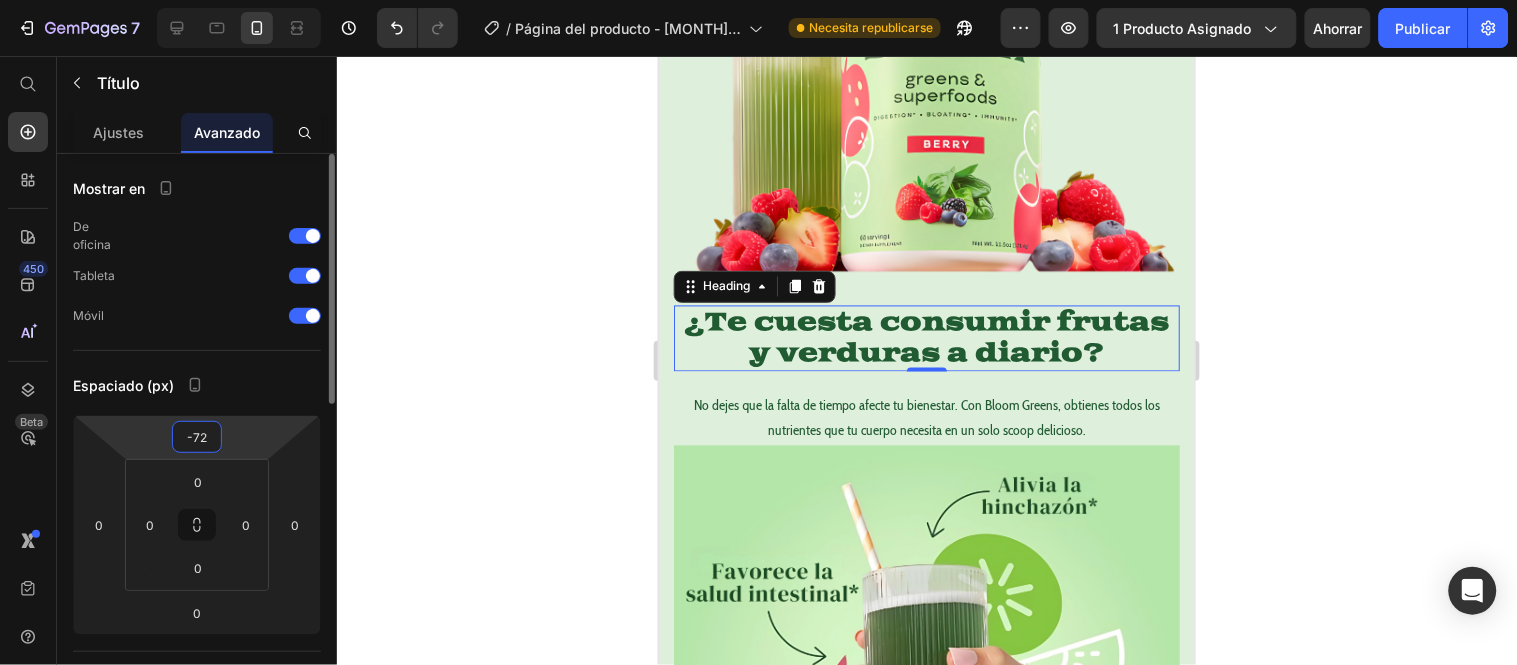type on "-74" 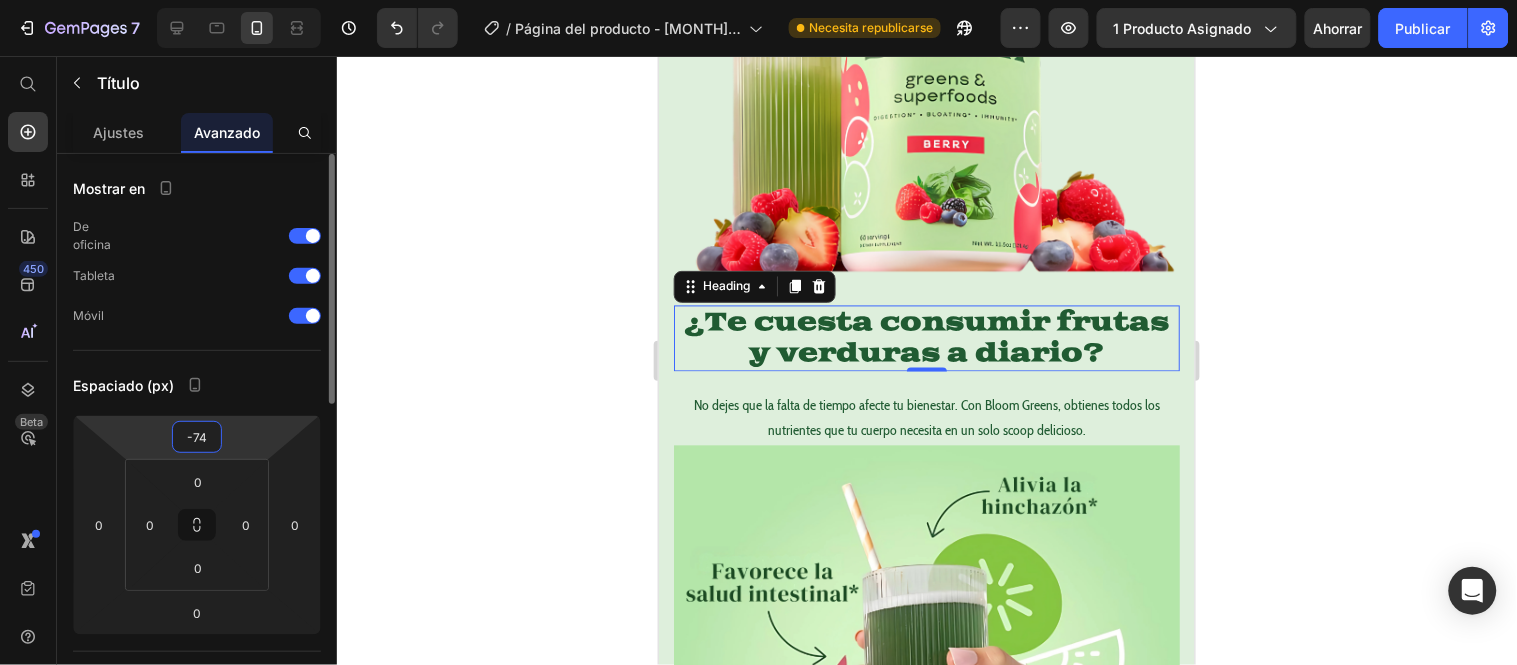 drag, startPoint x: 228, startPoint y: 421, endPoint x: 226, endPoint y: 455, distance: 34.058773 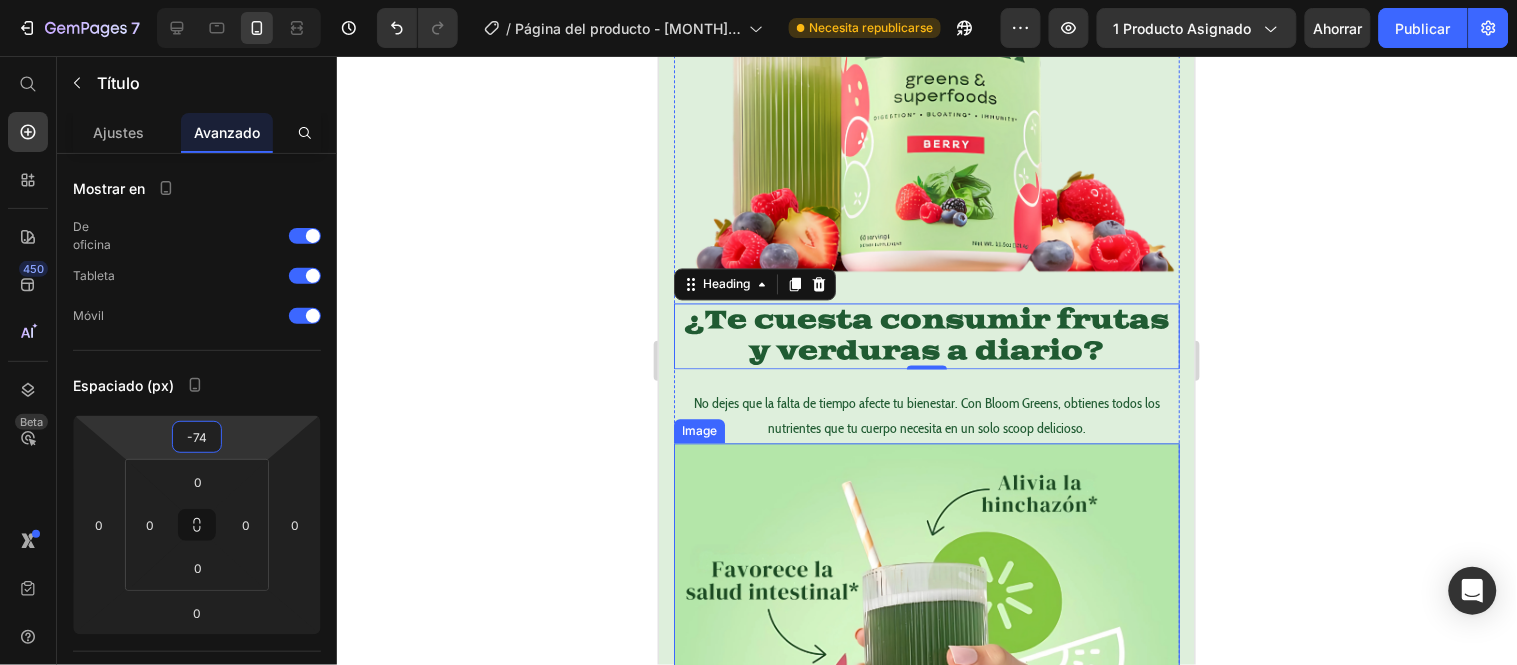 click at bounding box center [926, 696] 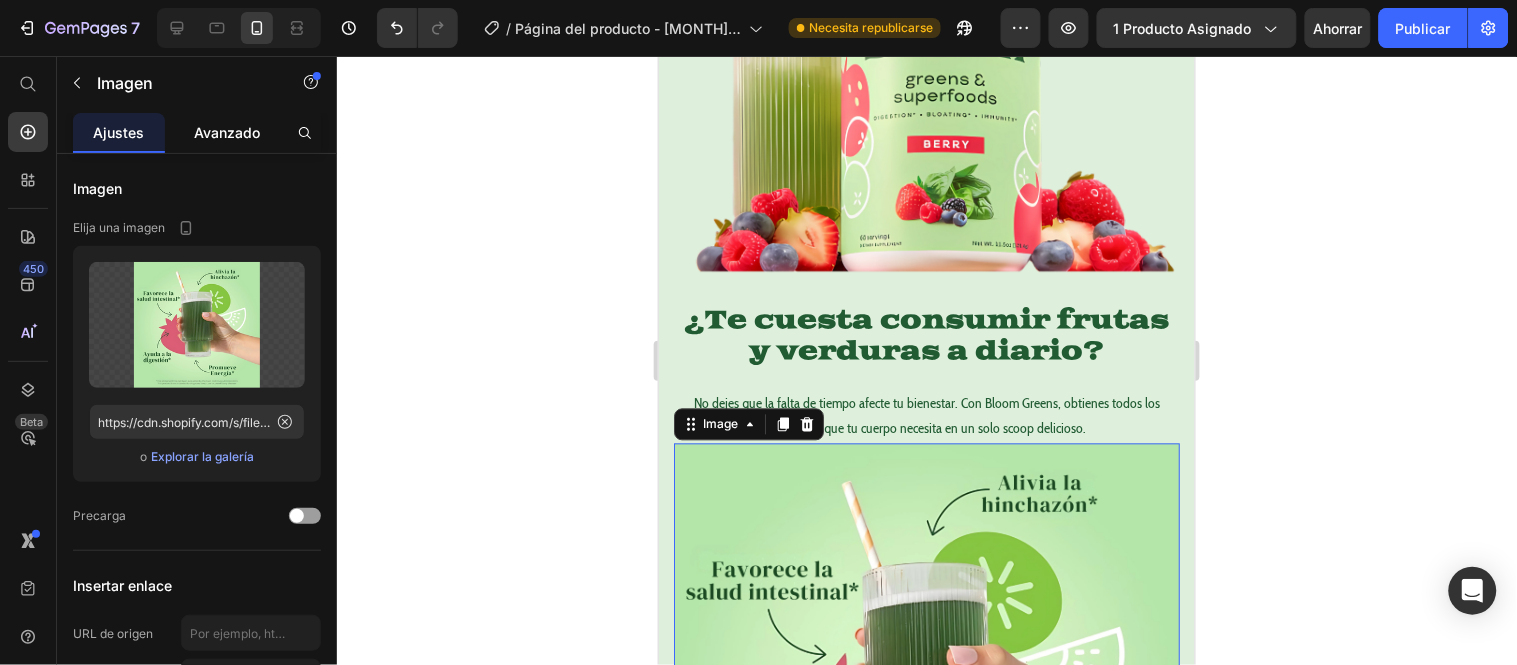 click on "Avanzado" 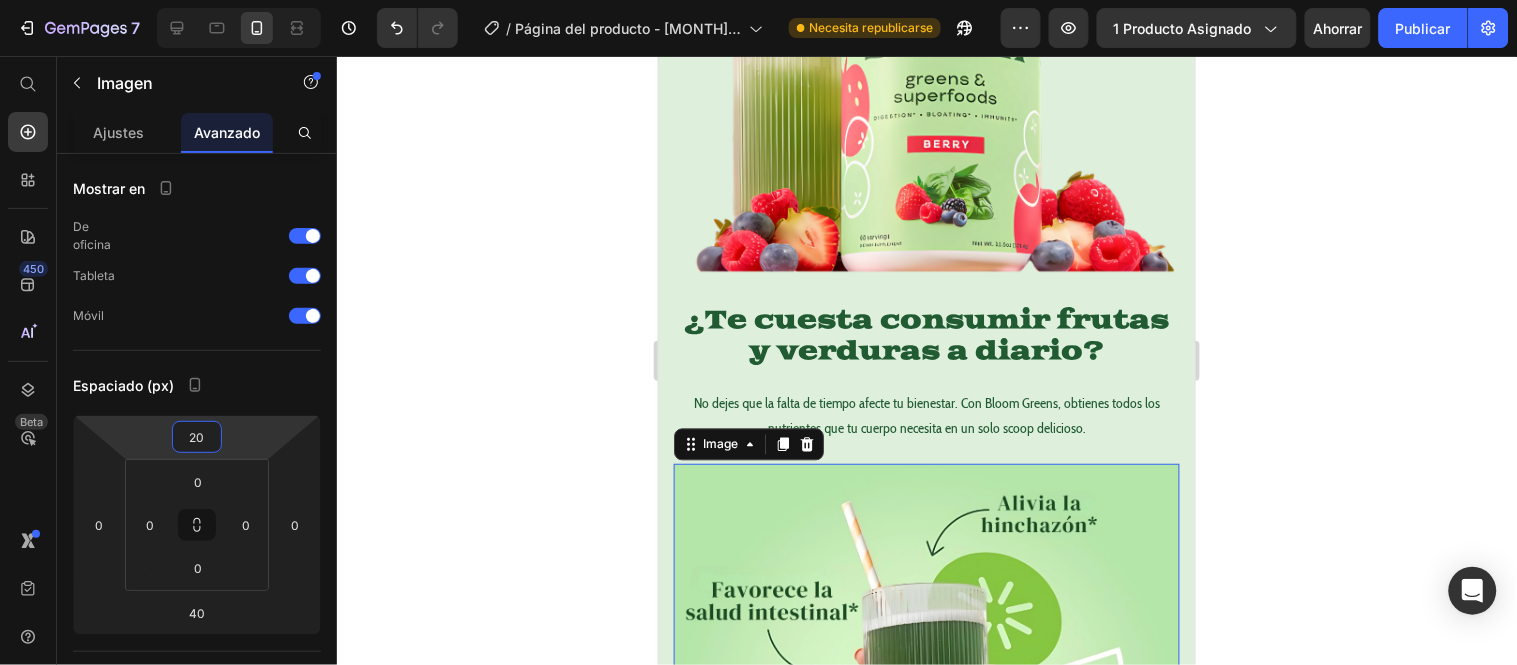 type on "22" 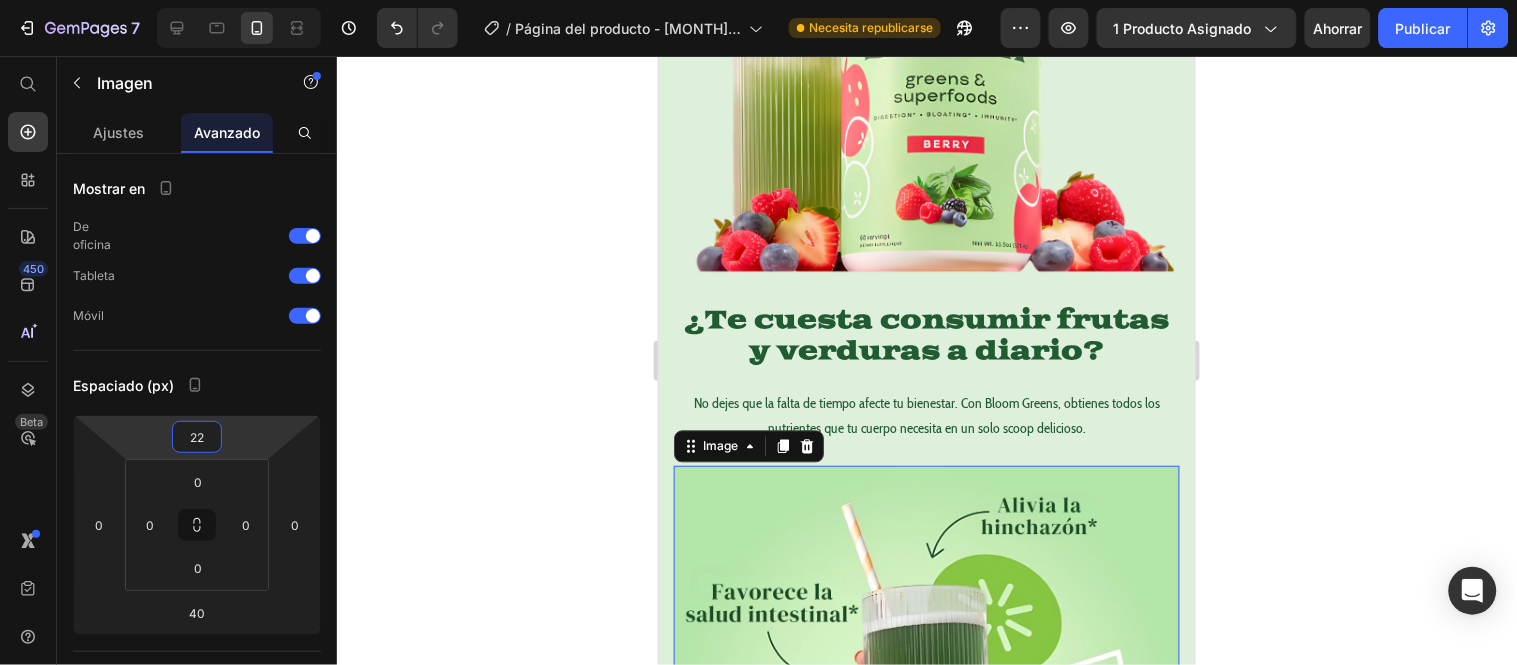 drag, startPoint x: 217, startPoint y: 418, endPoint x: 217, endPoint y: 406, distance: 12 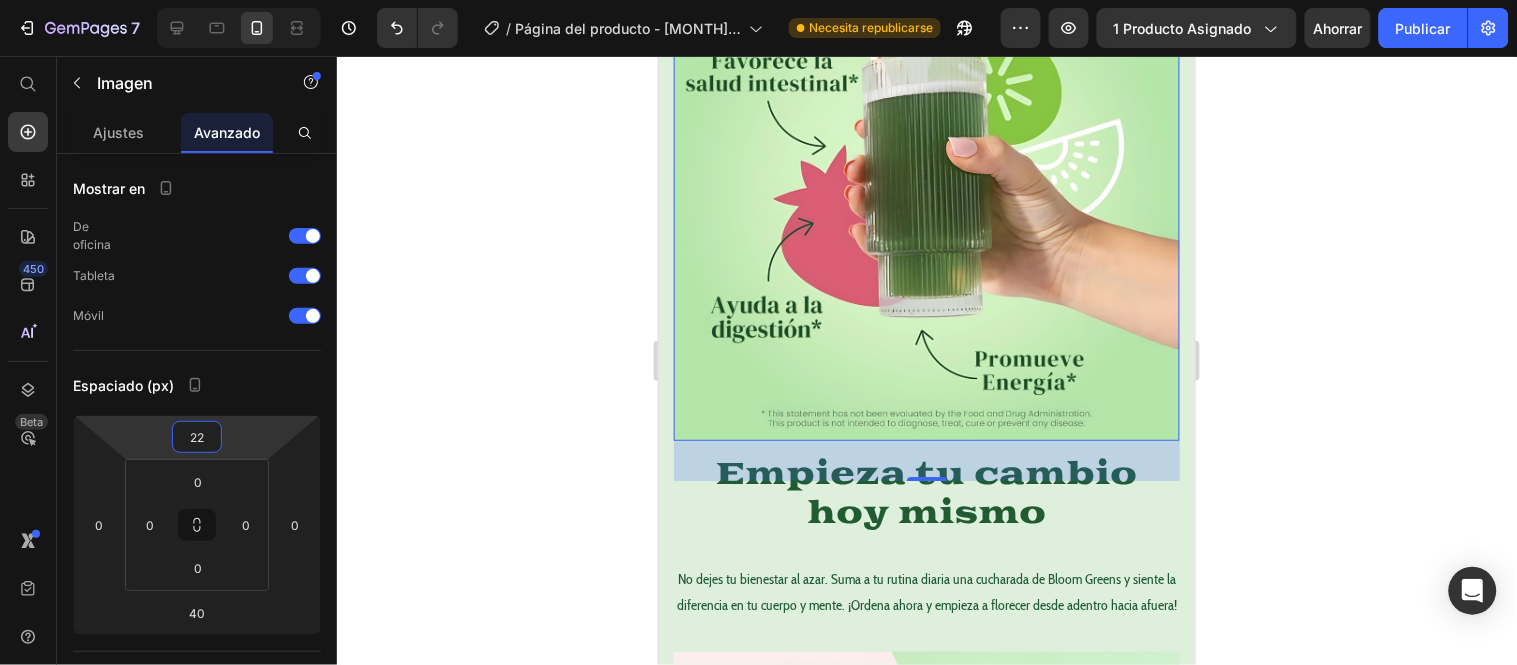 scroll, scrollTop: 3408, scrollLeft: 0, axis: vertical 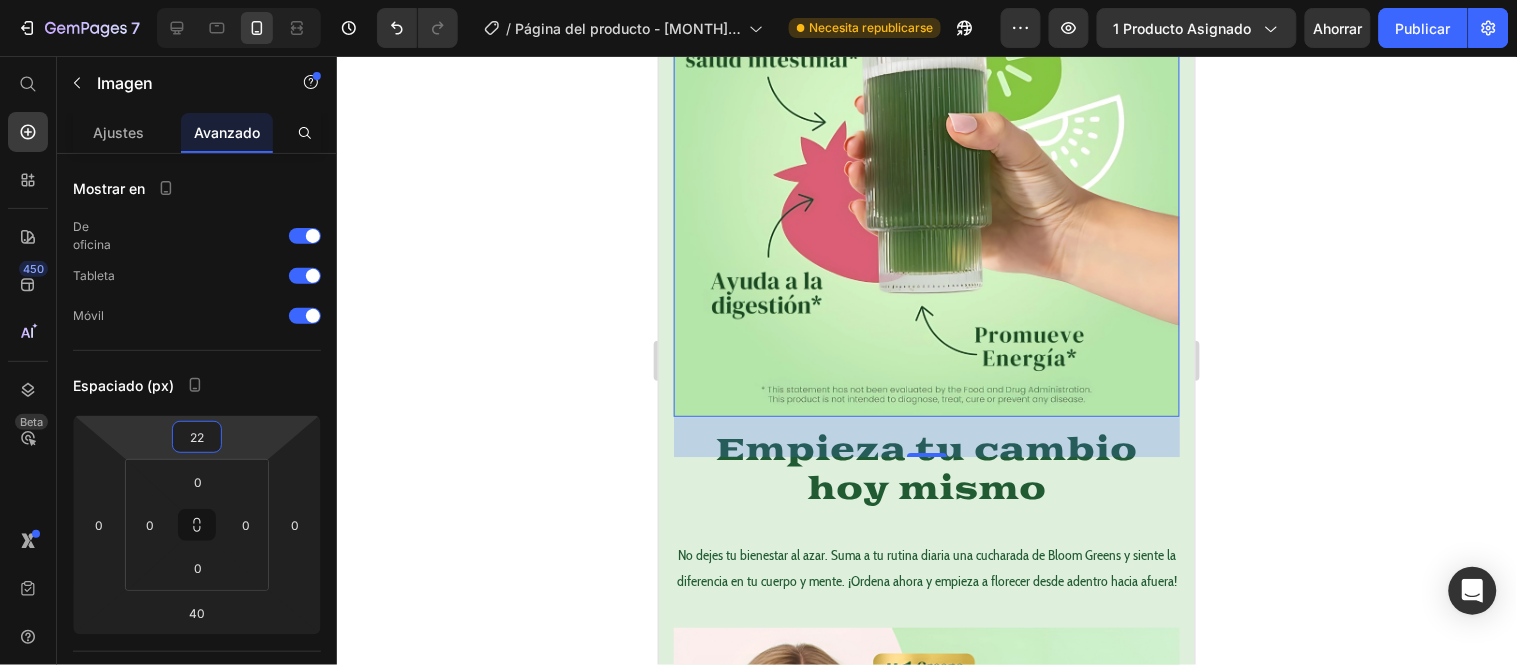 click 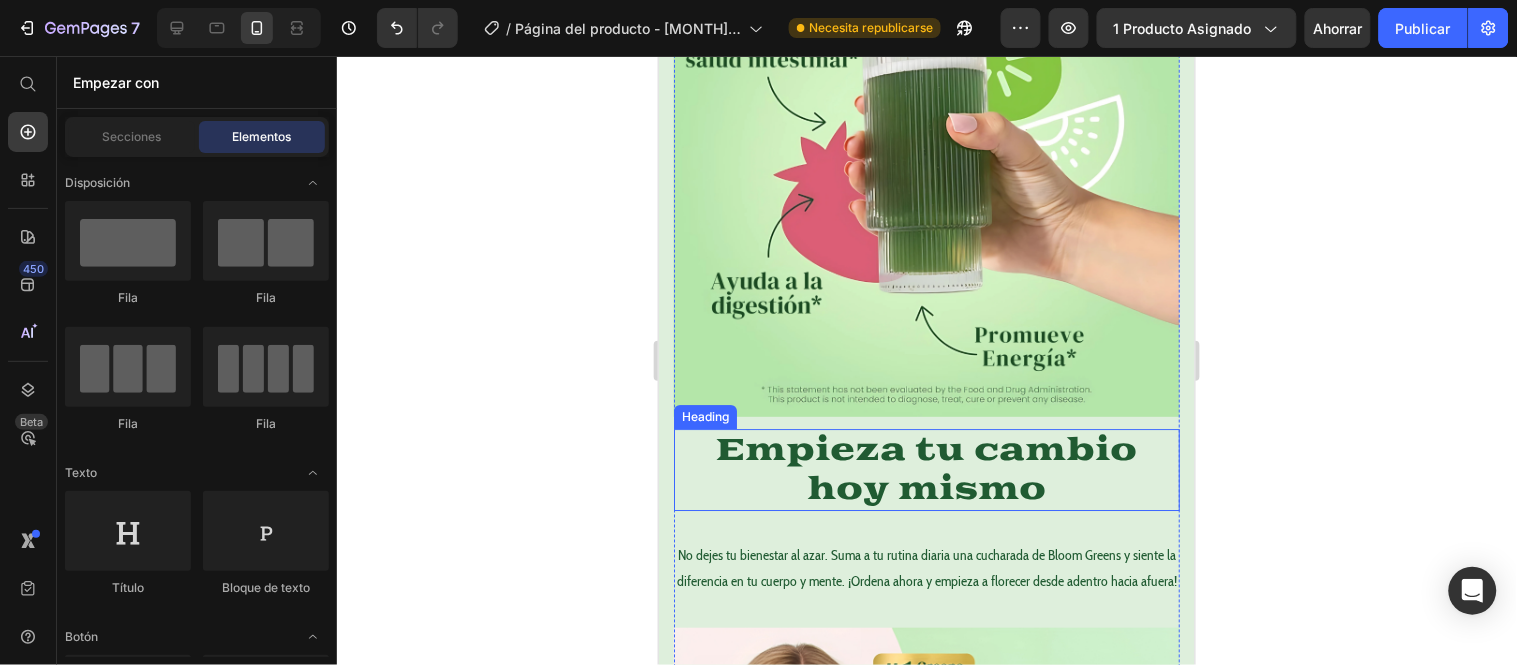 click on "Empieza tu cambio hoy mismo" at bounding box center [926, 469] 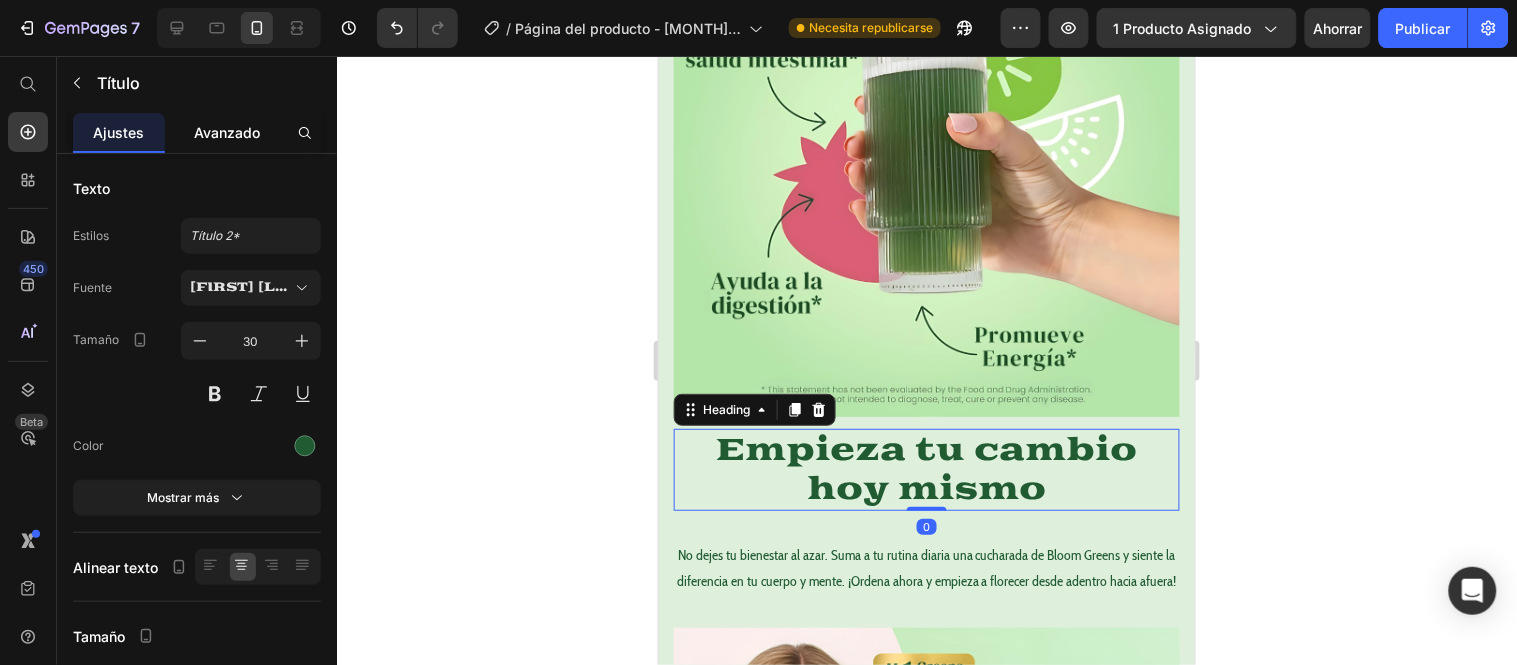 click on "Avanzado" at bounding box center [227, 132] 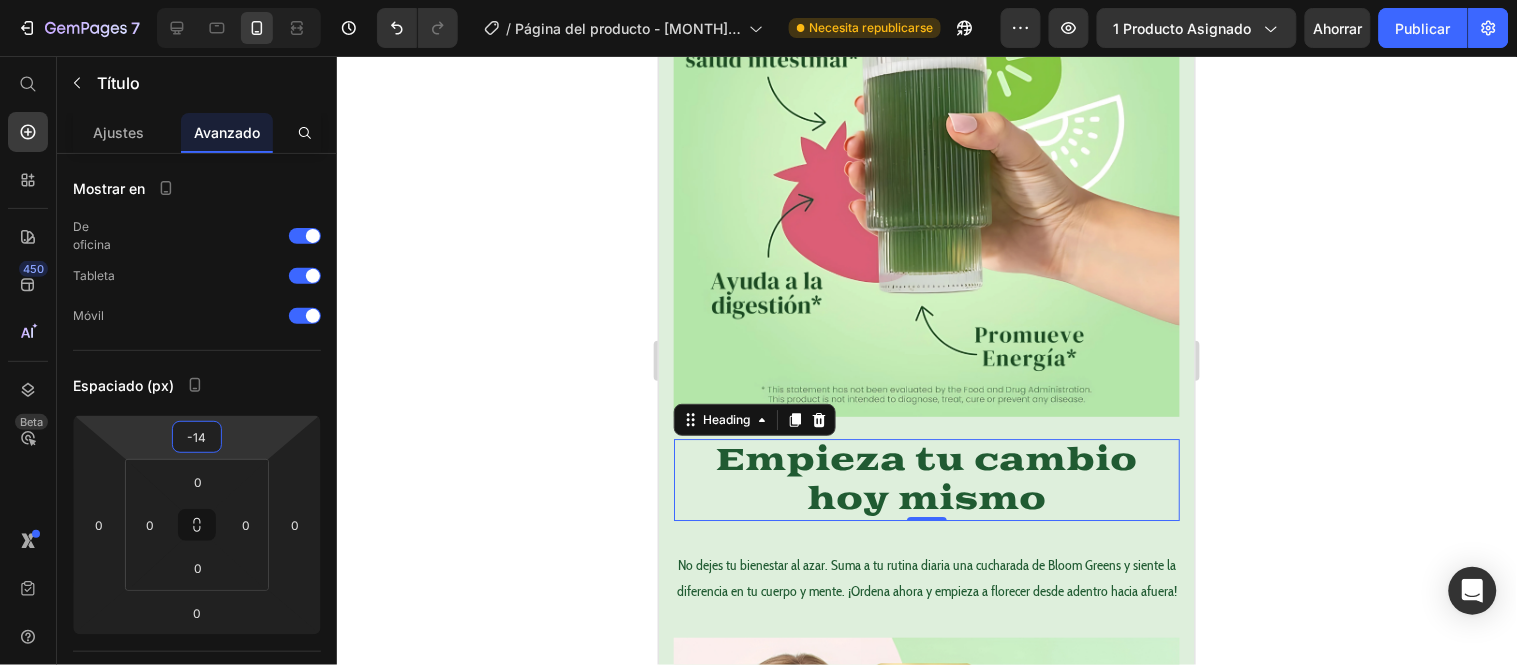 type on "-12" 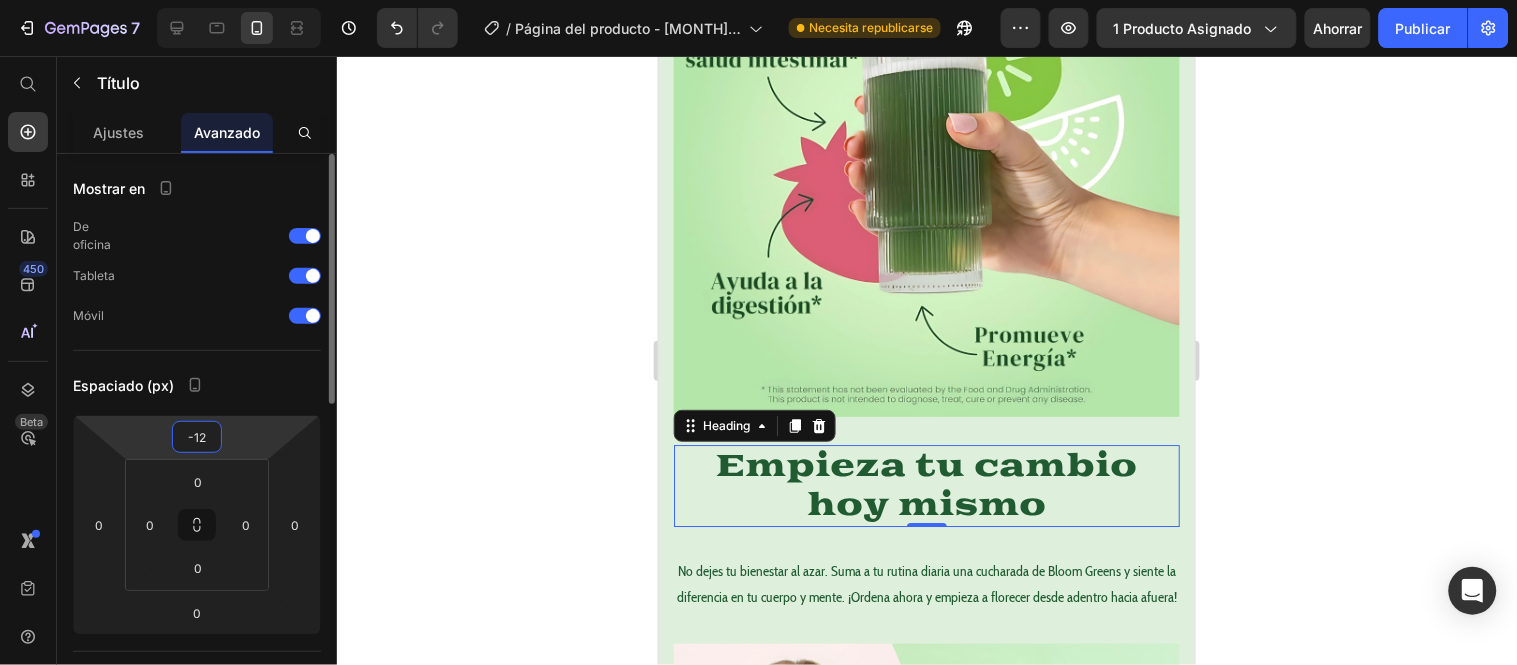 drag, startPoint x: 213, startPoint y: 418, endPoint x: 211, endPoint y: 406, distance: 12.165525 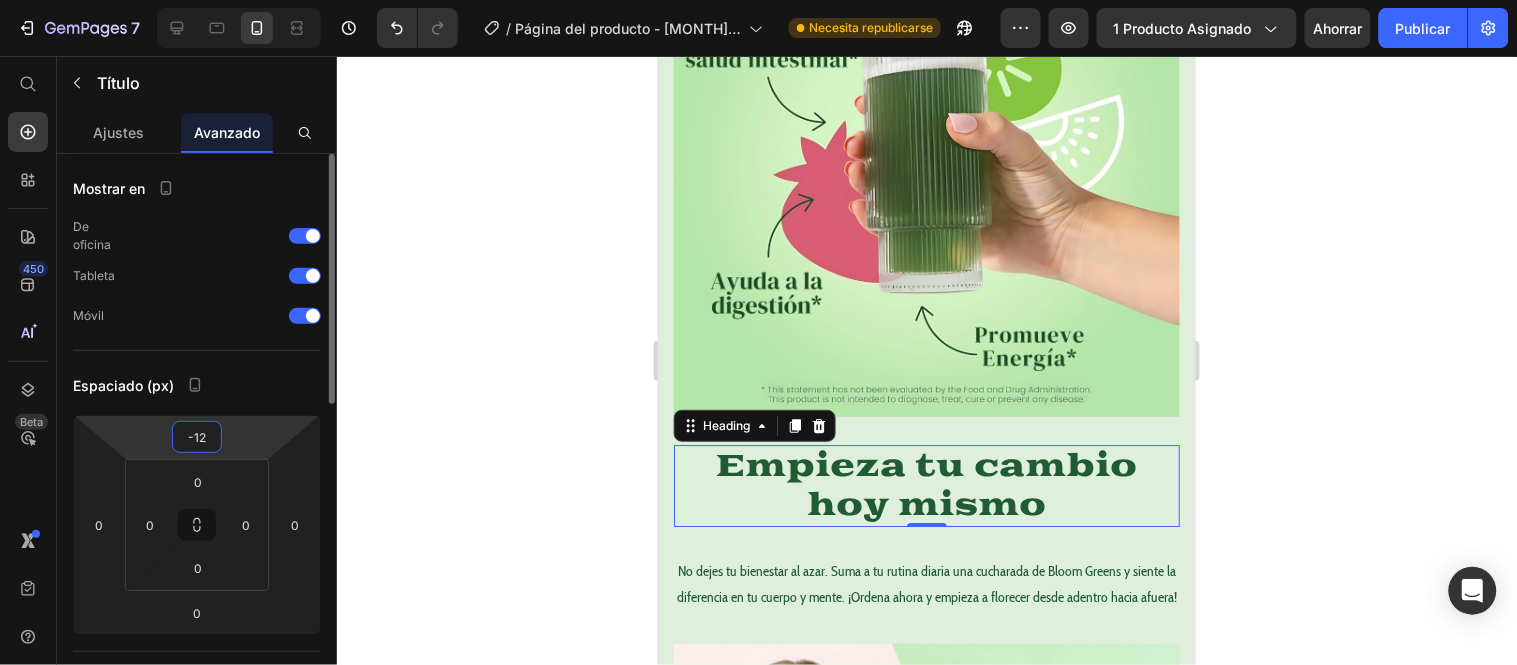 click on "7 Historial de versiones / Página del producto - [MONTH] [DAY], [TIME] Necesita republicarse Avance 1 producto asignado Ahorrar Publicar 450 Beta Empezar con Secciones Elementos Hero Section Product Detail Brands Trusted Badges Guarantee Product Breakdown How to use Testimonials Compare Bundle FAQs Social Proof Brand Story Product List Collection Blog List Contact Sticky Add to Cart Custom Footer Explorar la biblioteca 450 Disposición
Fila
Fila
Fila
Fila Texto
Título
Bloque de texto Botón
Botón
Botón
Pegajoso Volver arriba Video" at bounding box center (758, 0) 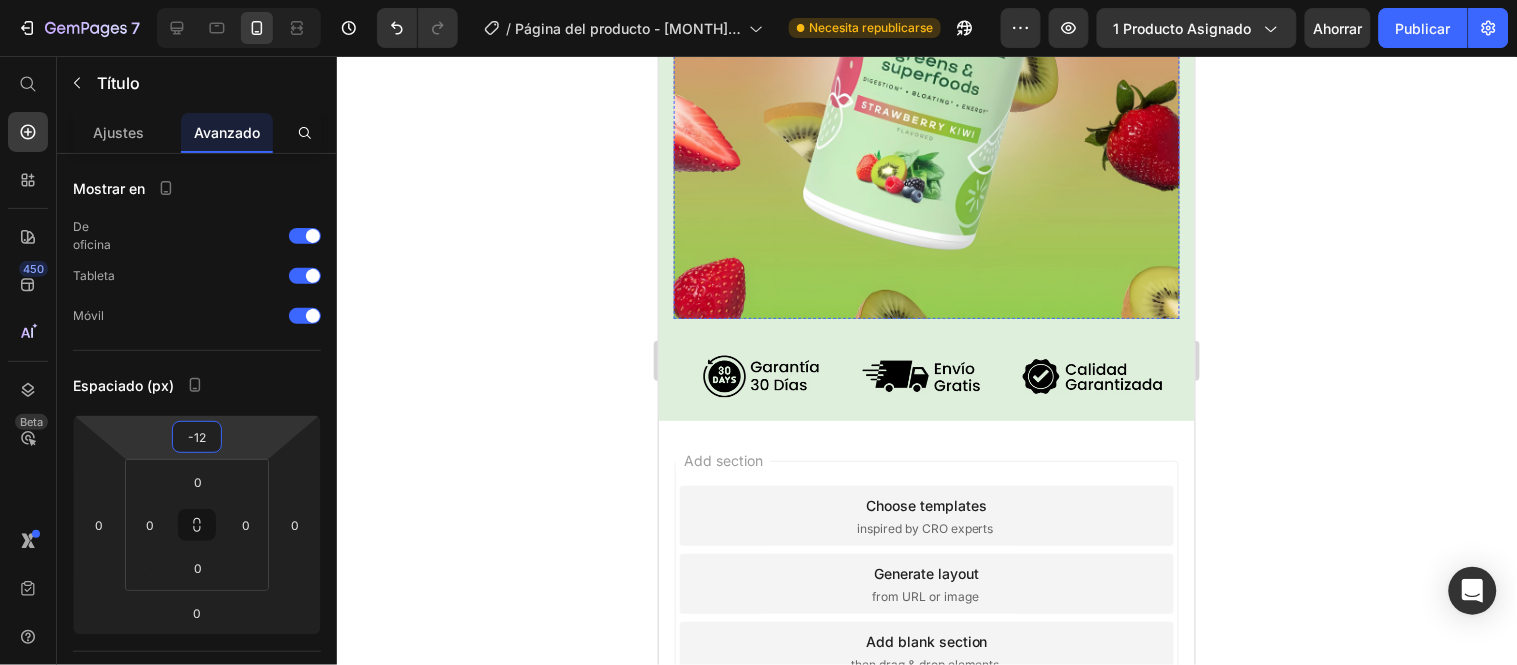 scroll, scrollTop: 6355, scrollLeft: 0, axis: vertical 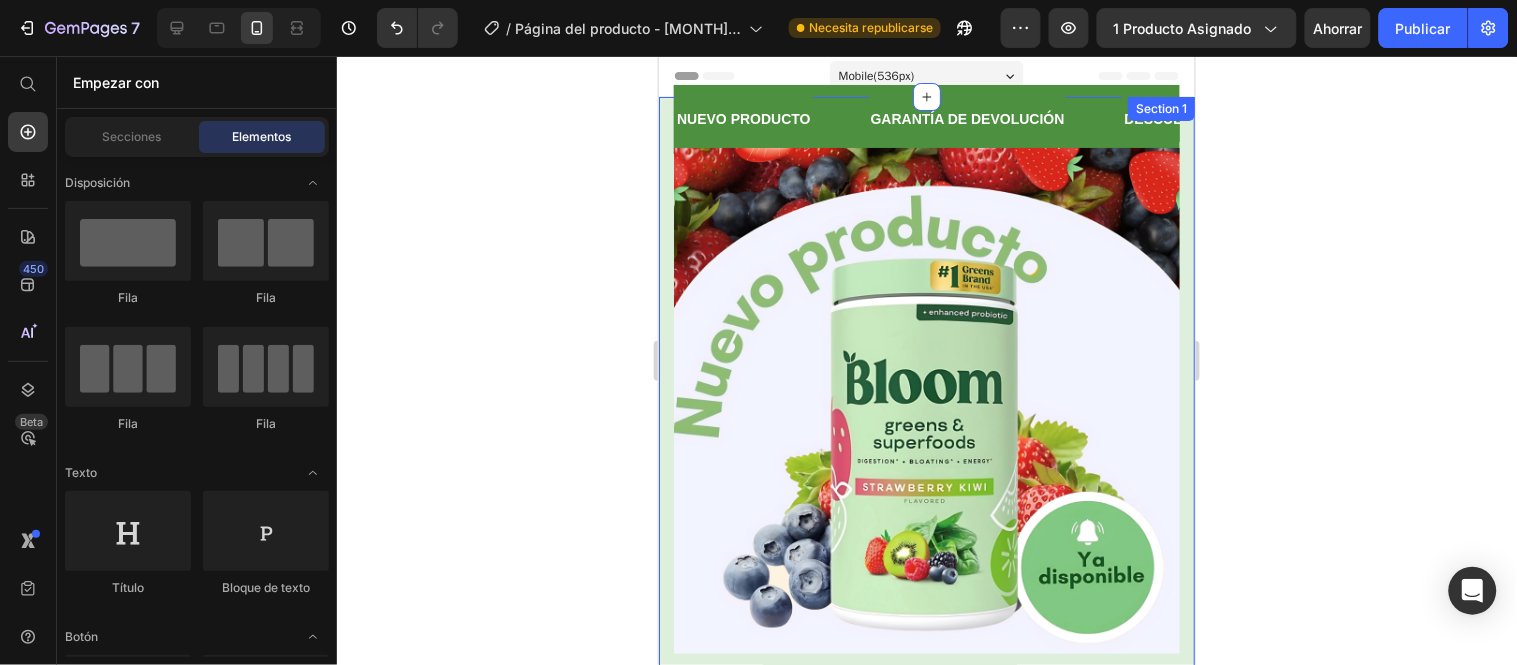 click on "NUEVO PRODUCTO Text GARANTÍA DE DEVOLUCIÓN Text DESCUENTO ESPECIAL Text ENVÍO GRATIS Text NUEVO PRODUCTO Text GARANTÍA DE DEVOLUCIÓN Text DESCUENTO ESPECIAL Text ENVÍO GRATIS Text Marquee Product Images
Vero eos
At accusamus
Et iusto odio
Consectetur
Adipiscin Accordion Icon Icon Icon Icon Icon Icon List 5,500+ Ventas! Text Block Row Bloom Greens | Más de 30 superalimentos en un polvo delicioso: salud, energía y bienestar Product Title $189.000,00 Product Price $99.000,00 Product Price Ahorra $90.000,00 Product Badge Row 🚨 PIDE AHORA ANTES QUE SE AGOTEN Stock Counter
COMPRAR BLOOM AHORA Button or 4 interest-free payments of $15.00 with Text Block Image Row Icon Icon Icon Icon Icon Icon List Image “ Text Block [FIRST] [LAST] Text Block
Comprador Verificado Row" at bounding box center (926, 3434) 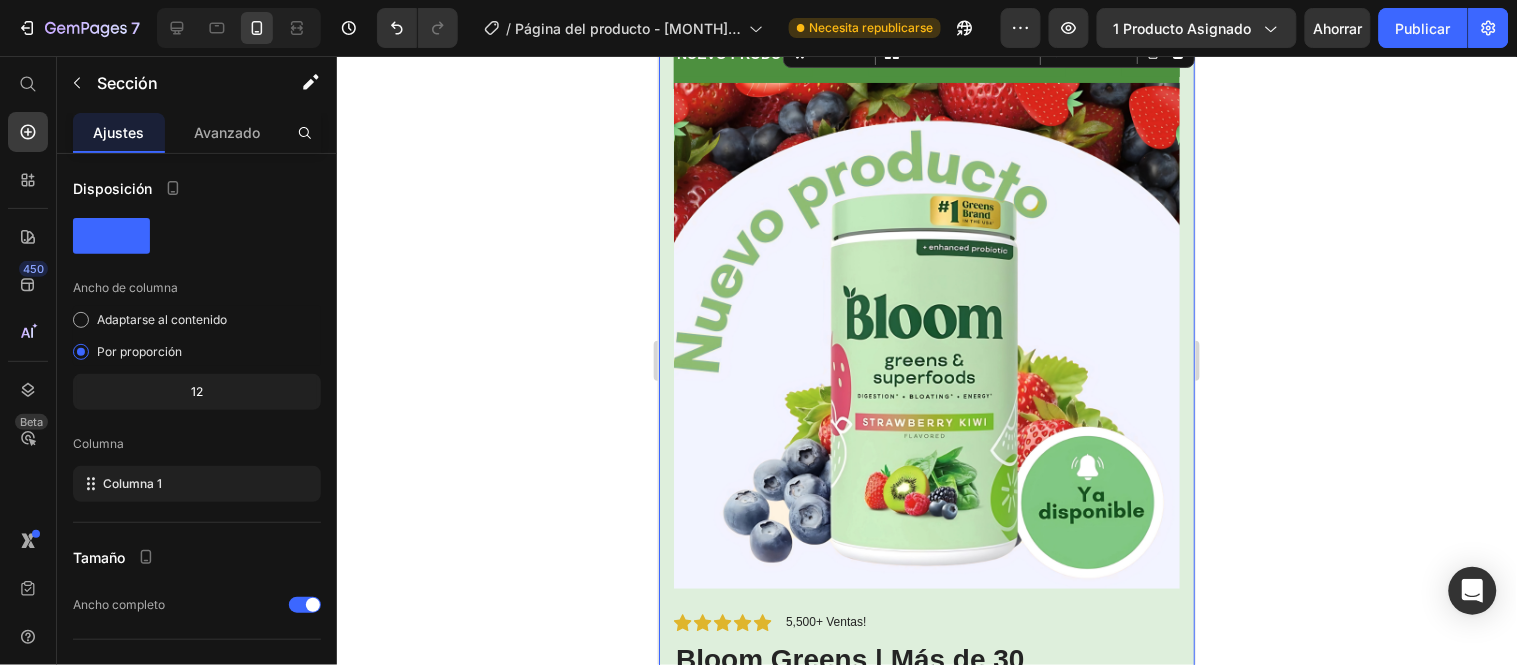 scroll, scrollTop: 0, scrollLeft: 0, axis: both 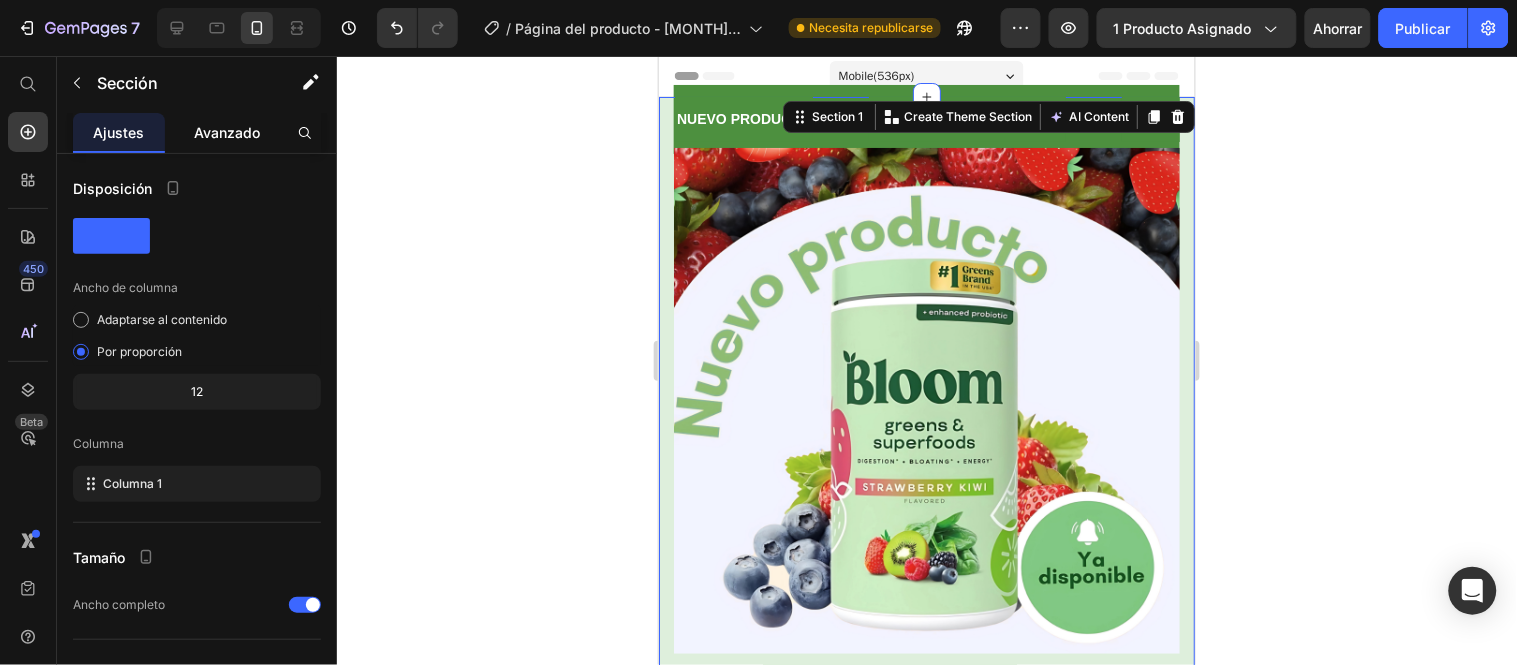 click on "Avanzado" at bounding box center (227, 132) 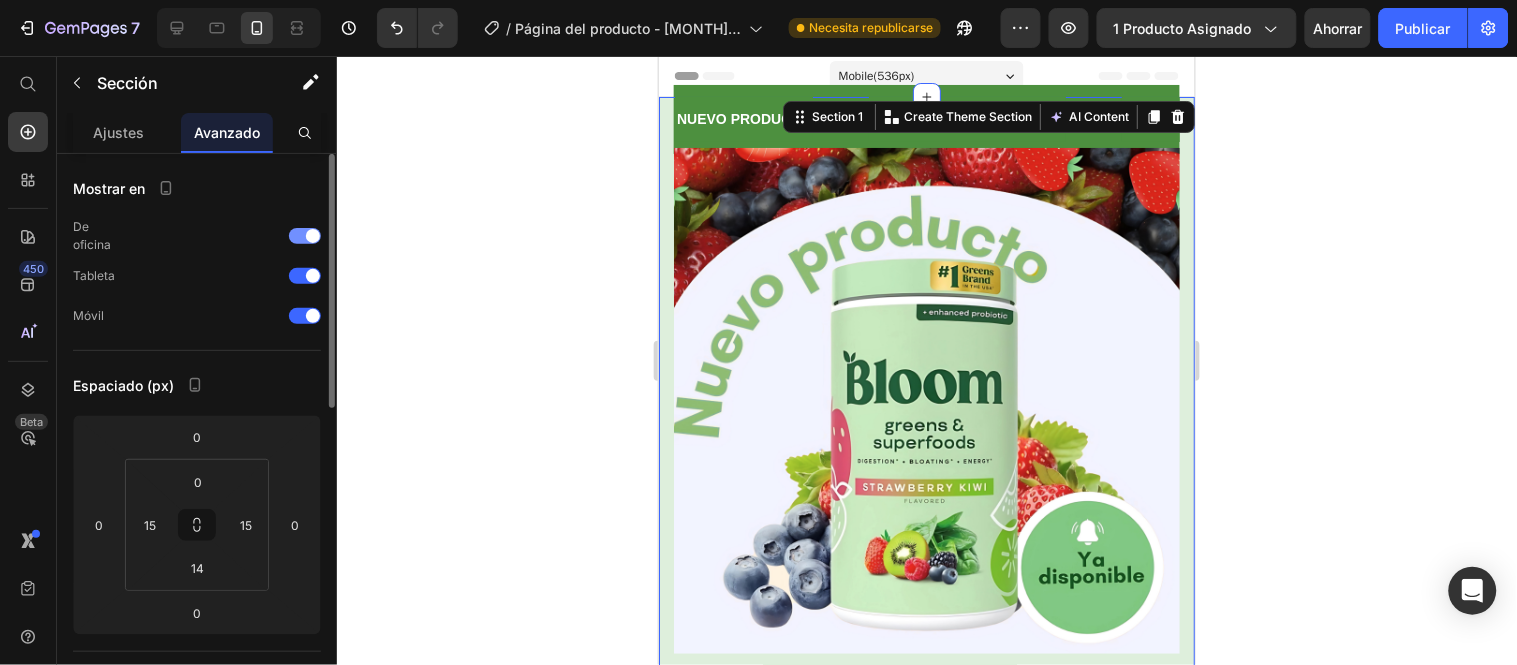 click on "De oficina" at bounding box center (197, 236) 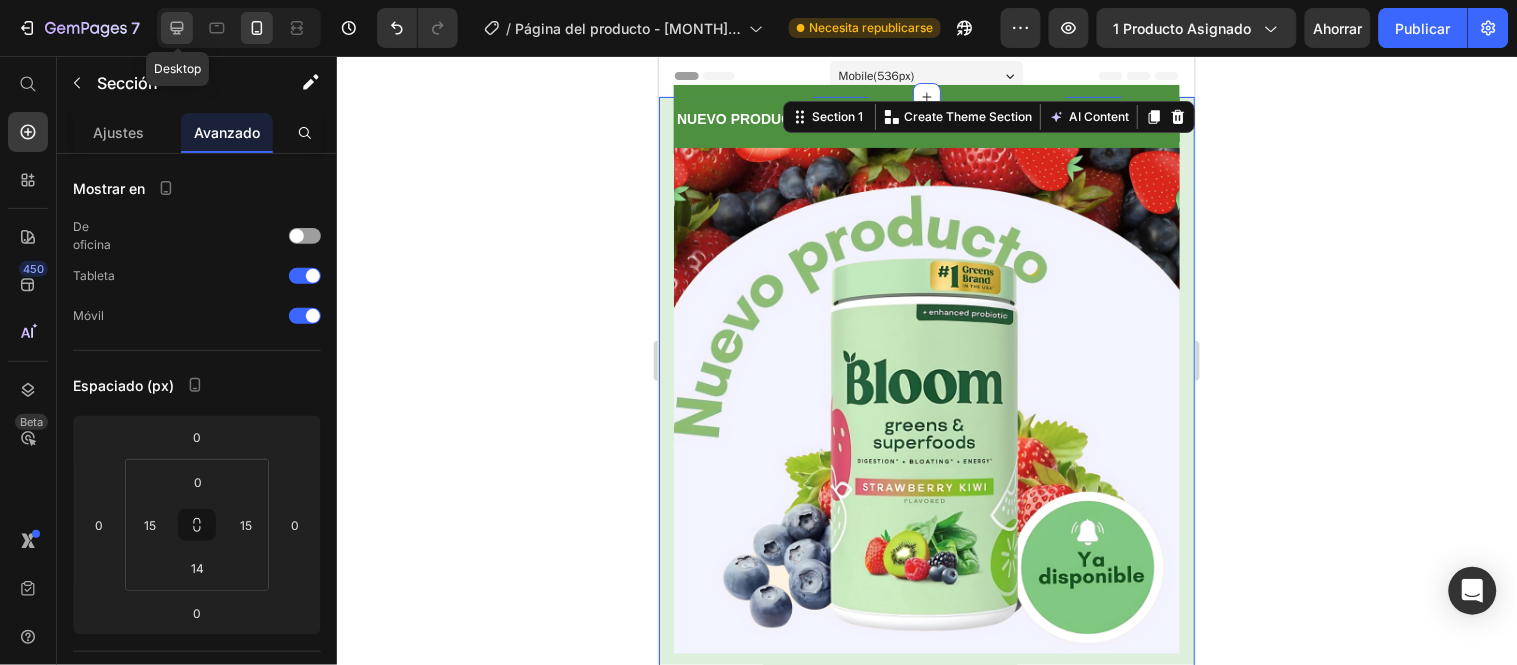 click 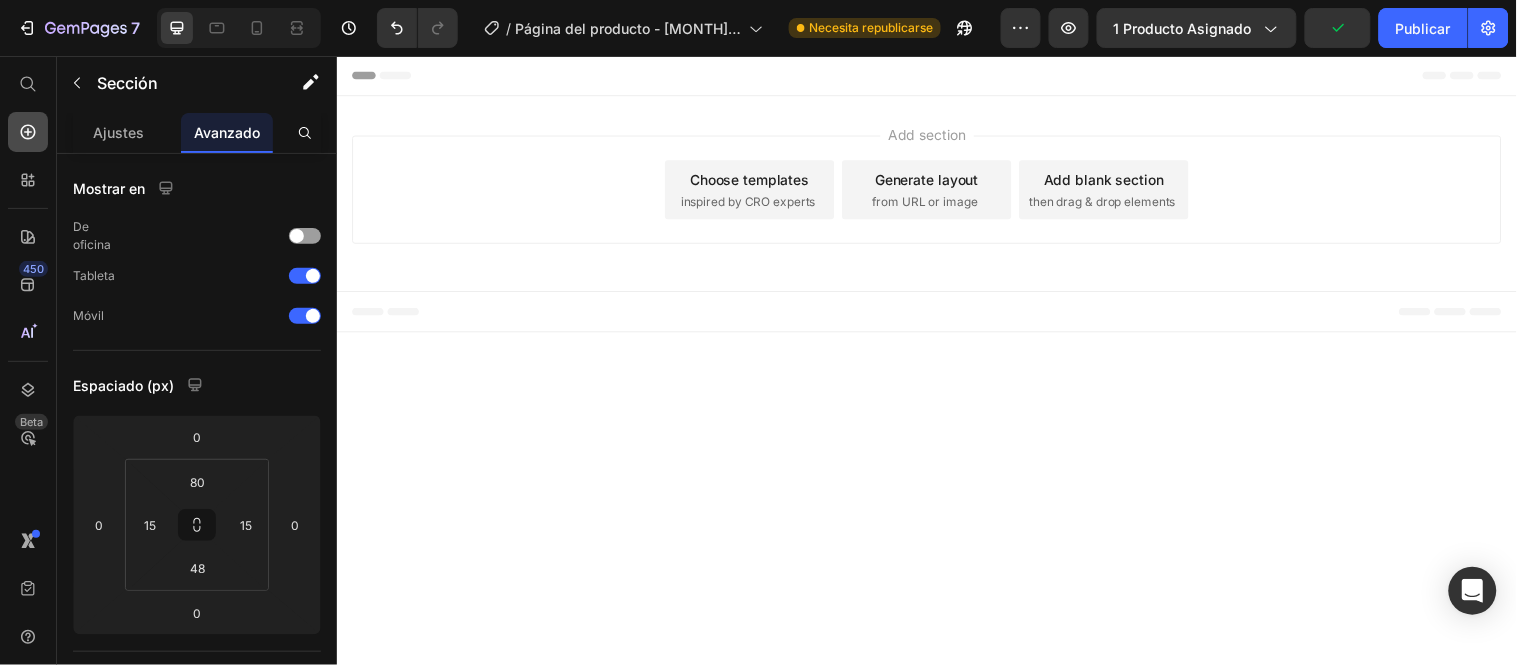 click 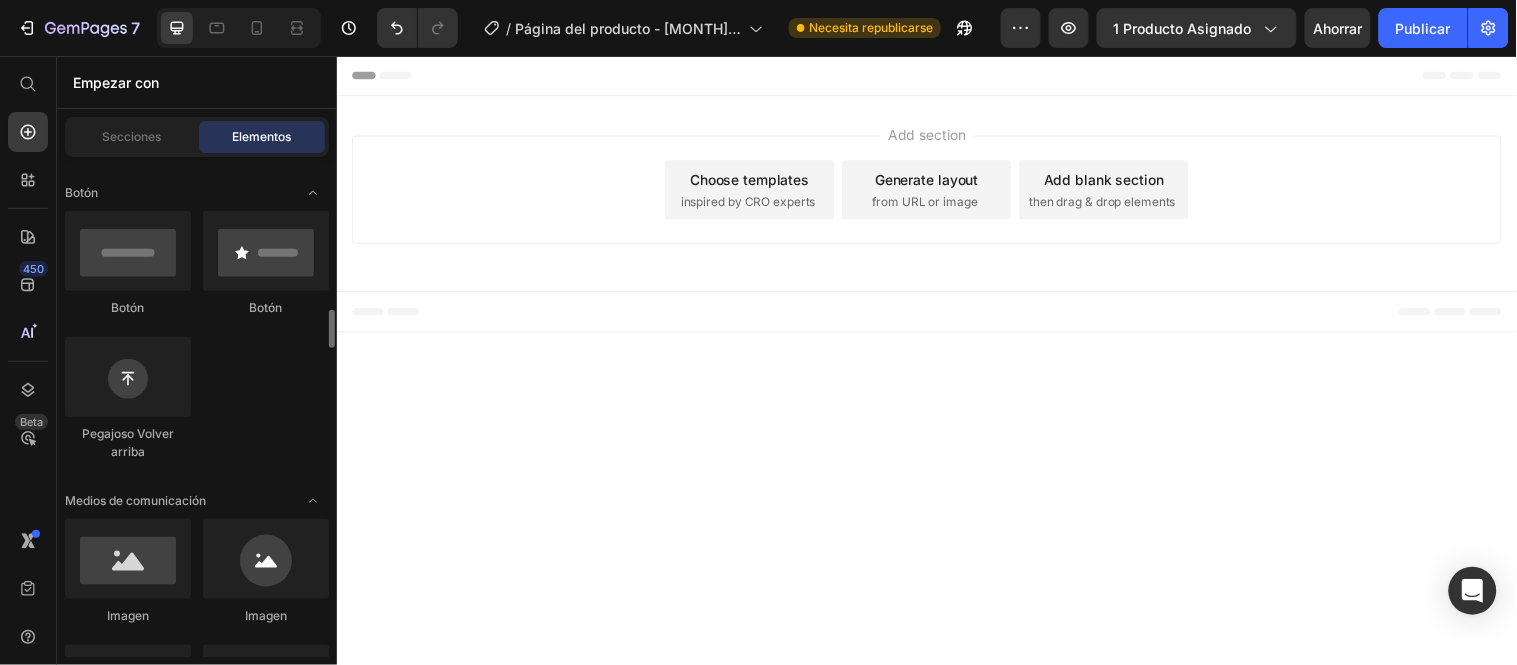scroll, scrollTop: 555, scrollLeft: 0, axis: vertical 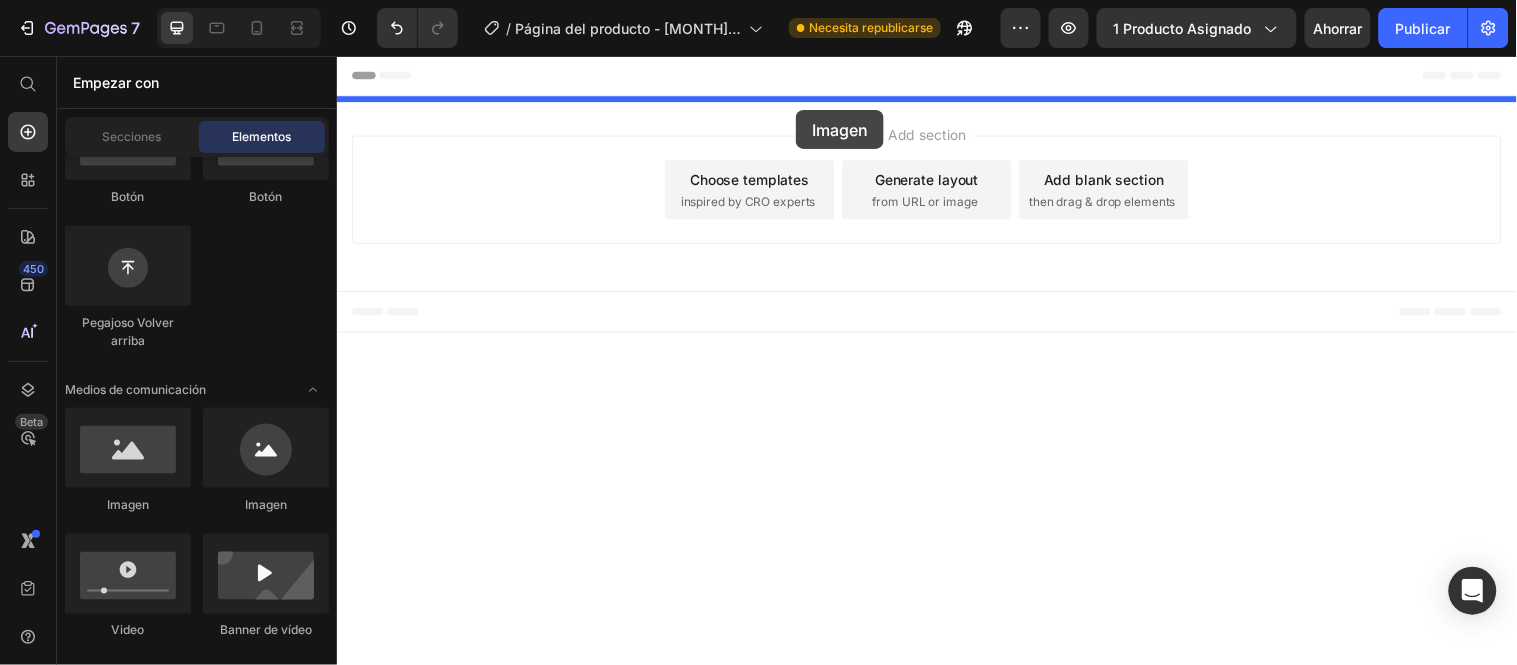 drag, startPoint x: 469, startPoint y: 516, endPoint x: 803, endPoint y: 110, distance: 525.73 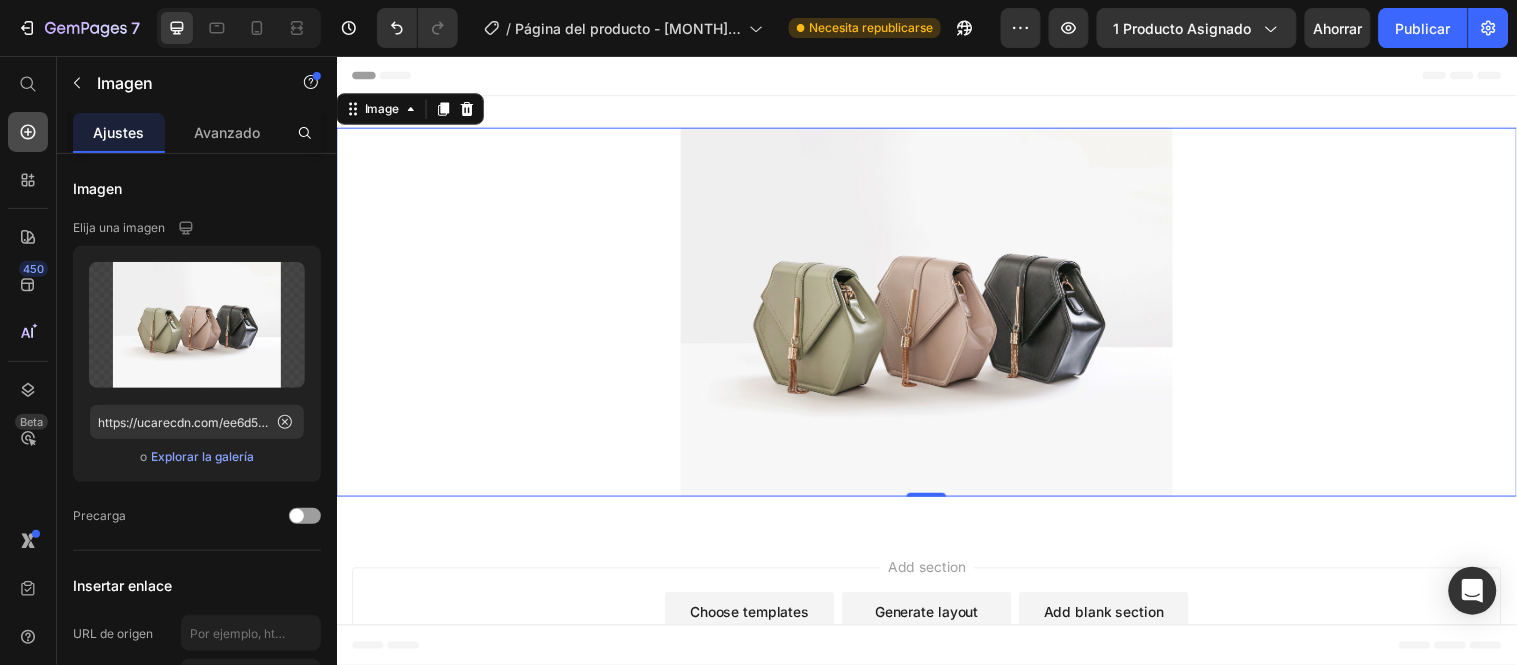 click 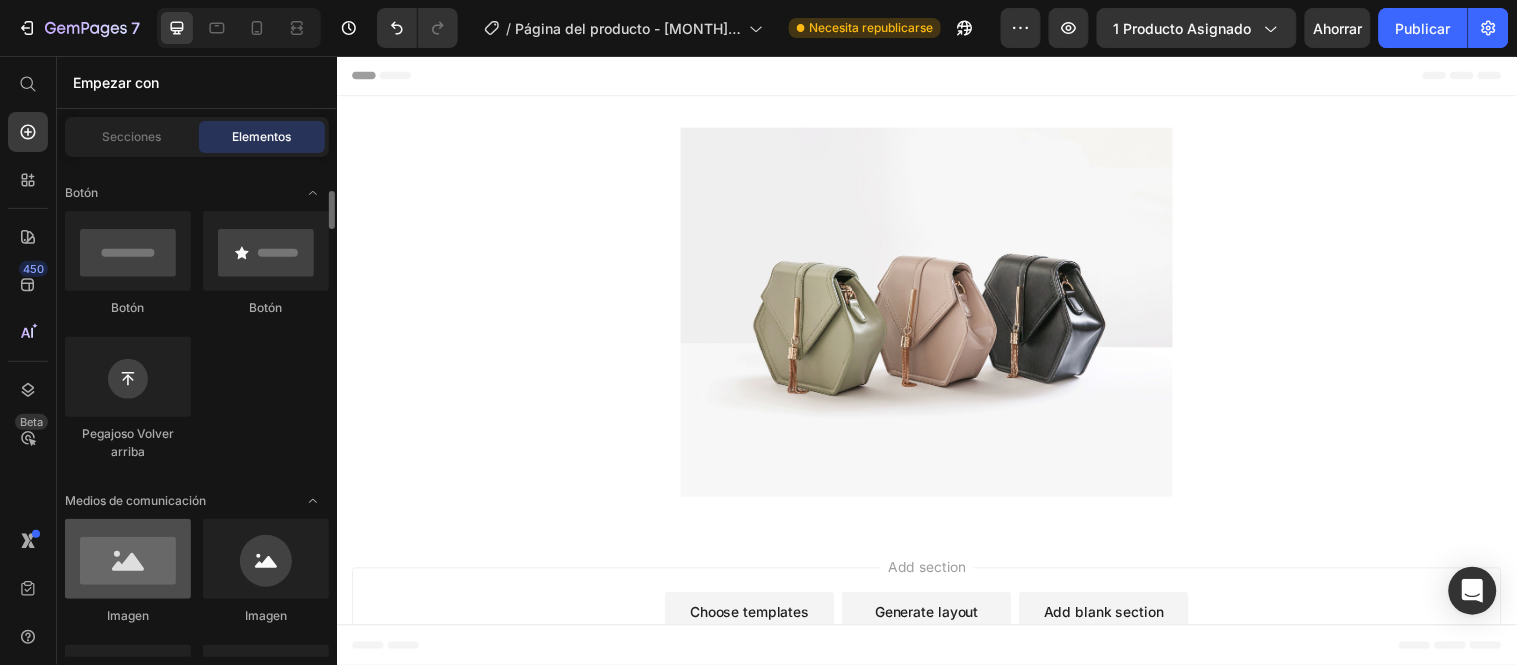 scroll, scrollTop: 333, scrollLeft: 0, axis: vertical 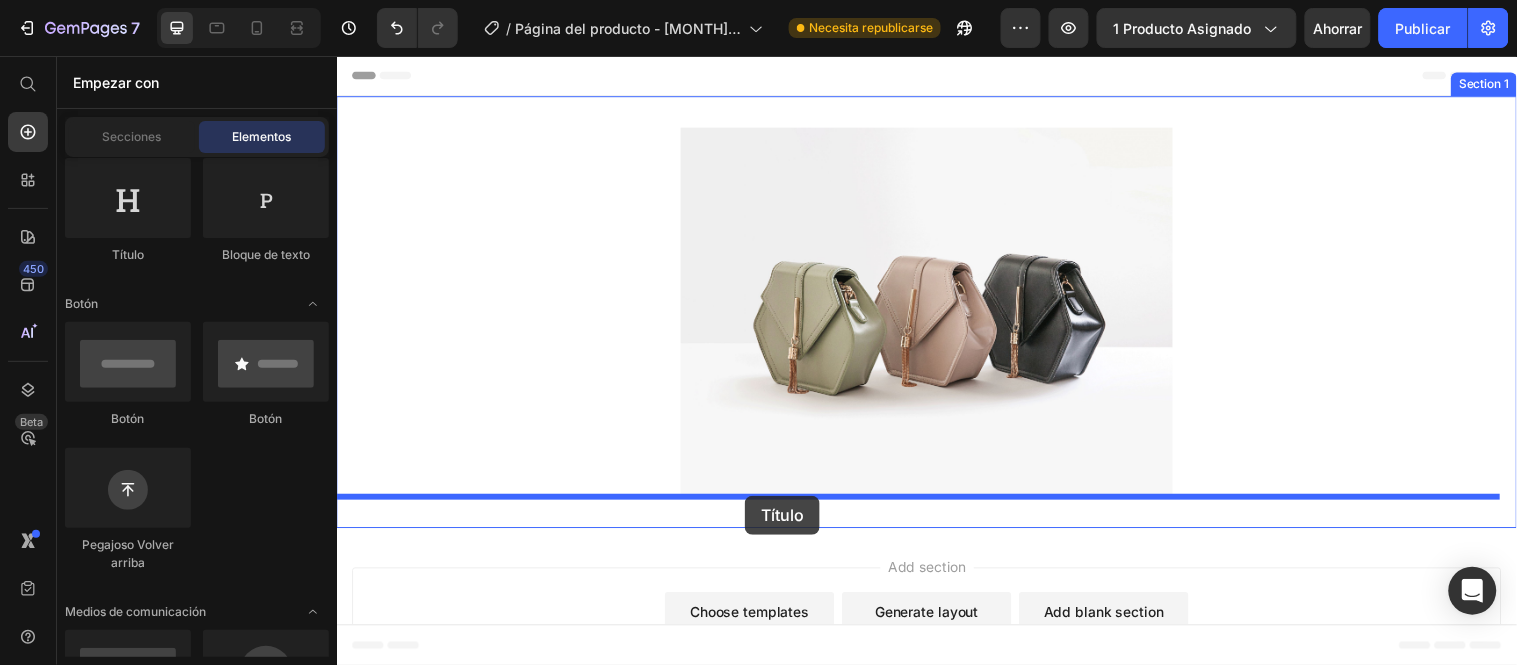 drag, startPoint x: 551, startPoint y: 279, endPoint x: 751, endPoint y: 502, distance: 299.548 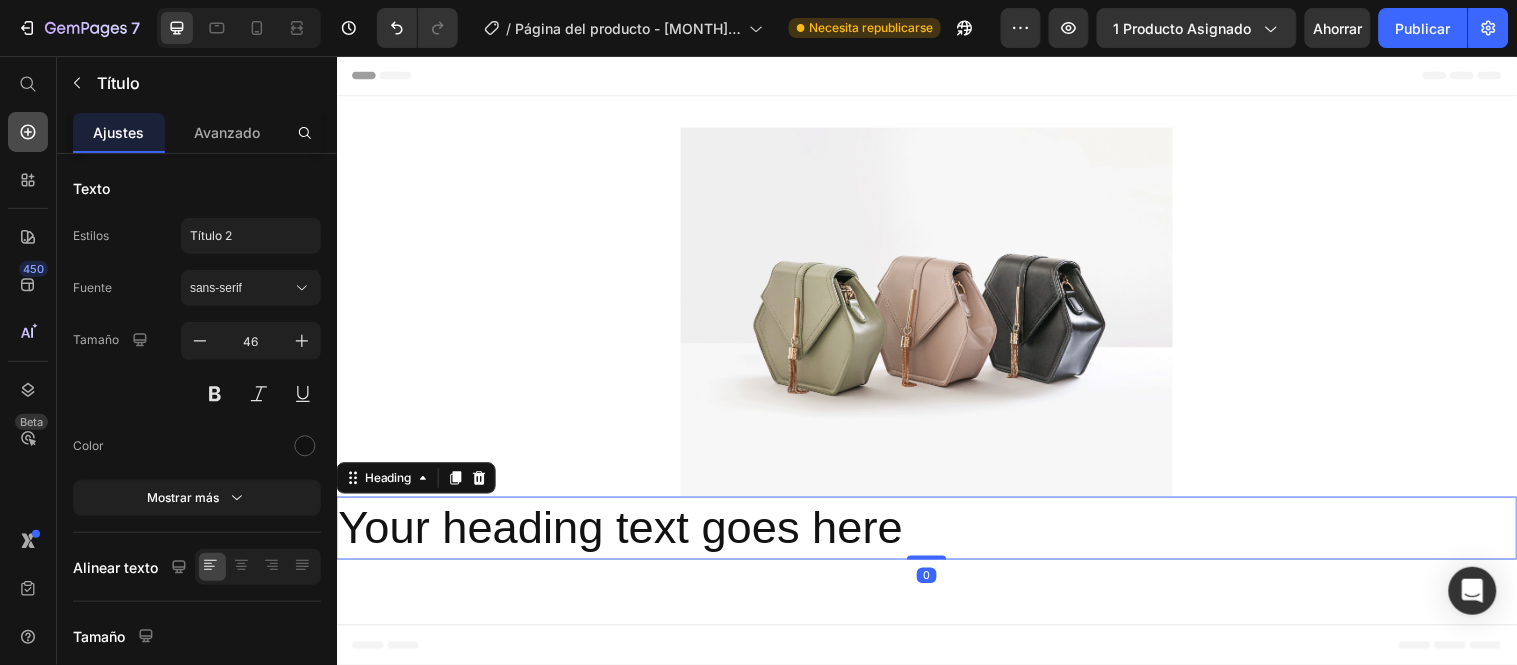 click 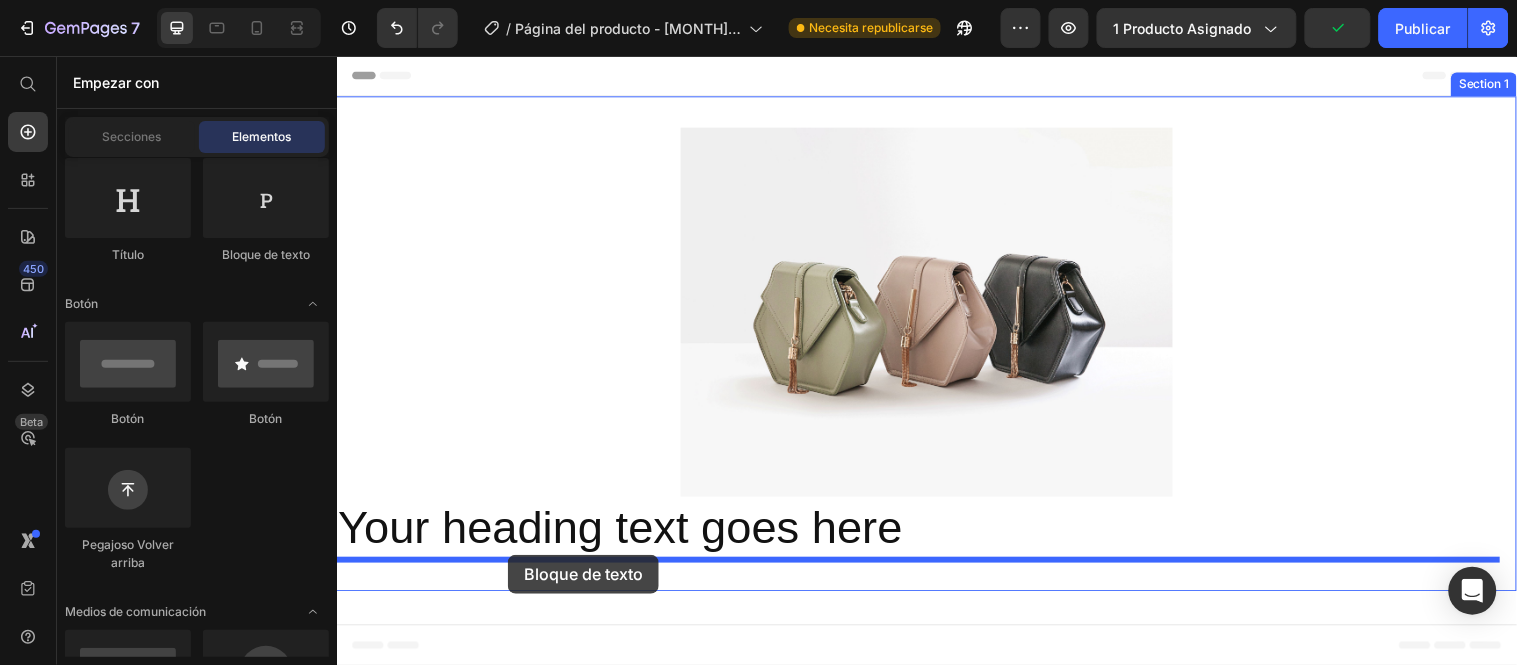 drag, startPoint x: 598, startPoint y: 291, endPoint x: 510, endPoint y: 562, distance: 284.9298 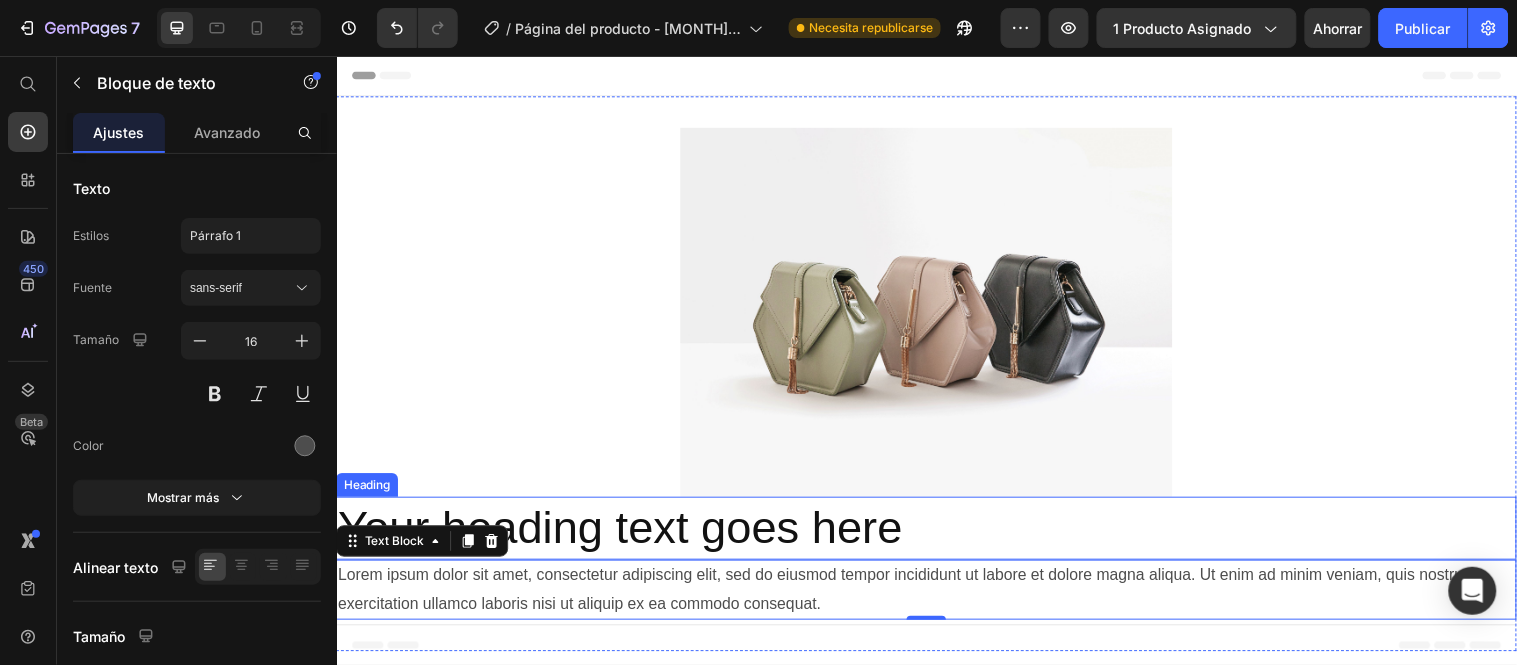click on "Your heading text goes here" at bounding box center [936, 535] 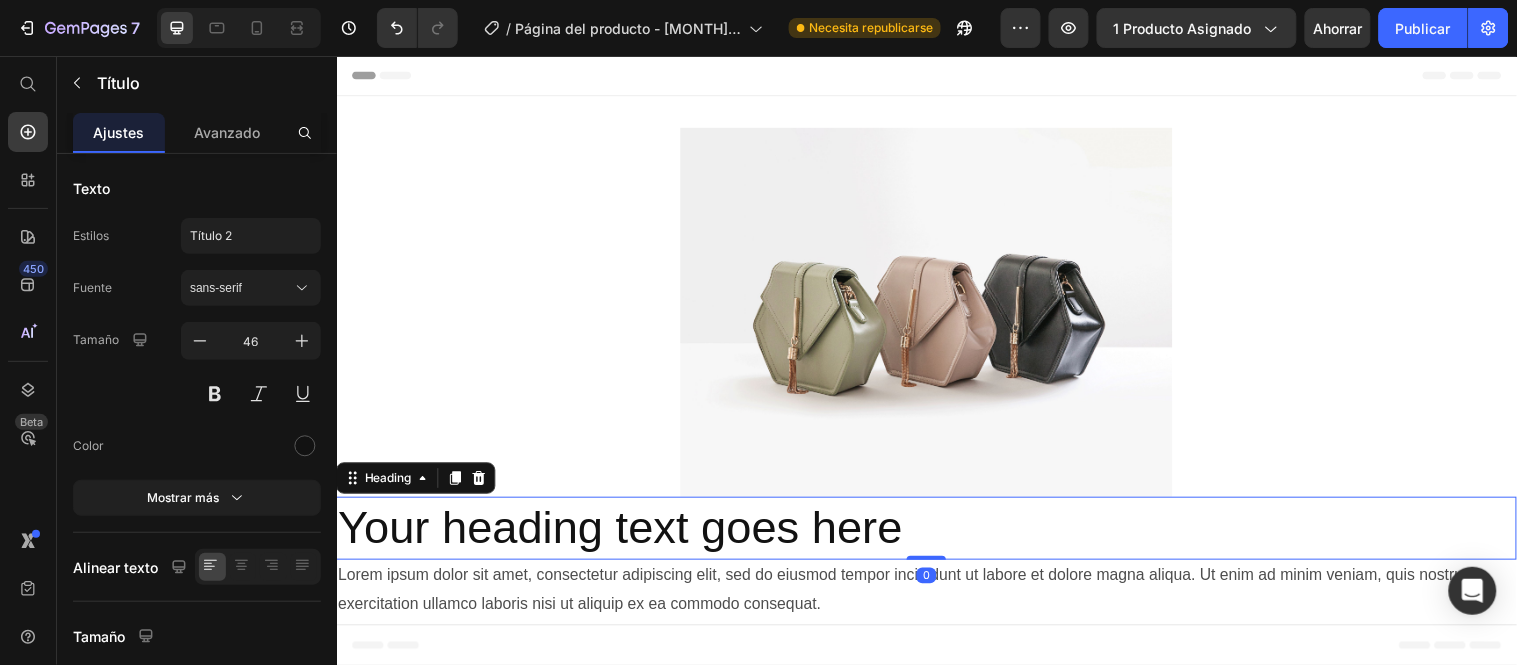 click on "Your heading text goes here" at bounding box center [936, 535] 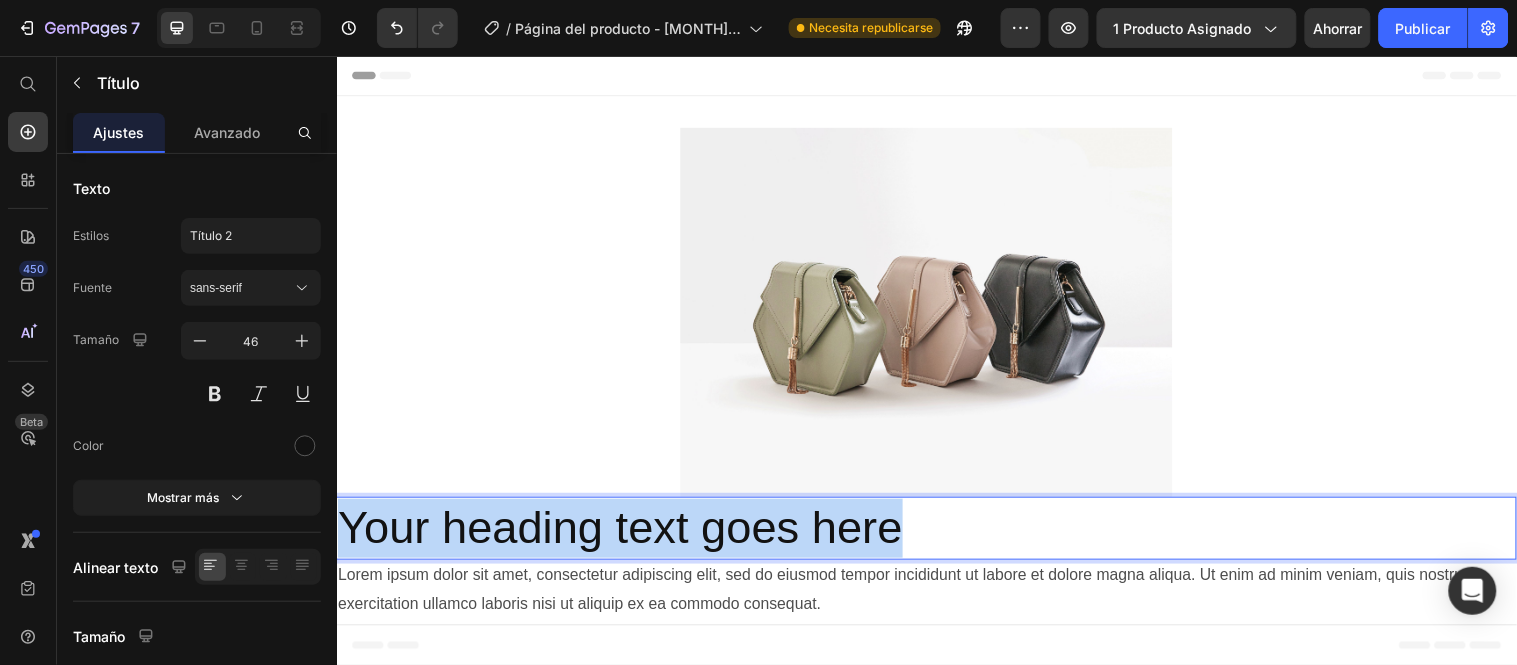 drag, startPoint x: 945, startPoint y: 529, endPoint x: 349, endPoint y: 532, distance: 596.00757 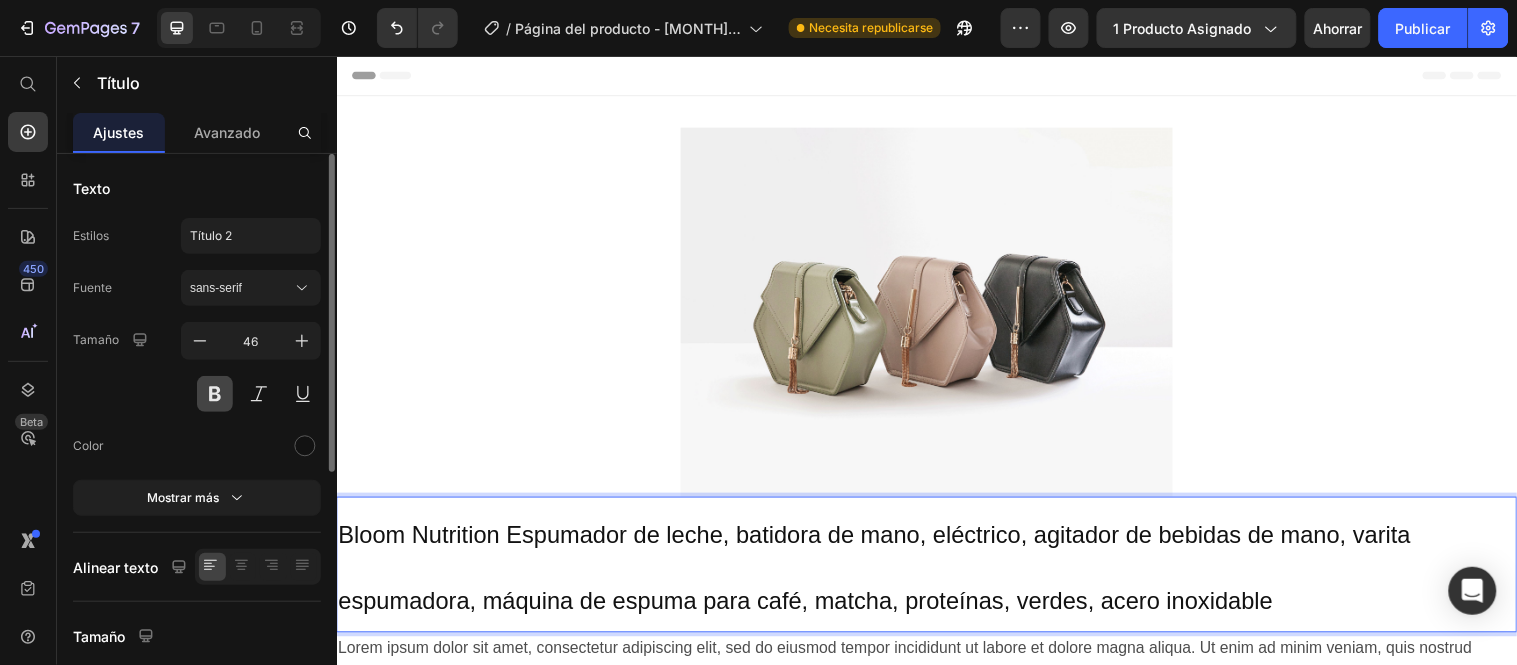 click at bounding box center (215, 394) 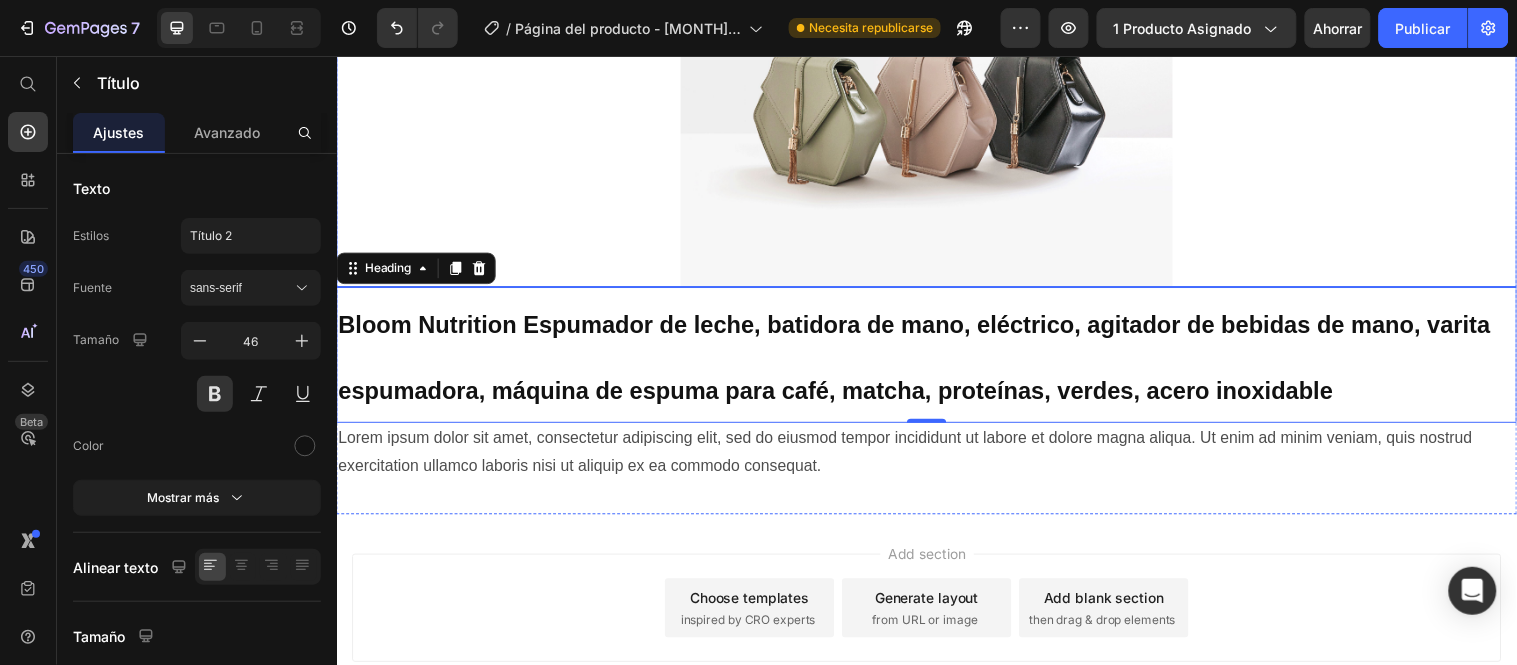 scroll, scrollTop: 222, scrollLeft: 0, axis: vertical 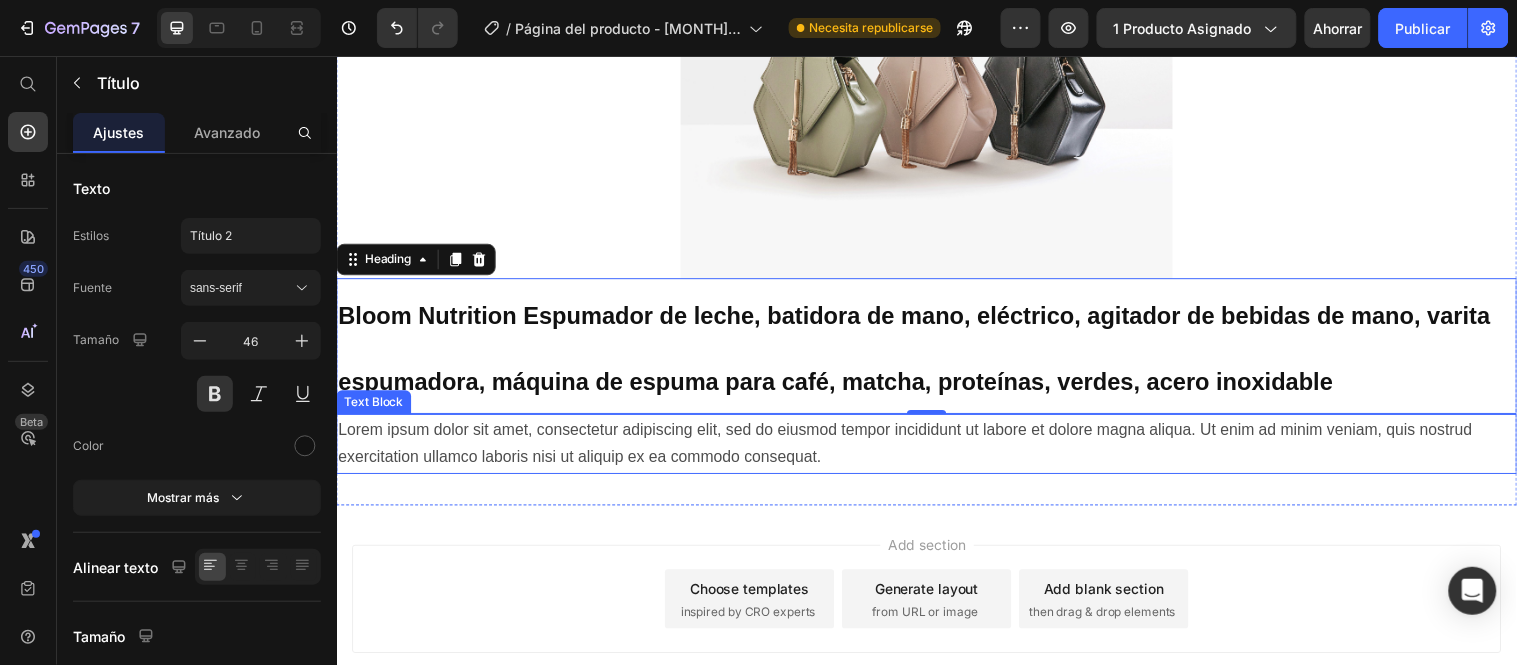 click on "Lorem ipsum dolor sit amet, consectetur adipiscing elit, sed do eiusmod tempor incididunt ut labore et dolore magna aliqua. Ut enim ad minim veniam, quis nostrud exercitation ullamco laboris nisi ut aliquip ex ea commodo consequat." at bounding box center [936, 450] 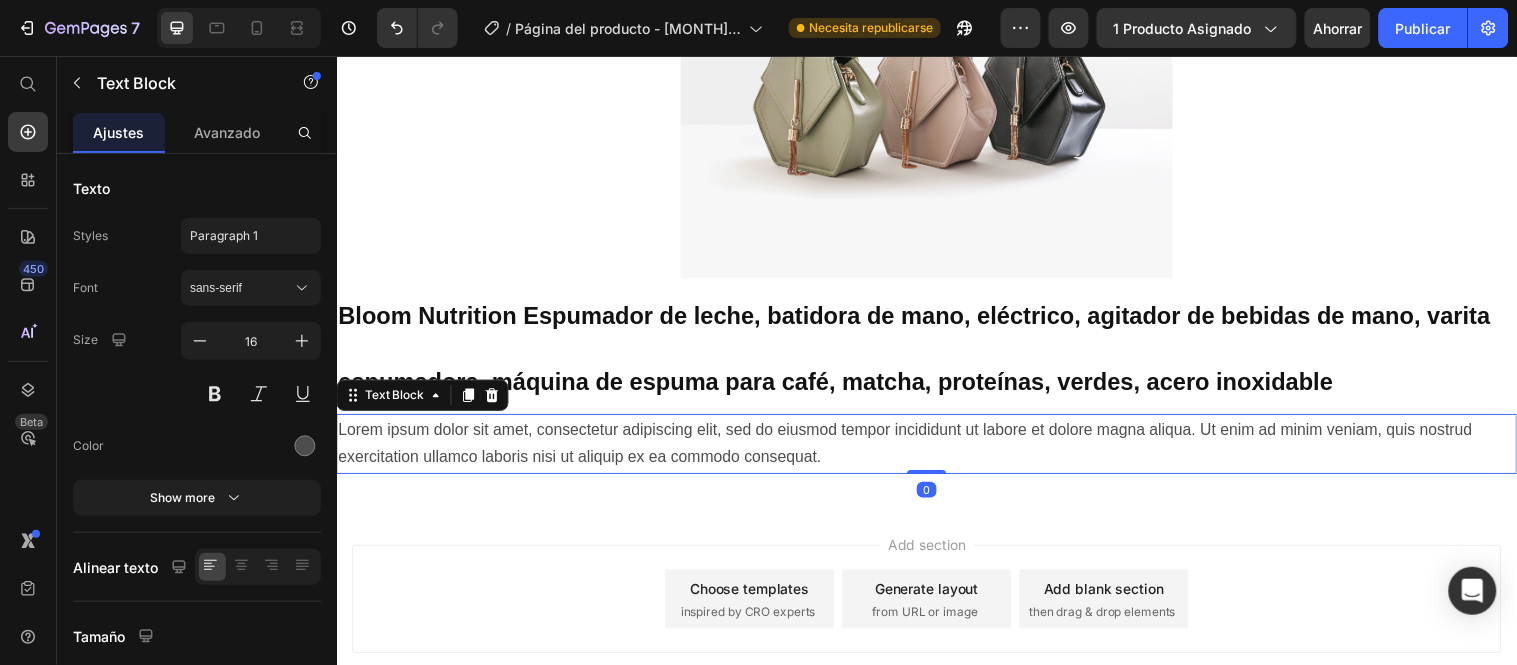 click on "Lorem ipsum dolor sit amet, consectetur adipiscing elit, sed do eiusmod tempor incididunt ut labore et dolore magna aliqua. Ut enim ad minim veniam, quis nostrud exercitation ullamco laboris nisi ut aliquip ex ea commodo consequat." at bounding box center (936, 450) 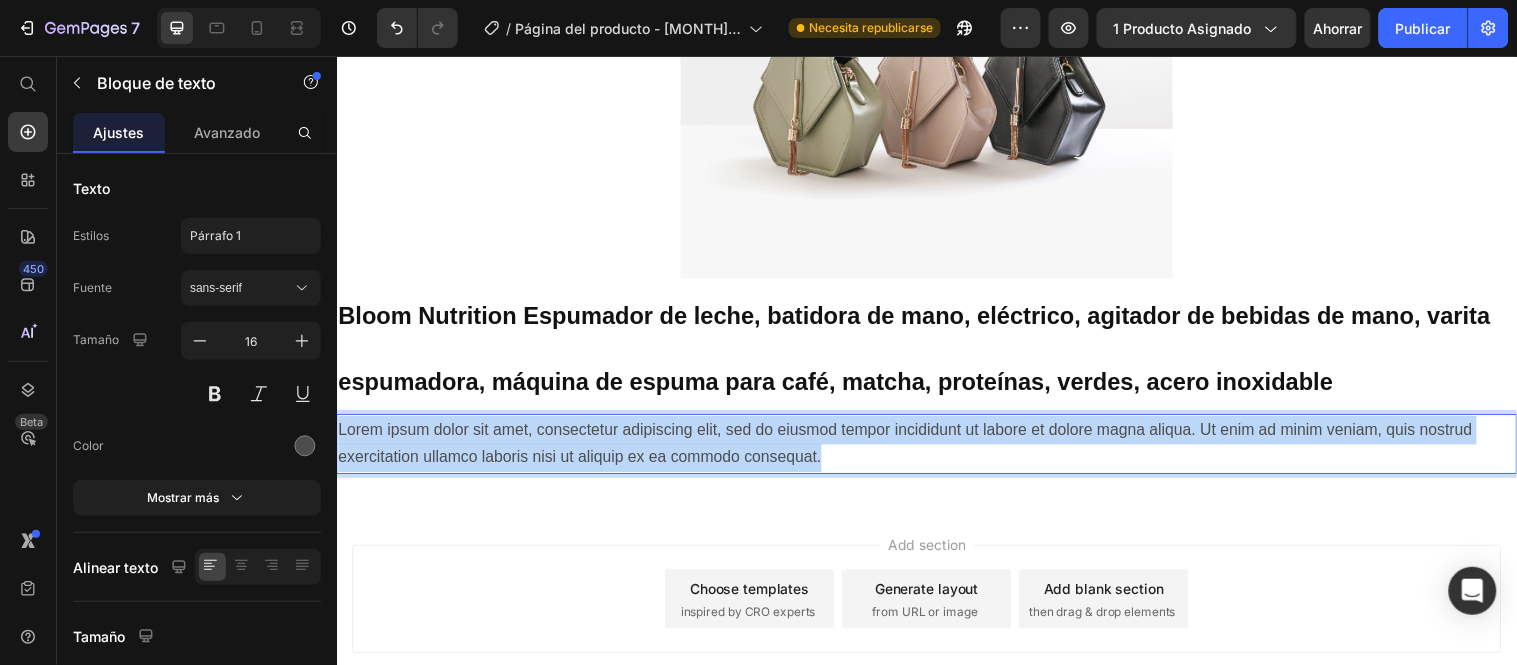 drag, startPoint x: 835, startPoint y: 456, endPoint x: 339, endPoint y: 437, distance: 496.36377 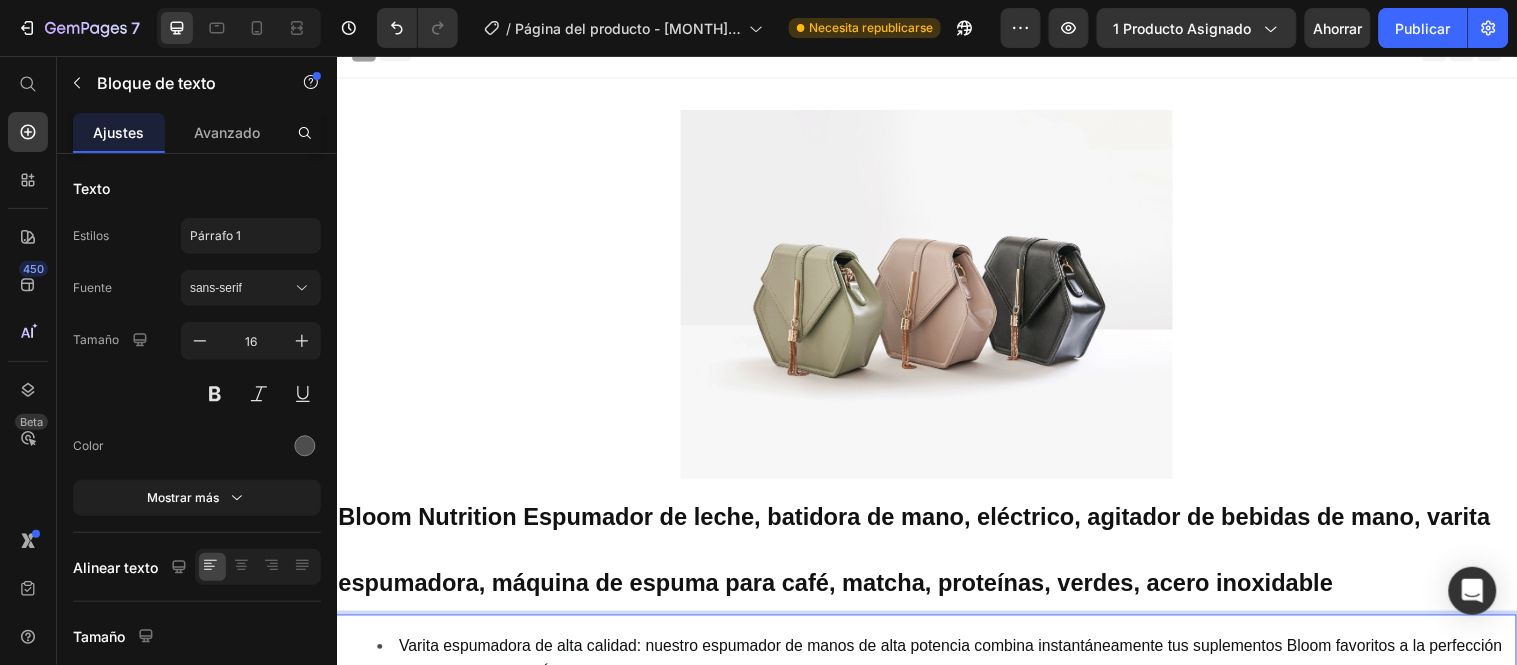 scroll, scrollTop: 0, scrollLeft: 0, axis: both 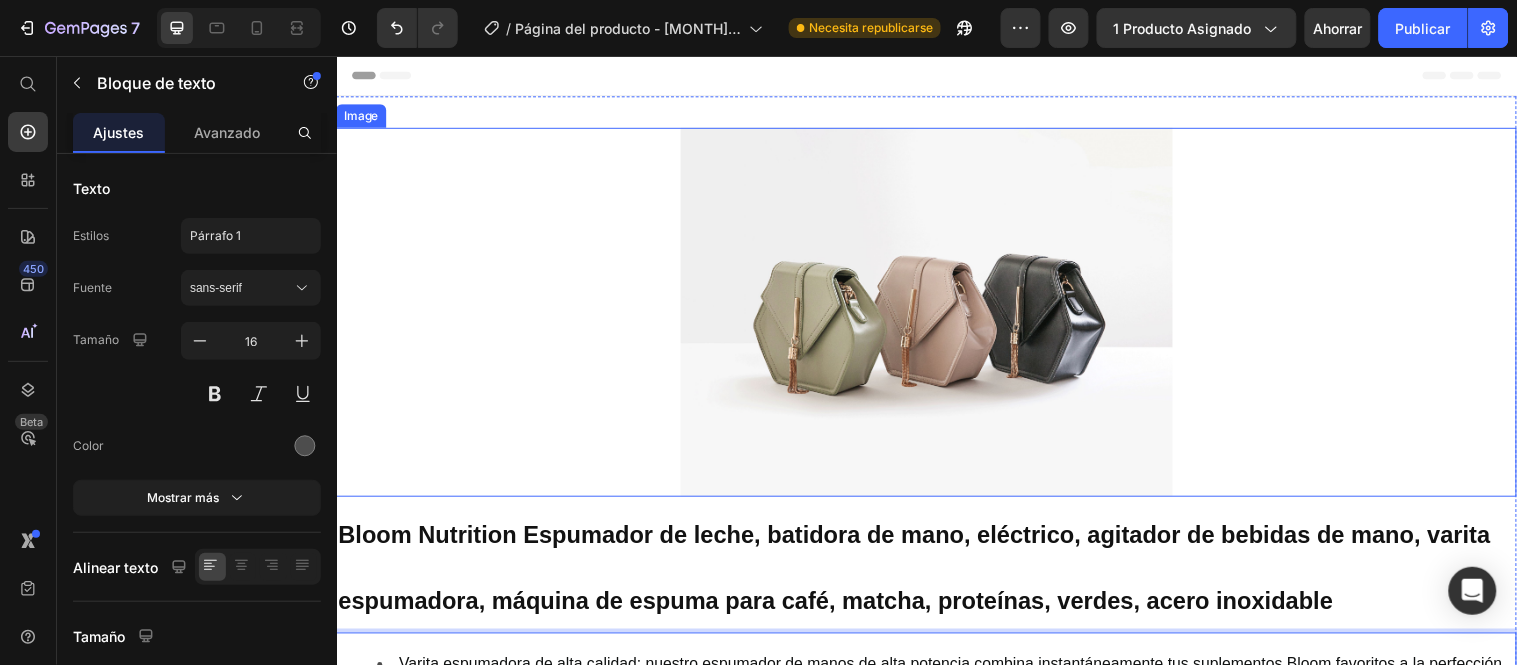 click at bounding box center [936, 315] 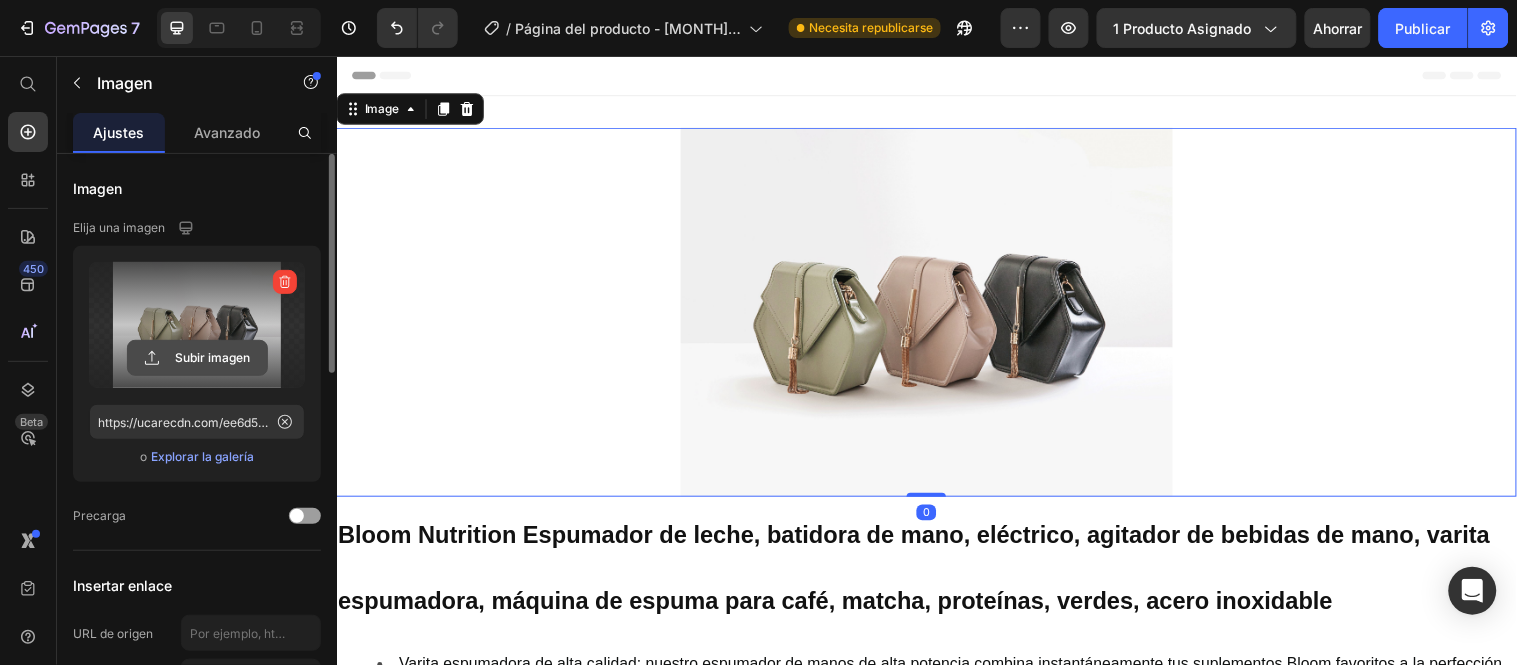 click 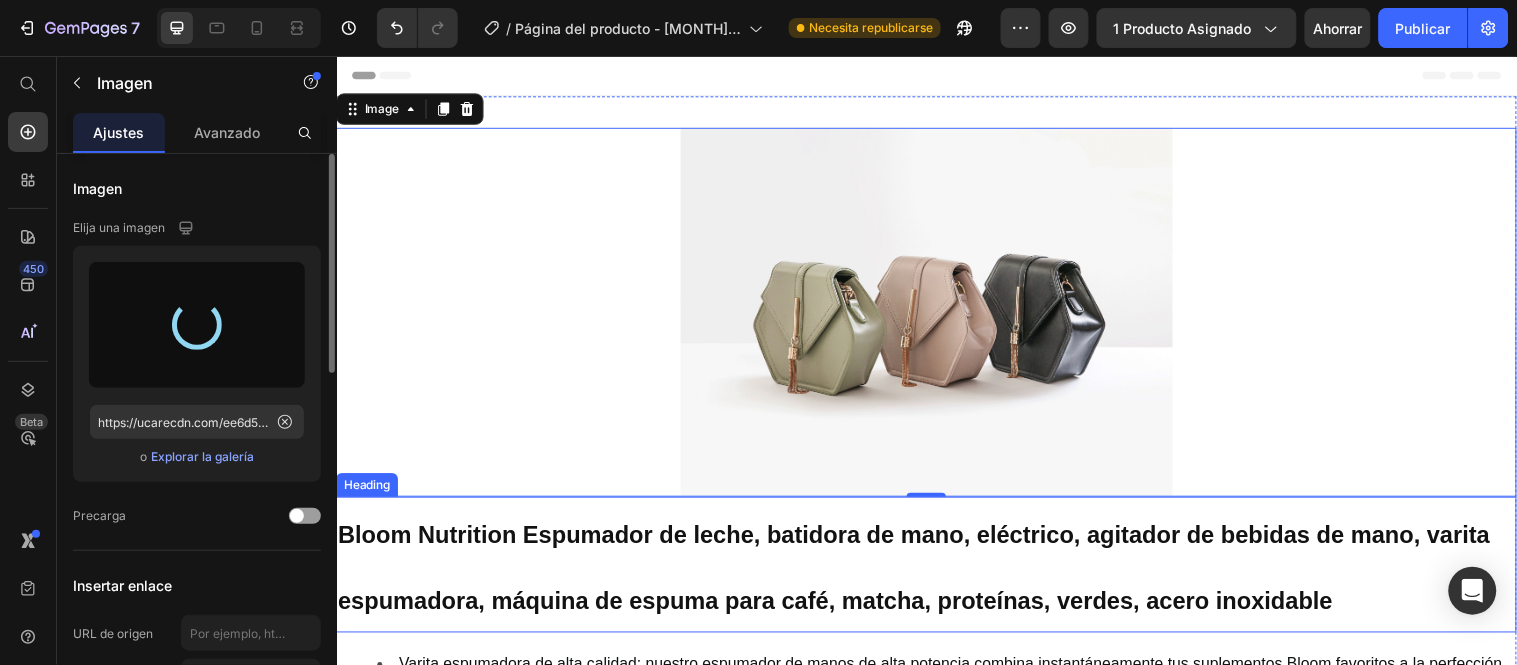 type on "https://cdn.shopify.com/s/files/1/0634/6126/1400/files/gempages_557187889268523915-807f4ec8-c97d-4bc3-96ca-a9289fefa8b7.jpg" 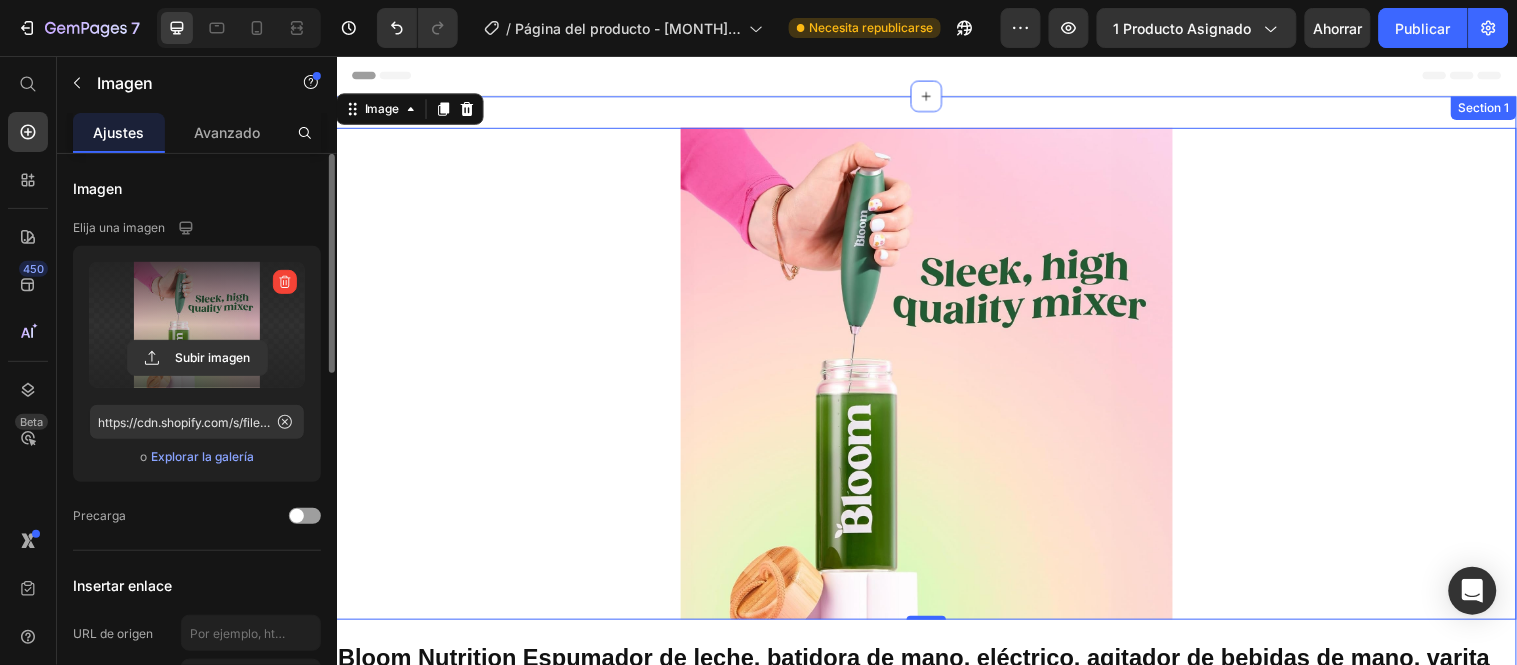 click on "Bloom Nutrition Espumador de leche, batidora de mano, eléctrico, agitador de bebidas de mano, varita espumadora, máquina de espuma para café, matcha, proteínas, verdes, acero inoxidable Heading Varita espumadora de alta calidad: nuestro espumador de manos de alta potencia combina instantáneamente tus suplementos Bloom favoritos a la perfección (no hay grumos aquí!). Úsalo para tus verdes Bloom, colágenos, proteínas y más para ayudar a alimentar tu cuerpo con los nutrientes que necesita Mezclador eléctrico versátil: el mezclador de verduras de Bloom Nutrition puede mezclarse a través de muchos líquidos diferentes asegurando una consistencia cremosa y espumosa, en todo momento. Utilízalo como una licuadora de verduras, espumador de café, batidor de matcha, o incluso para batir huevos, o mezclar aderezos para ensaladas para recetas deliciosas y saludables. Text Block Section 1" at bounding box center [936, 652] 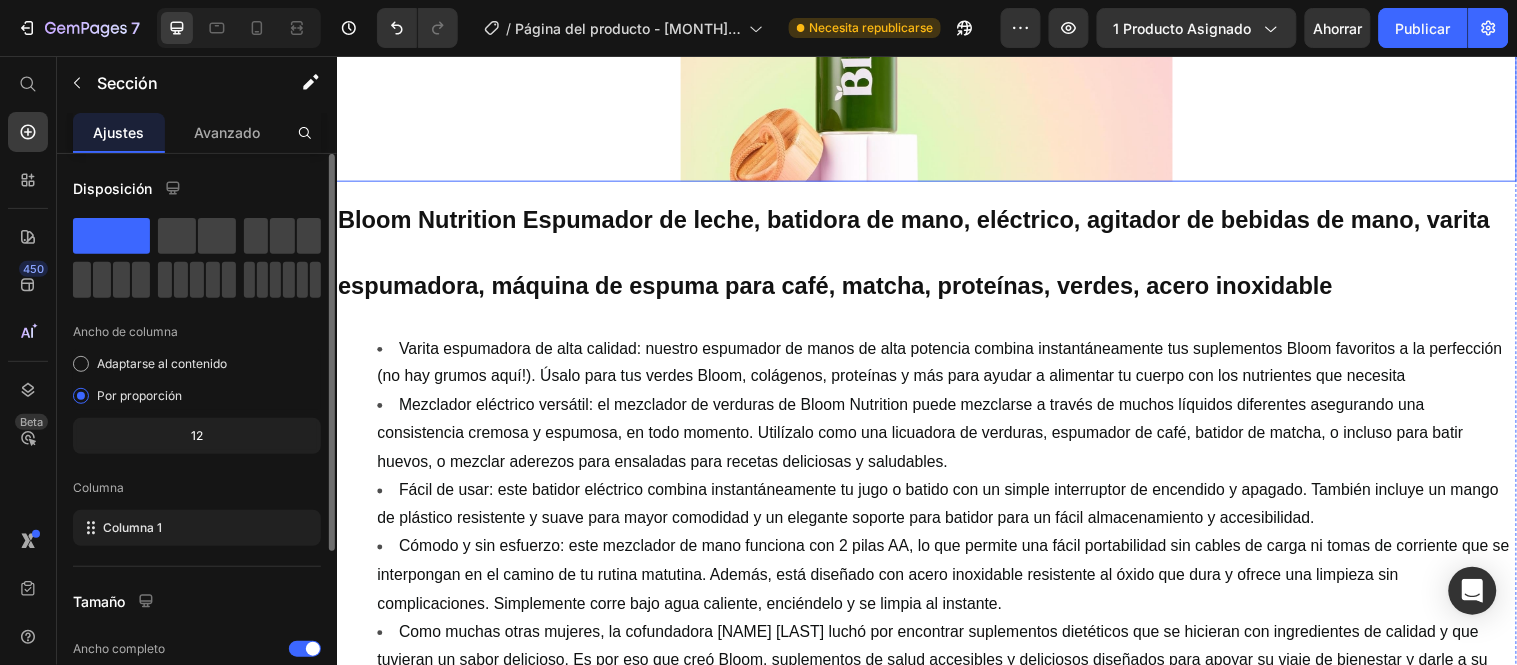 scroll, scrollTop: 444, scrollLeft: 0, axis: vertical 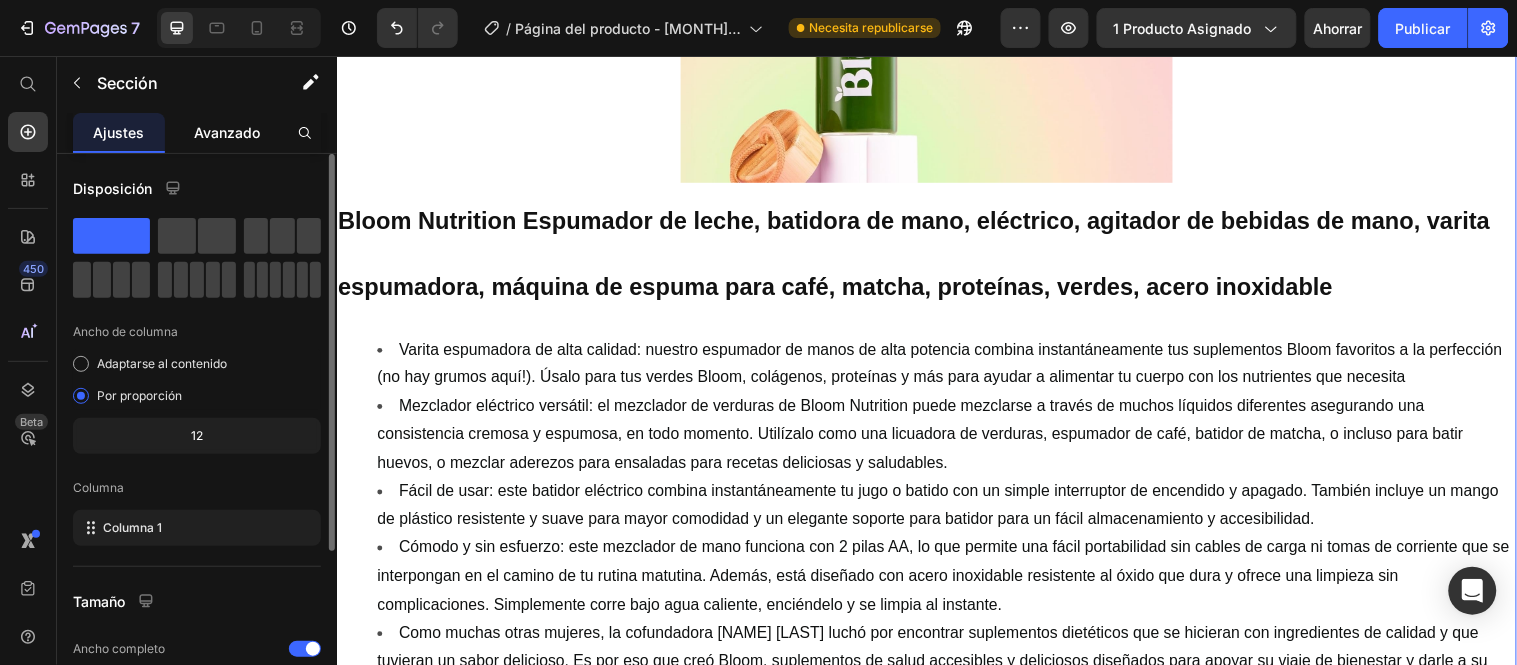 click on "Avanzado" at bounding box center [227, 132] 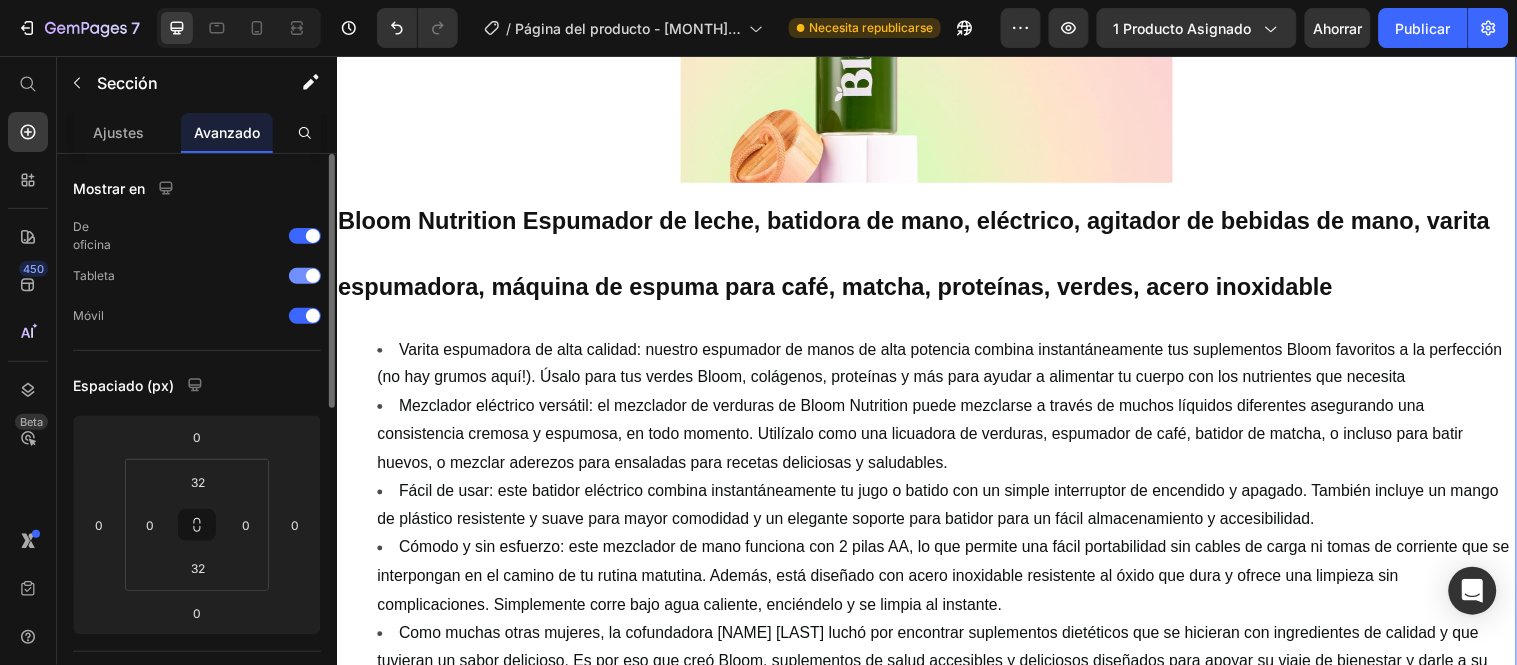 click at bounding box center [313, 276] 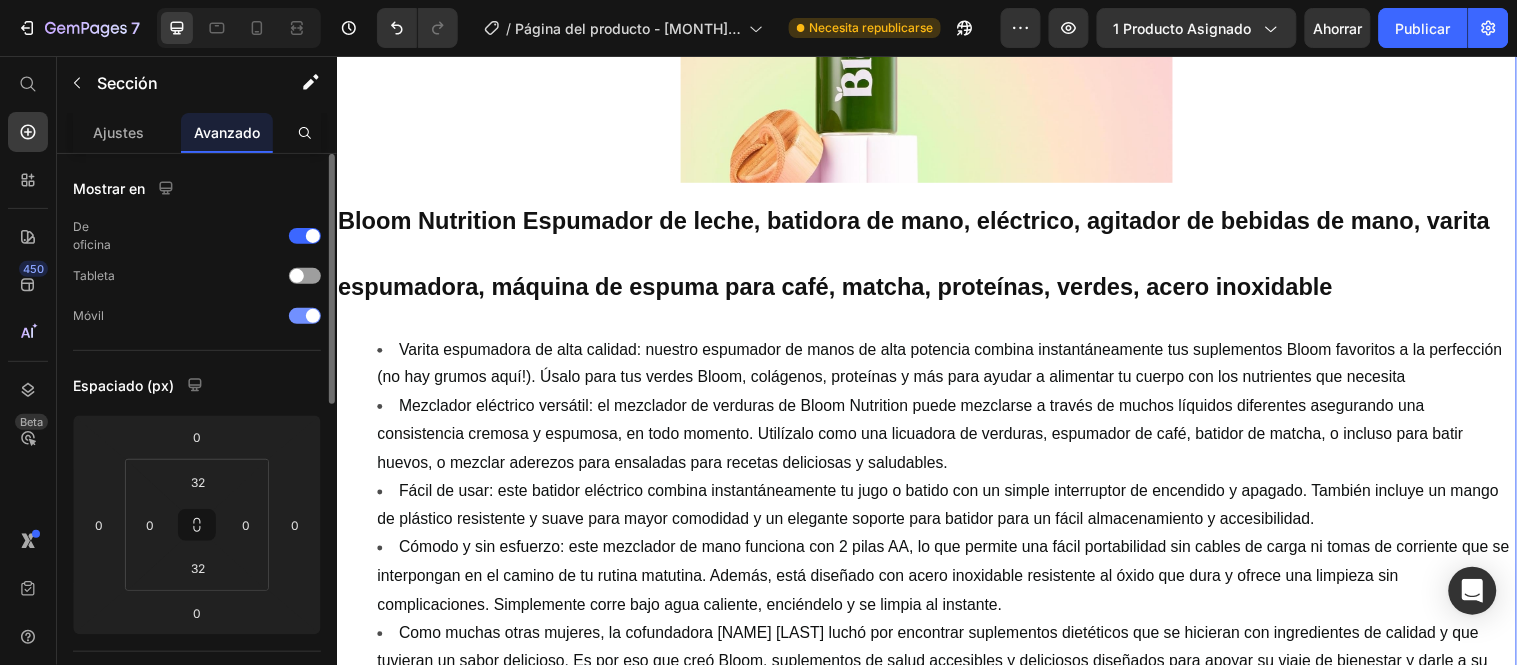 click at bounding box center (313, 316) 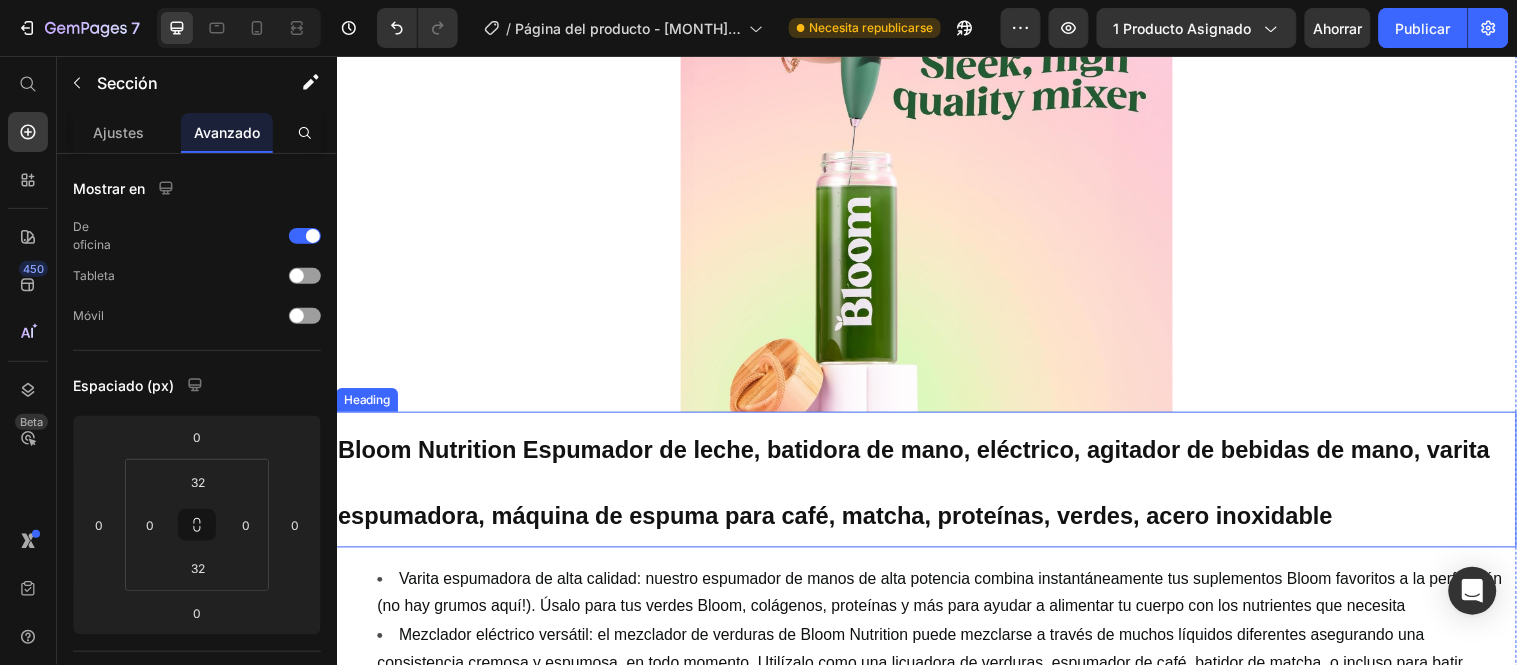 scroll, scrollTop: 0, scrollLeft: 0, axis: both 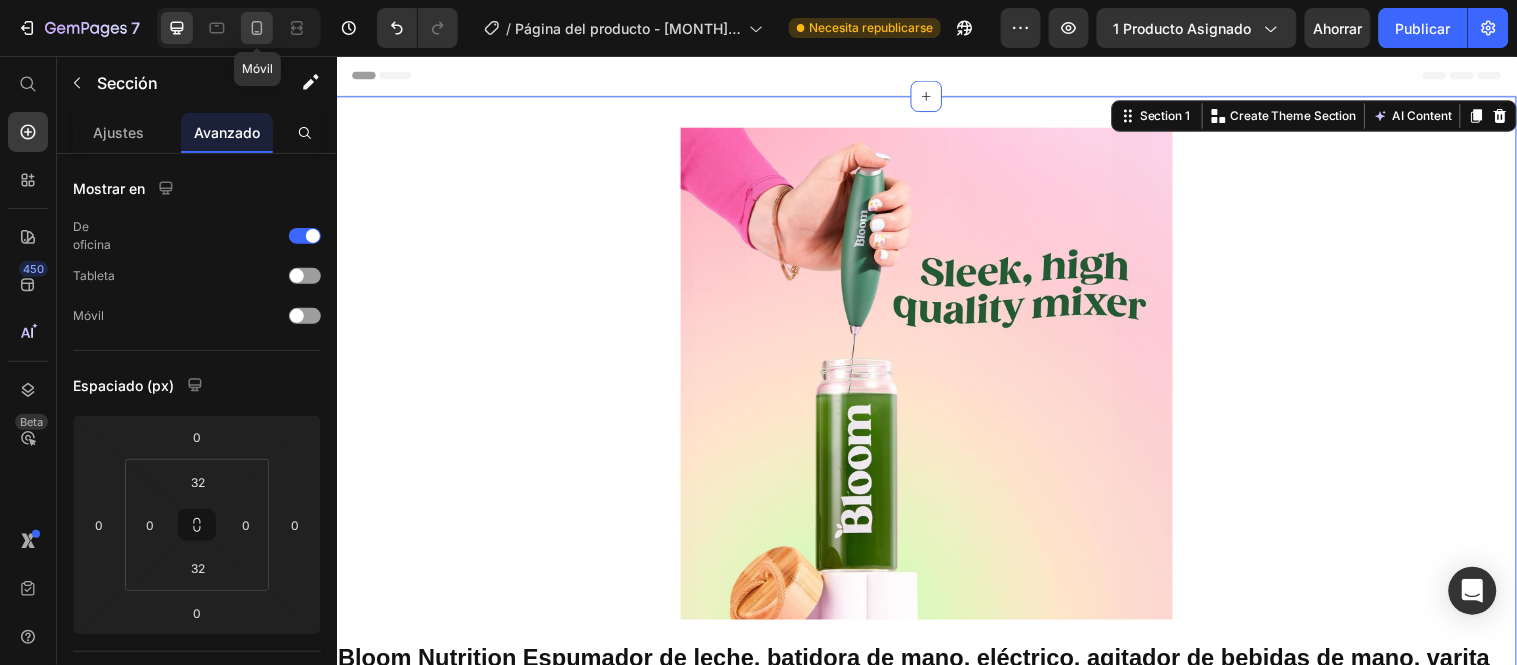 click 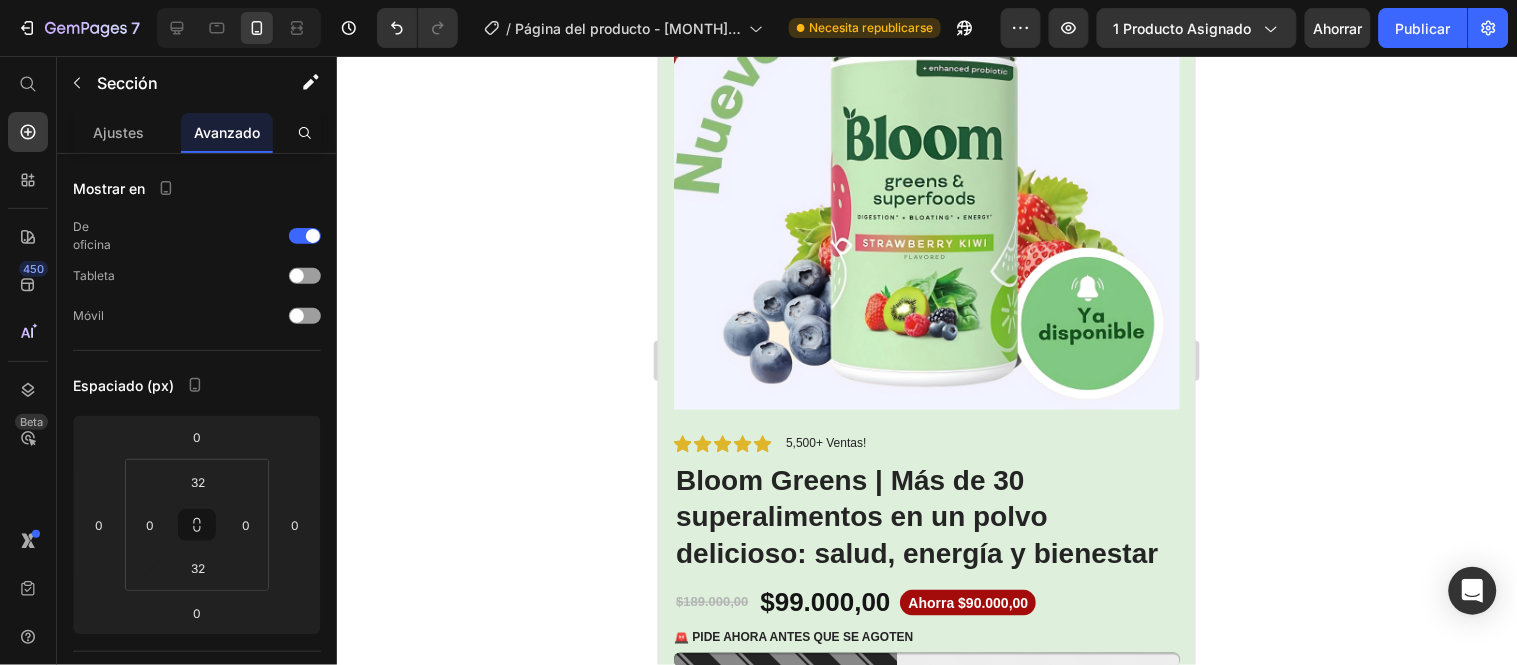 scroll, scrollTop: 0, scrollLeft: 0, axis: both 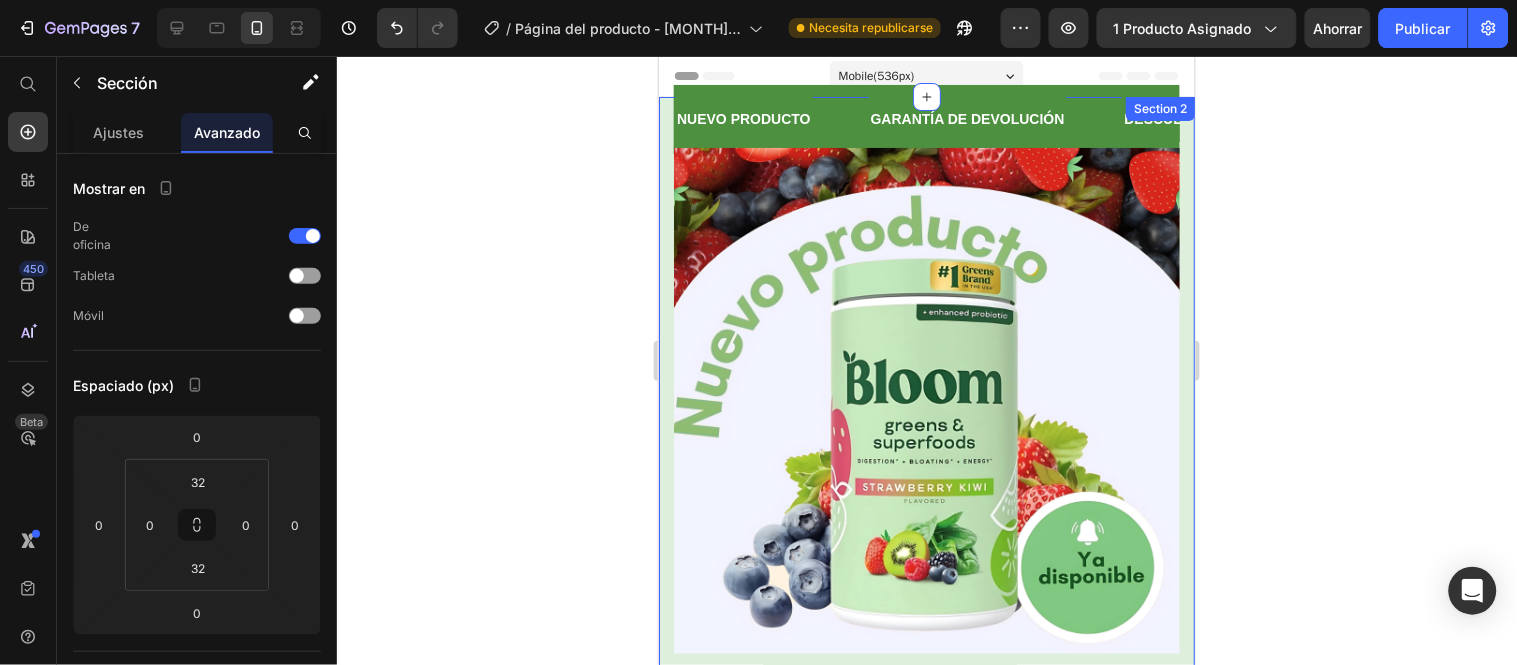 click on "NUEVO PRODUCTO Text GARANTÍA DE DEVOLUCIÓN Text DESCUENTO ESPECIAL Text ENVÍO GRATIS Text NUEVO PRODUCTO Text GARANTÍA DE DEVOLUCIÓN Text DESCUENTO ESPECIAL Text ENVÍO GRATIS Text Marquee Product Images
Vero eos
At accusamus
Et iusto odio
Consectetur
Adipiscin Accordion Icon Icon Icon Icon Icon Icon List 5,500+ Ventas! Text Block Row Bloom Greens | Más de 30 superalimentos en un polvo delicioso: salud, energía y bienestar Product Title $189.000,00 Product Price $99.000,00 Product Price Ahorra $90.000,00 Product Badge Row 🚨 PIDE AHORA ANTES QUE SE AGOTEN Stock Counter
COMPRAR BLOOM AHORA Button or 4 interest-free payments of $15.00 with Text Block Image Row Icon Icon Icon Icon Icon Icon List Image “ Text Block [FIRST] [LAST] Text Block
Comprador Verificado Row" at bounding box center (926, 3434) 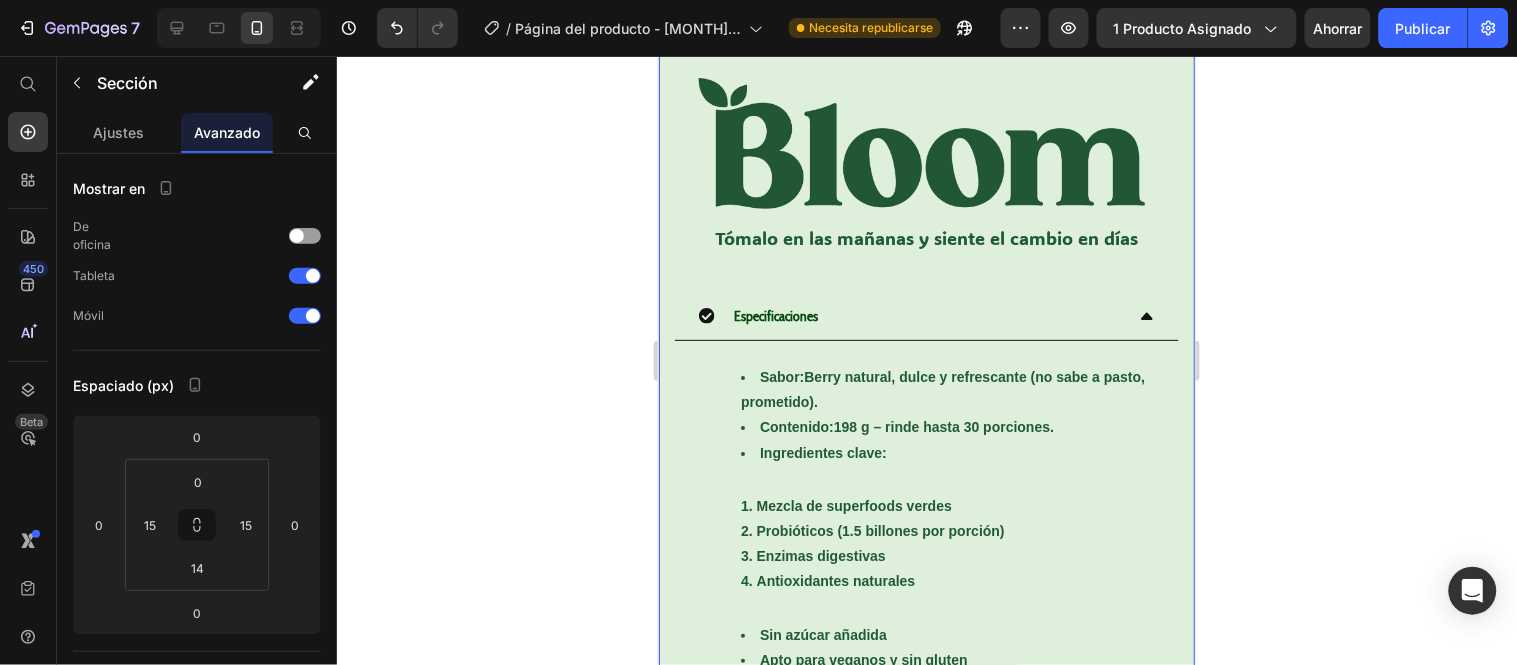 scroll, scrollTop: 1888, scrollLeft: 0, axis: vertical 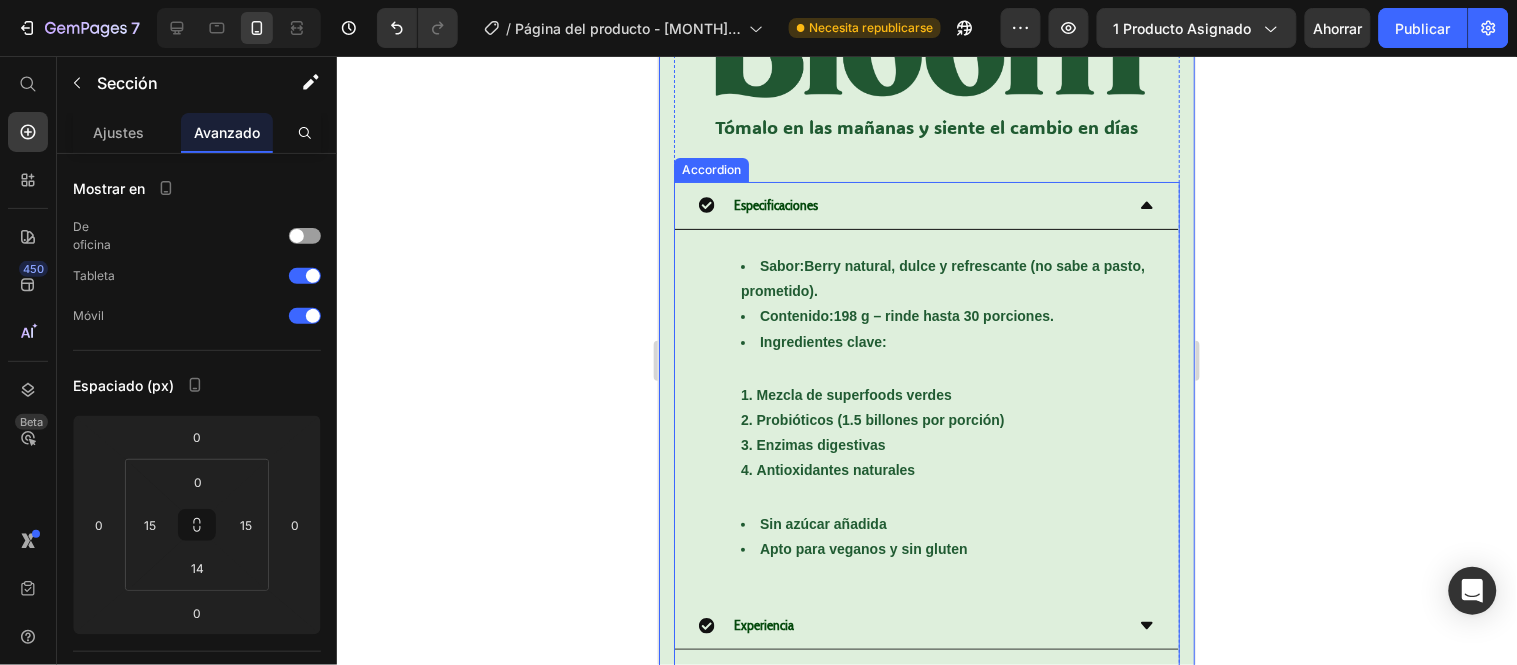 click on "Especificaciones" at bounding box center (910, 204) 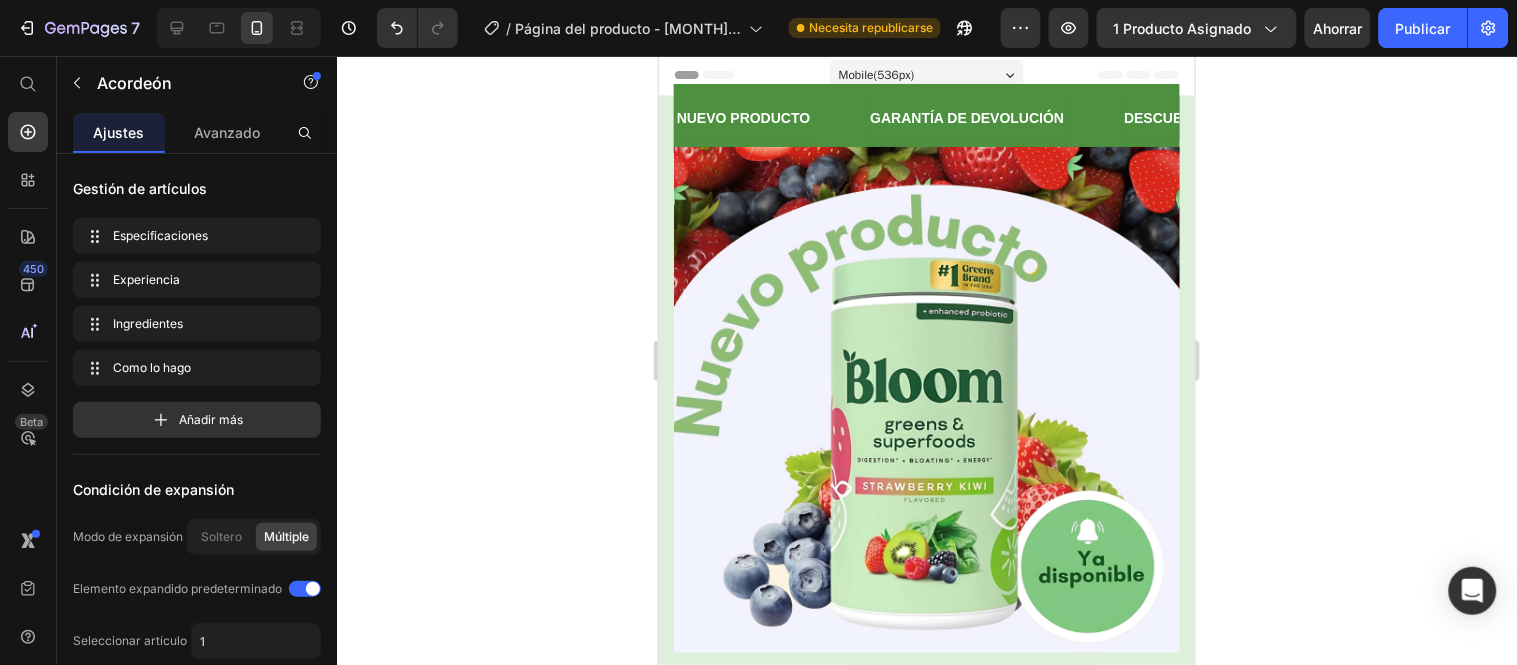scroll, scrollTop: 0, scrollLeft: 0, axis: both 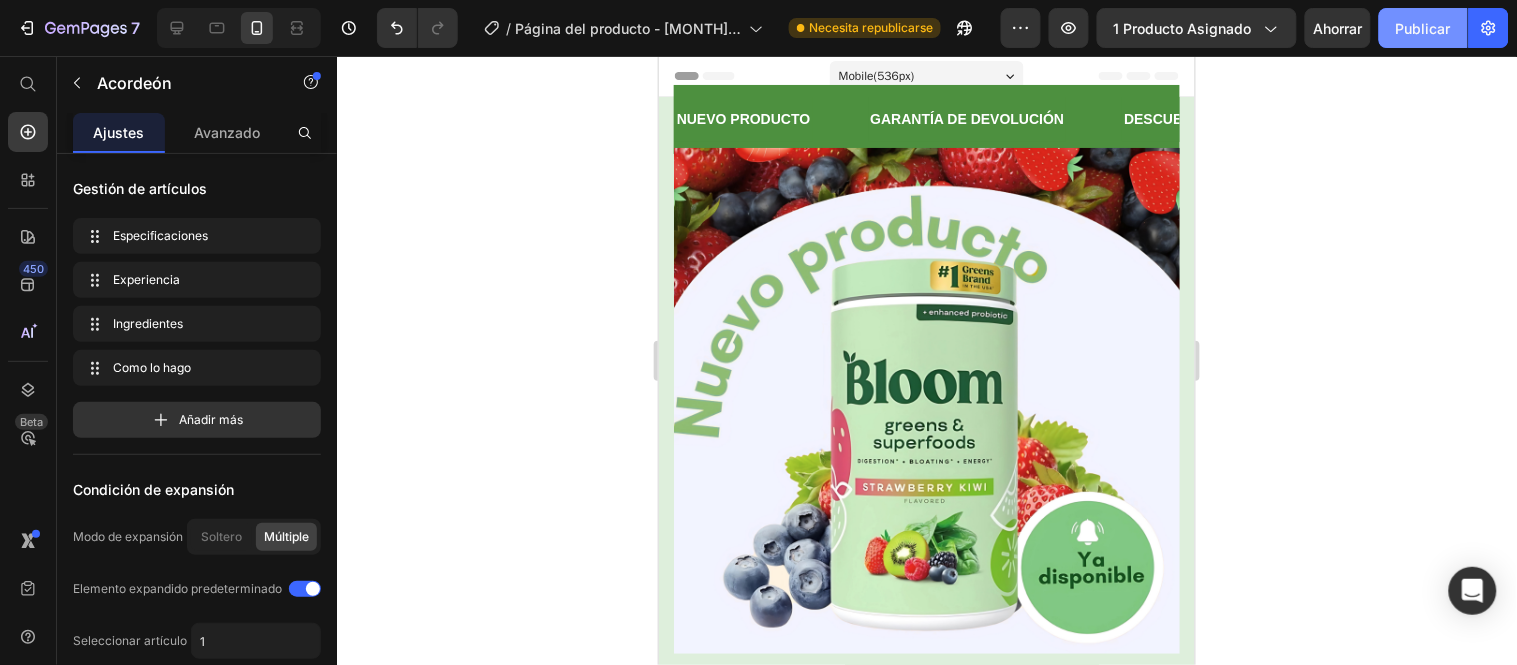 click on "Publicar" at bounding box center [1423, 28] 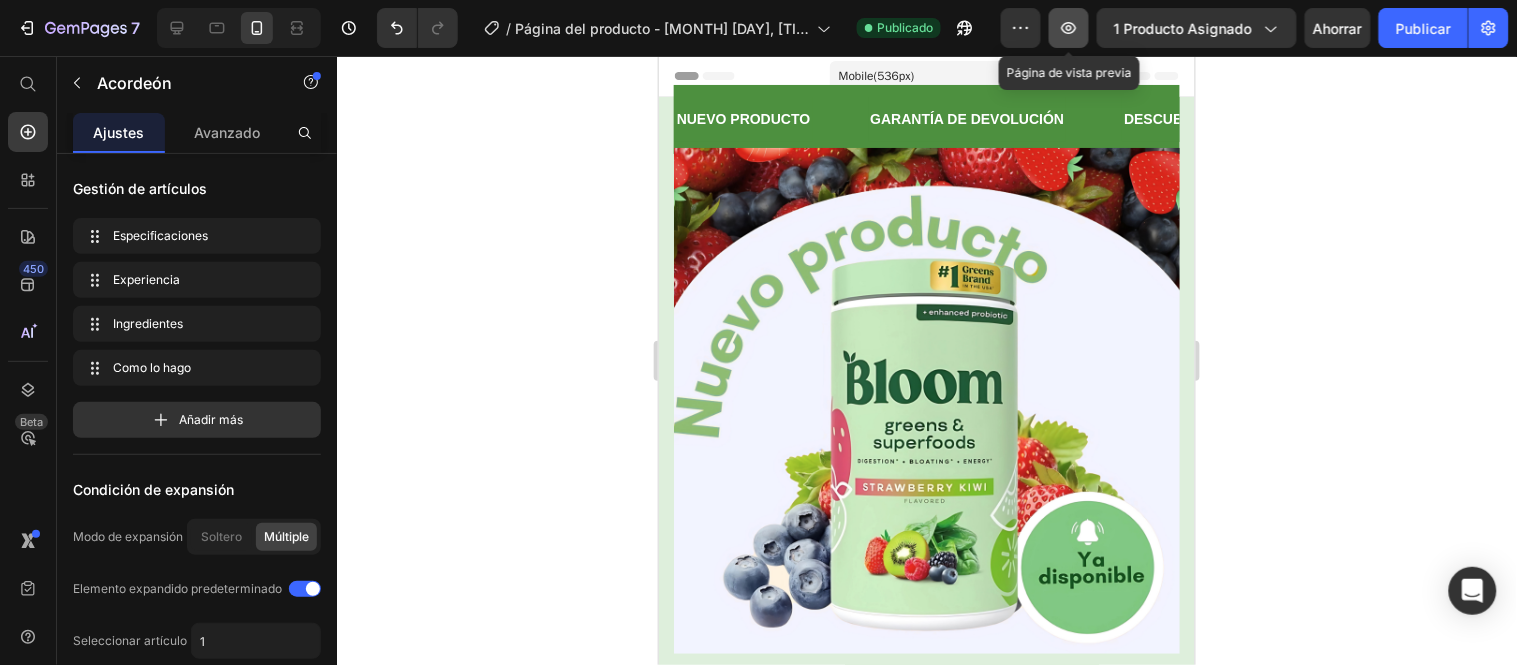 click 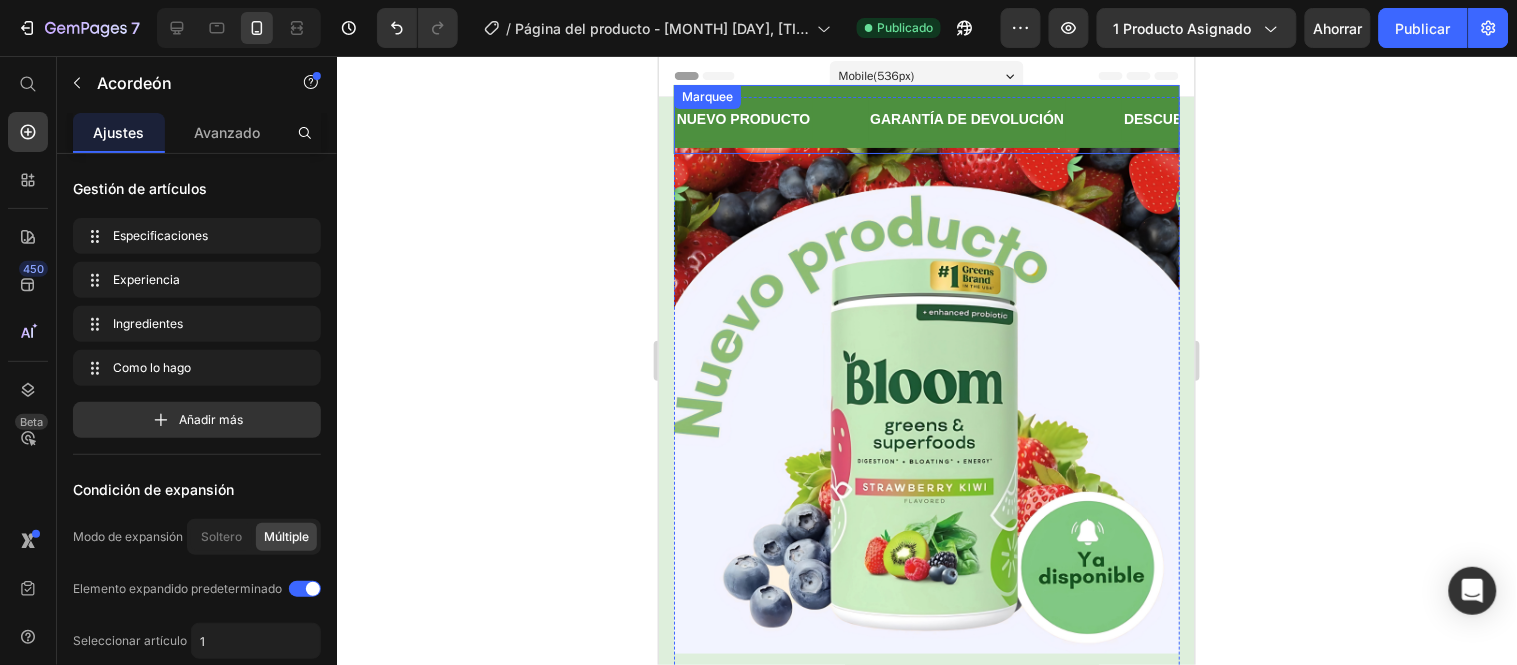 click on "NUEVO PRODUCTO Text" at bounding box center (771, 118) 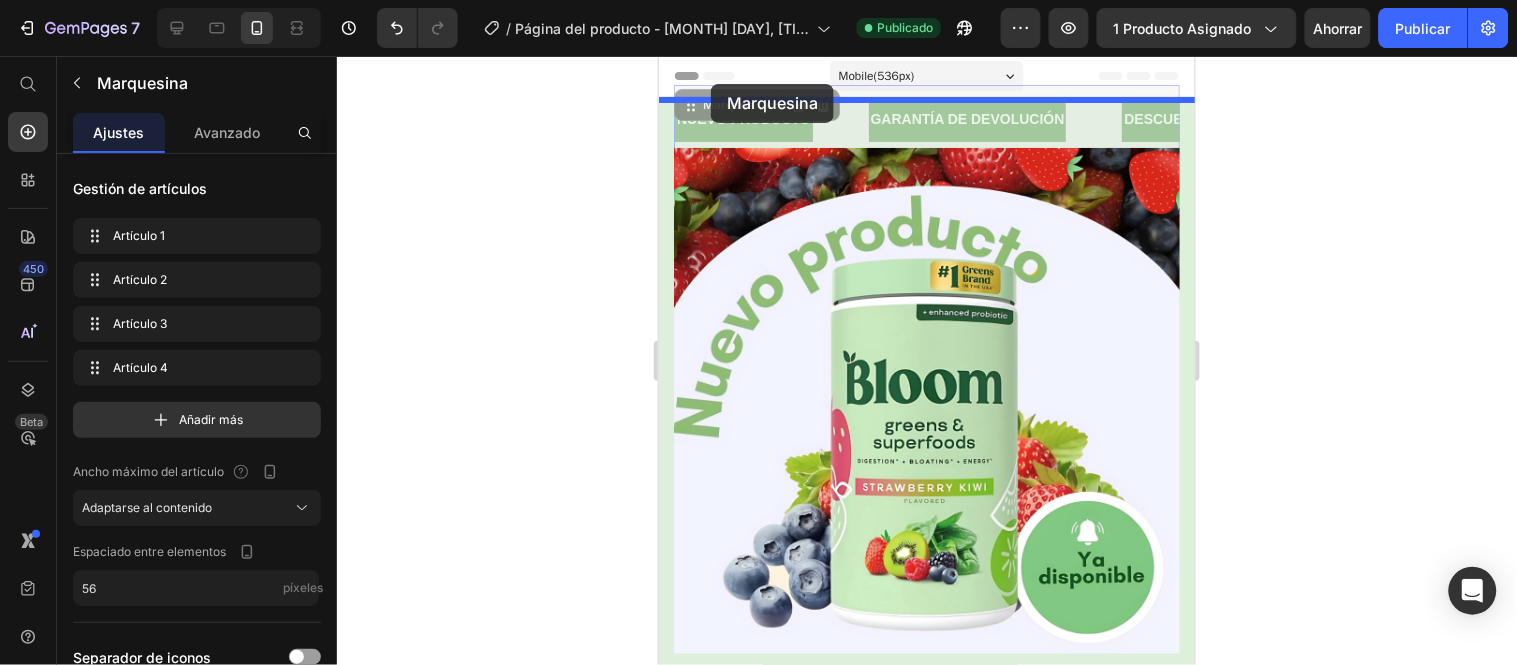 drag, startPoint x: 838, startPoint y: 117, endPoint x: 710, endPoint y: 83, distance: 132.43866 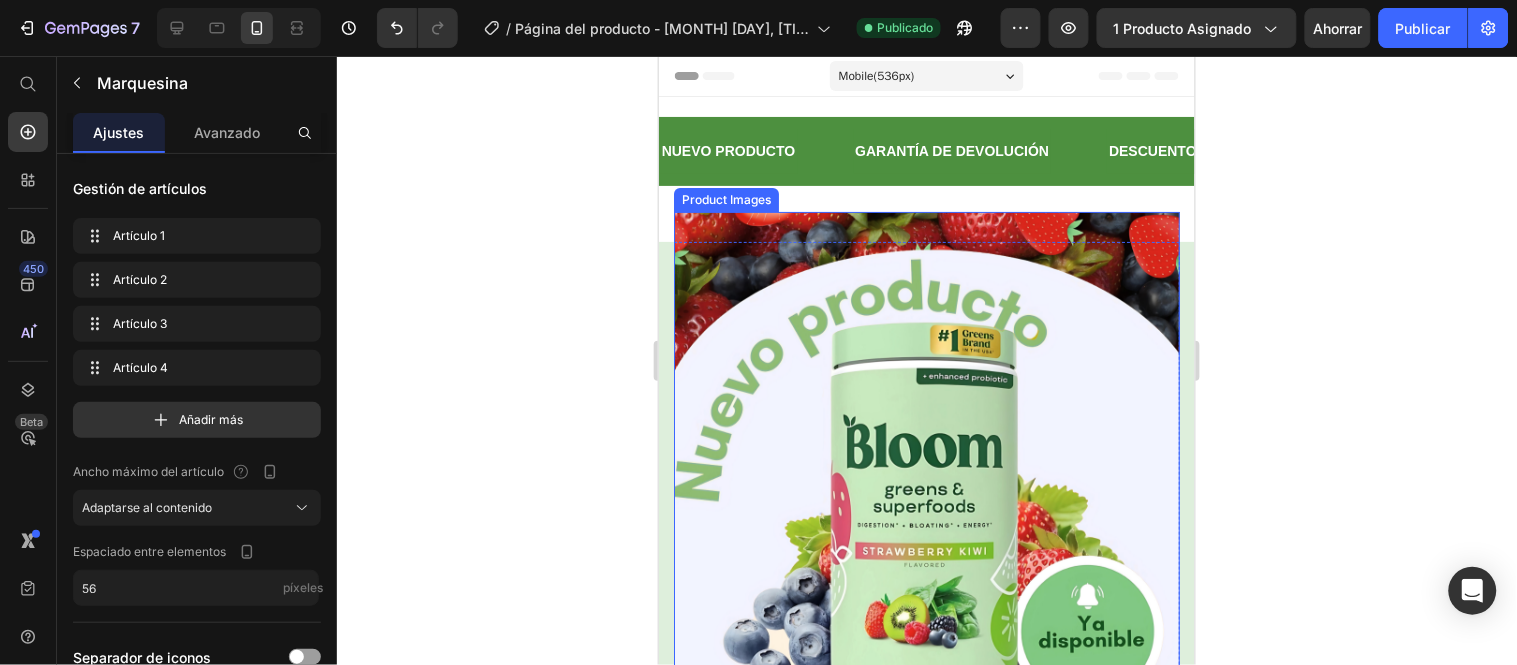 click at bounding box center [926, 464] 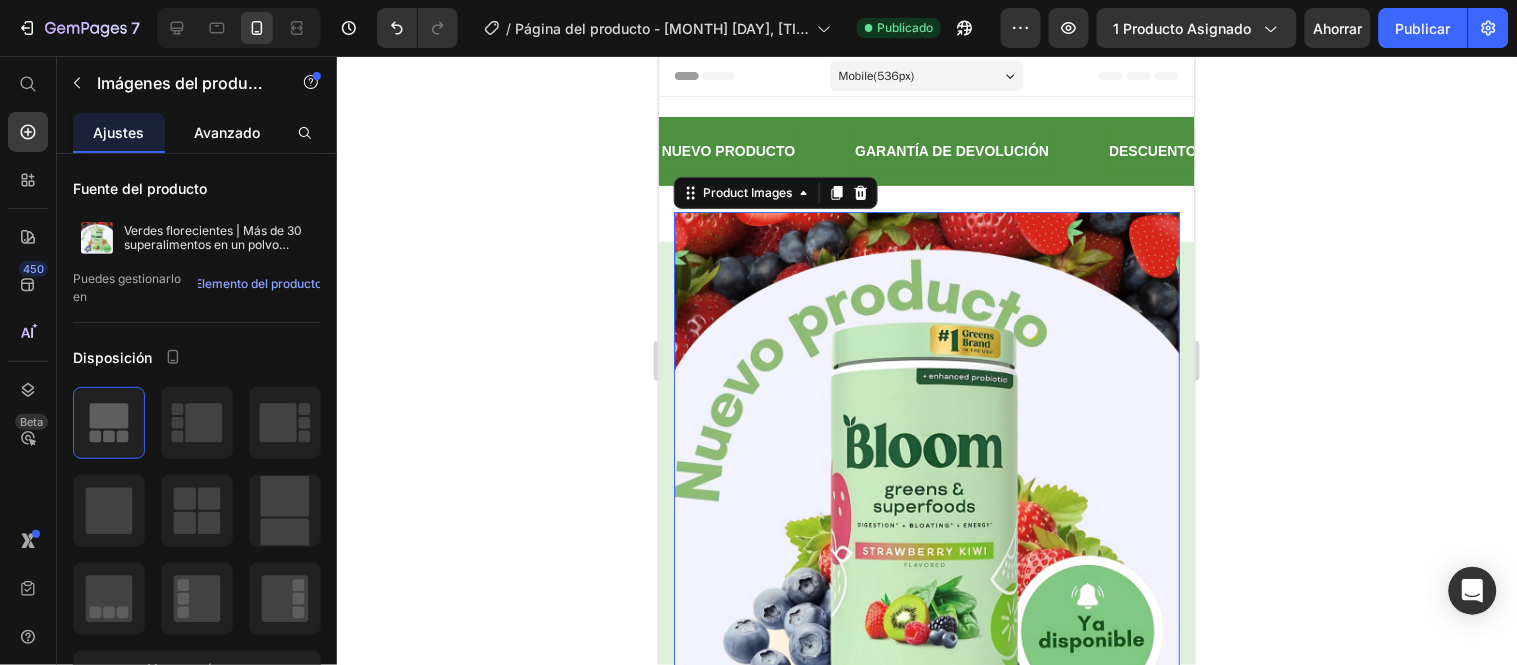 click on "Avanzado" at bounding box center (227, 132) 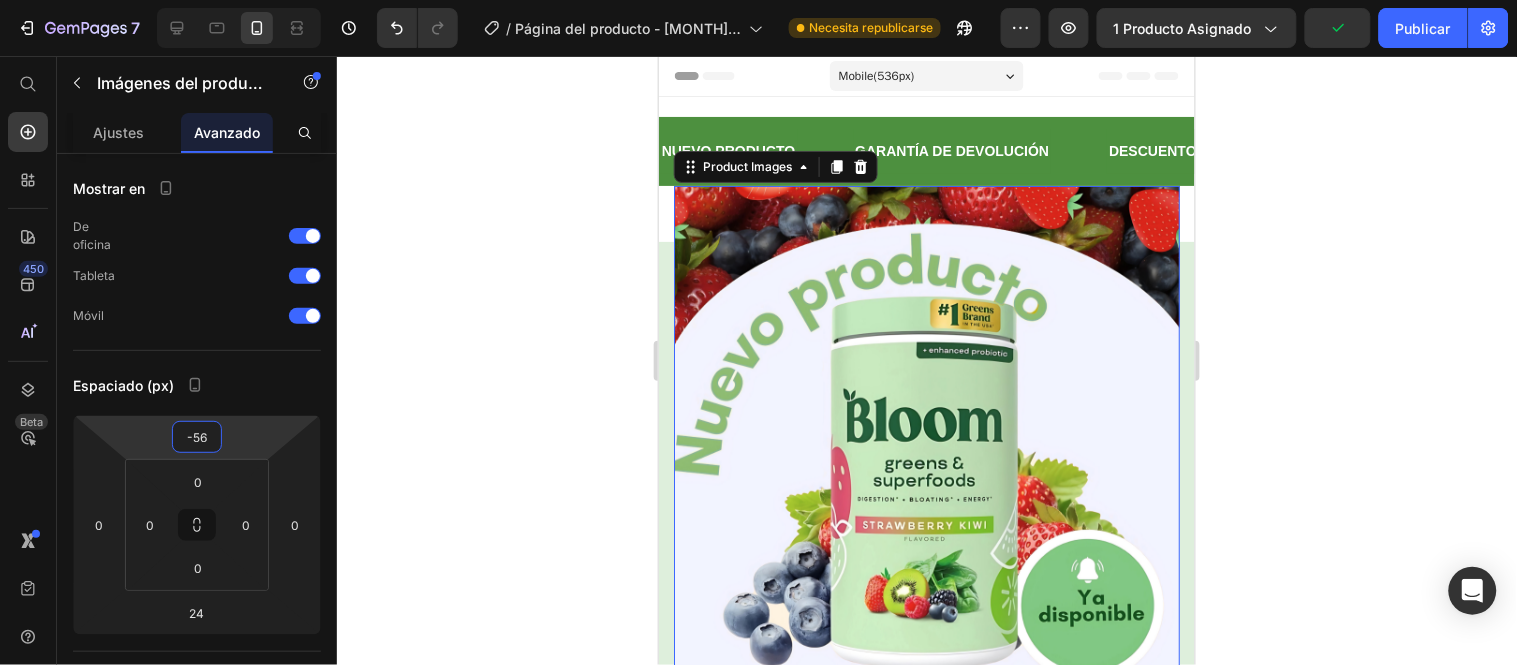 type on "-58" 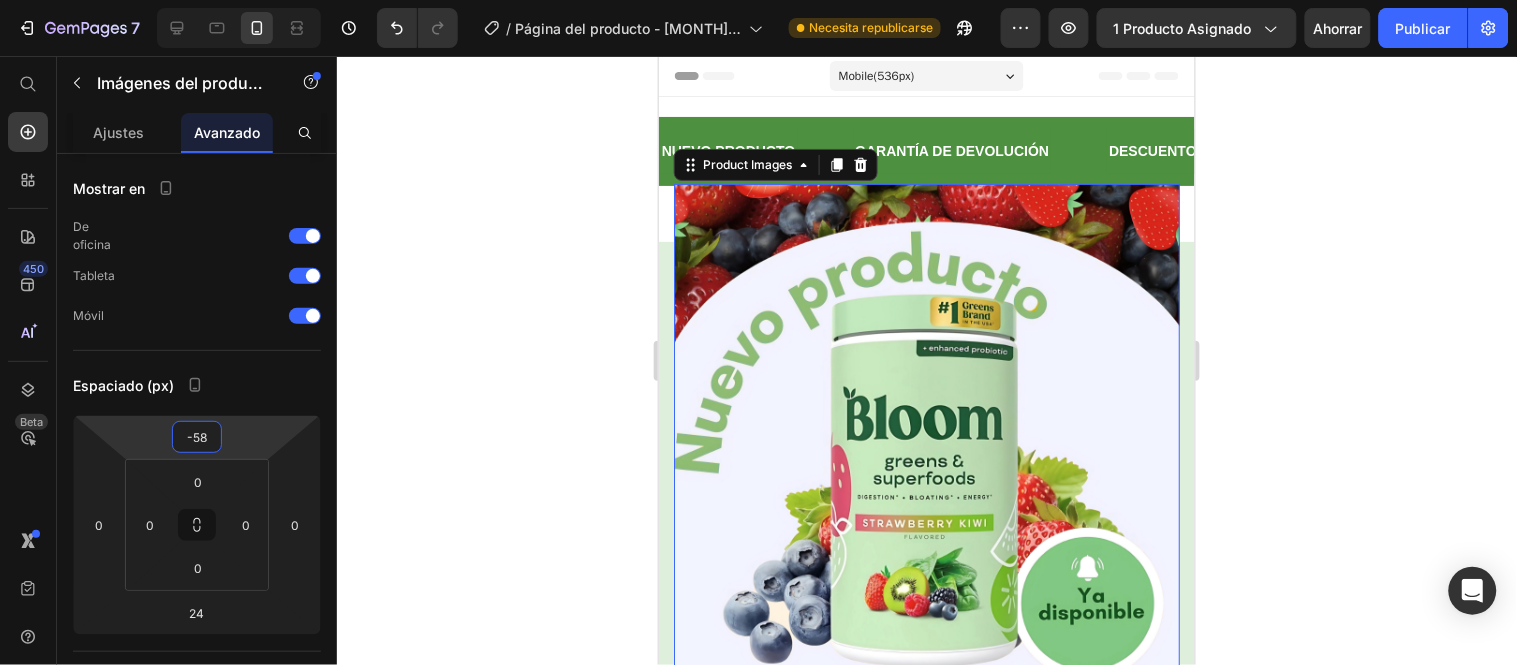 drag, startPoint x: 233, startPoint y: 418, endPoint x: 231, endPoint y: 434, distance: 16.124516 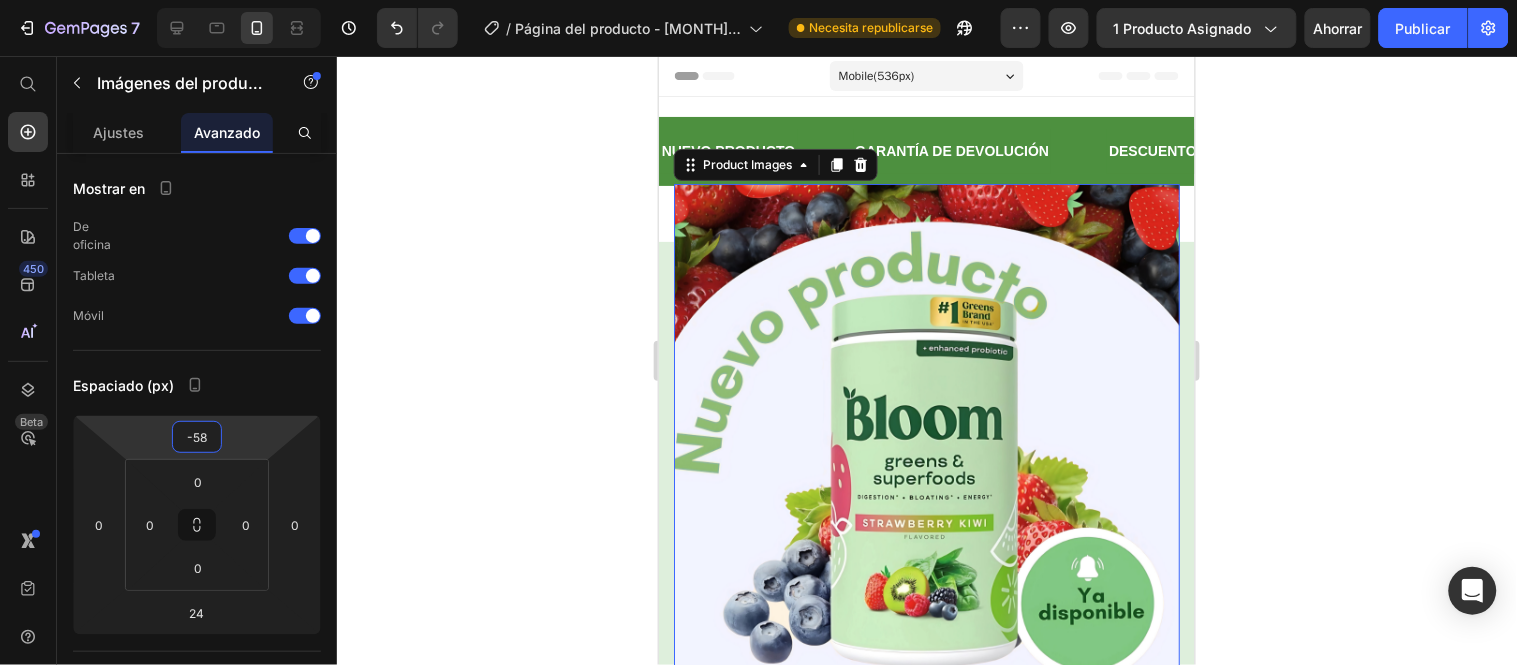 click on "7 Historial de versiones / Página del producto - [MONTH] [DAY], [TIME] Necesita republicarse Avance 1 producto asignado Ahorrar Publicar 450 Beta Empezar con Secciones Elementos Hero Section Product Detail Brands Trusted Badges Guarantee Product Breakdown How to use Testimonials Compare Bundle FAQs Social Proof Brand Story Product List Collection Blog List Contact Sticky Add to Cart Custom Footer Explorar la biblioteca 450 Disposición
Fila
Fila
Fila
Fila Texto
Título
Bloque de texto Botón
Botón
Botón
Pegajoso Volver arriba Video" at bounding box center (758, 0) 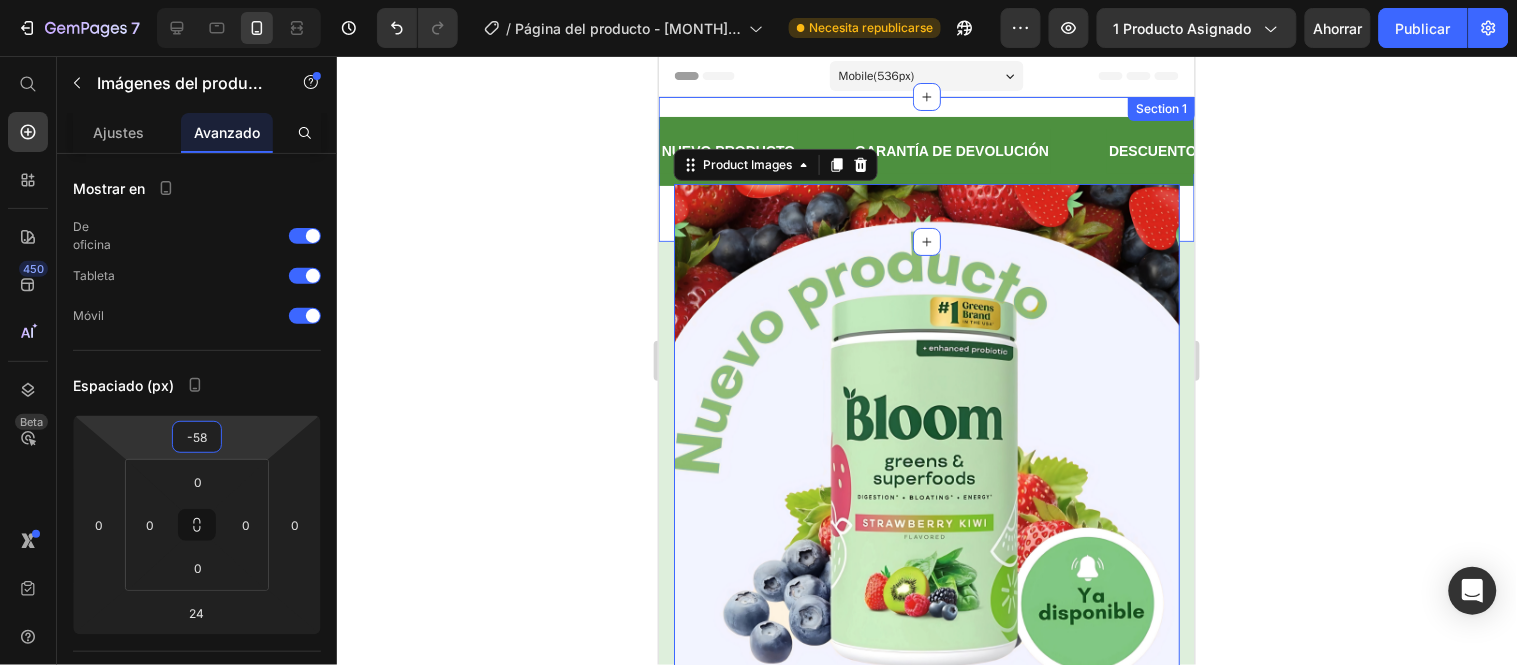 click on "NUEVO PRODUCTO Text GARANTÍA DE DEVOLUCIÓN Text DESCUENTO ESPECIAL Text ENVÍO GRATIS Text NUEVO PRODUCTO Text GARANTÍA DE DEVOLUCIÓN Text DESCUENTO ESPECIAL Text ENVÍO GRATIS Text Marquee Section 1" at bounding box center [926, 168] 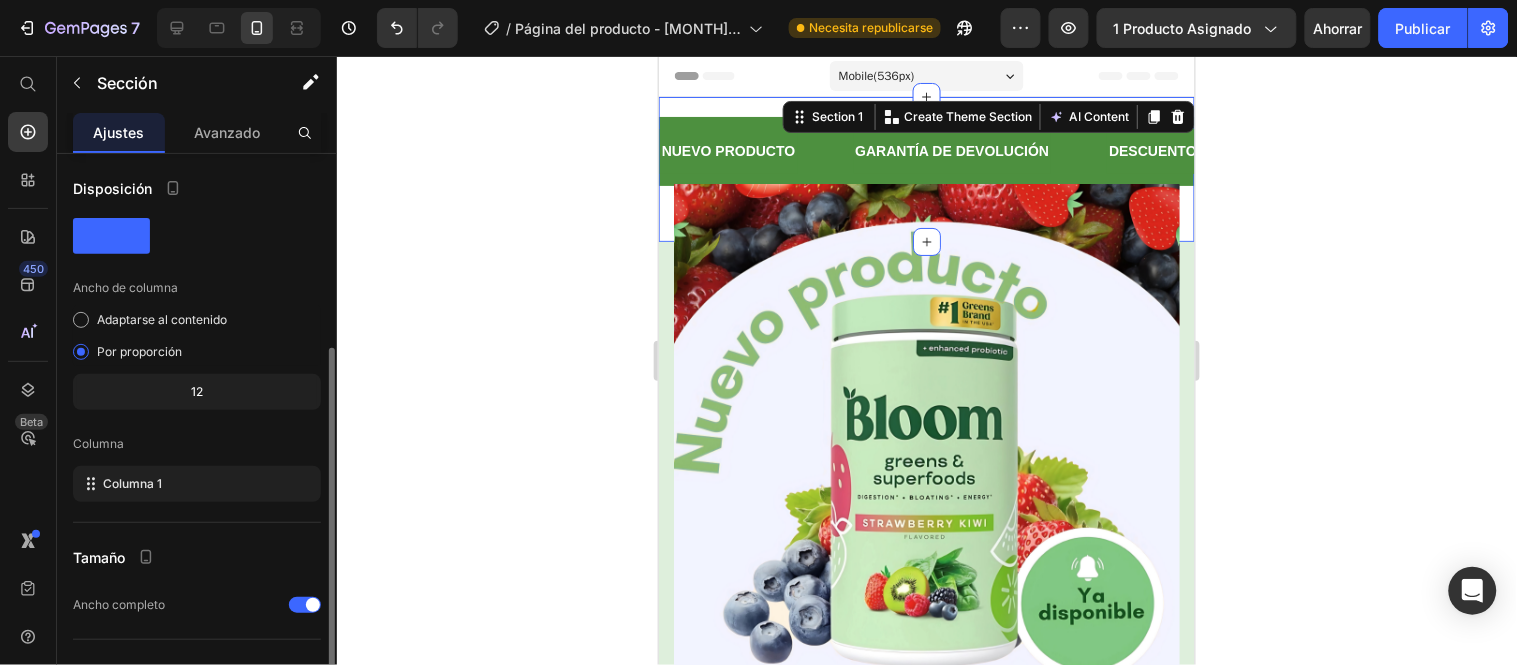 scroll, scrollTop: 194, scrollLeft: 0, axis: vertical 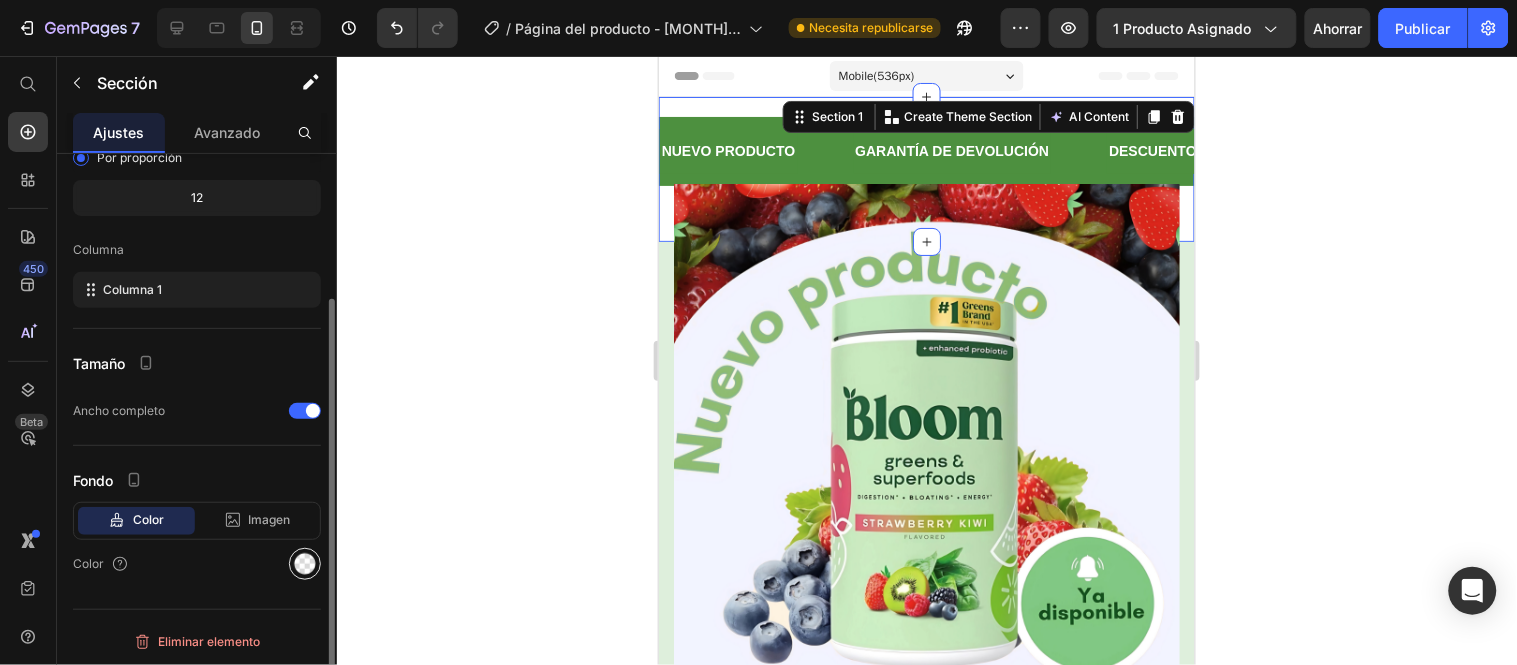 click at bounding box center [305, 564] 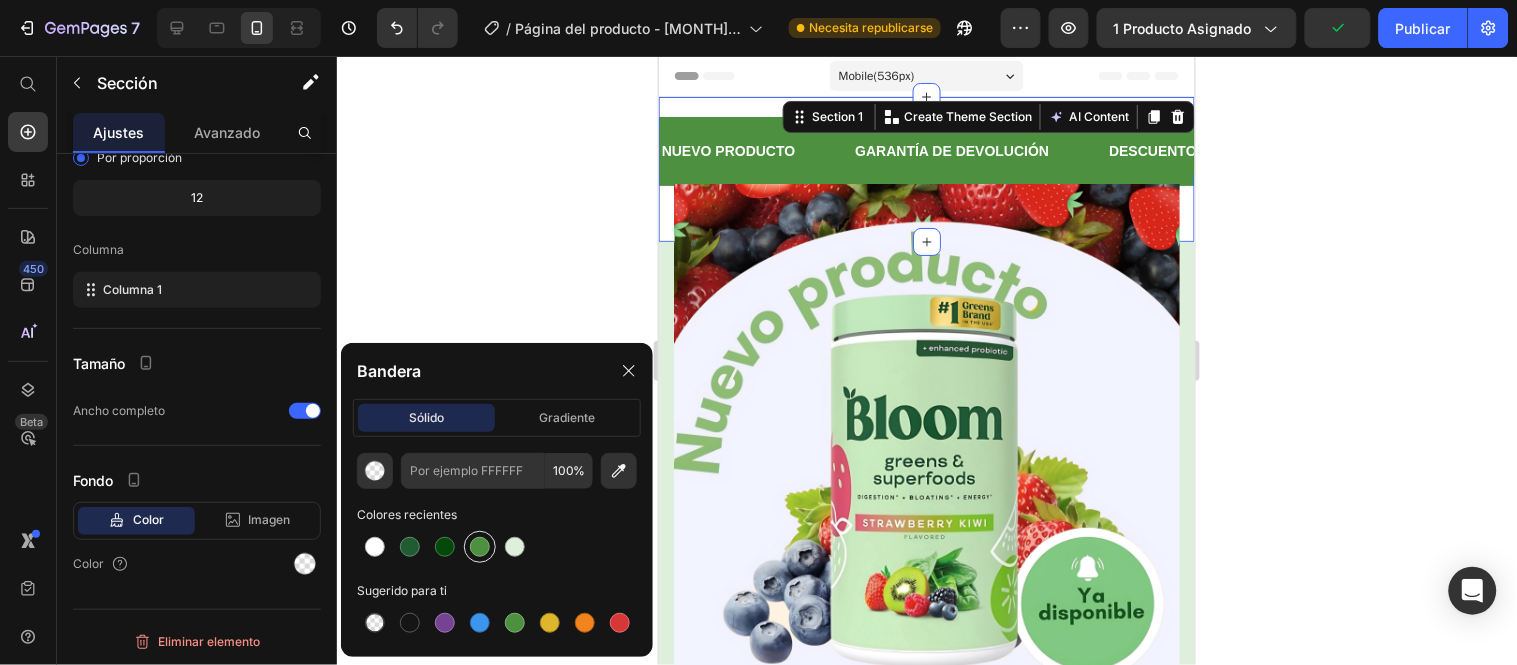 click at bounding box center (480, 547) 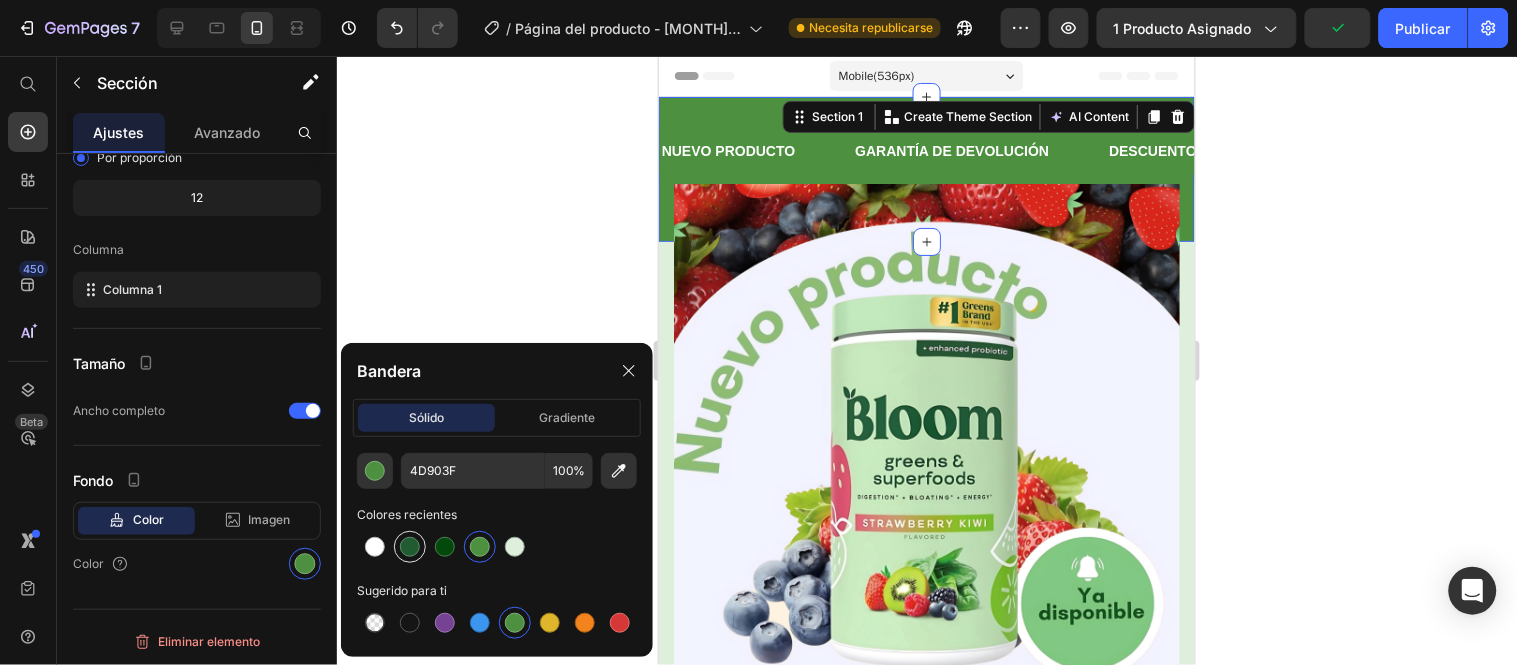 click at bounding box center (410, 547) 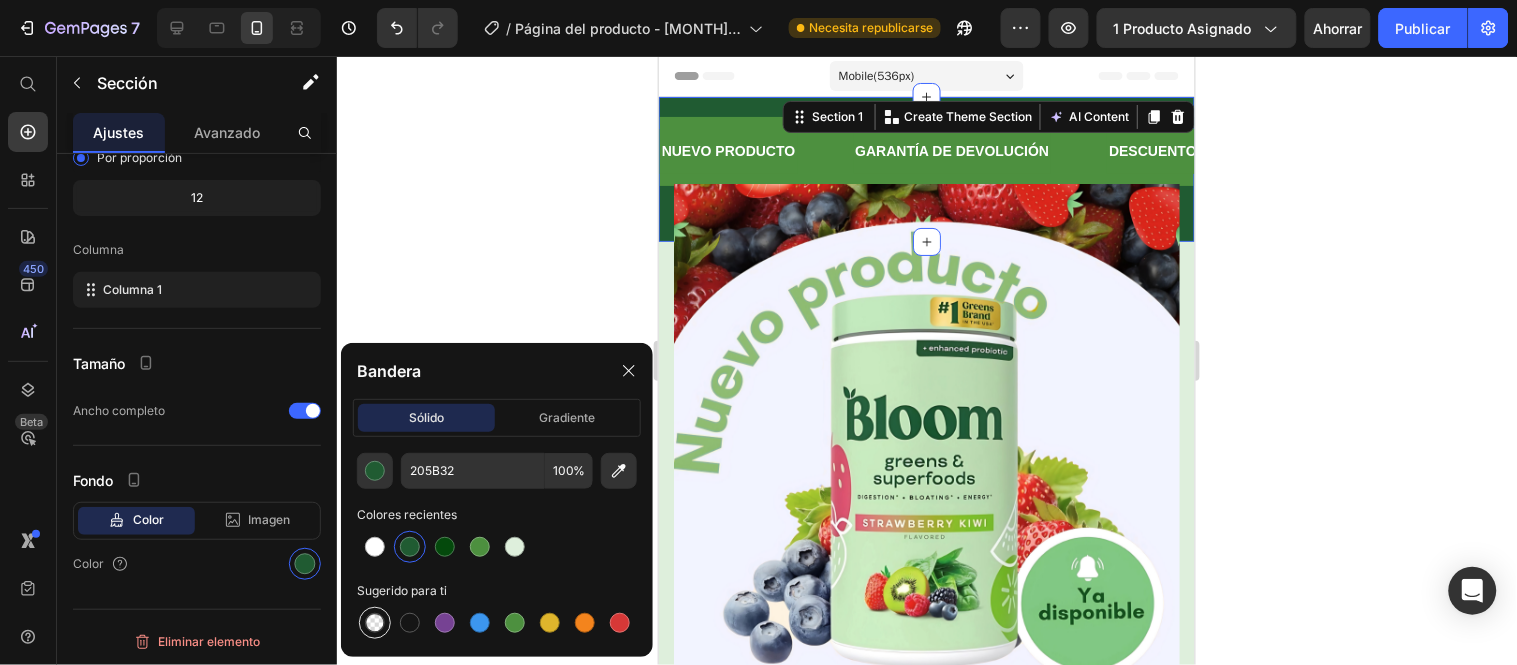 click at bounding box center [375, 623] 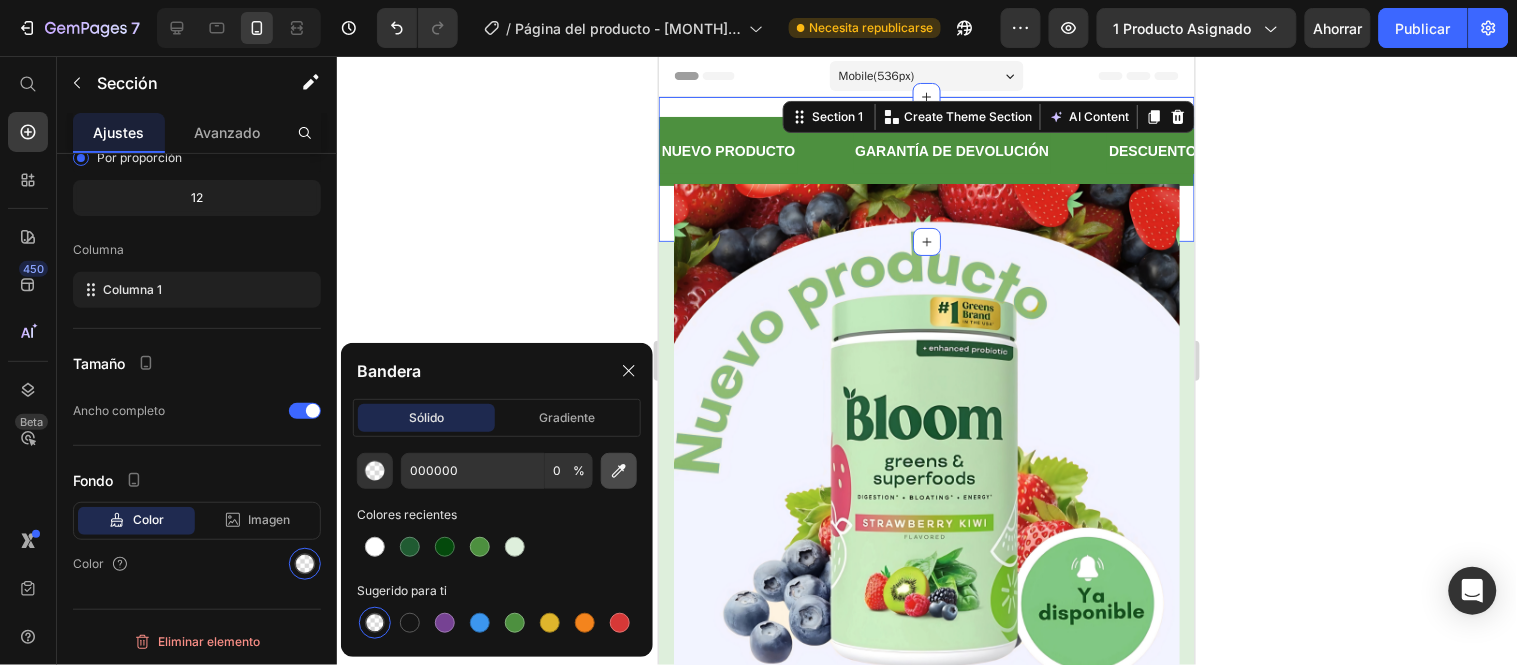 click 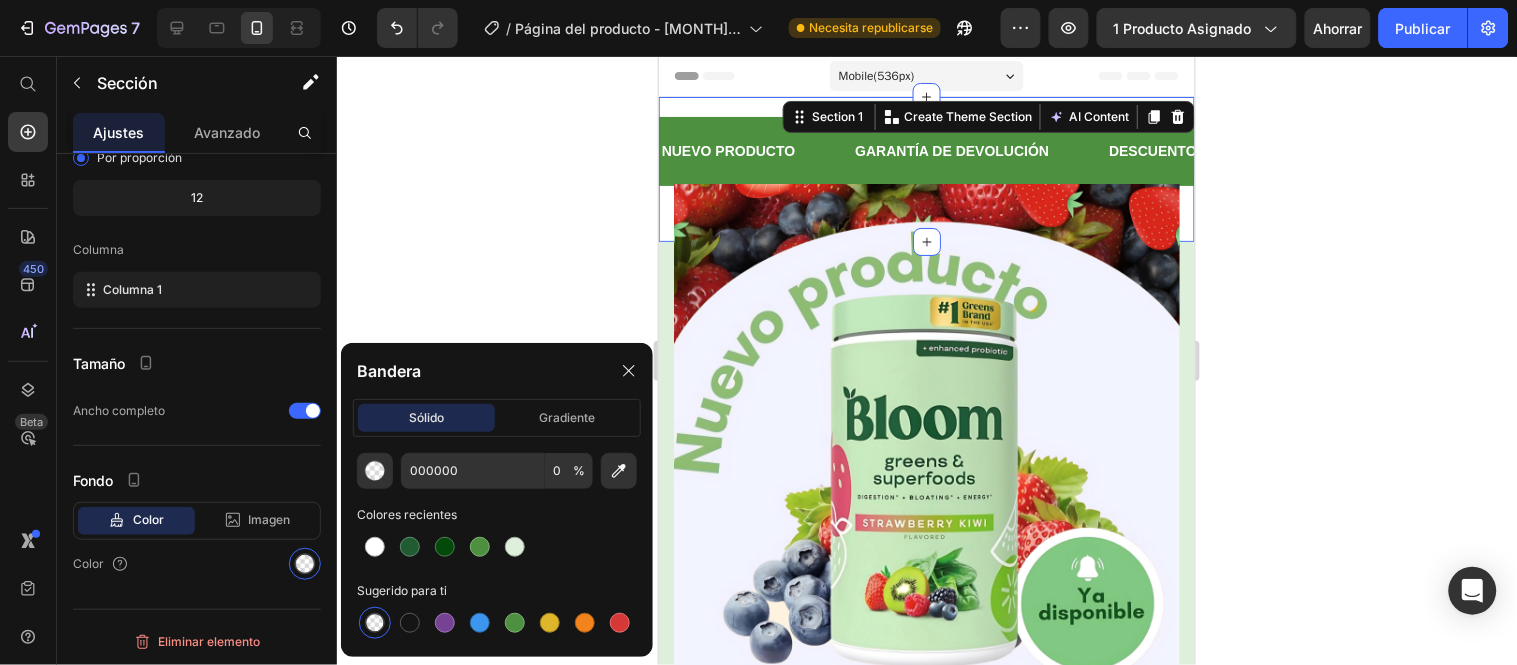 type on "DEEFDC" 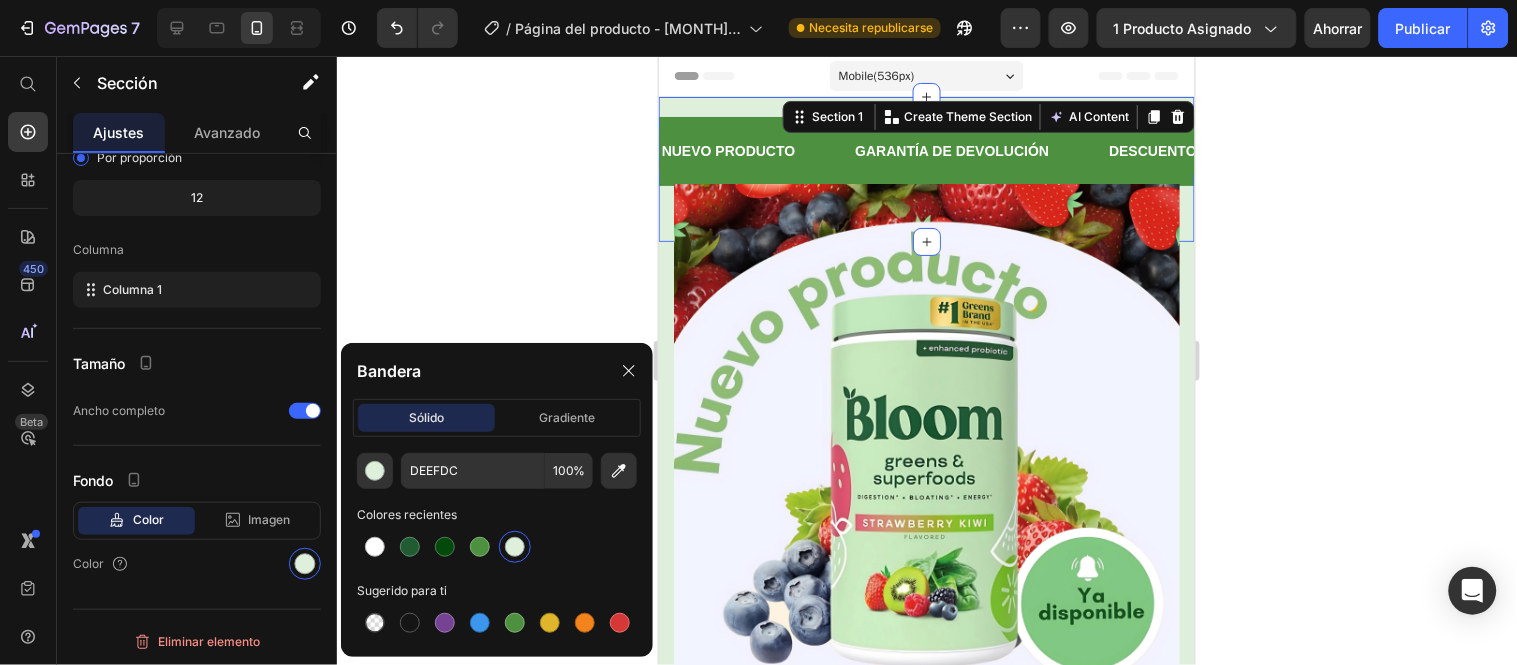 click 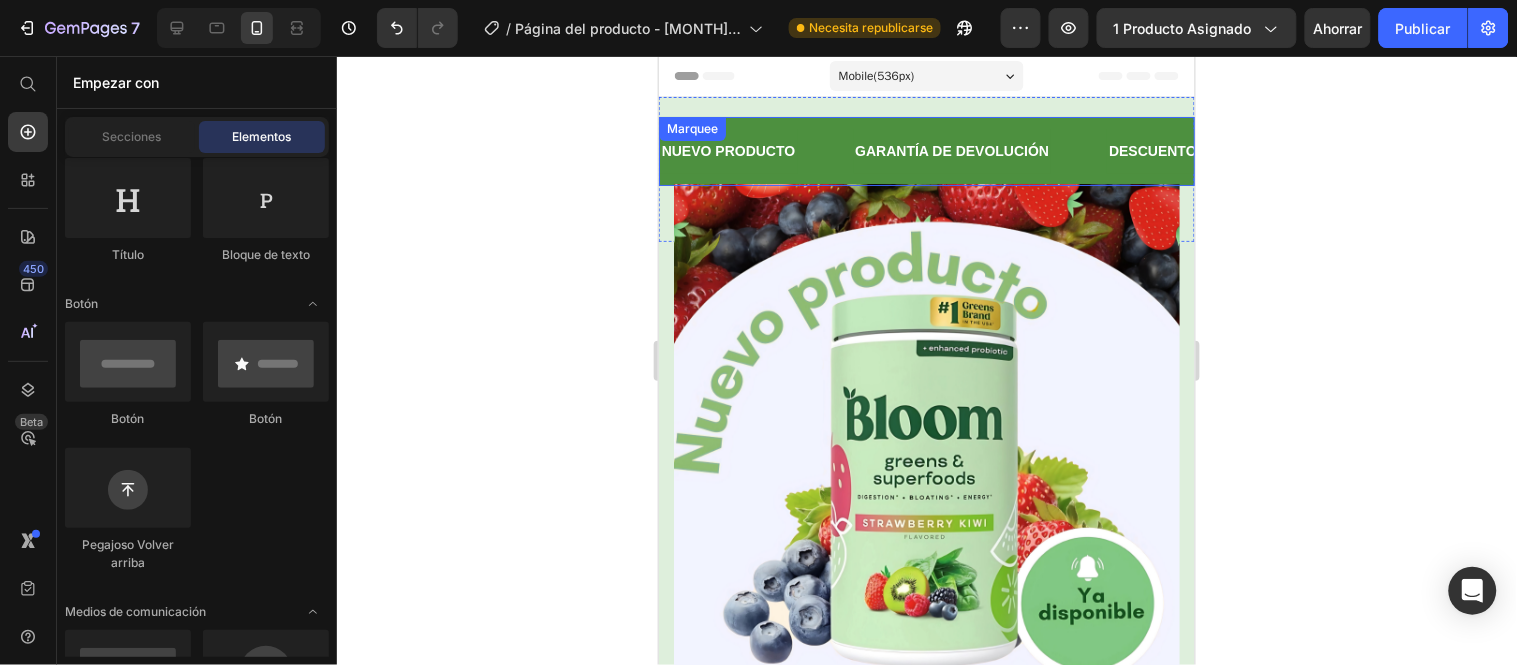 click on "NUEVO PRODUCTO Text" at bounding box center (756, 150) 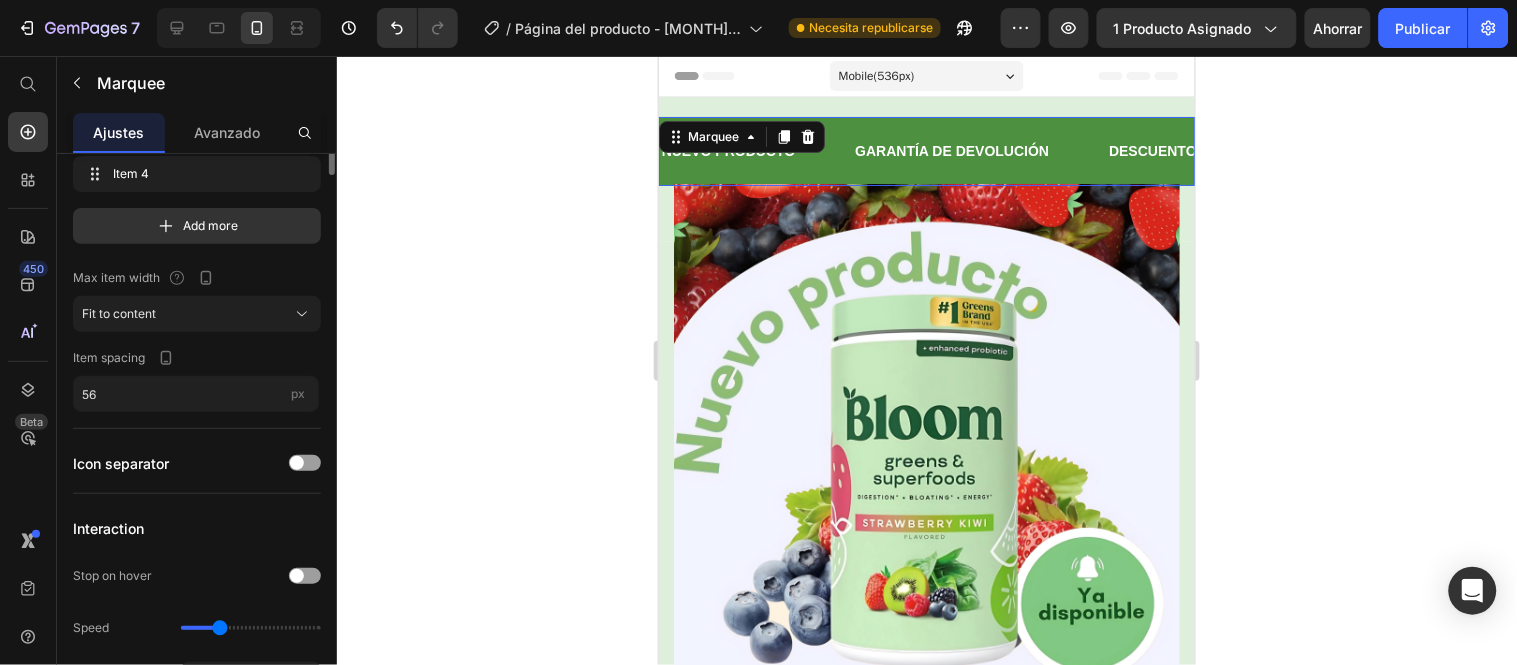 scroll, scrollTop: 0, scrollLeft: 0, axis: both 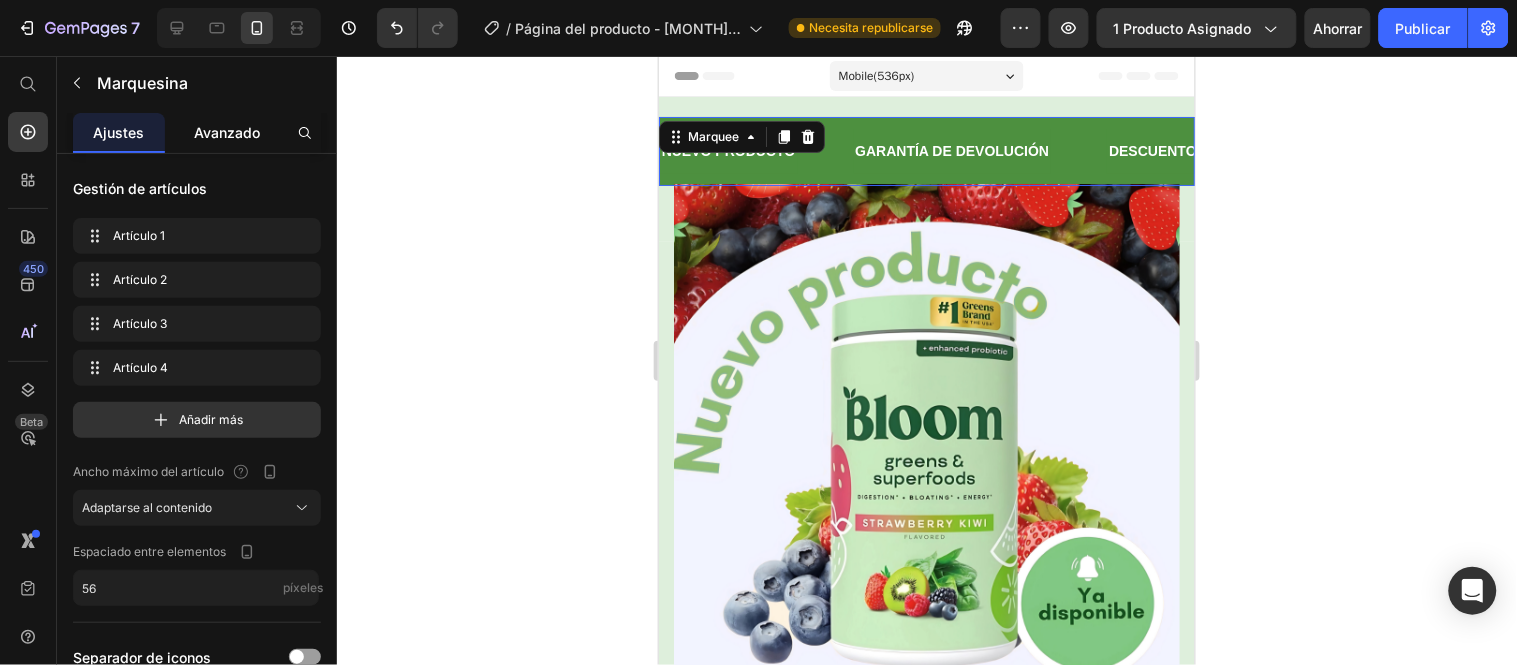 click on "Avanzado" 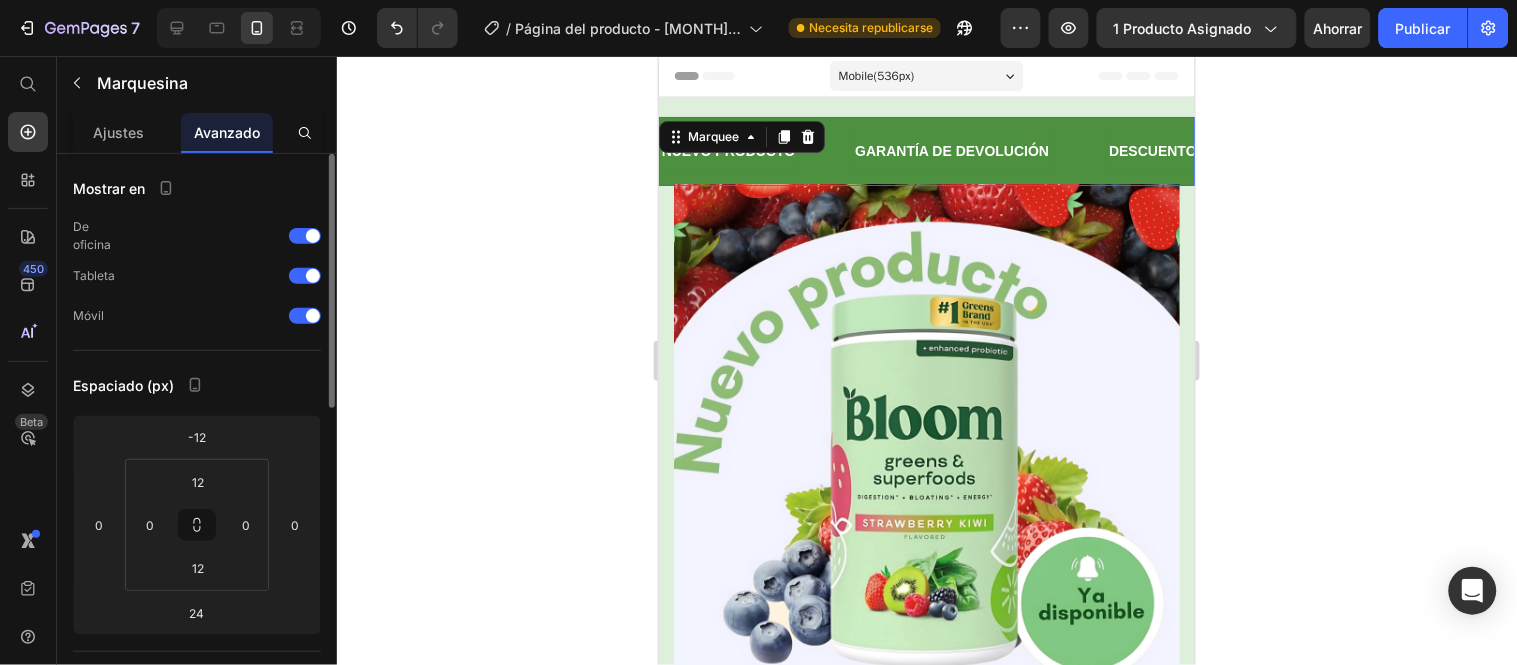 drag, startPoint x: 220, startPoint y: 421, endPoint x: 225, endPoint y: 396, distance: 25.495098 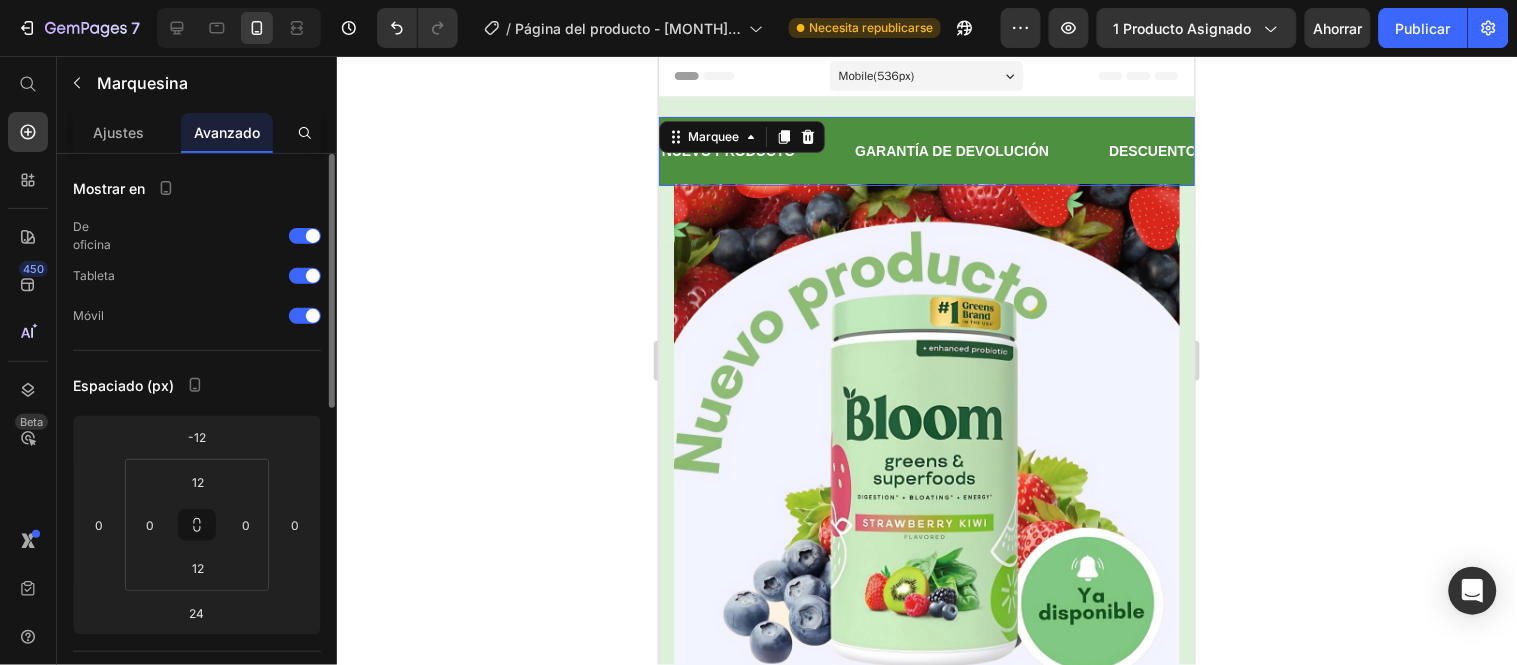 click on "Espaciado (px) -12 0 24 0 12 0 12 0" 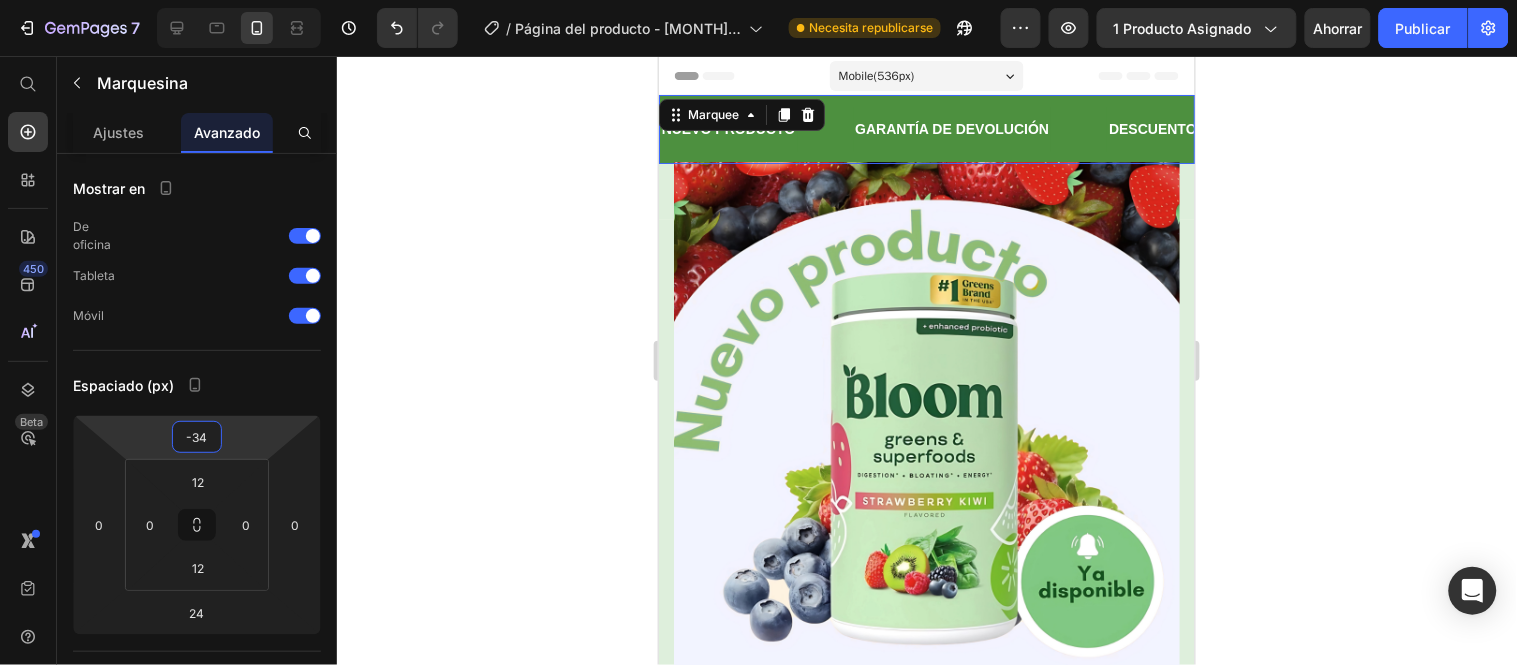 drag, startPoint x: 233, startPoint y: 418, endPoint x: 236, endPoint y: 431, distance: 13.341664 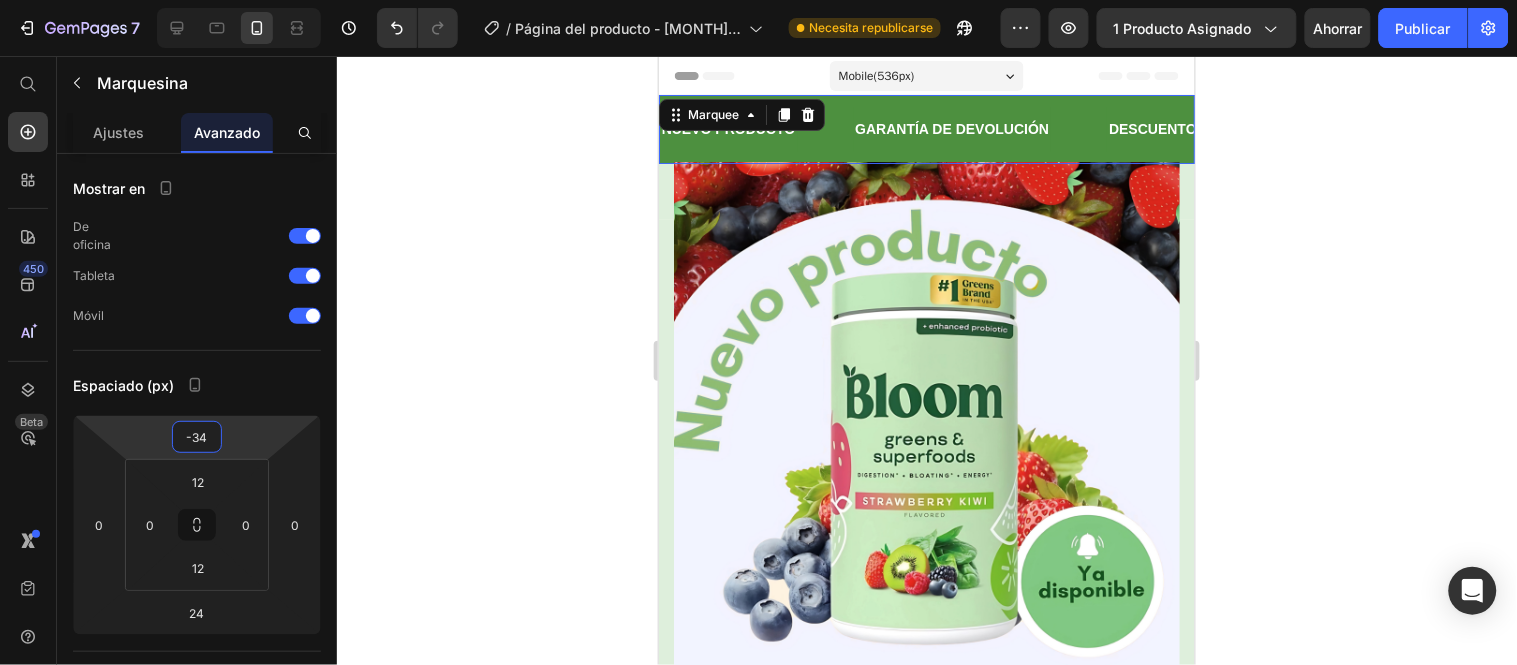 click on "7 Historial de versiones / Página del producto - [MONTH] [DAY], [TIME] Necesita republicarse Avance 1 producto asignado Ahorrar Publicar 450 Beta Empezar con Secciones Elementos Hero Section Product Detail Brands Trusted Badges Guarantee Product Breakdown How to use Testimonials Compare Bundle FAQs Social Proof Brand Story Product List Collection Blog List Contact Sticky Add to Cart Custom Footer Explorar la biblioteca 450 Disposición
Fila
Fila
Fila
Fila Texto
Título
Bloque de texto Botón
Botón
Botón
Pegajoso Volver arriba Video" at bounding box center (758, 0) 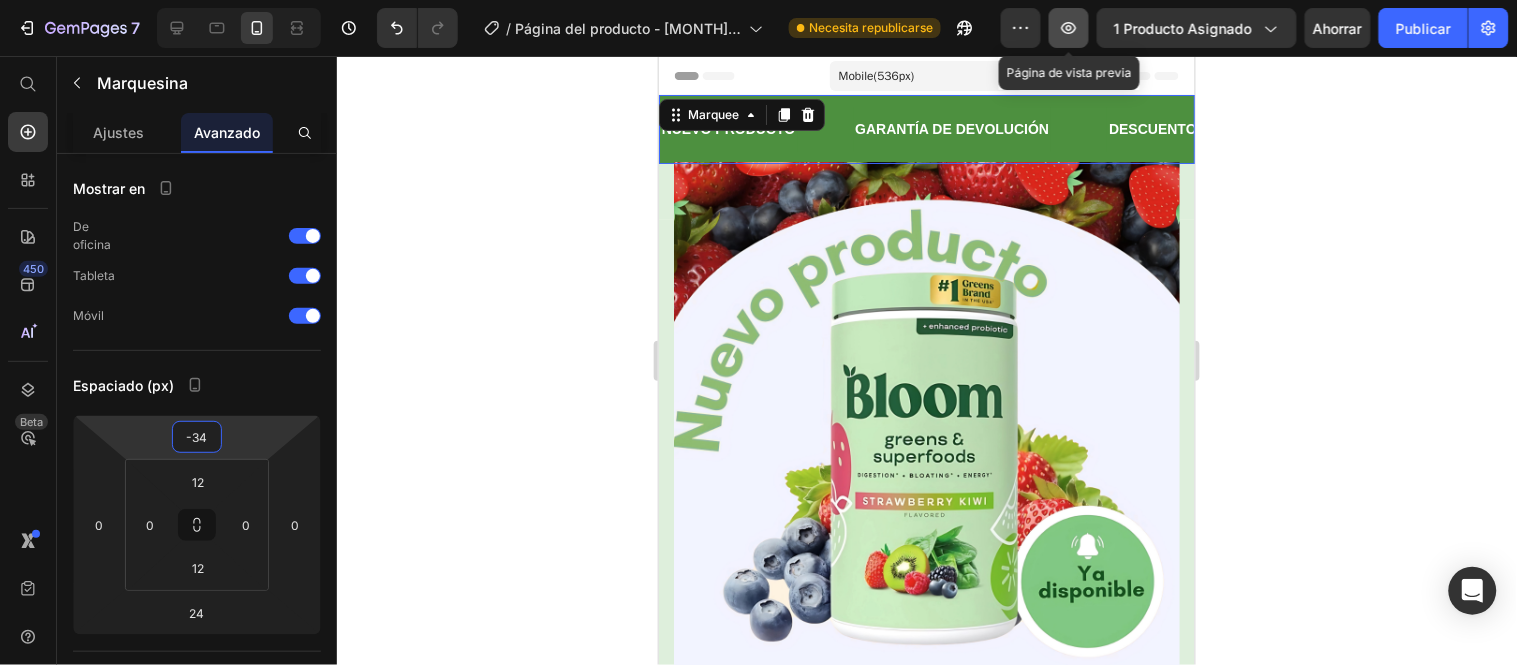 click 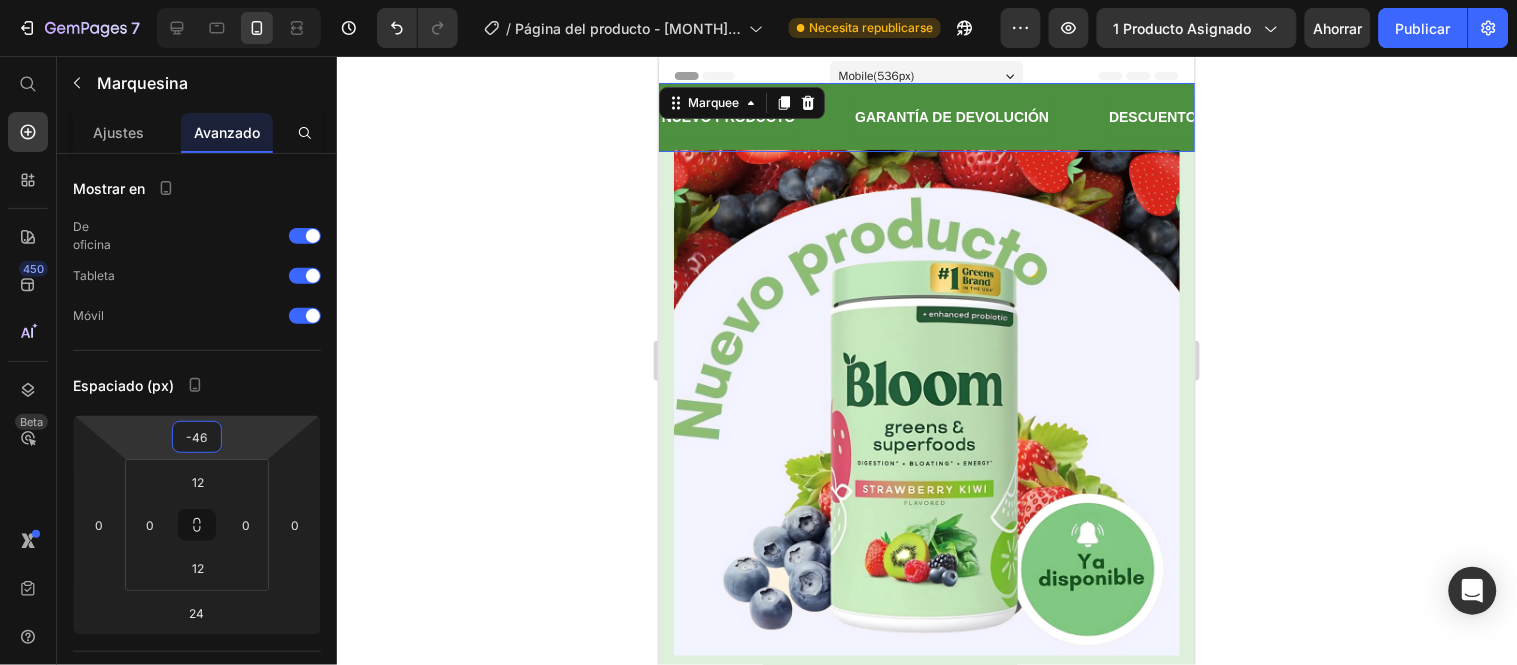 type on "-44" 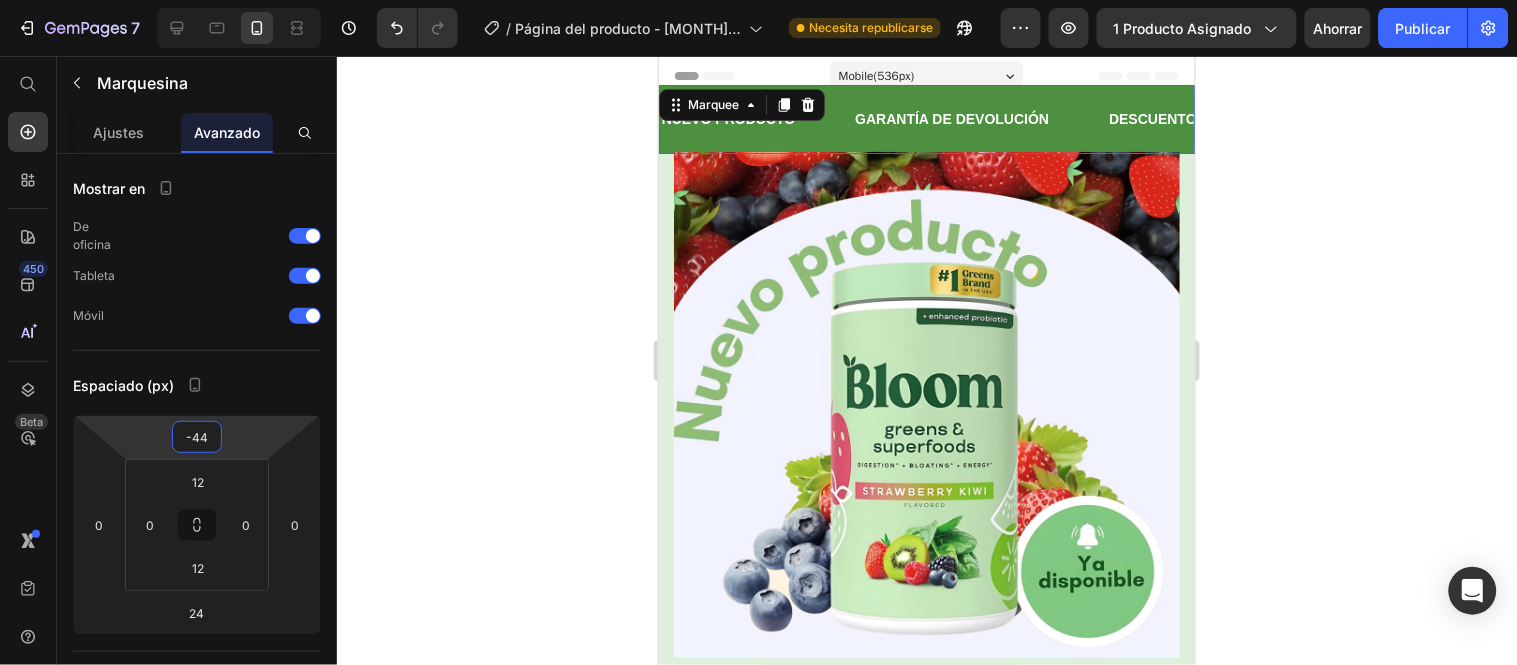 click on "7 Historial de versiones / Página del producto - [MONTH] [DAY], [TIME] Necesita republicarse Avance 1 producto asignado Ahorrar Publicar 450 Beta Empezar con Secciones Elementos Hero Section Product Detail Brands Trusted Badges Guarantee Product Breakdown How to use Testimonials Compare Bundle FAQs Social Proof Brand Story Product List Collection Blog List Contact Sticky Add to Cart Custom Footer Explorar la biblioteca 450 Disposición
Fila
Fila
Fila
Fila Texto
Título
Bloque de texto Botón
Botón
Botón
Pegajoso Volver arriba Video" at bounding box center [758, 0] 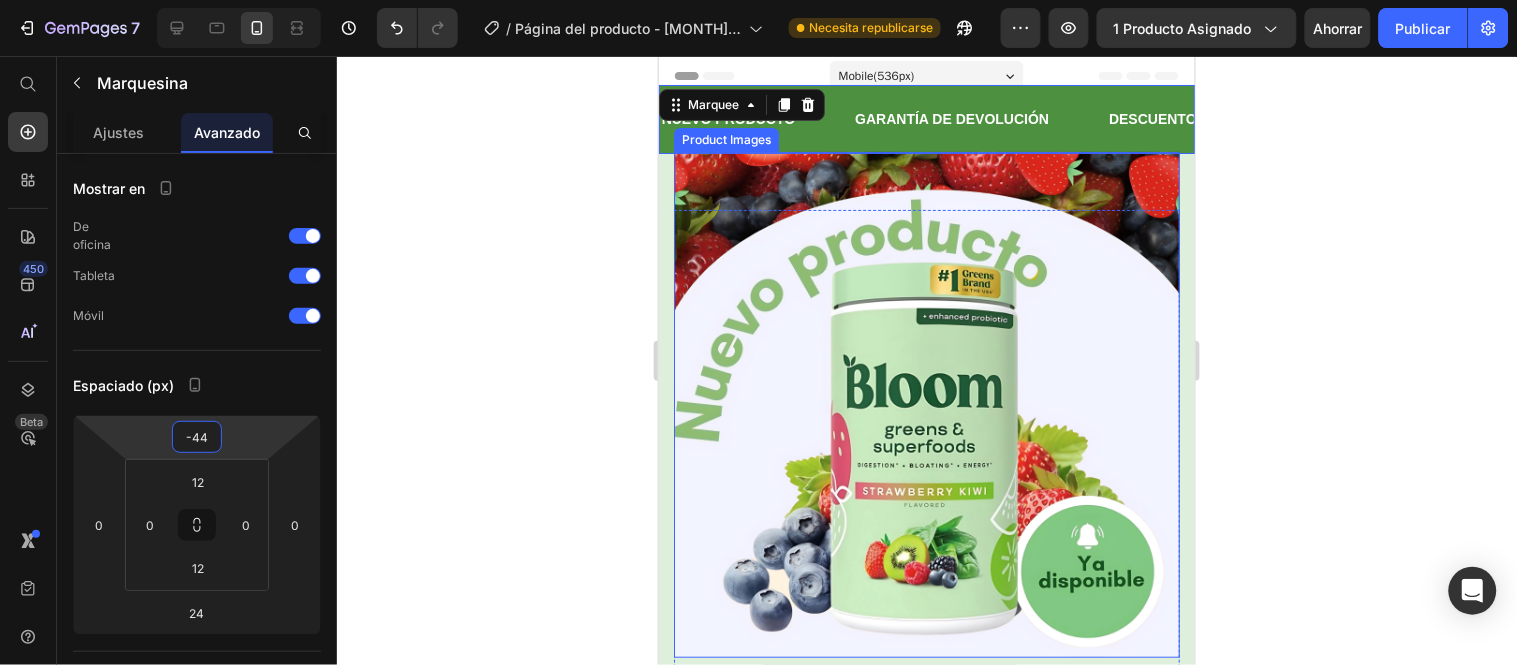 click at bounding box center [926, 404] 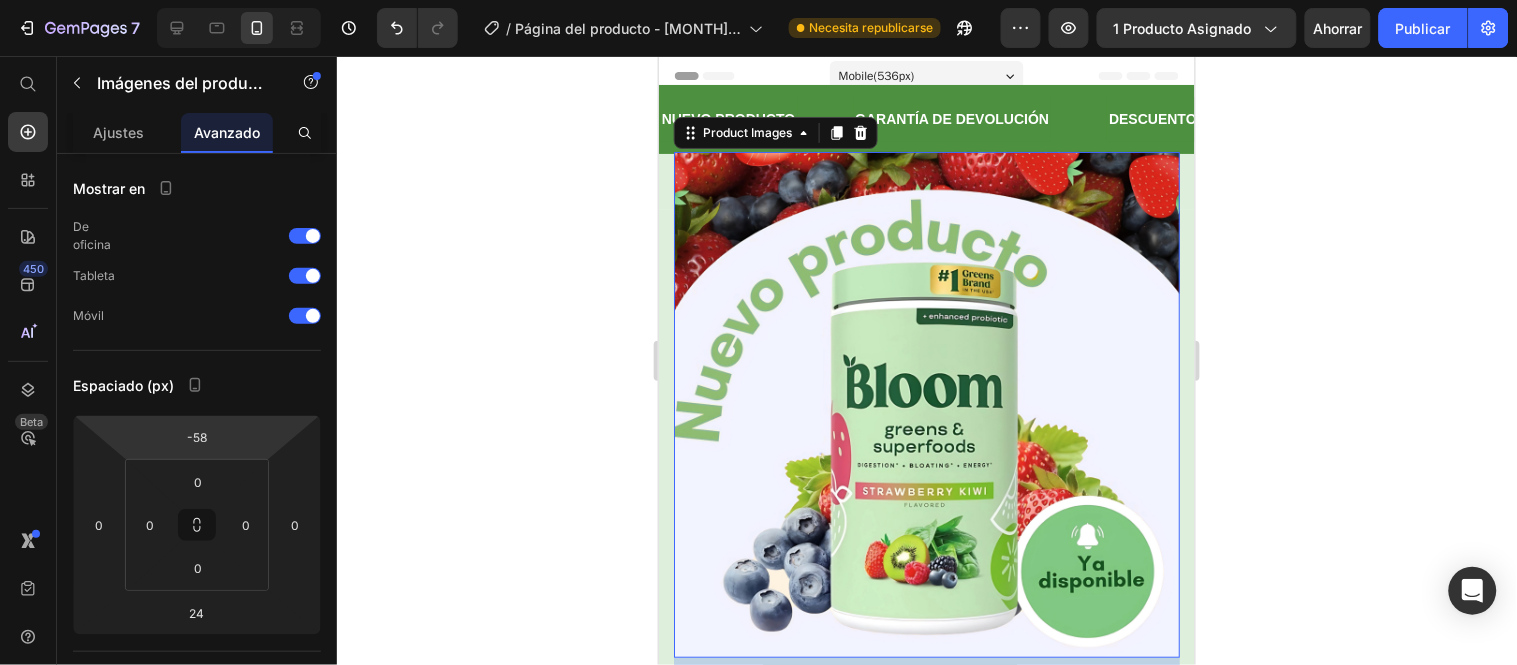 type on "-60" 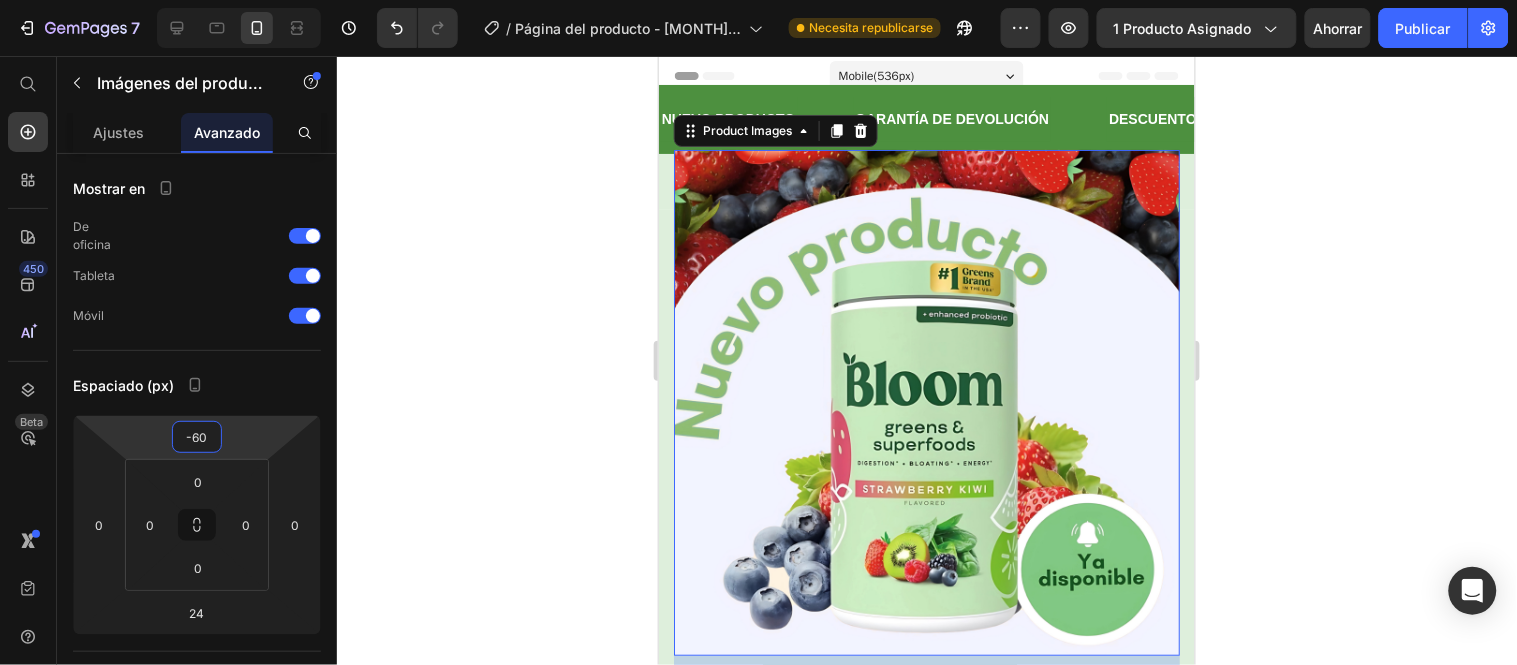 click on "7 Historial de versiones / Página del producto - [MONTH] [DAY], [TIME] Necesita republicarse Avance 1 producto asignado Ahorrar Publicar 450 Beta Empezar con Secciones Elementos Hero Section Product Detail Brands Trusted Badges Guarantee Product Breakdown How to use Testimonials Compare Bundle FAQs Social Proof Brand Story Product List Collection Blog List Contact Sticky Add to Cart Custom Footer Explorar la biblioteca 450 Disposición
Fila
Fila
Fila
Fila Texto
Título
Bloque de texto Botón
Botón
Botón
Pegajoso Volver arriba Video" at bounding box center (758, 0) 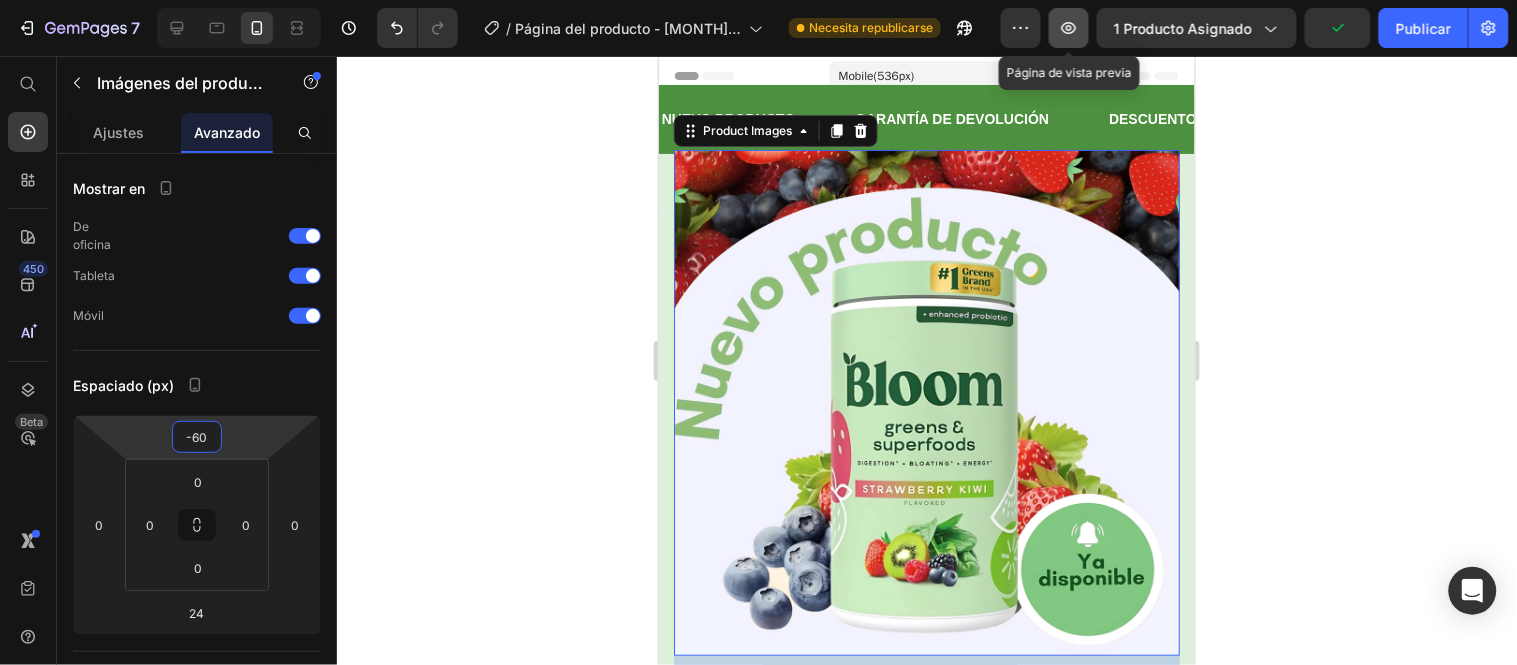 click 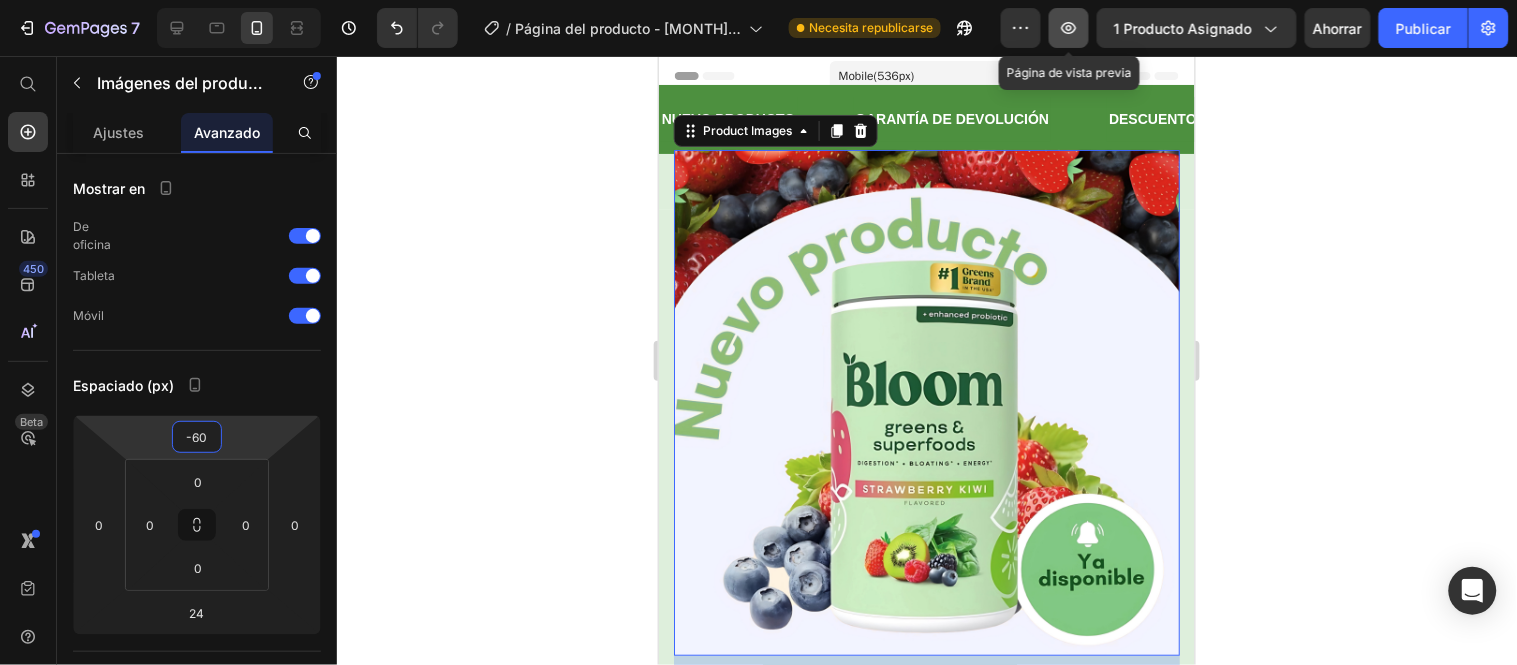 click 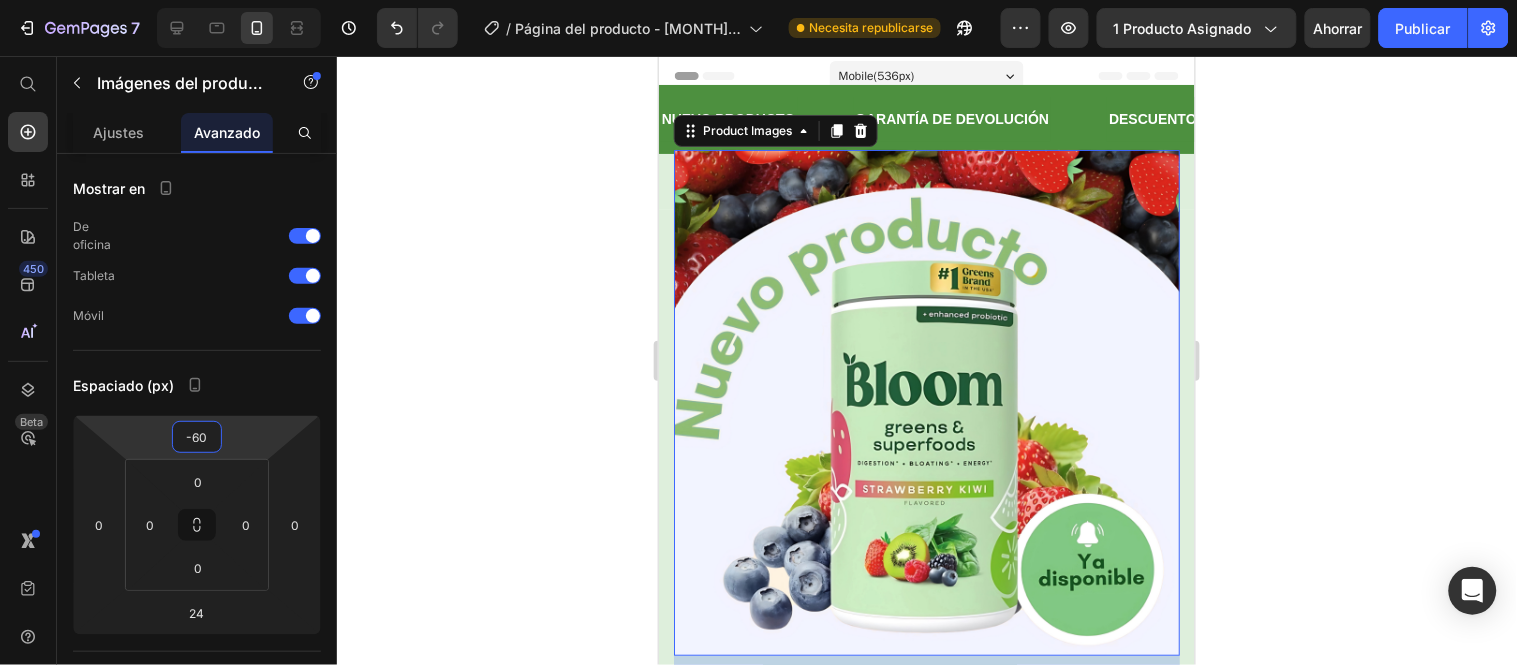 click at bounding box center [926, 402] 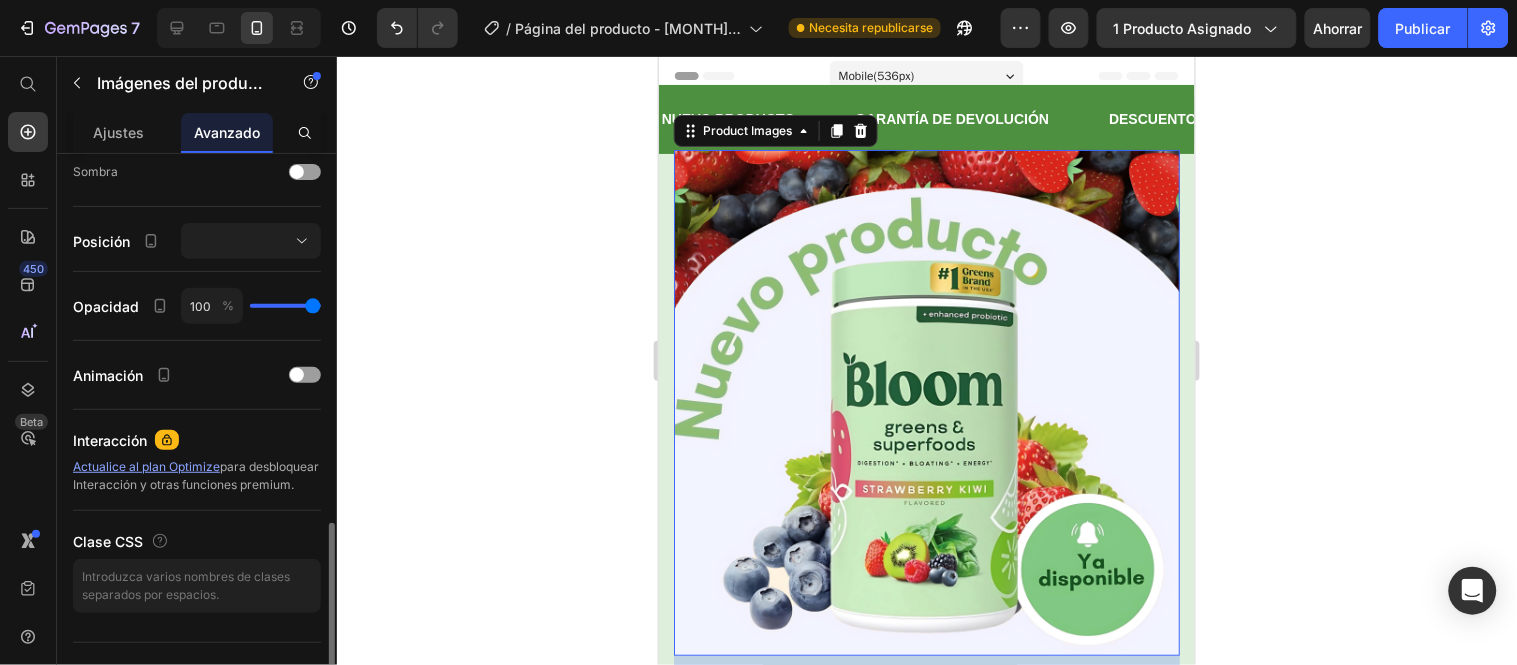 scroll, scrollTop: 718, scrollLeft: 0, axis: vertical 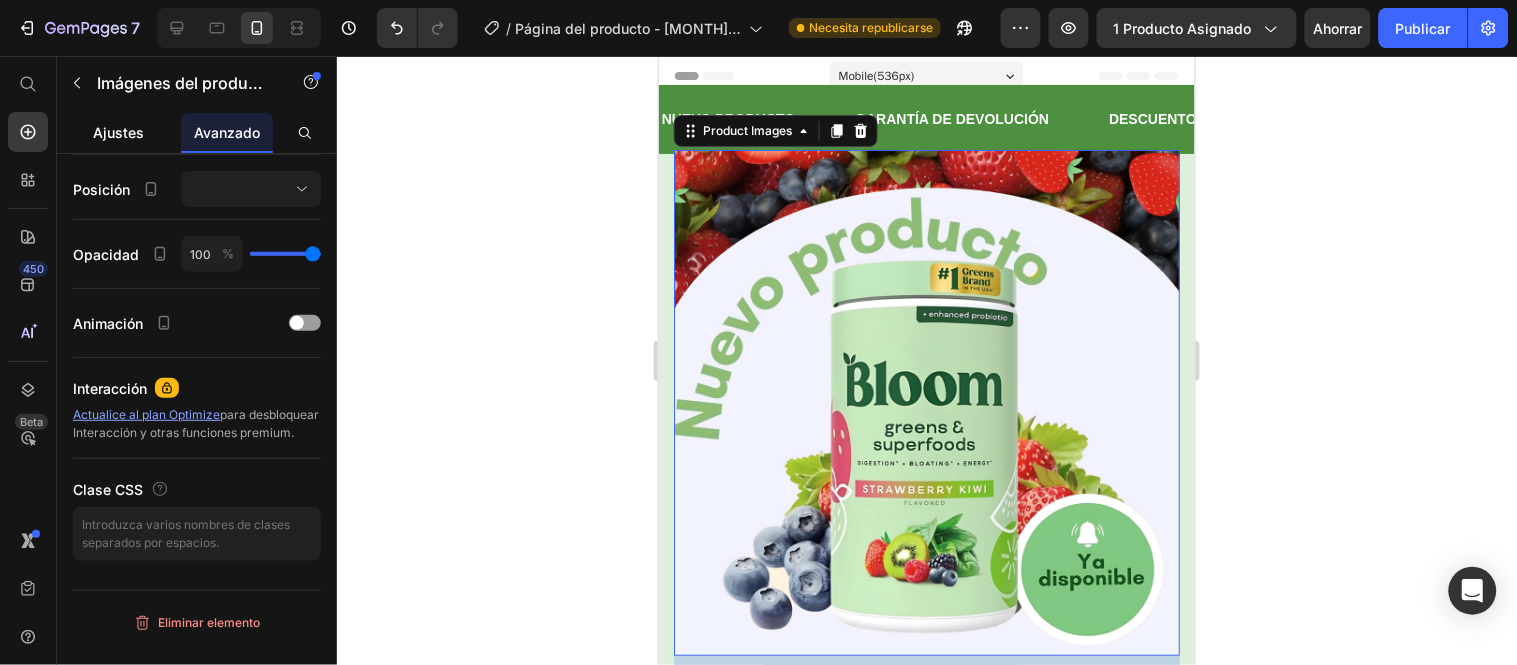 click on "Ajustes" 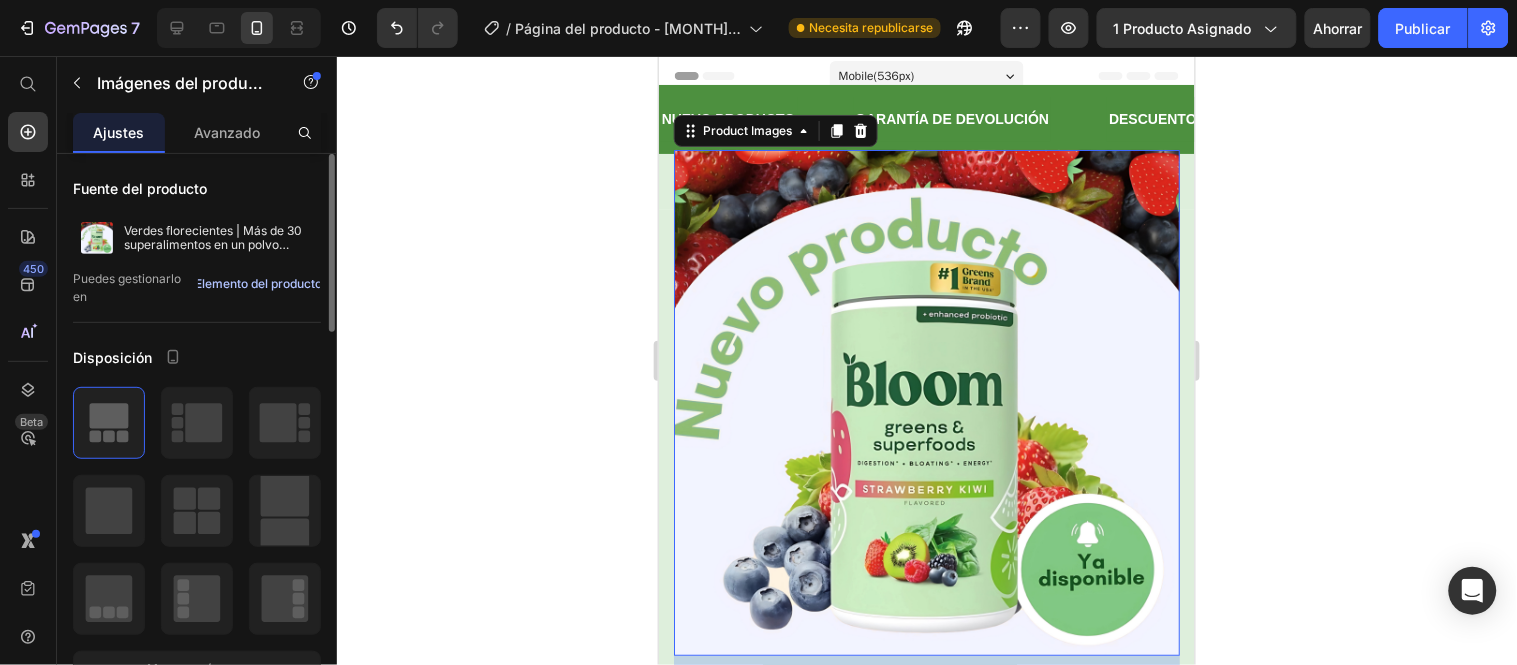 scroll, scrollTop: 111, scrollLeft: 0, axis: vertical 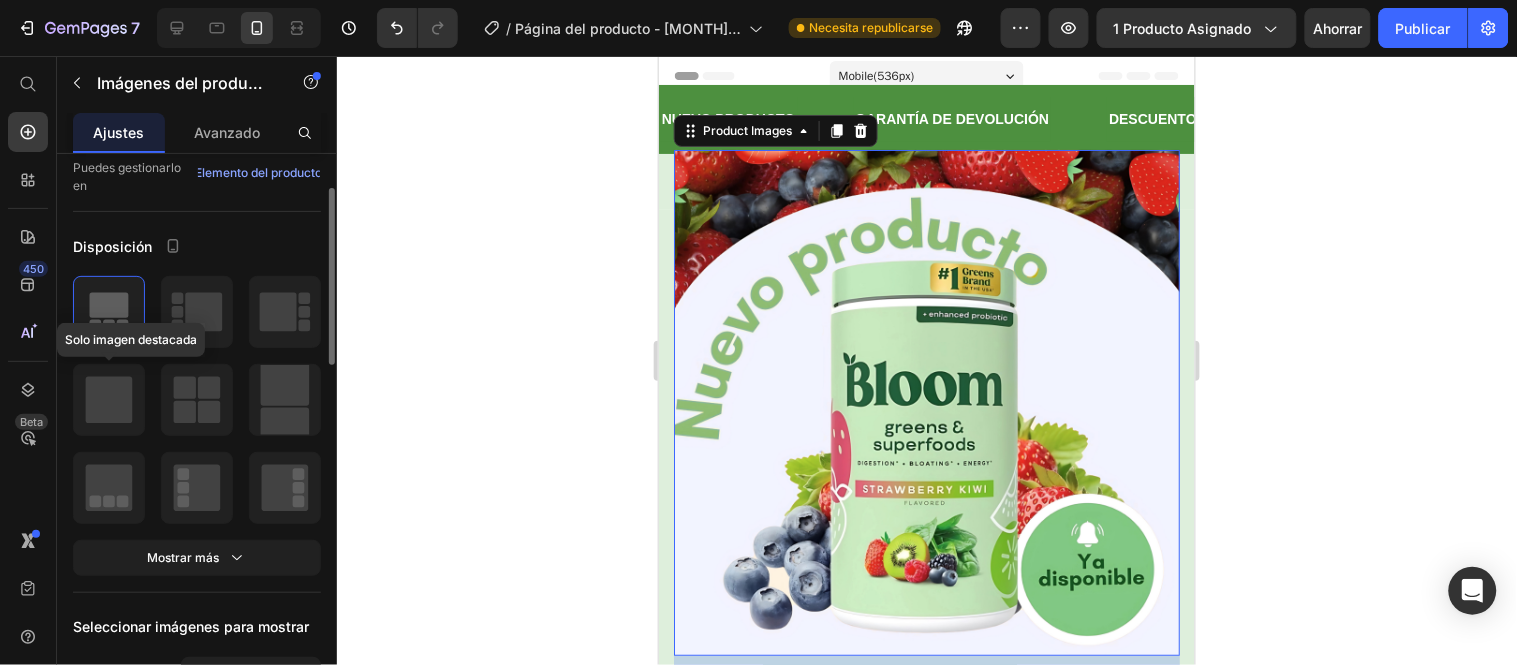 click 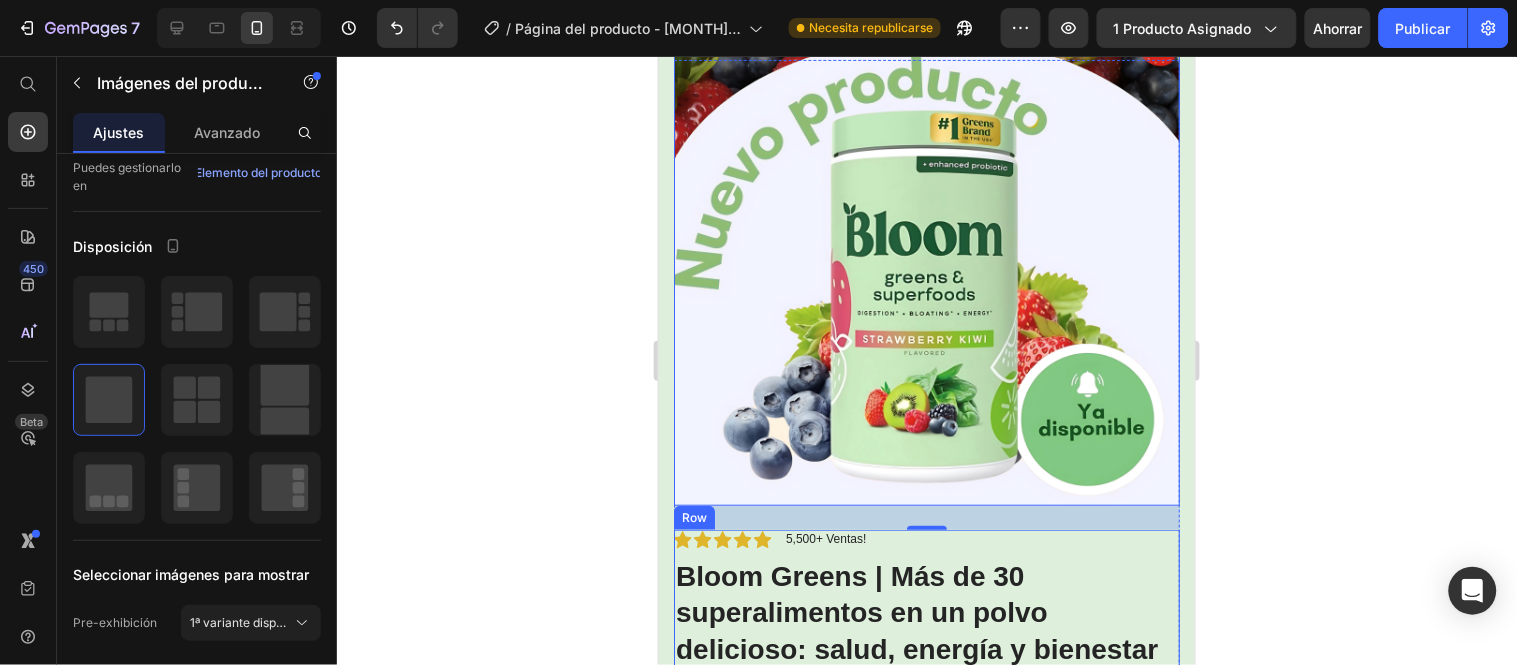 scroll, scrollTop: 111, scrollLeft: 0, axis: vertical 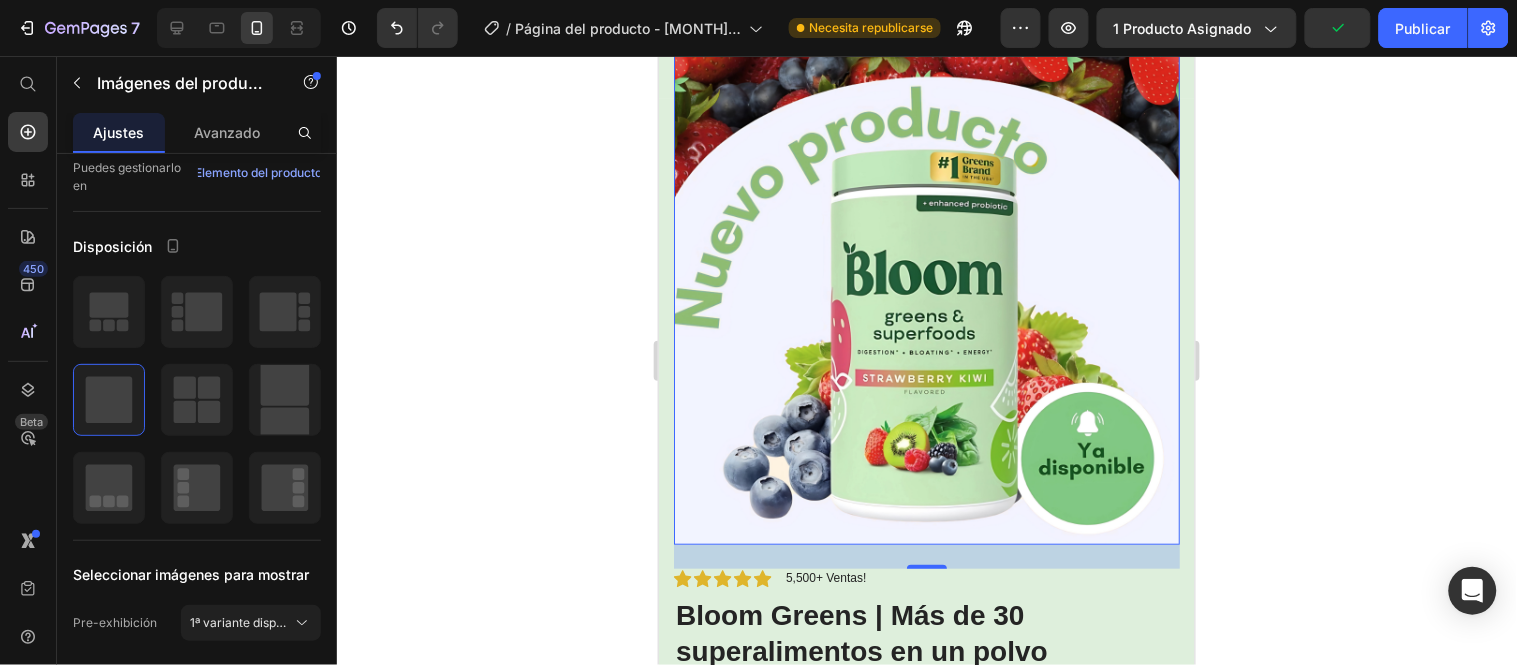 click 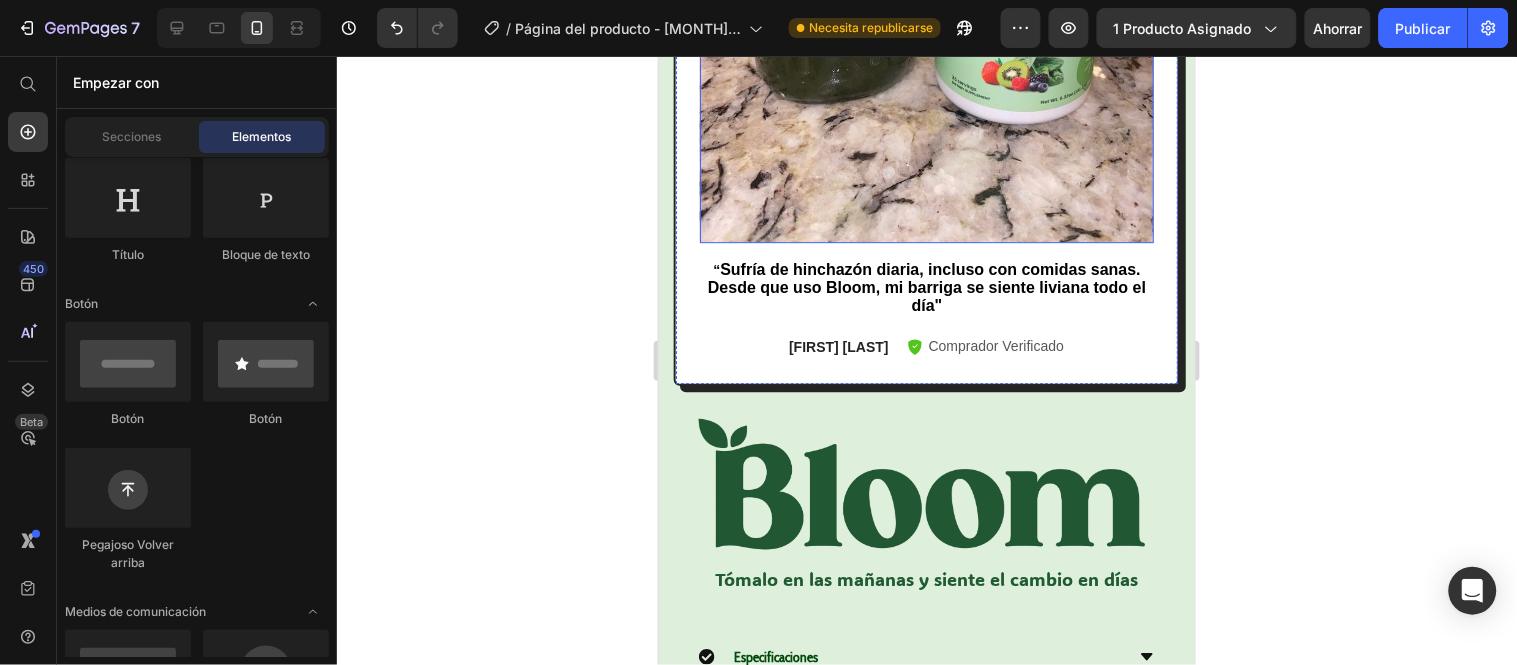 scroll, scrollTop: 1222, scrollLeft: 0, axis: vertical 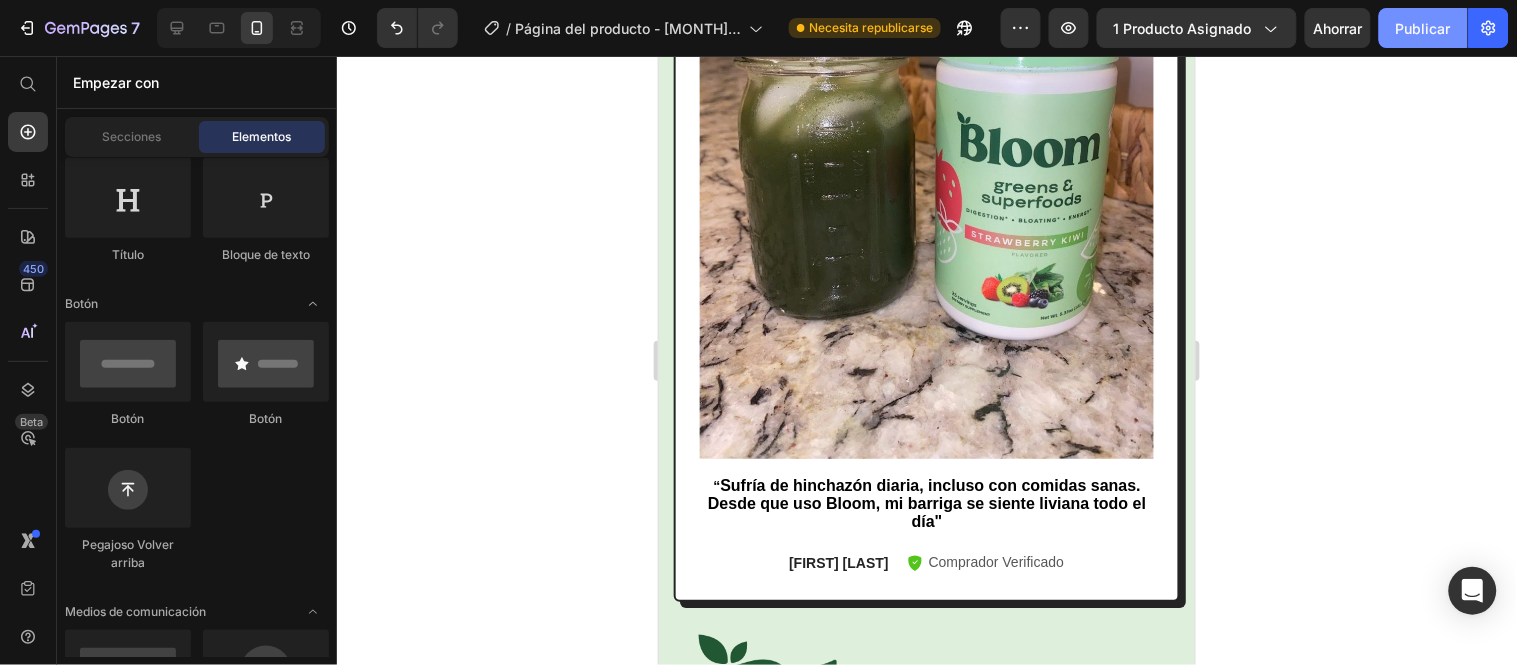 click on "Publicar" at bounding box center (1423, 28) 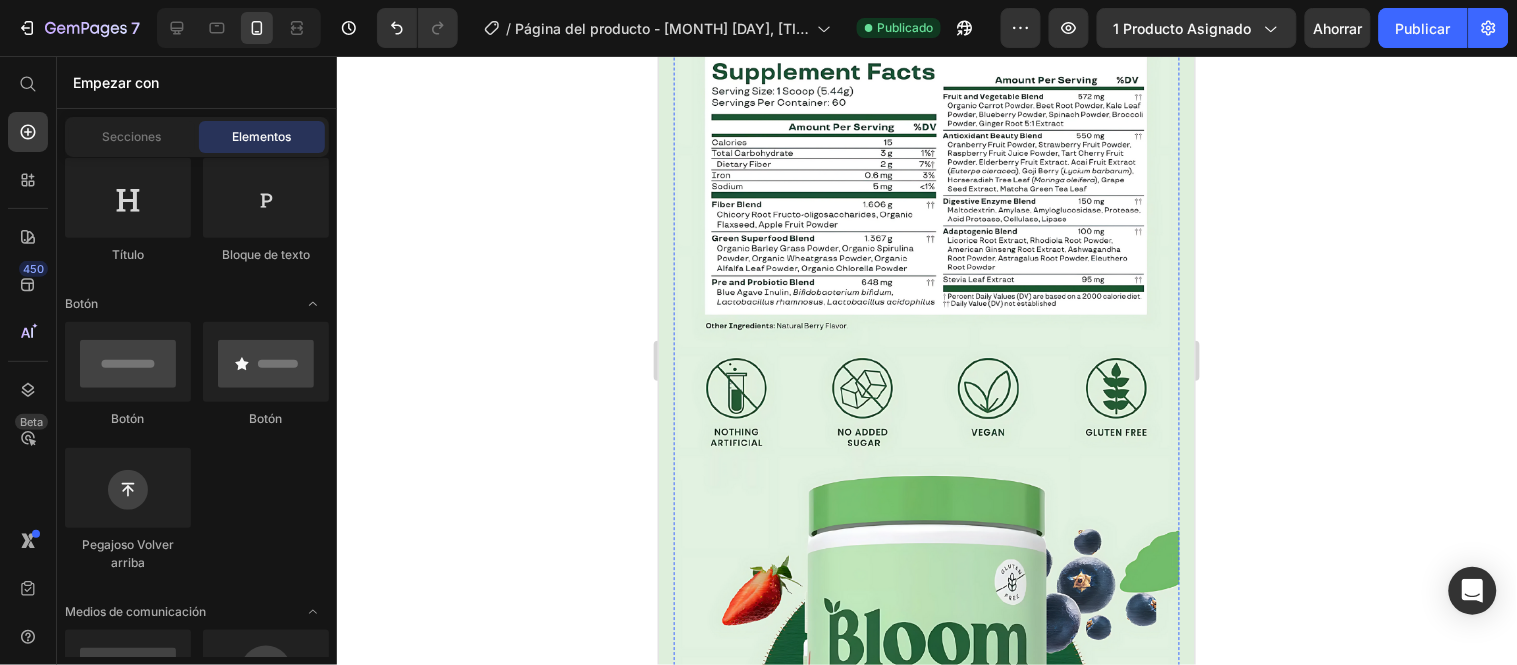 scroll, scrollTop: 4888, scrollLeft: 0, axis: vertical 